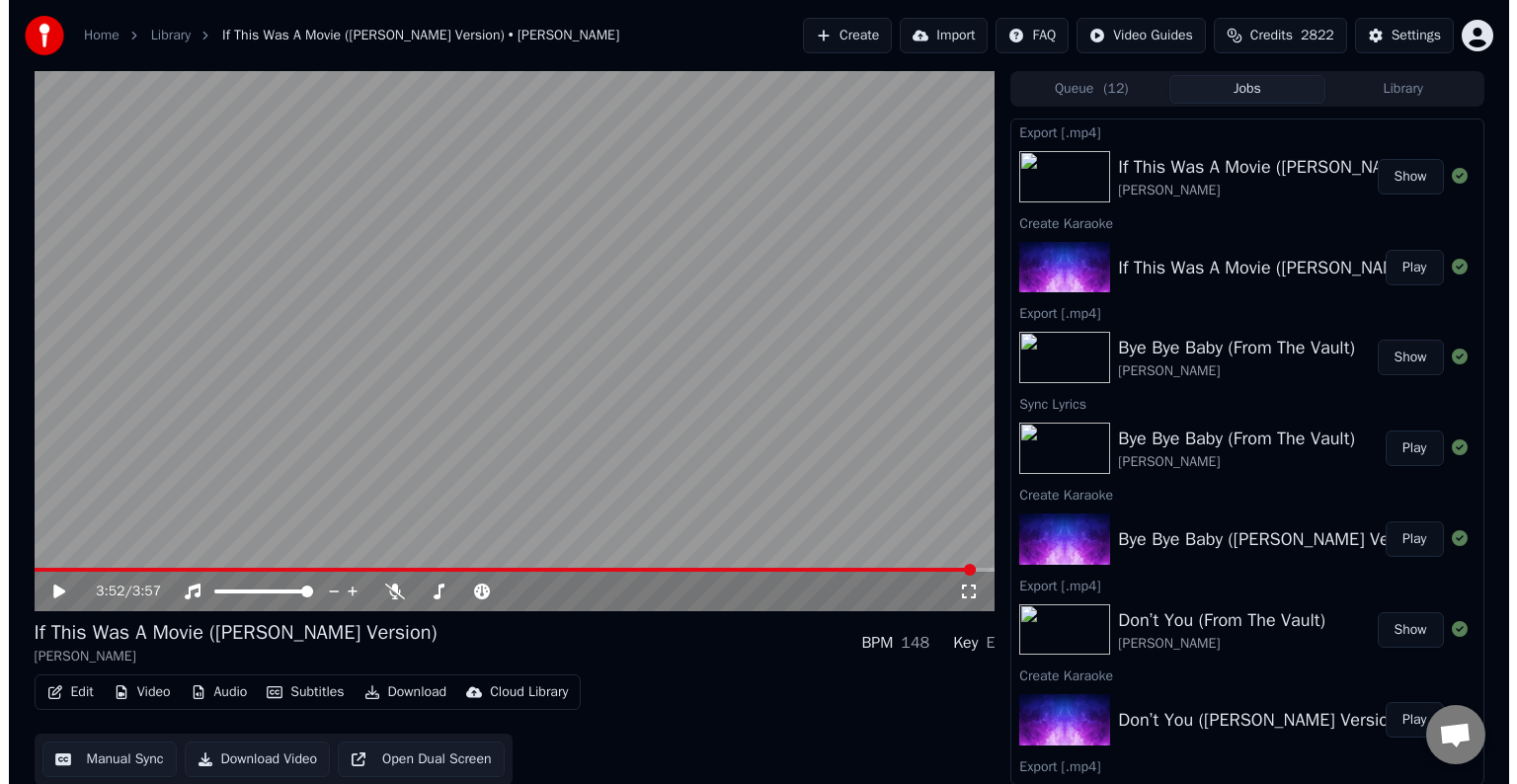 scroll, scrollTop: 0, scrollLeft: 0, axis: both 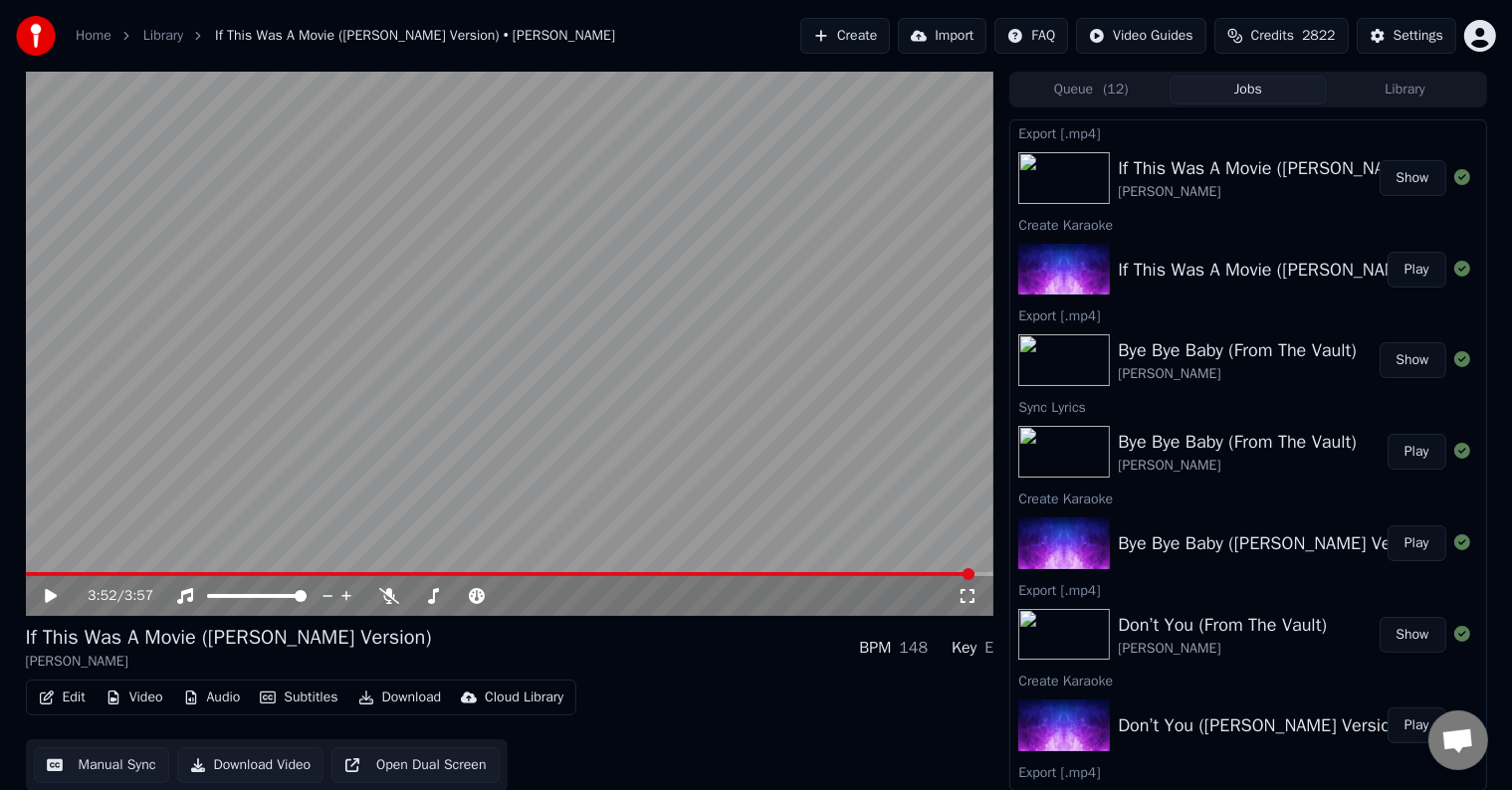 click on "Create" at bounding box center (845, 36) 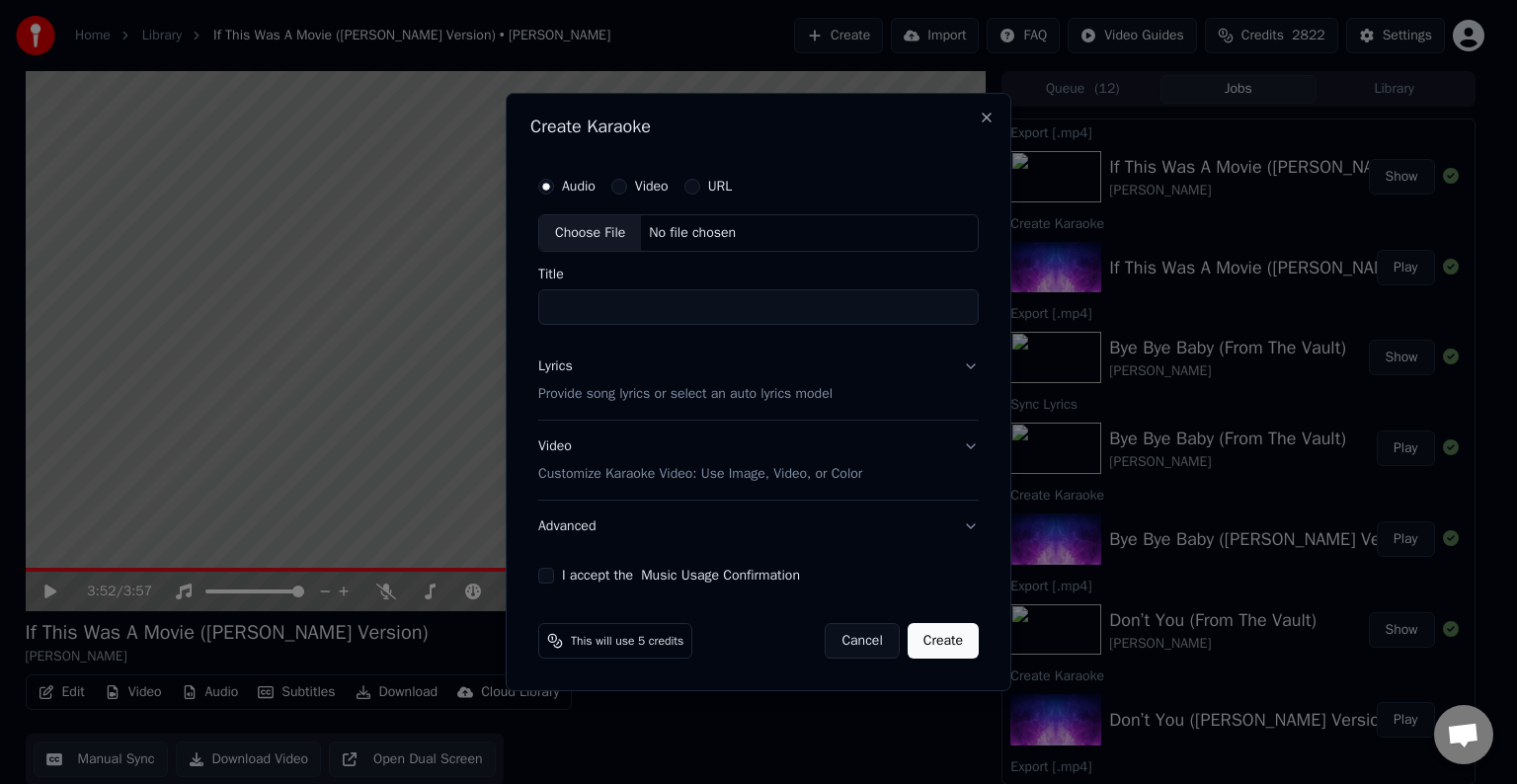 click on "Choose File" at bounding box center [590, 233] 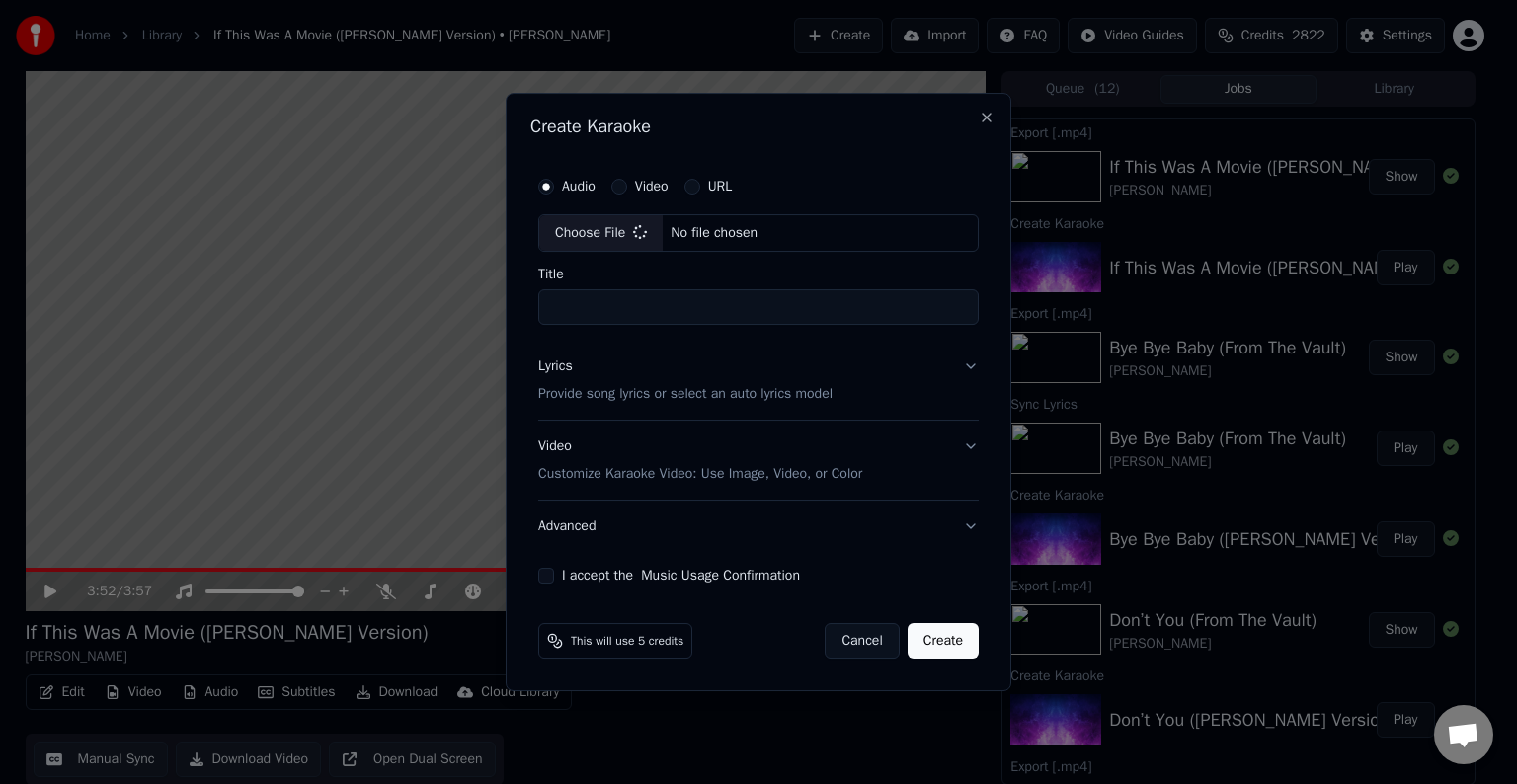 type on "**********" 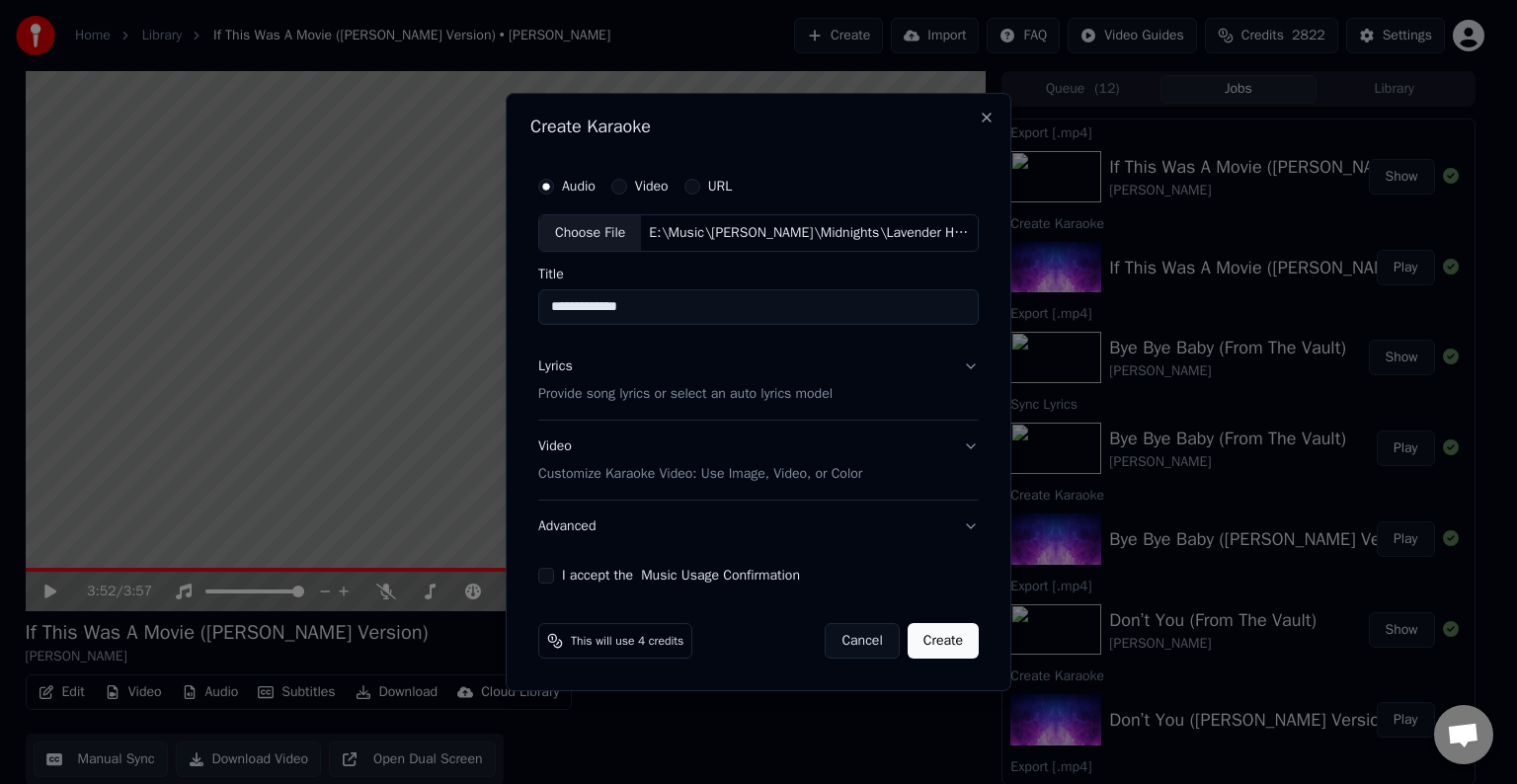 click on "Lyrics Provide song lyrics or select an auto lyrics model" at bounding box center [758, 380] 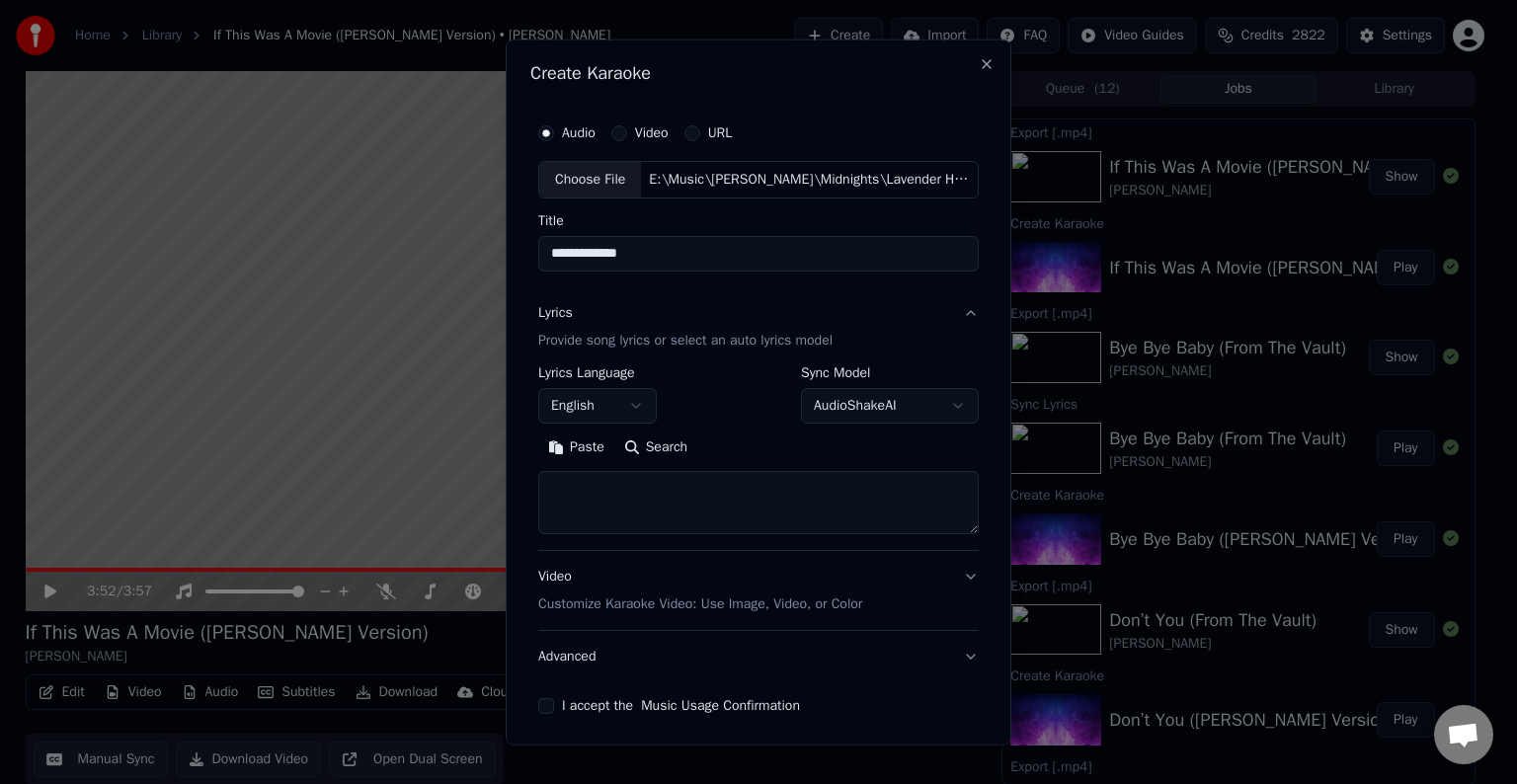 click at bounding box center [758, 503] 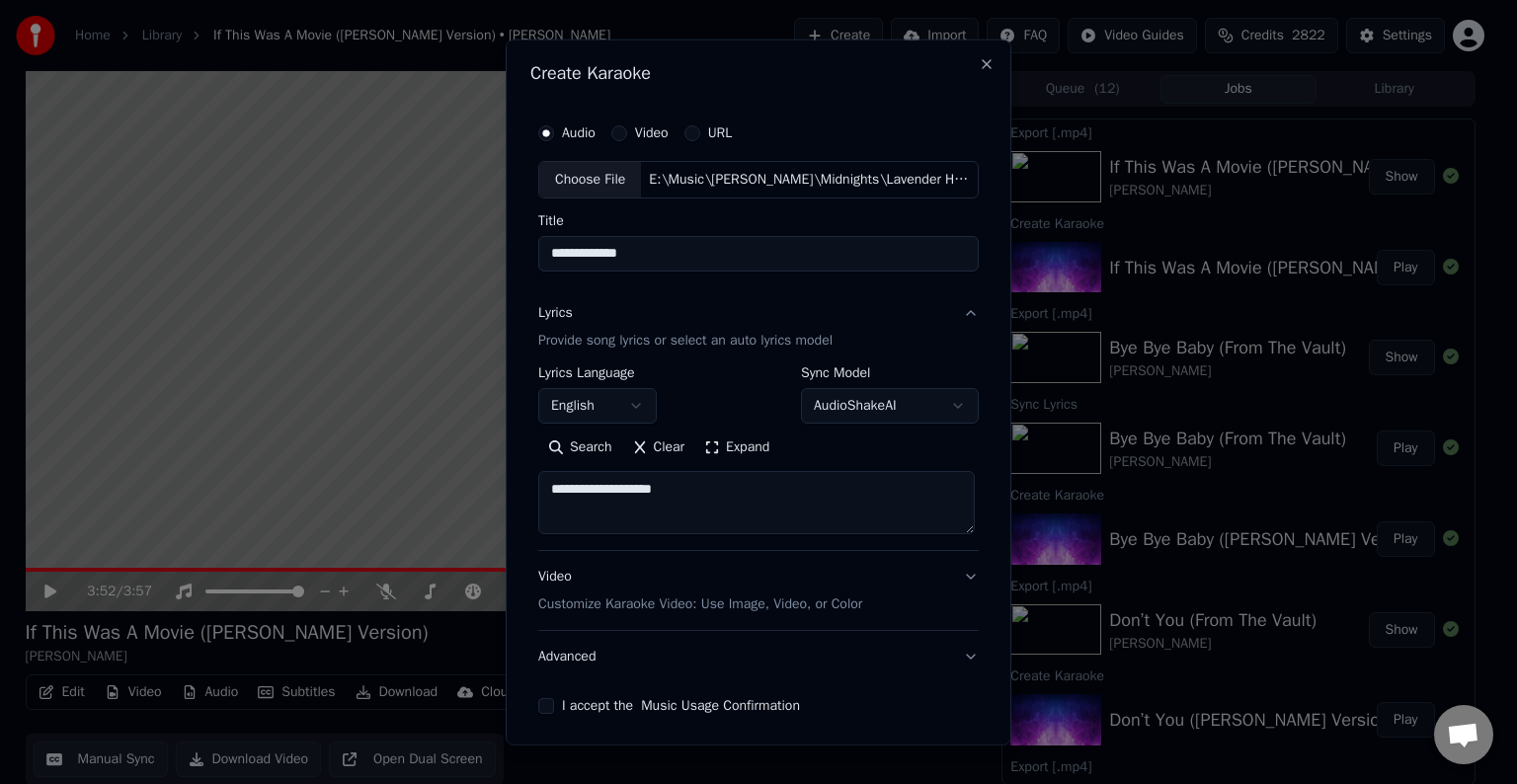 paste on "**********" 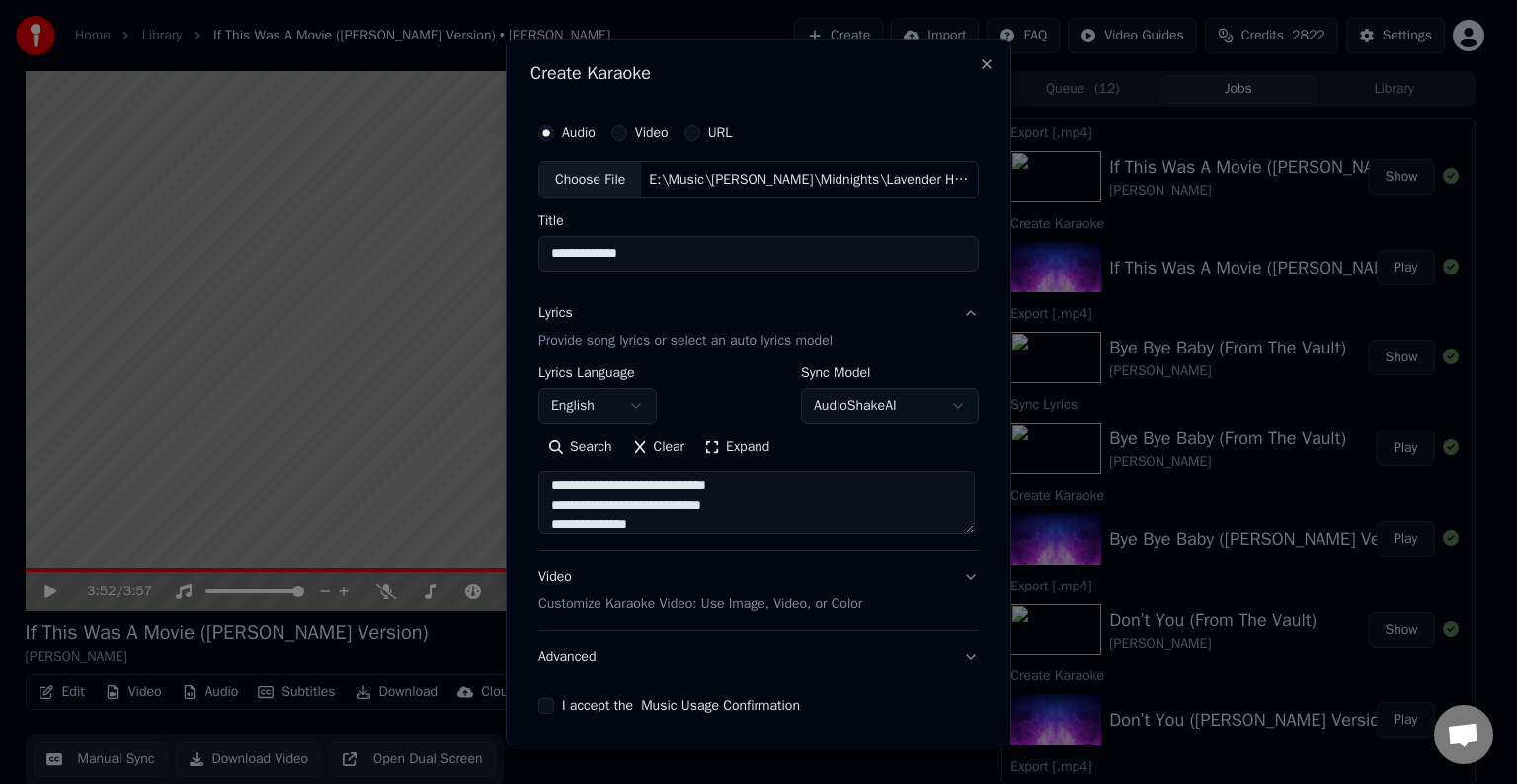 scroll, scrollTop: 63, scrollLeft: 0, axis: vertical 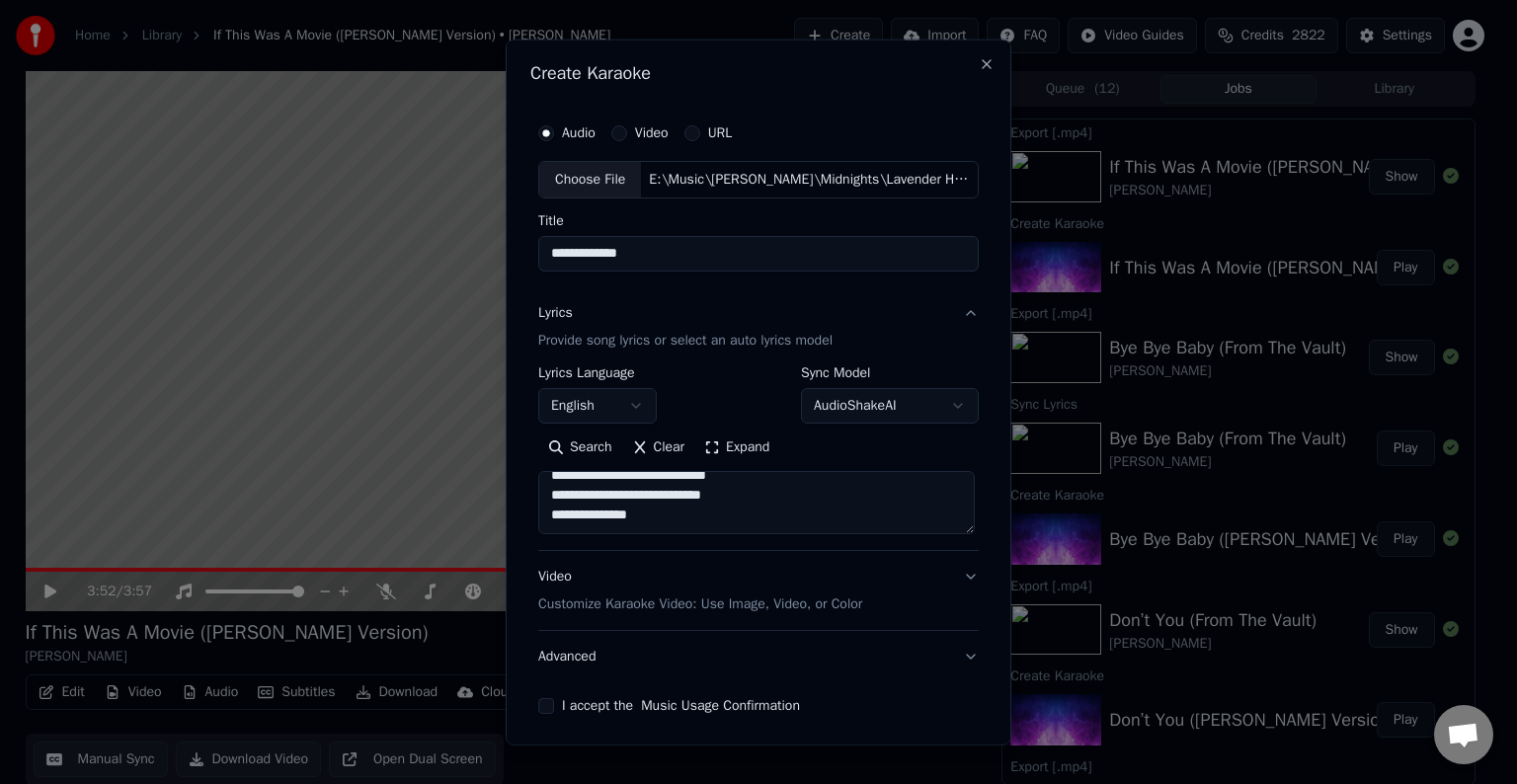 paste on "**********" 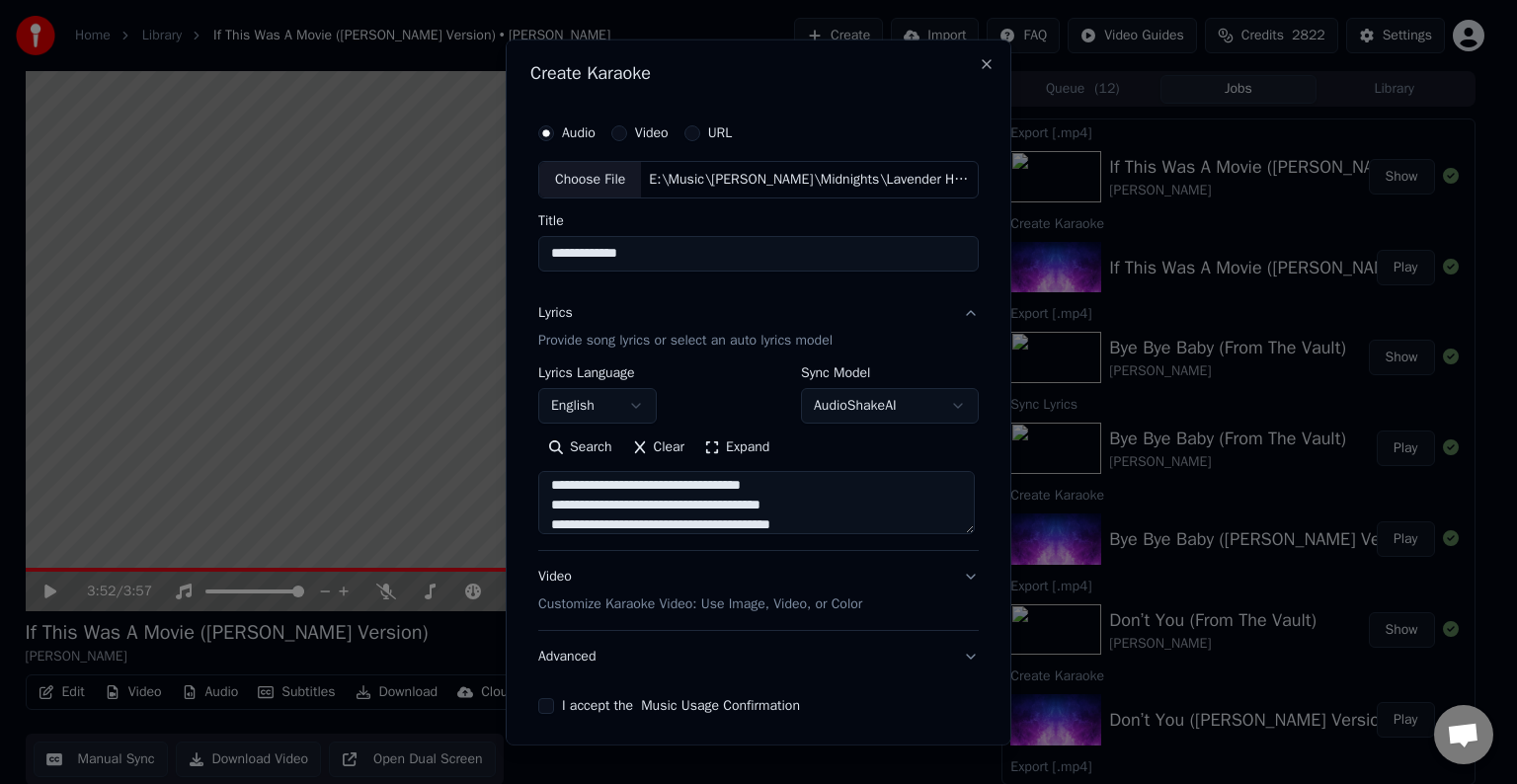 scroll, scrollTop: 122, scrollLeft: 0, axis: vertical 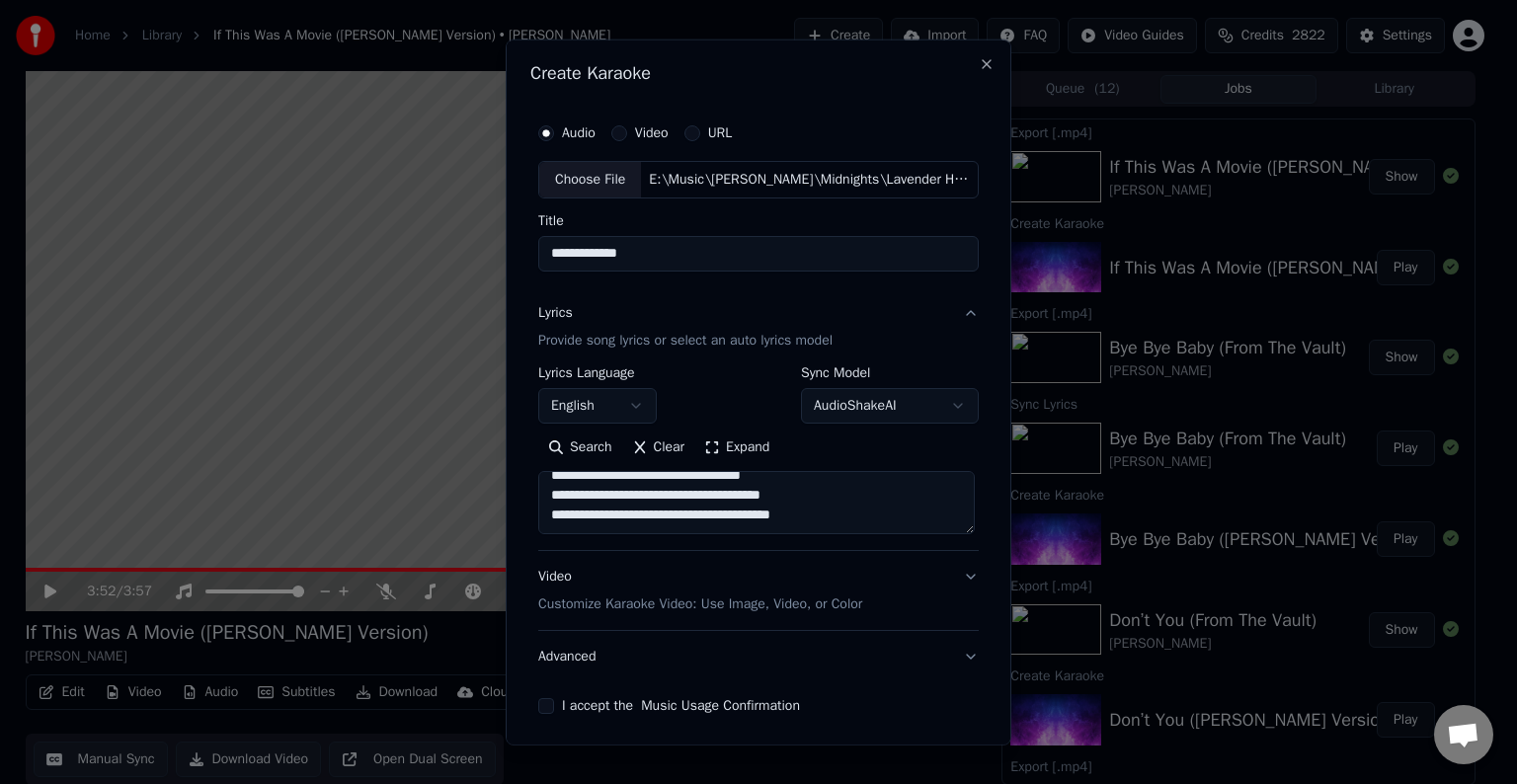 paste on "**********" 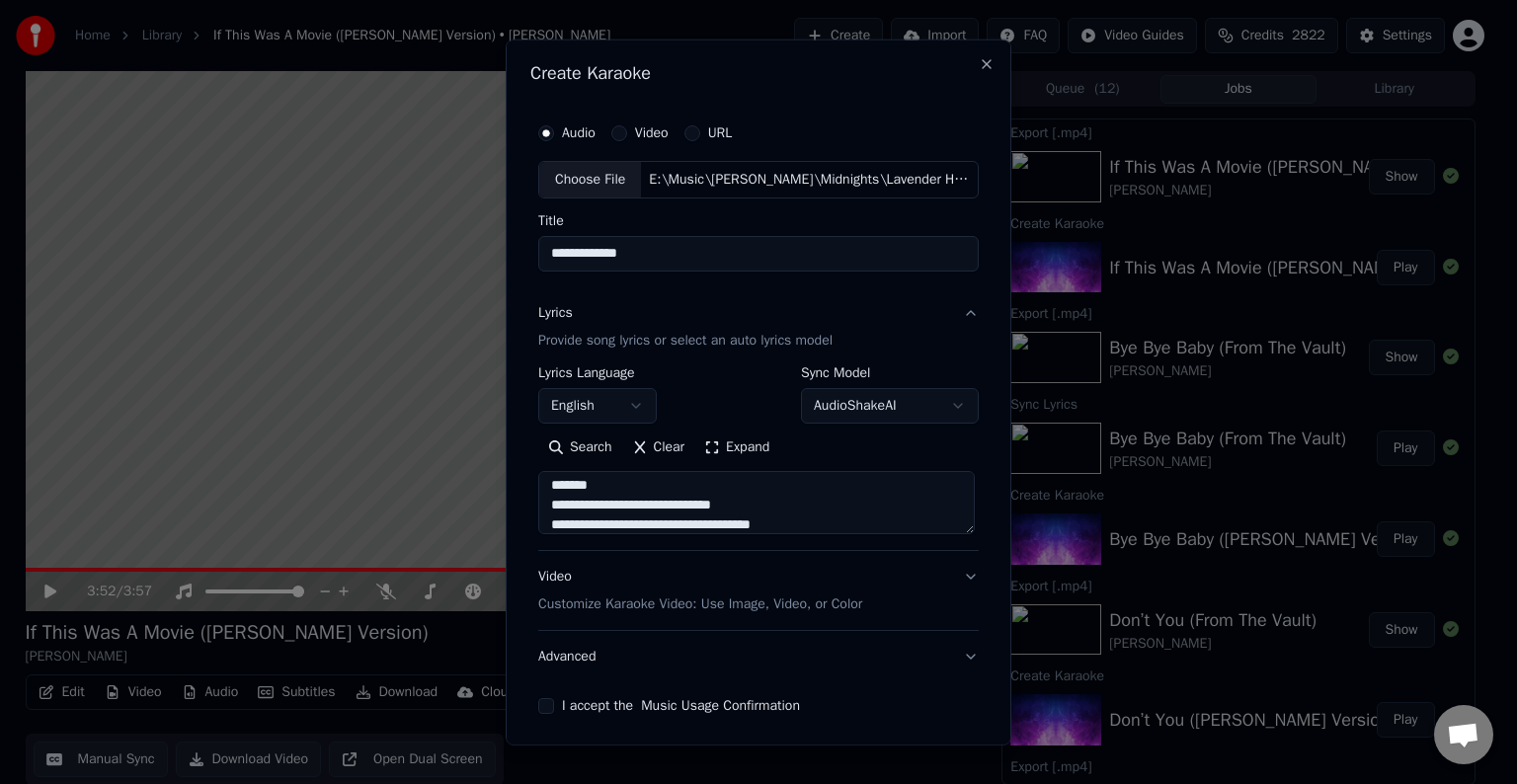 scroll, scrollTop: 261, scrollLeft: 0, axis: vertical 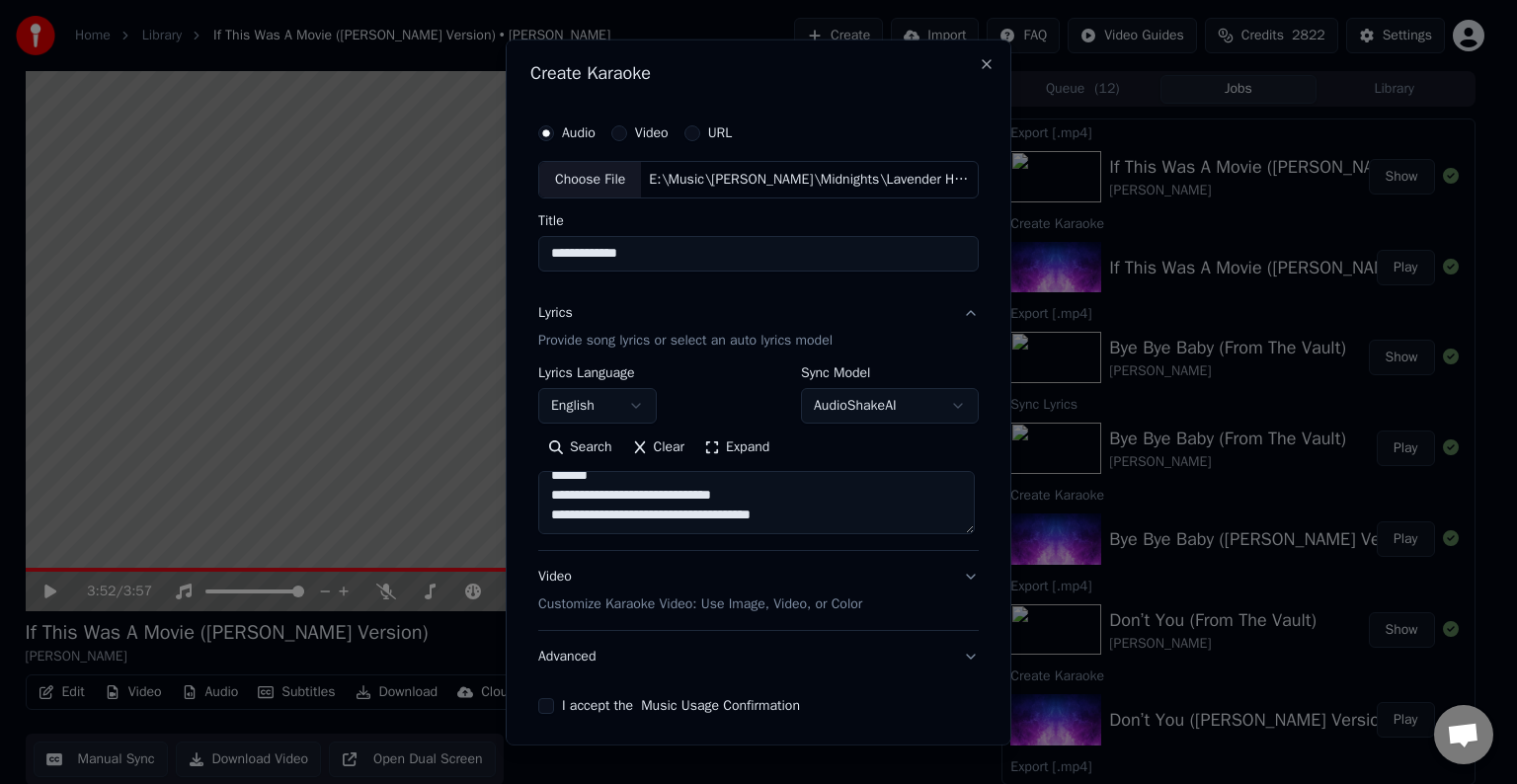 paste on "**********" 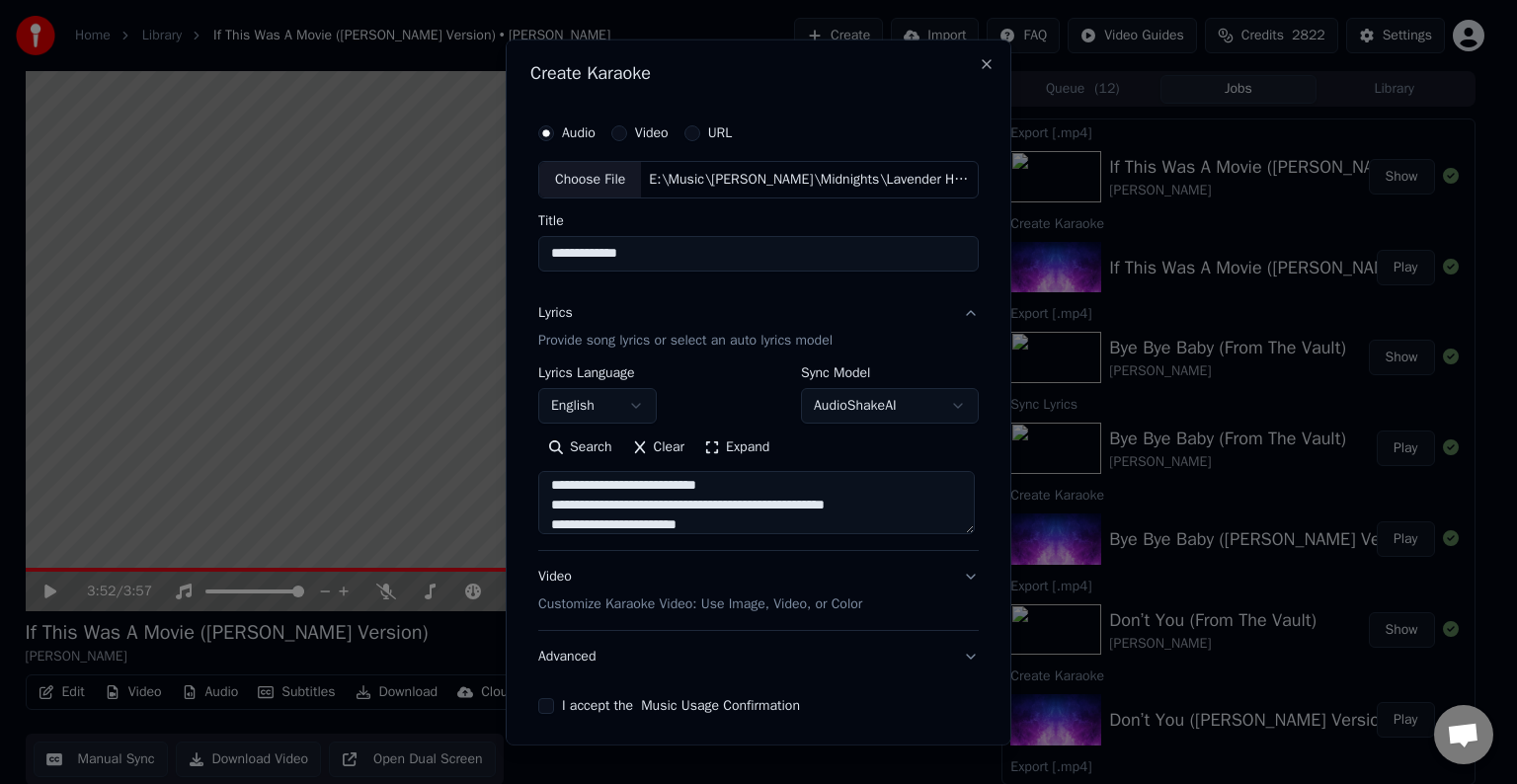 scroll, scrollTop: 340, scrollLeft: 0, axis: vertical 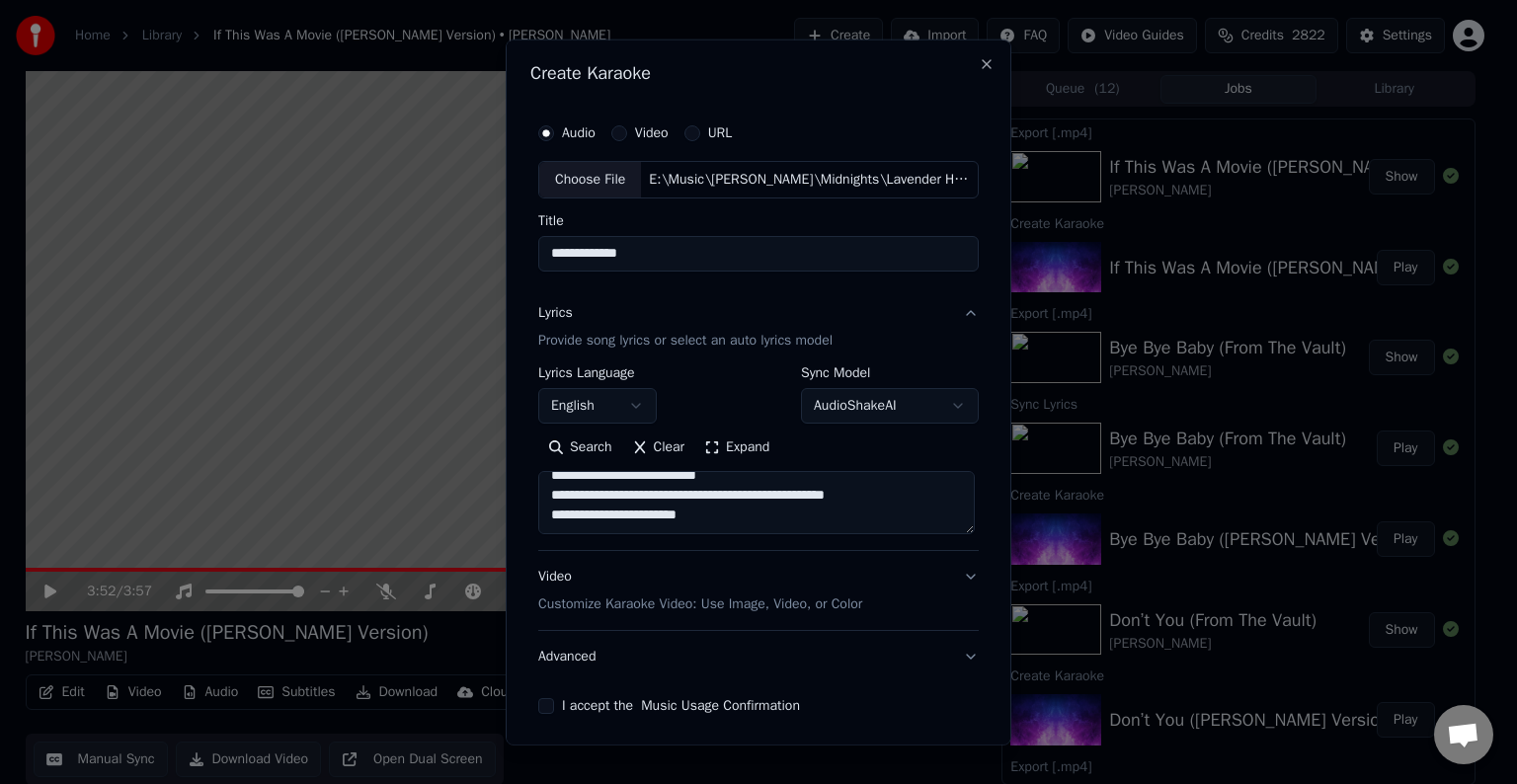 paste on "**********" 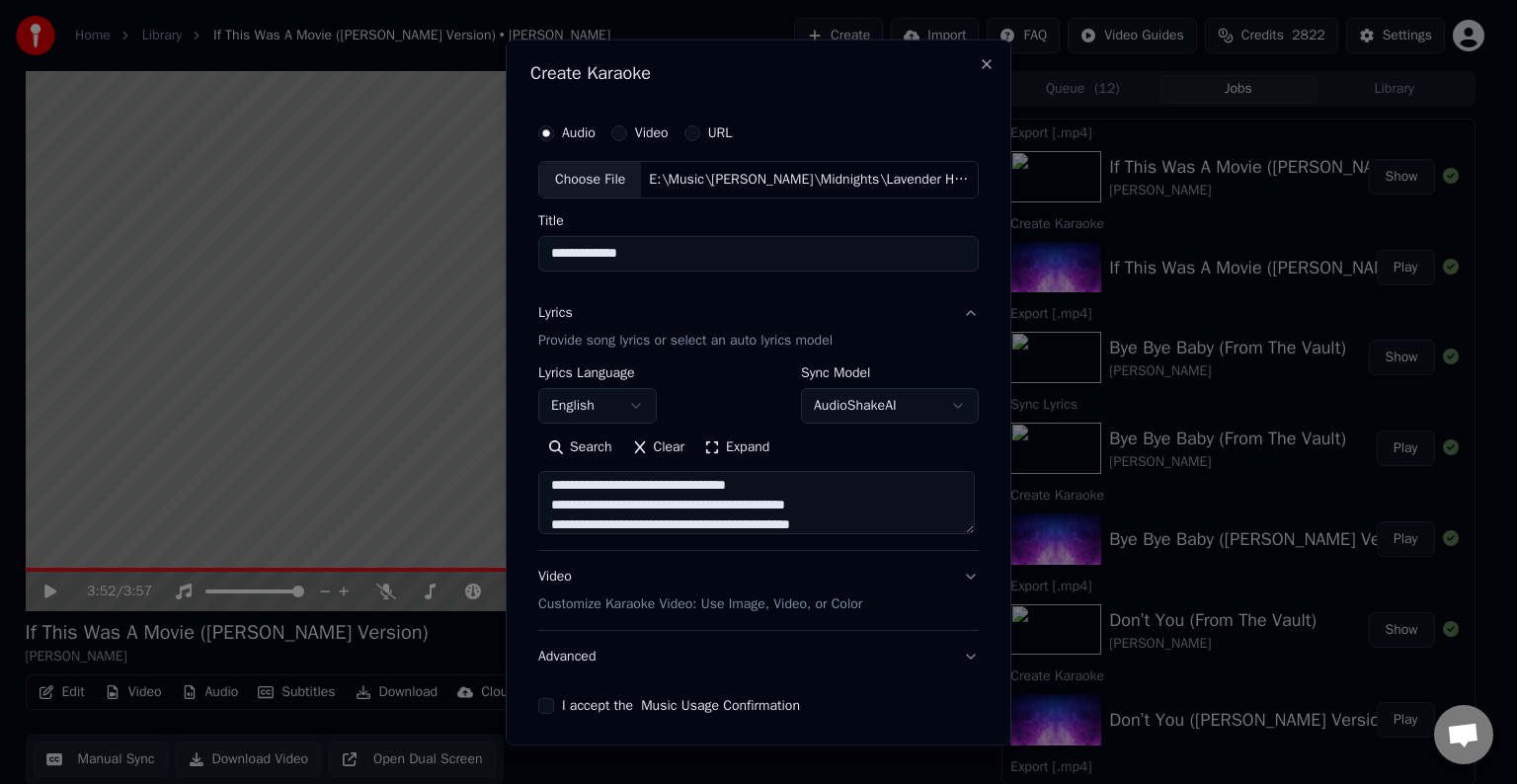 scroll, scrollTop: 399, scrollLeft: 0, axis: vertical 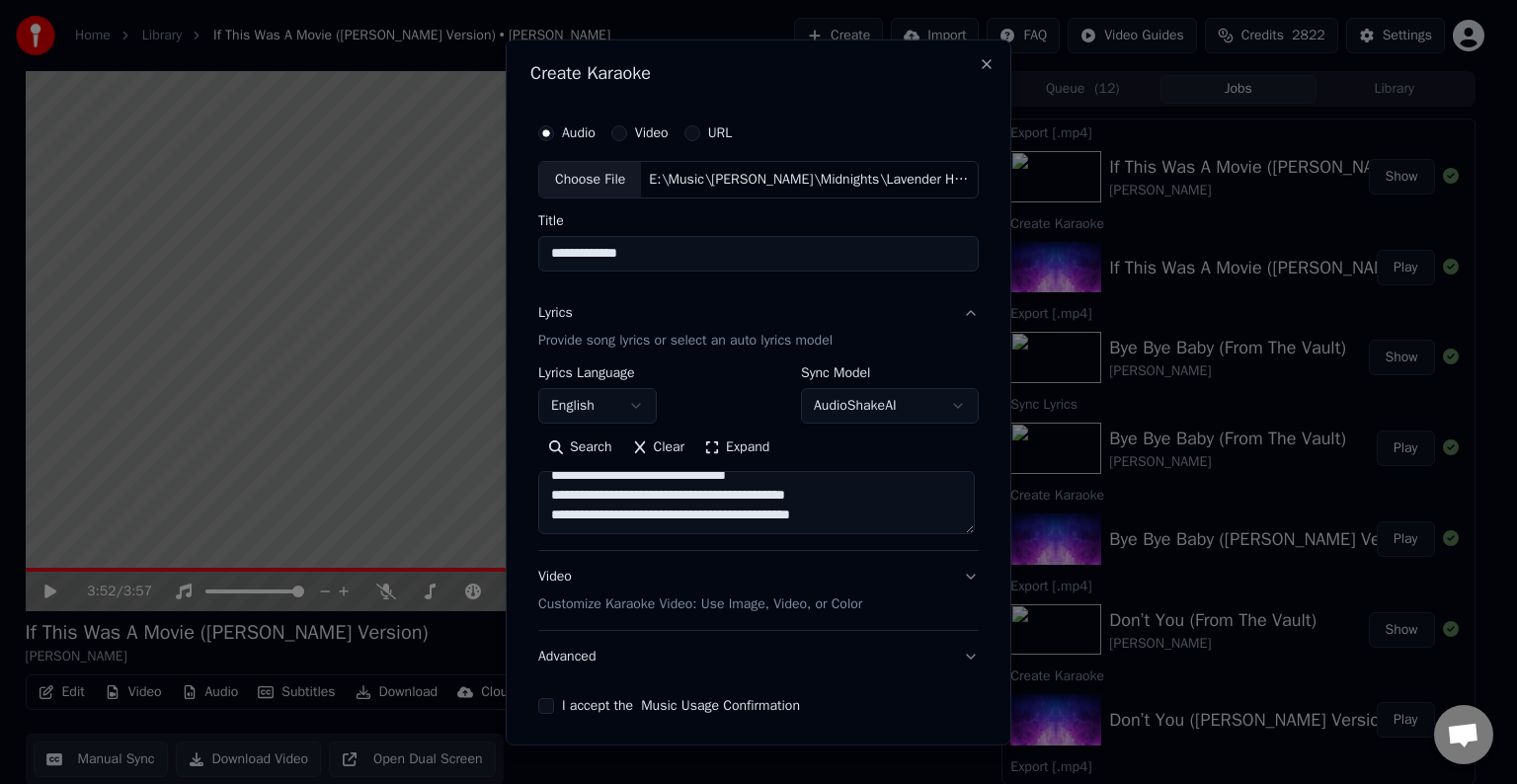 paste on "**********" 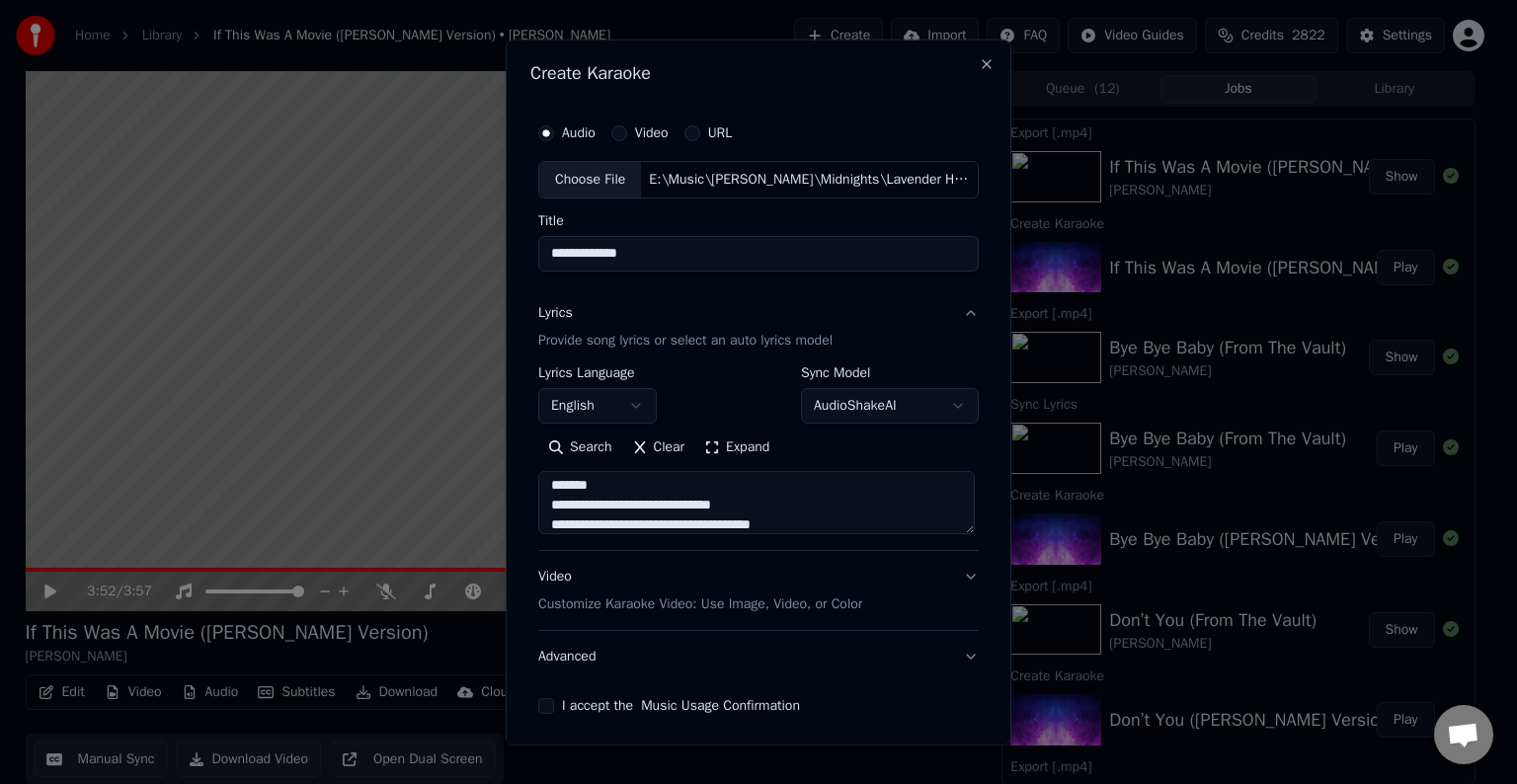 scroll, scrollTop: 537, scrollLeft: 0, axis: vertical 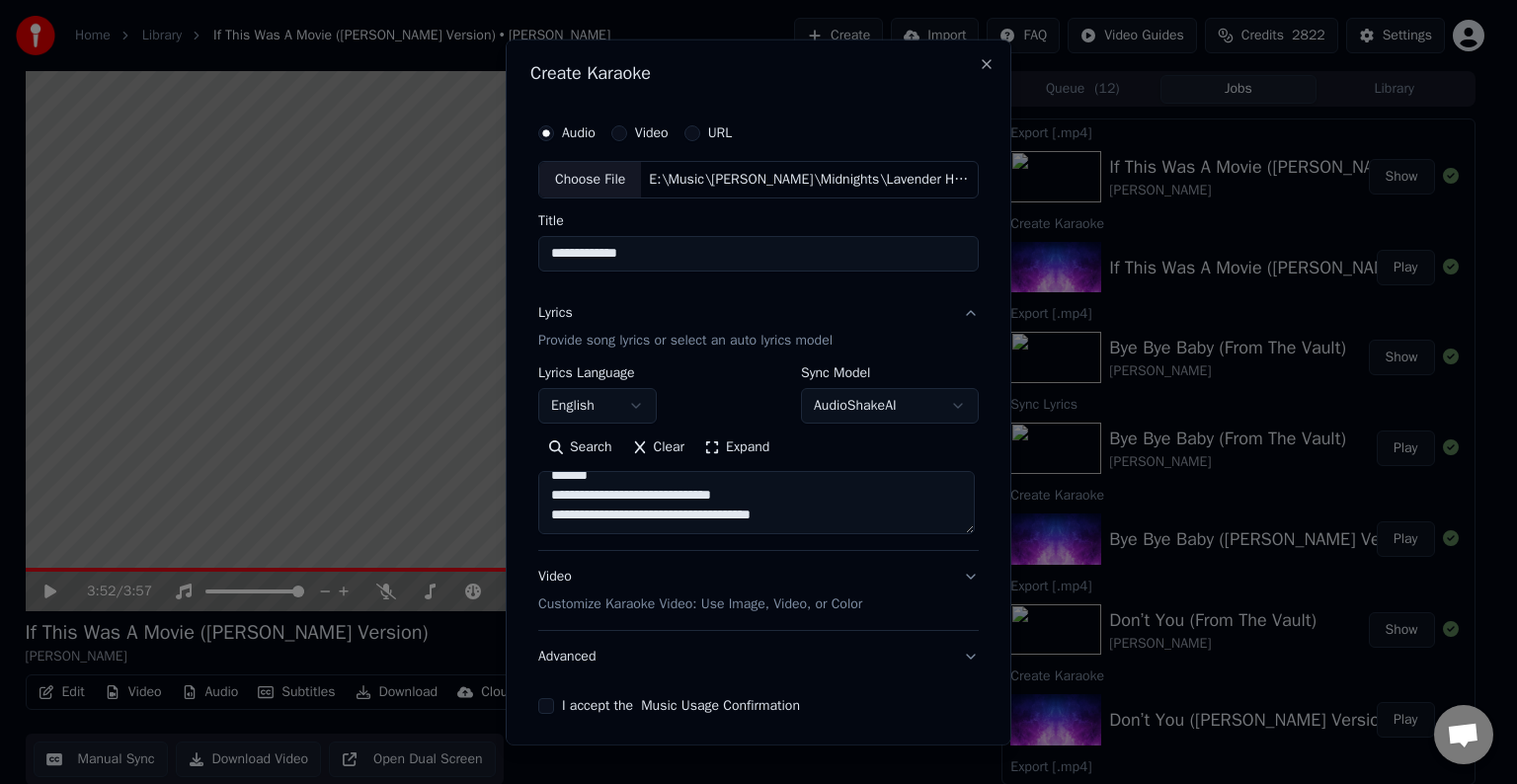 paste on "**********" 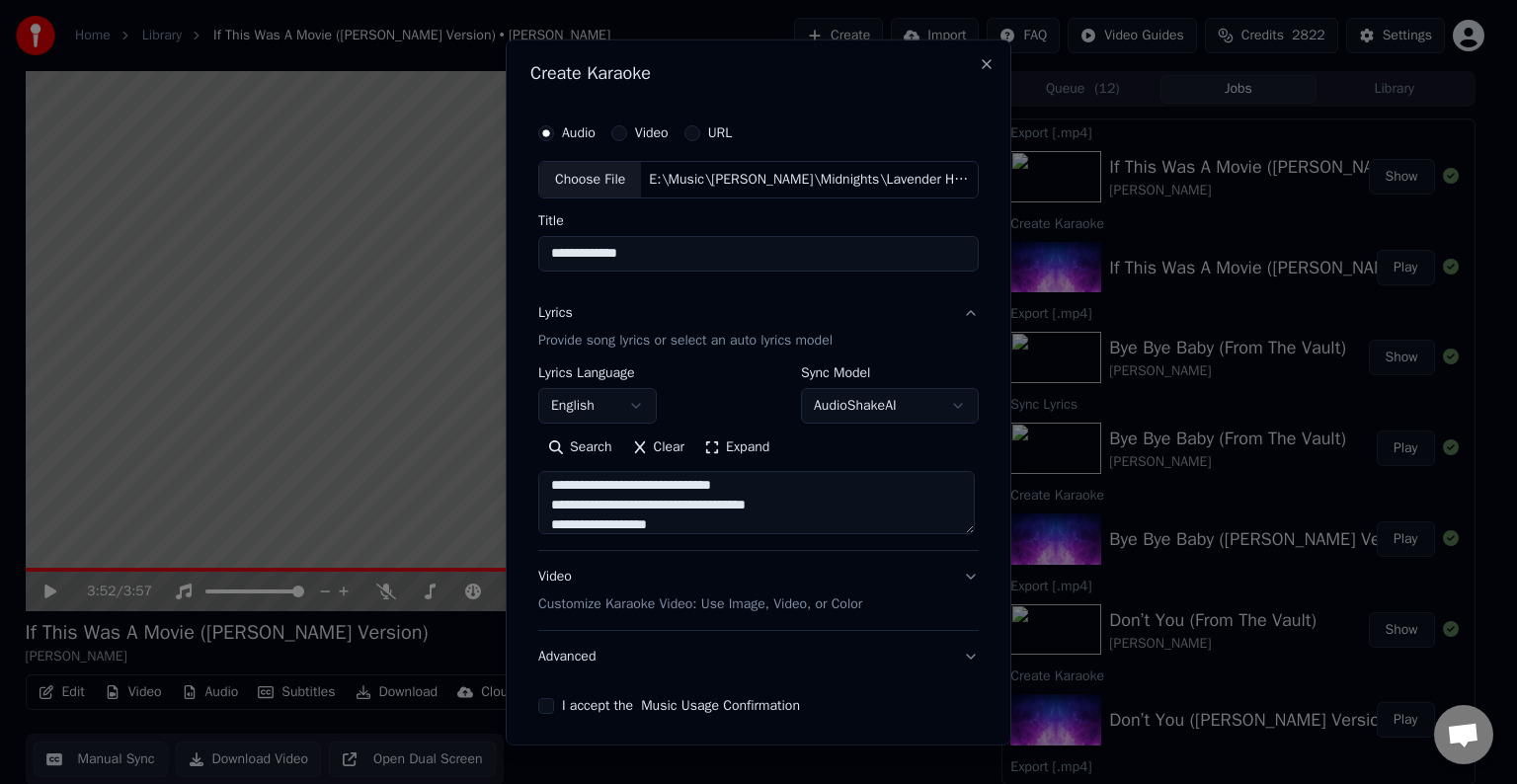 scroll, scrollTop: 557, scrollLeft: 0, axis: vertical 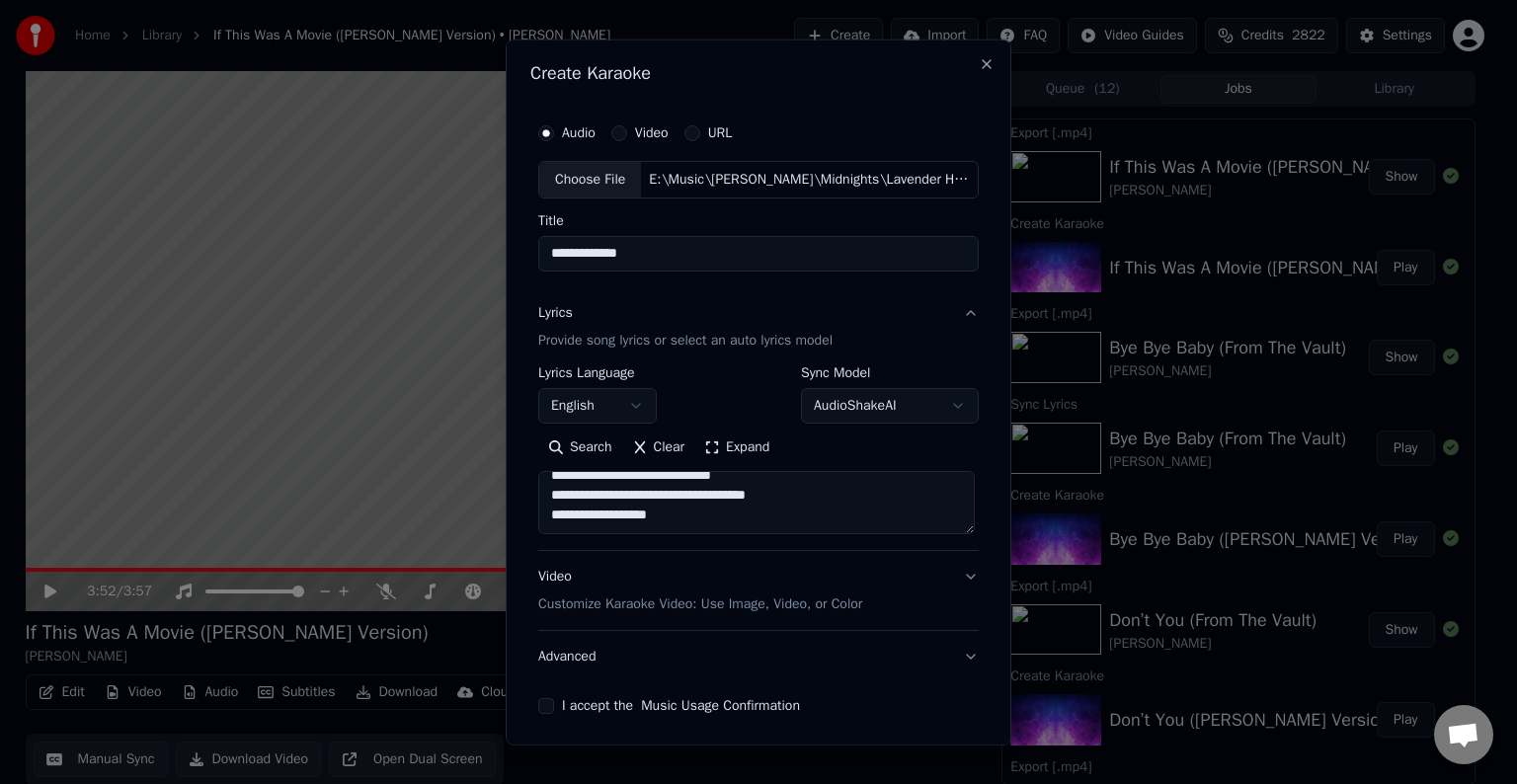 paste on "**********" 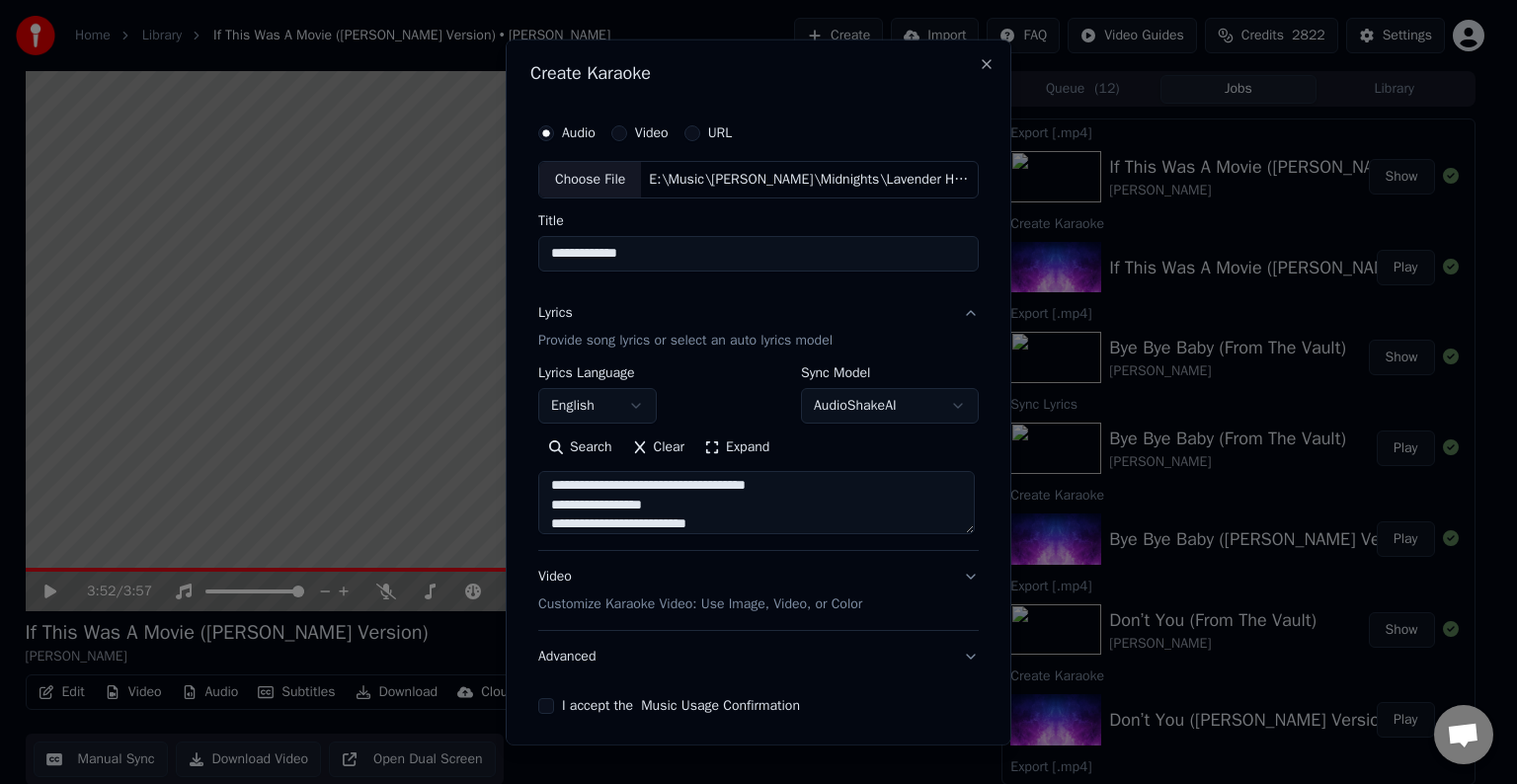 scroll, scrollTop: 695, scrollLeft: 0, axis: vertical 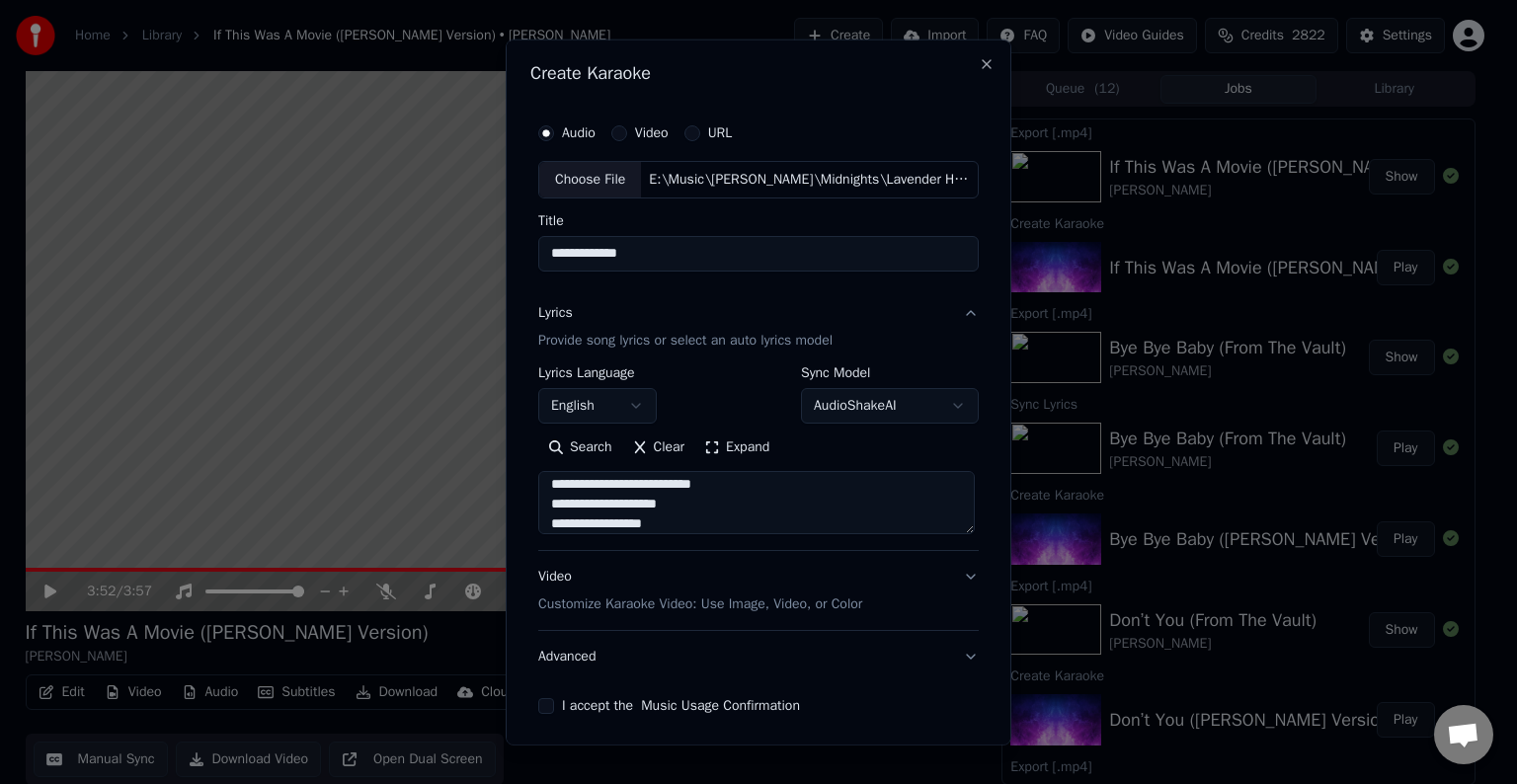 paste on "**********" 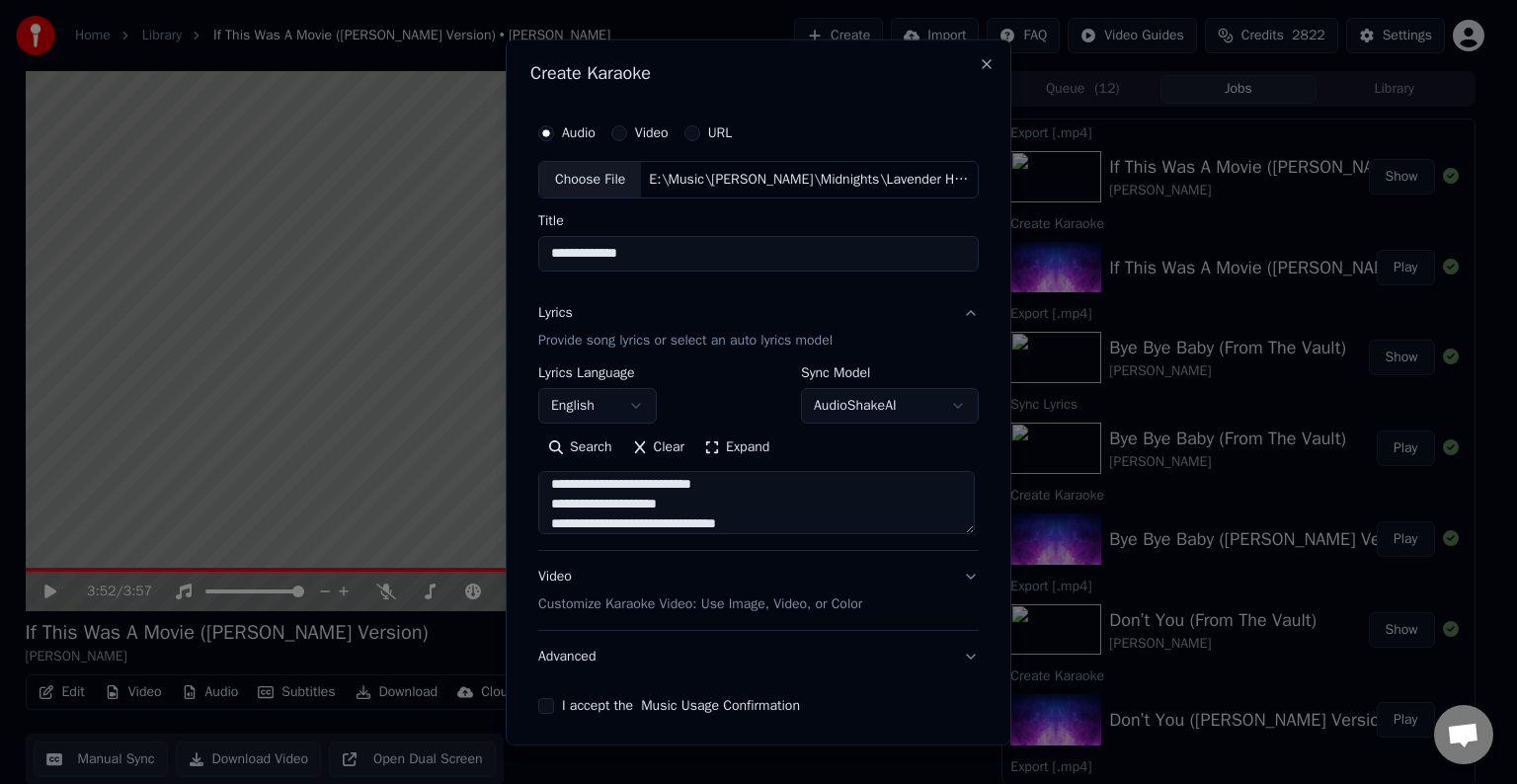 scroll, scrollTop: 814, scrollLeft: 0, axis: vertical 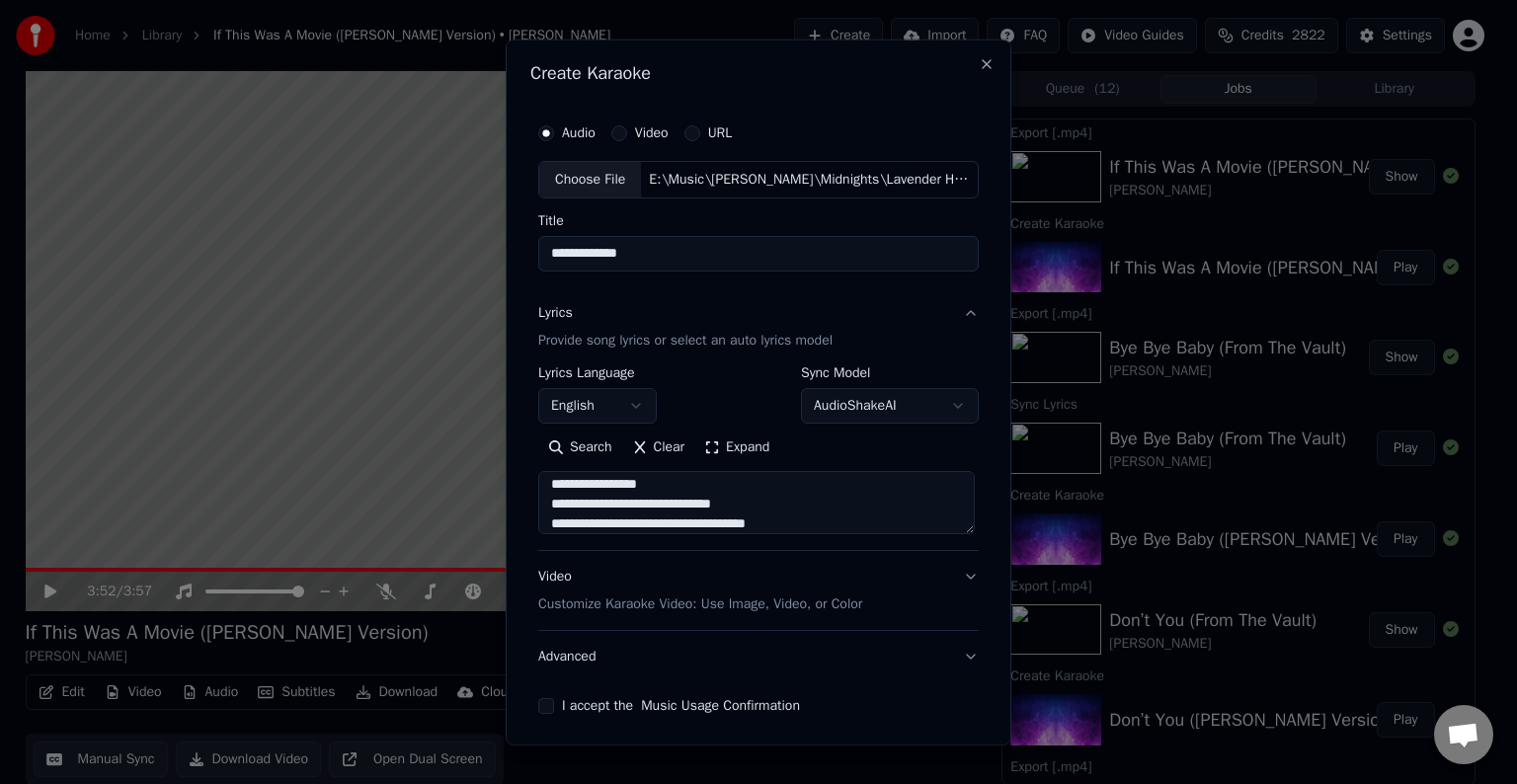 click at bounding box center [757, 503] 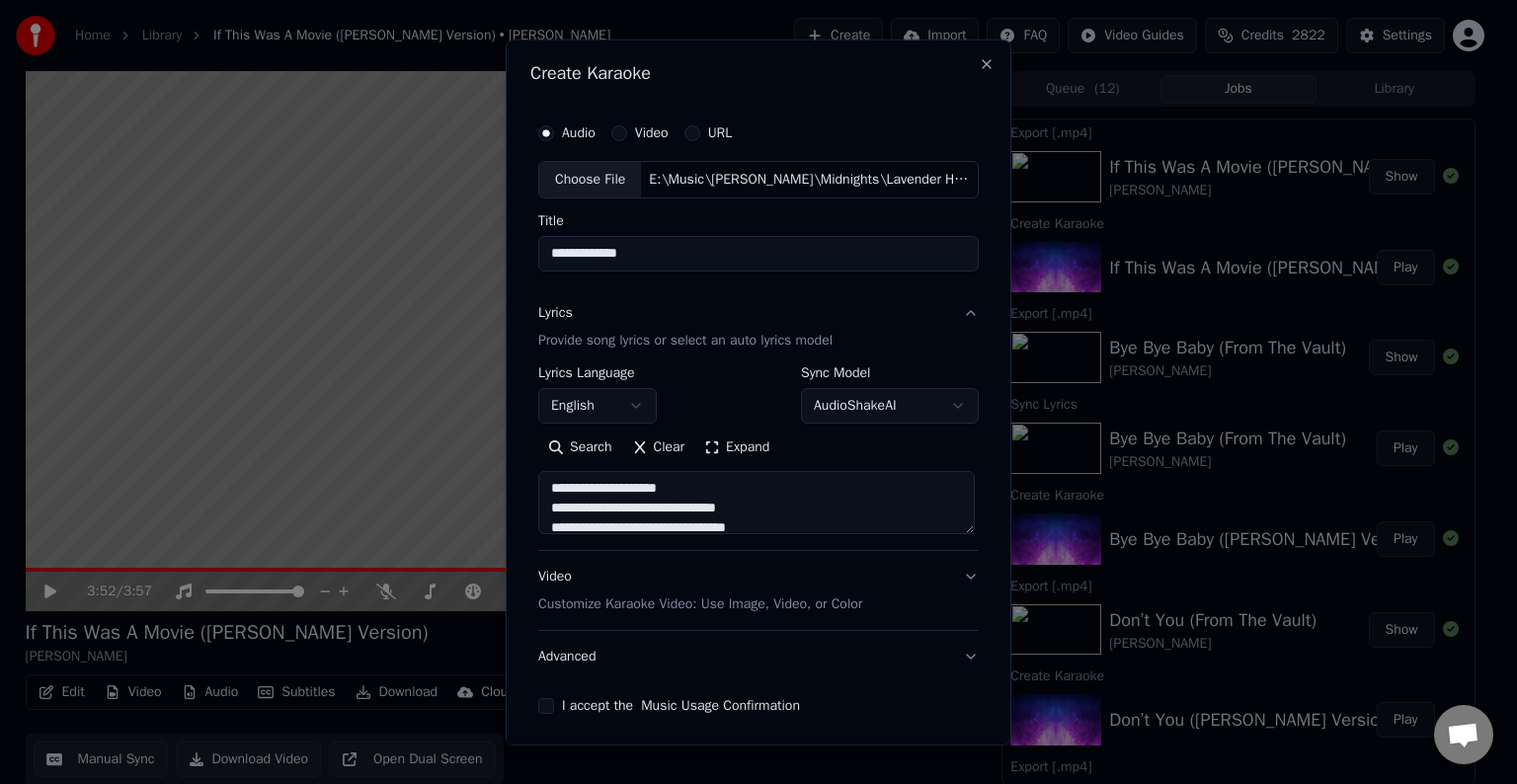 scroll, scrollTop: 709, scrollLeft: 0, axis: vertical 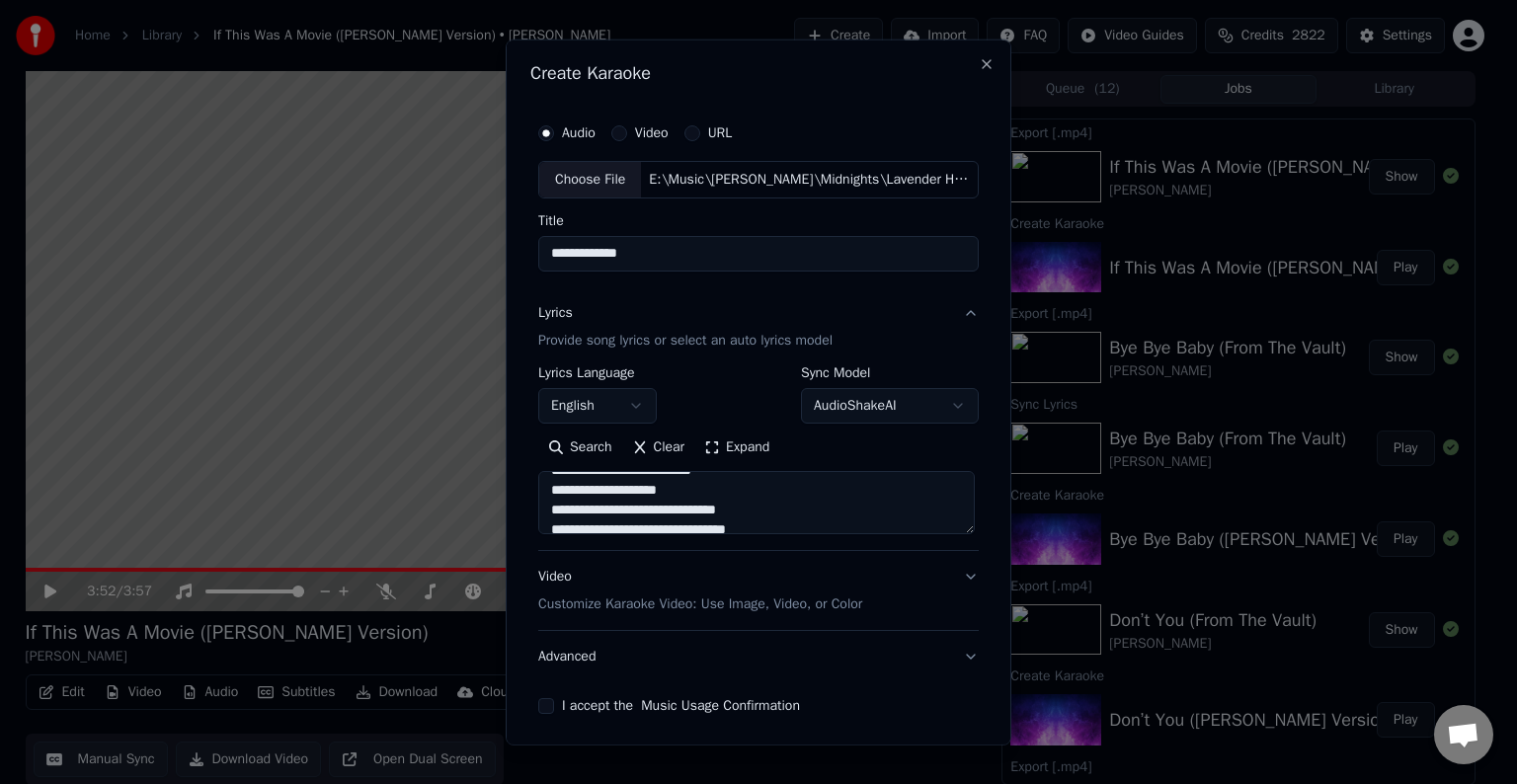 click at bounding box center [757, 503] 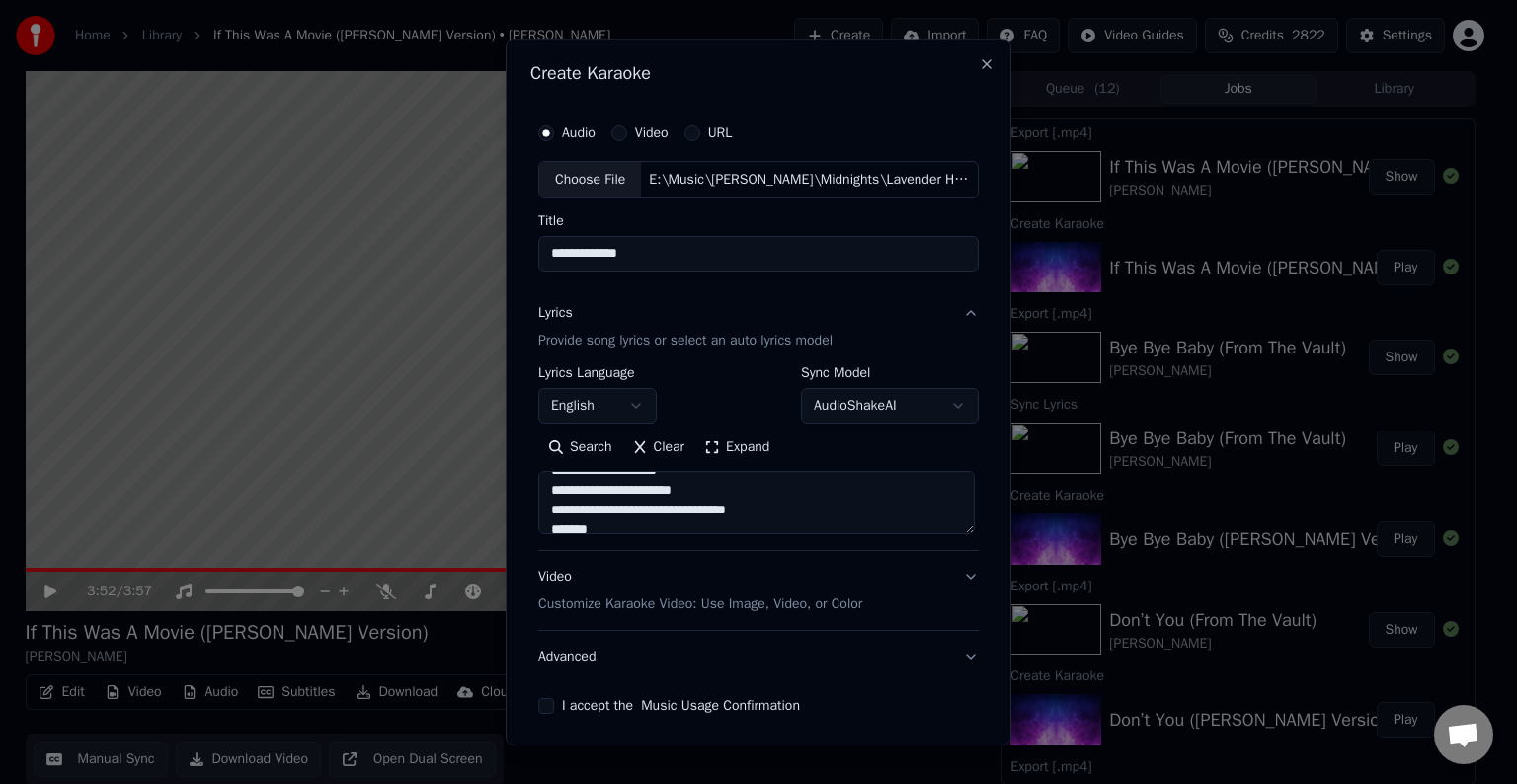 scroll, scrollTop: 725, scrollLeft: 0, axis: vertical 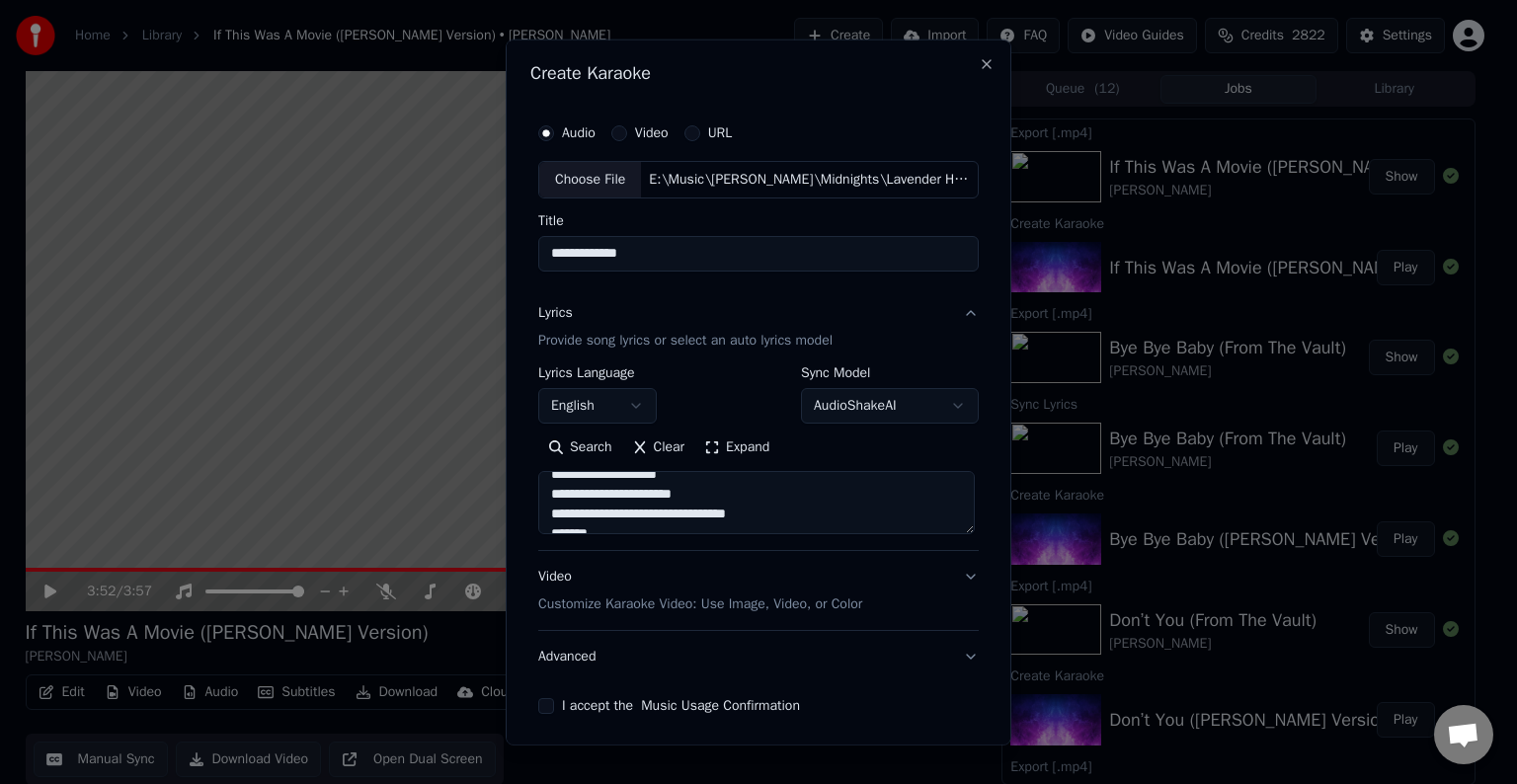 click at bounding box center (757, 503) 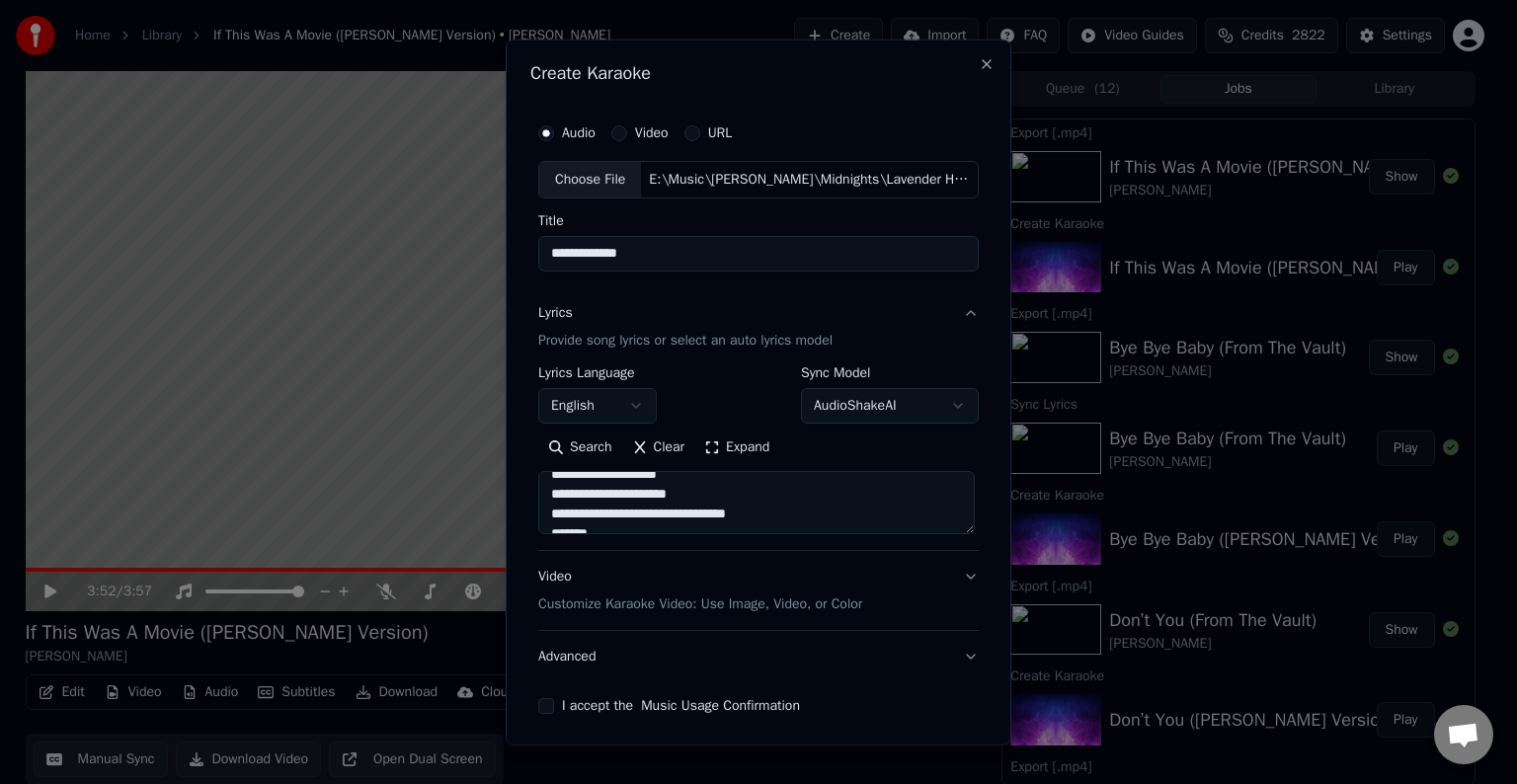 scroll, scrollTop: 822, scrollLeft: 0, axis: vertical 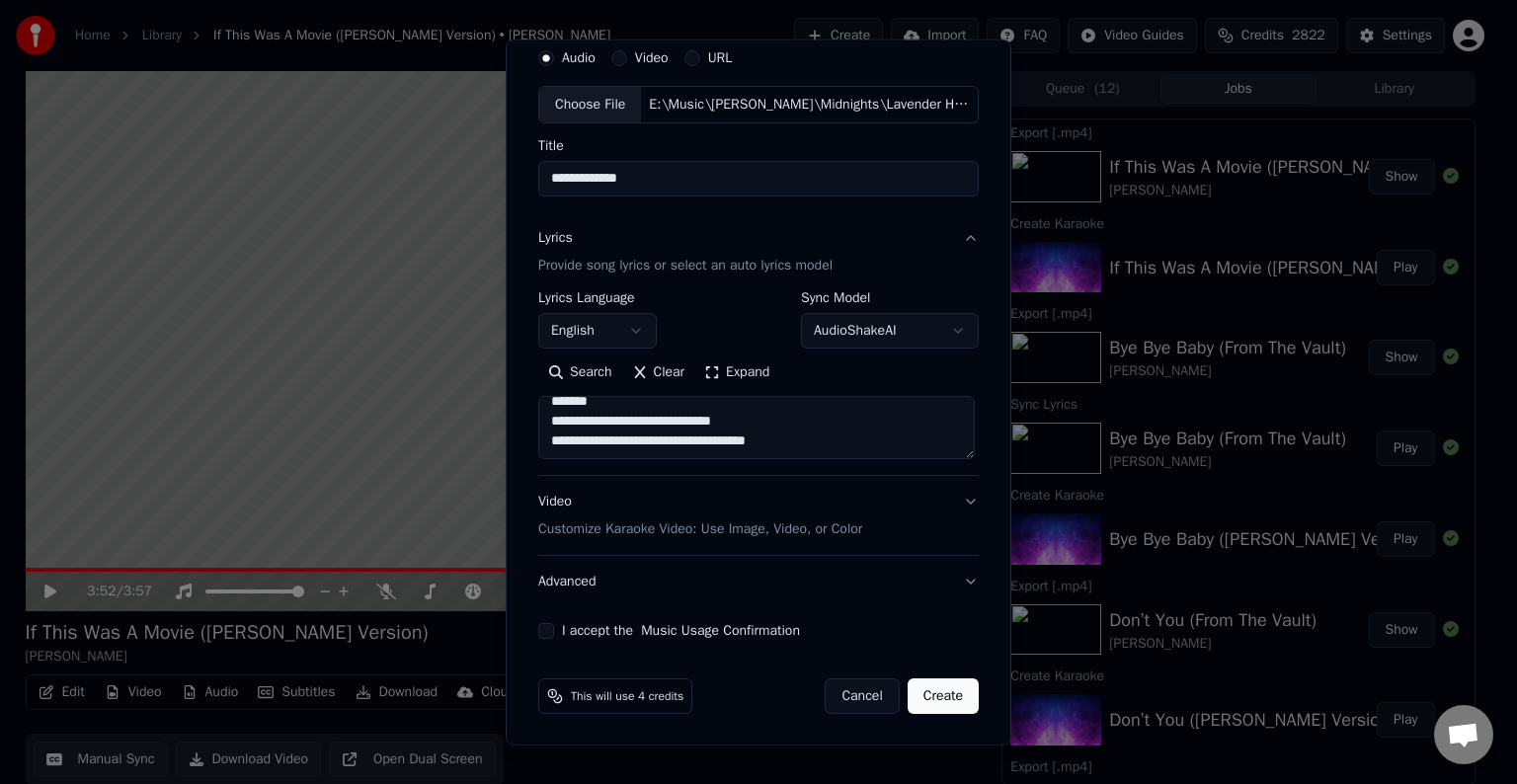 click at bounding box center [757, 428] 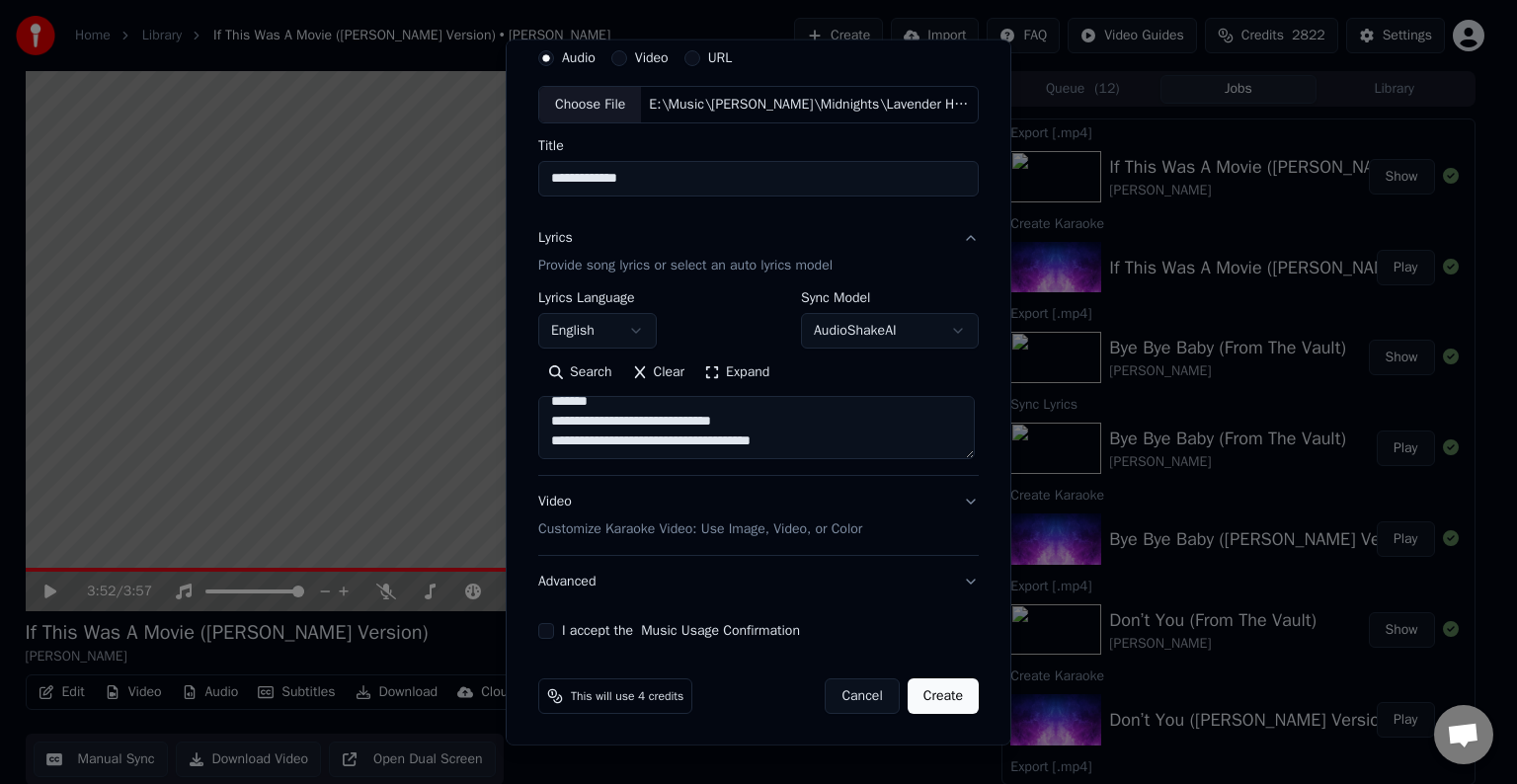 scroll, scrollTop: 833, scrollLeft: 0, axis: vertical 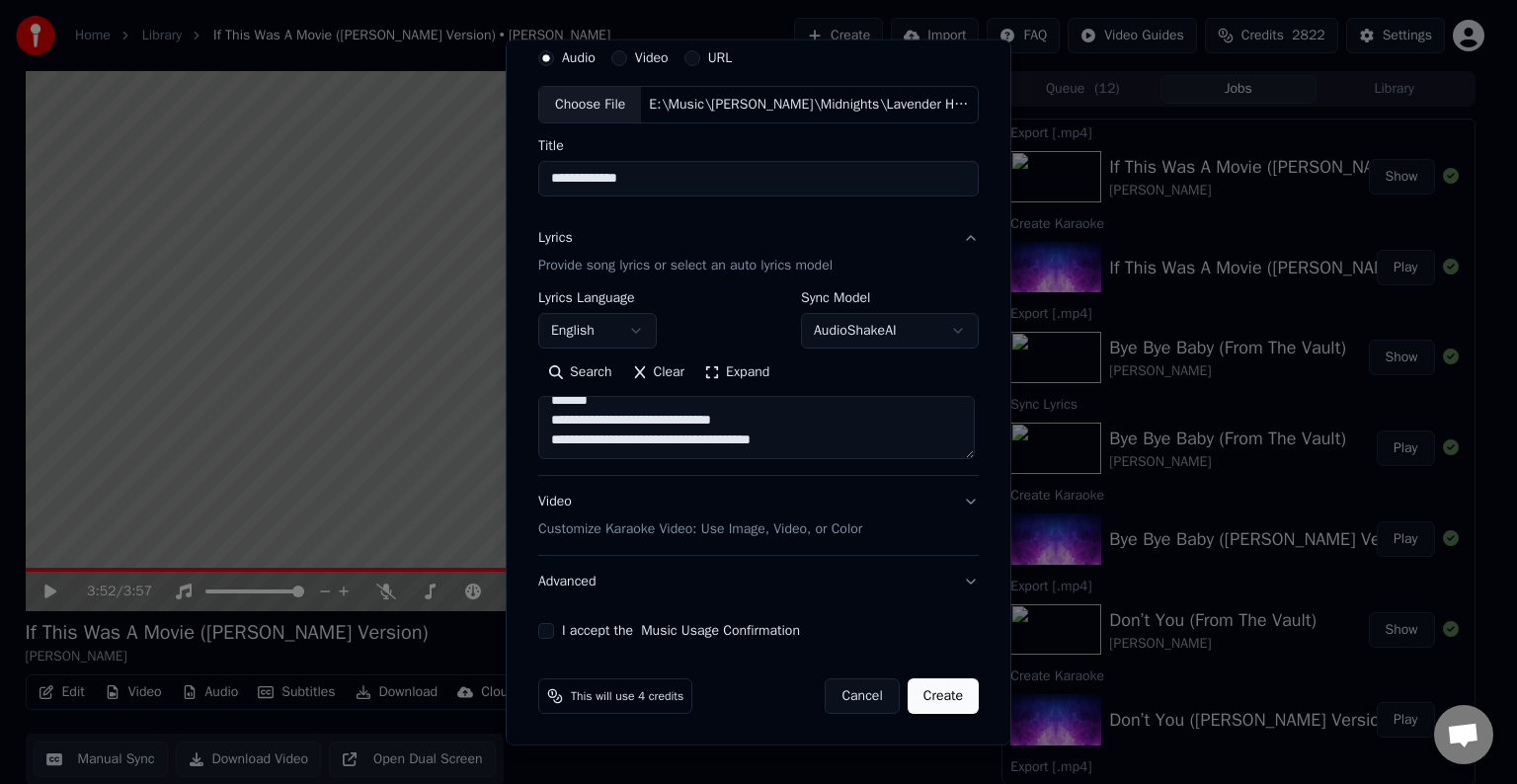 paste on "**********" 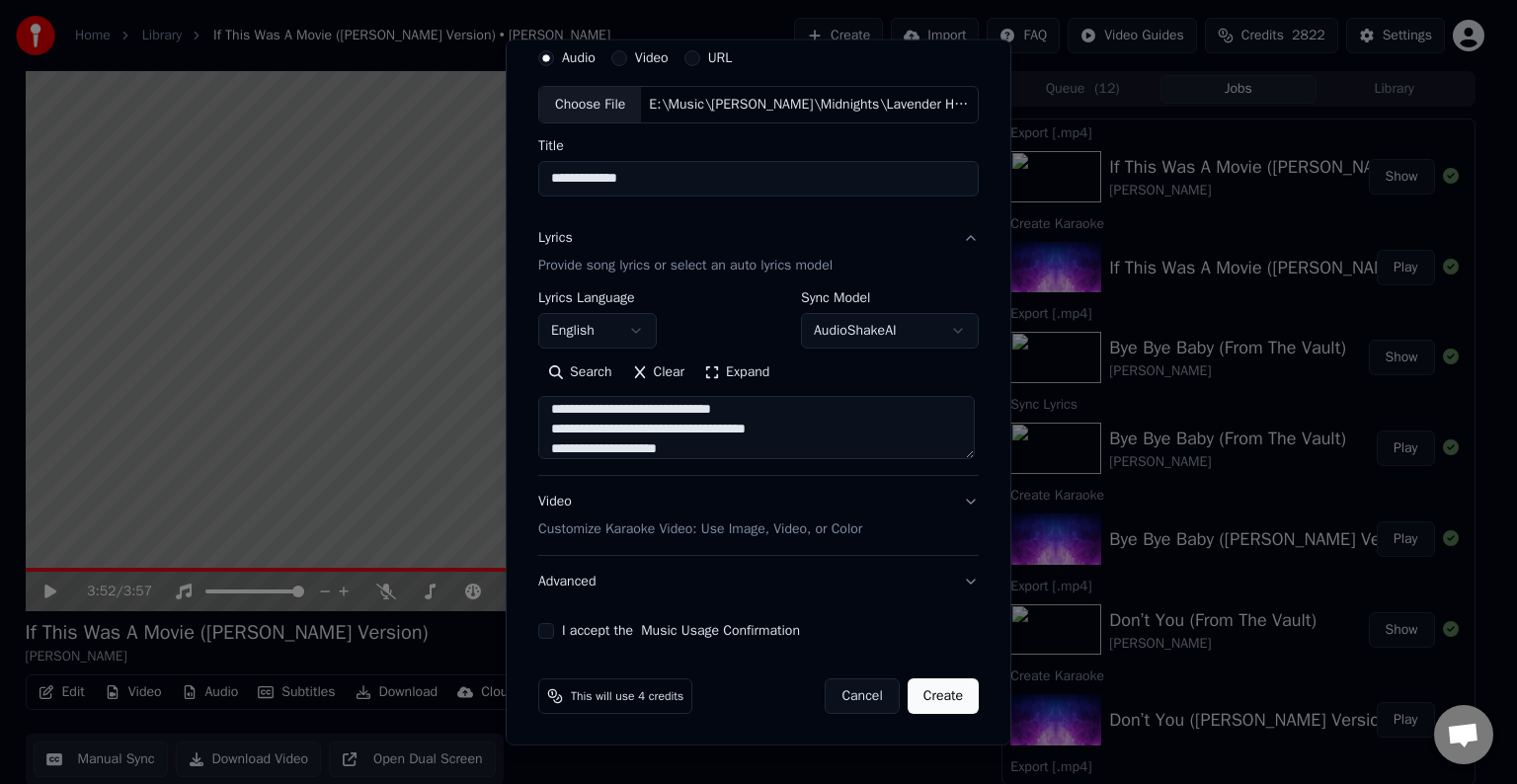 scroll, scrollTop: 912, scrollLeft: 0, axis: vertical 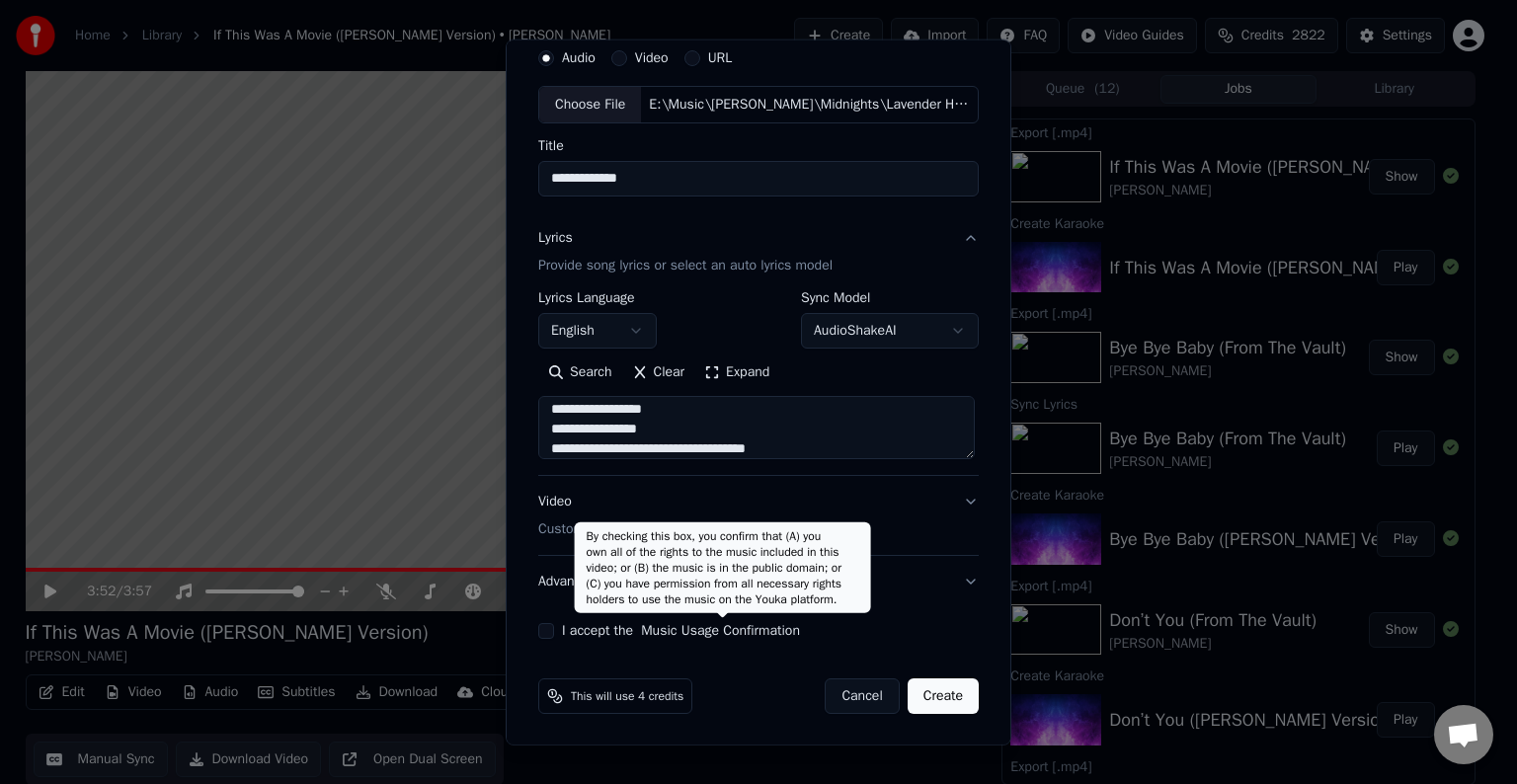 type on "**********" 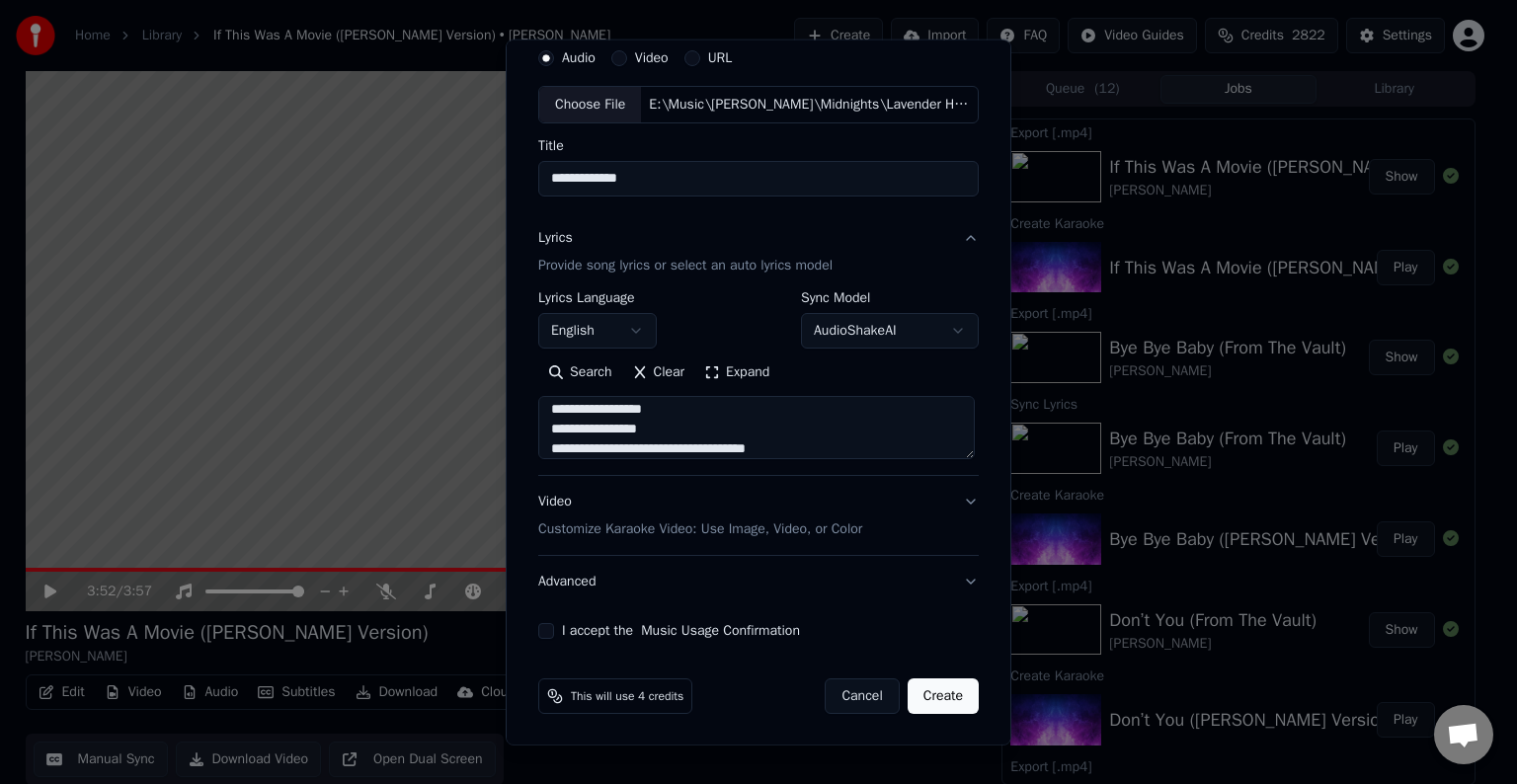 click on "Advanced" at bounding box center (758, 582) 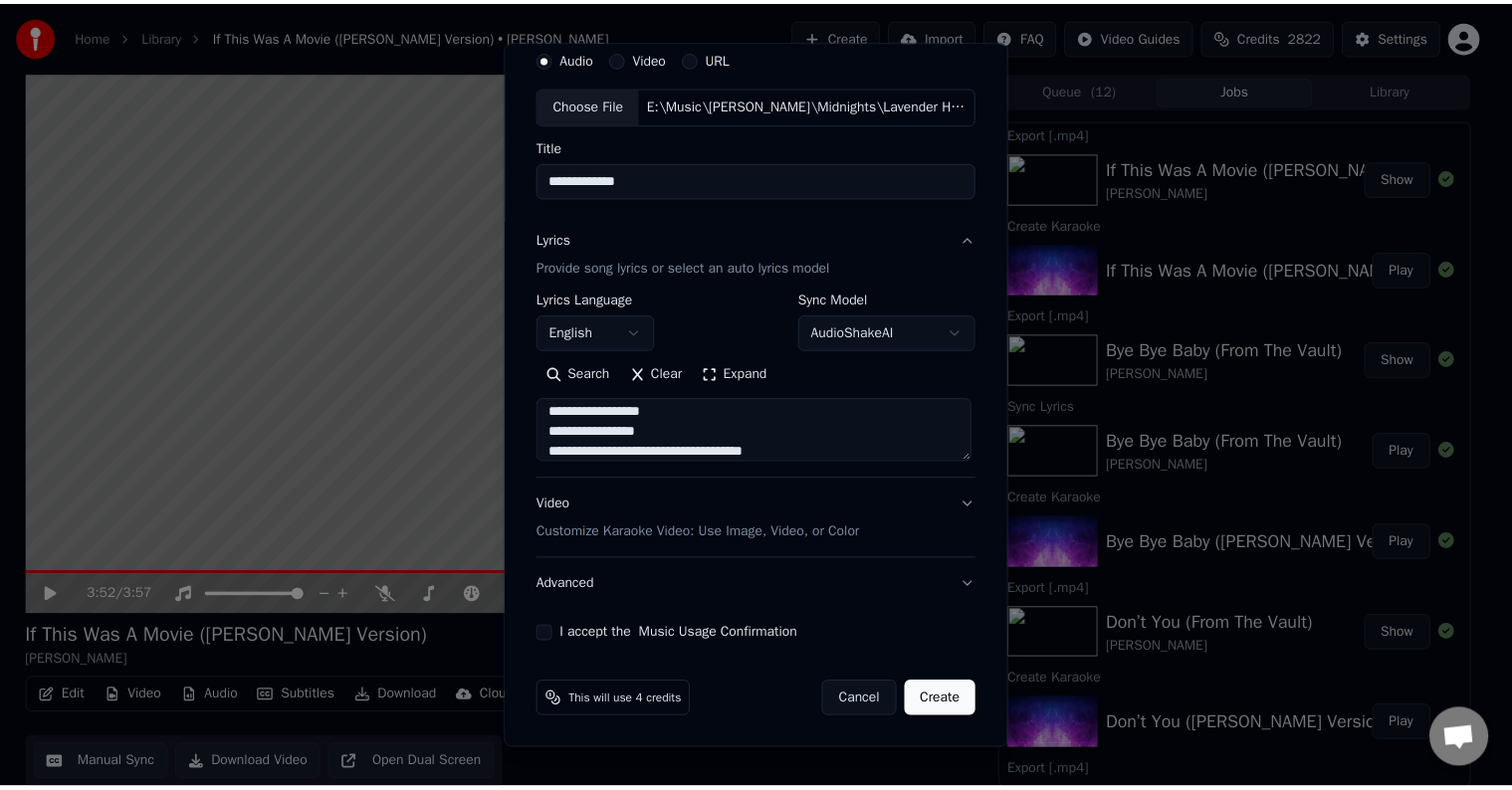 scroll, scrollTop: 0, scrollLeft: 0, axis: both 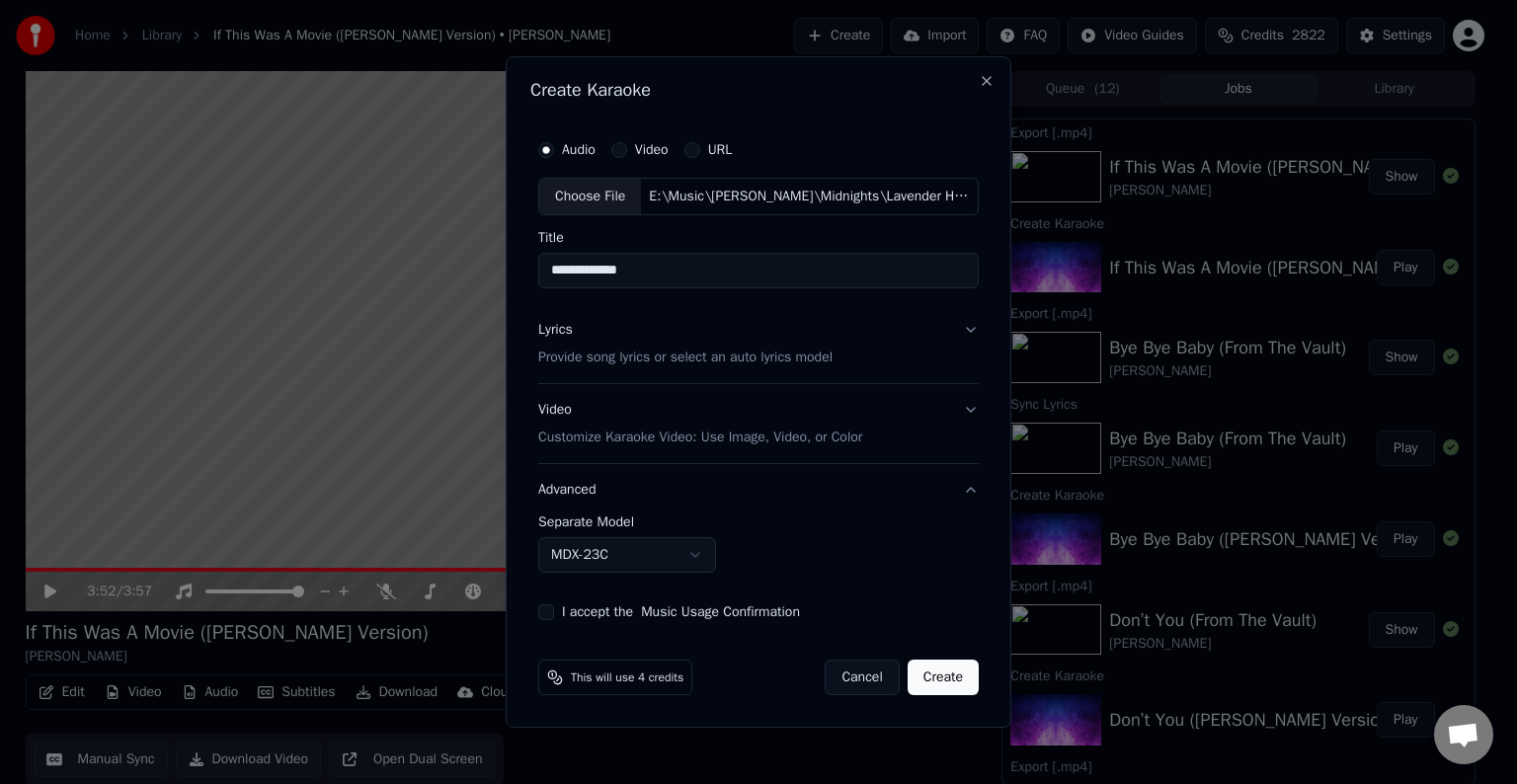 click on "Home Library If This Was A Movie ([PERSON_NAME] Version) • [PERSON_NAME] Create Import FAQ Video Guides Credits 2822 Settings 3:52  /  3:57 If This Was A Movie ([PERSON_NAME] Version) [PERSON_NAME] BPM 148 Key E Edit Video Audio Subtitles Download Cloud Library Manual Sync Download Video Open Dual Screen Queue ( 12 ) Jobs Library Export [.mp4] If This Was A Movie ([PERSON_NAME] Version) [PERSON_NAME] Show Create Karaoke If This Was A Movie ([PERSON_NAME] Version) Play Export [.mp4] Bye Bye Baby (From The Vault) [PERSON_NAME] Show Sync Lyrics Bye Bye Baby (From The Vault) [PERSON_NAME] Play Create Karaoke Bye Bye Baby ([PERSON_NAME] Version) [From The Vault] Play Export [.mp4] Don’t You (From The Vault) [PERSON_NAME] Show Create Karaoke Don’t You ([PERSON_NAME] Version) [From The Vault] Play Export [.mp4] That’s When (From The Vault) [PERSON_NAME] • [PERSON_NAME] Show Create Karaoke That’s When ([PERSON_NAME] Version) [From The Vault] [feat. [PERSON_NAME]] Play Export [.mp4] We Were Happy (From The Vault) [PERSON_NAME] Show Play Show" at bounding box center (750, 392) 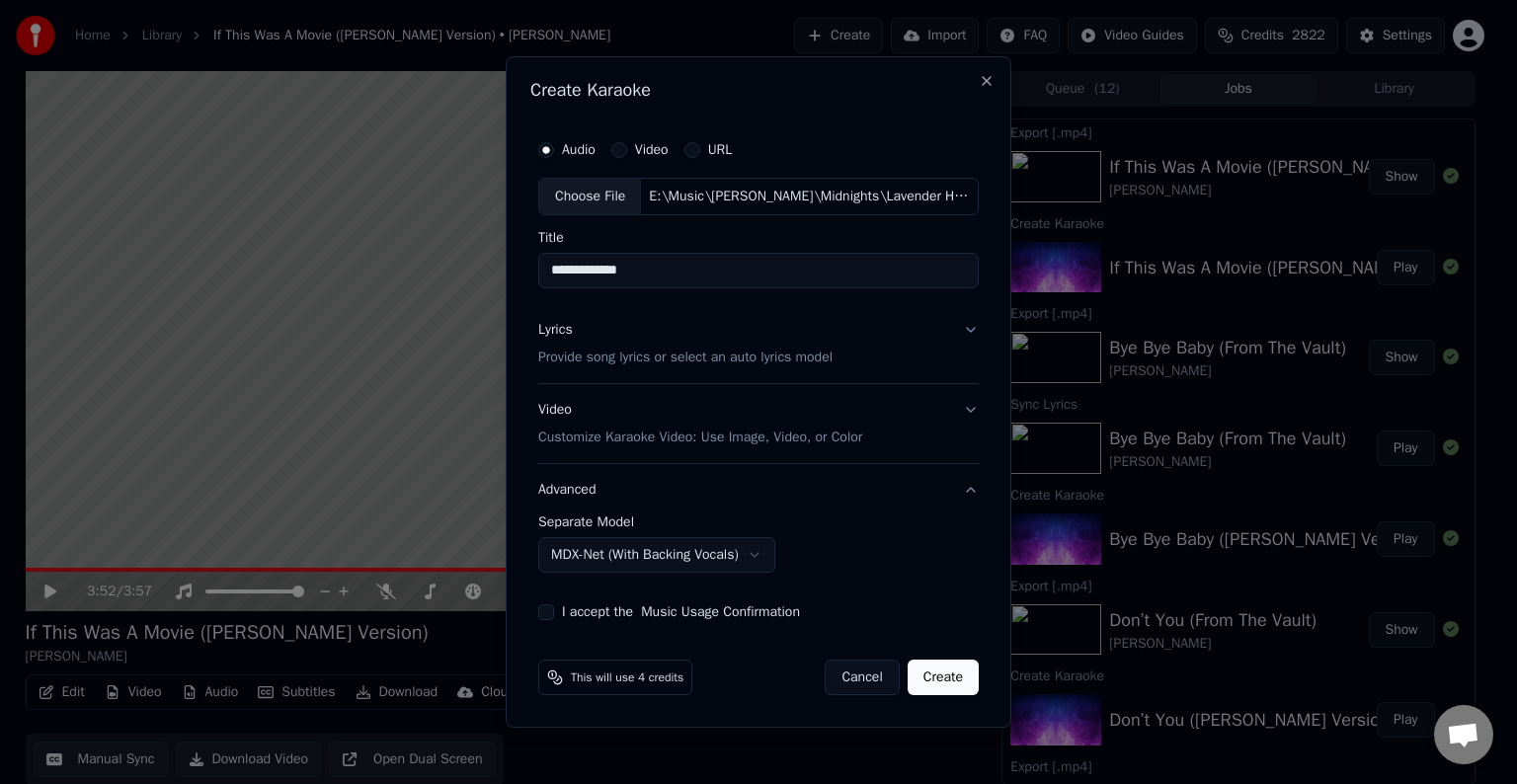 click on "I accept the   Music Usage Confirmation" at bounding box center (546, 612) 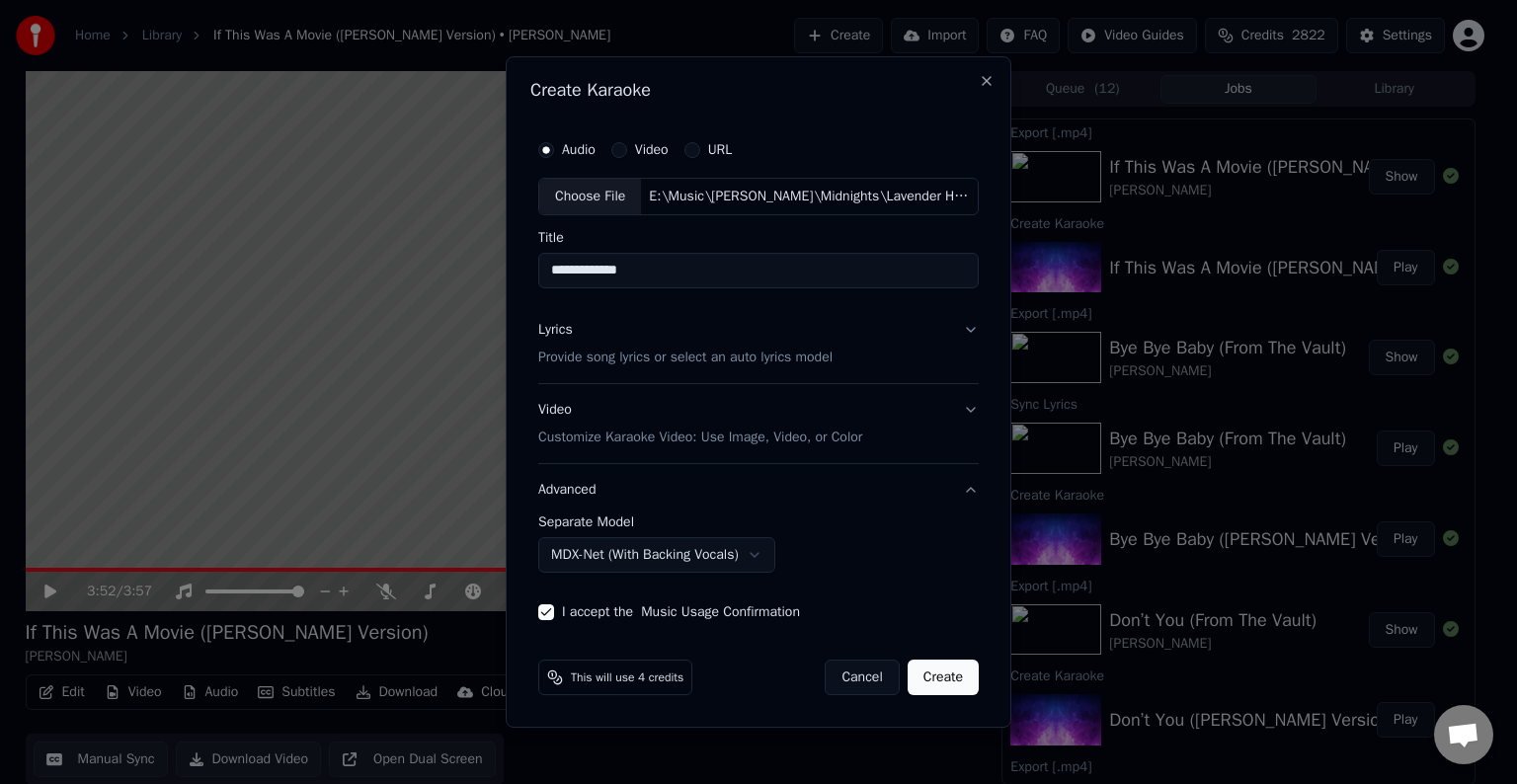 click on "Create" at bounding box center [943, 677] 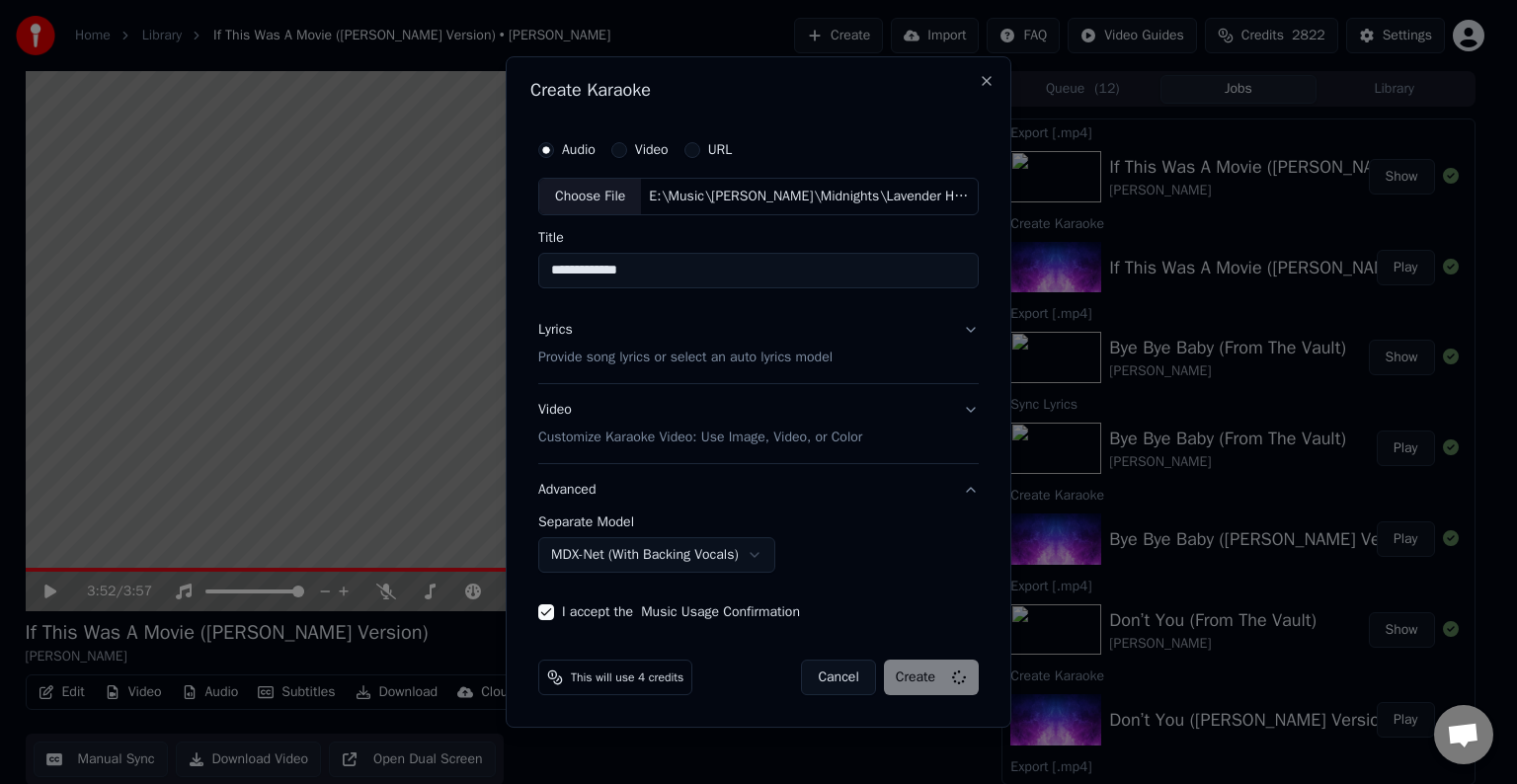 select on "******" 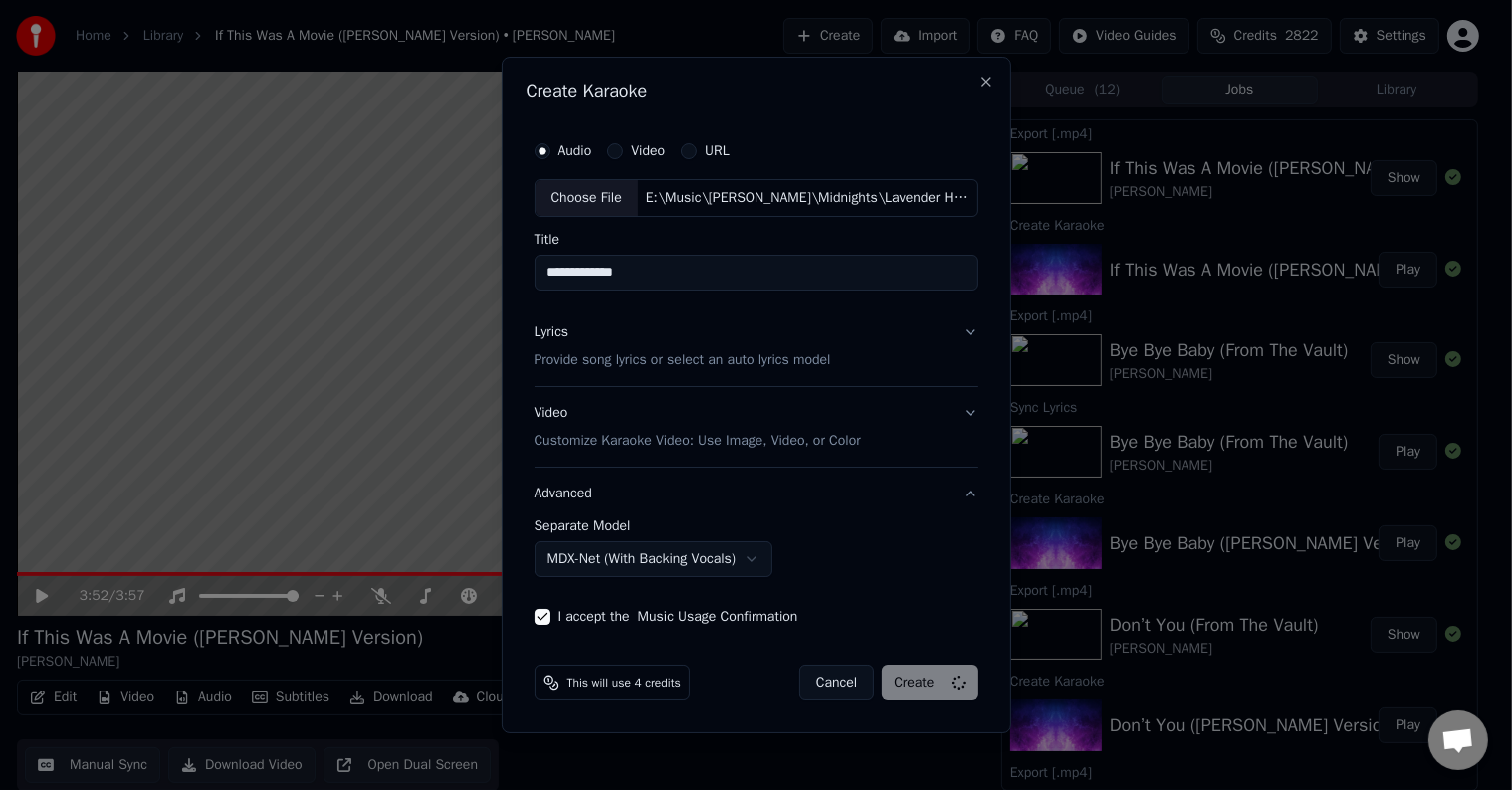 type 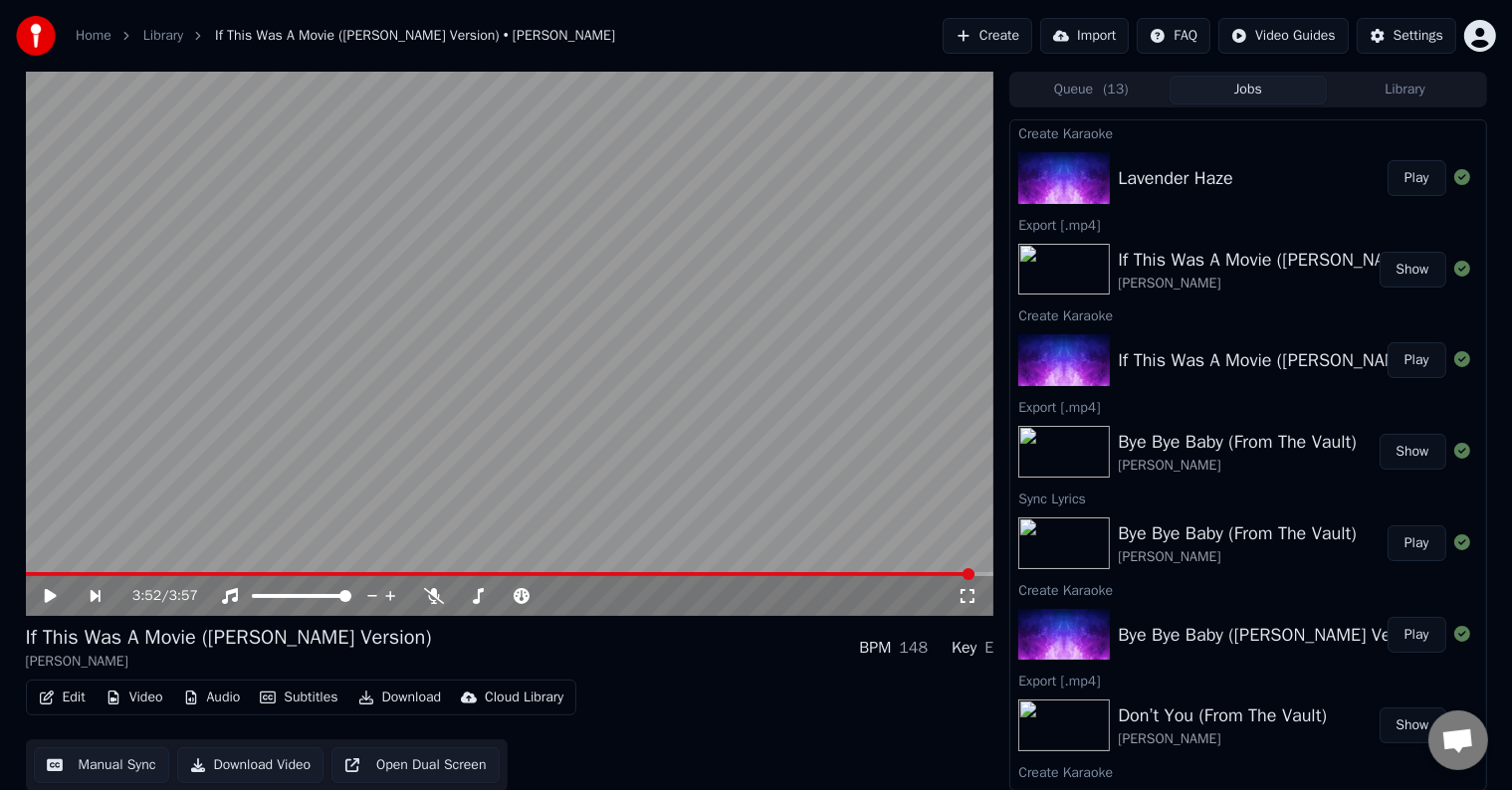 click on "Play" at bounding box center (1416, 178) 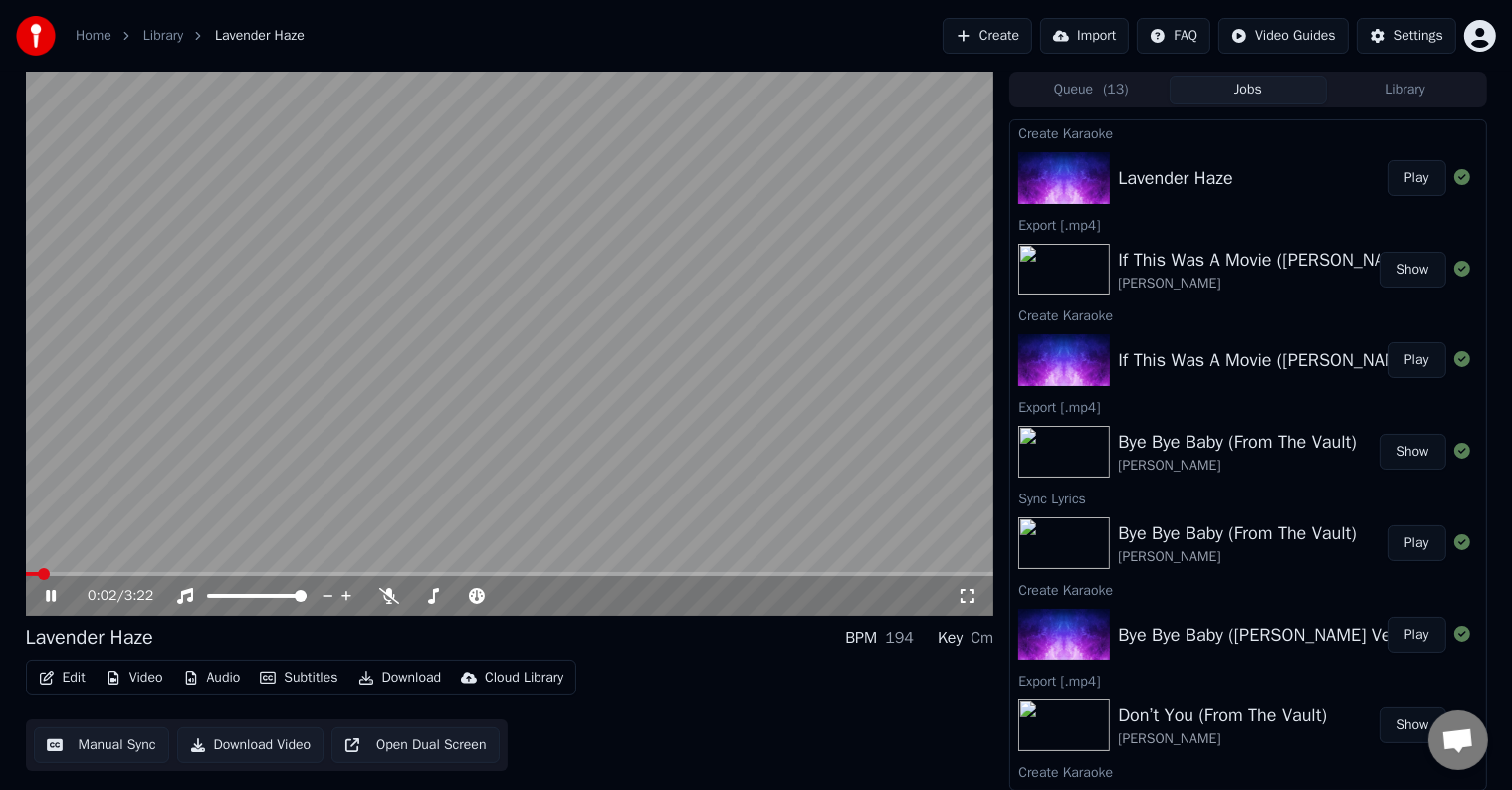 click on "Edit" at bounding box center (62, 678) 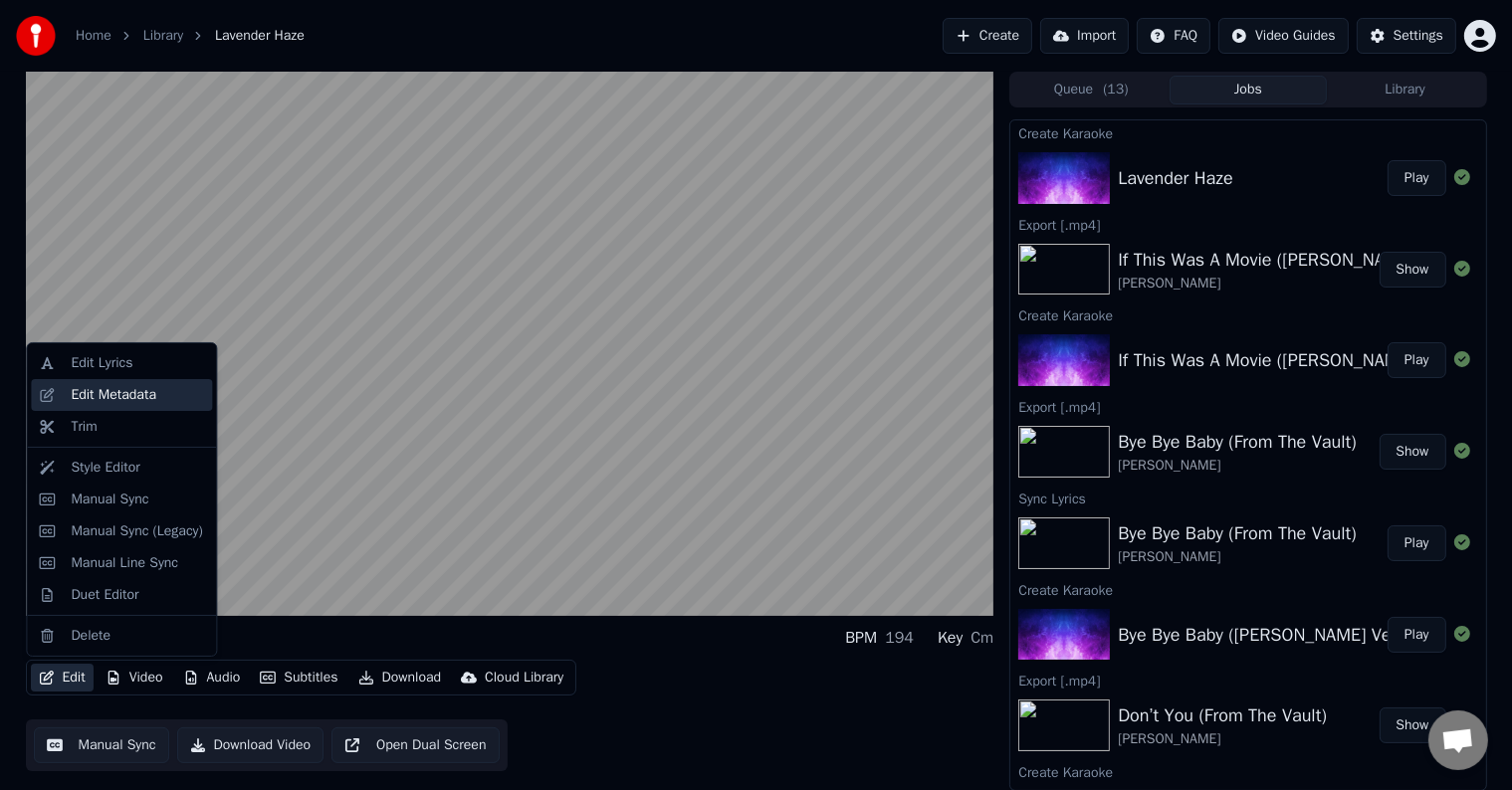 click on "Edit Metadata" at bounding box center [113, 395] 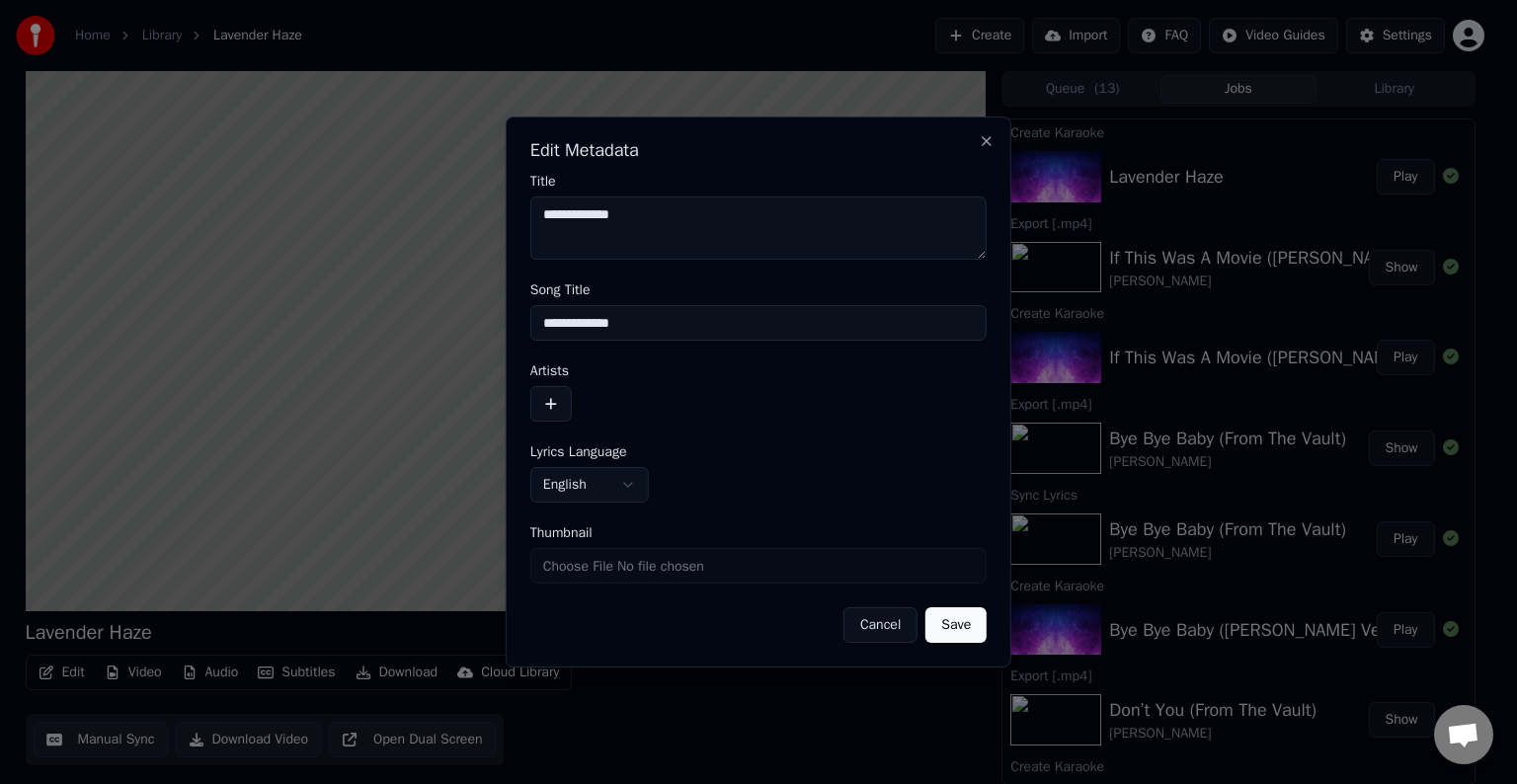 click at bounding box center (551, 404) 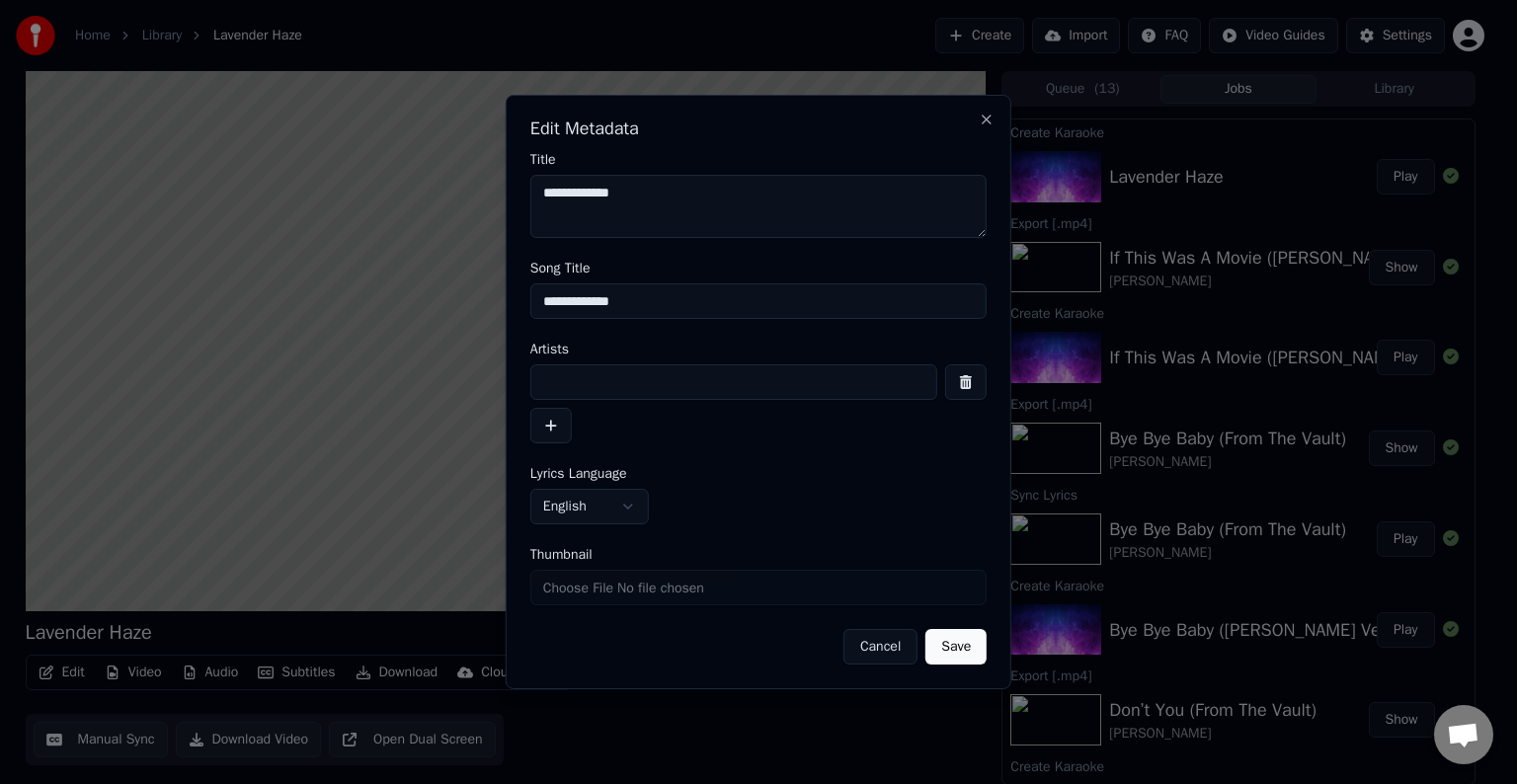 click at bounding box center (734, 382) 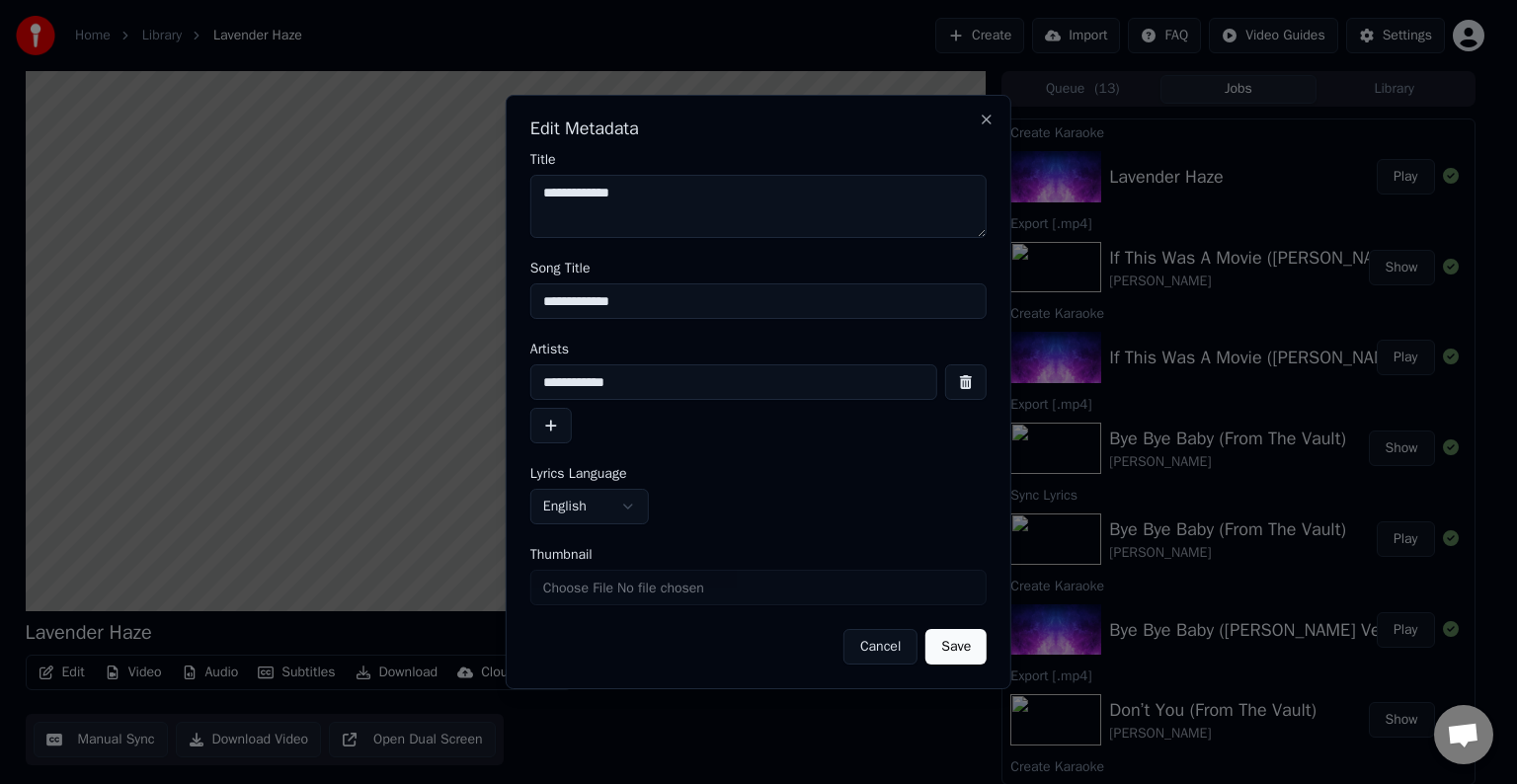 type on "**********" 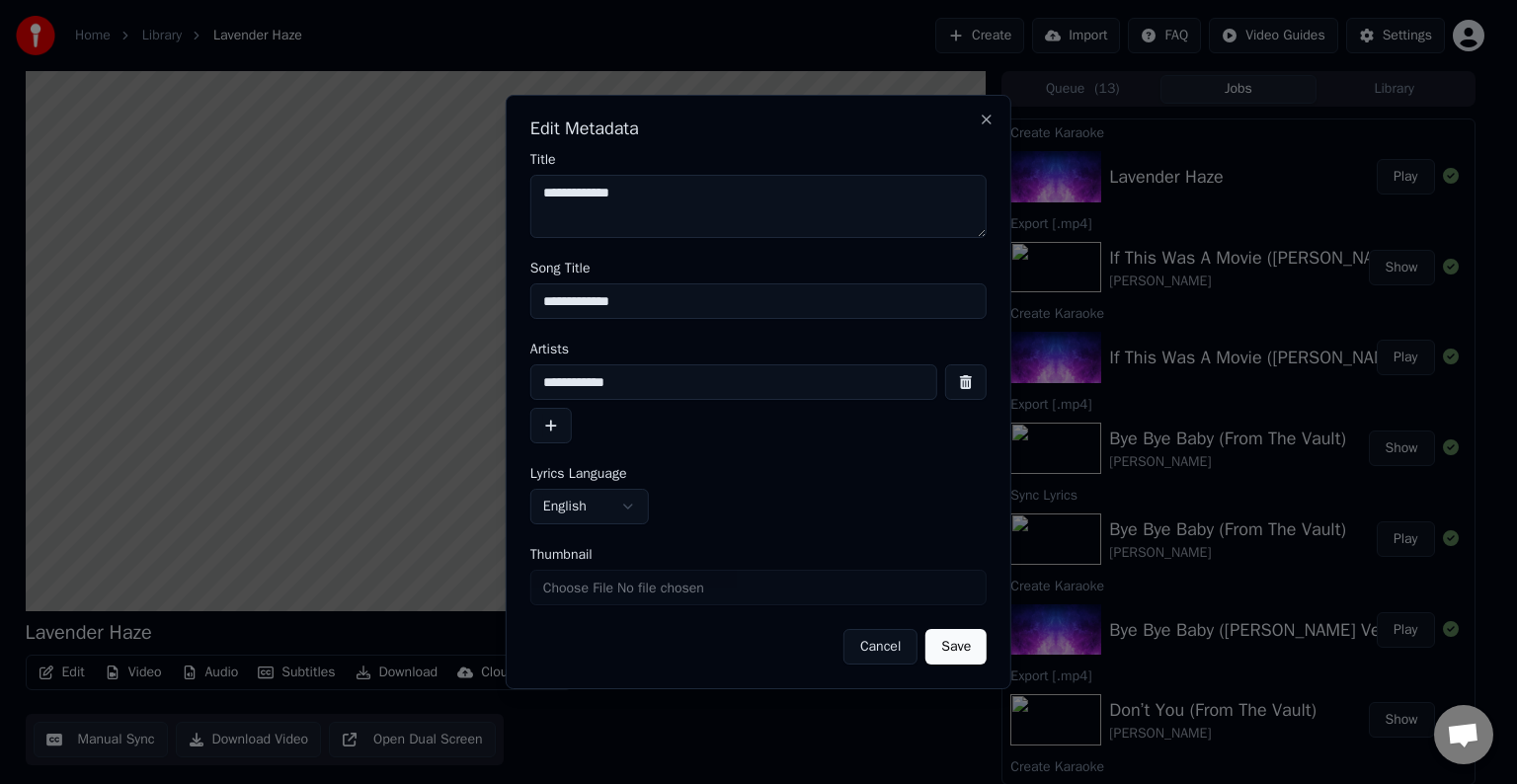 click on "Save" at bounding box center [956, 647] 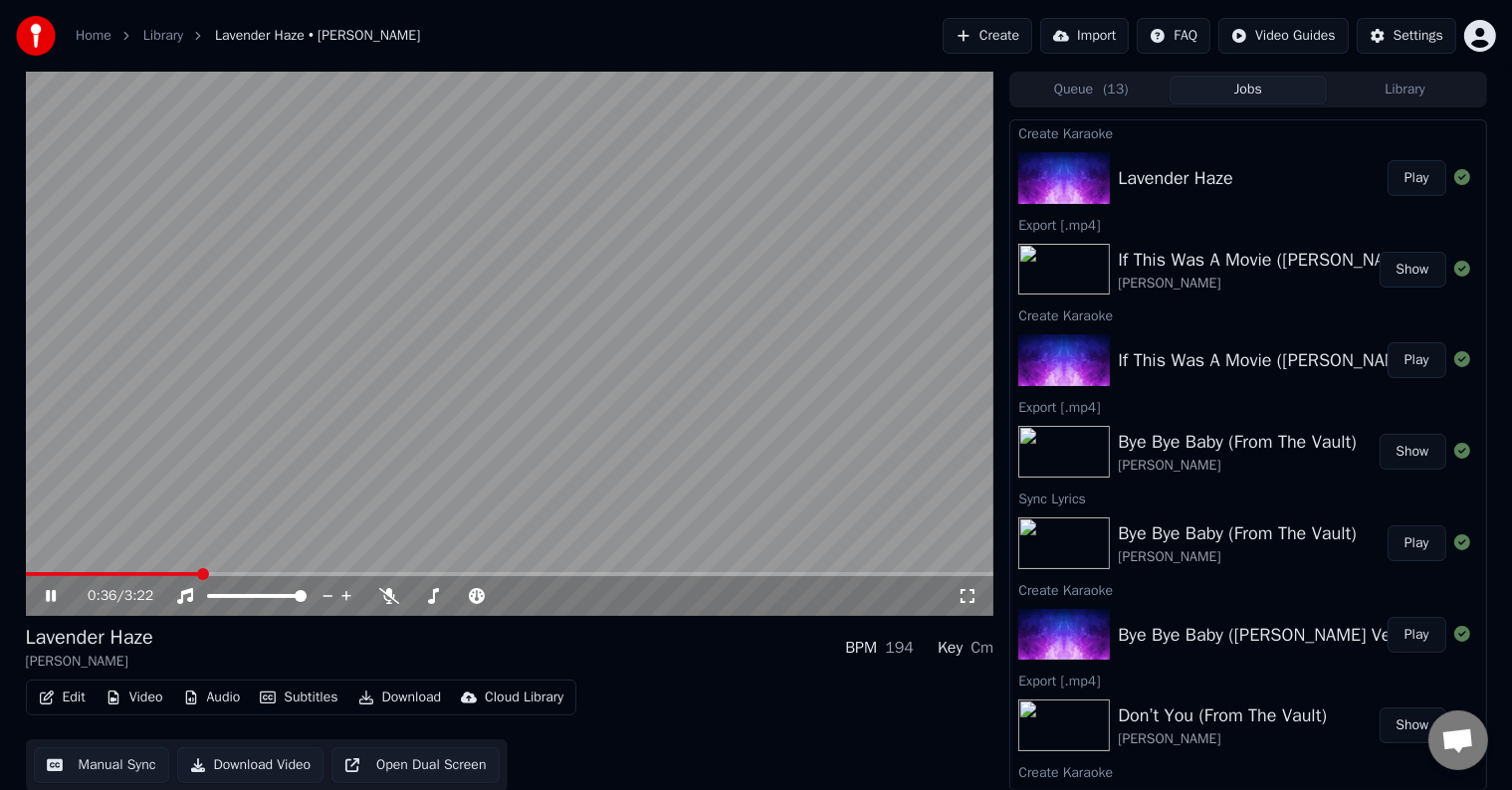 click 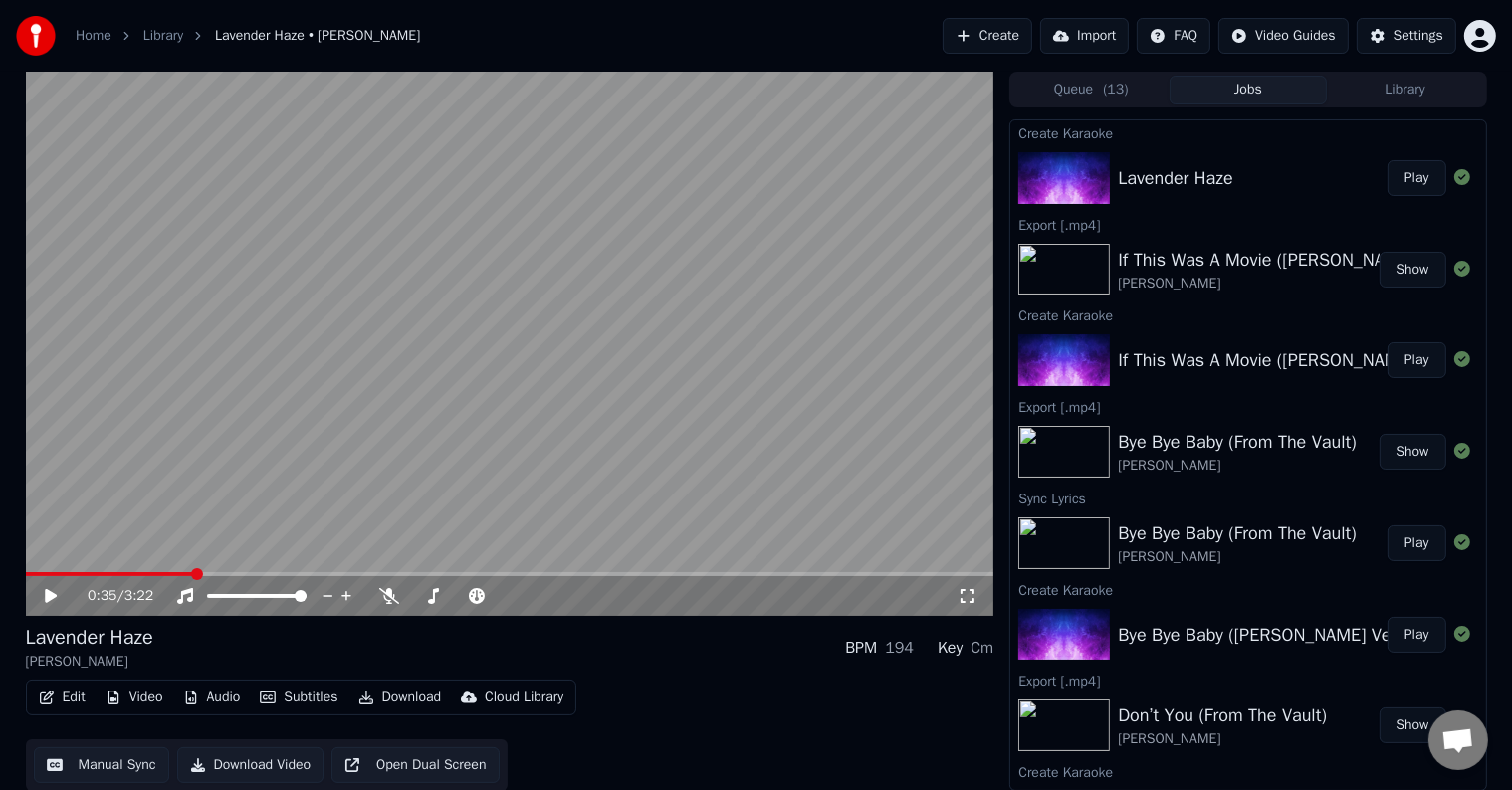 click at bounding box center (197, 574) 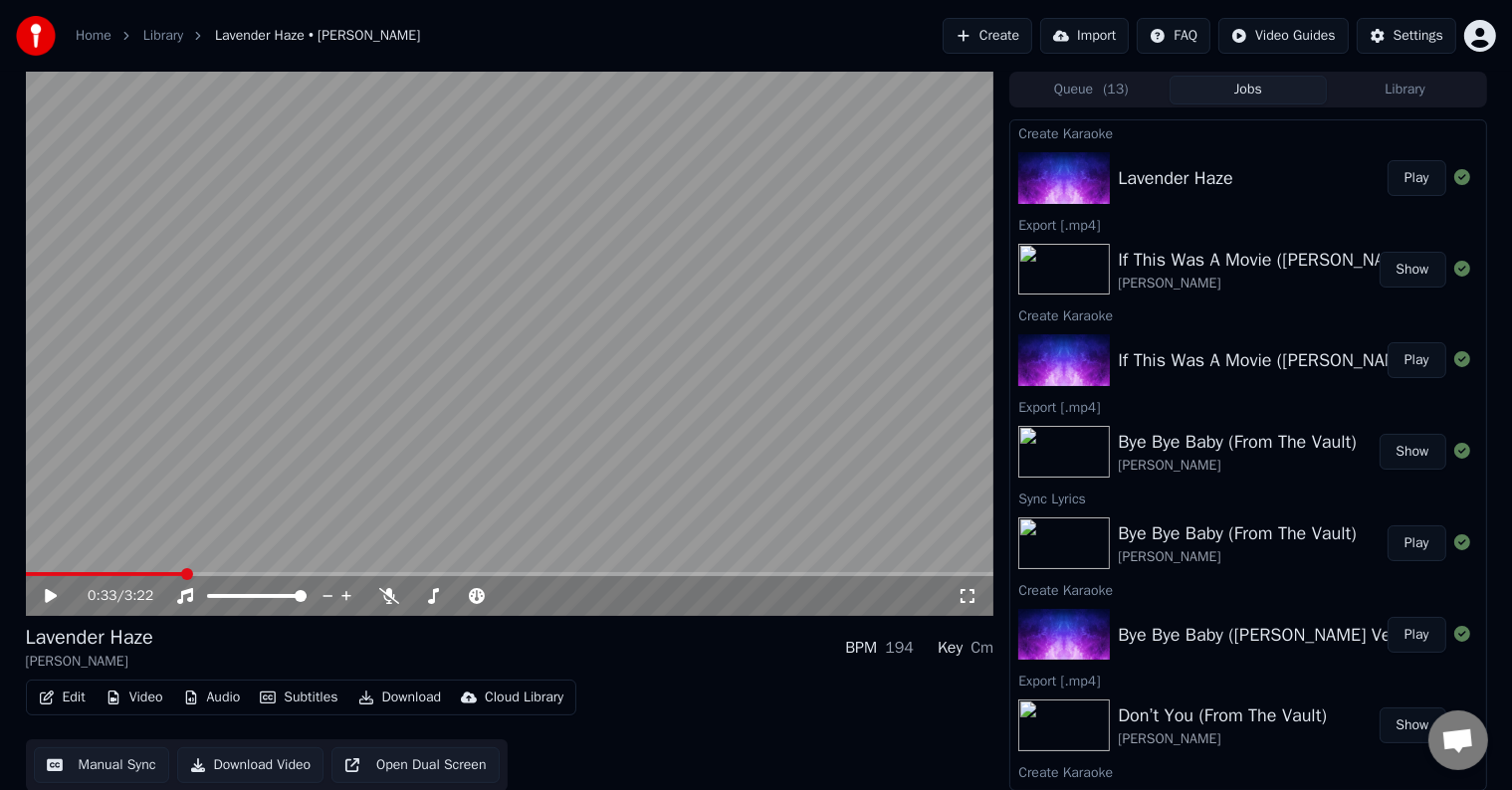 click at bounding box center [187, 574] 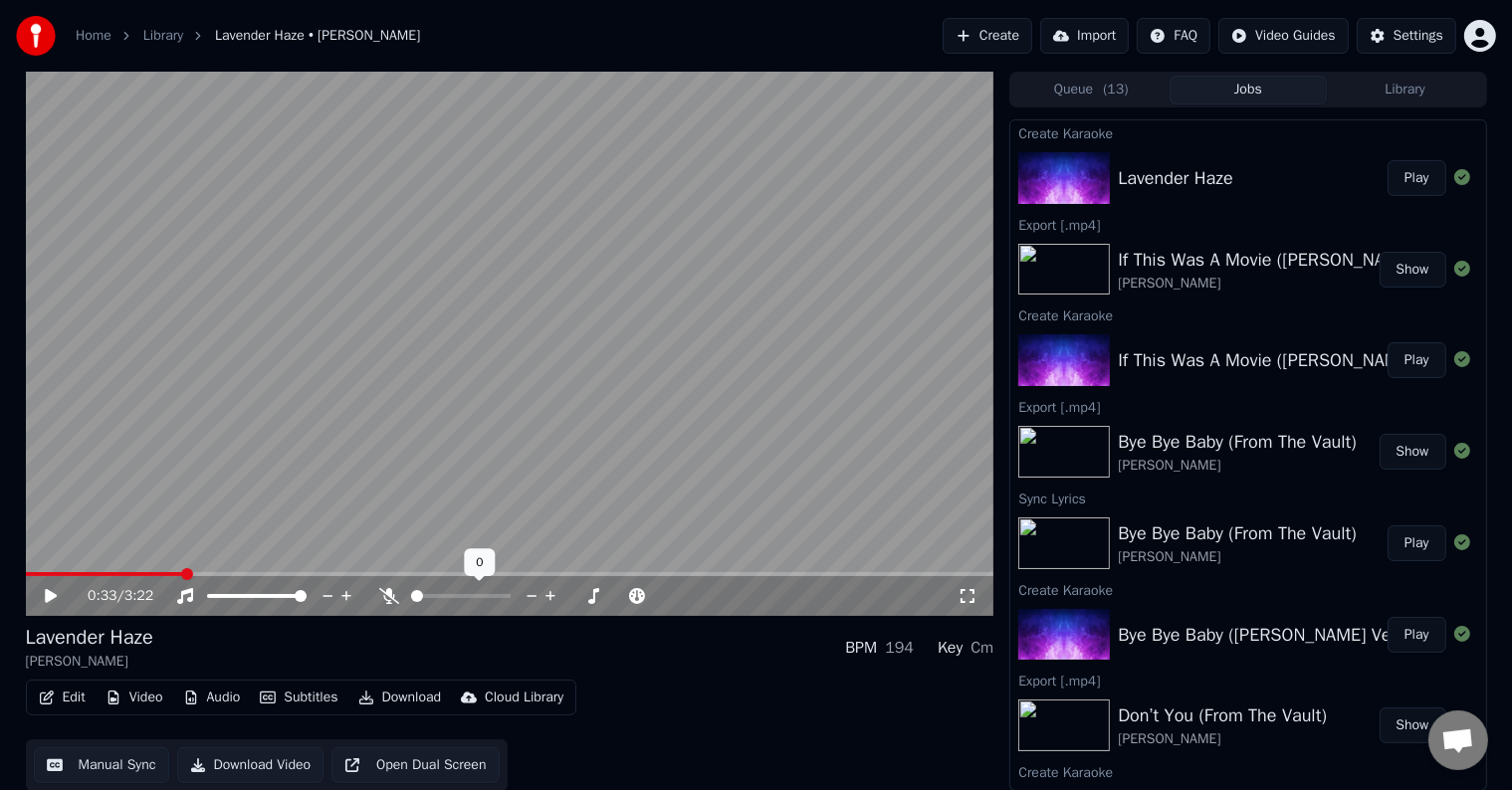 click 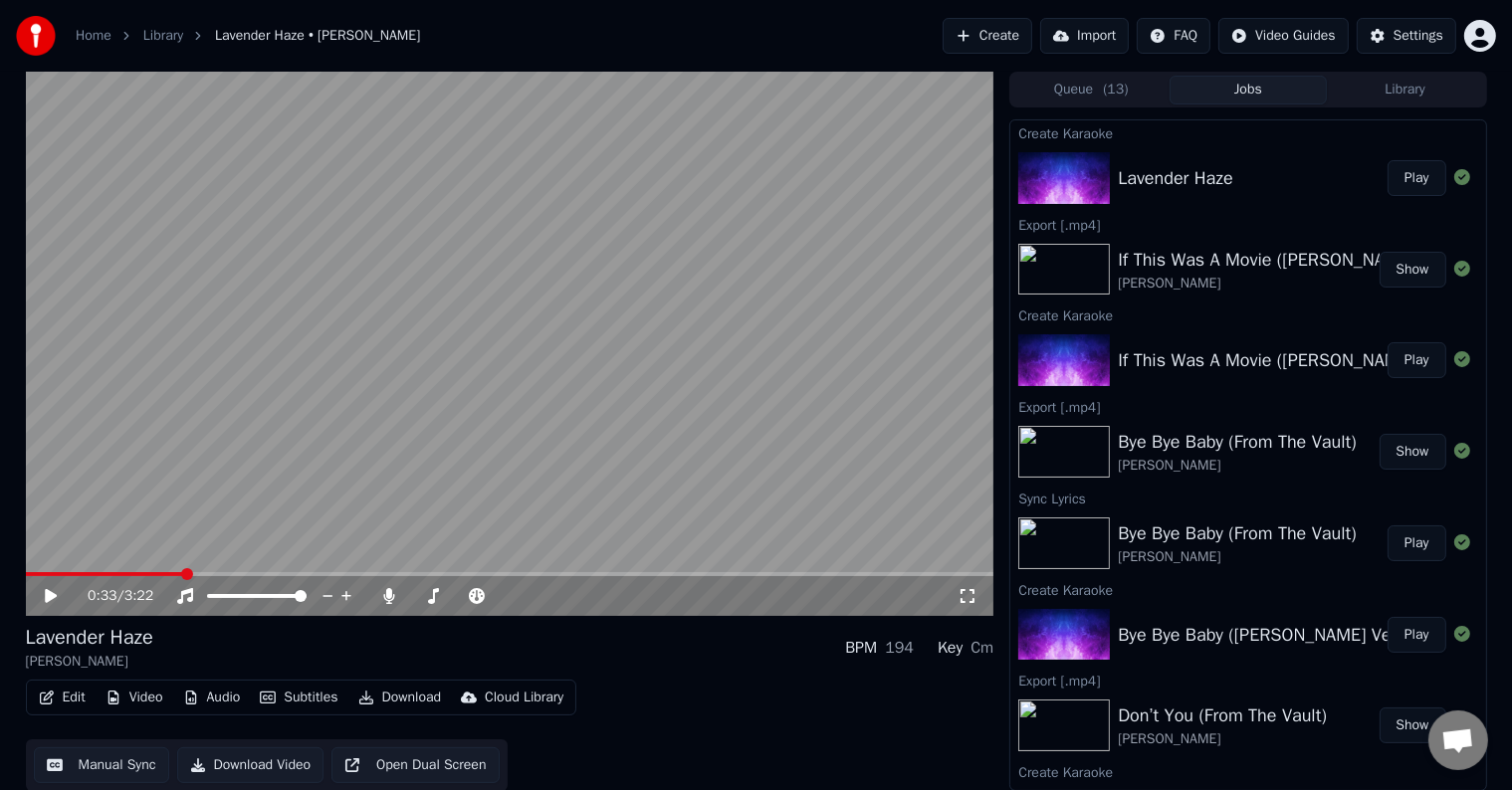 click 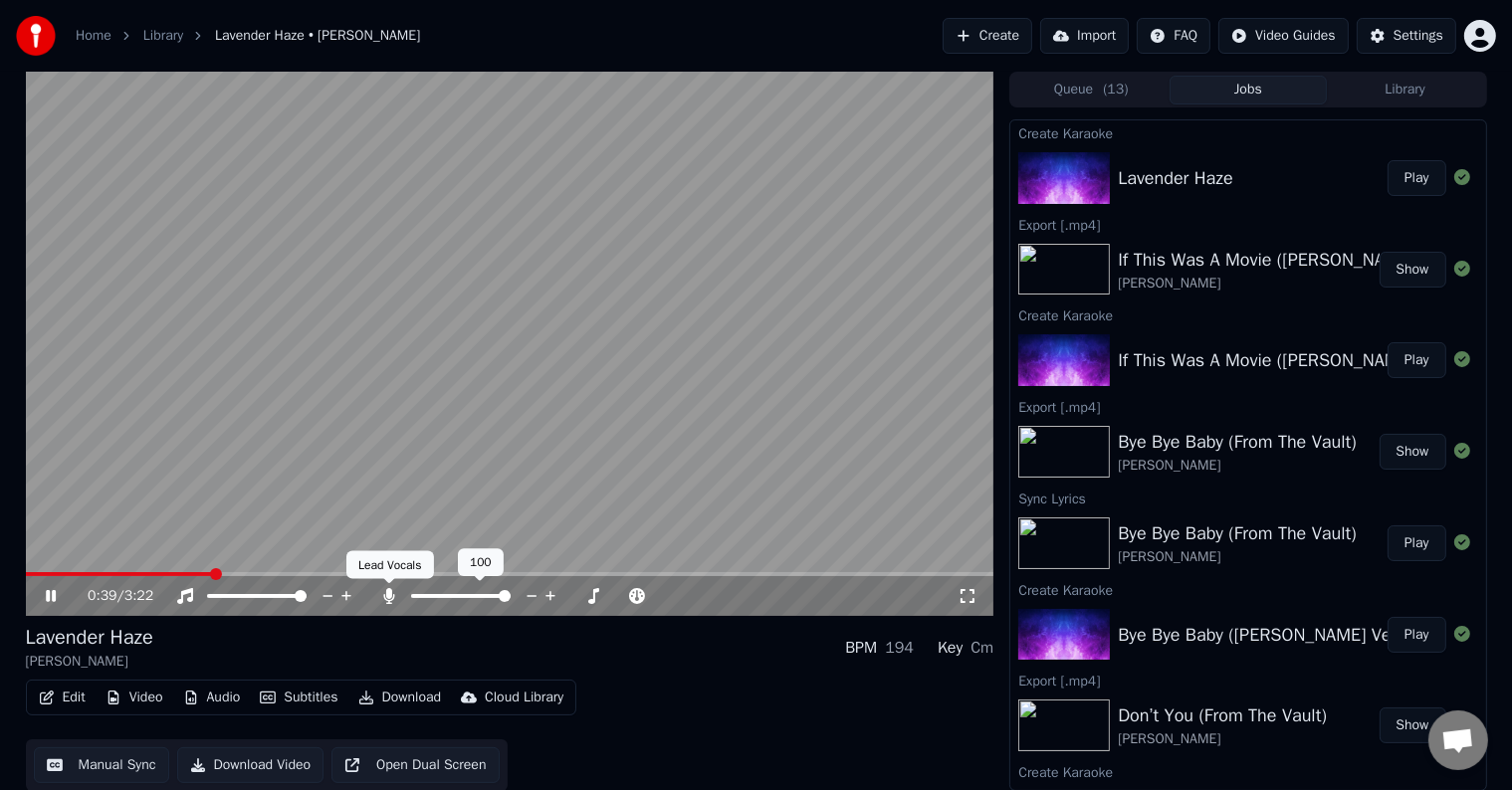 click 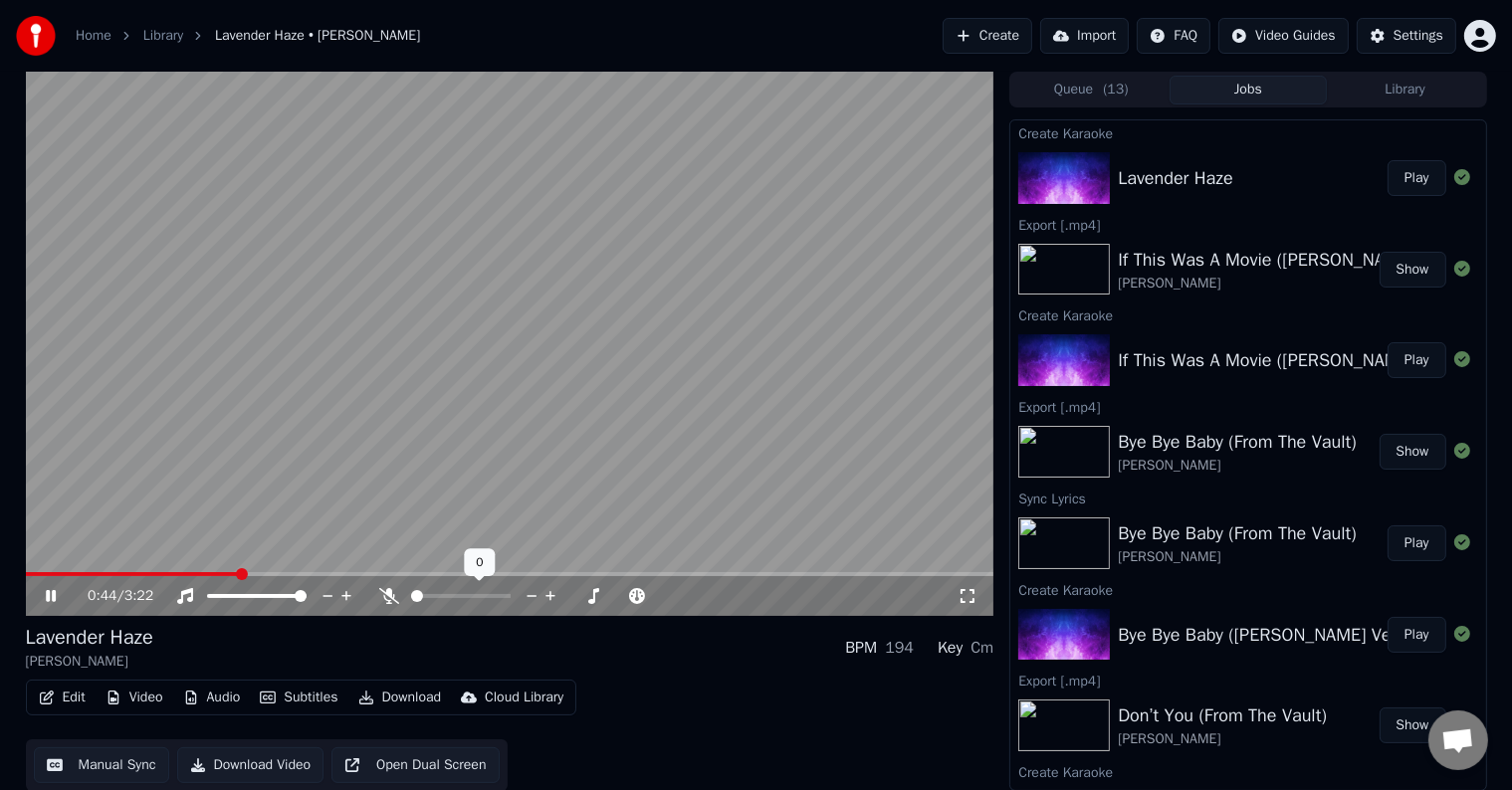 click 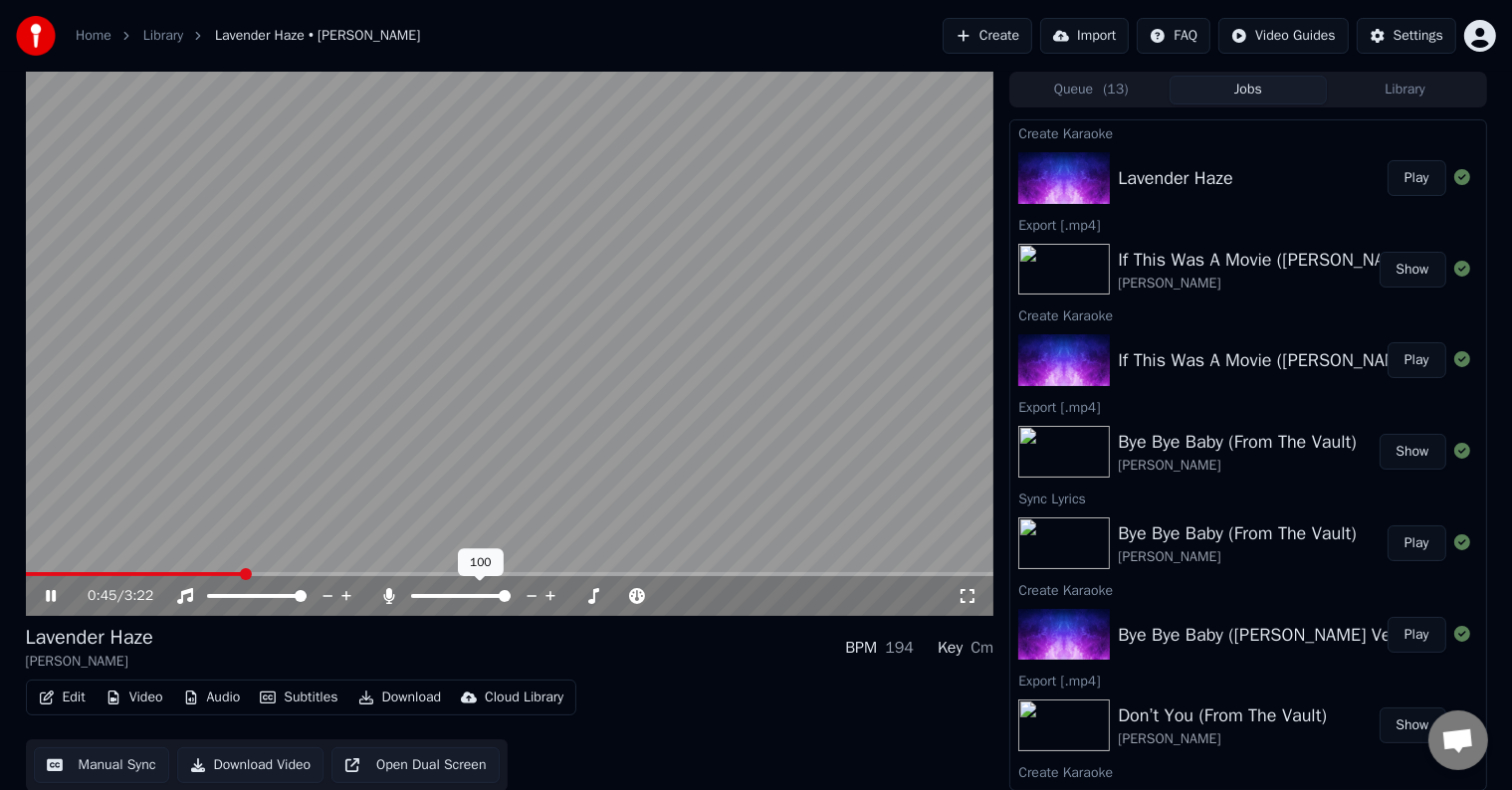 click 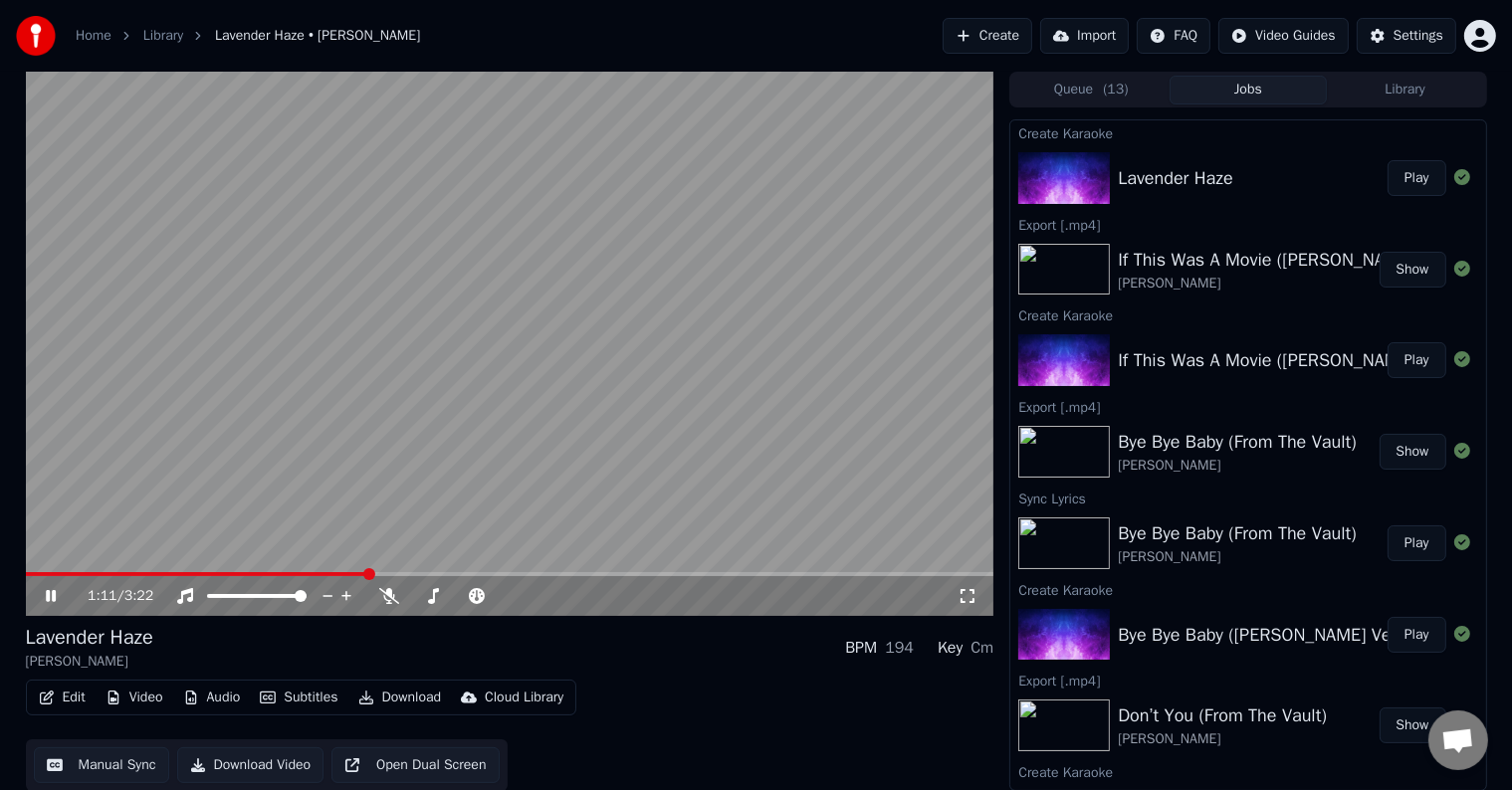 click 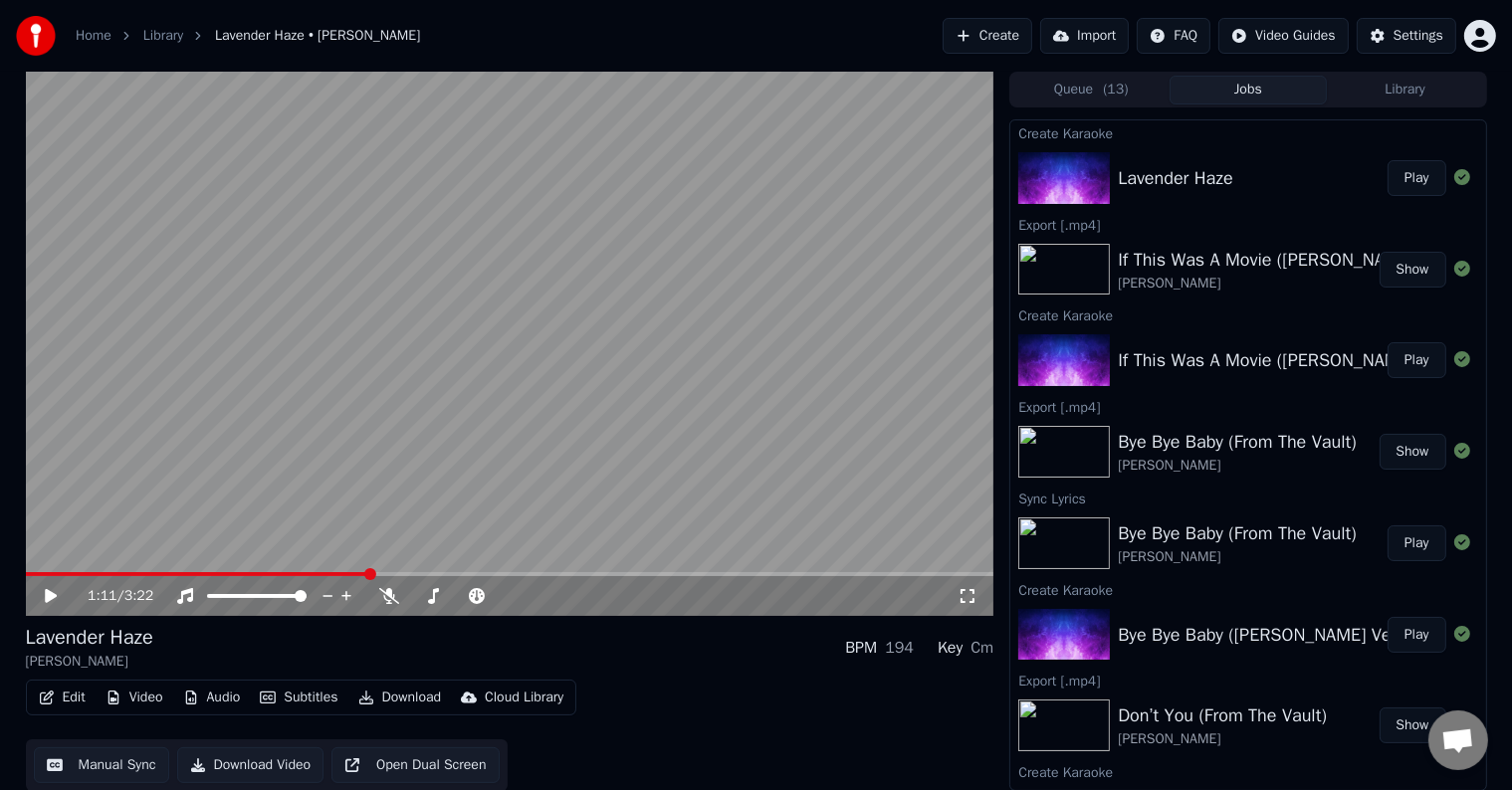 click on "Audio" at bounding box center [212, 697] 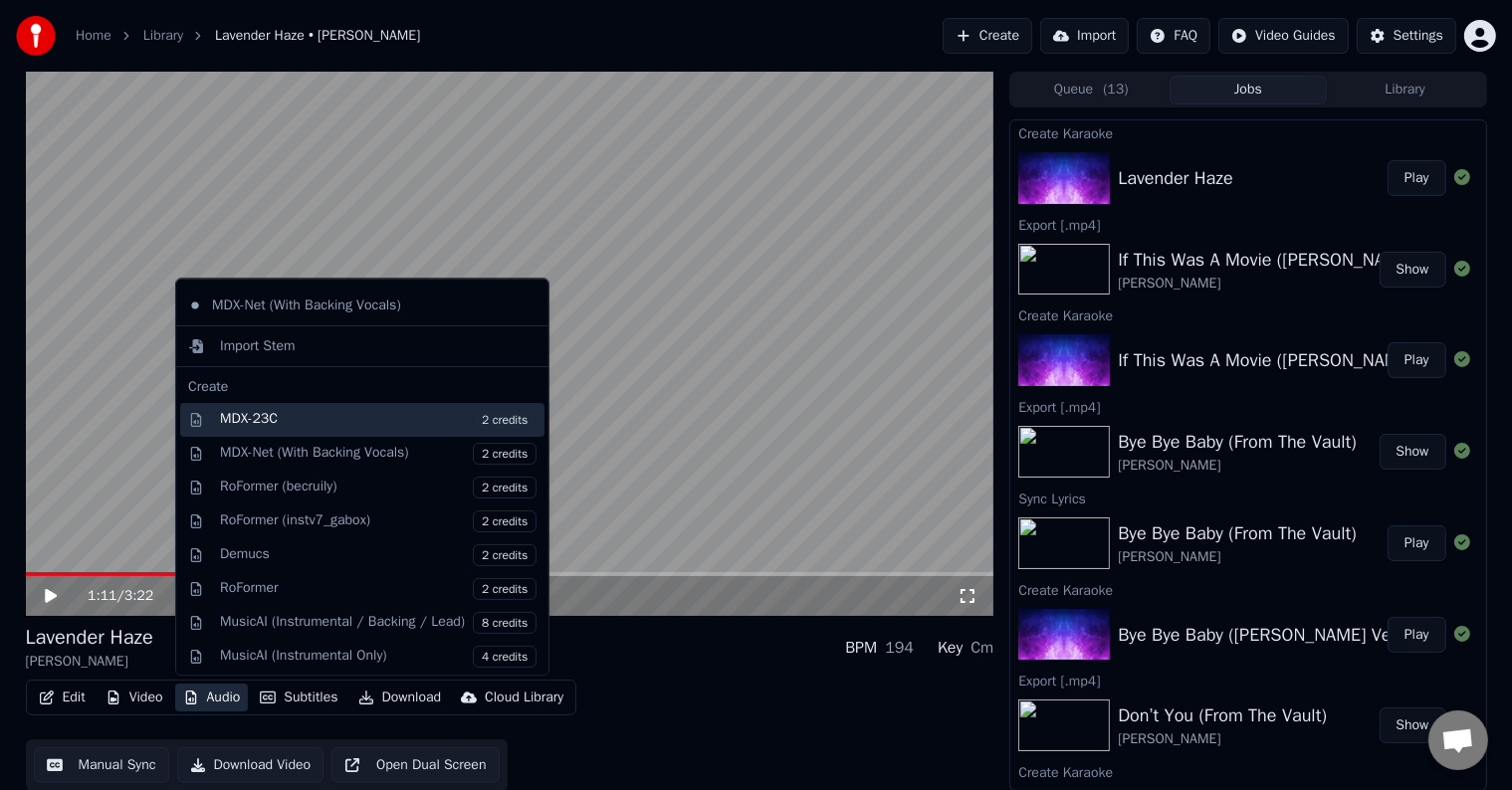 scroll, scrollTop: 163, scrollLeft: 0, axis: vertical 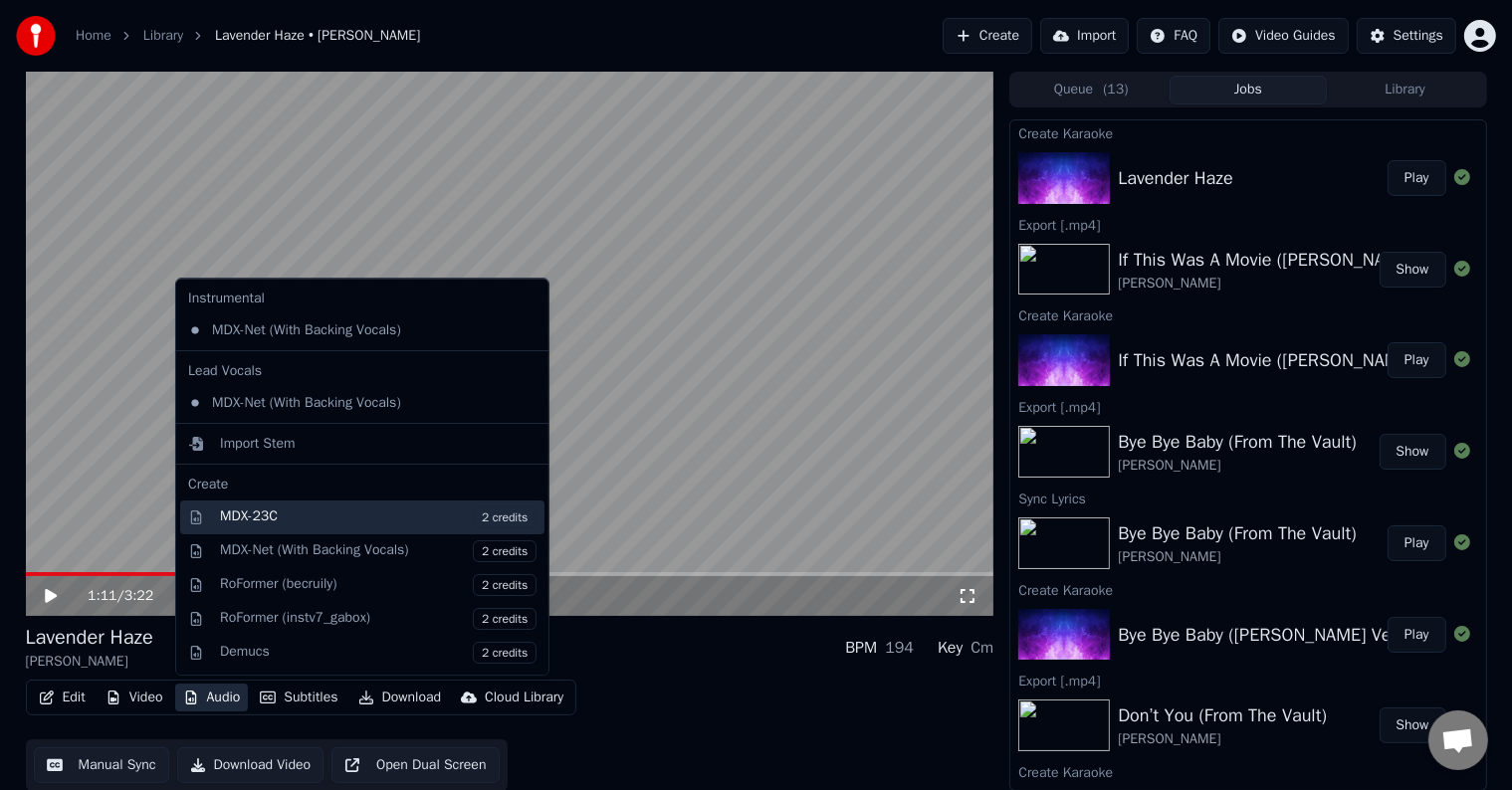 click on "MDX-23C 2 credits" at bounding box center (378, 517) 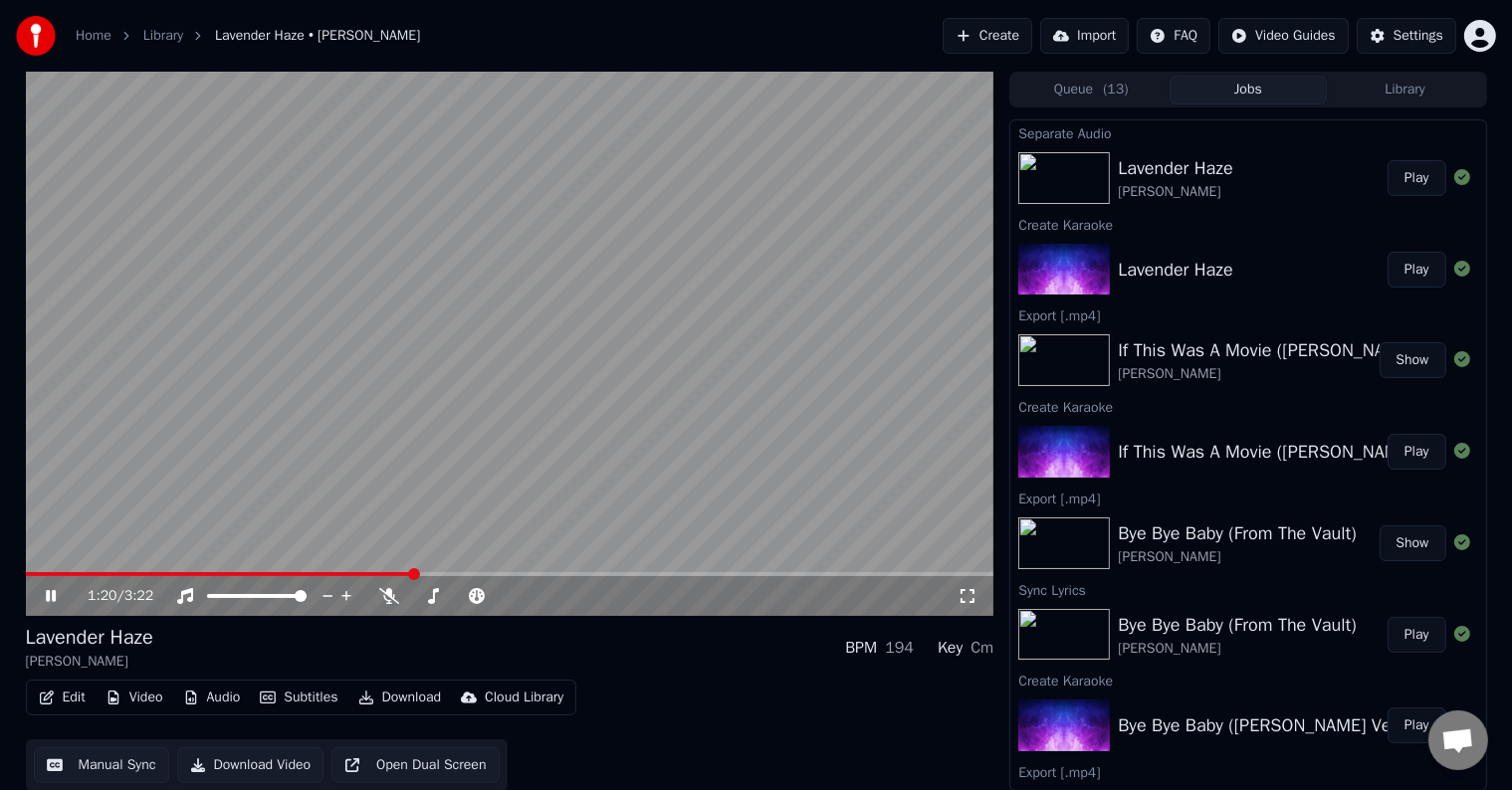 click 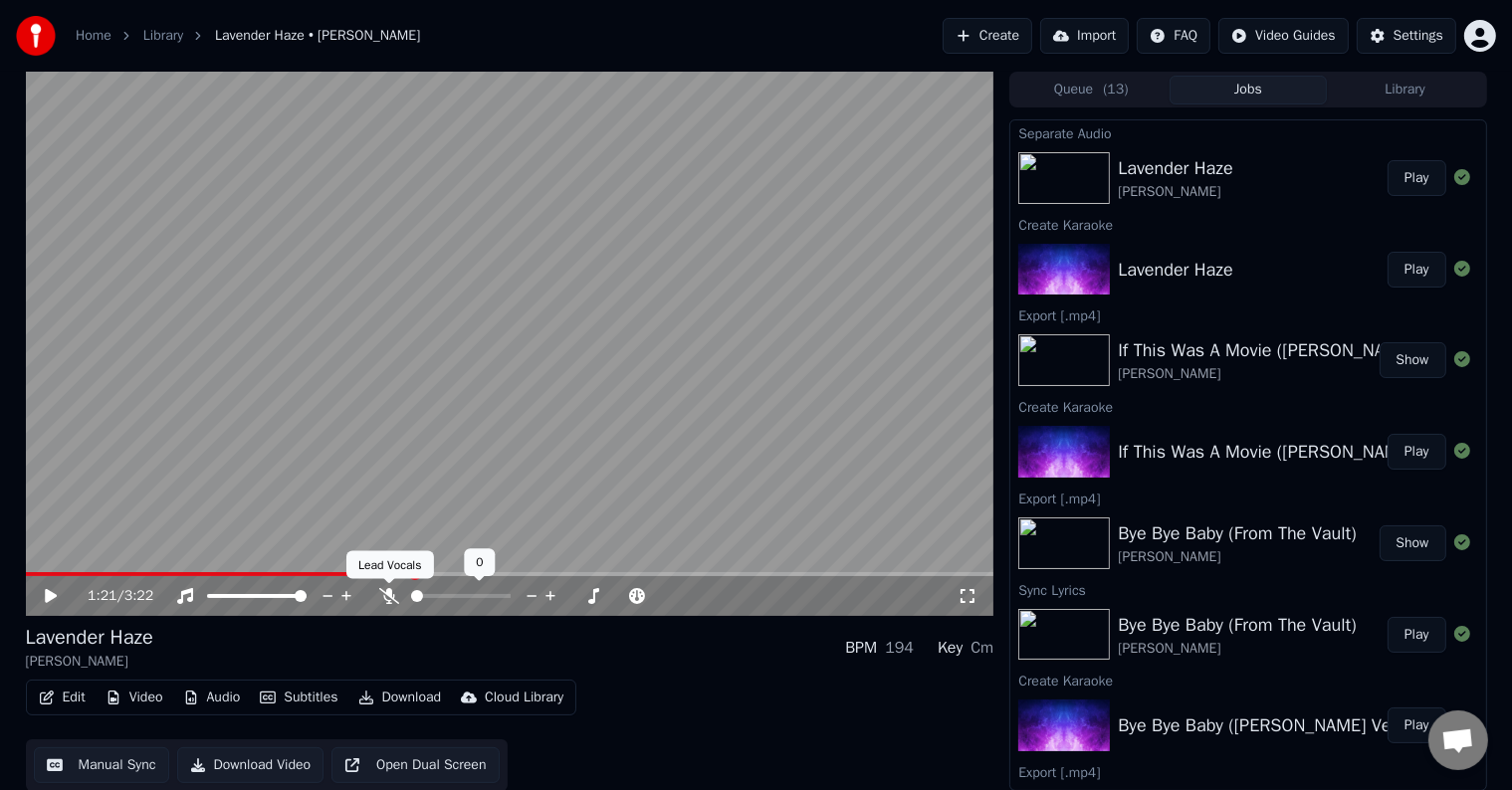 click 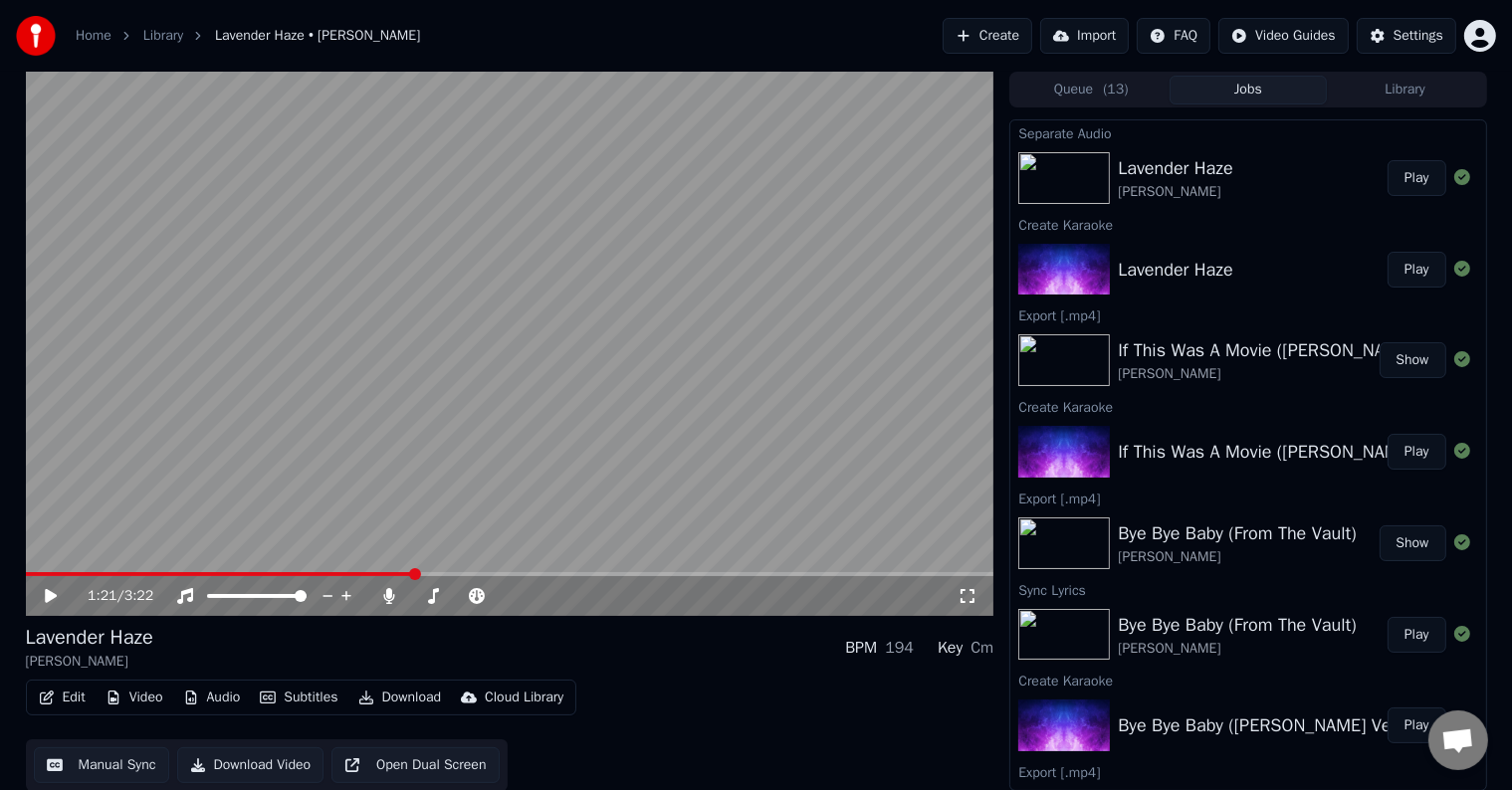 click 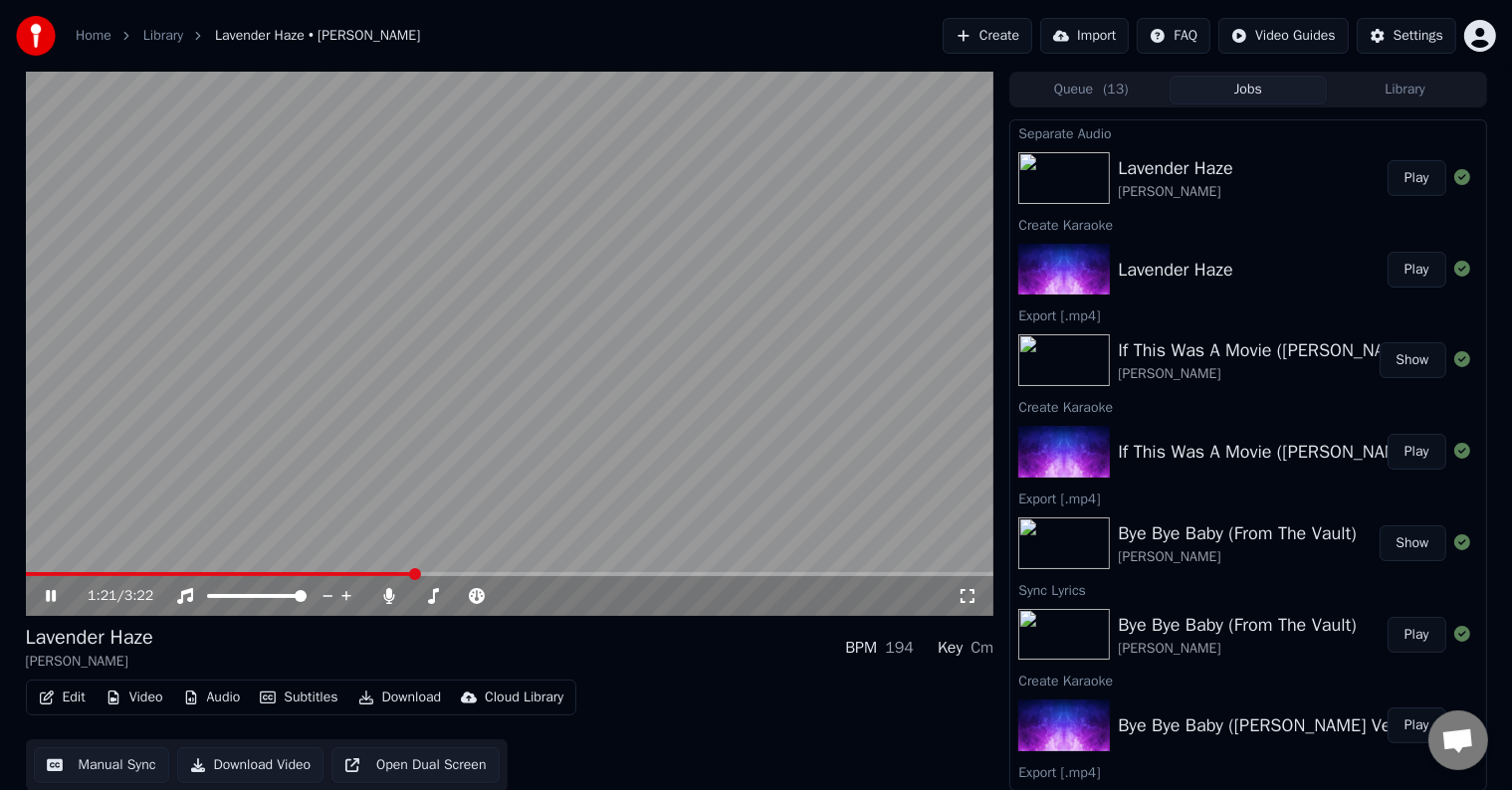 click 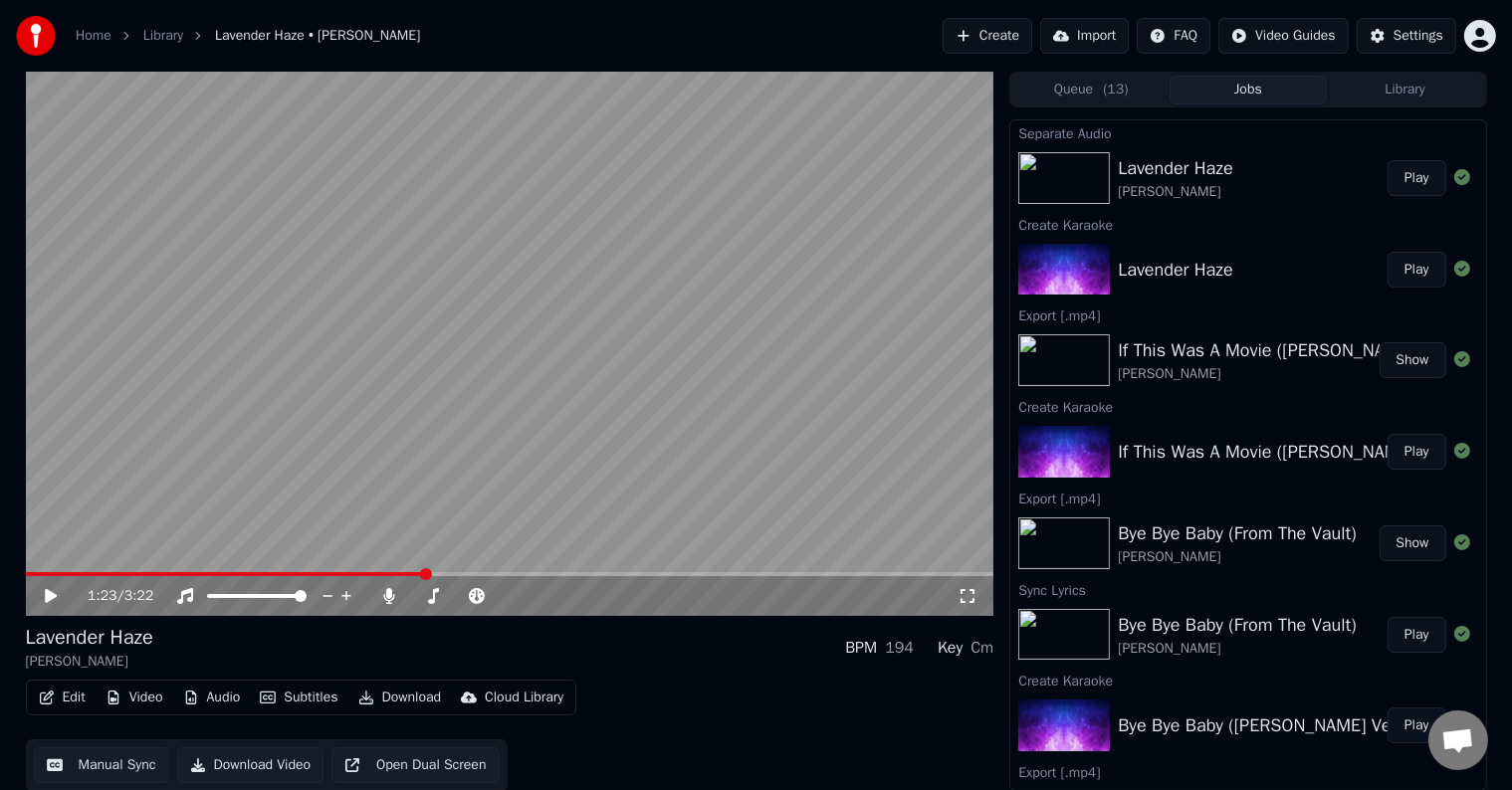 click at bounding box center [510, 343] 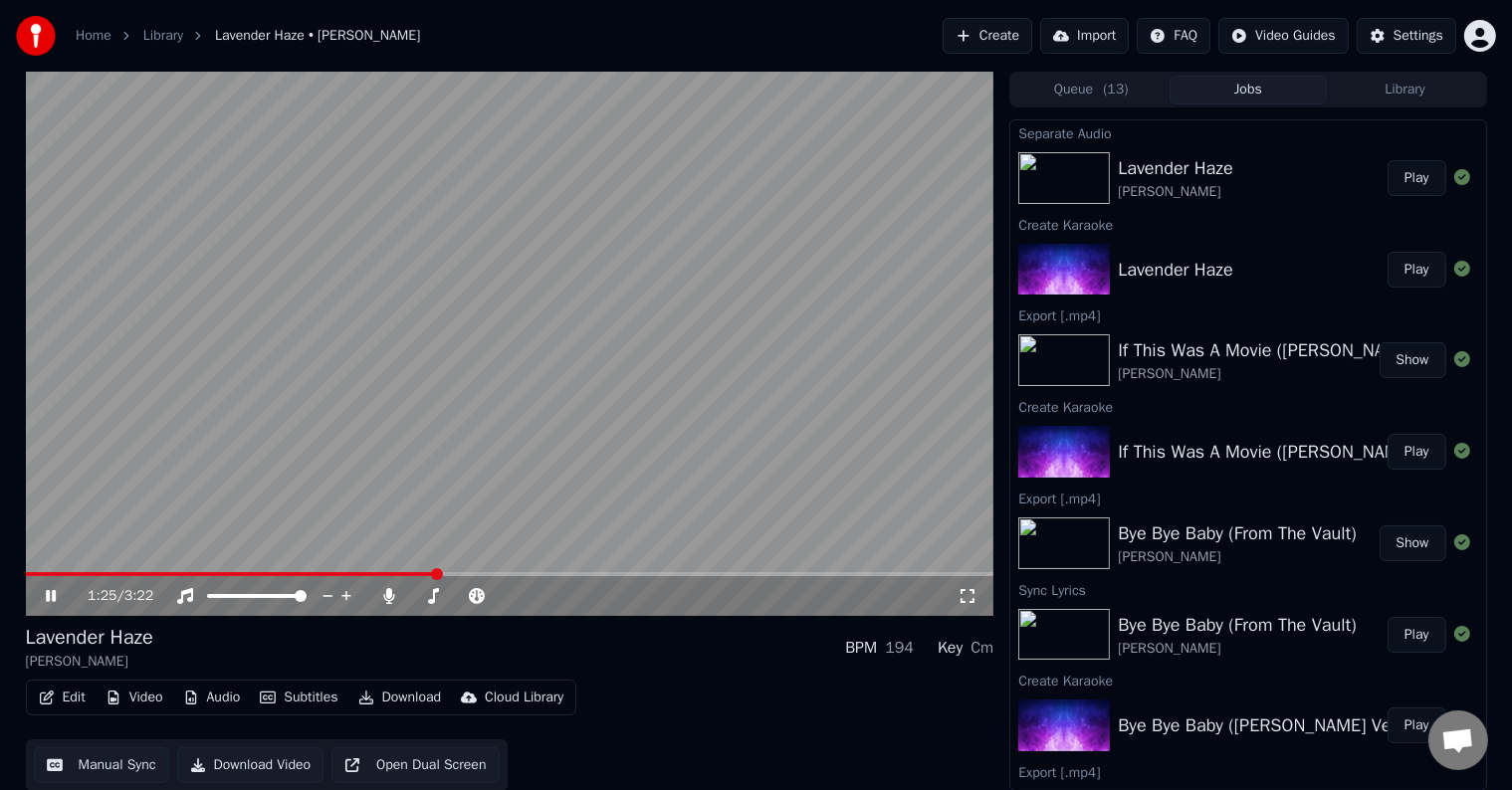 click on "1:25  /  3:22" at bounding box center [510, 596] 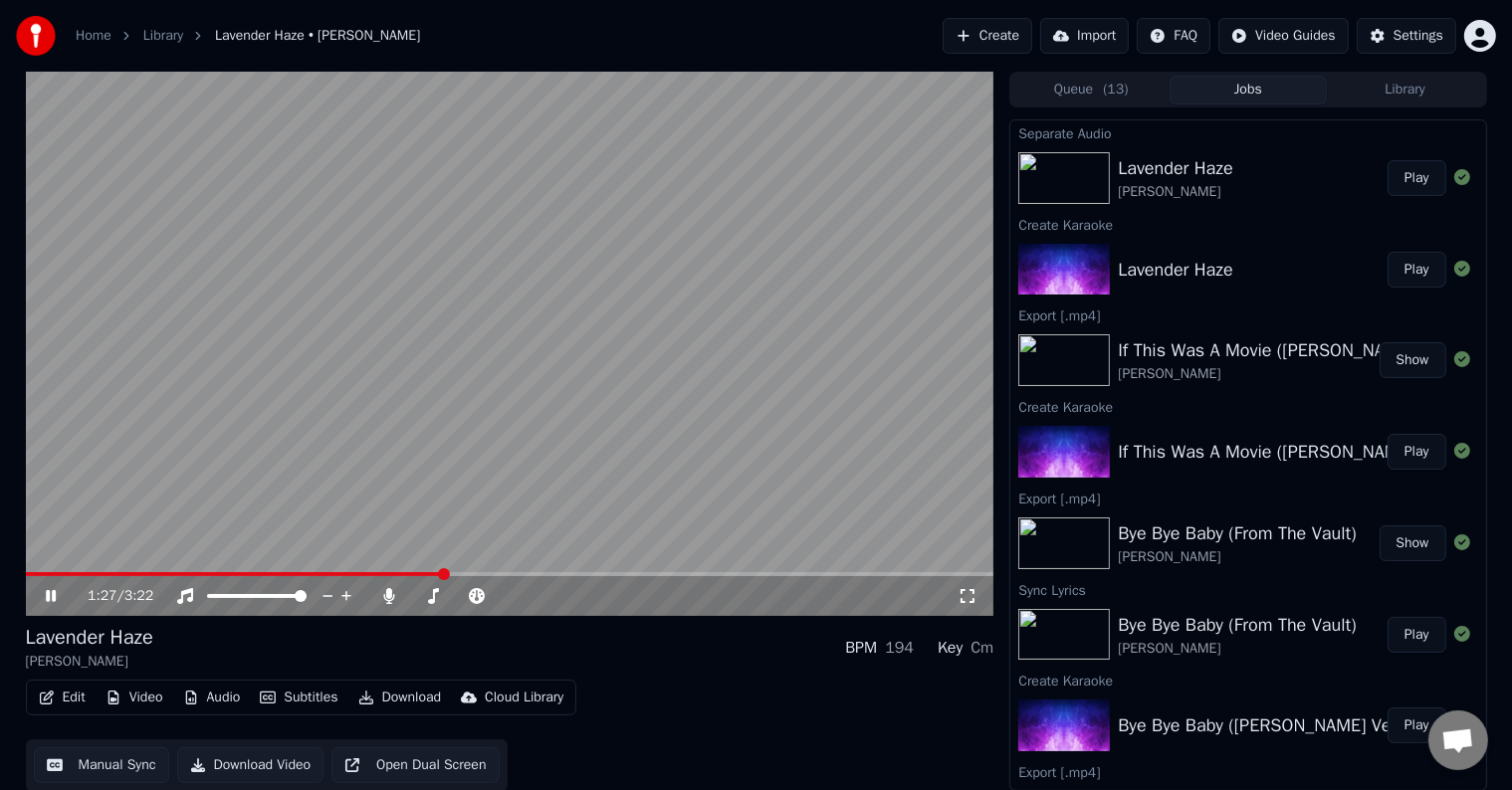 click on "1:27  /  3:22" at bounding box center (510, 596) 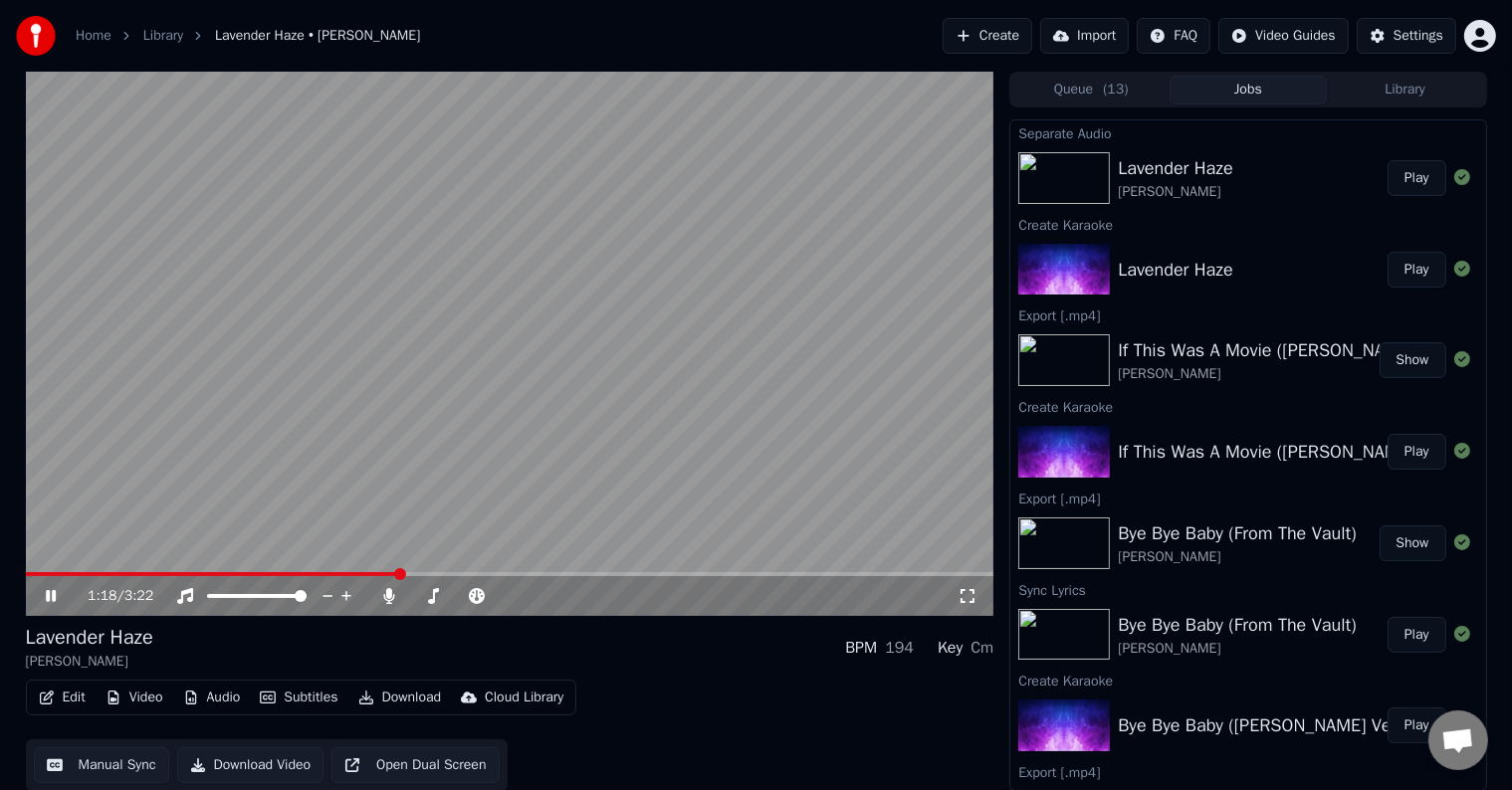 click at bounding box center (212, 574) 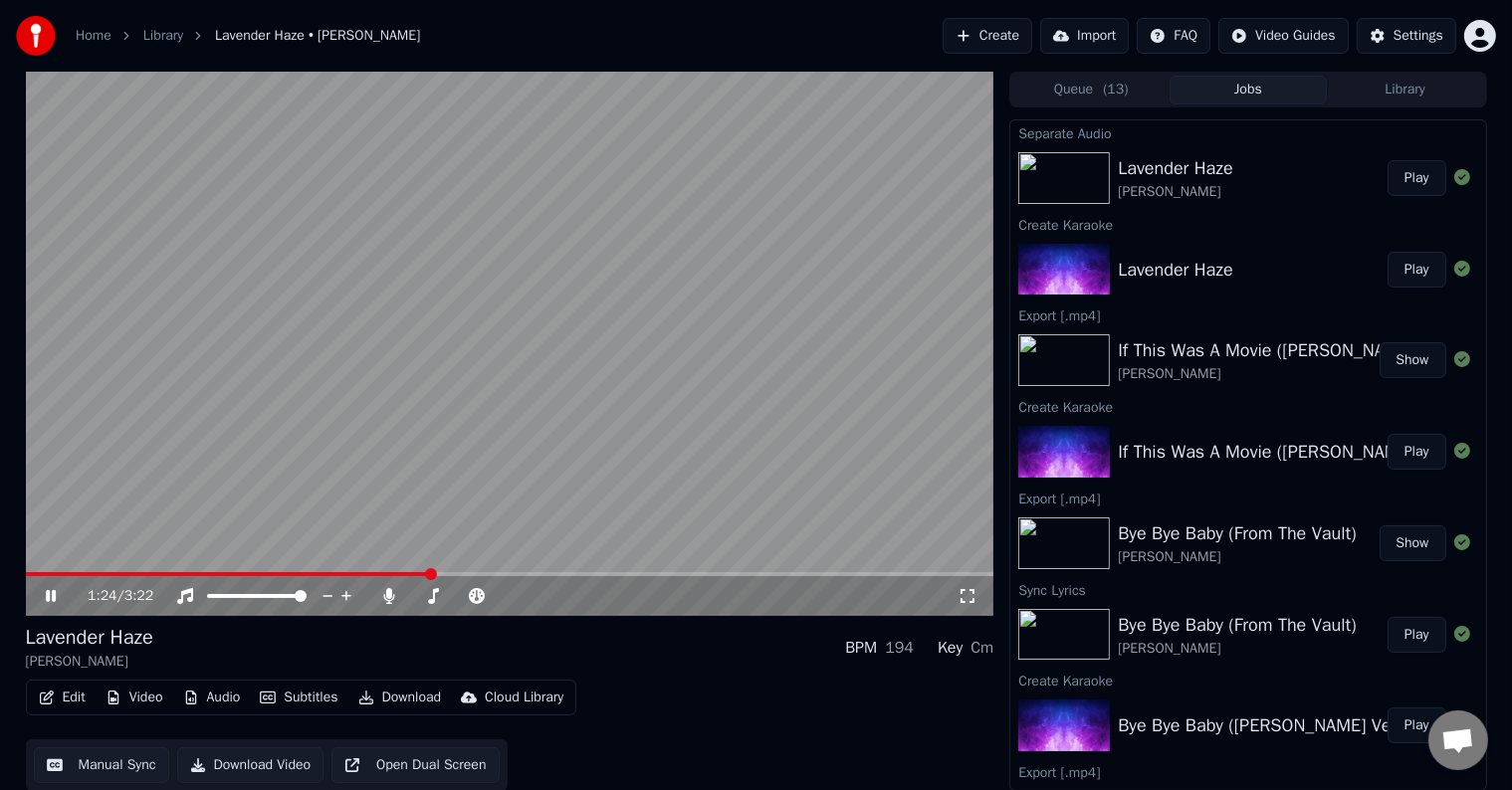 click 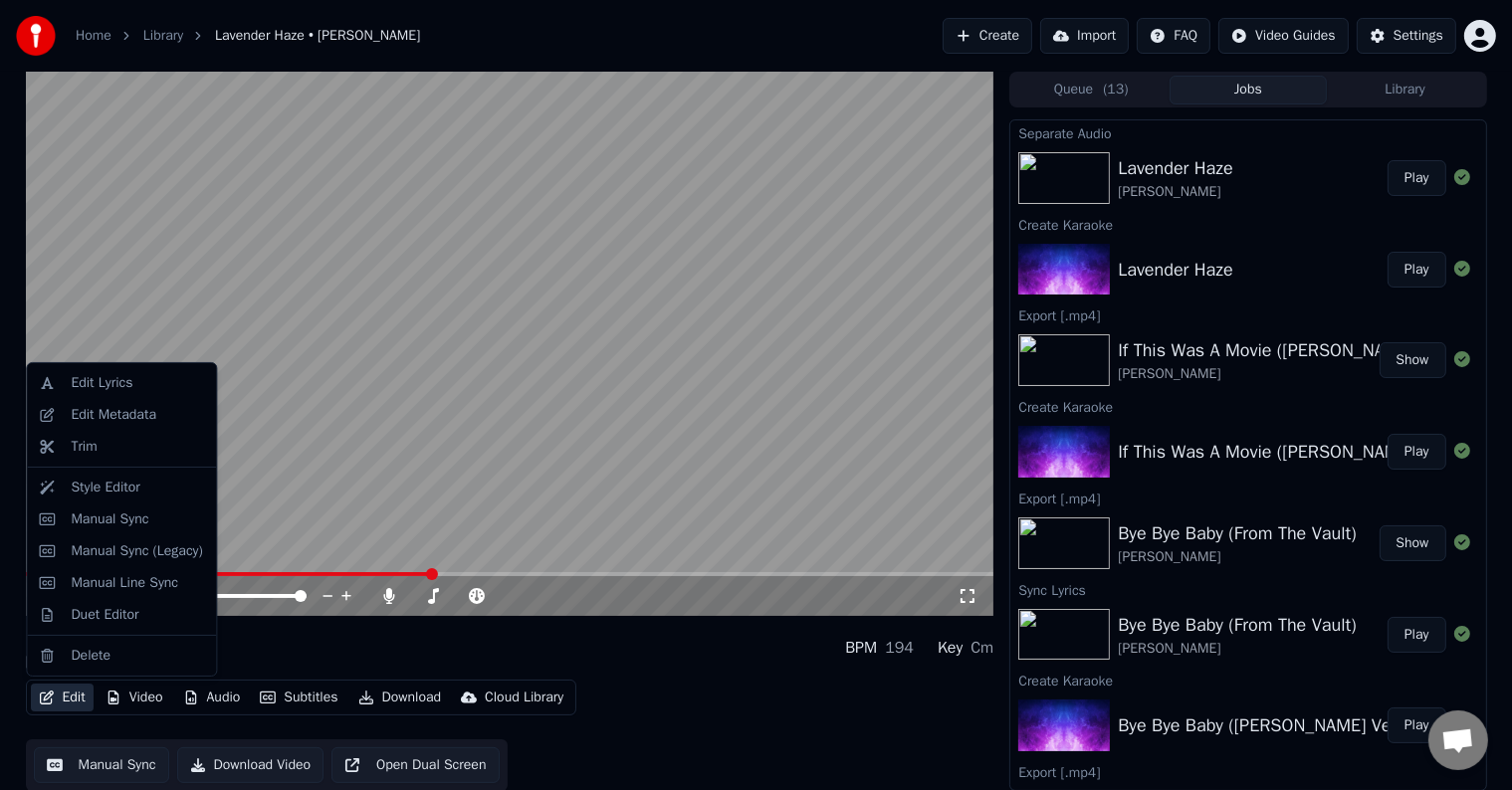 click on "Edit" at bounding box center [62, 697] 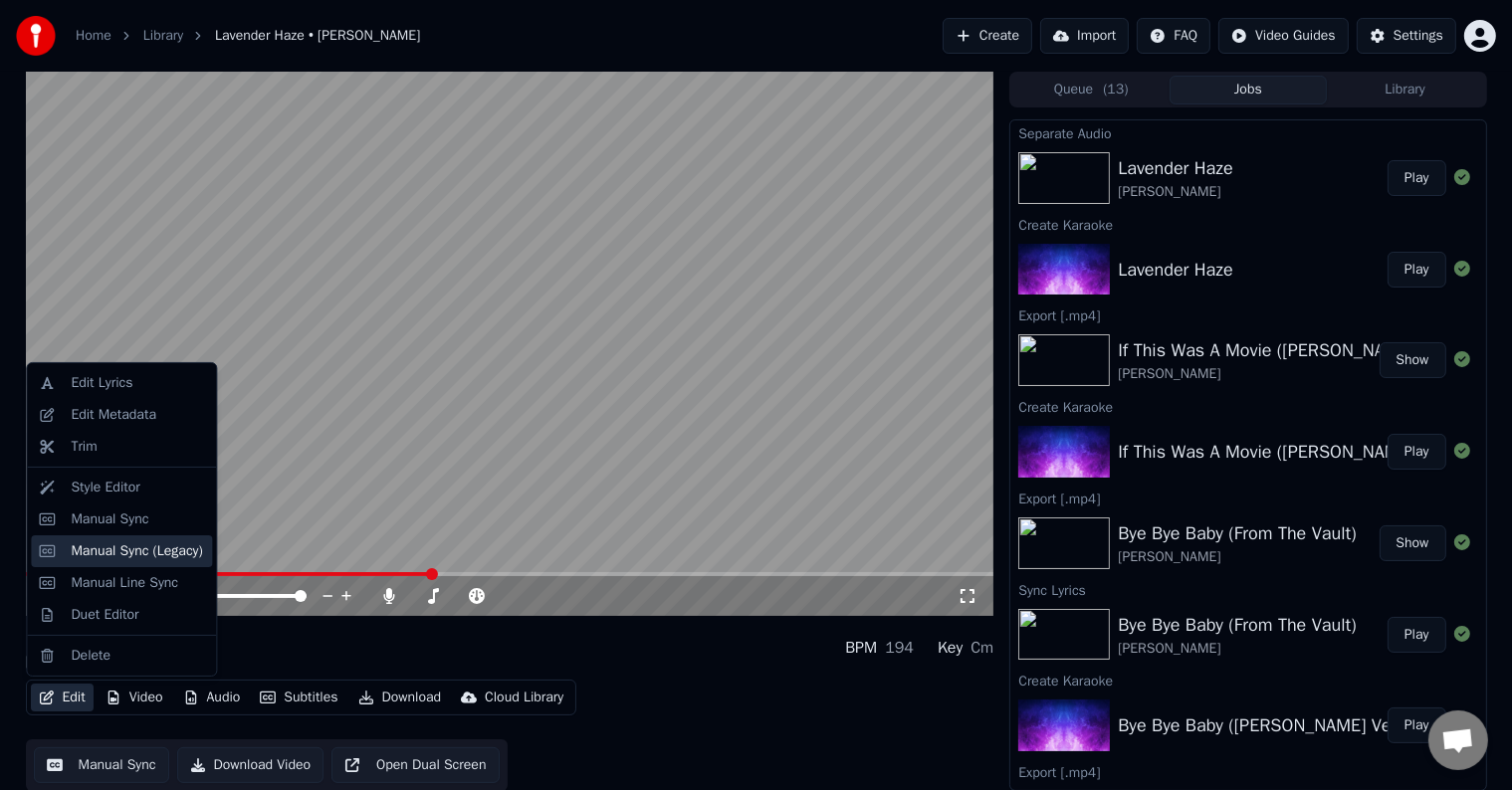 click on "Manual Sync (Legacy)" at bounding box center [136, 551] 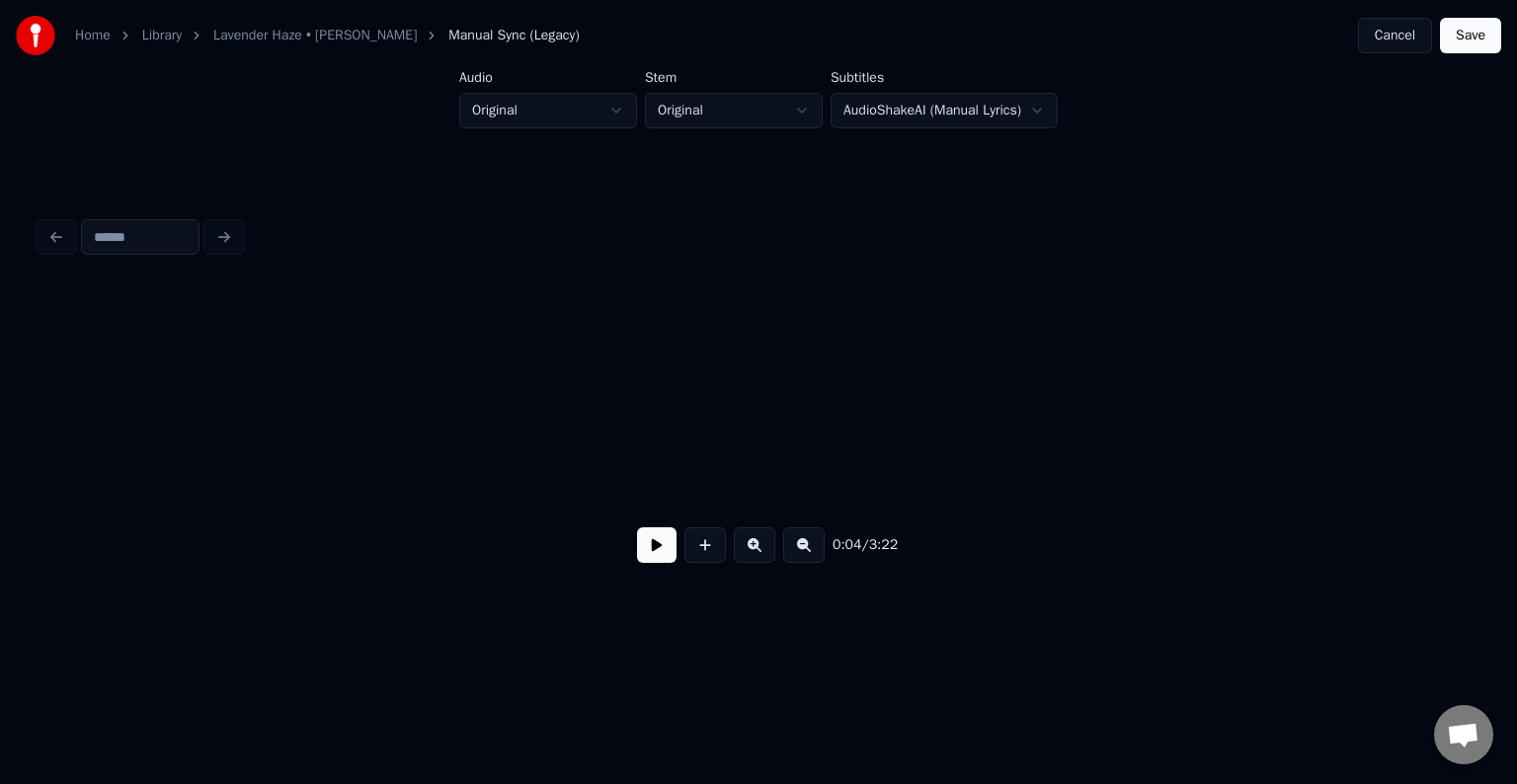 scroll, scrollTop: 0, scrollLeft: 6932, axis: horizontal 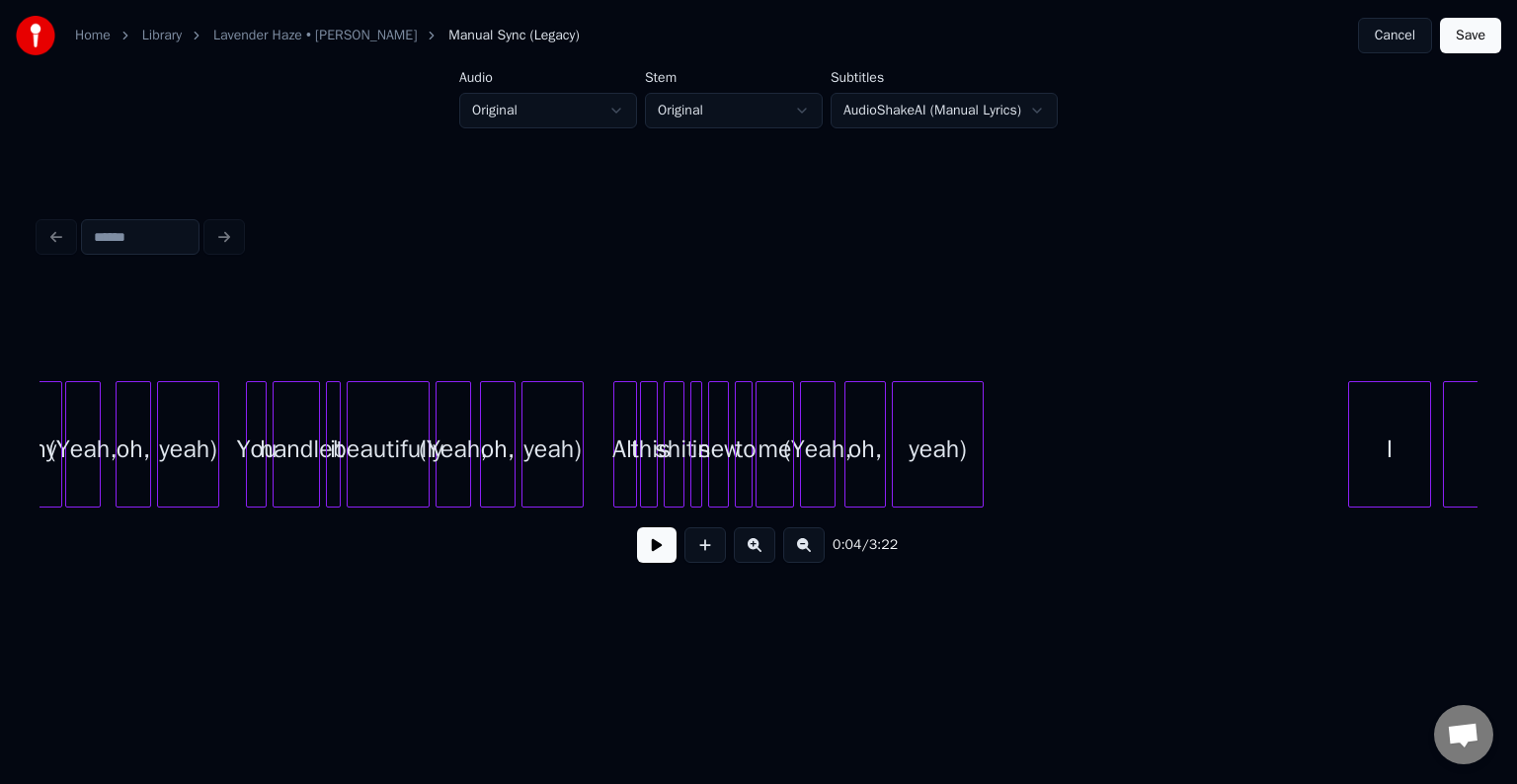 click on "yeah)" at bounding box center [937, 449] 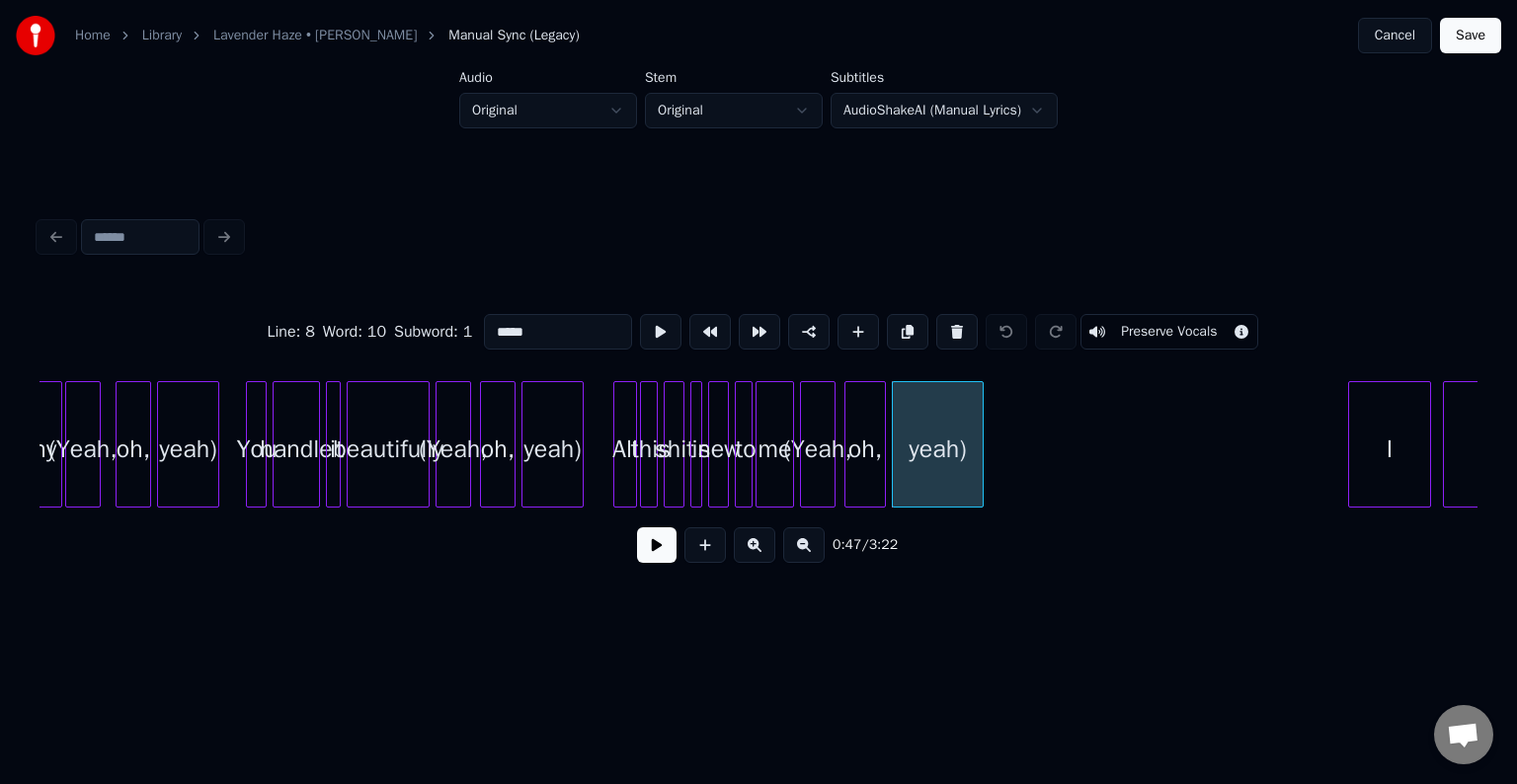 click on "Preserve Vocals" at bounding box center (1168, 332) 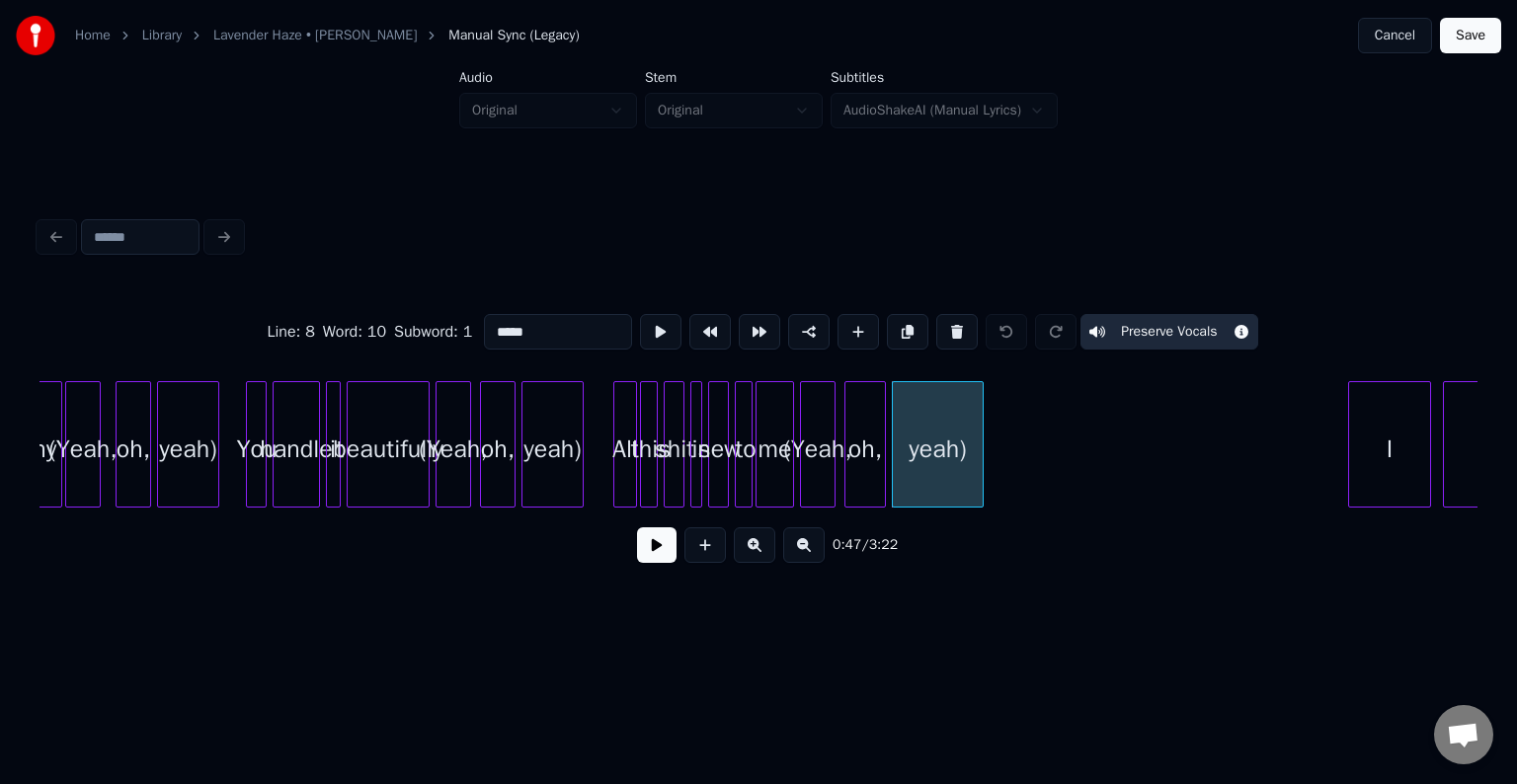 click on "Preserve Vocals" at bounding box center (1168, 332) 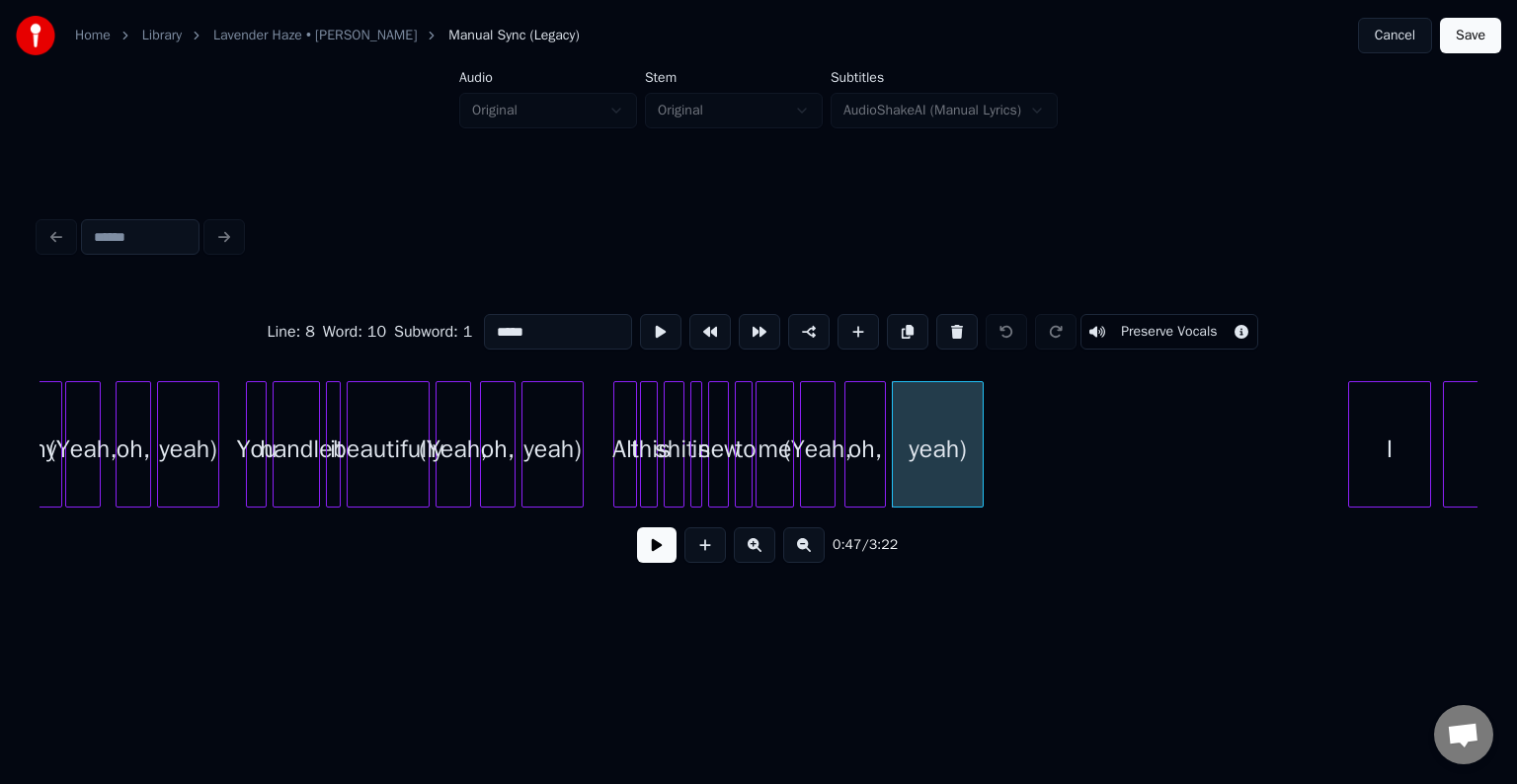 click on "Preserve Vocals" at bounding box center (1168, 332) 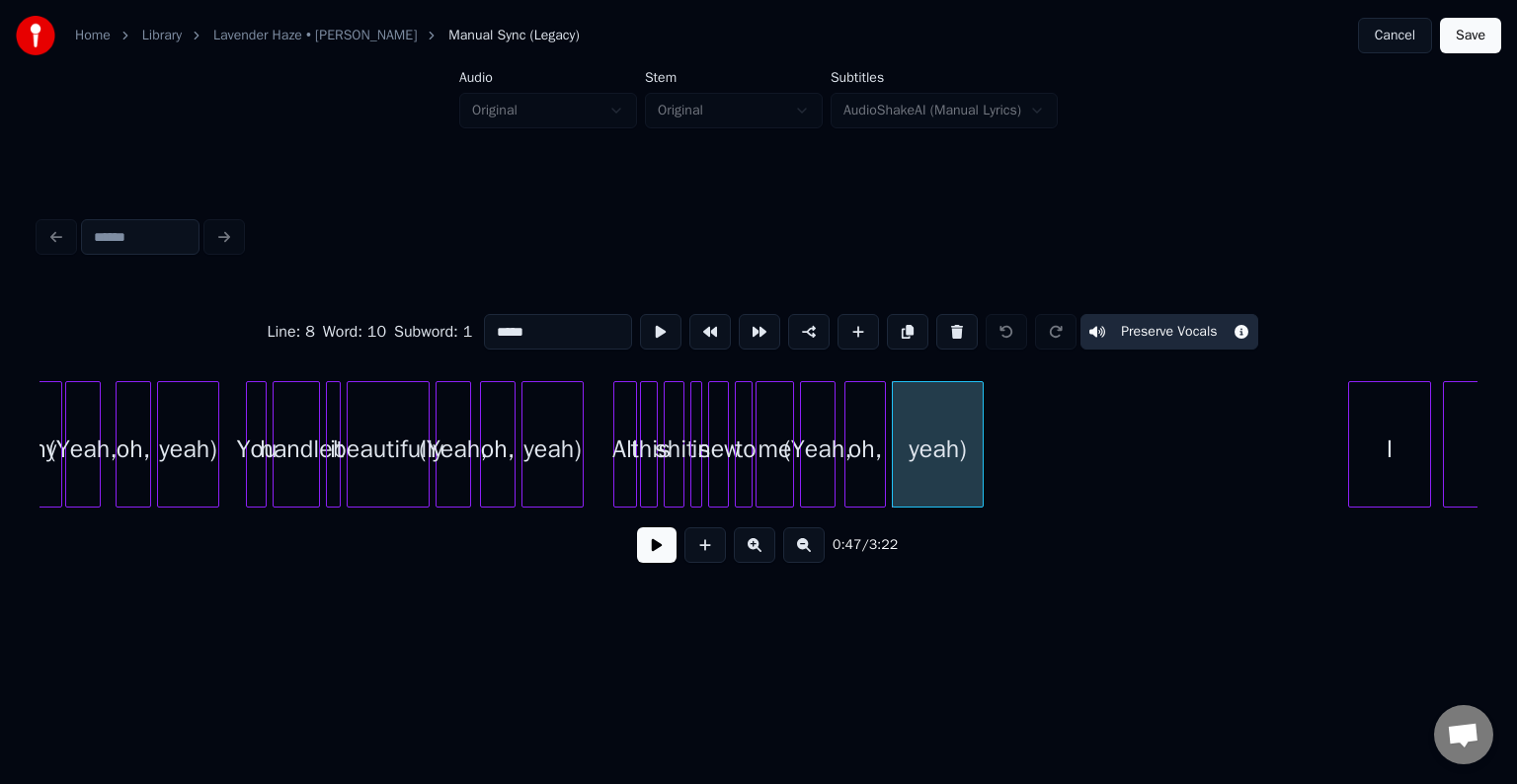 click on "oh," at bounding box center (865, 449) 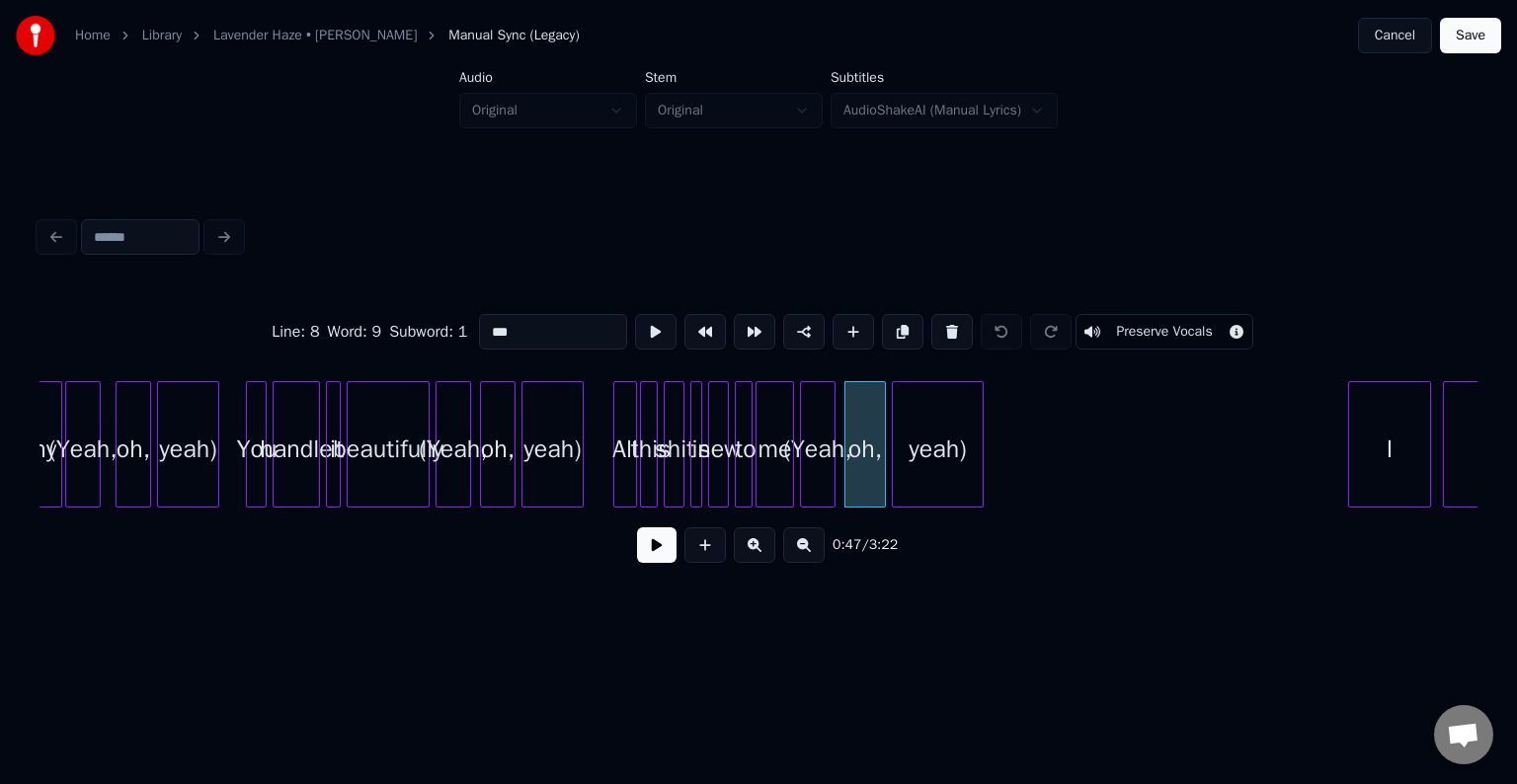 click on "Preserve Vocals" at bounding box center [1163, 332] 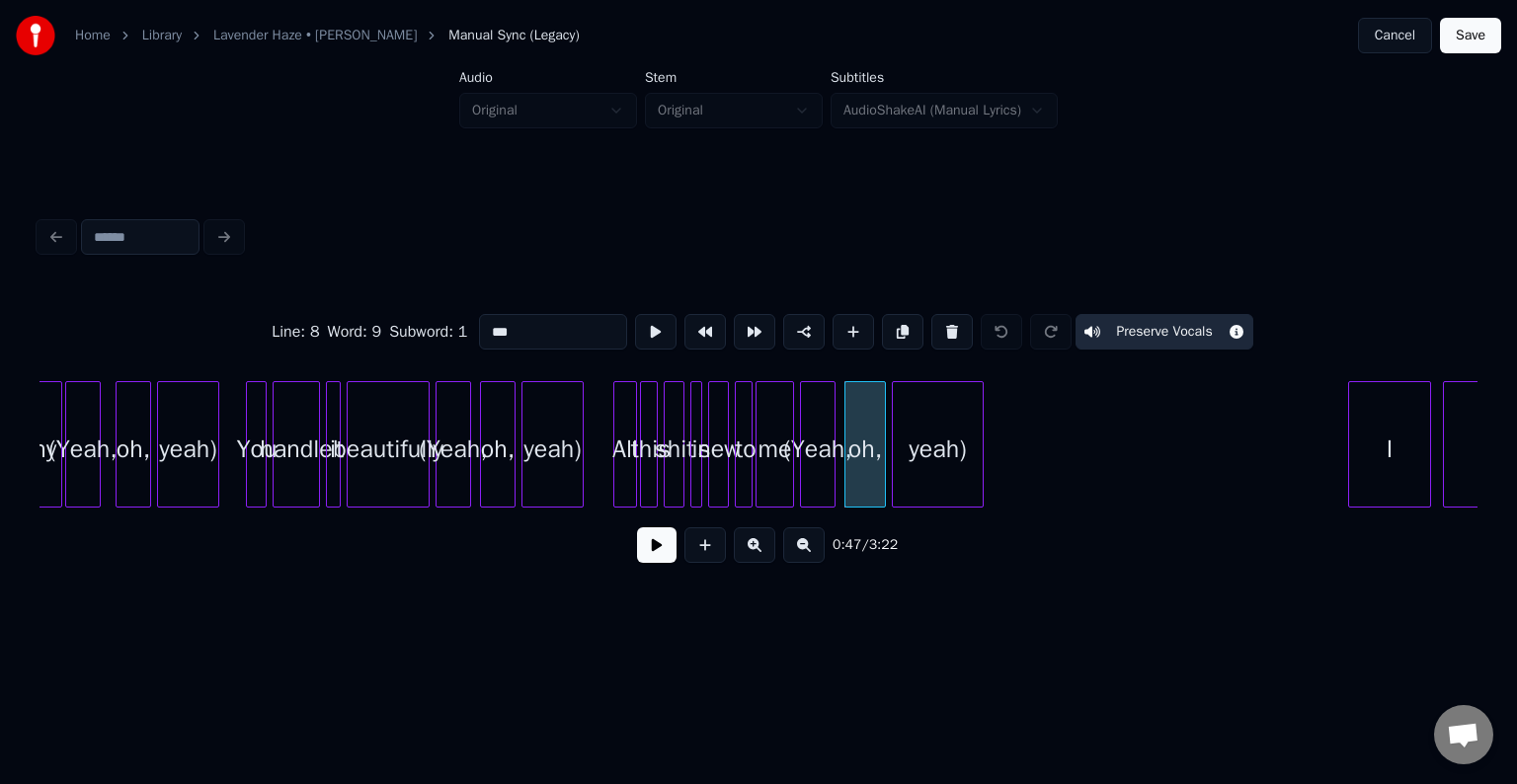 click on "Preserve Vocals" at bounding box center (1163, 332) 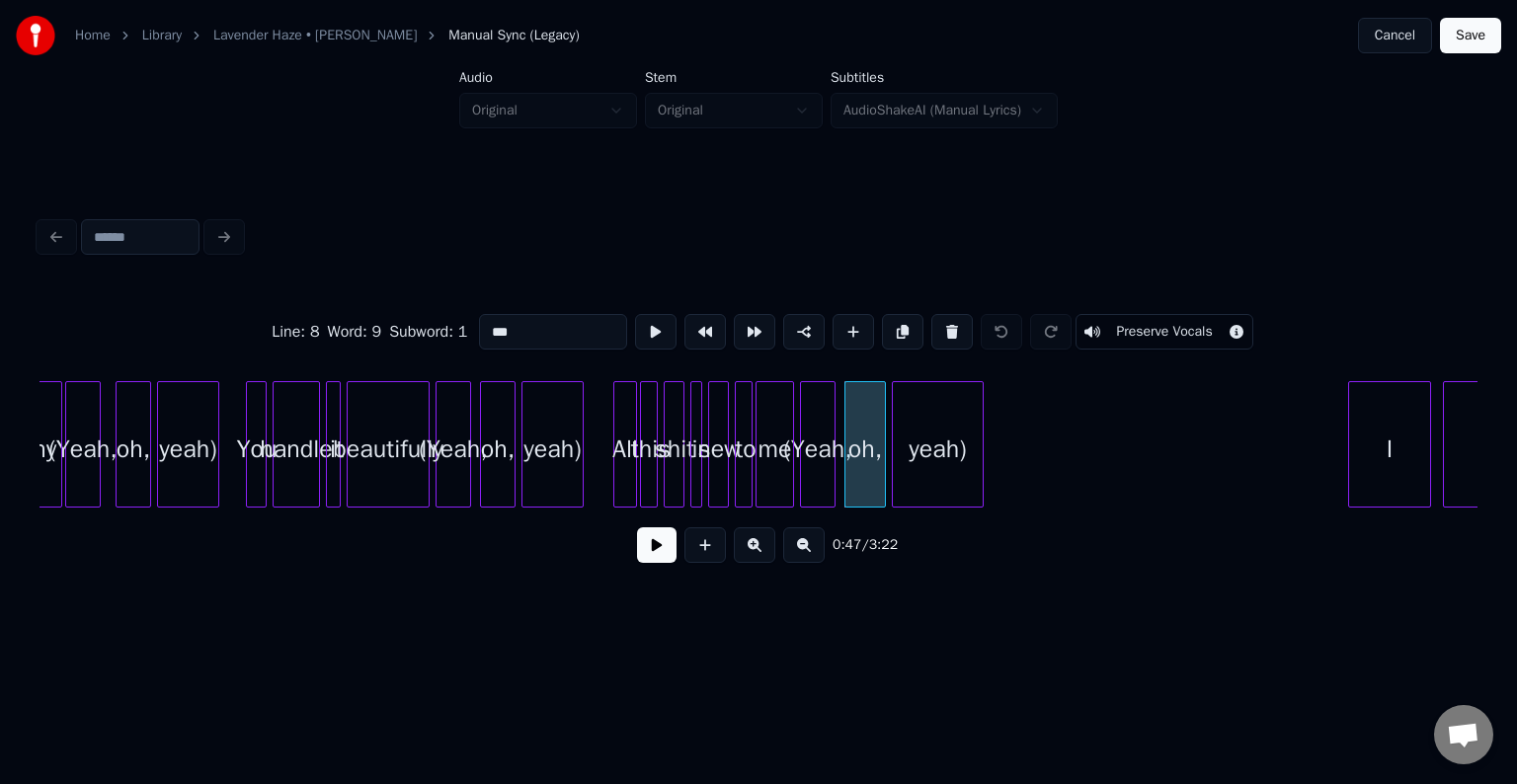 click on "Preserve Vocals" at bounding box center (1163, 332) 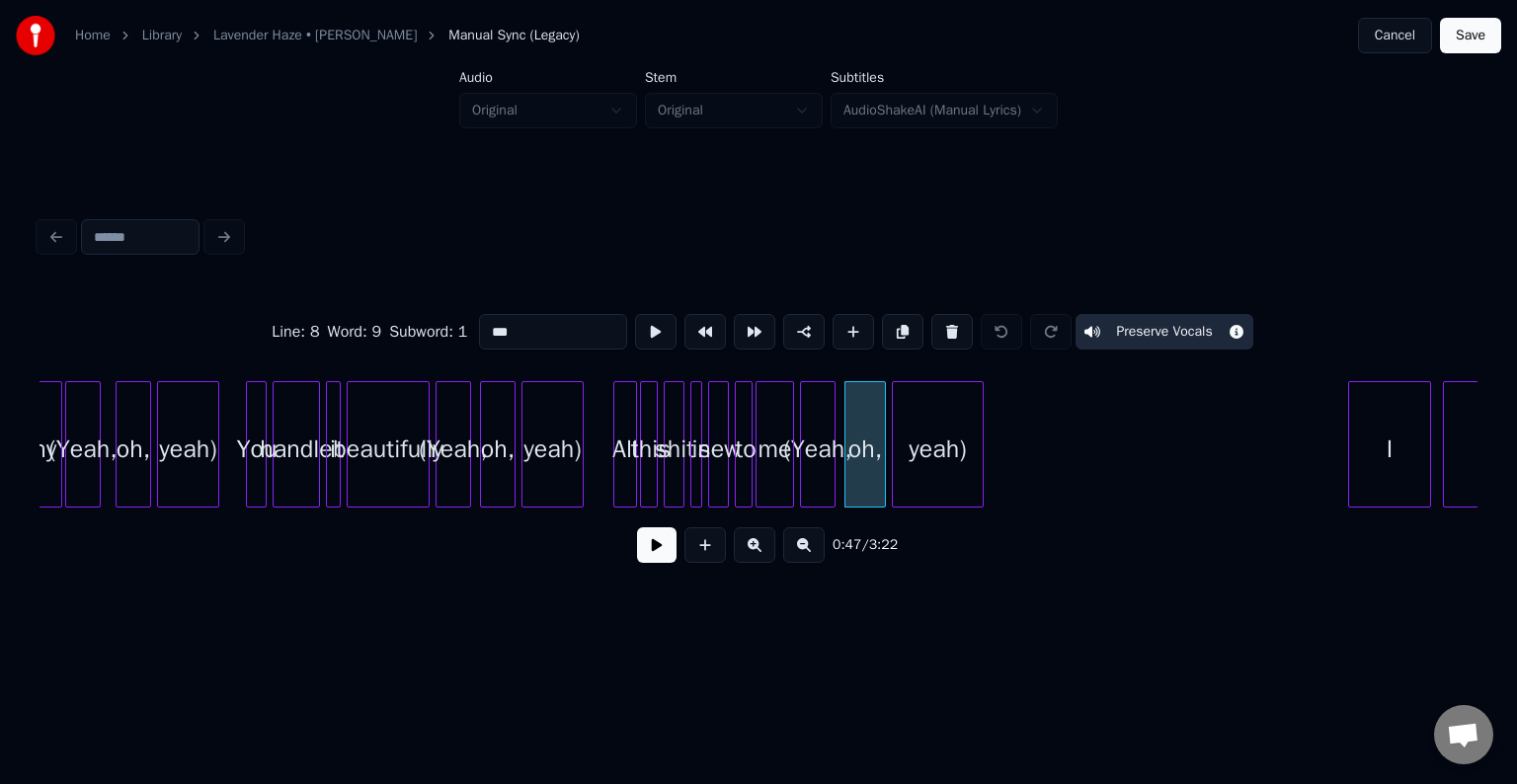click on "(Yeah," at bounding box center (818, 449) 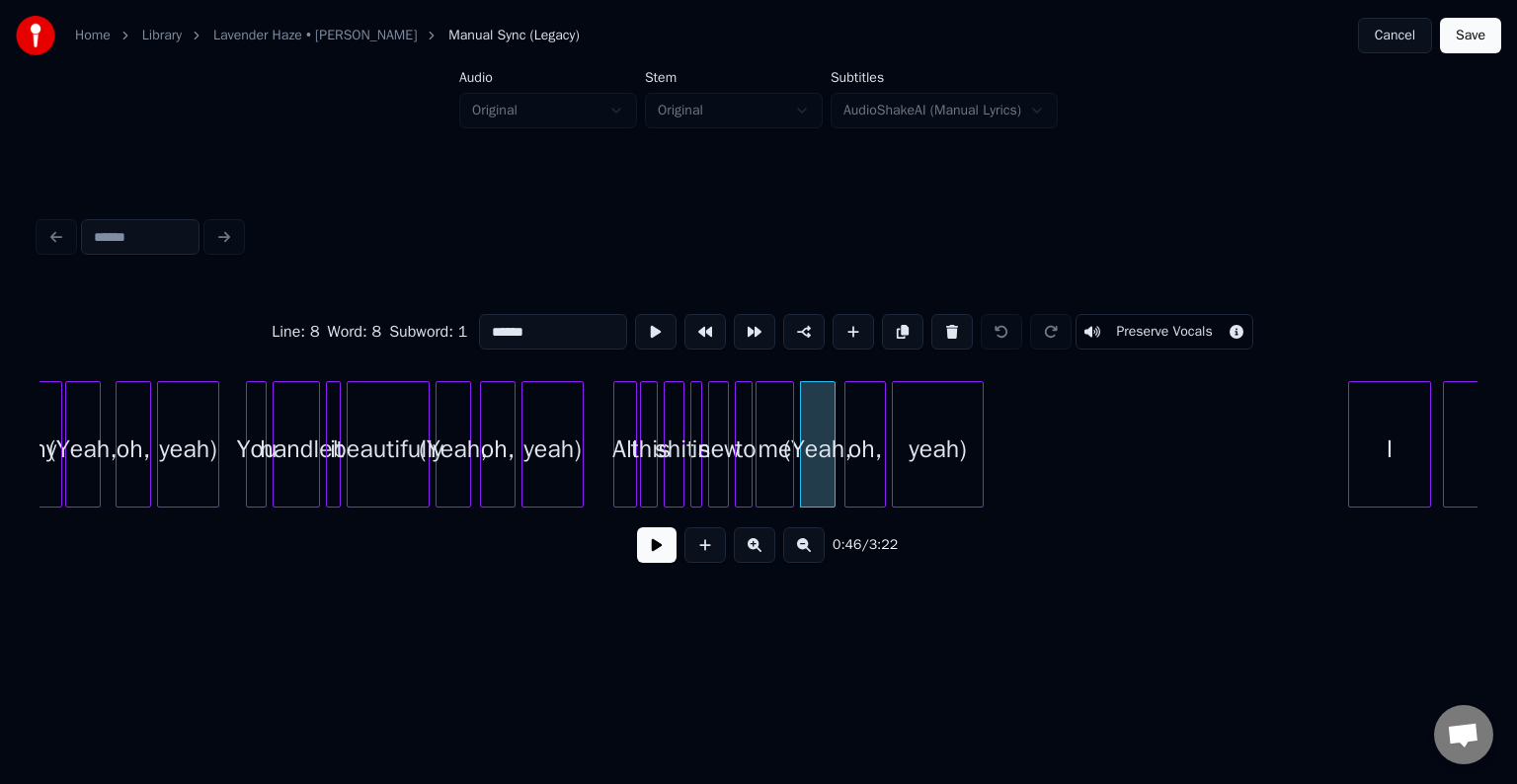 click on "Preserve Vocals" at bounding box center [1163, 332] 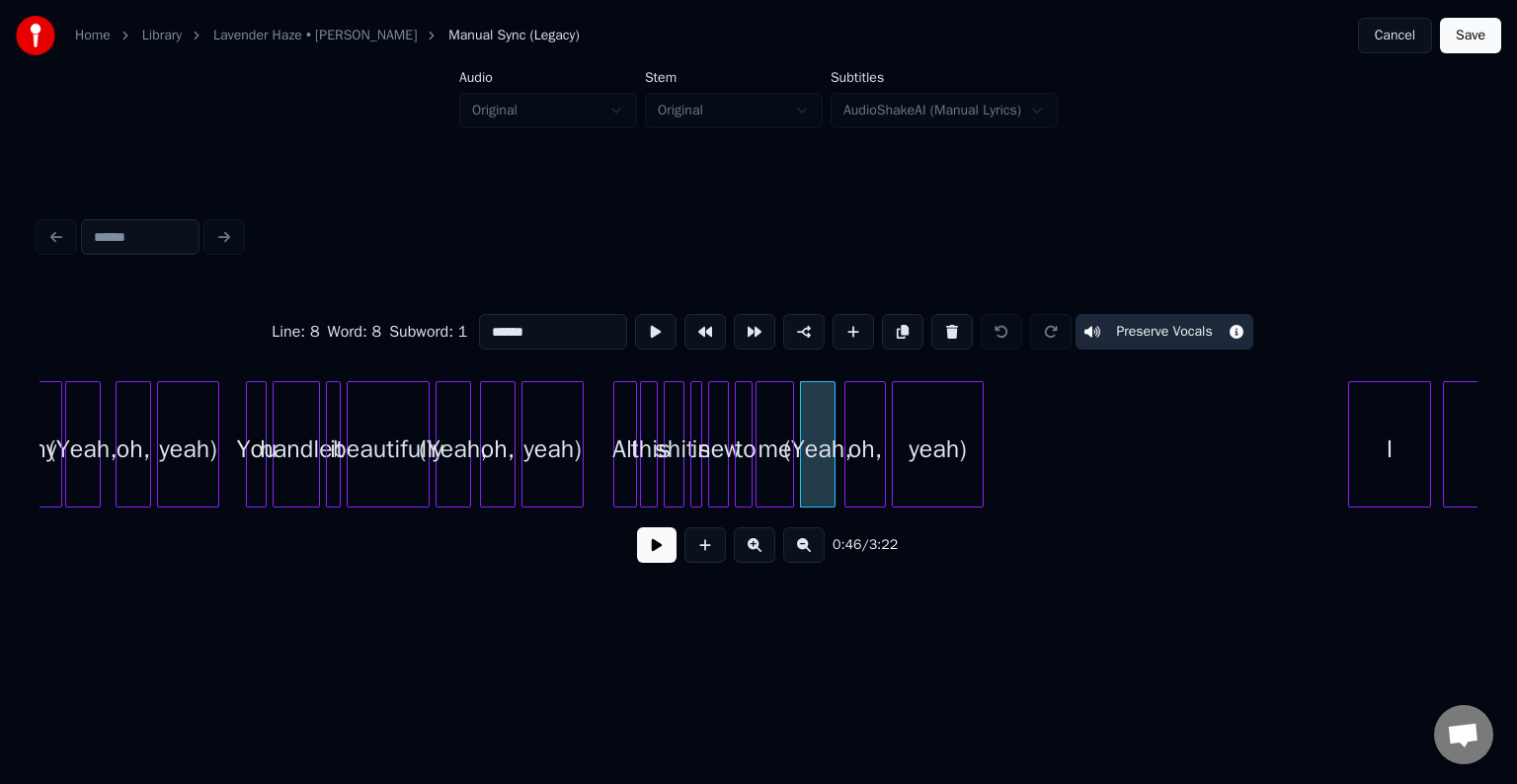 click on "yeah)" at bounding box center (552, 449) 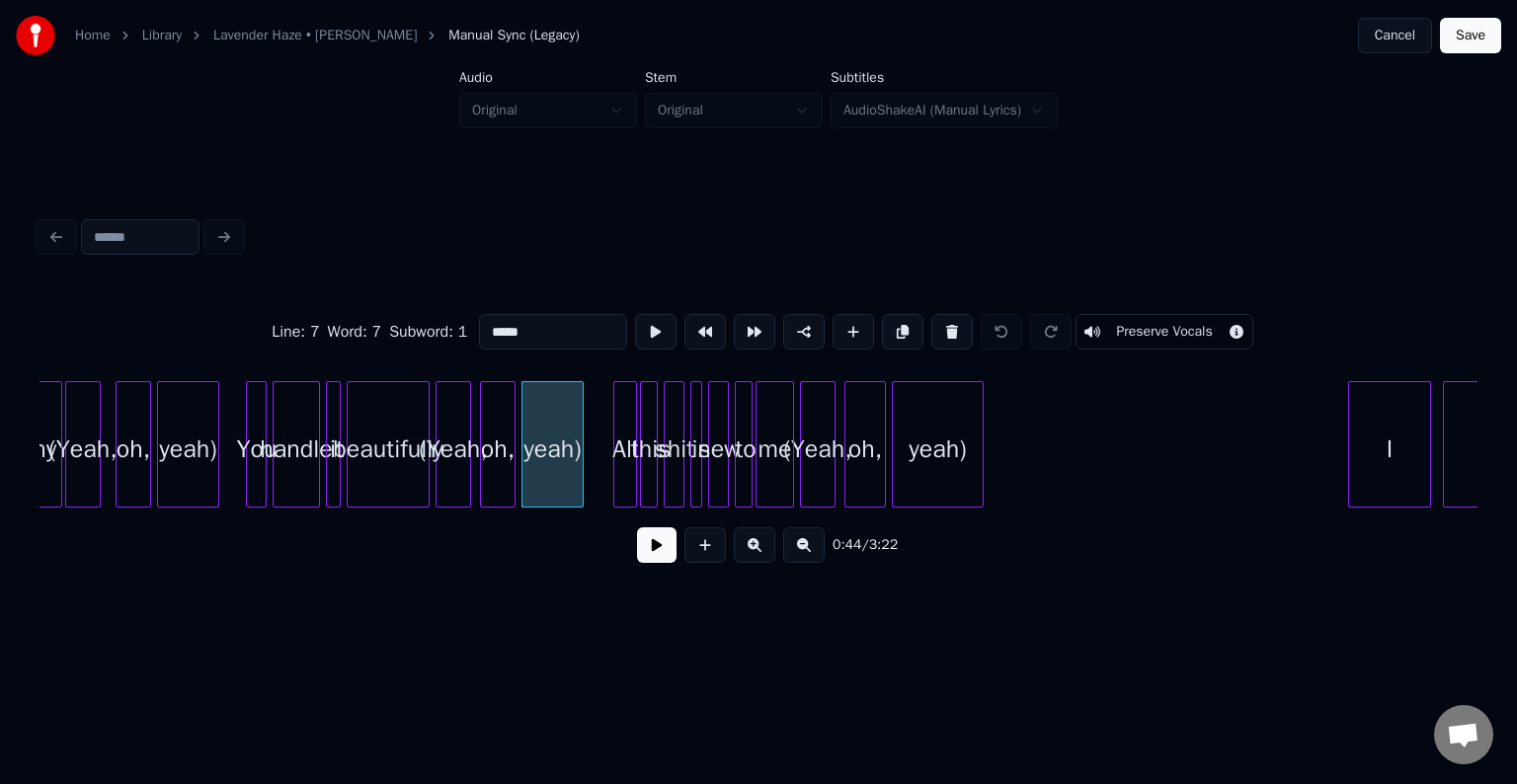 click on "Preserve Vocals" at bounding box center (1163, 332) 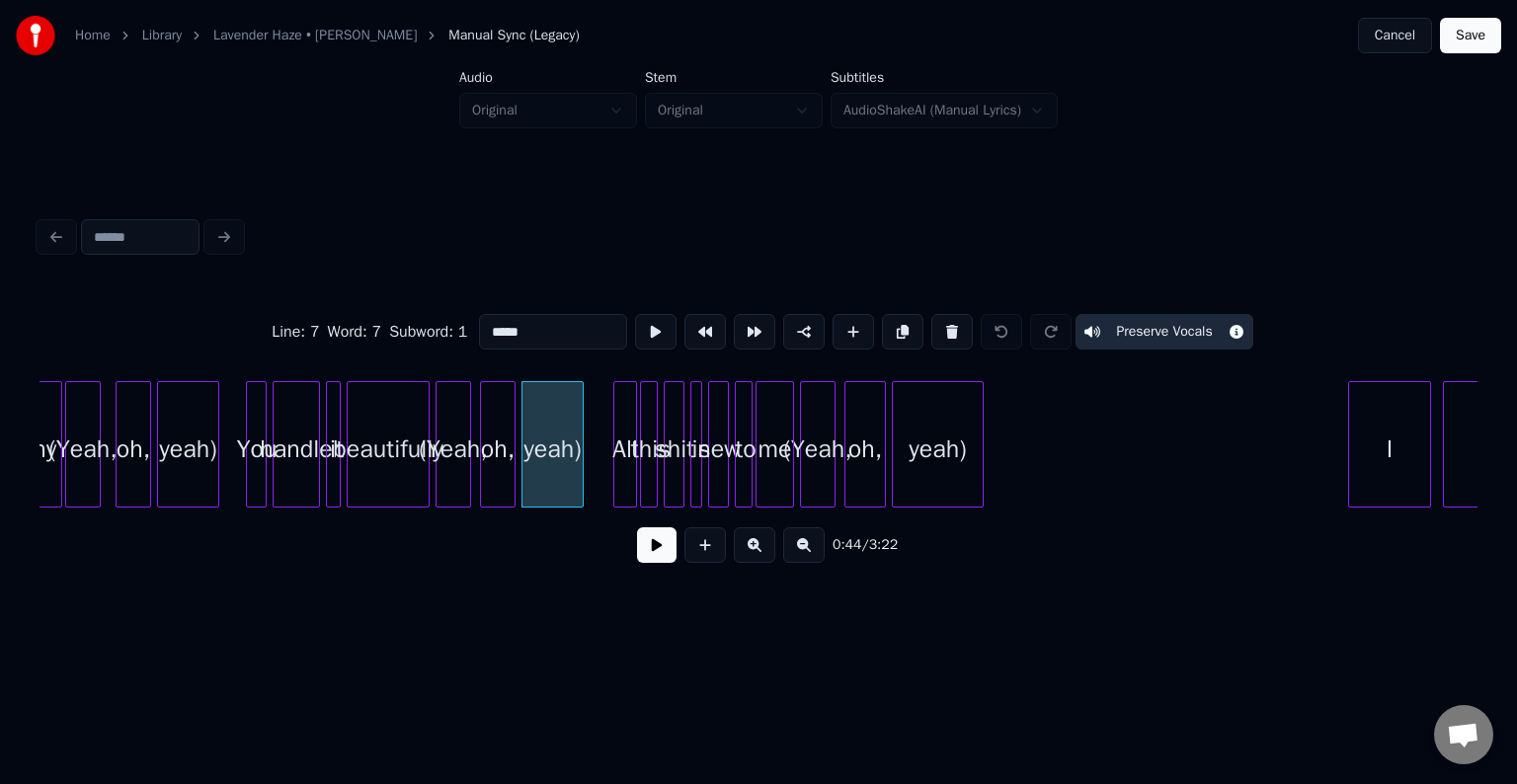 click on "oh," at bounding box center (498, 449) 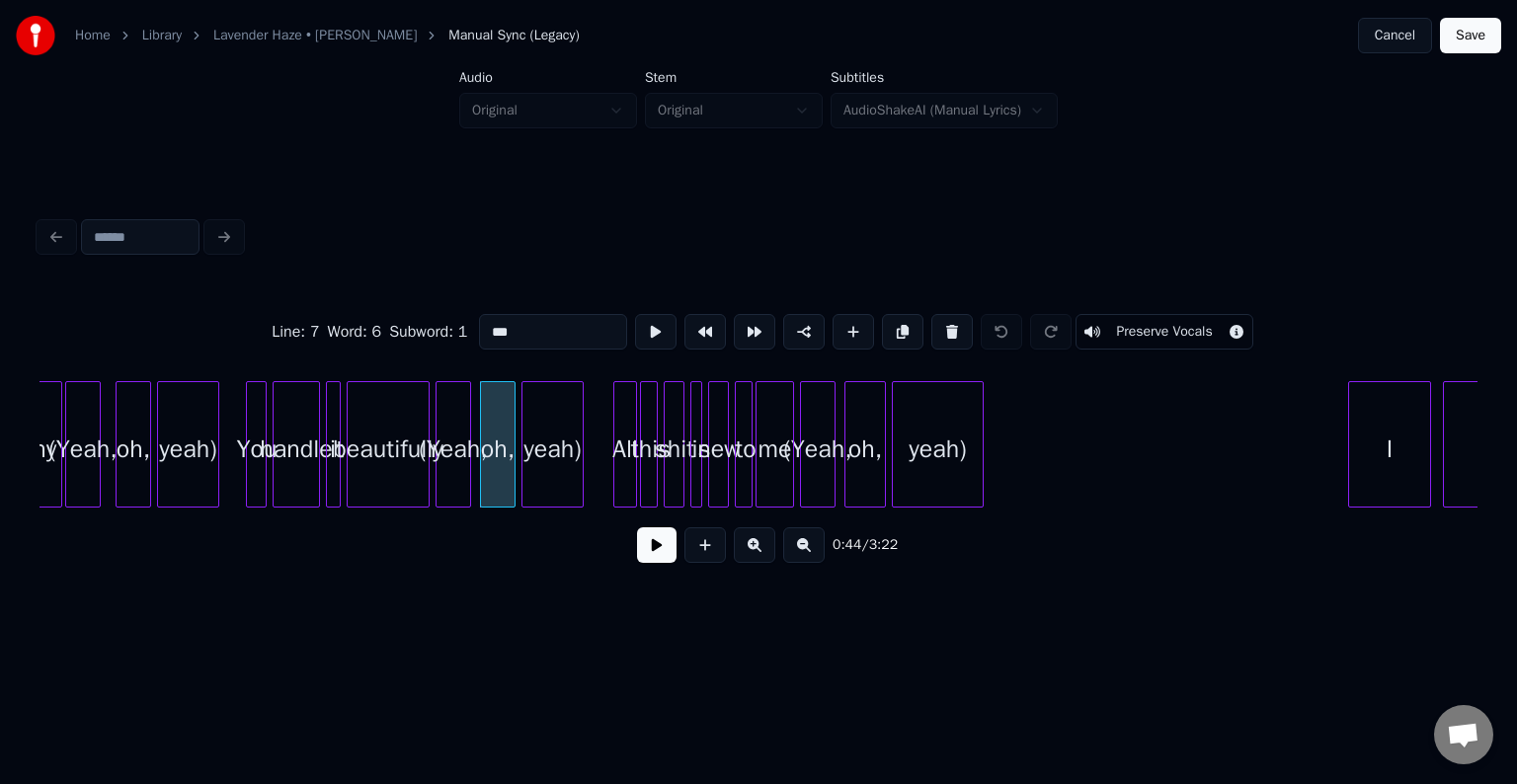 click on "Preserve Vocals" at bounding box center [1163, 332] 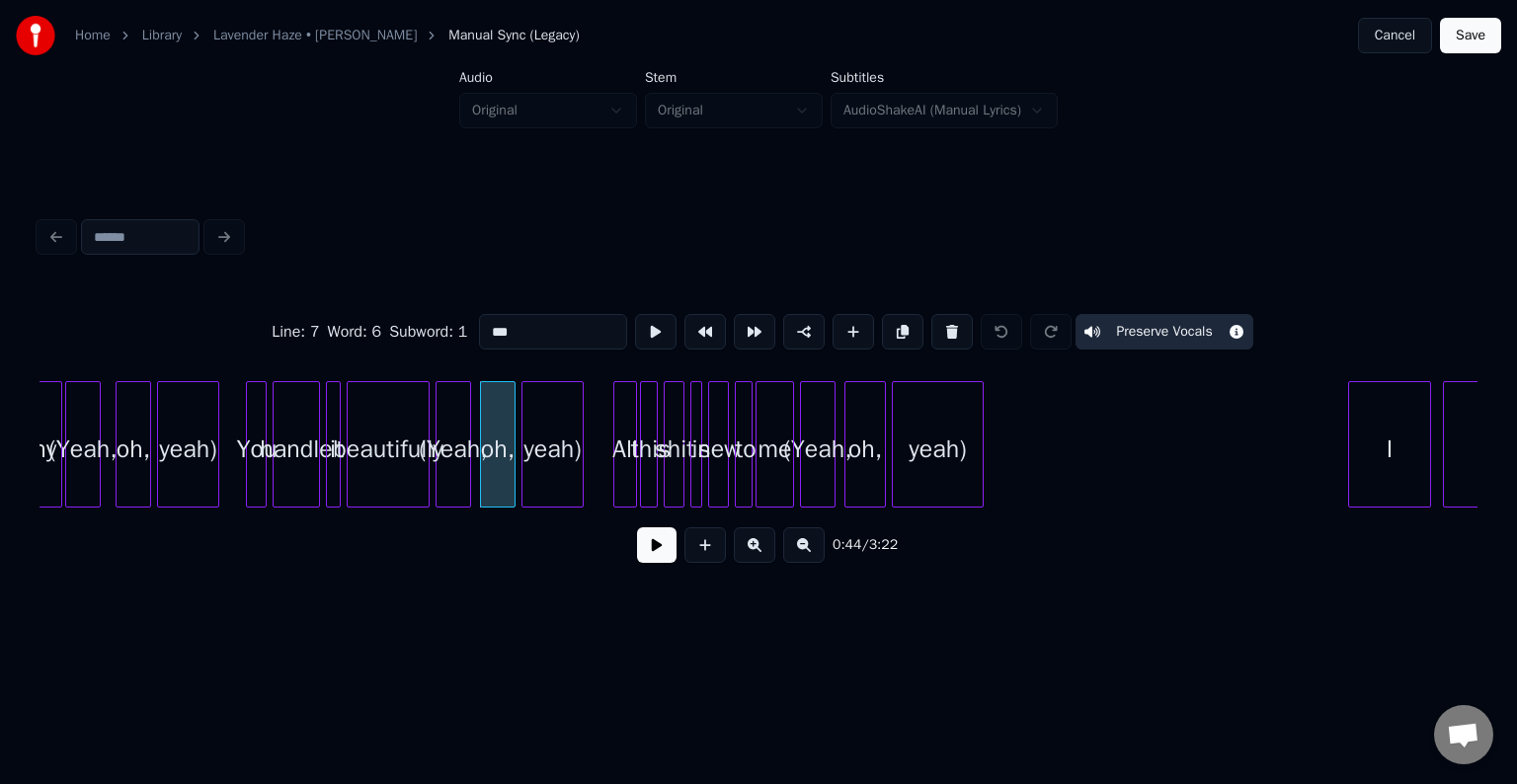 click on "(Yeah," at bounding box center (453, 449) 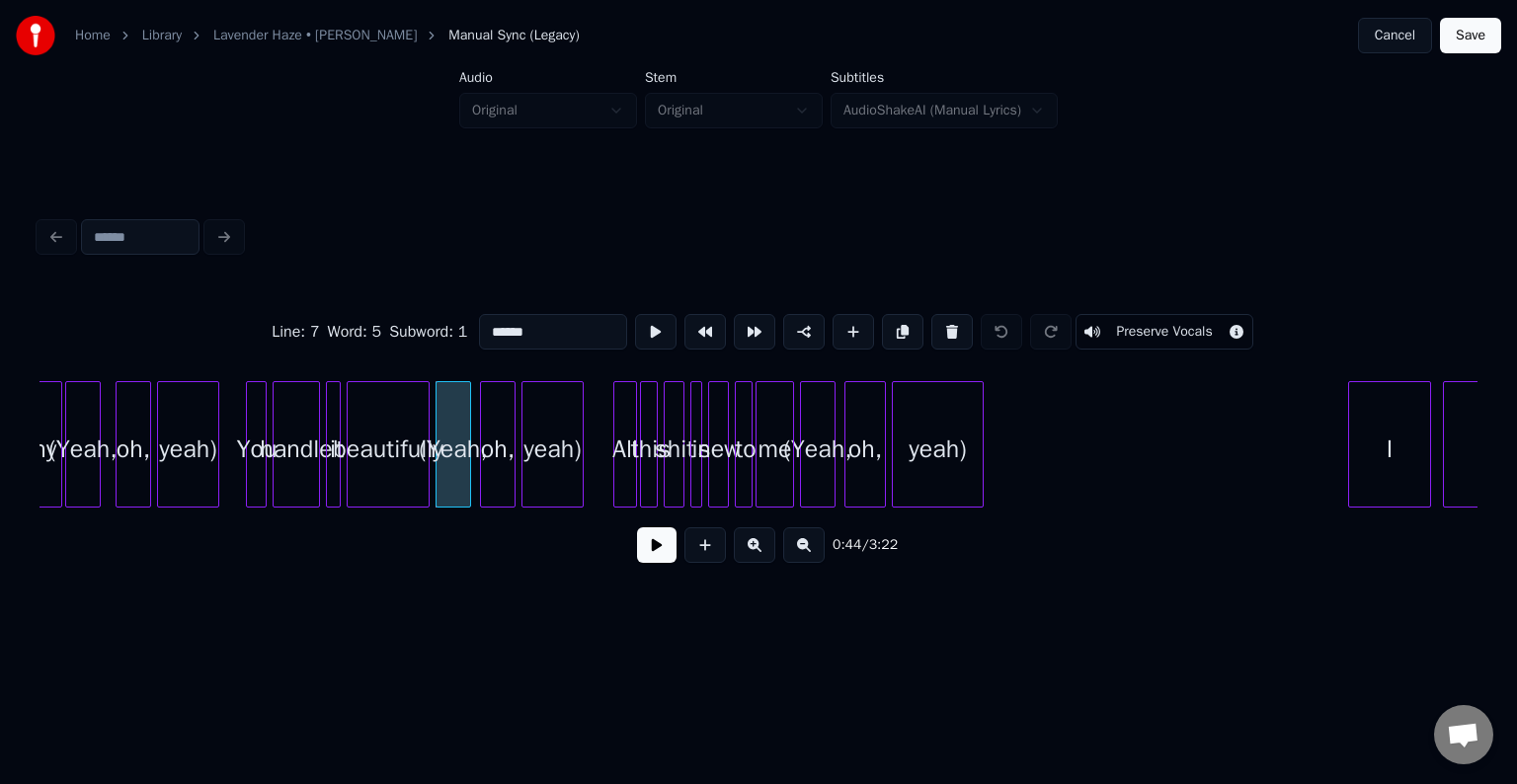 click on "Preserve Vocals" at bounding box center (1163, 332) 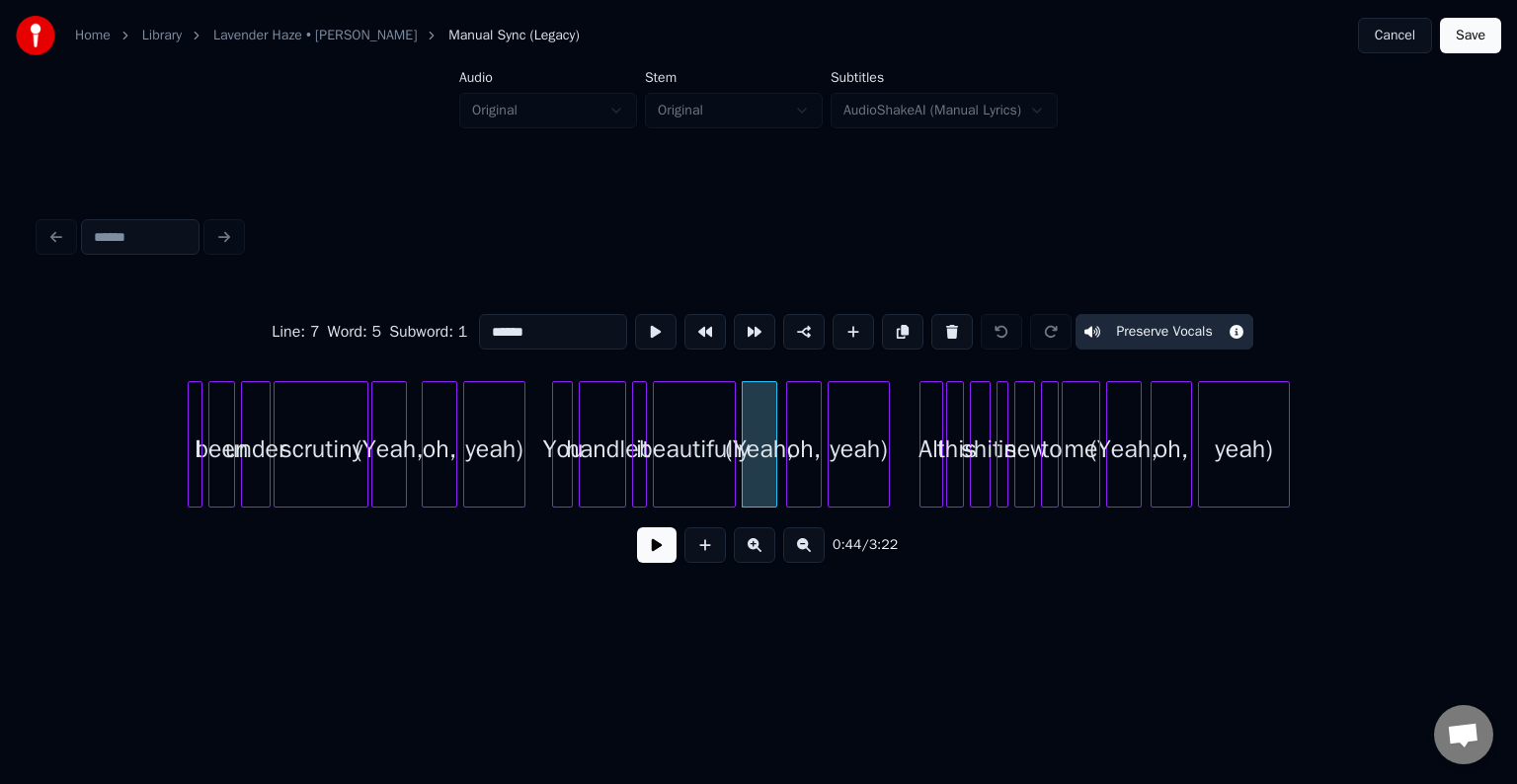 scroll, scrollTop: 0, scrollLeft: 5857, axis: horizontal 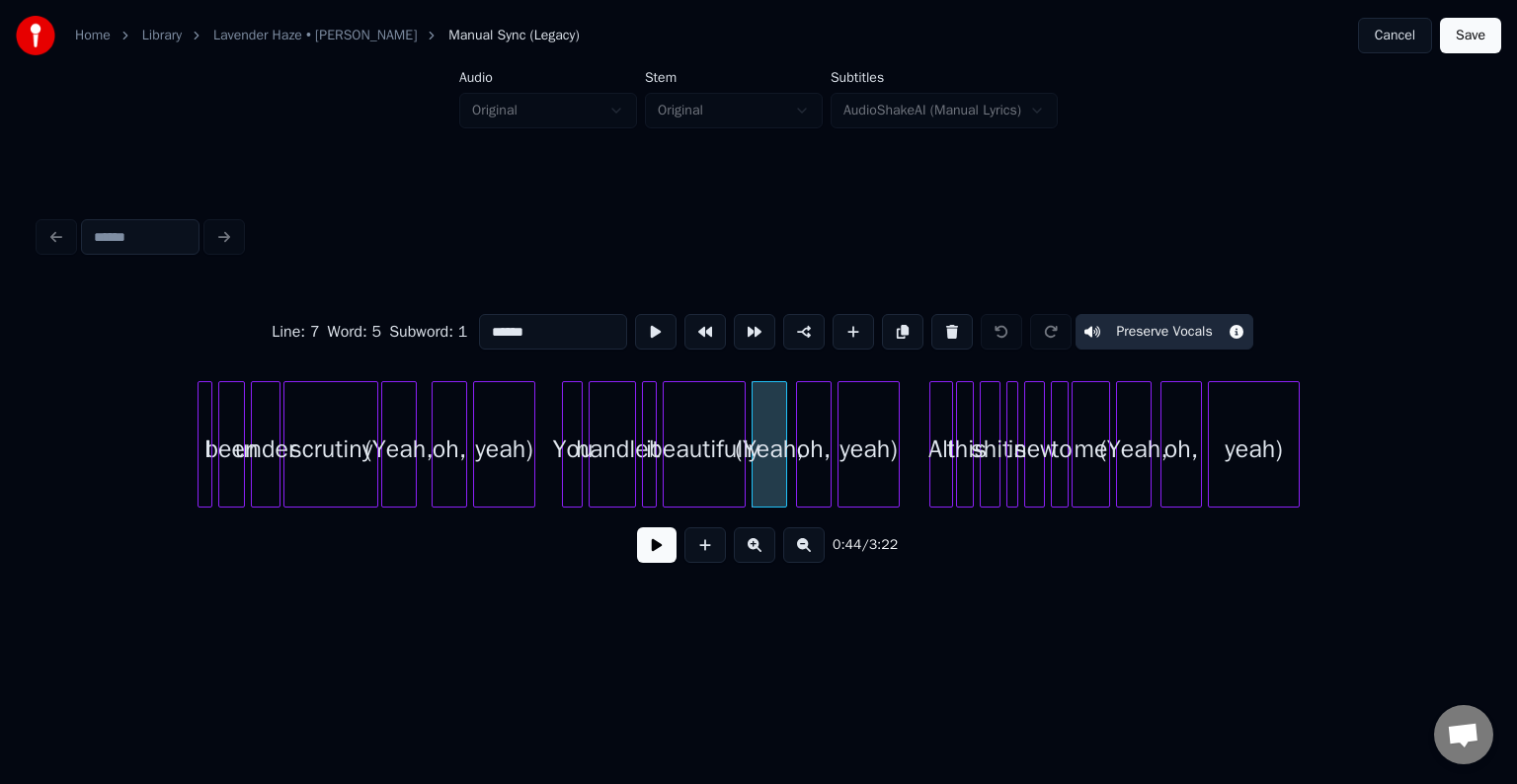 click on "yeah)" at bounding box center (504, 449) 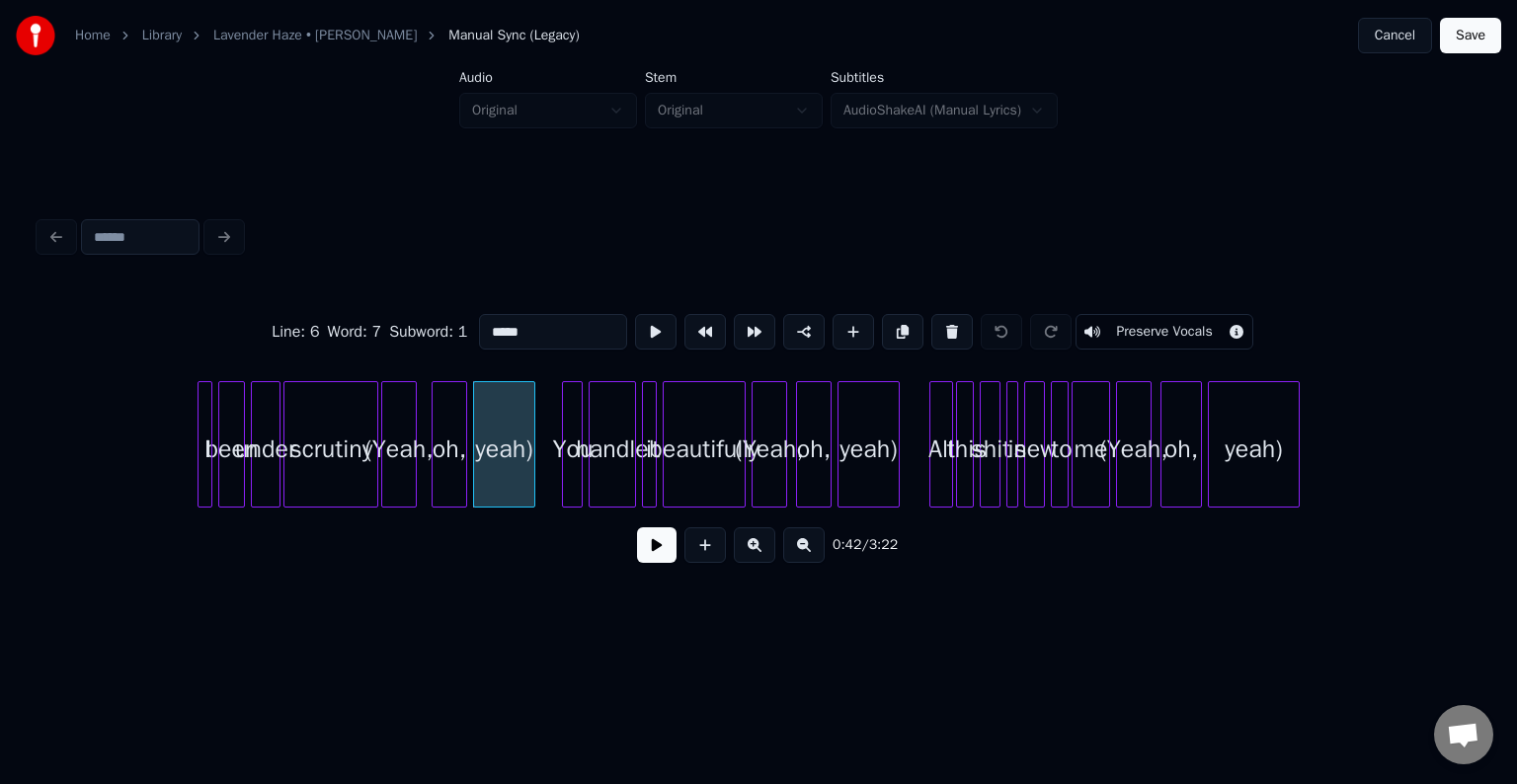 click on "Preserve Vocals" at bounding box center (1163, 332) 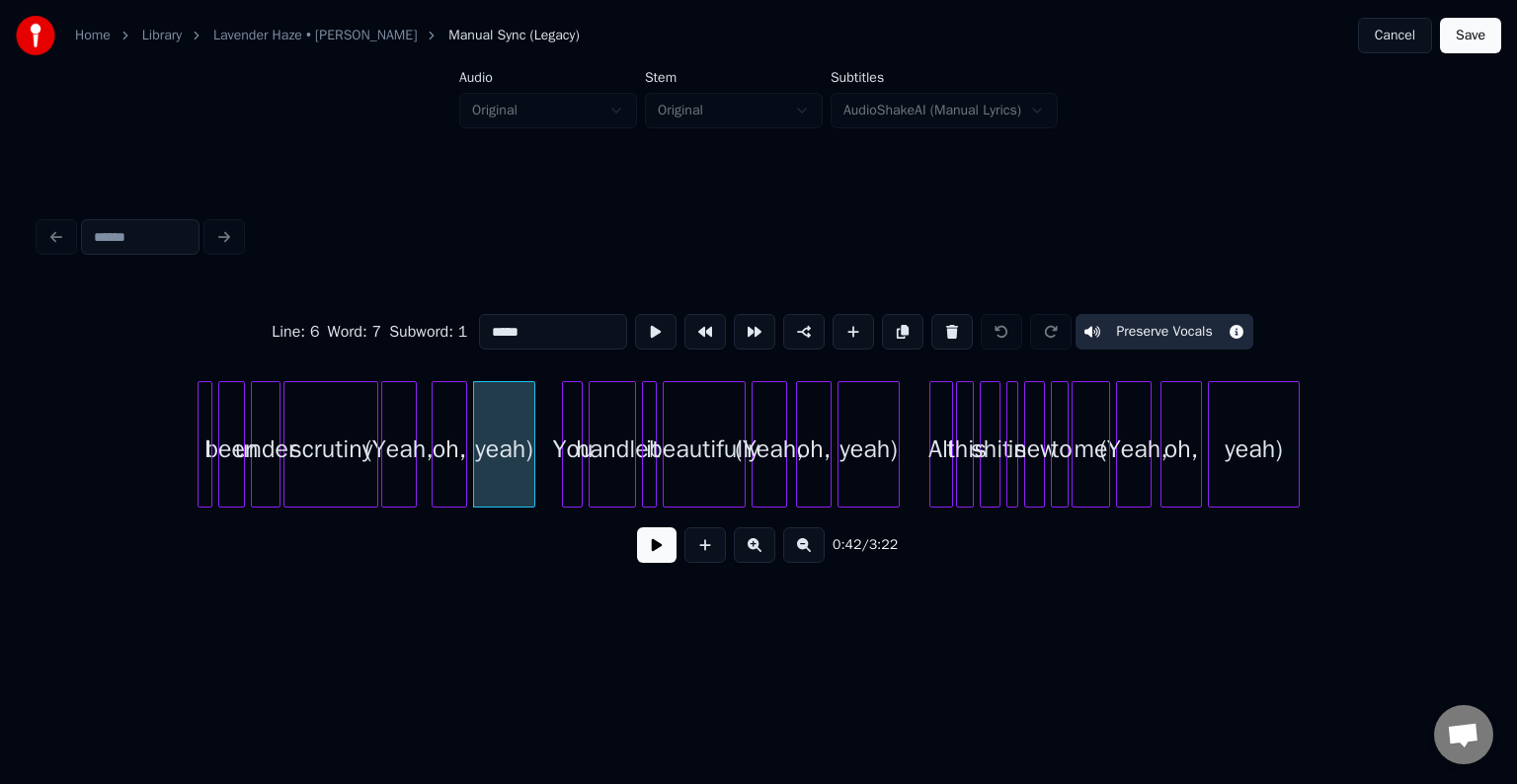 click on "oh," at bounding box center (449, 449) 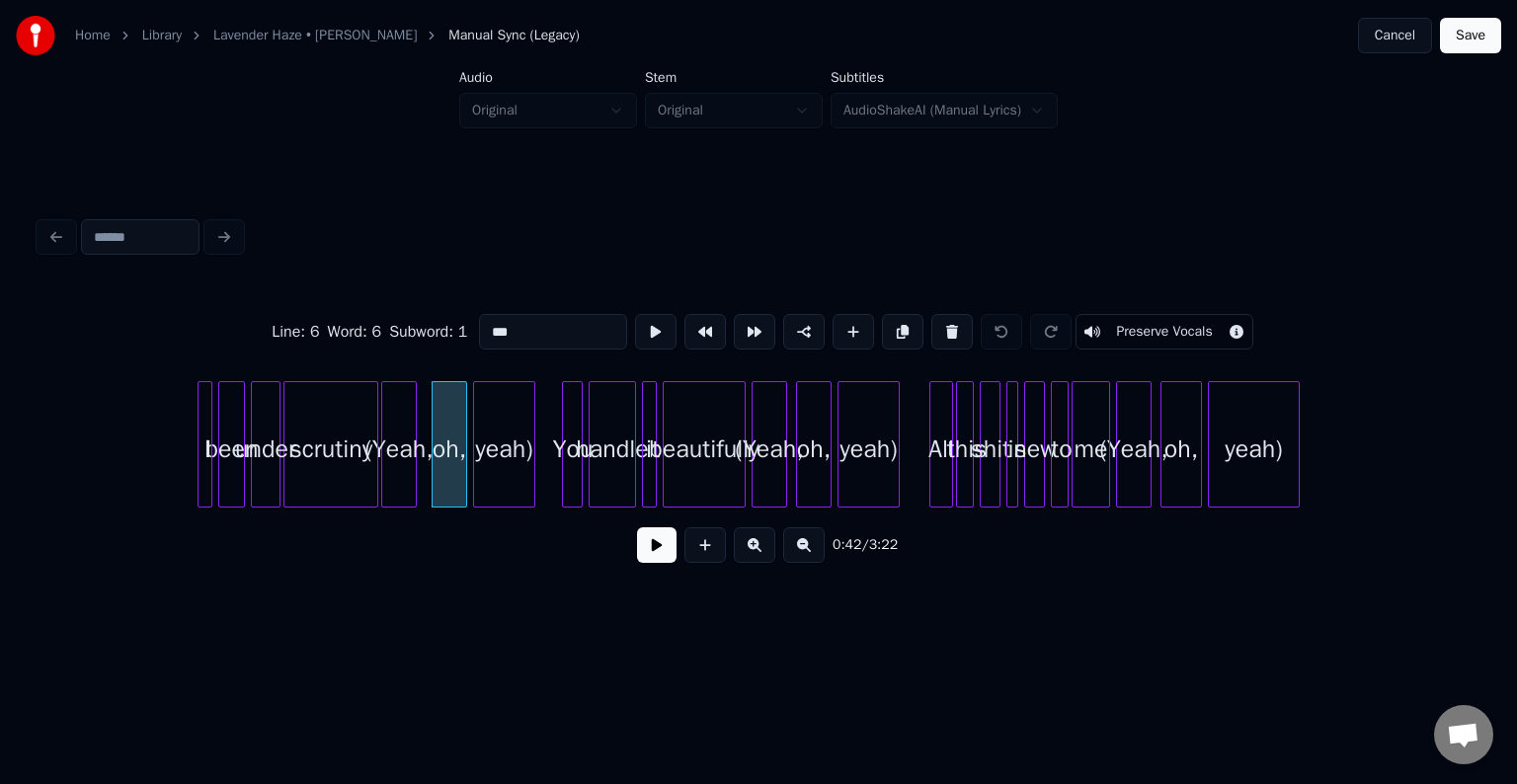 click on "Preserve Vocals" at bounding box center (1163, 332) 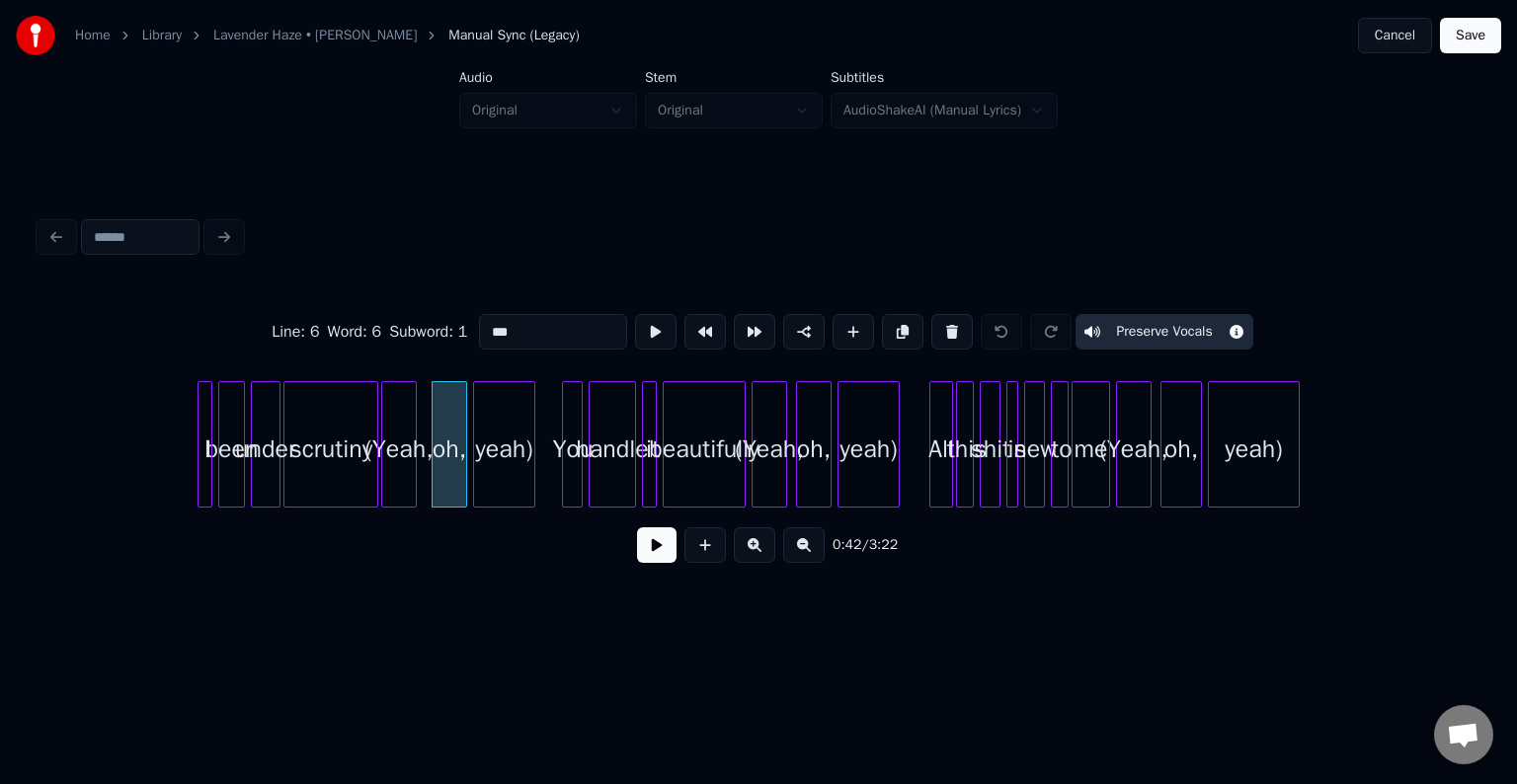 click on "(Yeah," at bounding box center (399, 449) 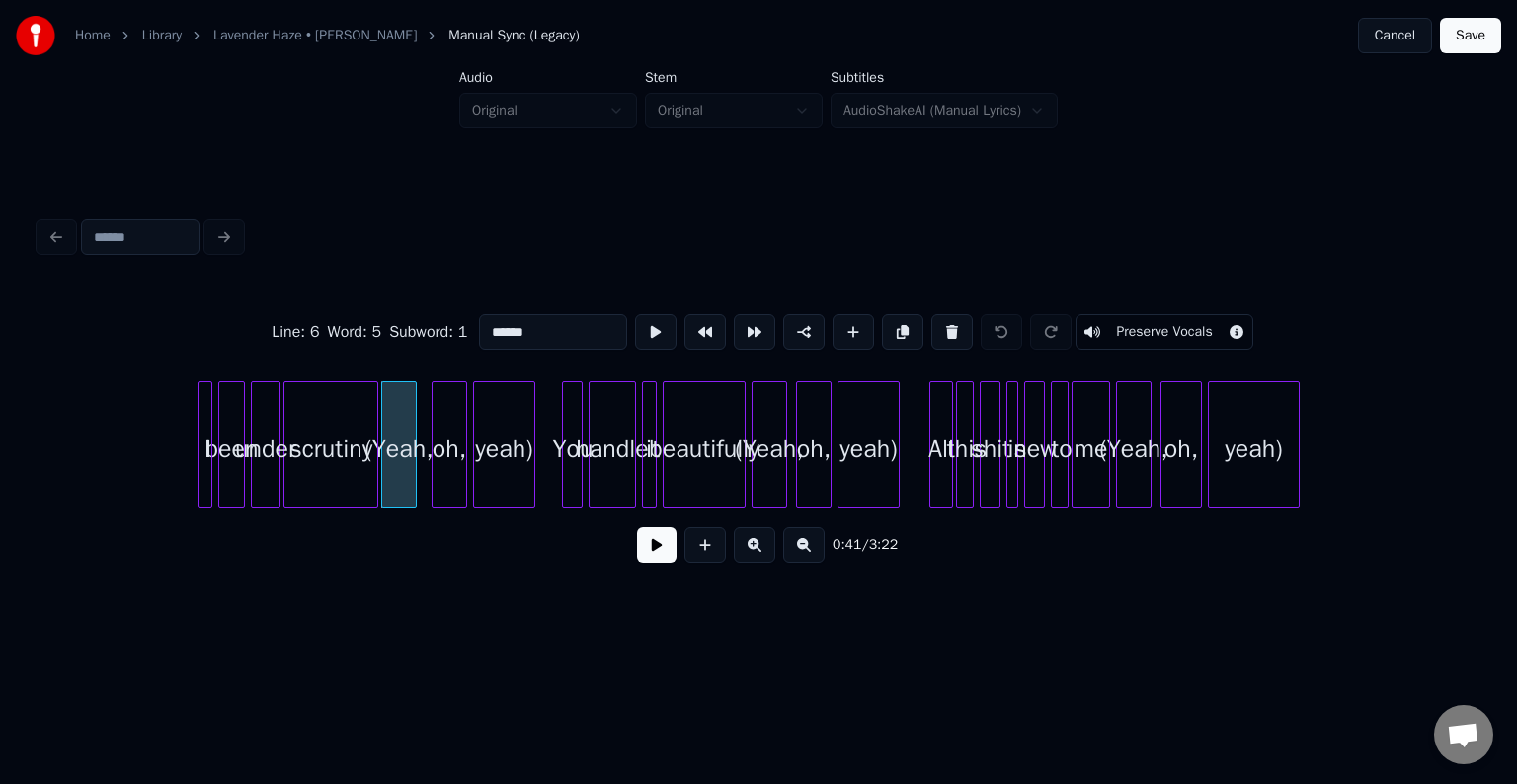 click on "Preserve Vocals" at bounding box center (1163, 332) 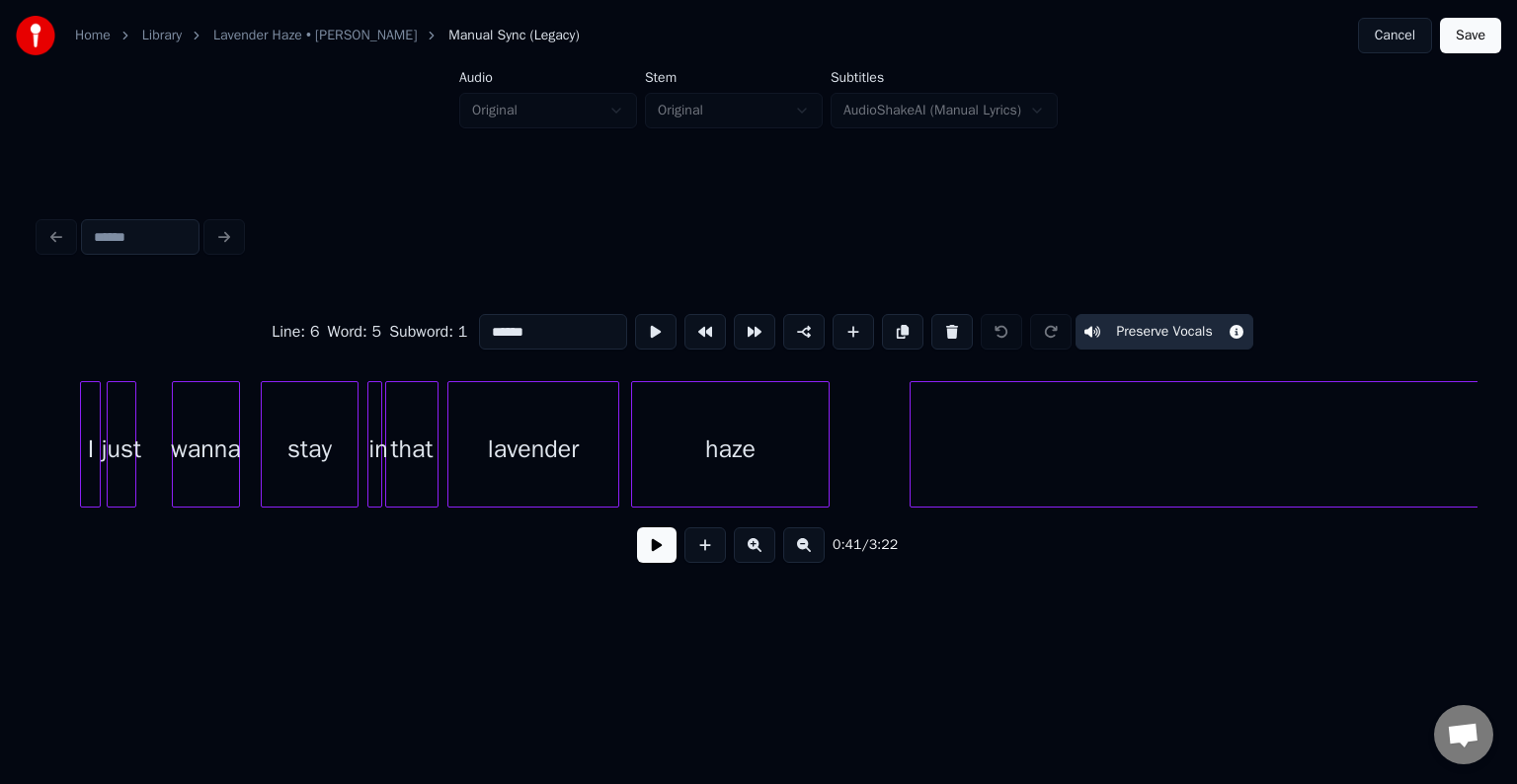 scroll, scrollTop: 0, scrollLeft: 10052, axis: horizontal 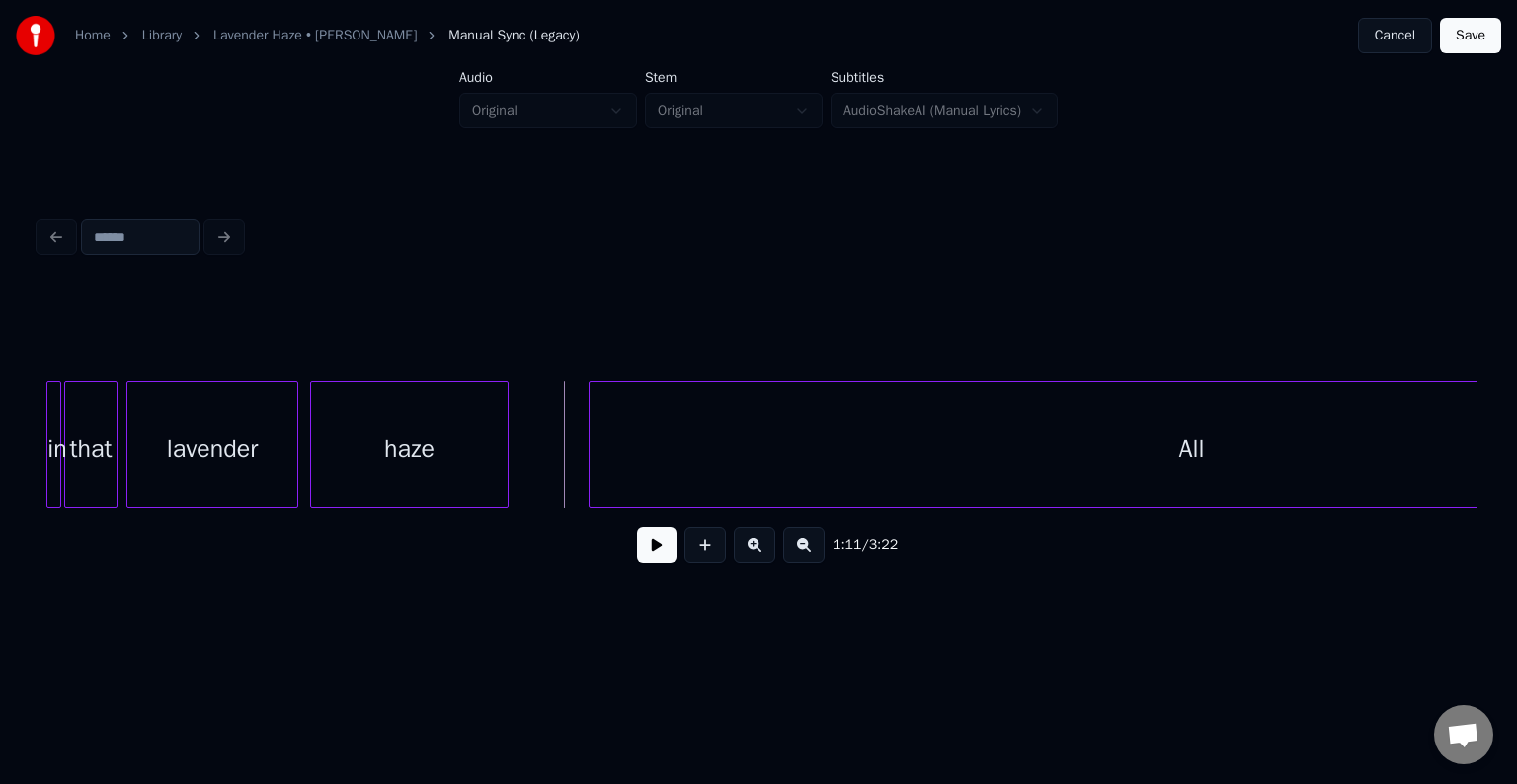 click at bounding box center [657, 545] 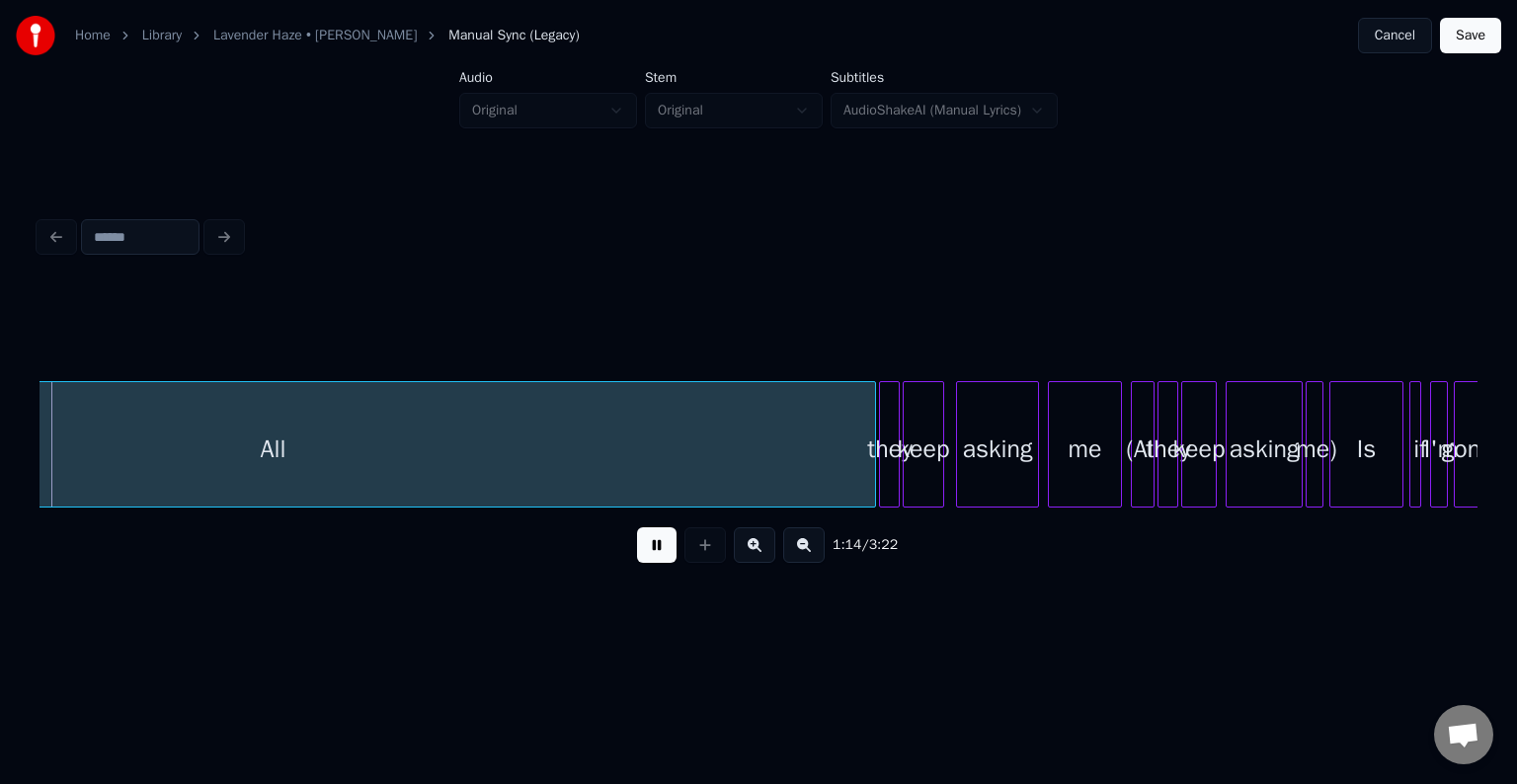 scroll, scrollTop: 0, scrollLeft: 10998, axis: horizontal 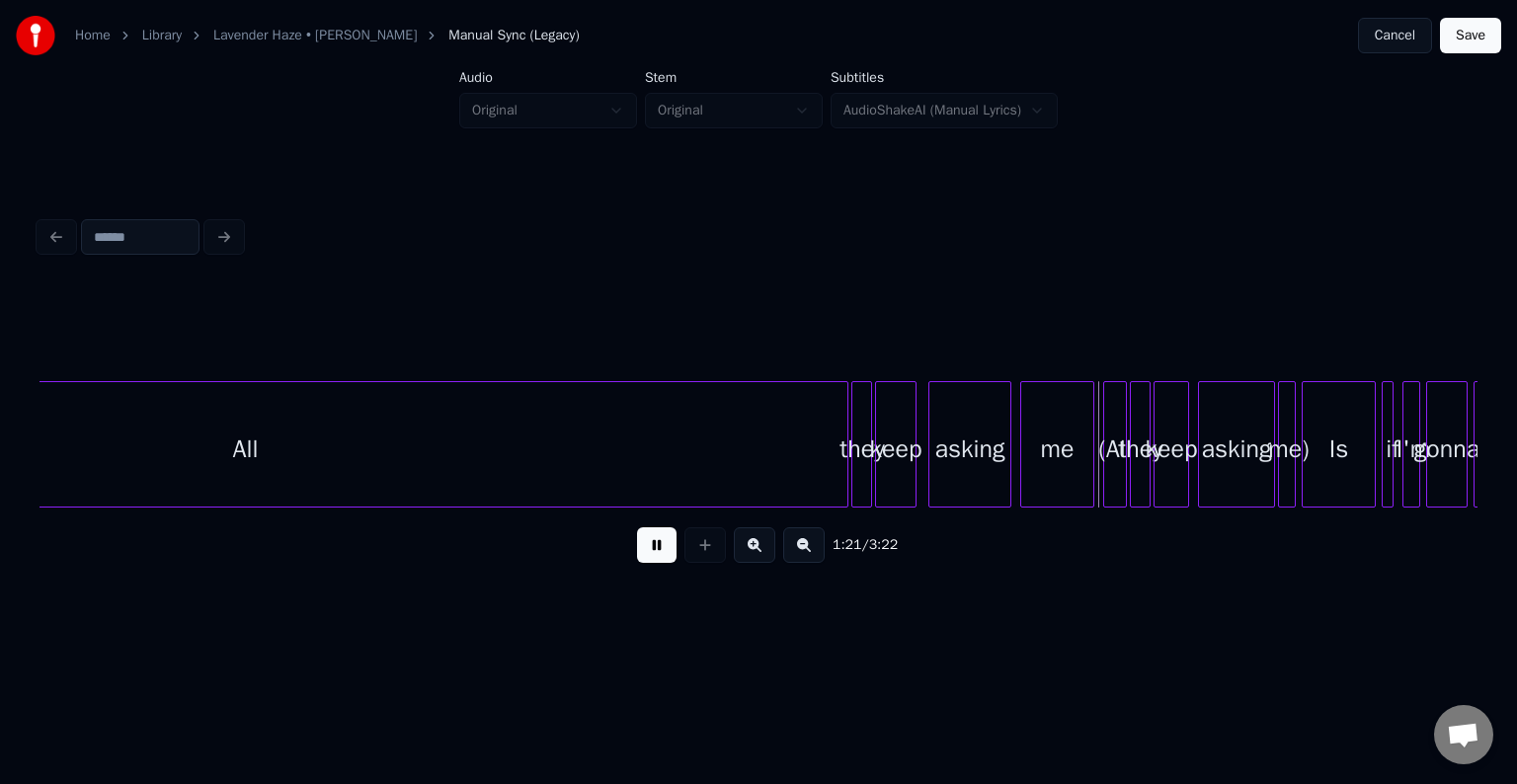 click at bounding box center [657, 545] 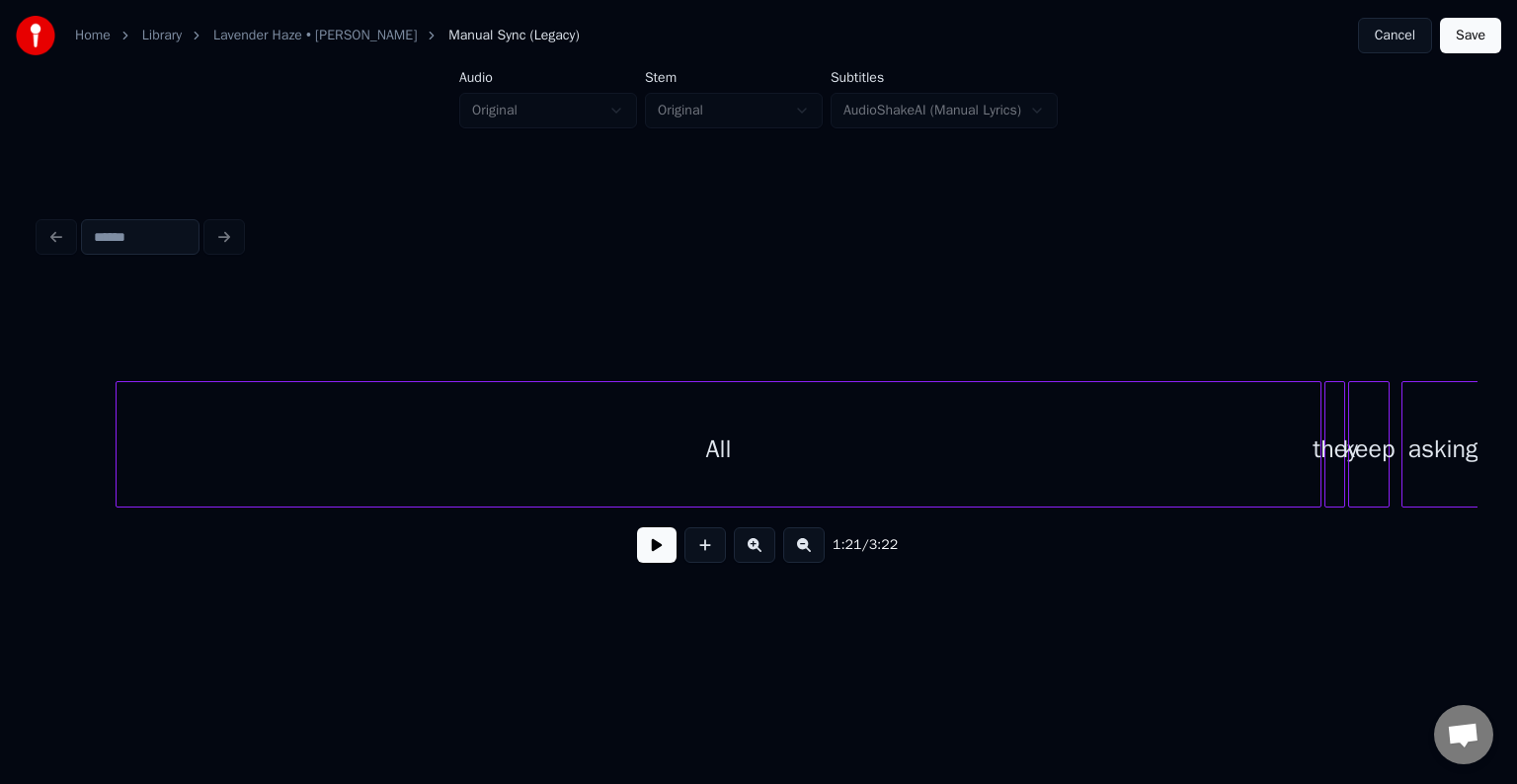 scroll, scrollTop: 0, scrollLeft: 10524, axis: horizontal 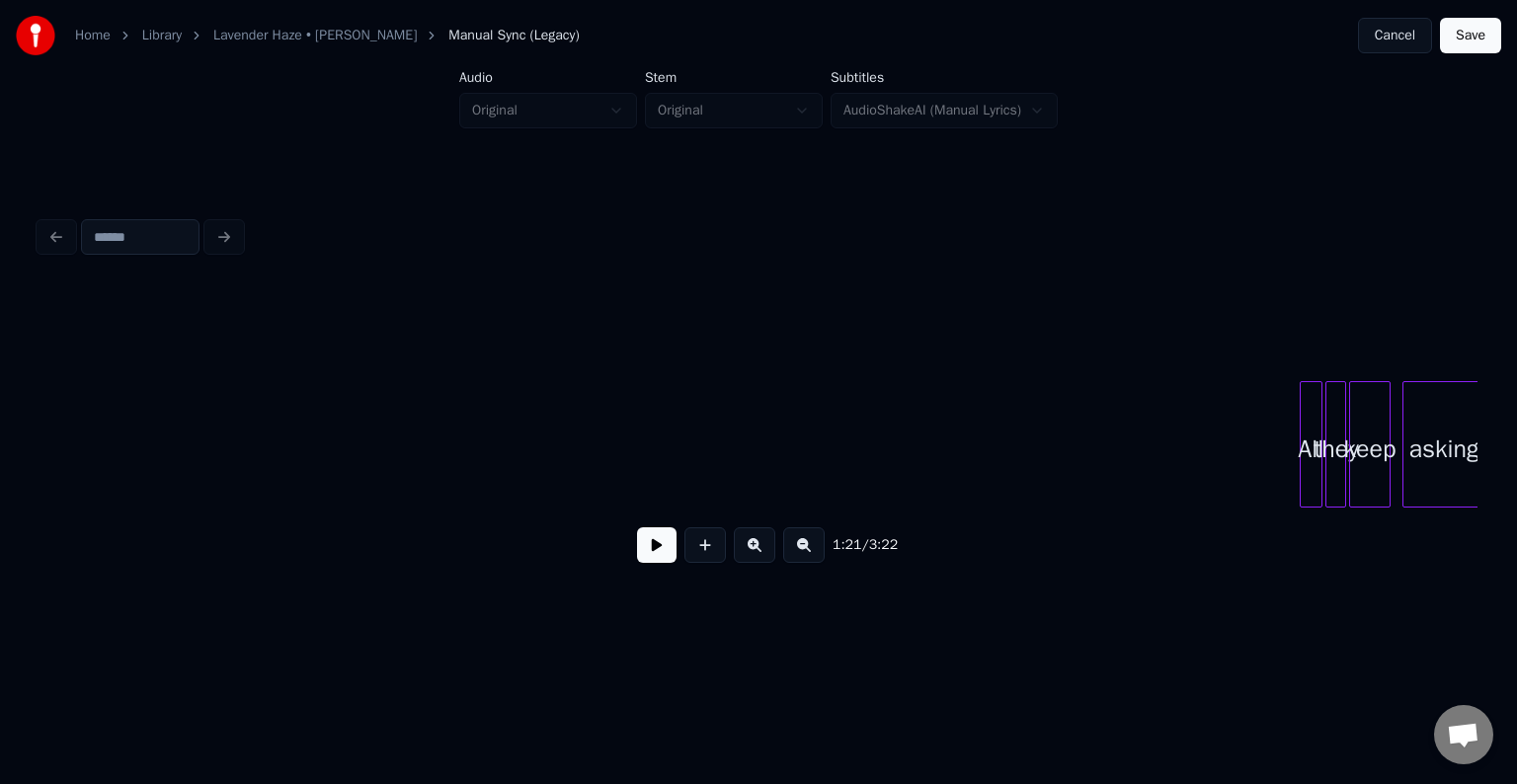 click at bounding box center [1304, 444] 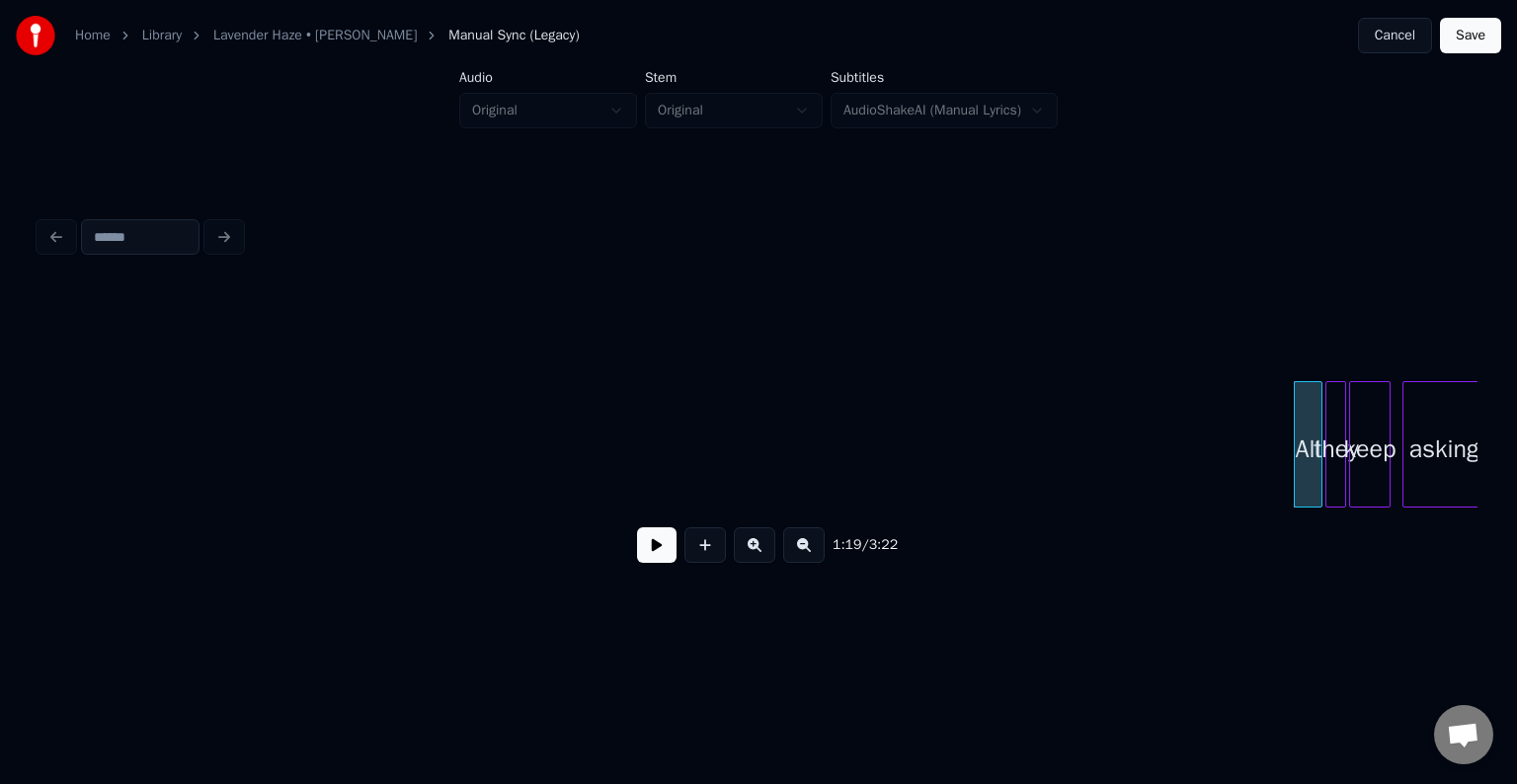 click at bounding box center (657, 545) 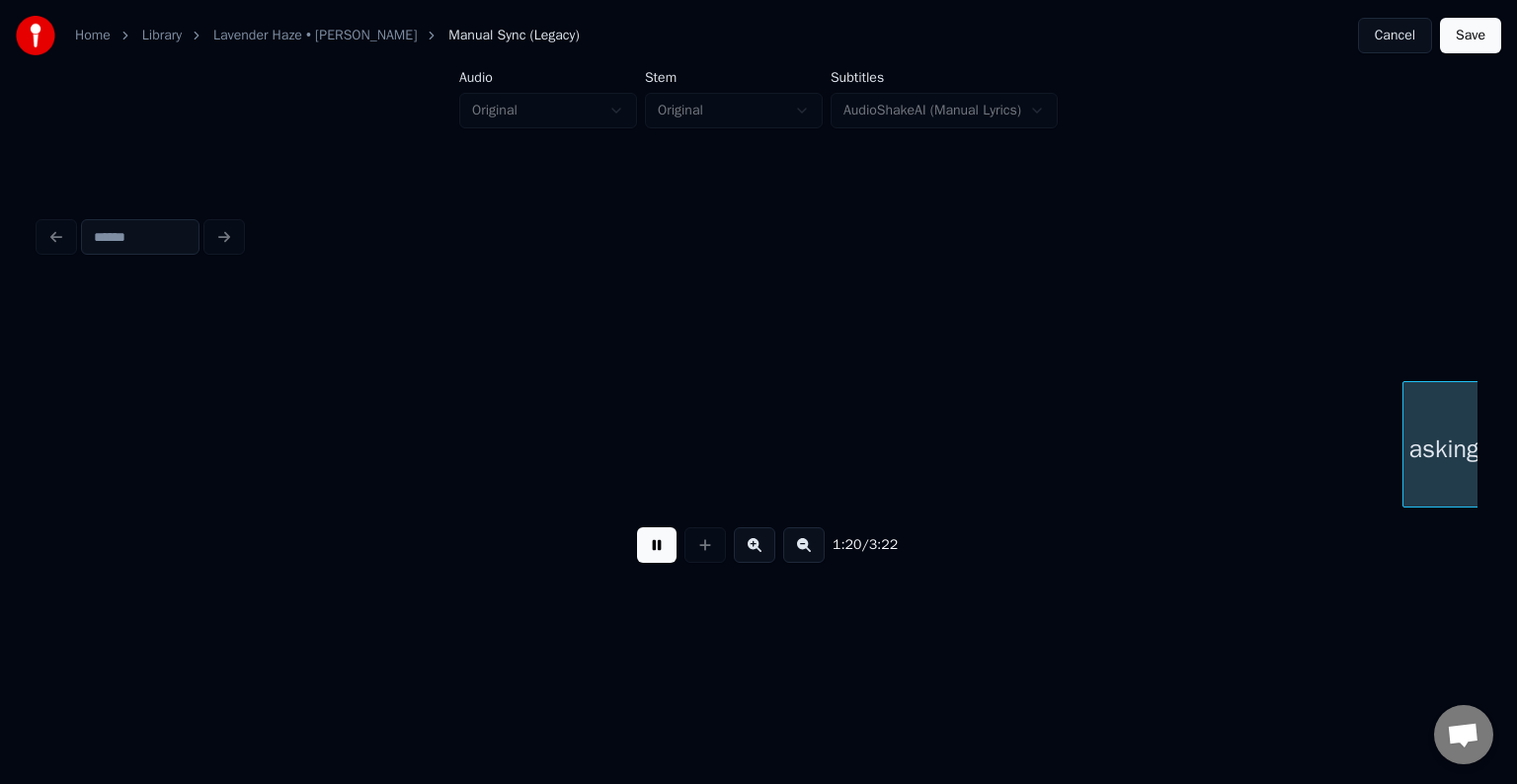 scroll, scrollTop: 0, scrollLeft: 11963, axis: horizontal 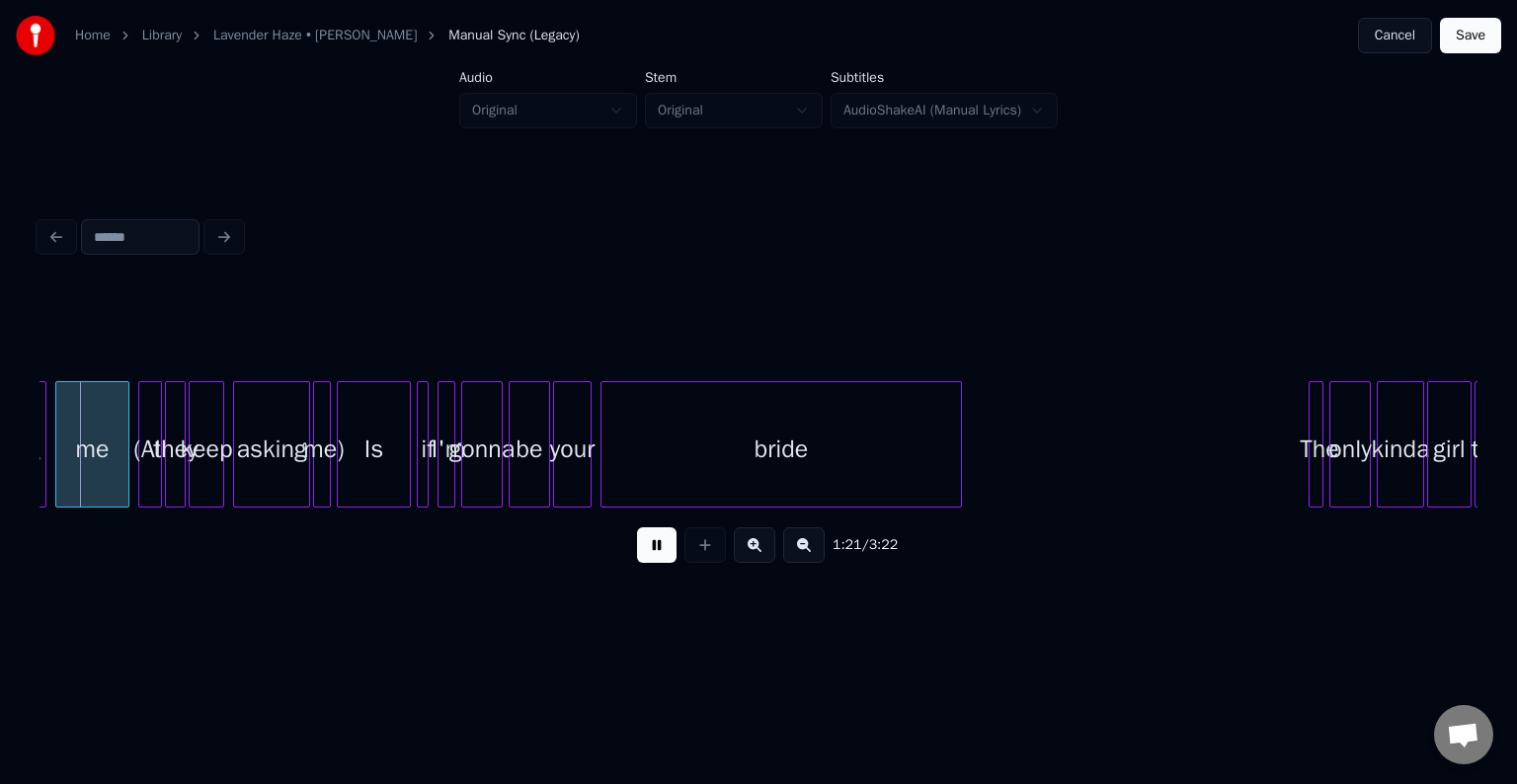 click at bounding box center (657, 545) 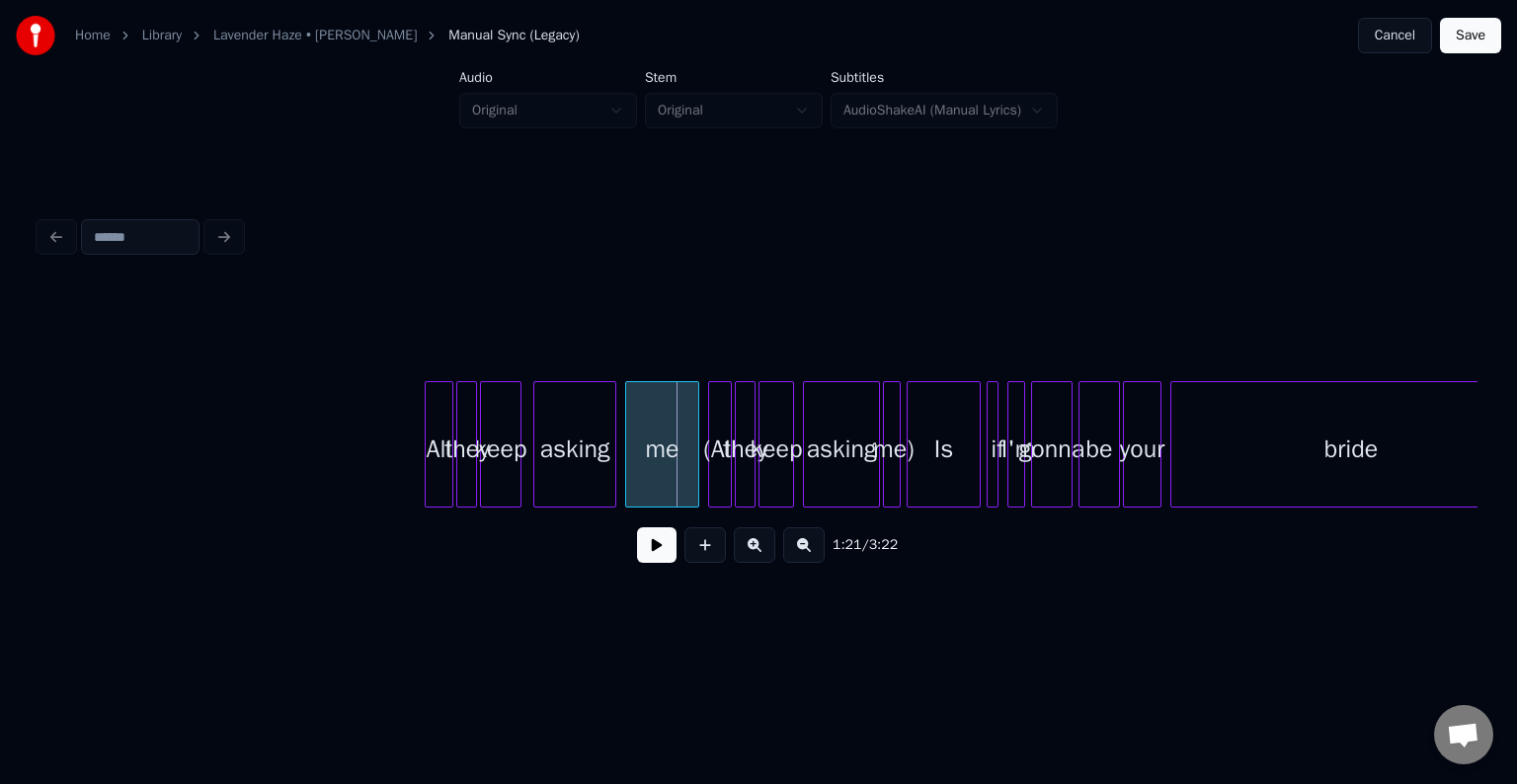 scroll, scrollTop: 0, scrollLeft: 11371, axis: horizontal 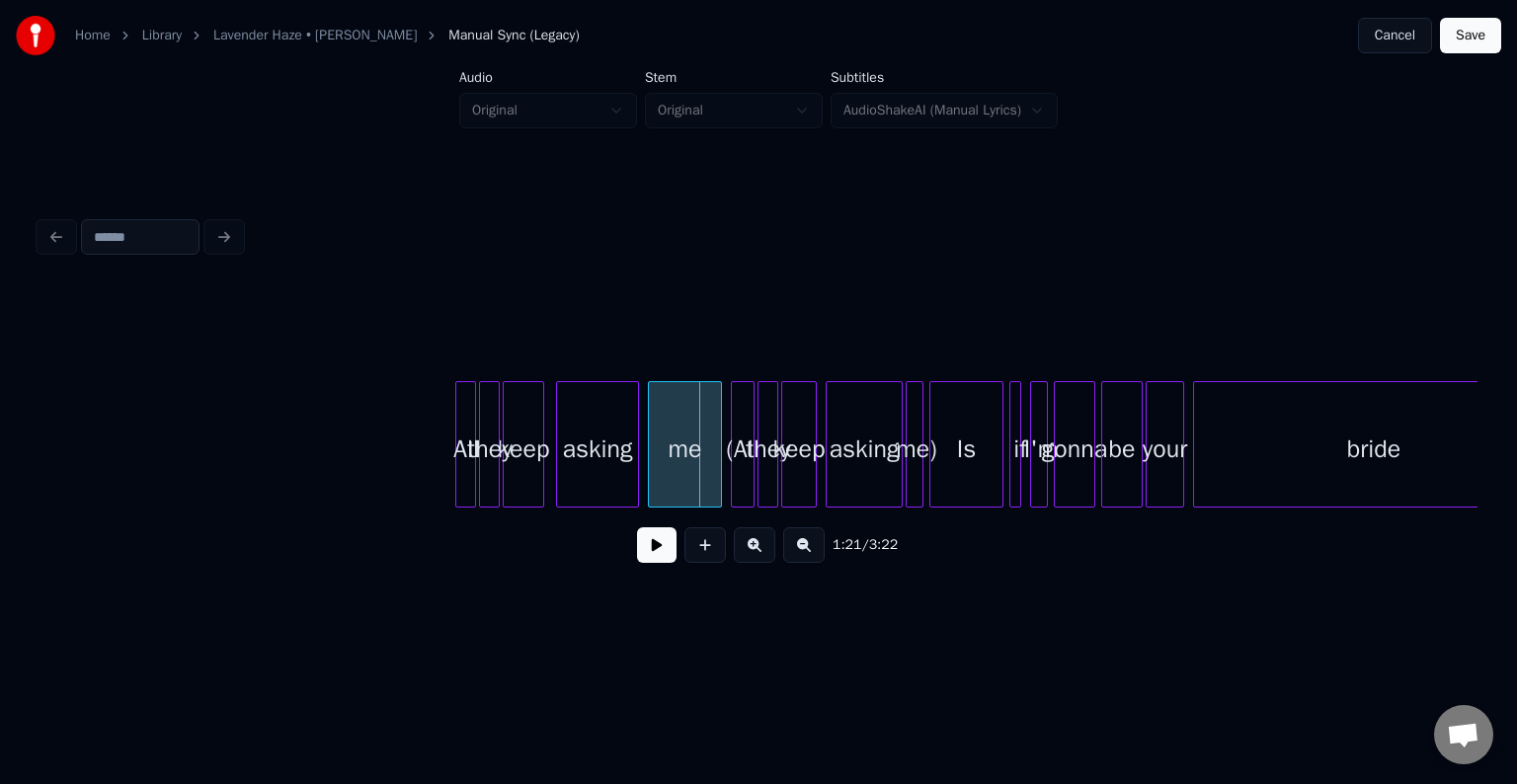 click at bounding box center [459, 444] 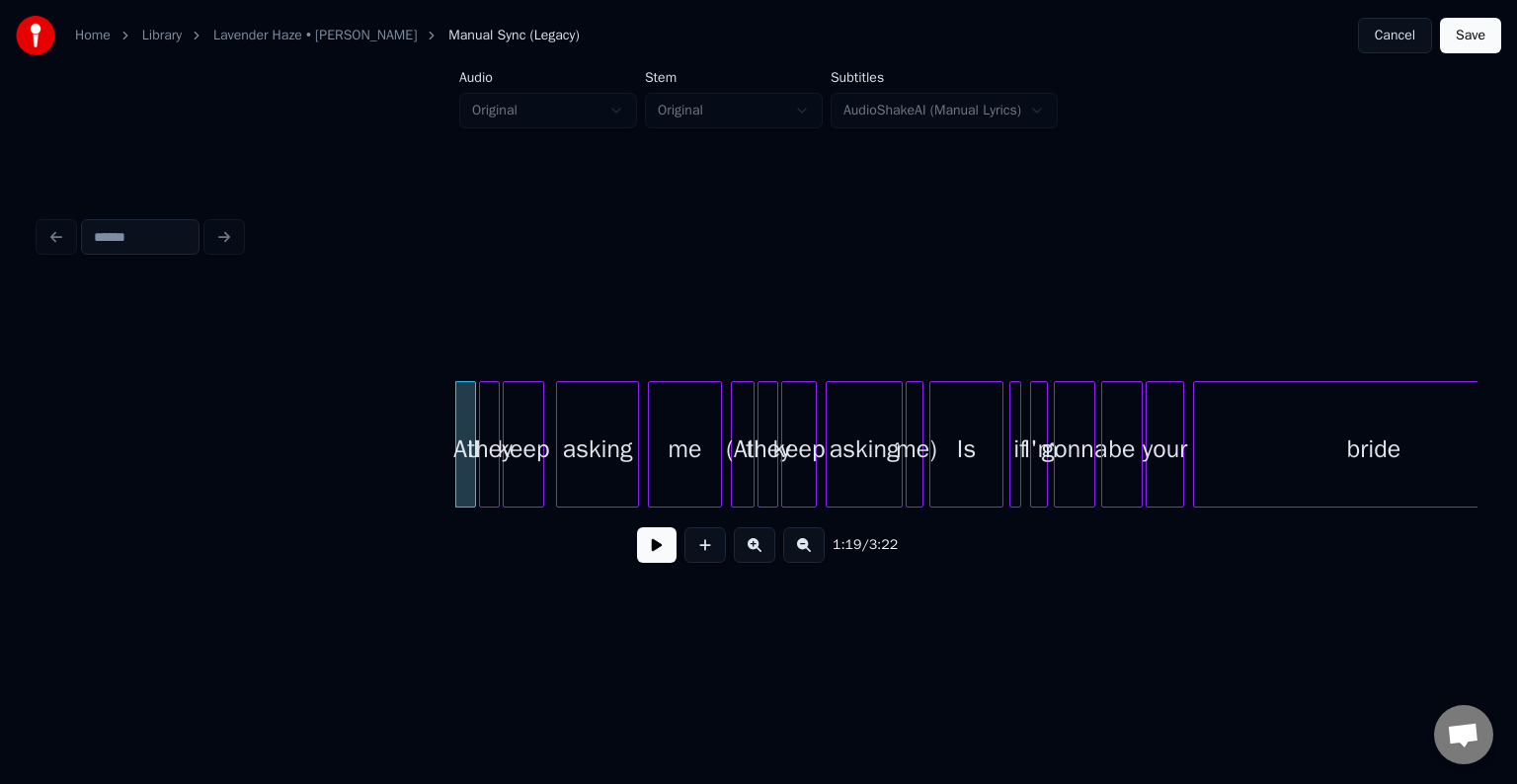 click at bounding box center (657, 545) 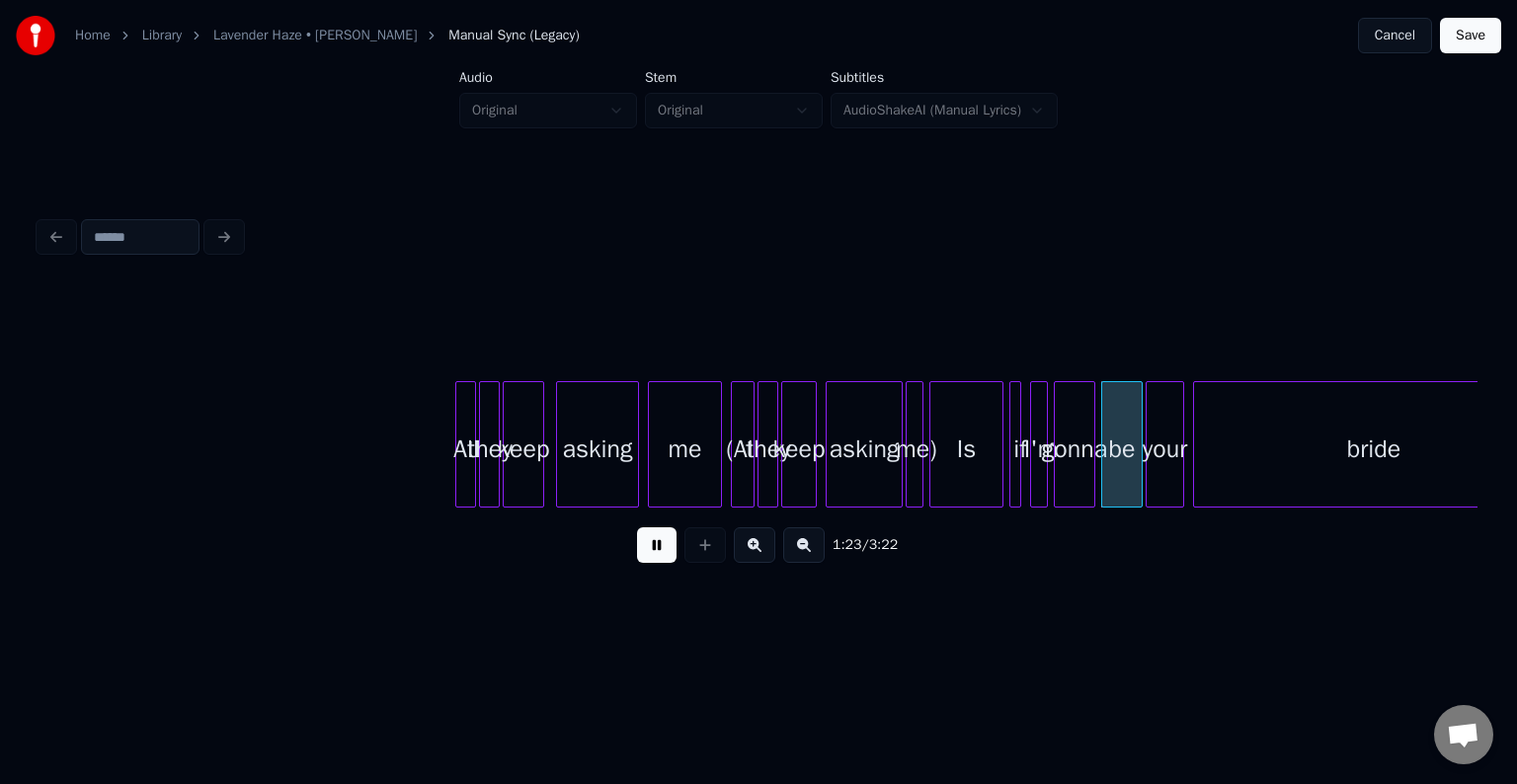 click at bounding box center [657, 545] 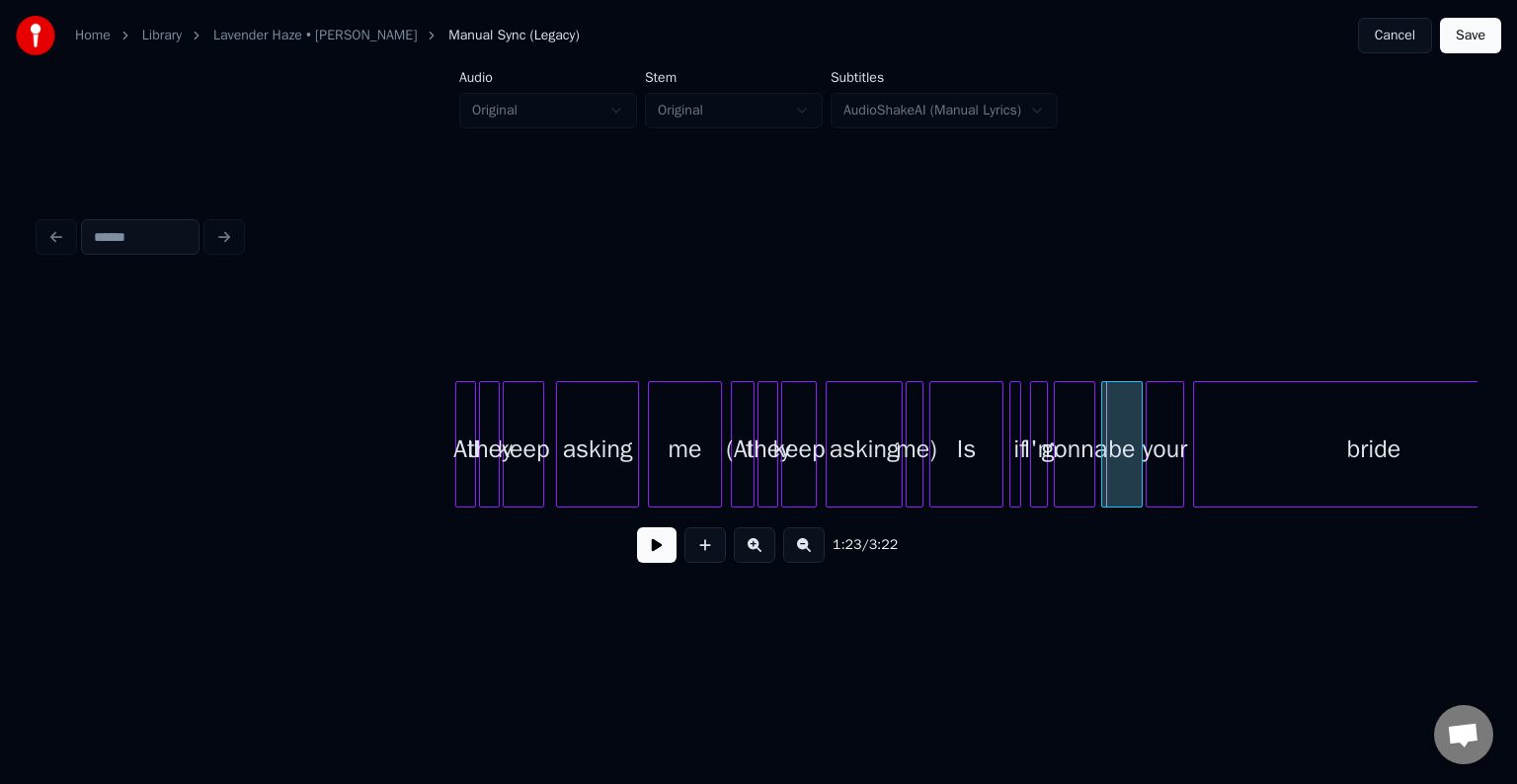 click at bounding box center [919, 444] 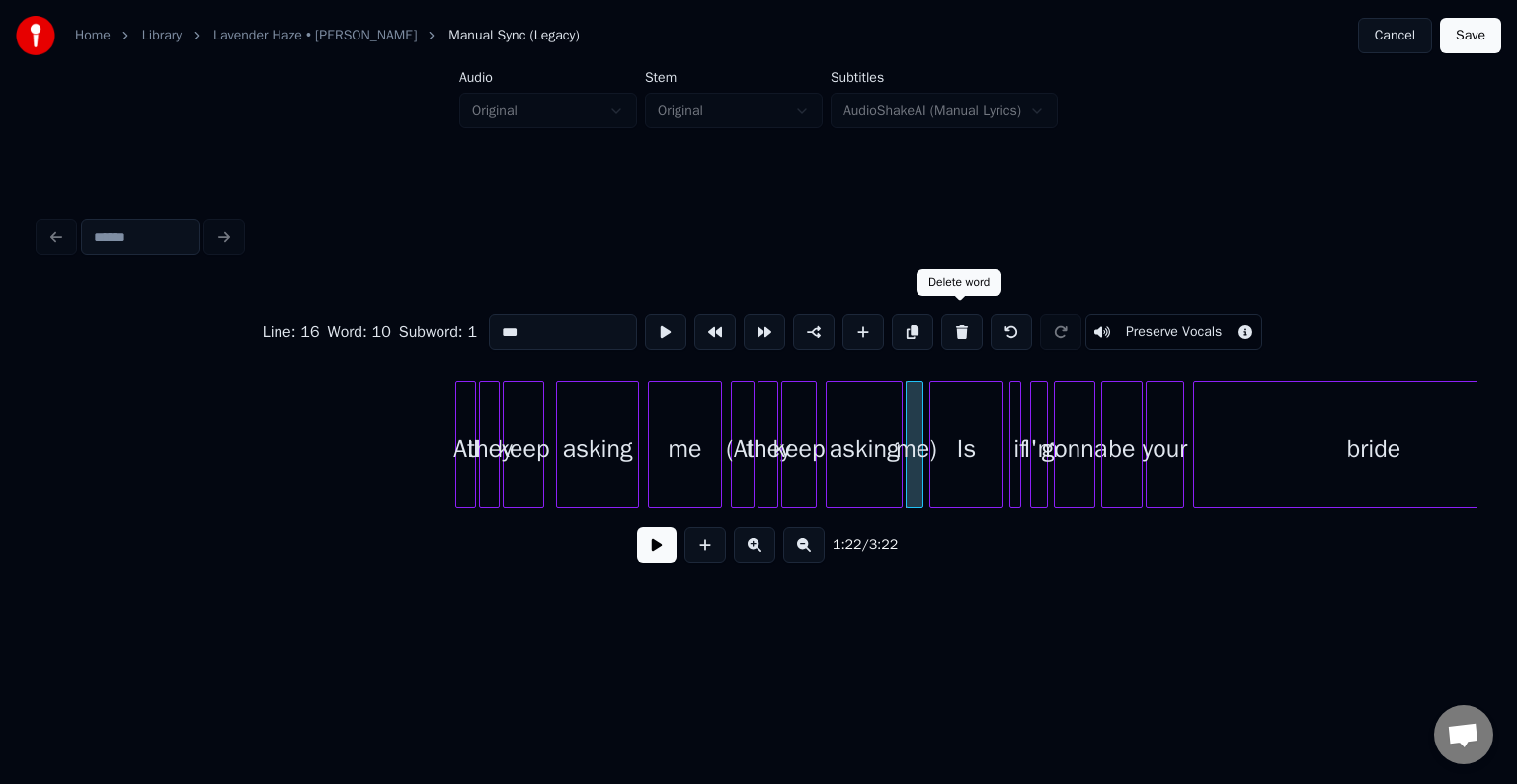 click at bounding box center [962, 332] 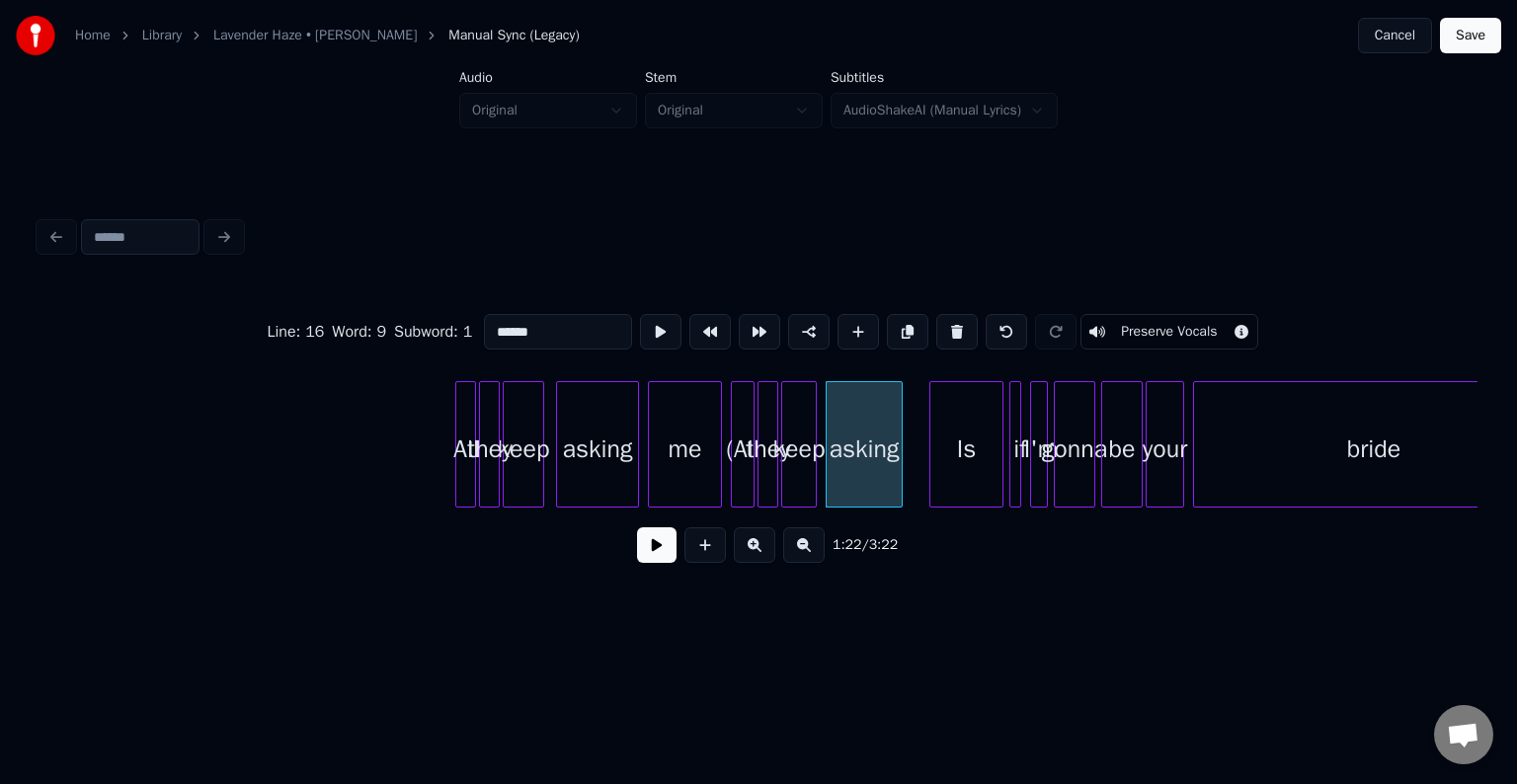 click at bounding box center [957, 332] 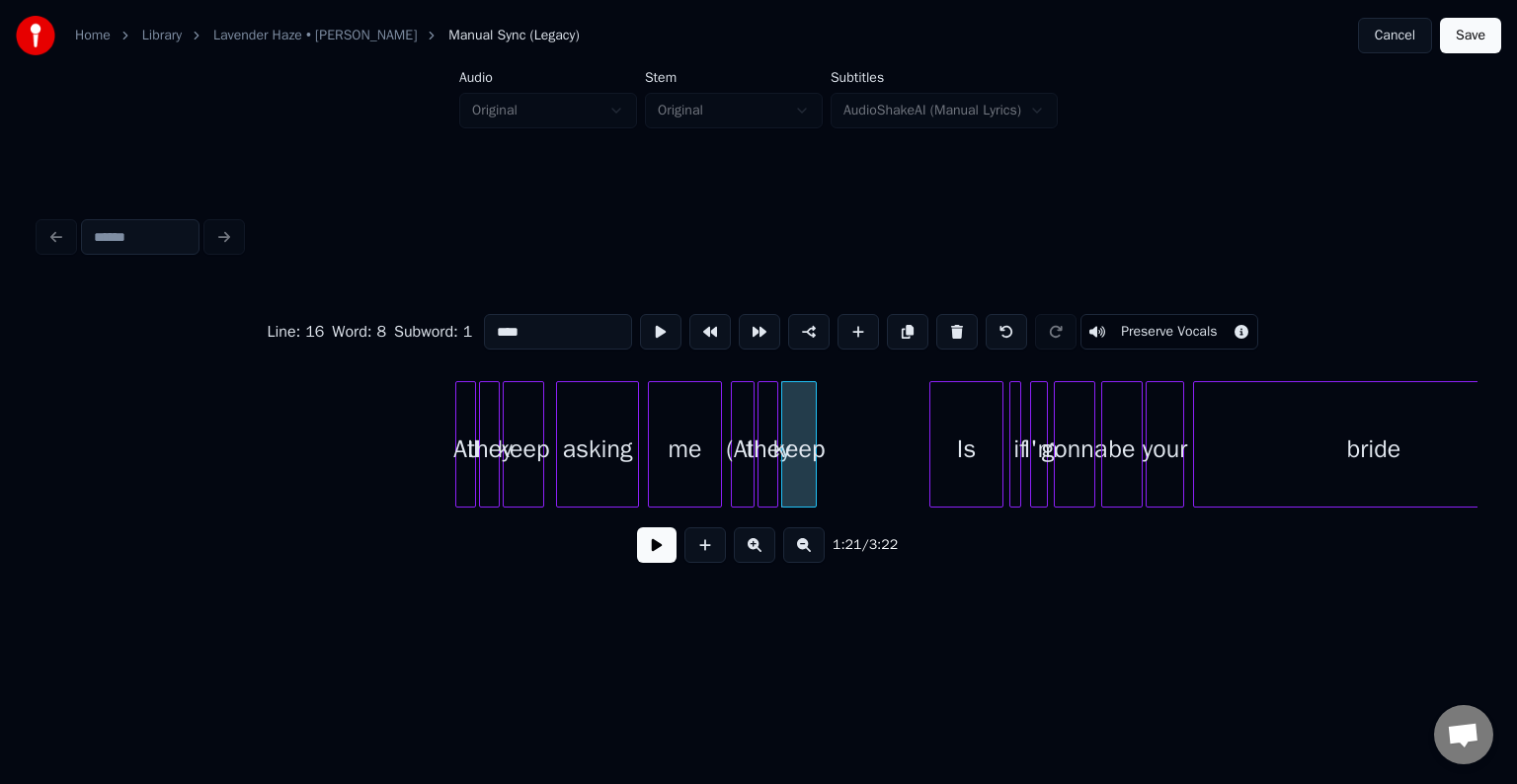 click at bounding box center [957, 332] 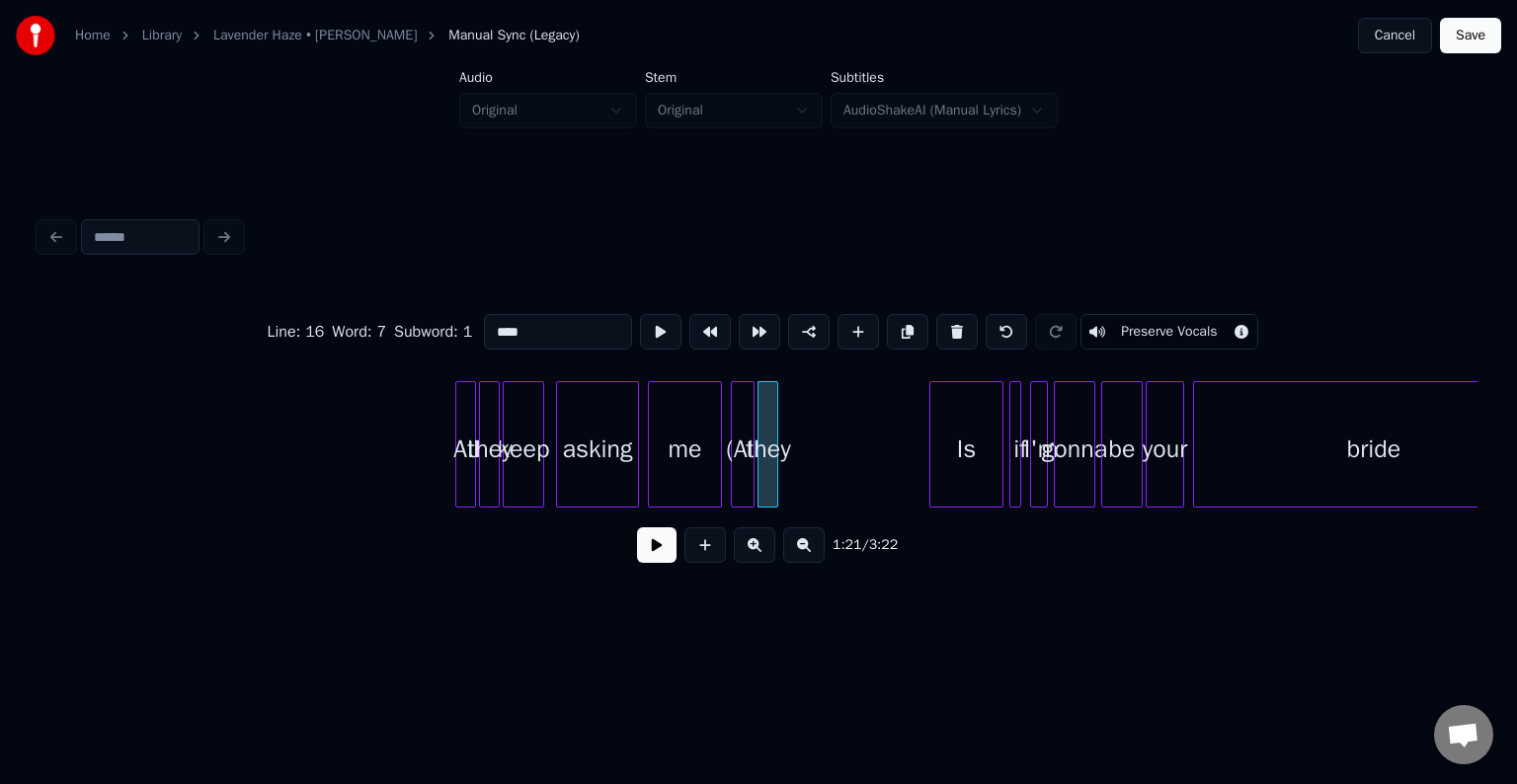click at bounding box center [957, 332] 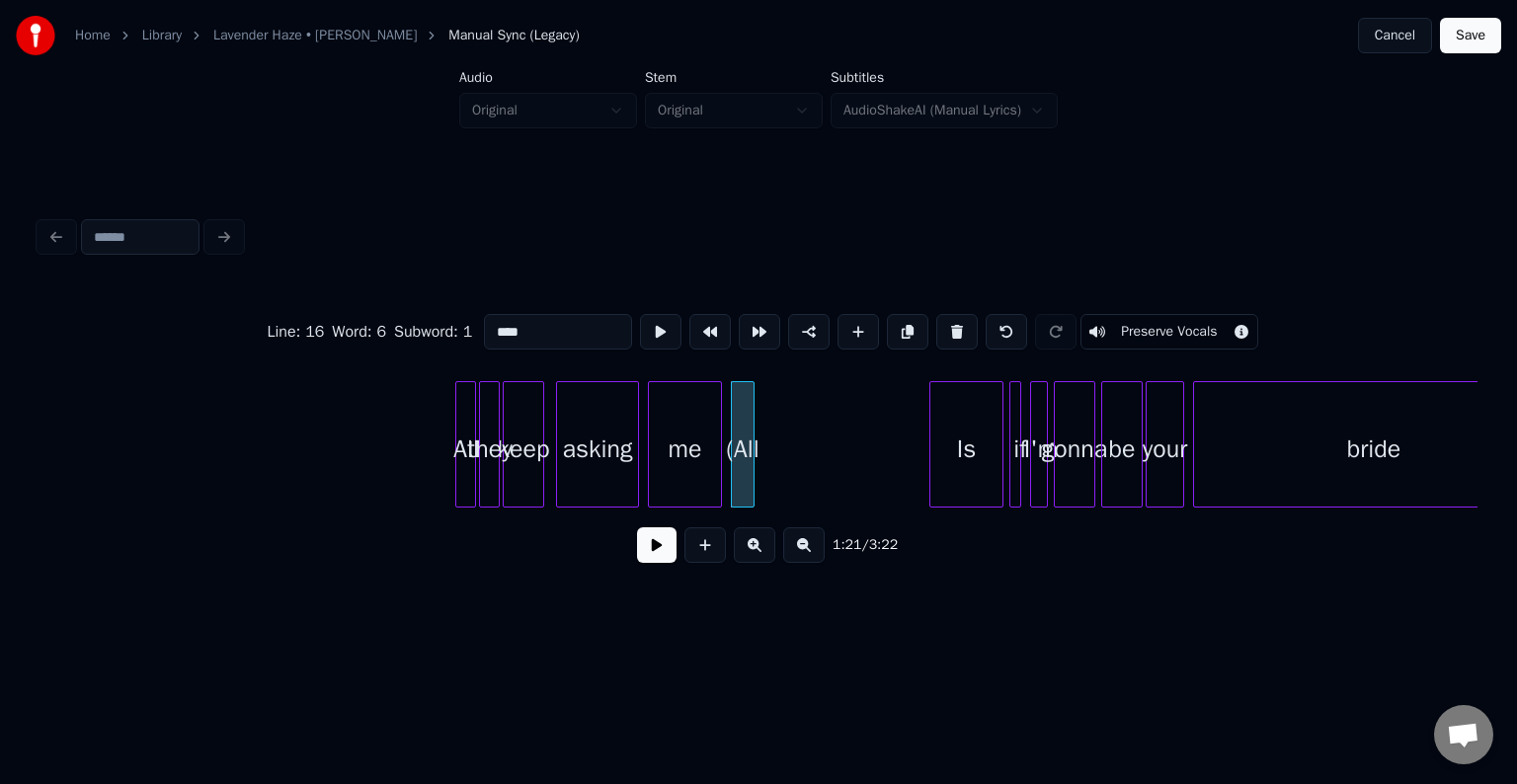 click at bounding box center (957, 332) 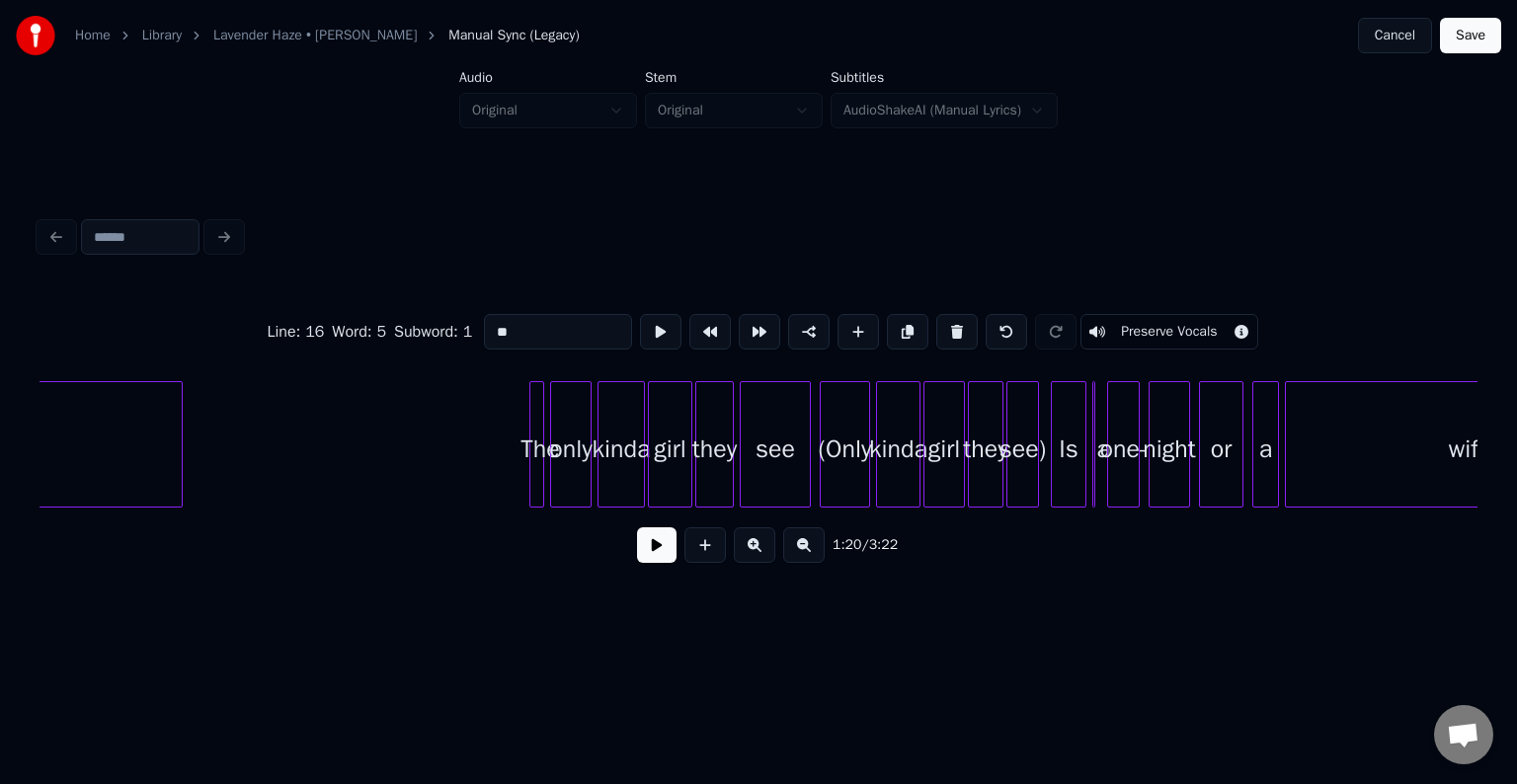 scroll, scrollTop: 0, scrollLeft: 12872, axis: horizontal 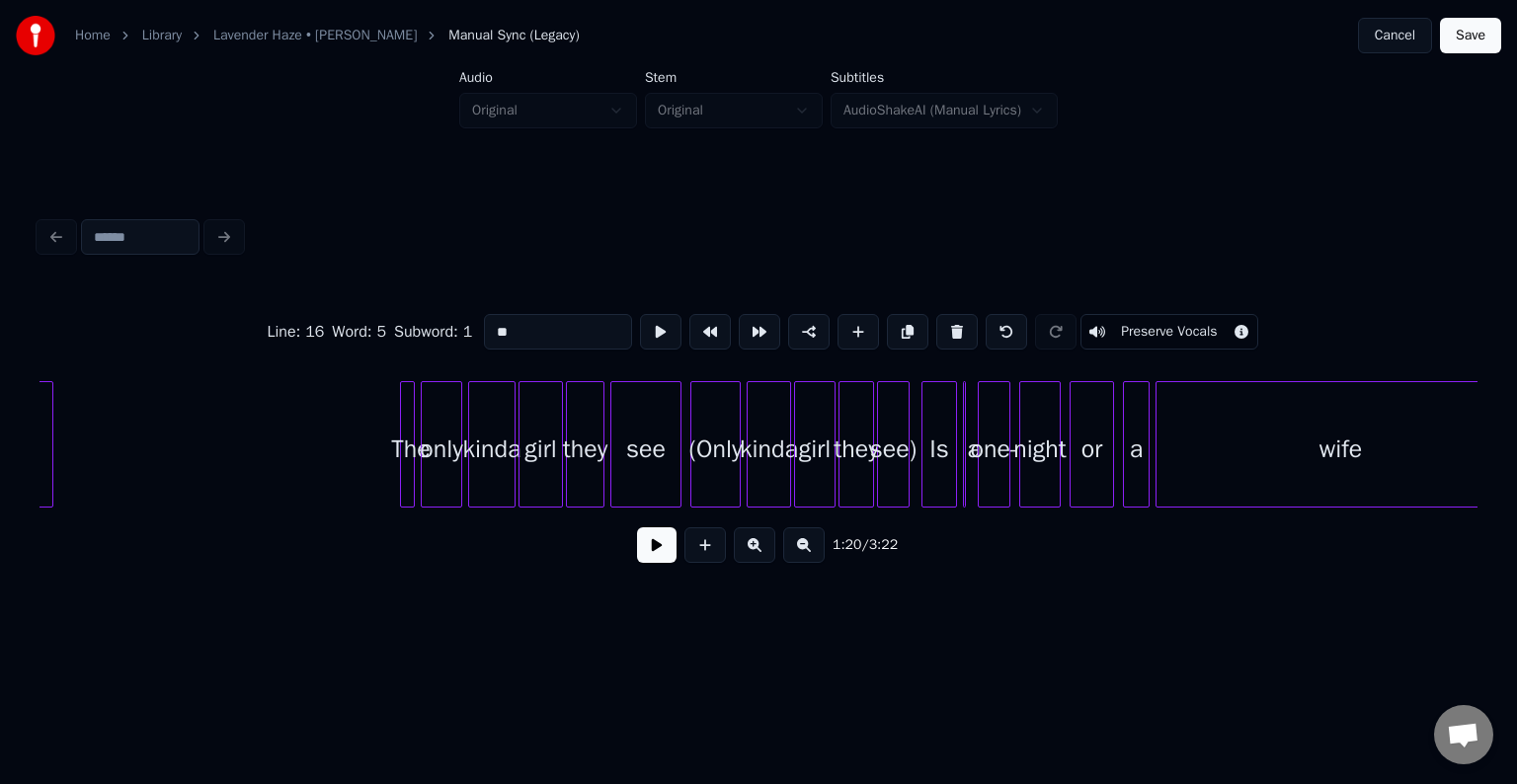 click on "see" at bounding box center [646, 449] 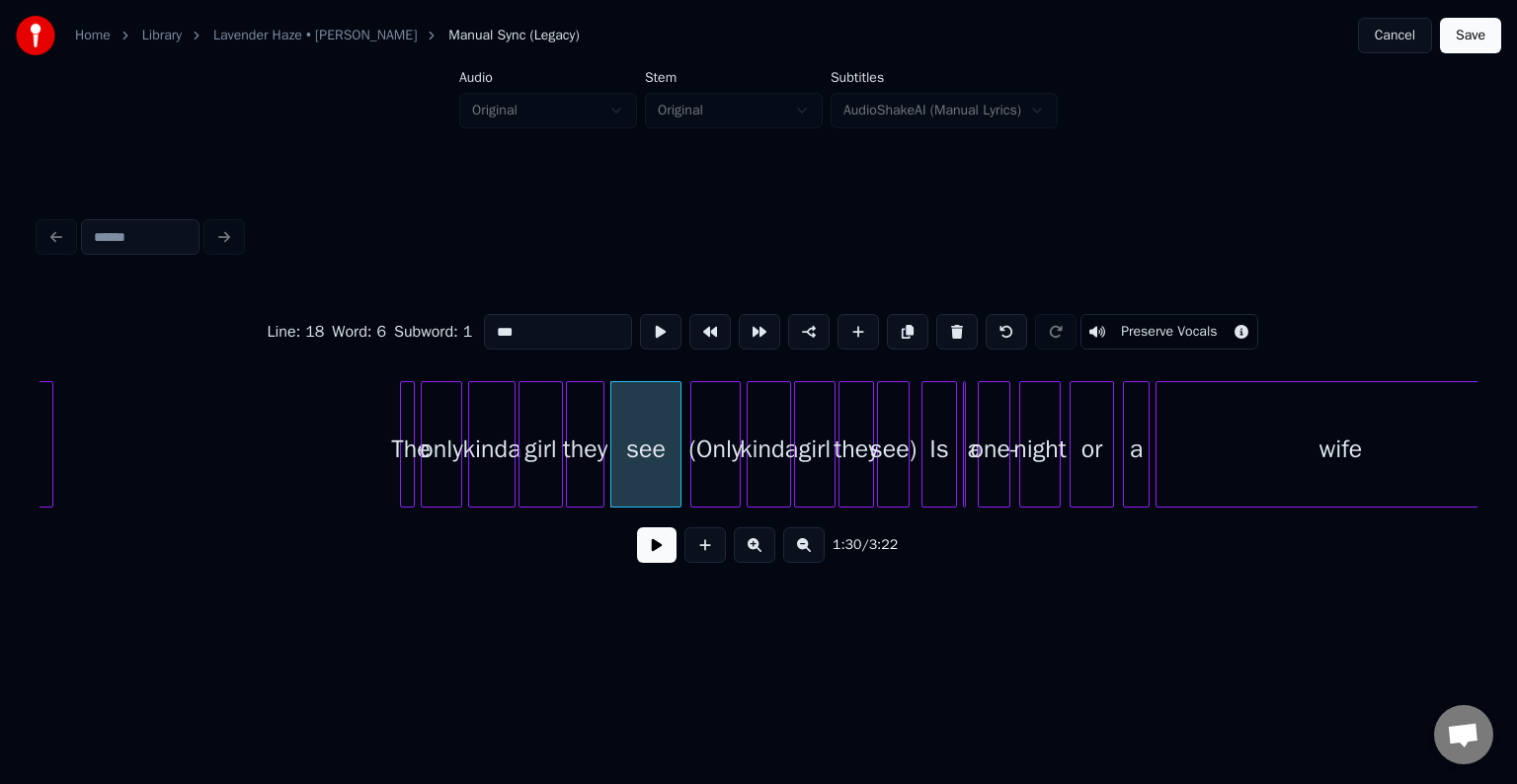 click at bounding box center (657, 545) 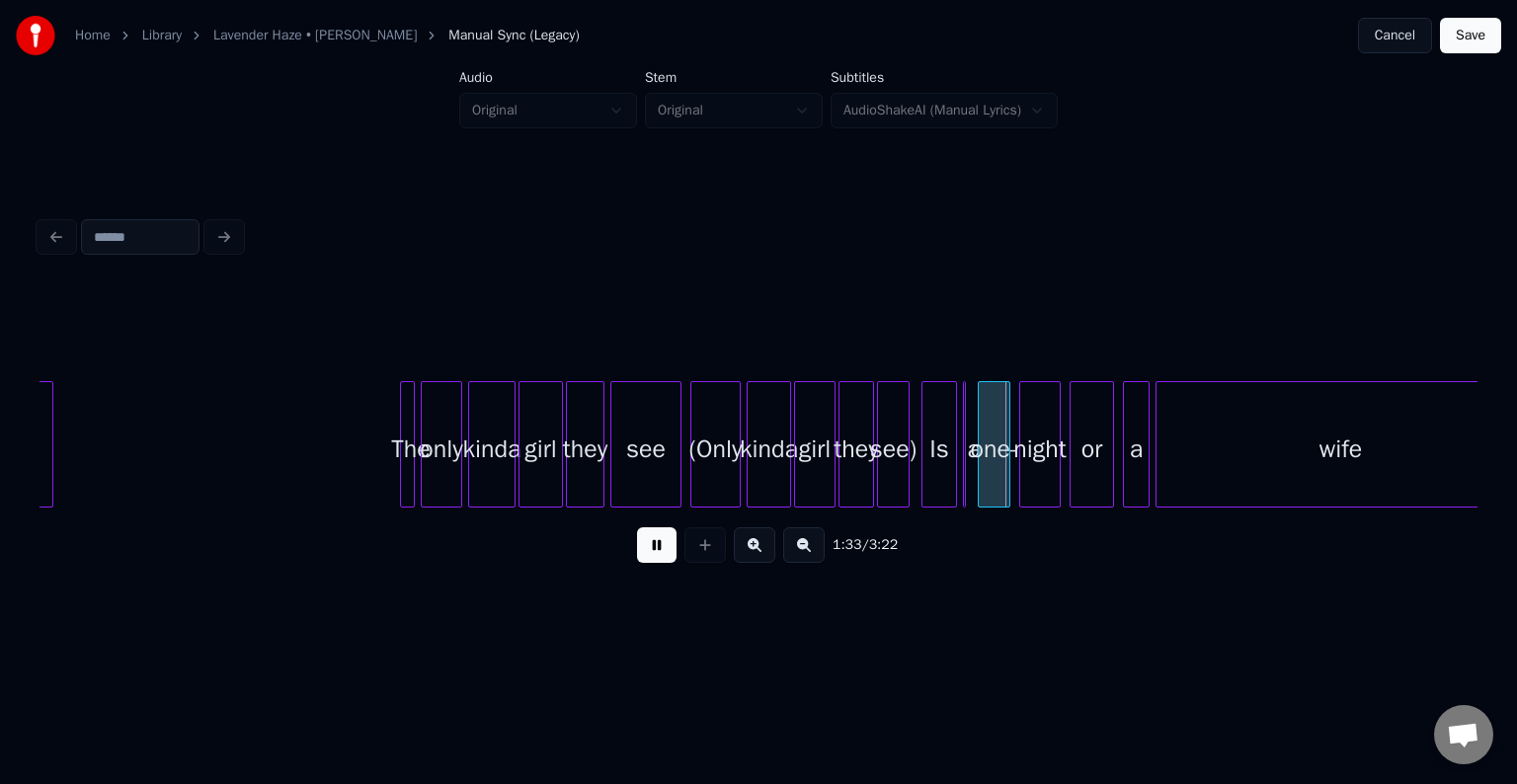 click at bounding box center [657, 545] 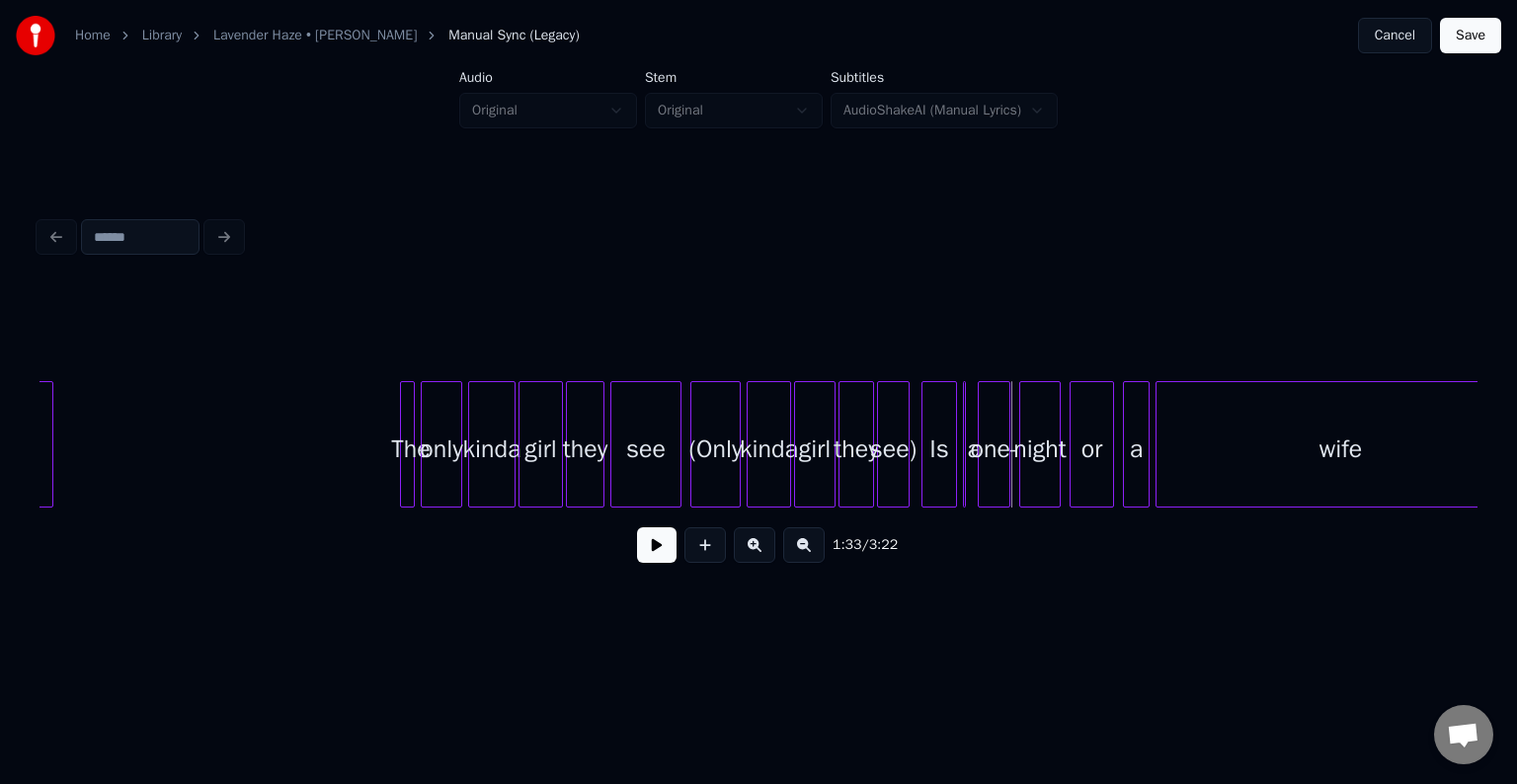 click on "see)" at bounding box center (893, 449) 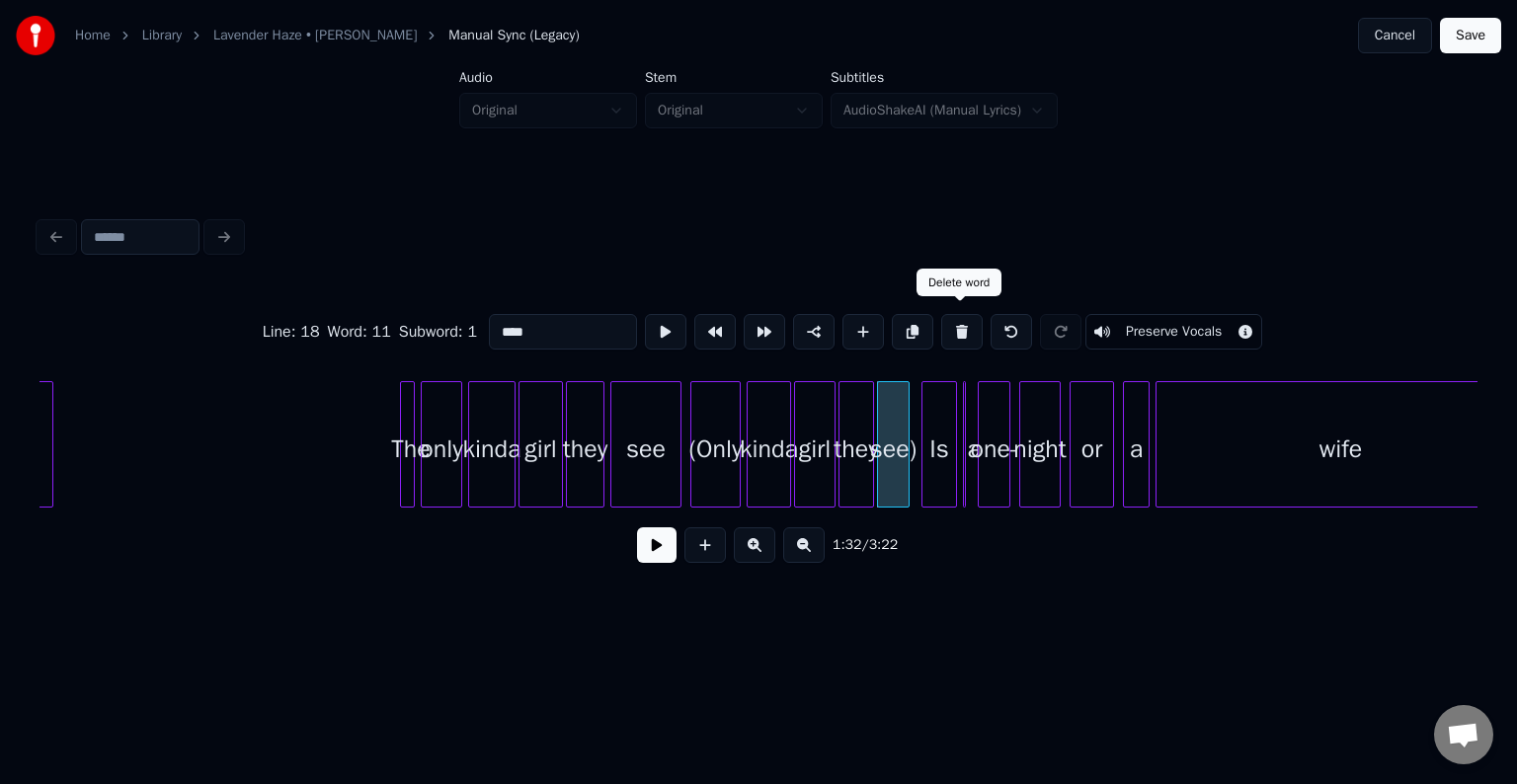 click at bounding box center [962, 332] 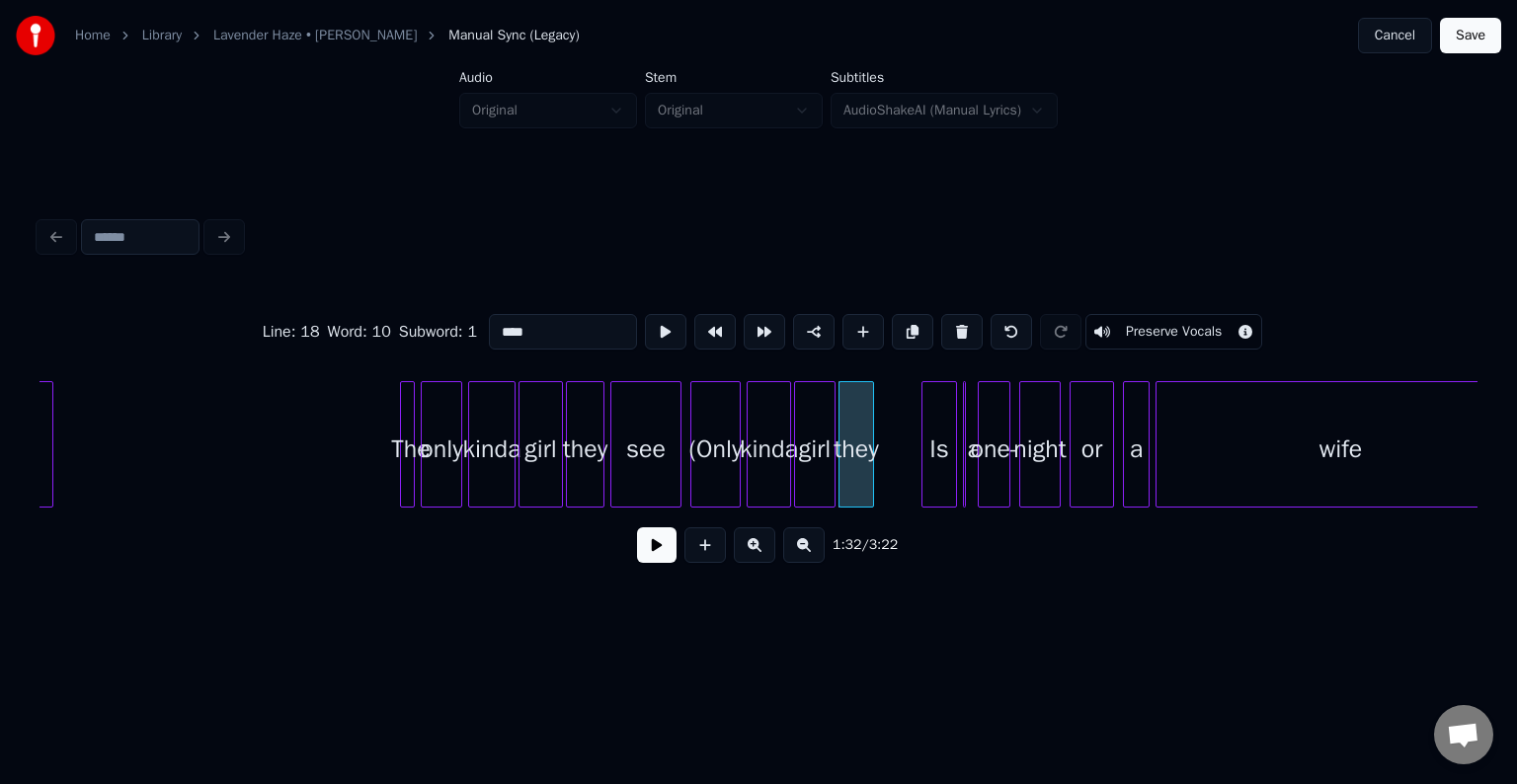 click at bounding box center [962, 332] 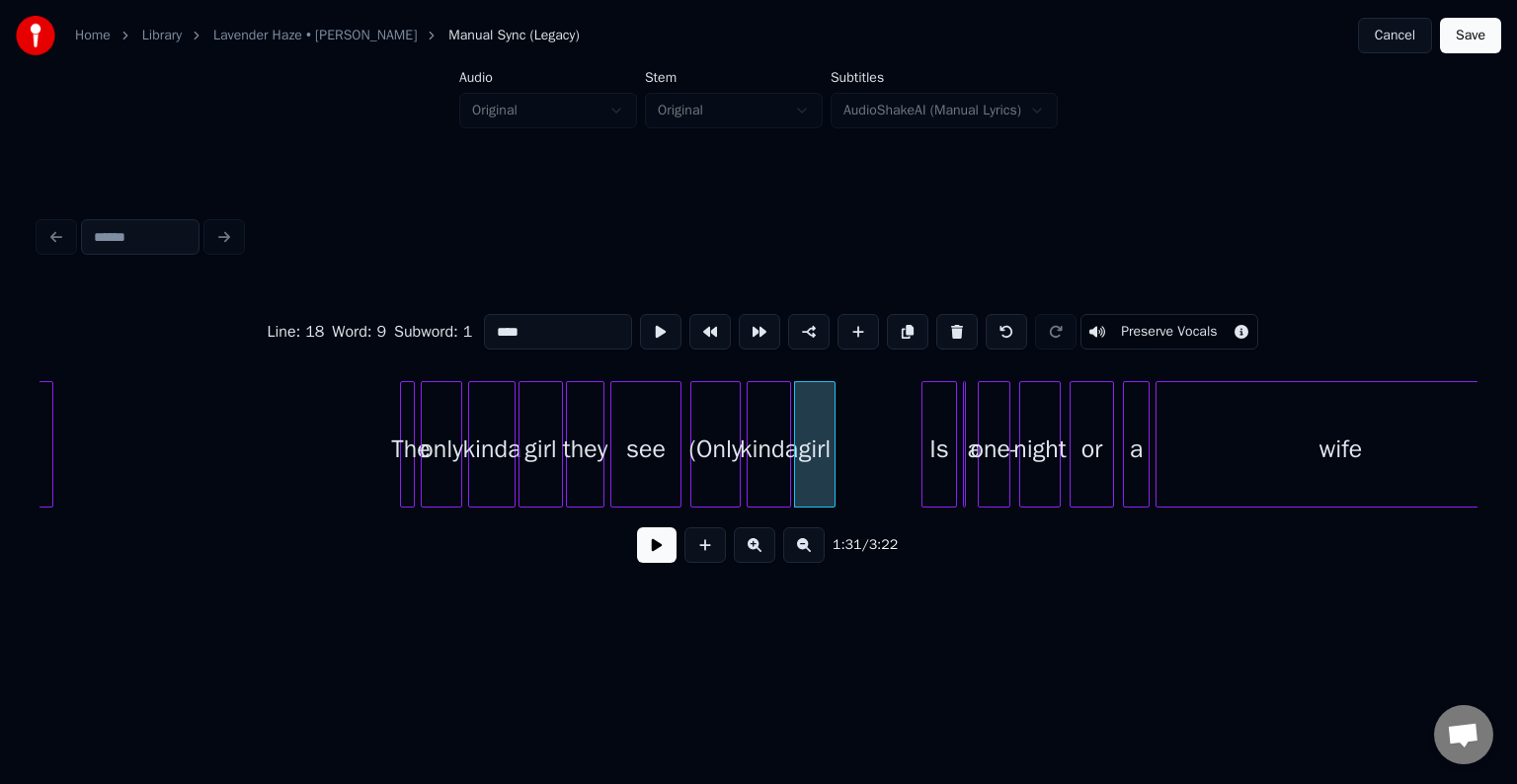 click at bounding box center [957, 332] 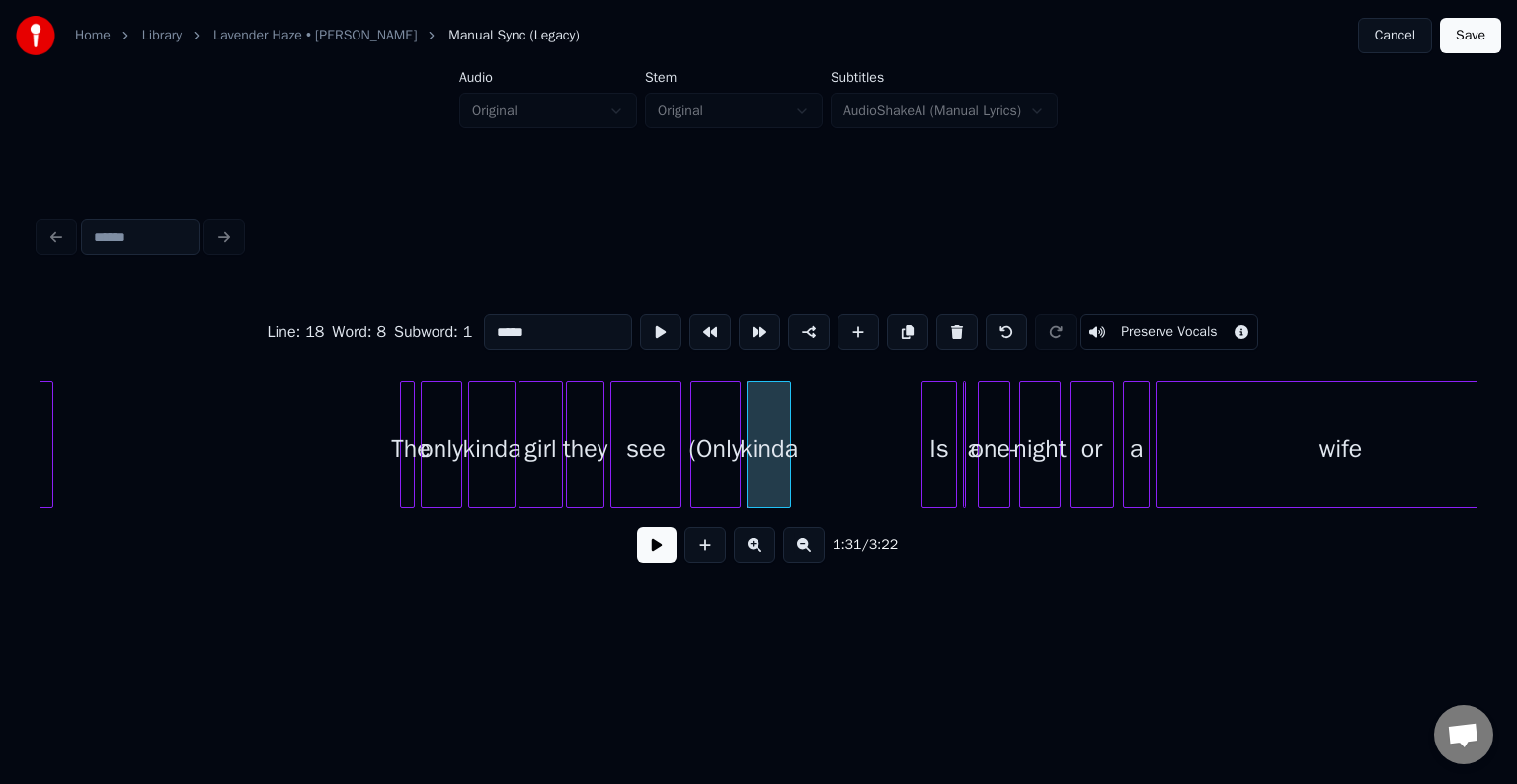 click at bounding box center (957, 332) 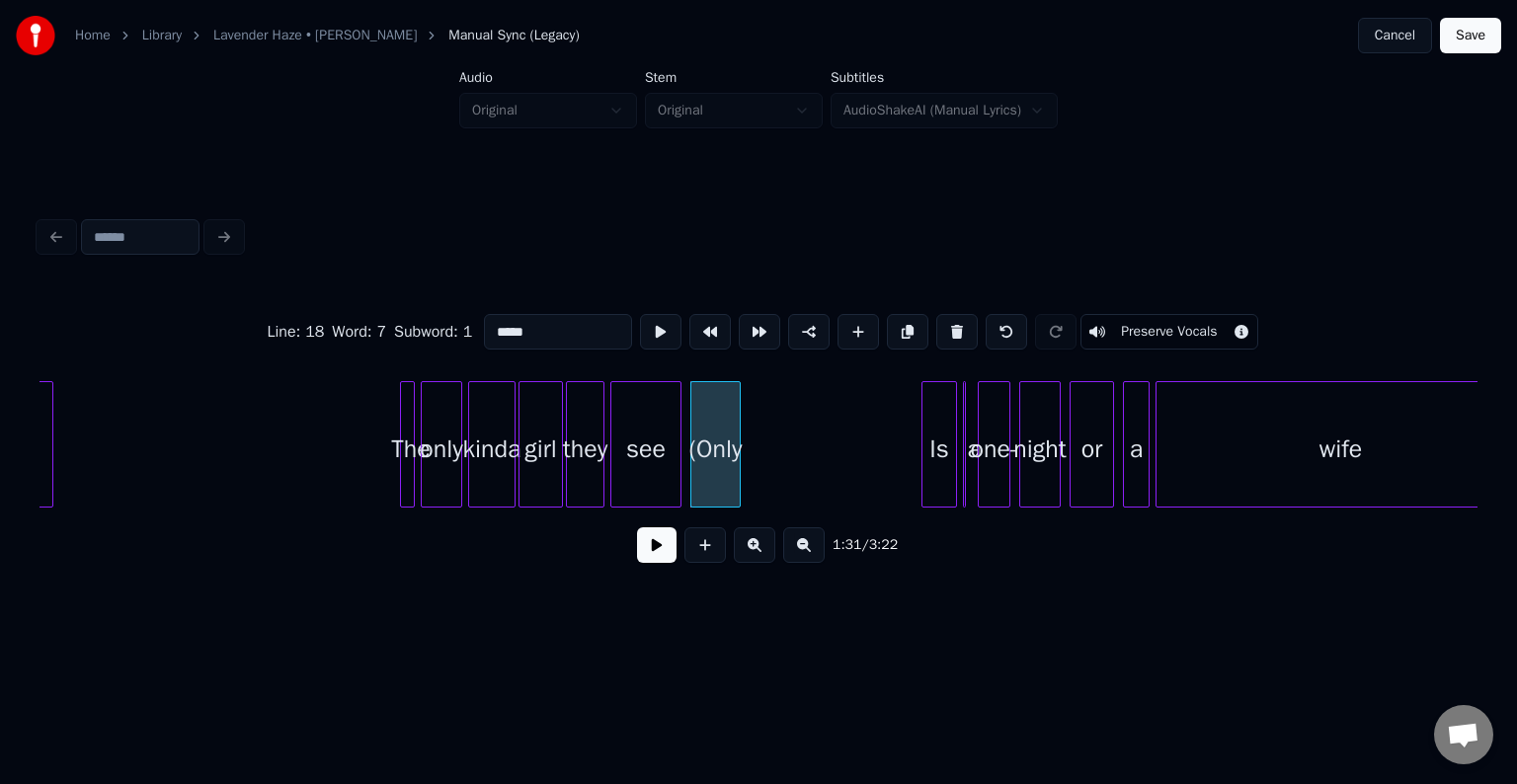 click at bounding box center [957, 332] 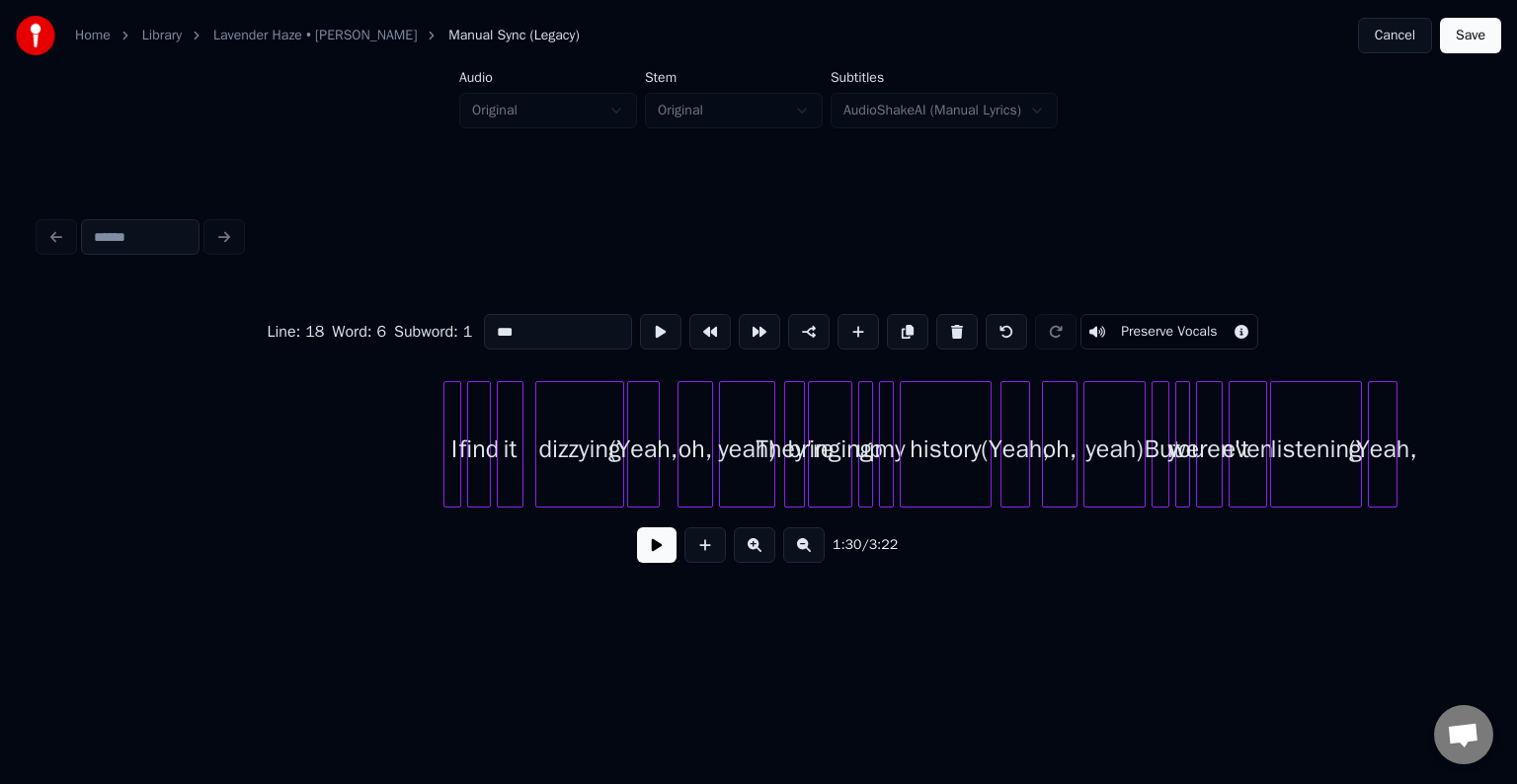 scroll, scrollTop: 0, scrollLeft: 14452, axis: horizontal 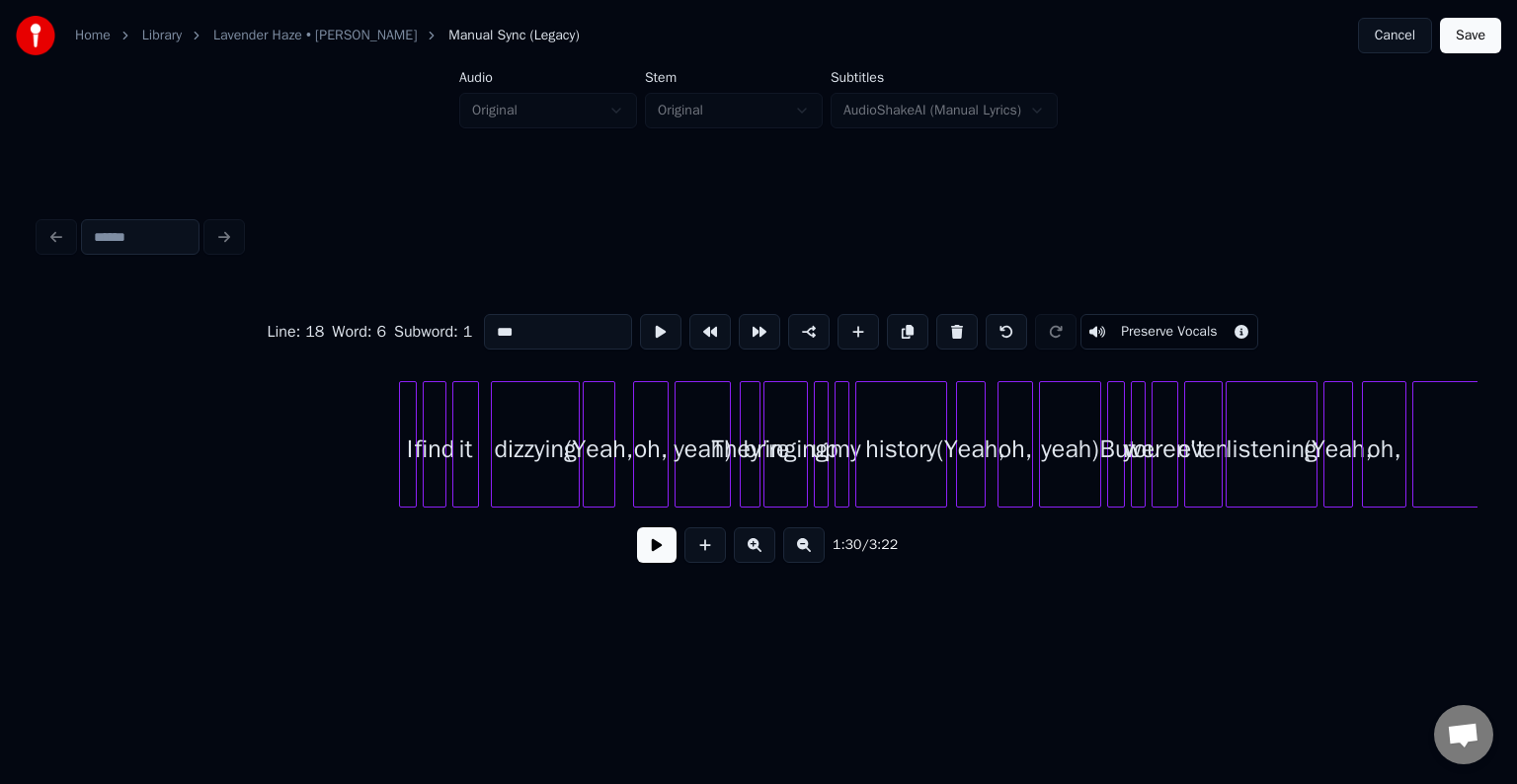 click on "yeah)" at bounding box center (702, 449) 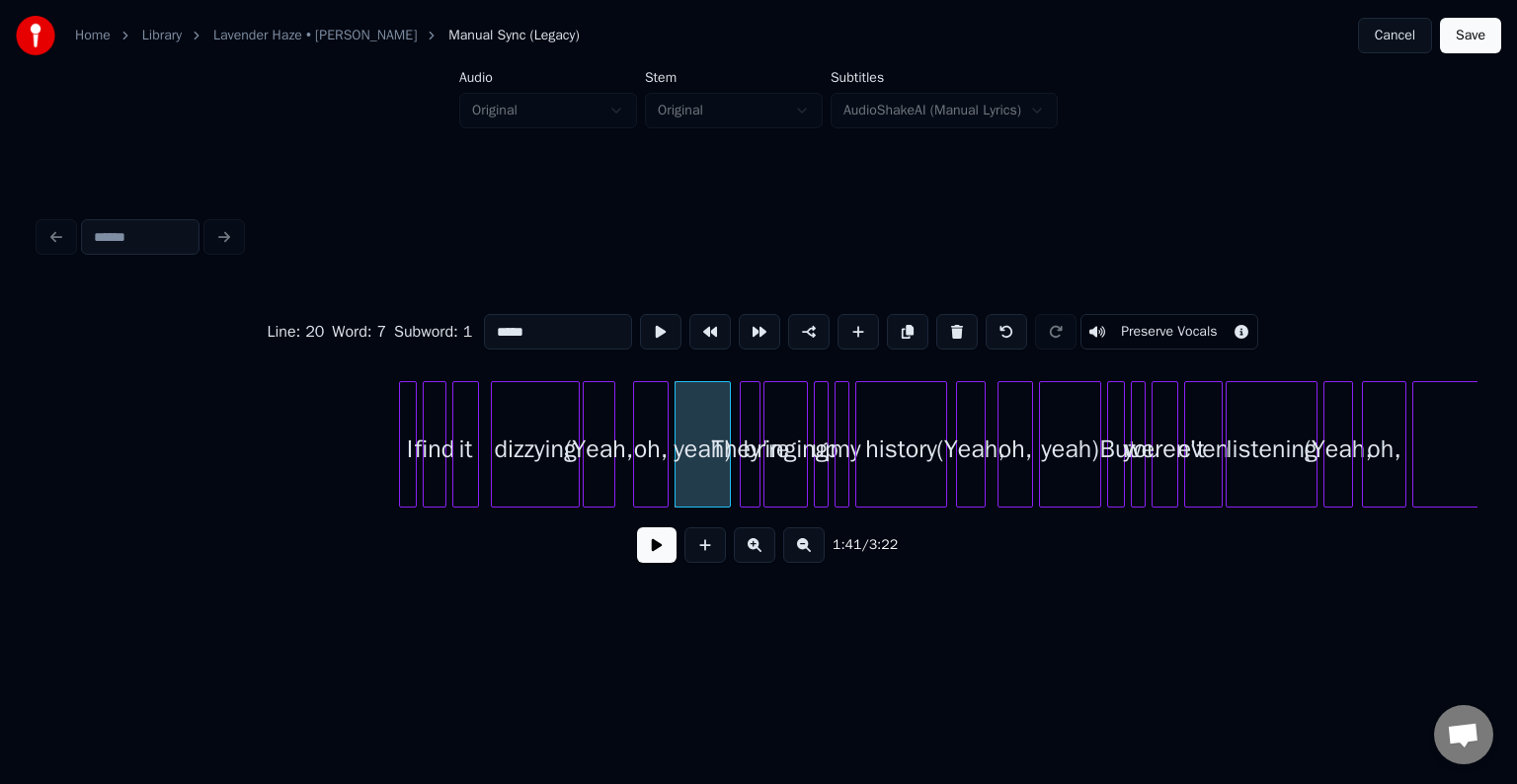 click on "Preserve Vocals" at bounding box center [1168, 332] 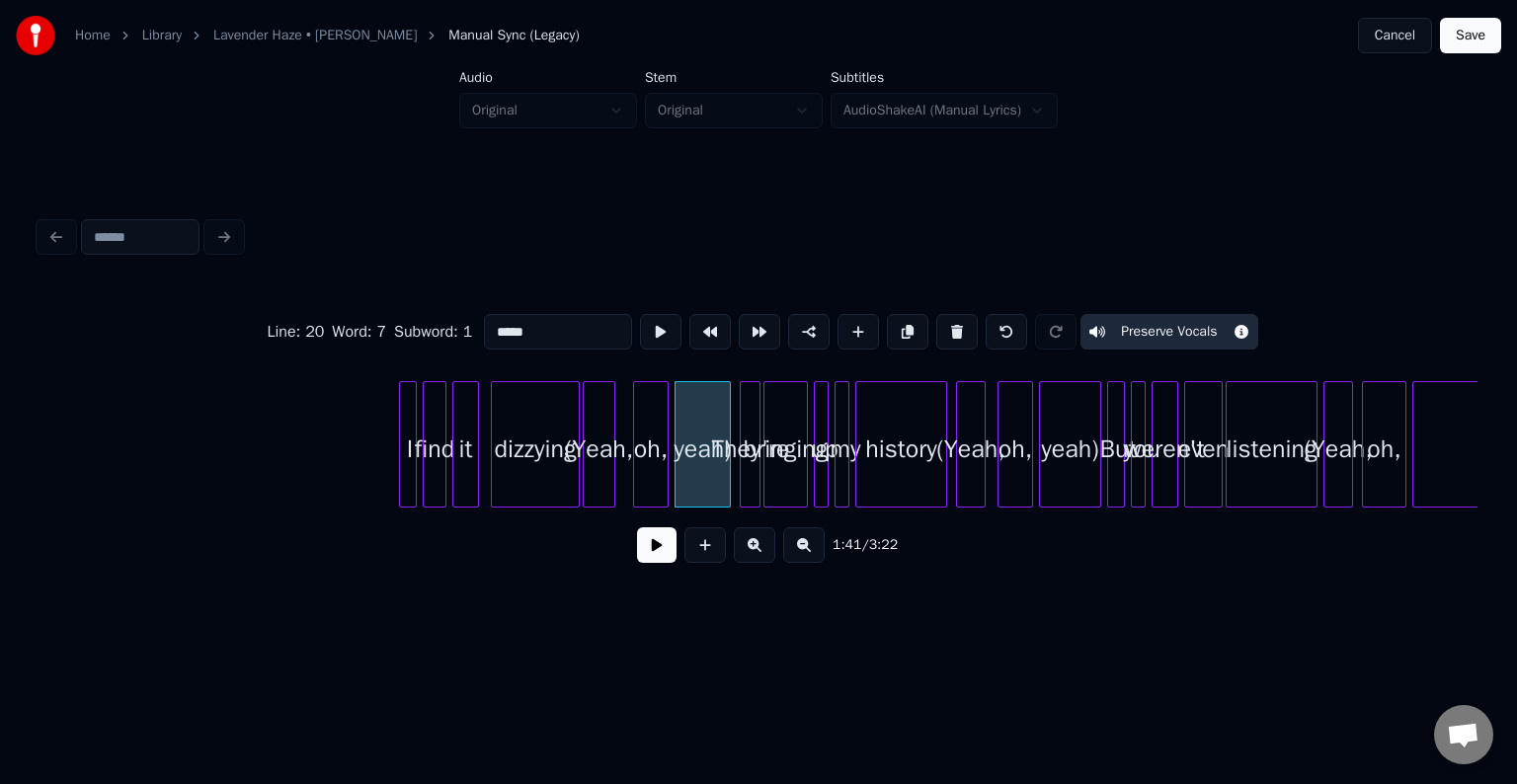 click on "oh," at bounding box center [651, 449] 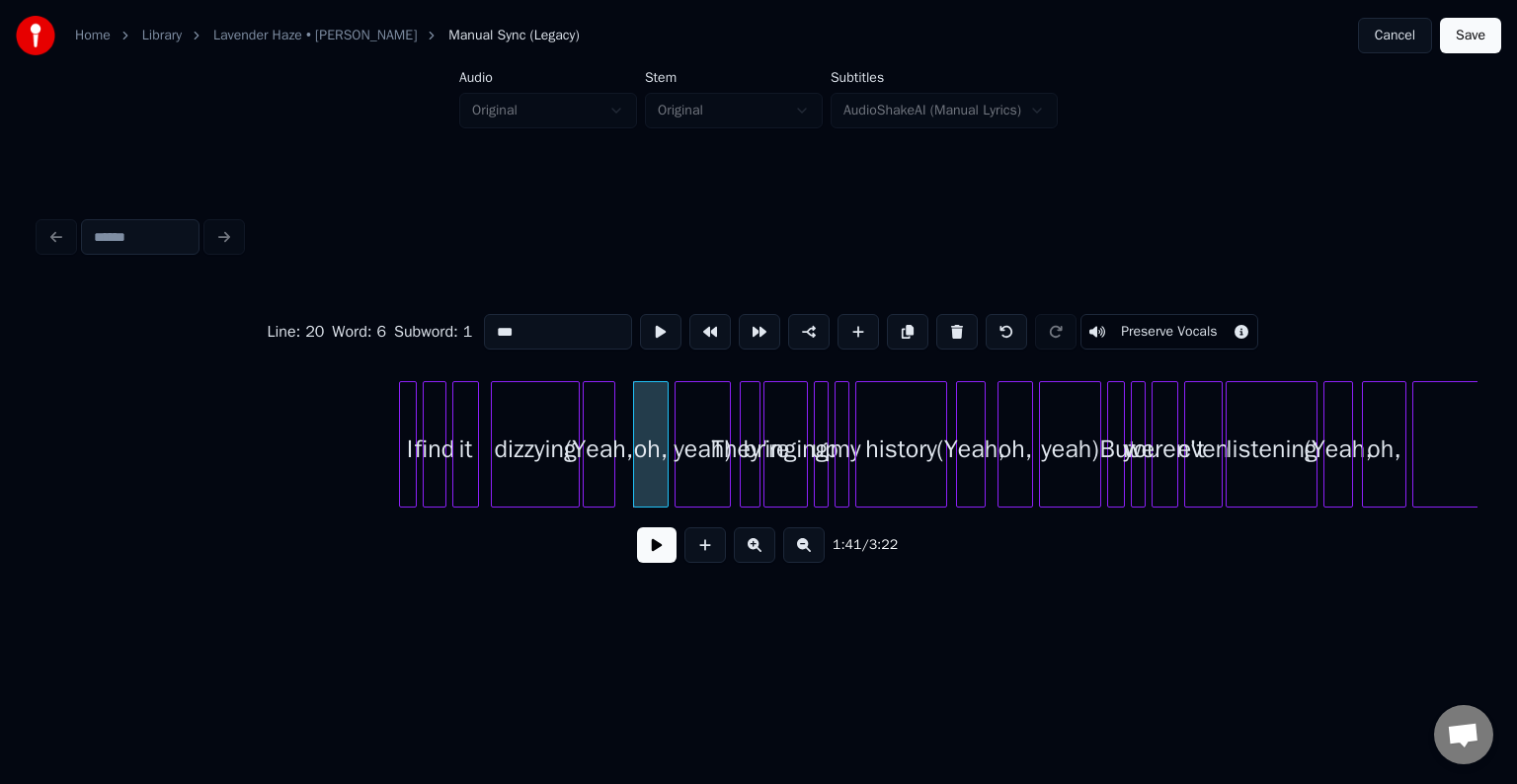 click on "Preserve Vocals" at bounding box center [1168, 332] 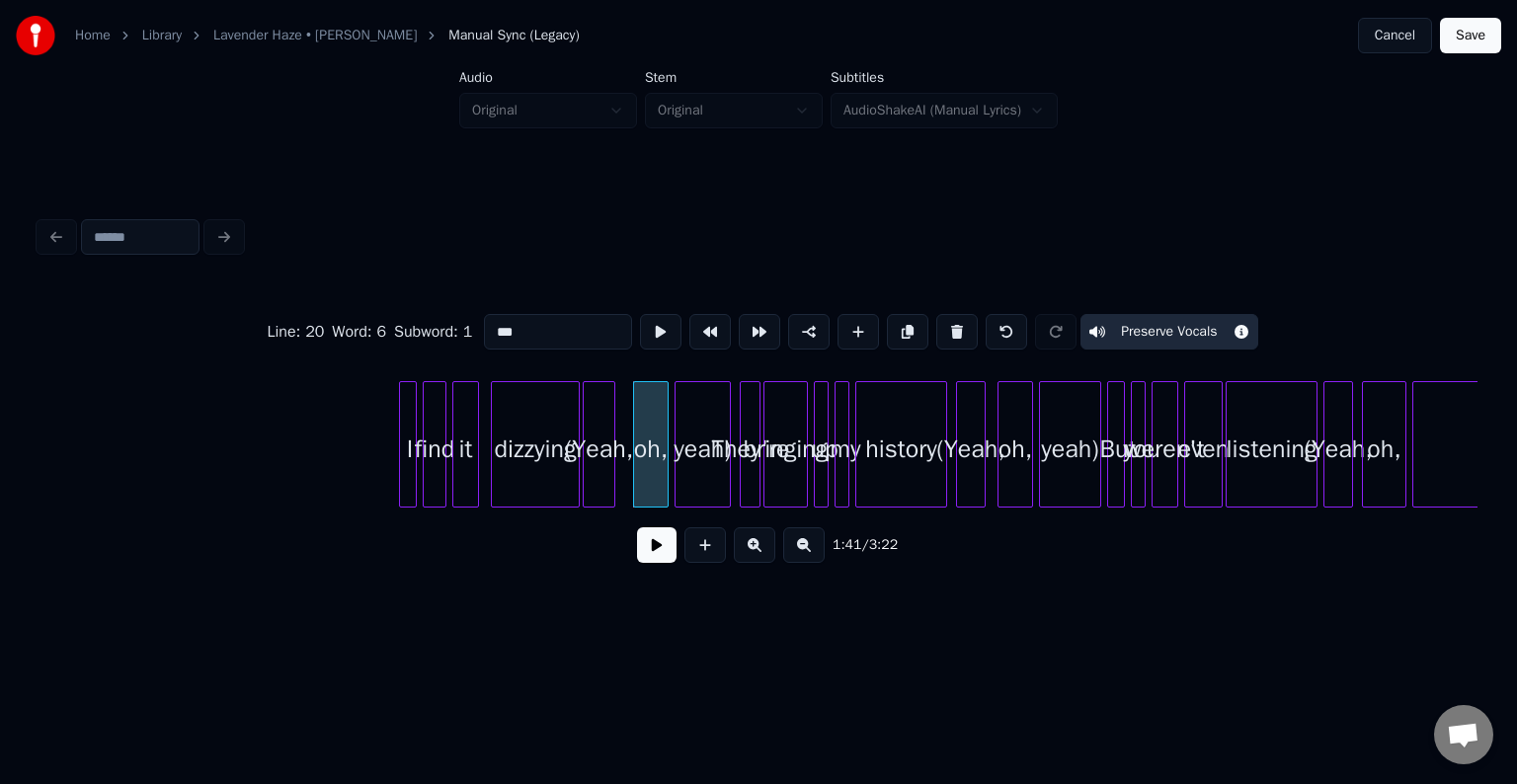 click on "(Yeah," at bounding box center (599, 449) 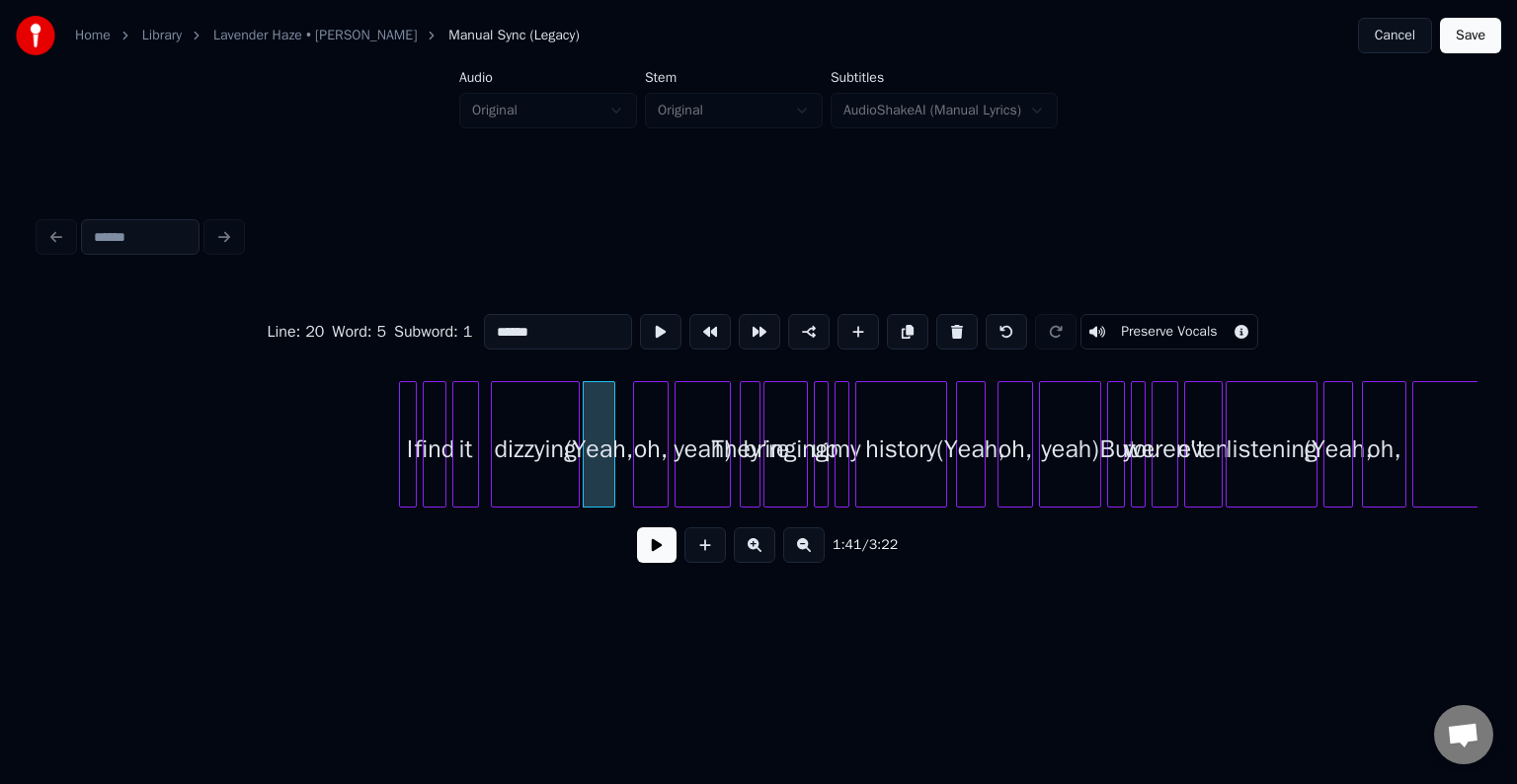 click on "Preserve Vocals" at bounding box center (1168, 332) 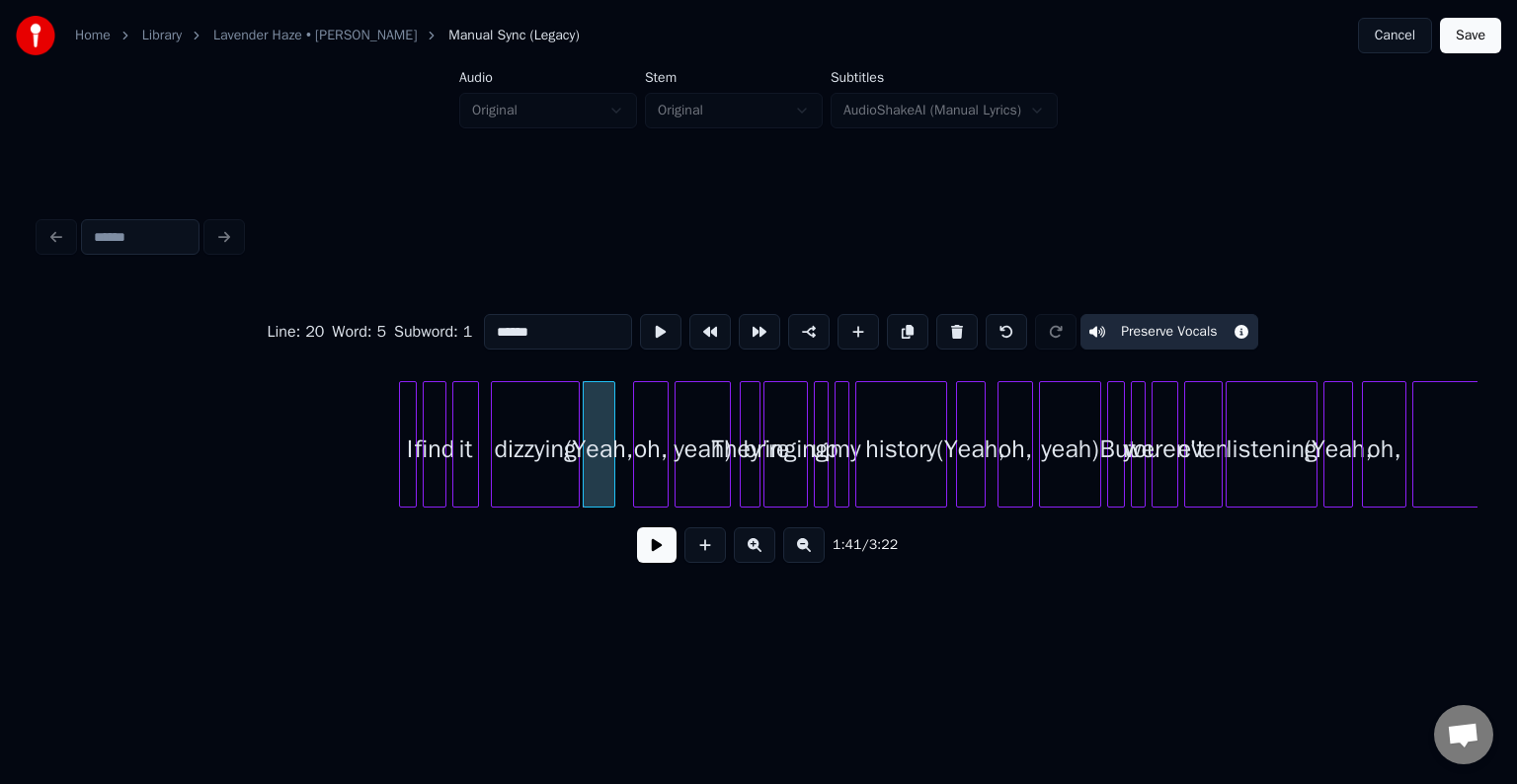 click on "(Yeah," at bounding box center [971, 449] 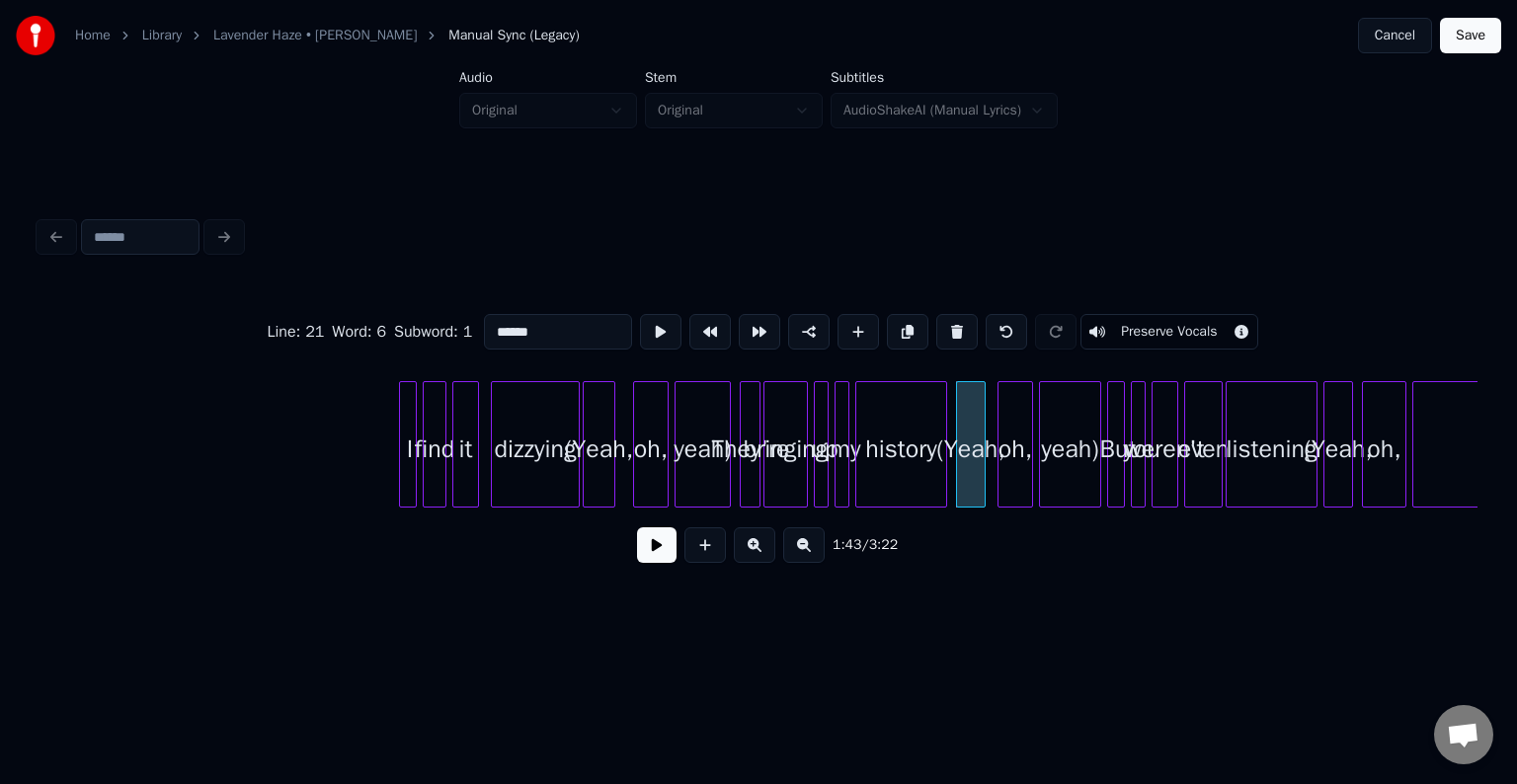 click on "Preserve Vocals" at bounding box center (1168, 332) 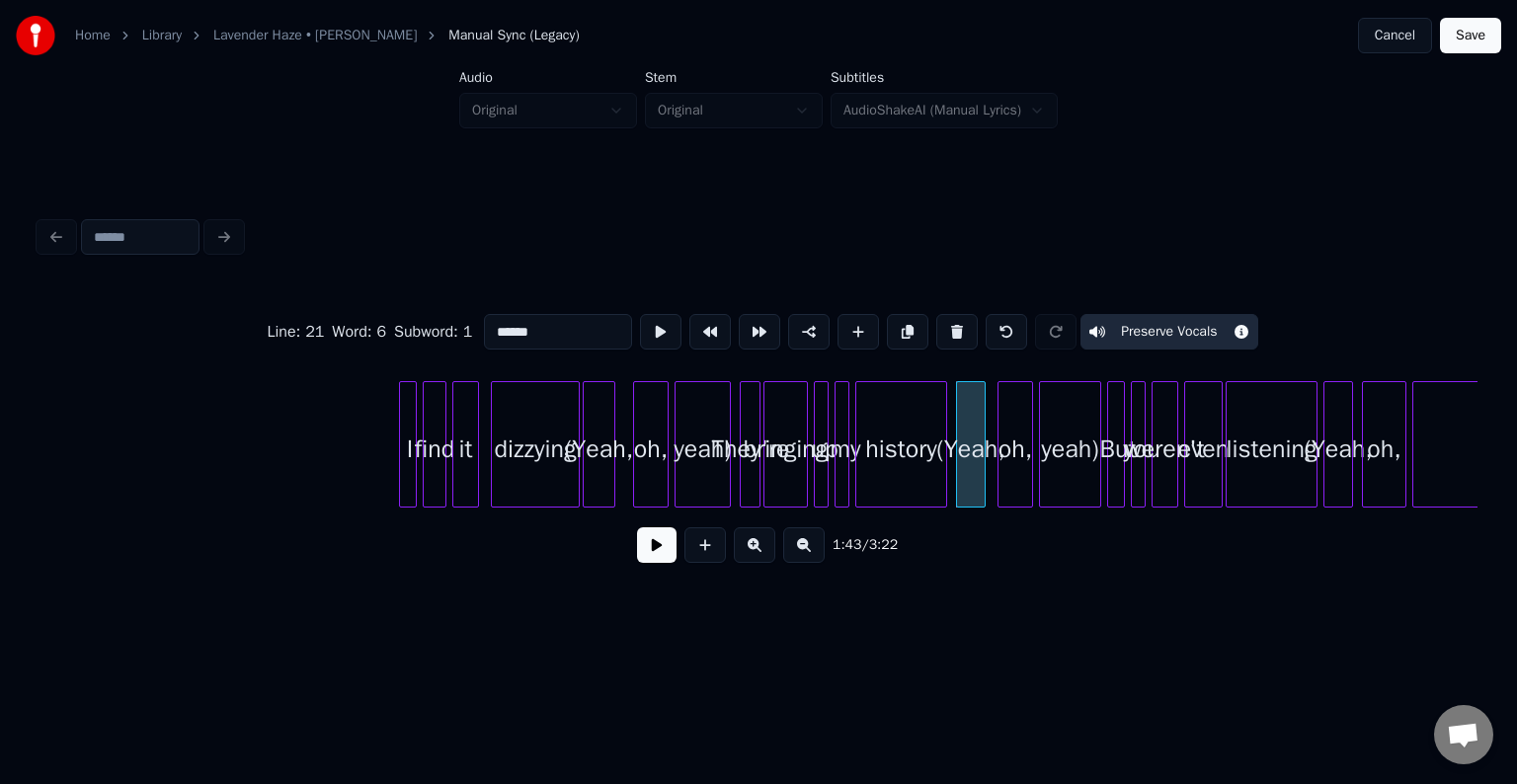 click on "oh," at bounding box center (1015, 449) 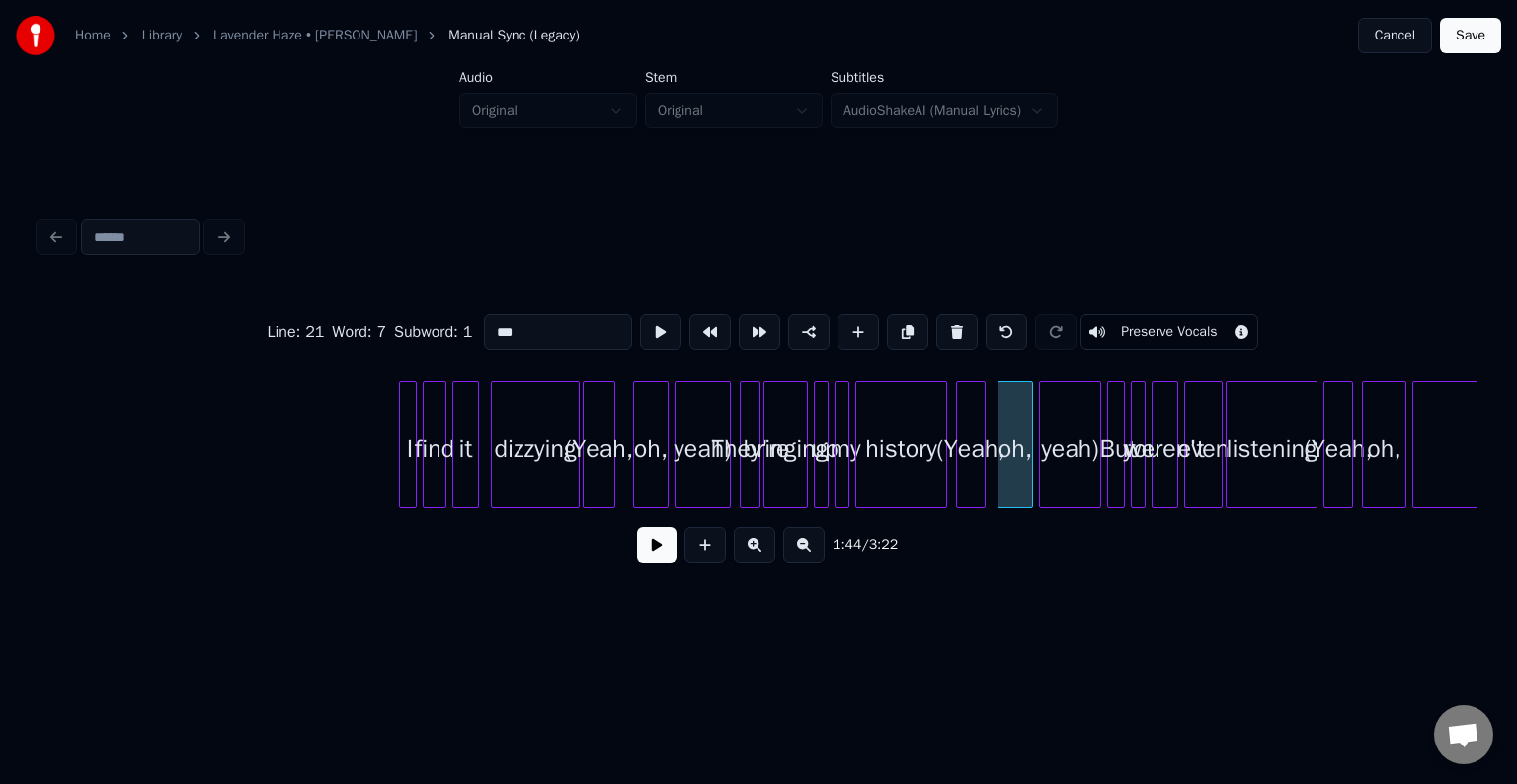 click on "Preserve Vocals" at bounding box center (1168, 332) 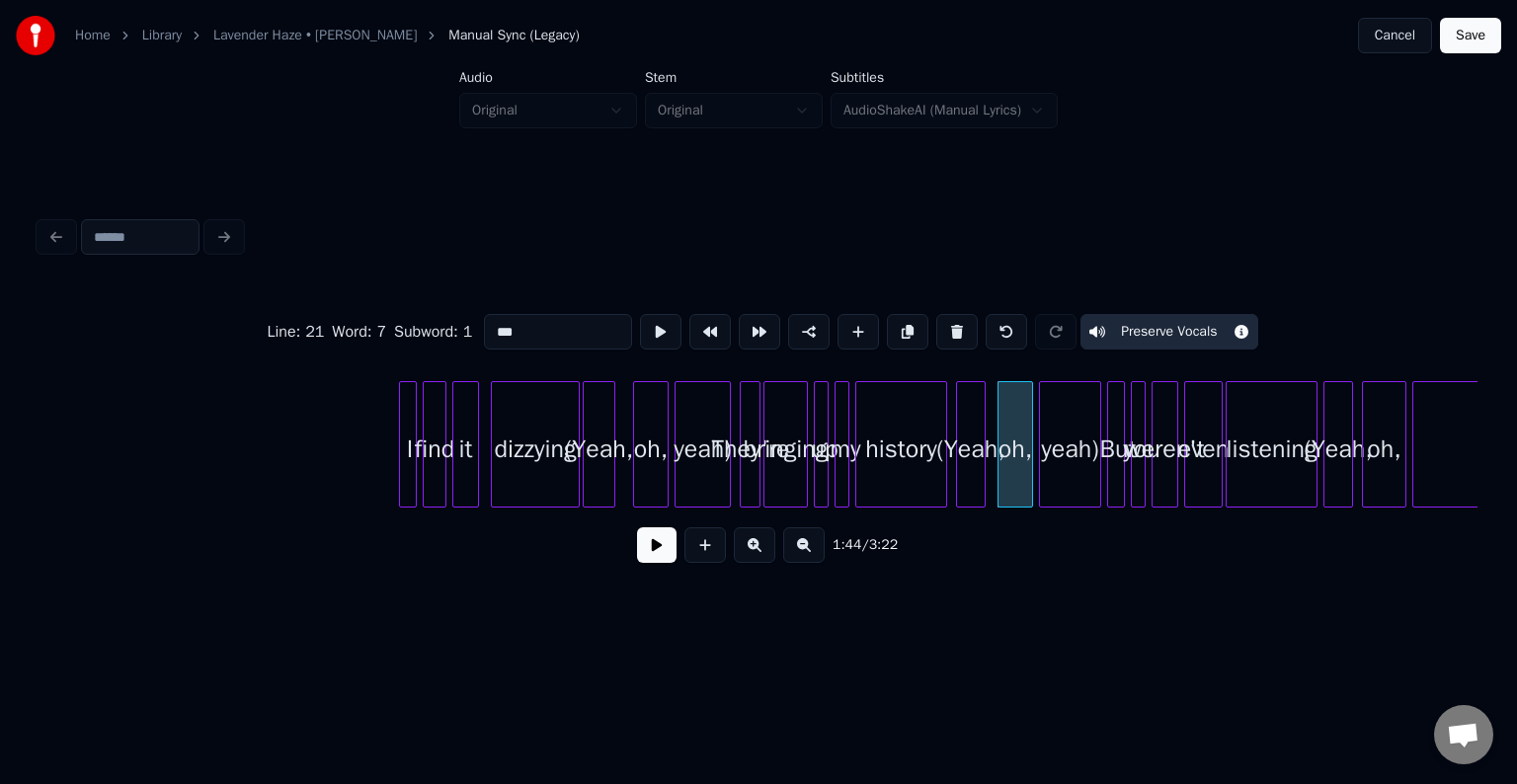 click on "yeah)" at bounding box center [1070, 449] 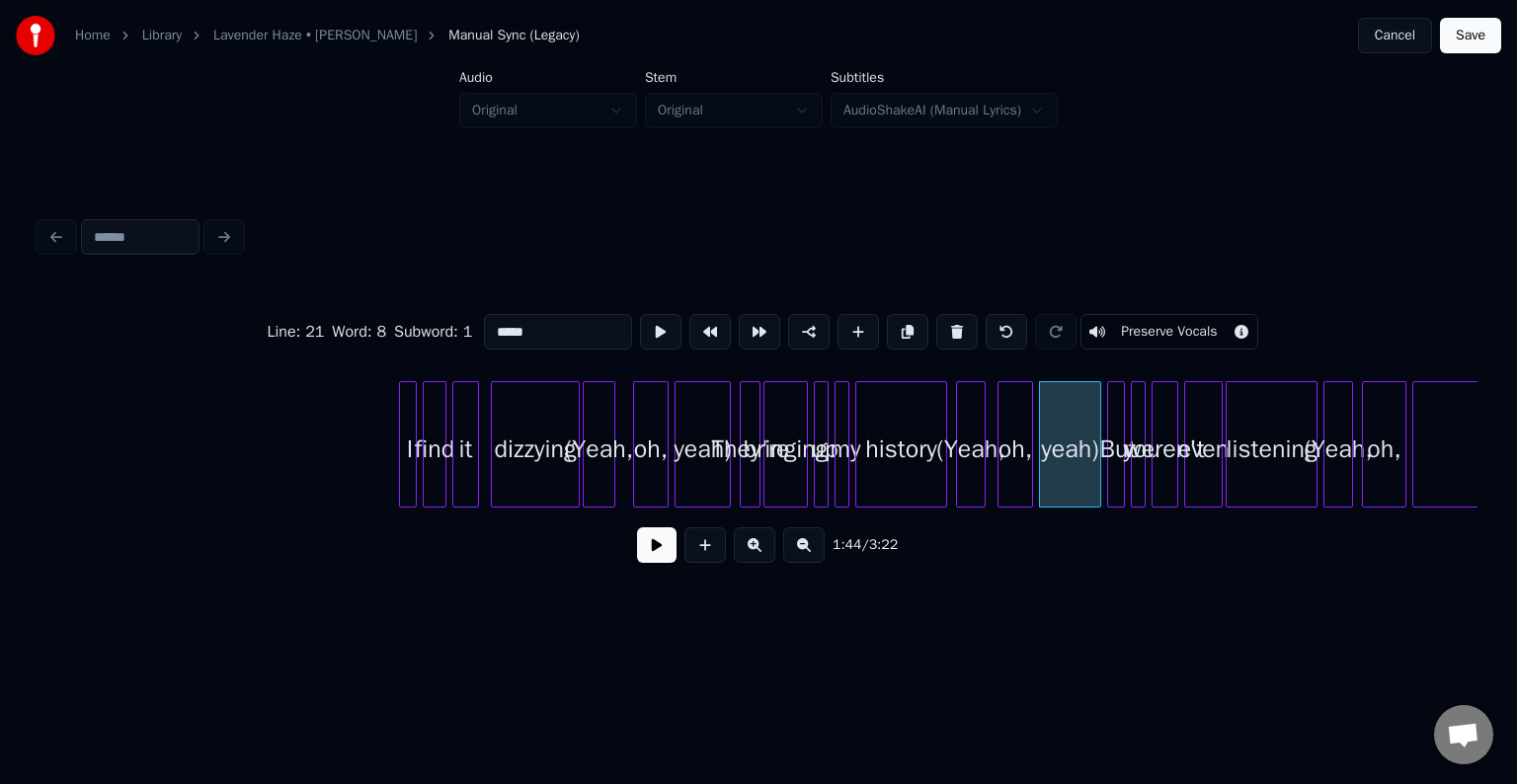click on "Preserve Vocals" at bounding box center (1168, 332) 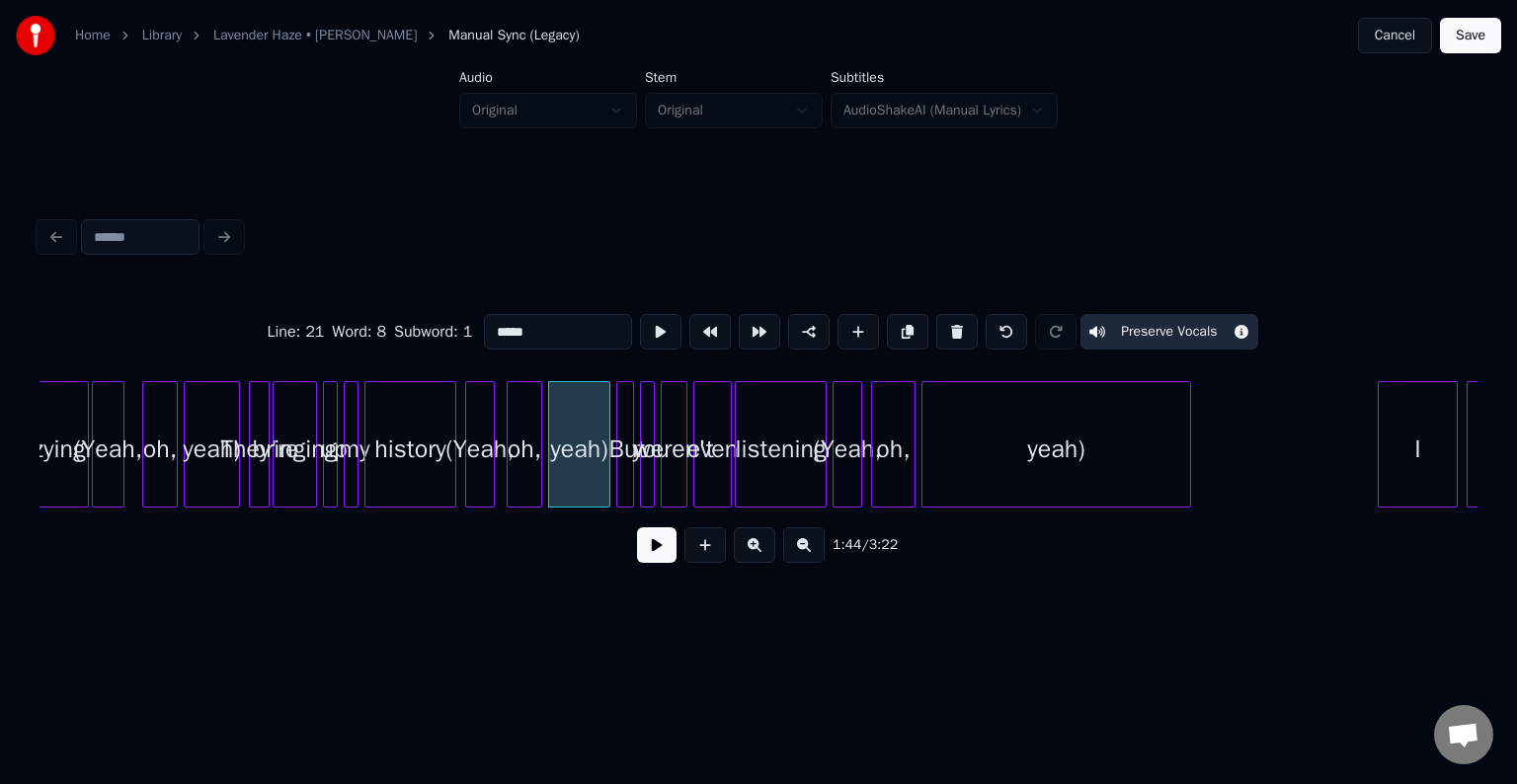 scroll, scrollTop: 0, scrollLeft: 14966, axis: horizontal 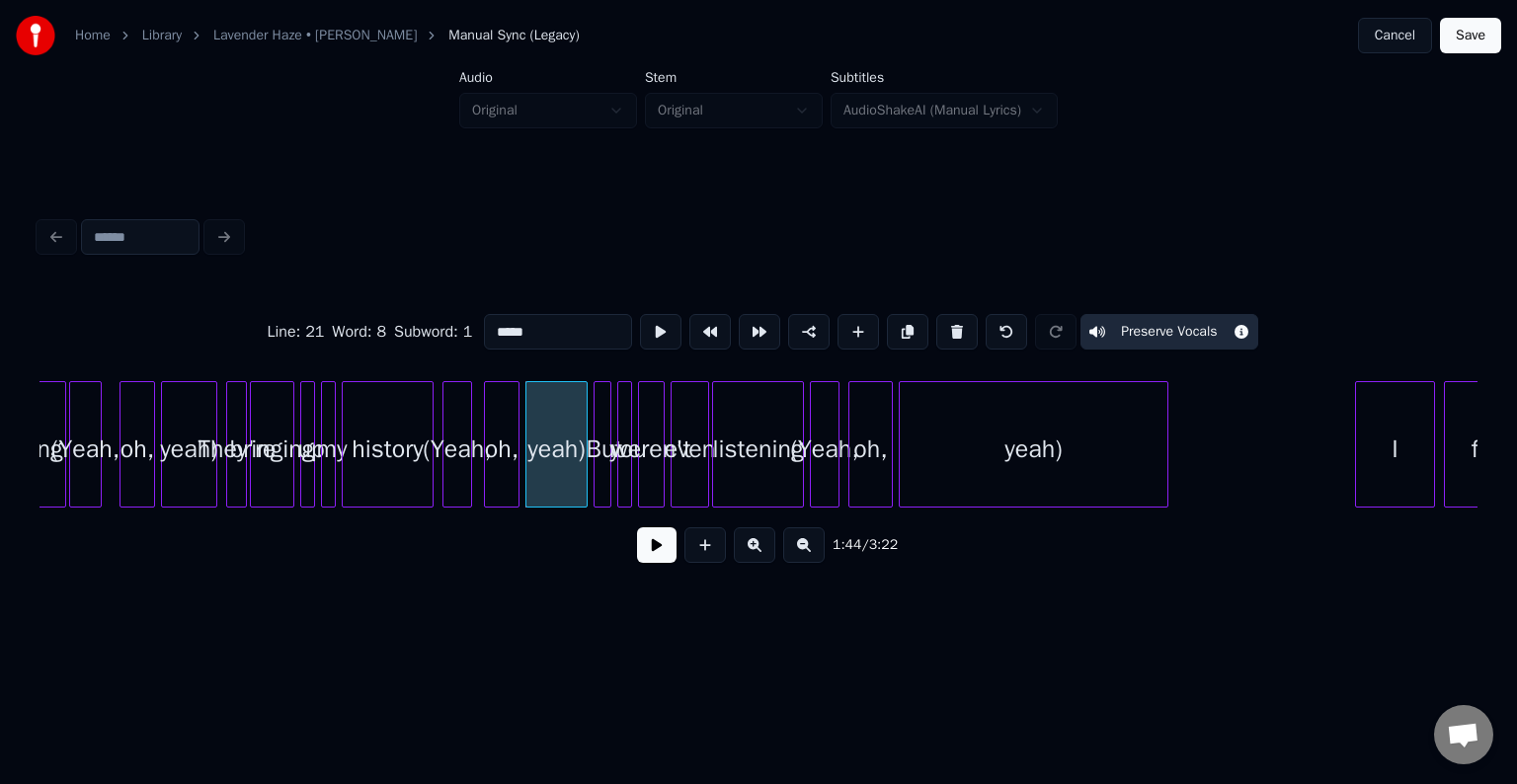 click on "(Yeah," at bounding box center (825, 449) 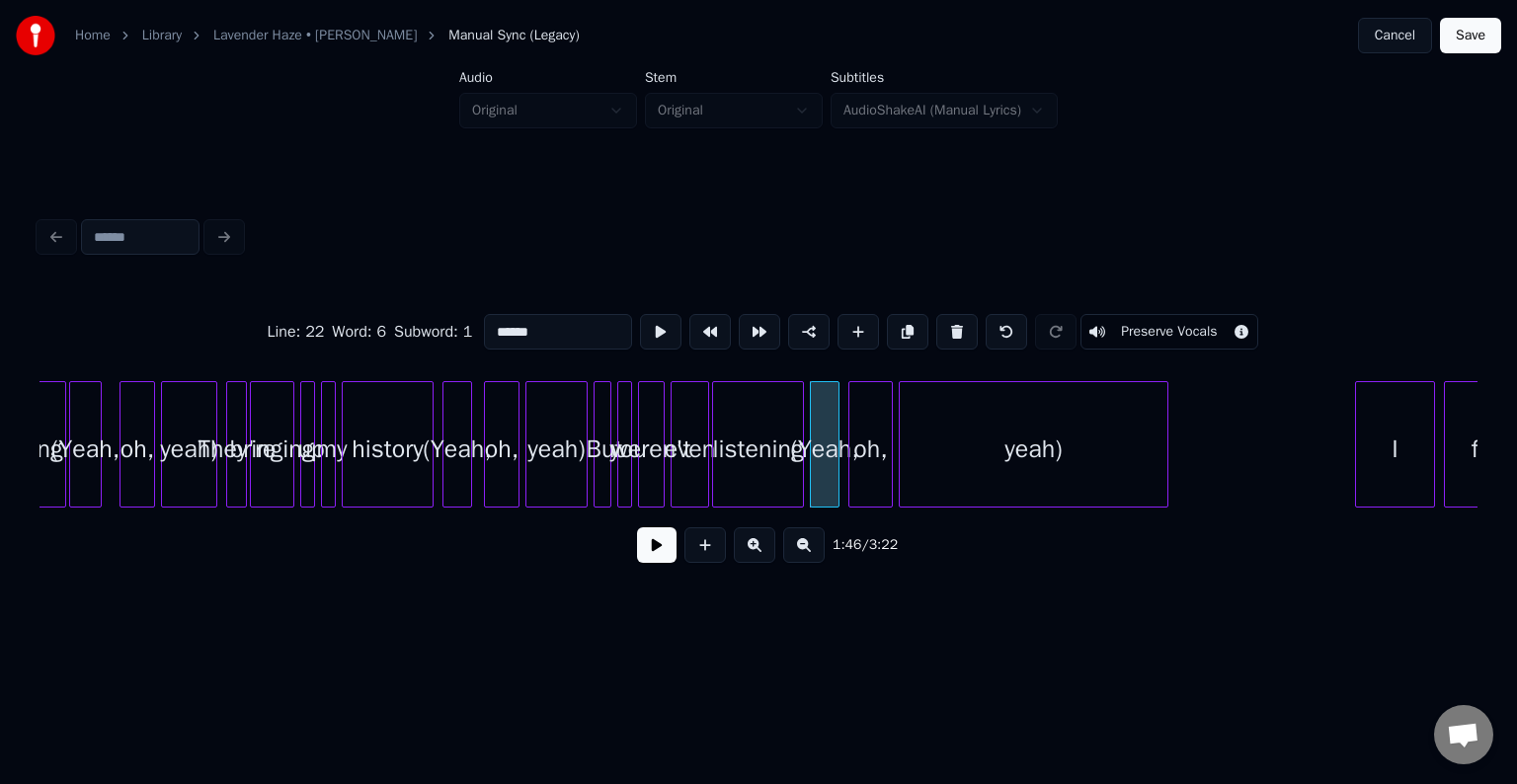 click on "Preserve Vocals" at bounding box center [1168, 332] 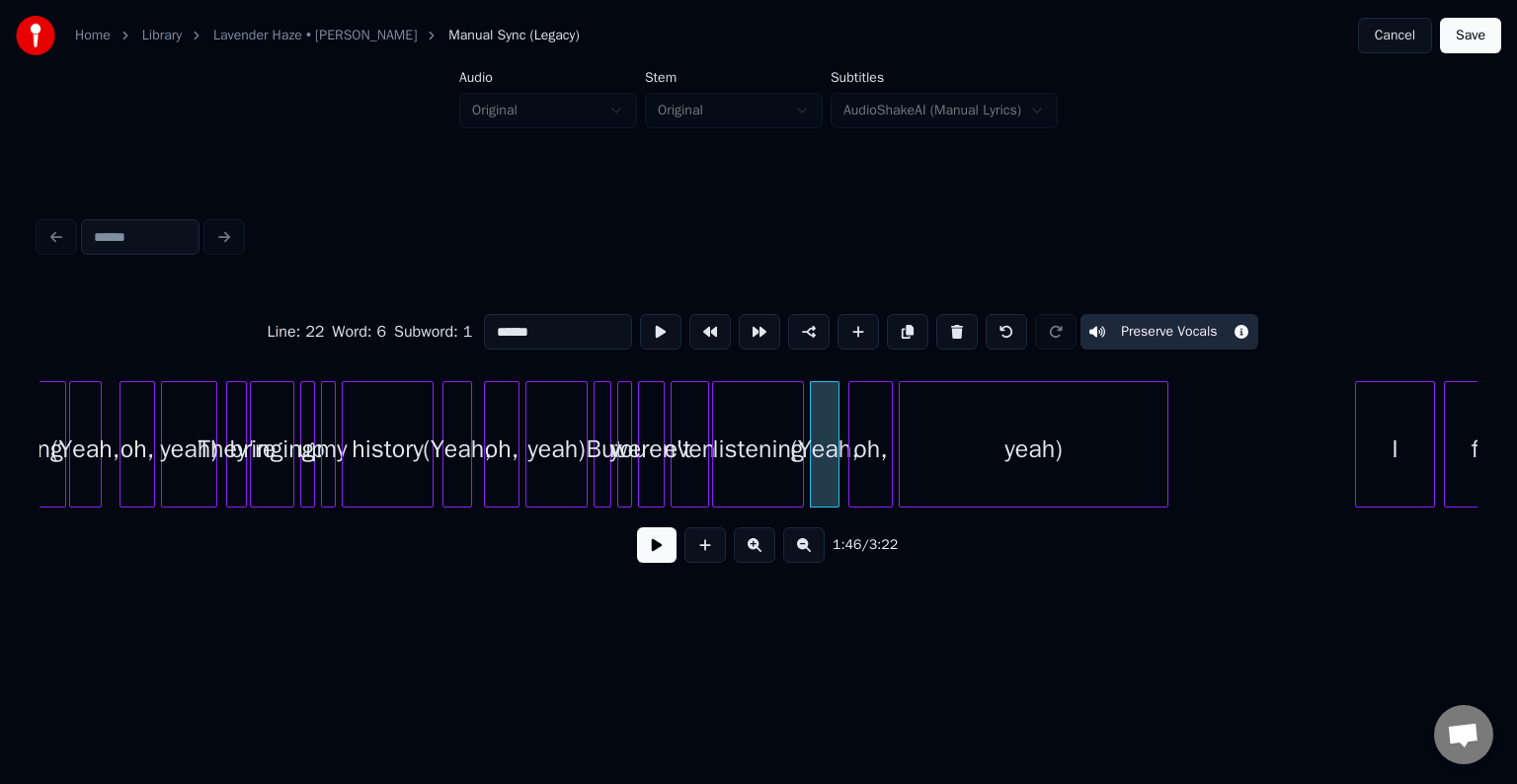 click on "oh," at bounding box center [870, 449] 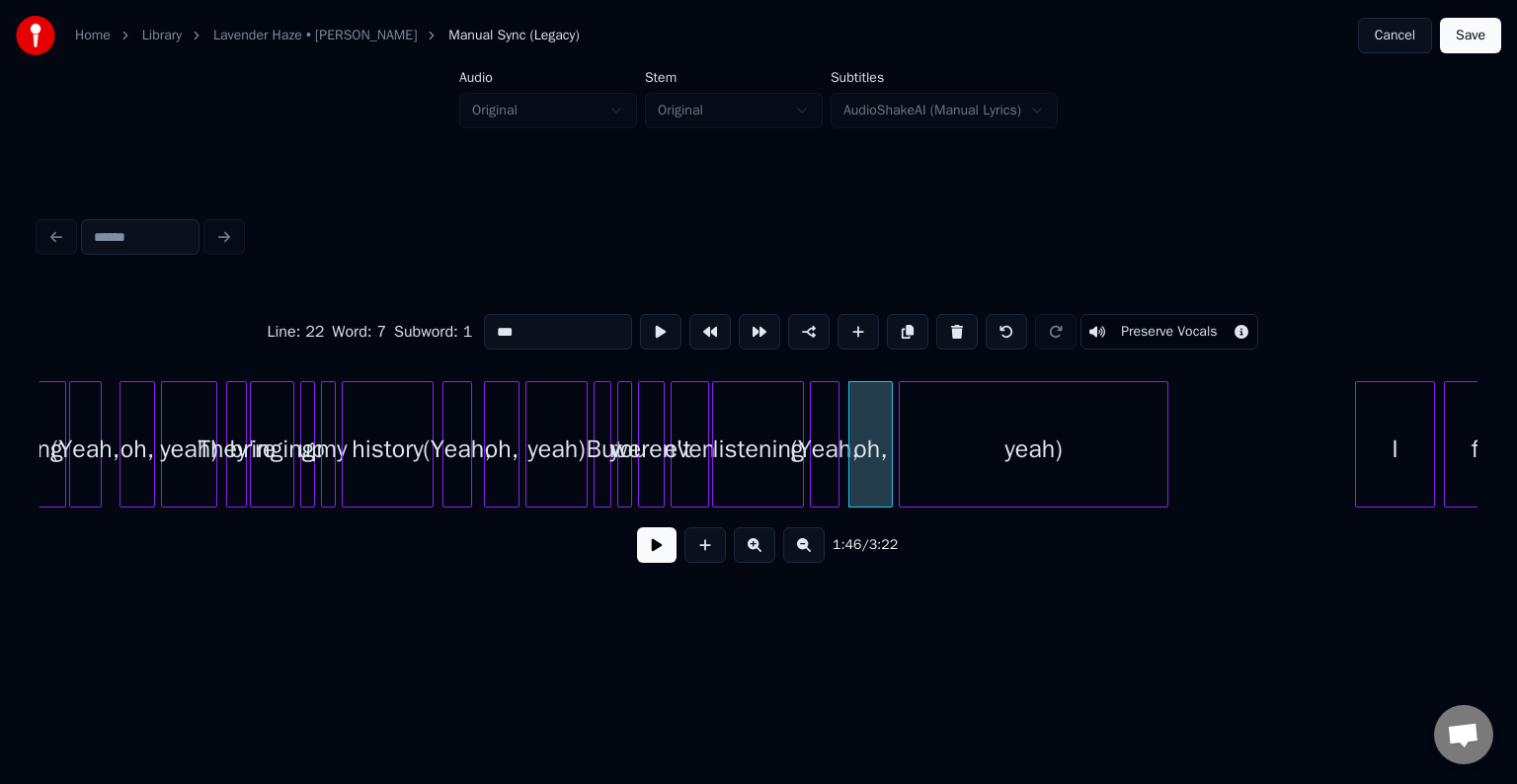 click on "Preserve Vocals" at bounding box center (1168, 332) 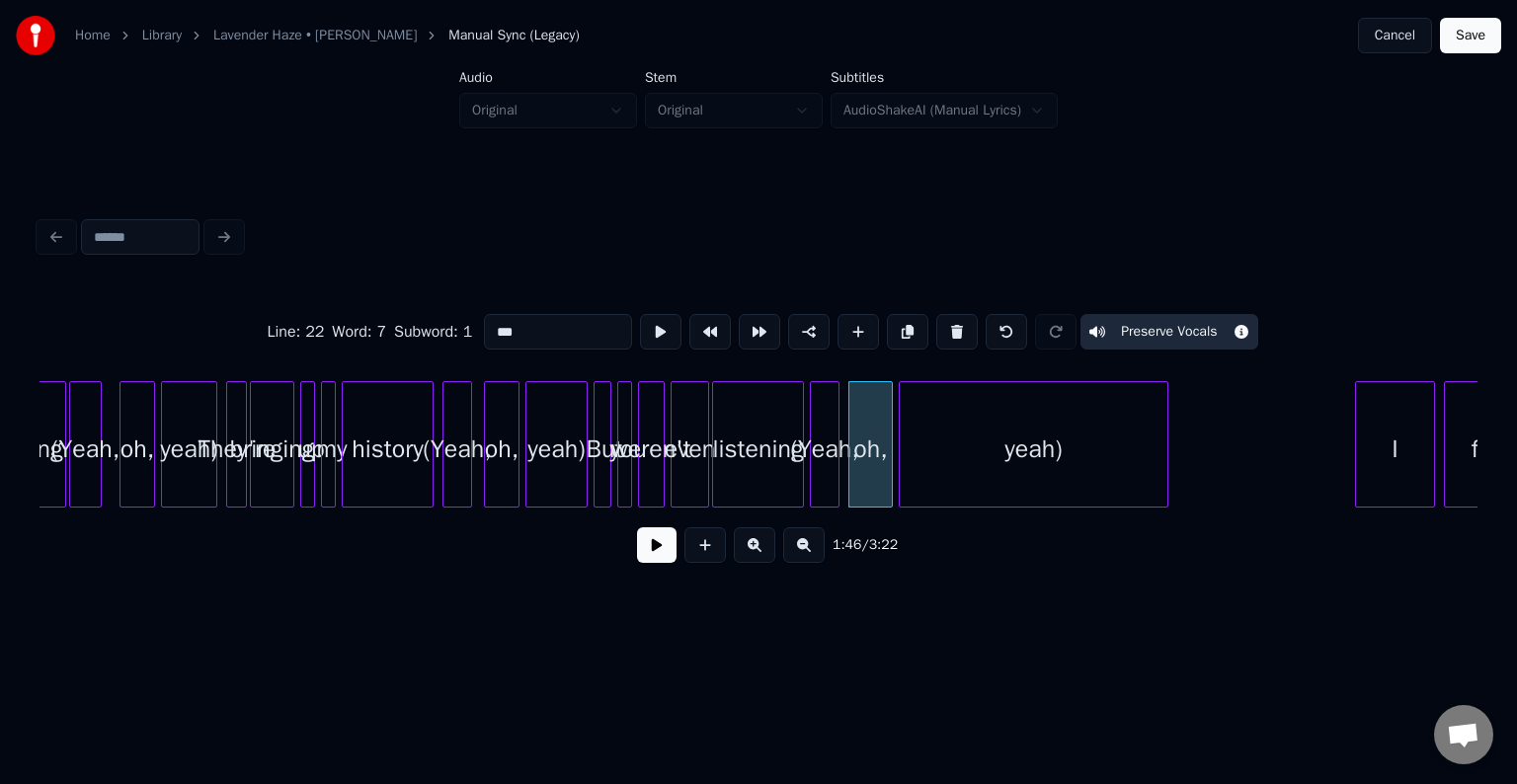 click on "yeah)" at bounding box center (1033, 449) 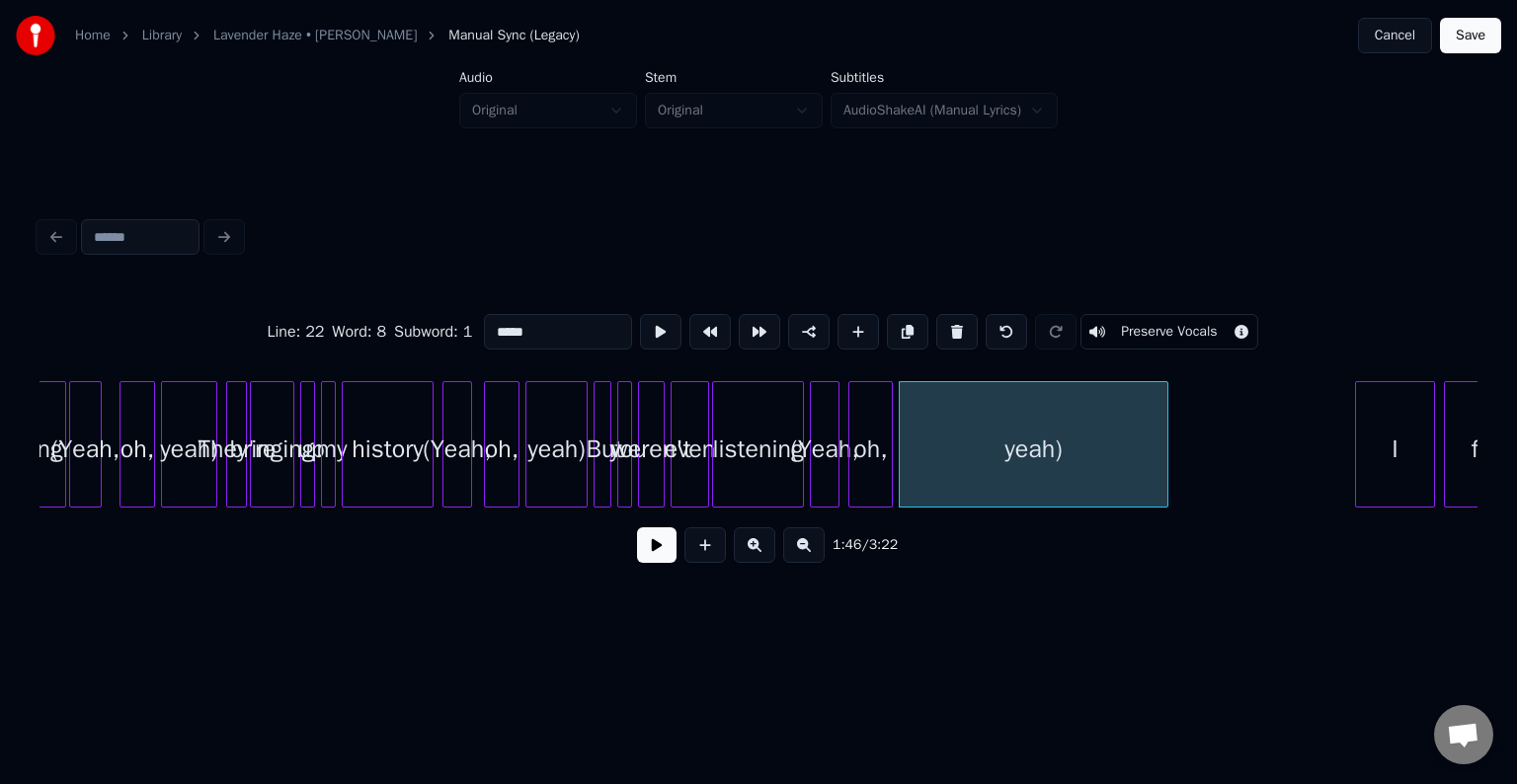 click on "Preserve Vocals" at bounding box center [1168, 332] 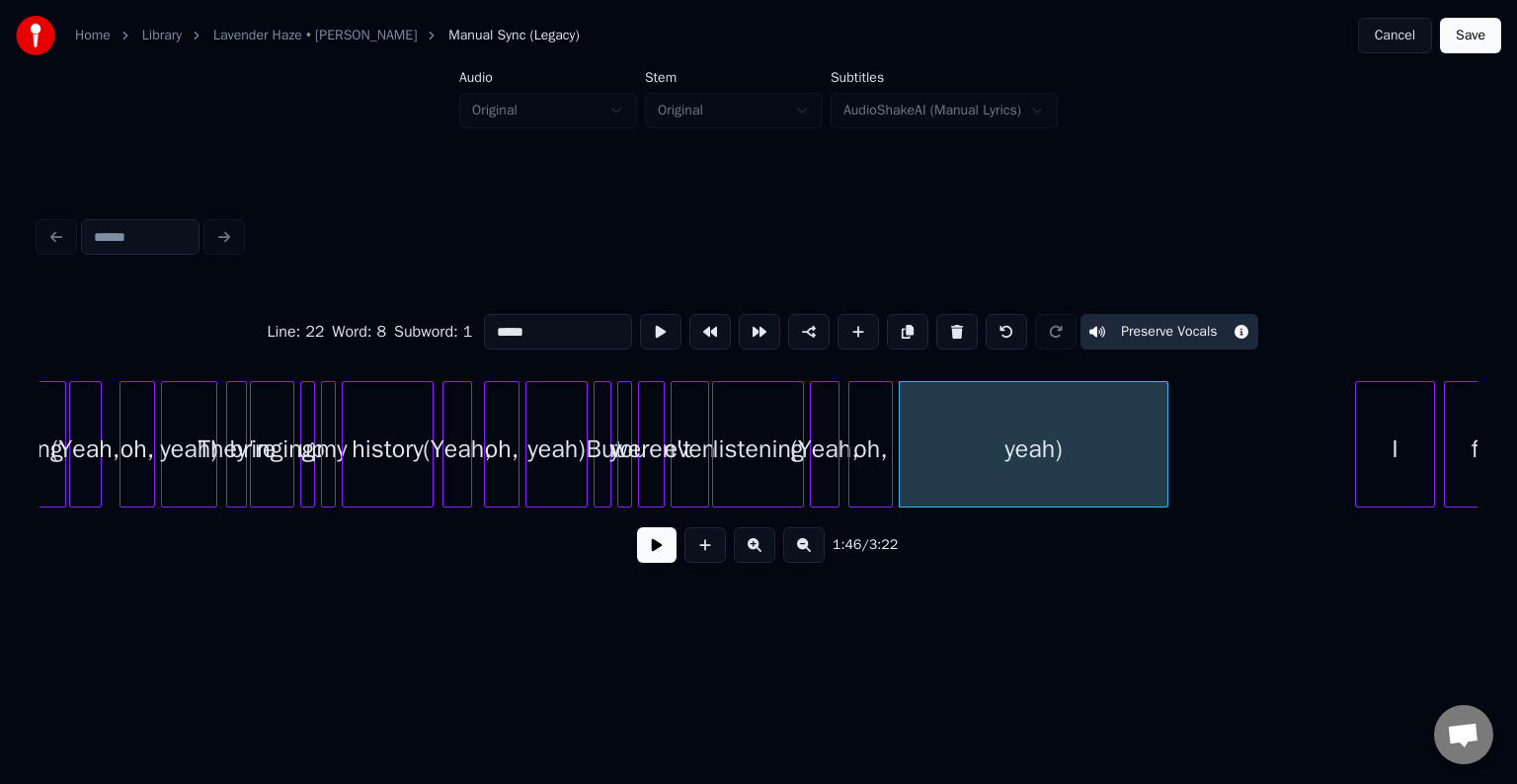 click at bounding box center [657, 545] 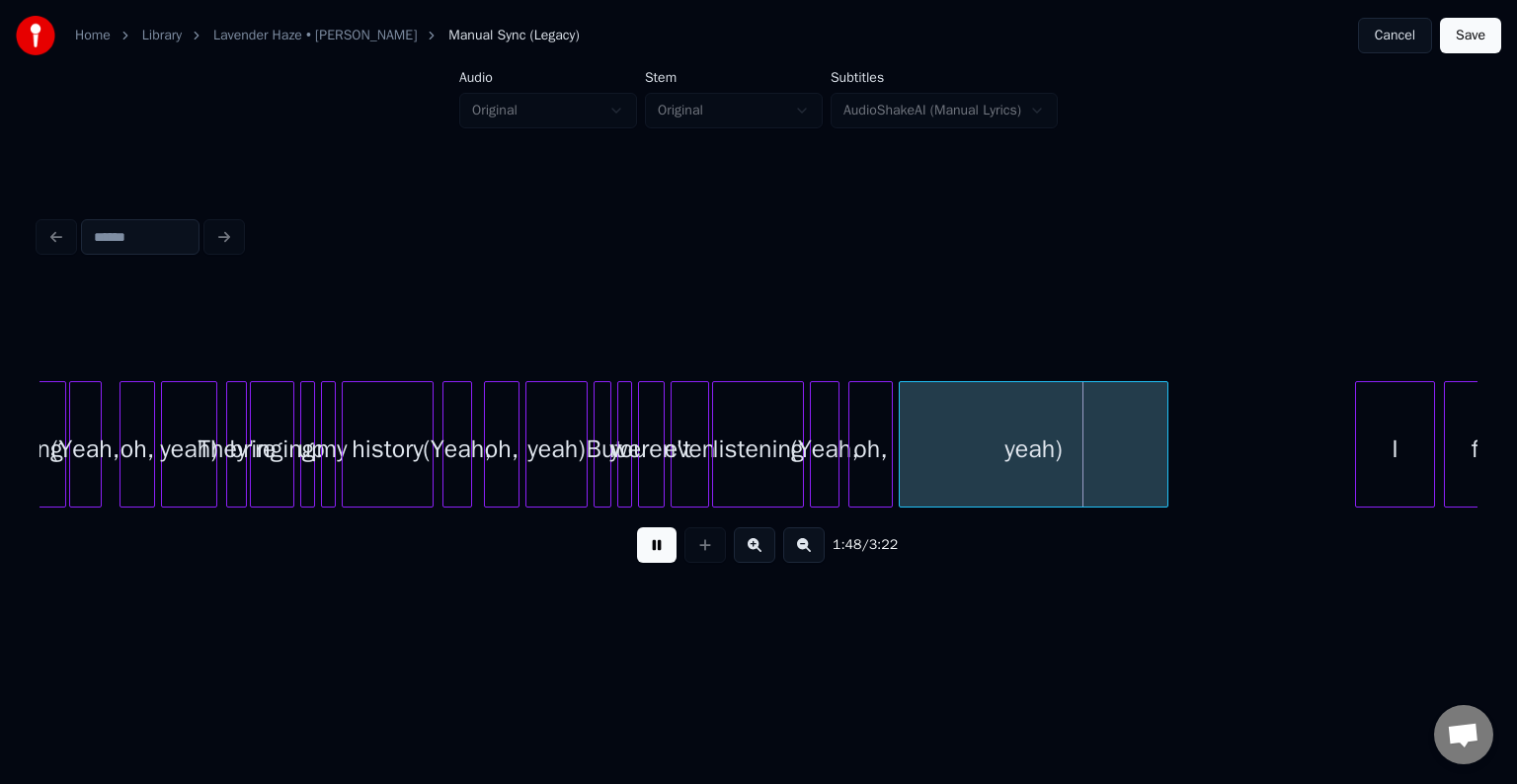 click at bounding box center (657, 545) 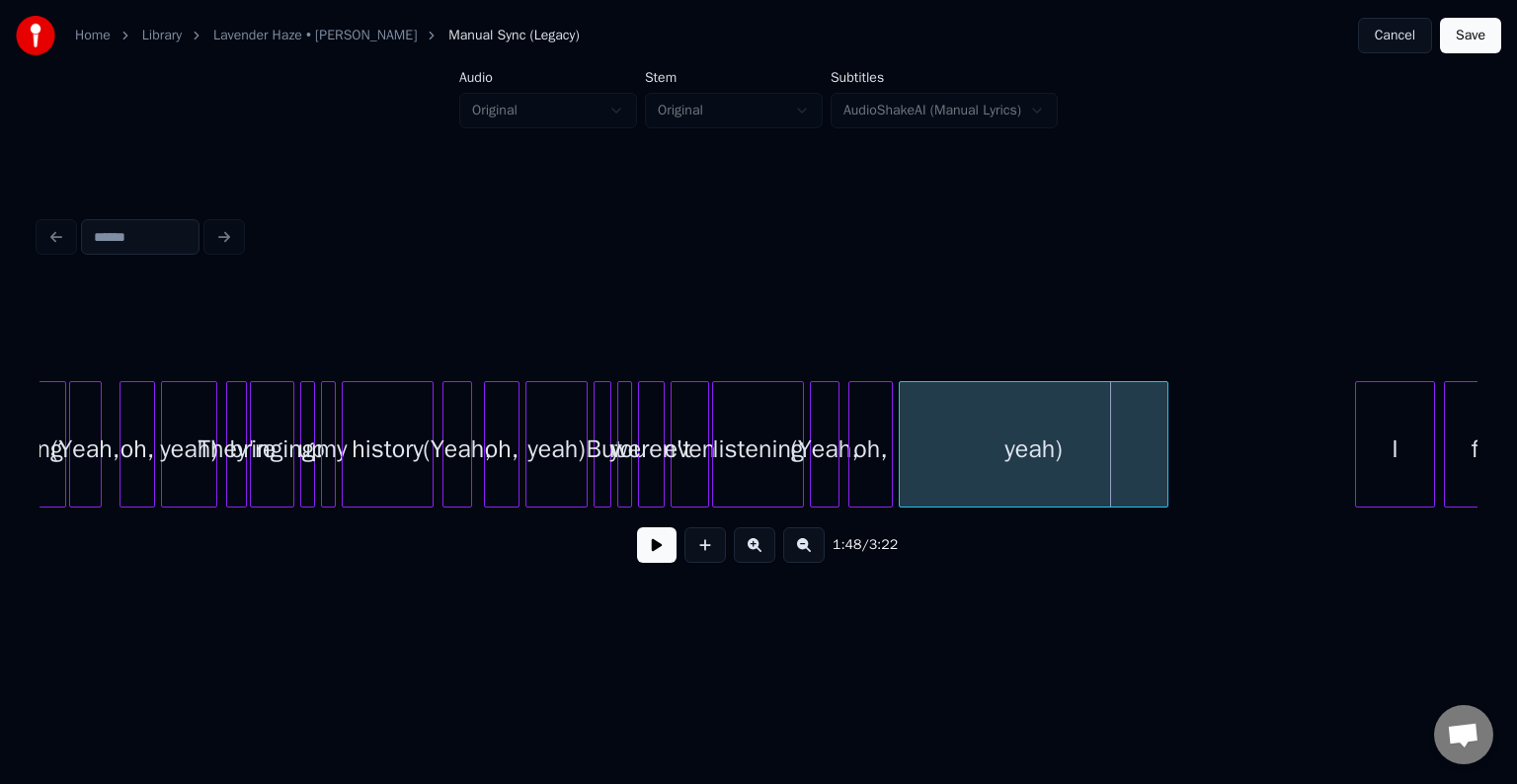 click on "listening" at bounding box center [758, 449] 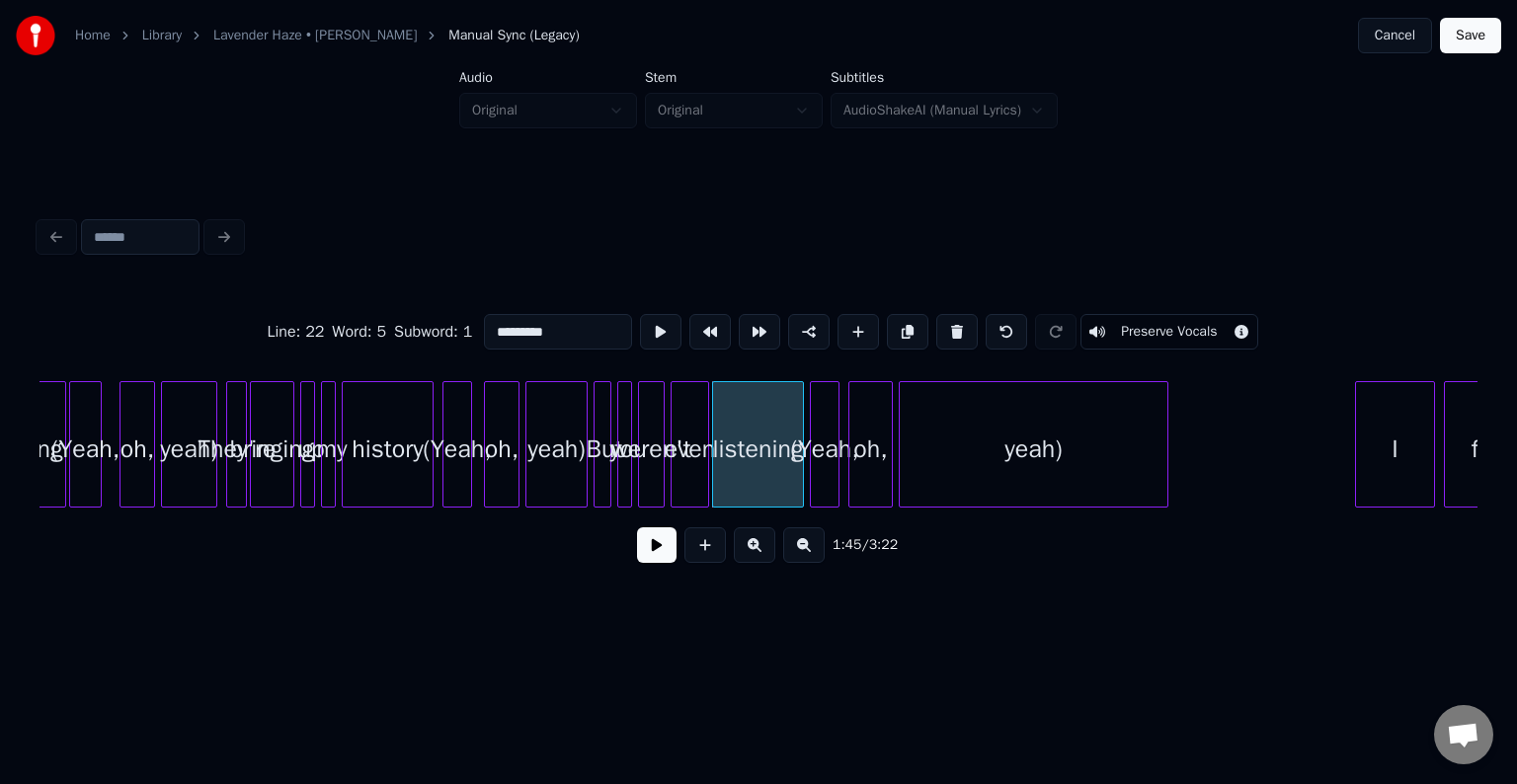 click at bounding box center [657, 545] 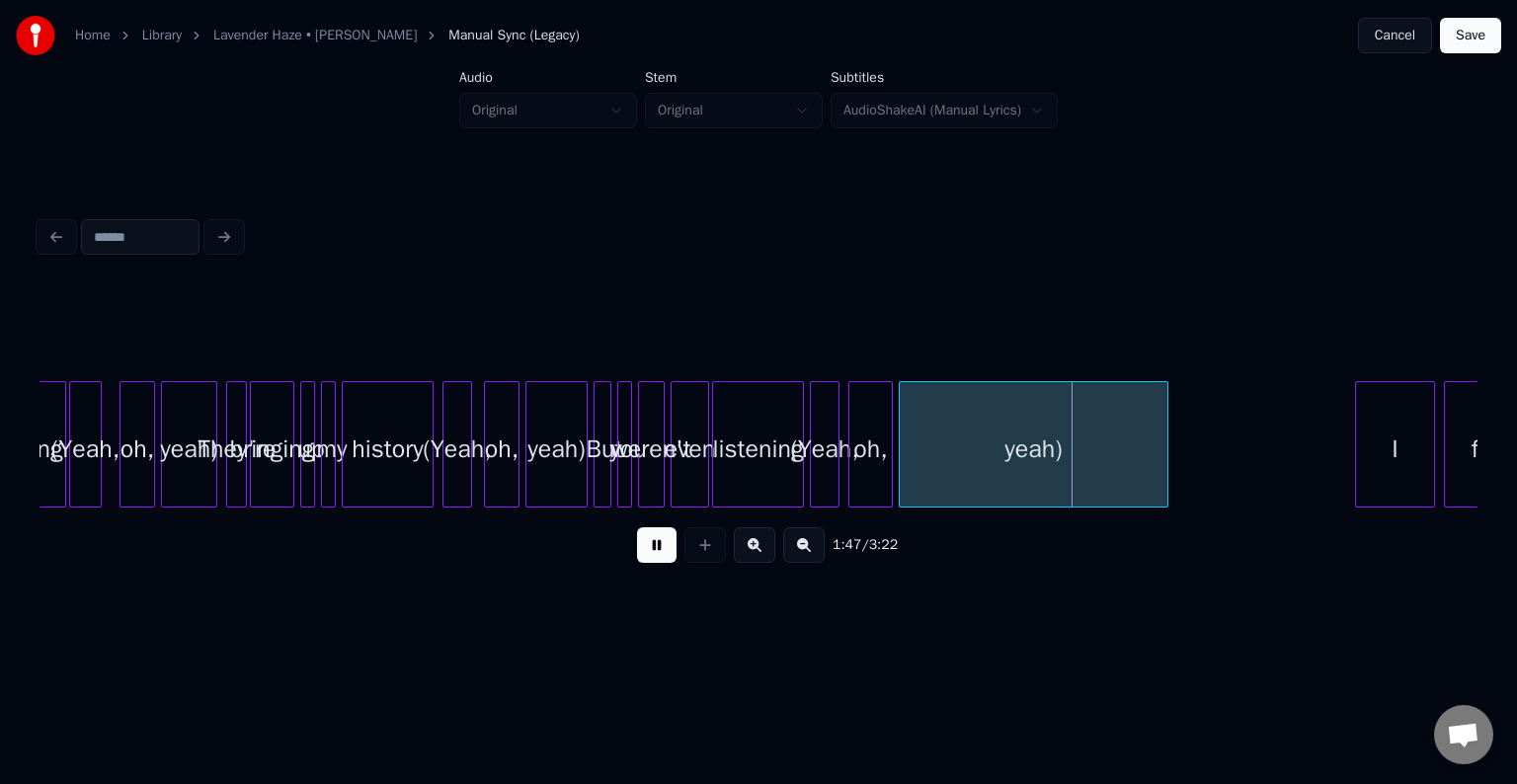 click at bounding box center [657, 545] 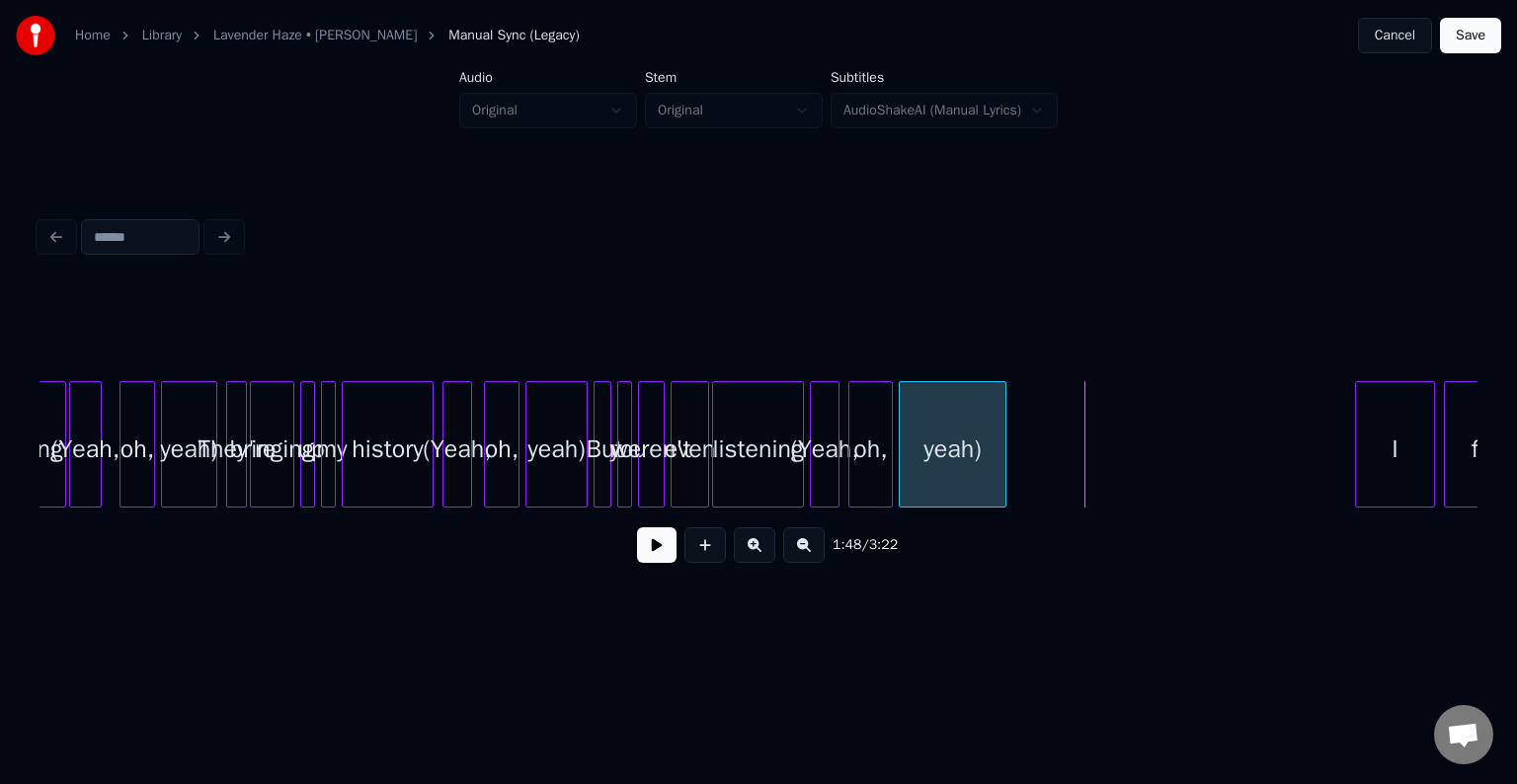 click at bounding box center [1002, 444] 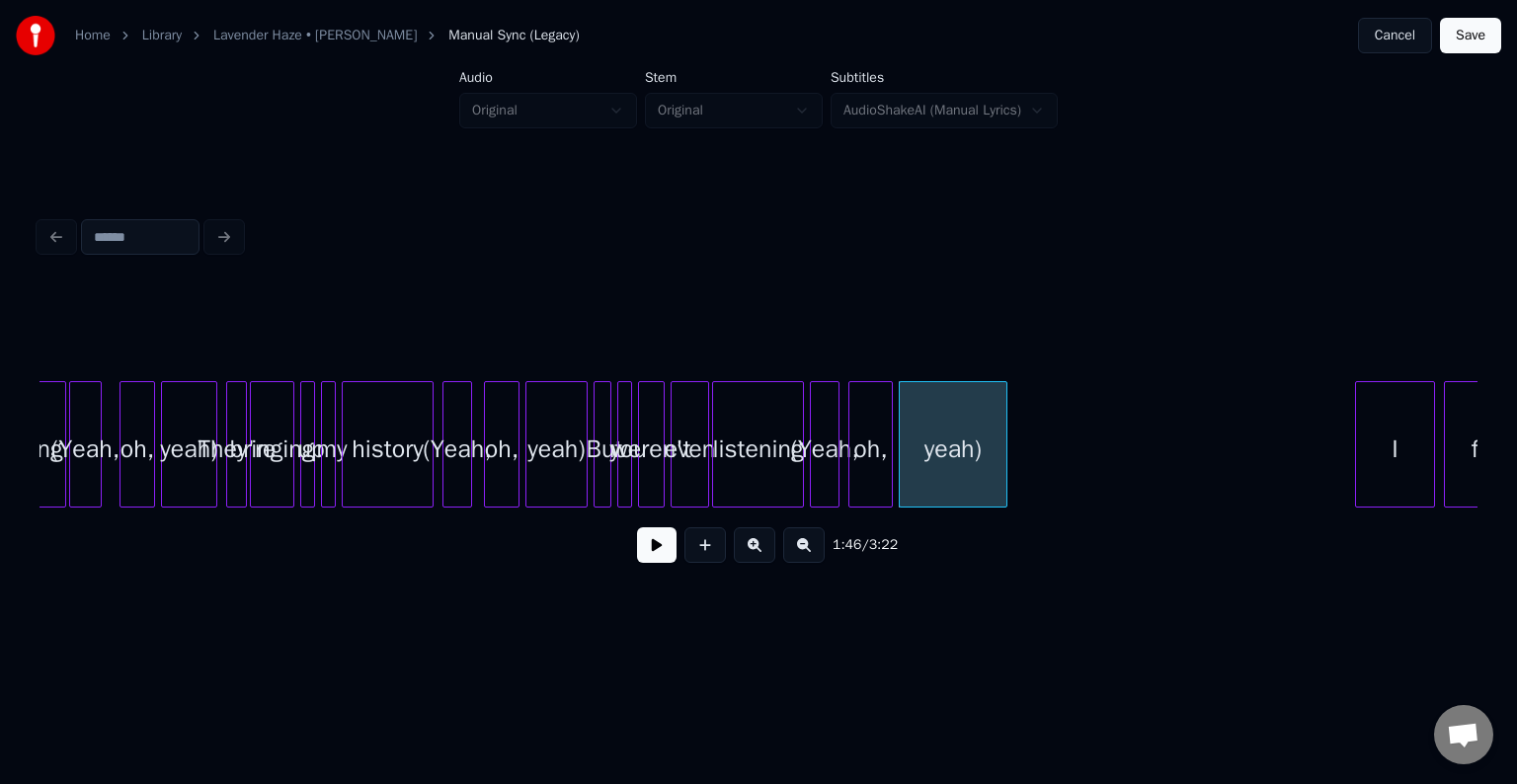 click at bounding box center [657, 545] 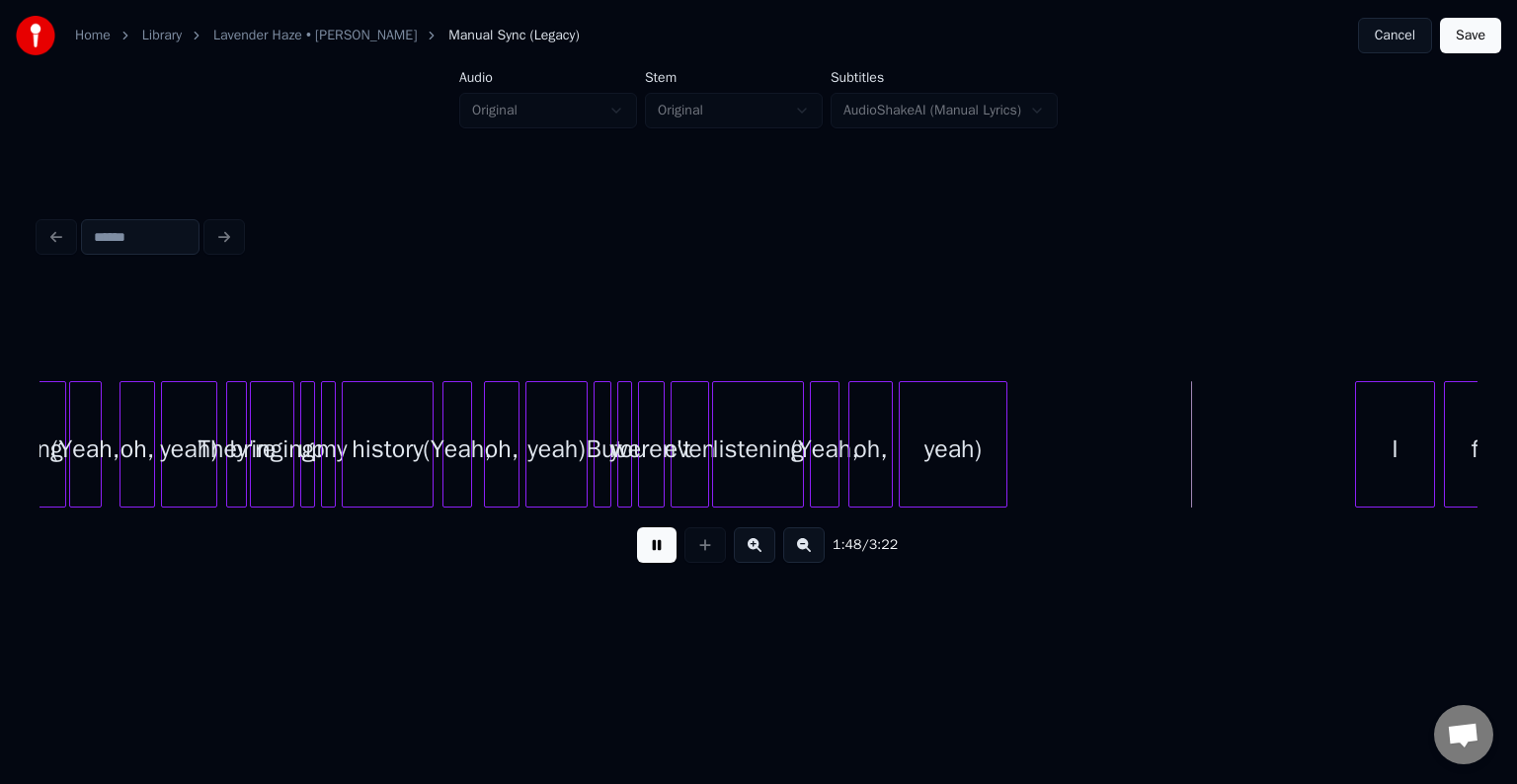click at bounding box center (657, 545) 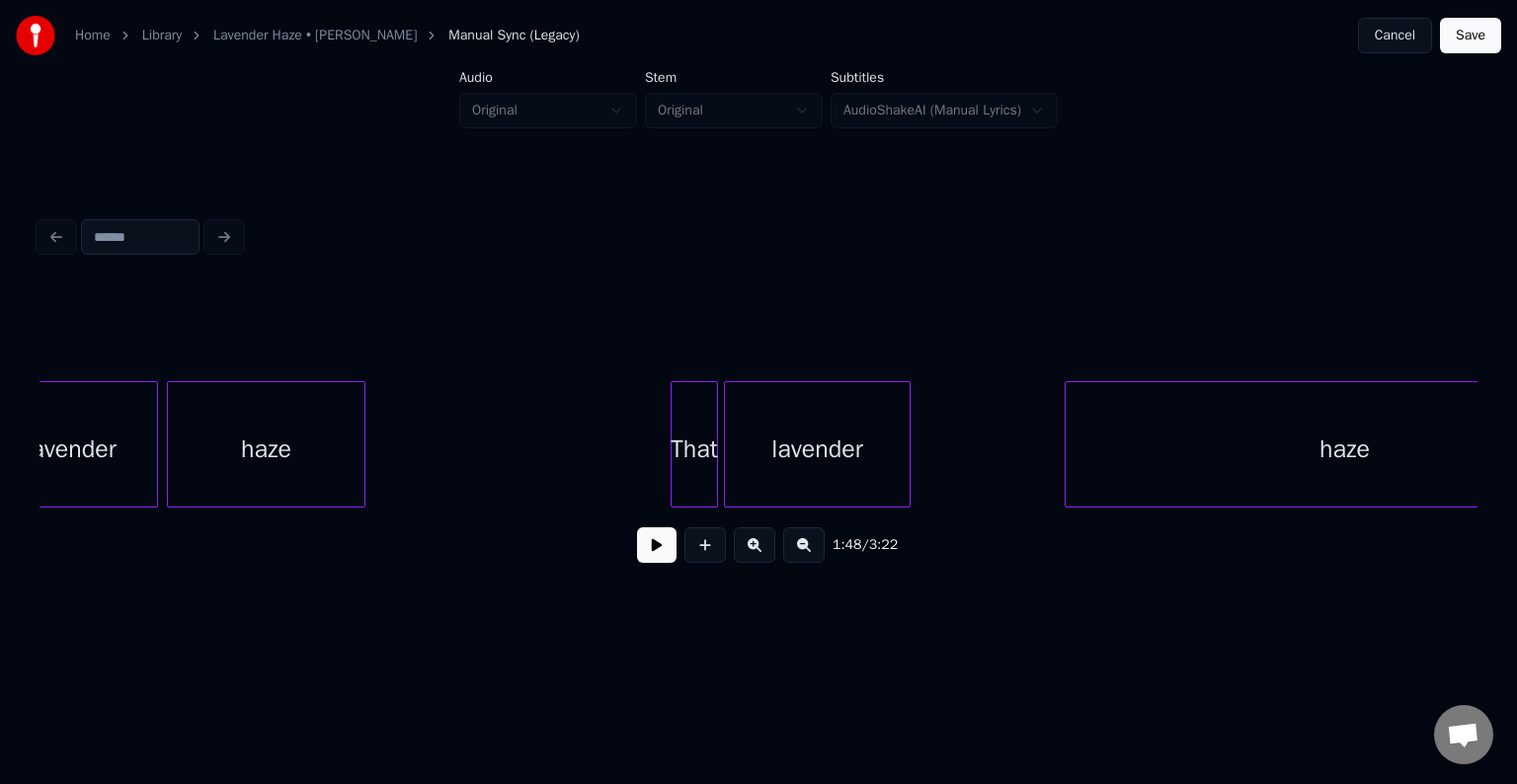 scroll, scrollTop: 0, scrollLeft: 18995, axis: horizontal 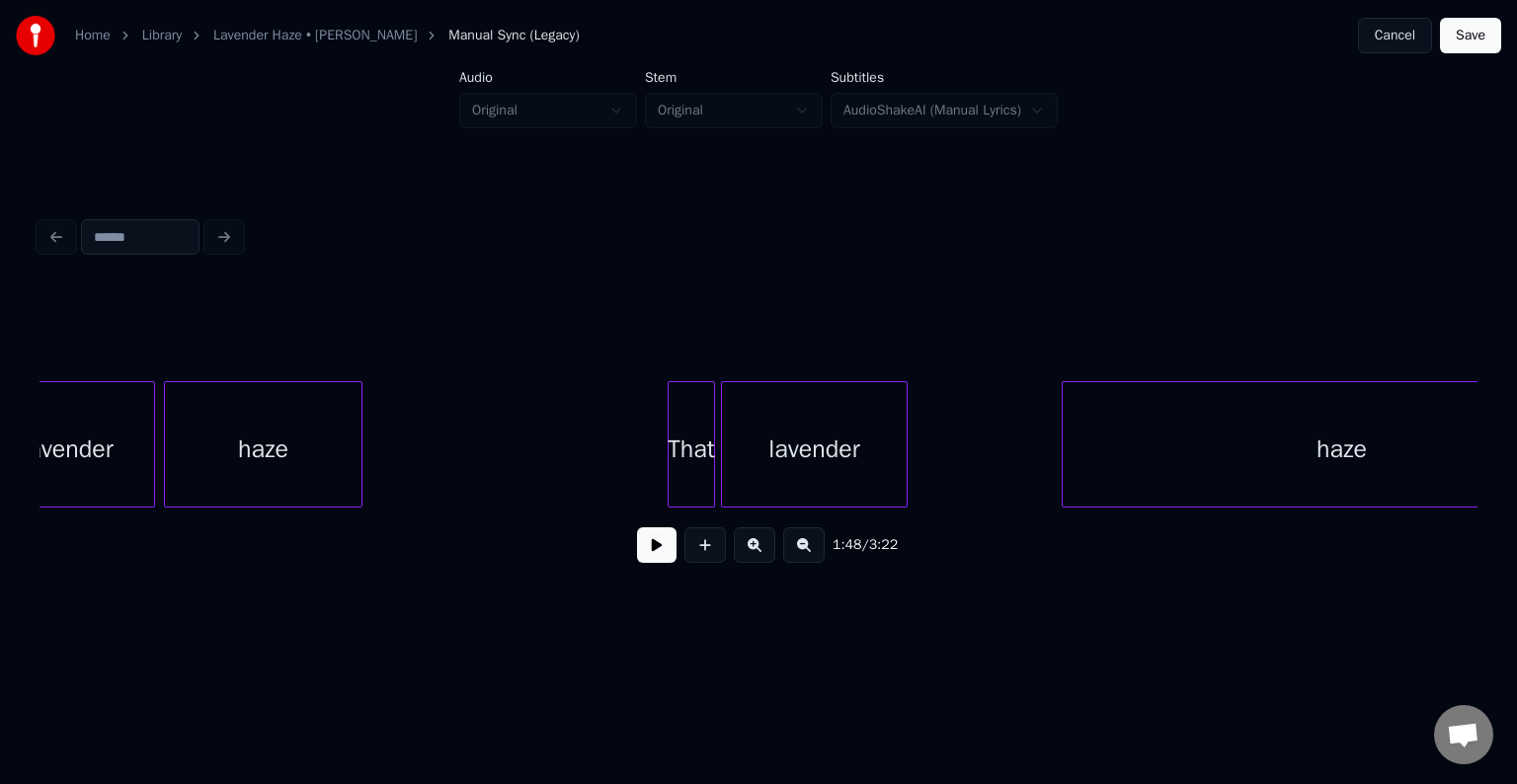 click on "lavender" at bounding box center [67, 449] 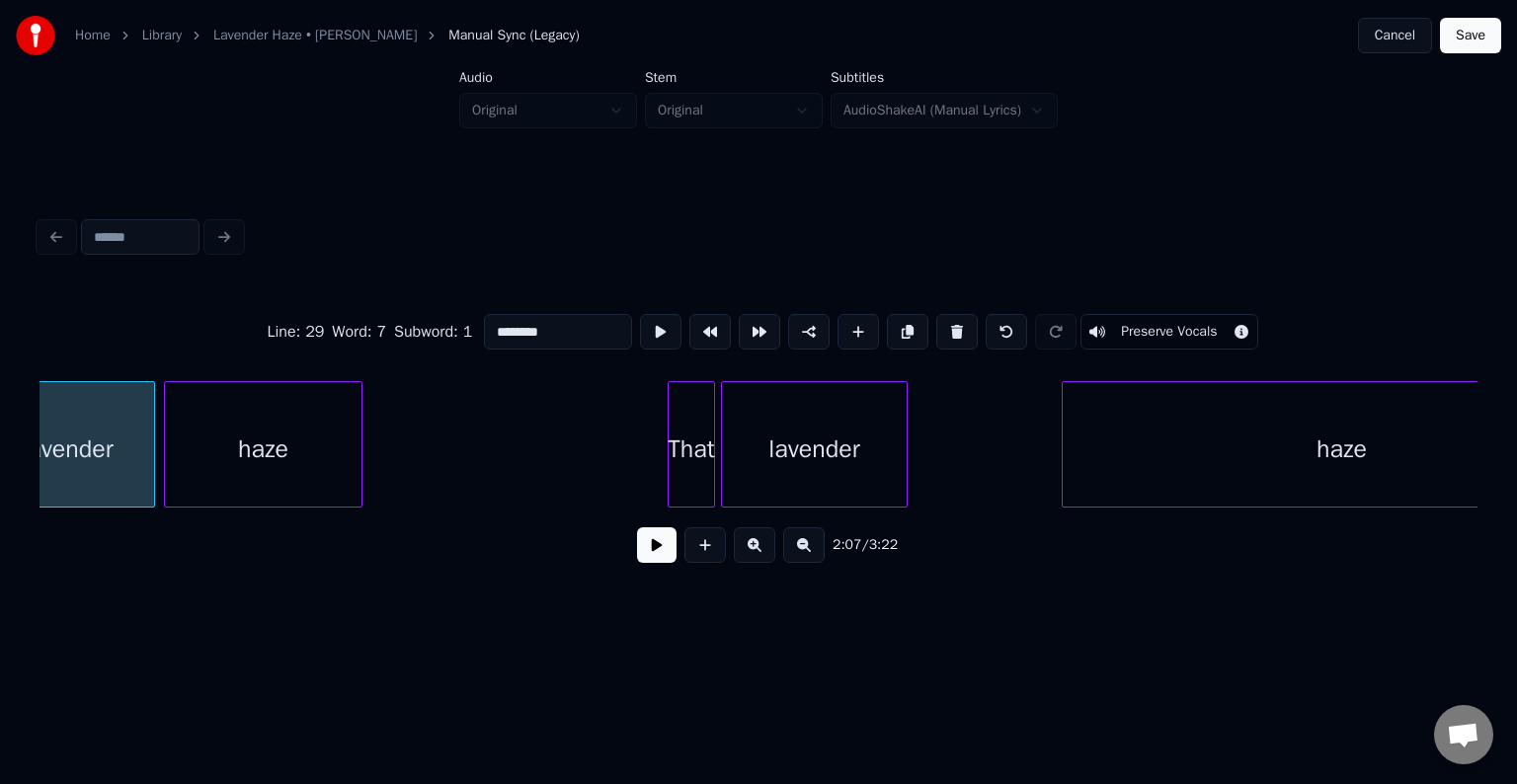 scroll, scrollTop: 0, scrollLeft: 18935, axis: horizontal 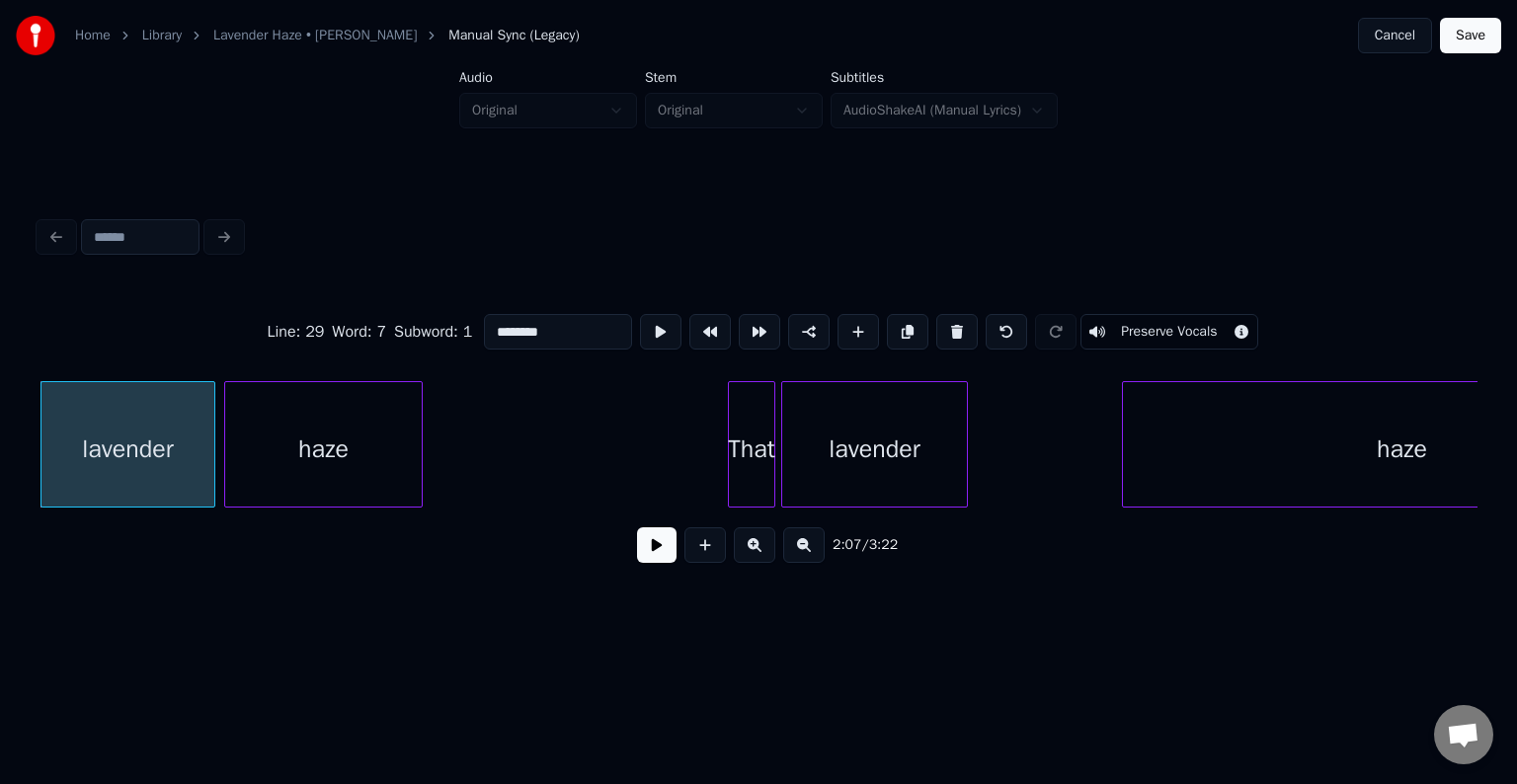 click at bounding box center [657, 545] 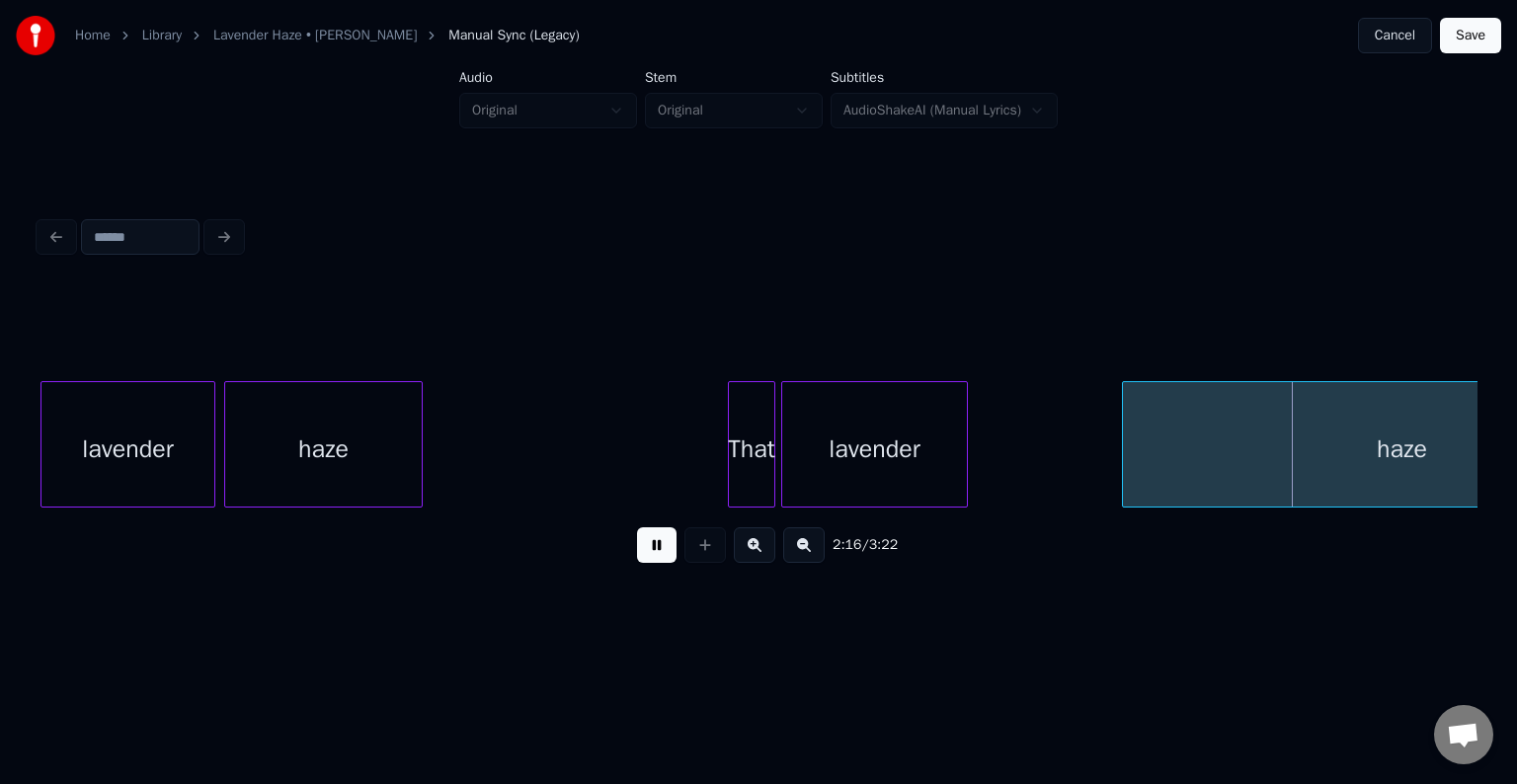 click at bounding box center [657, 545] 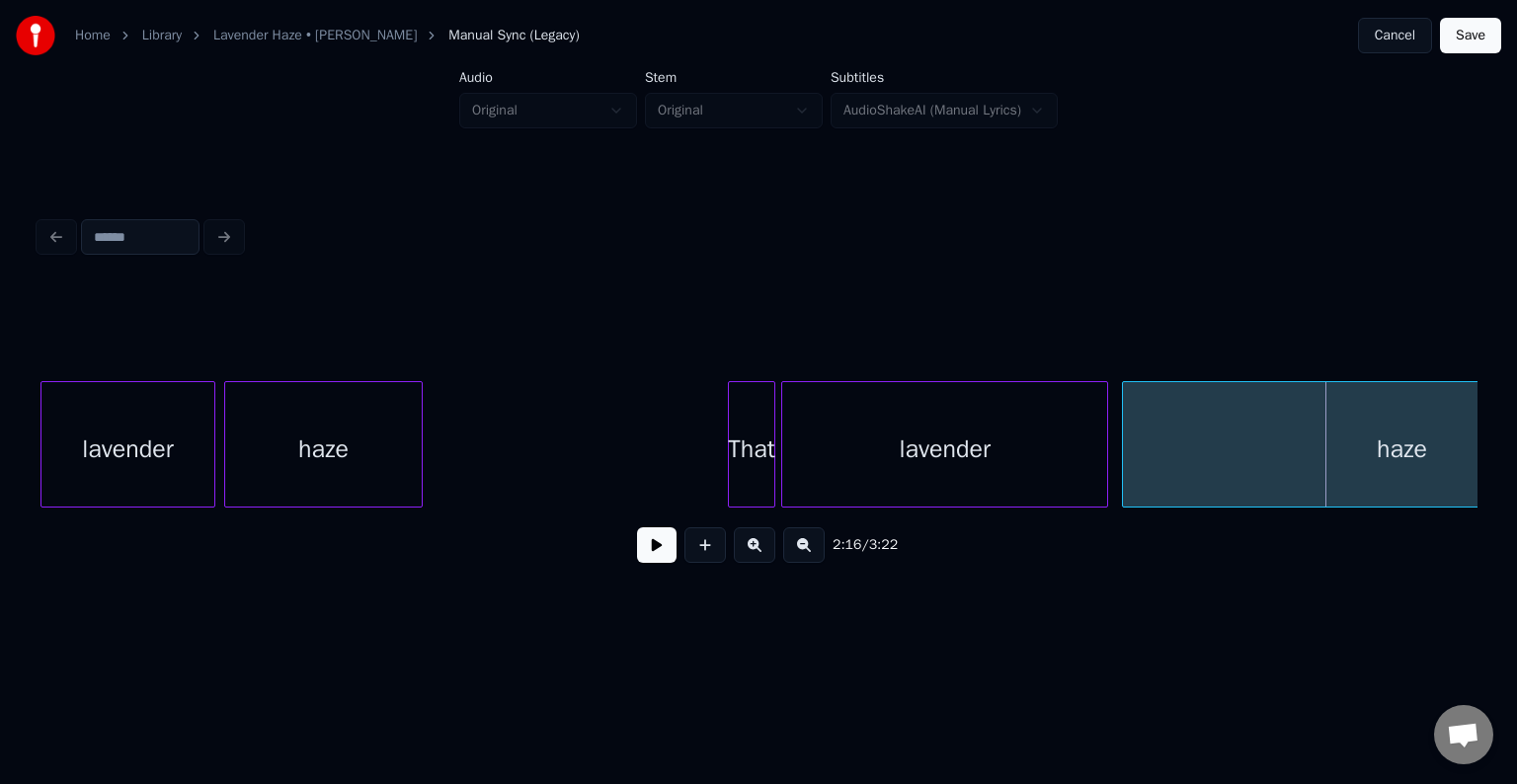 click at bounding box center [1104, 444] 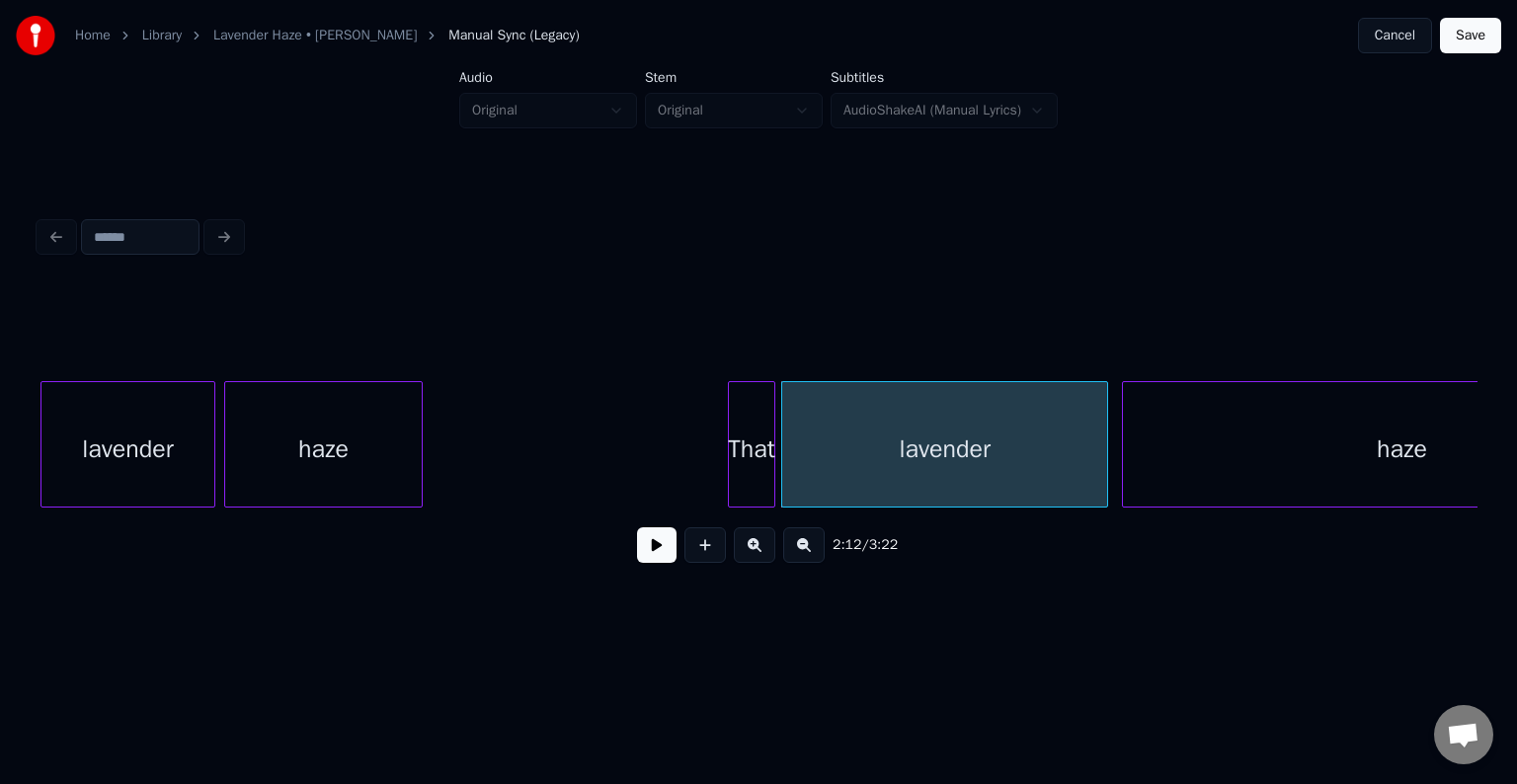 click at bounding box center [657, 545] 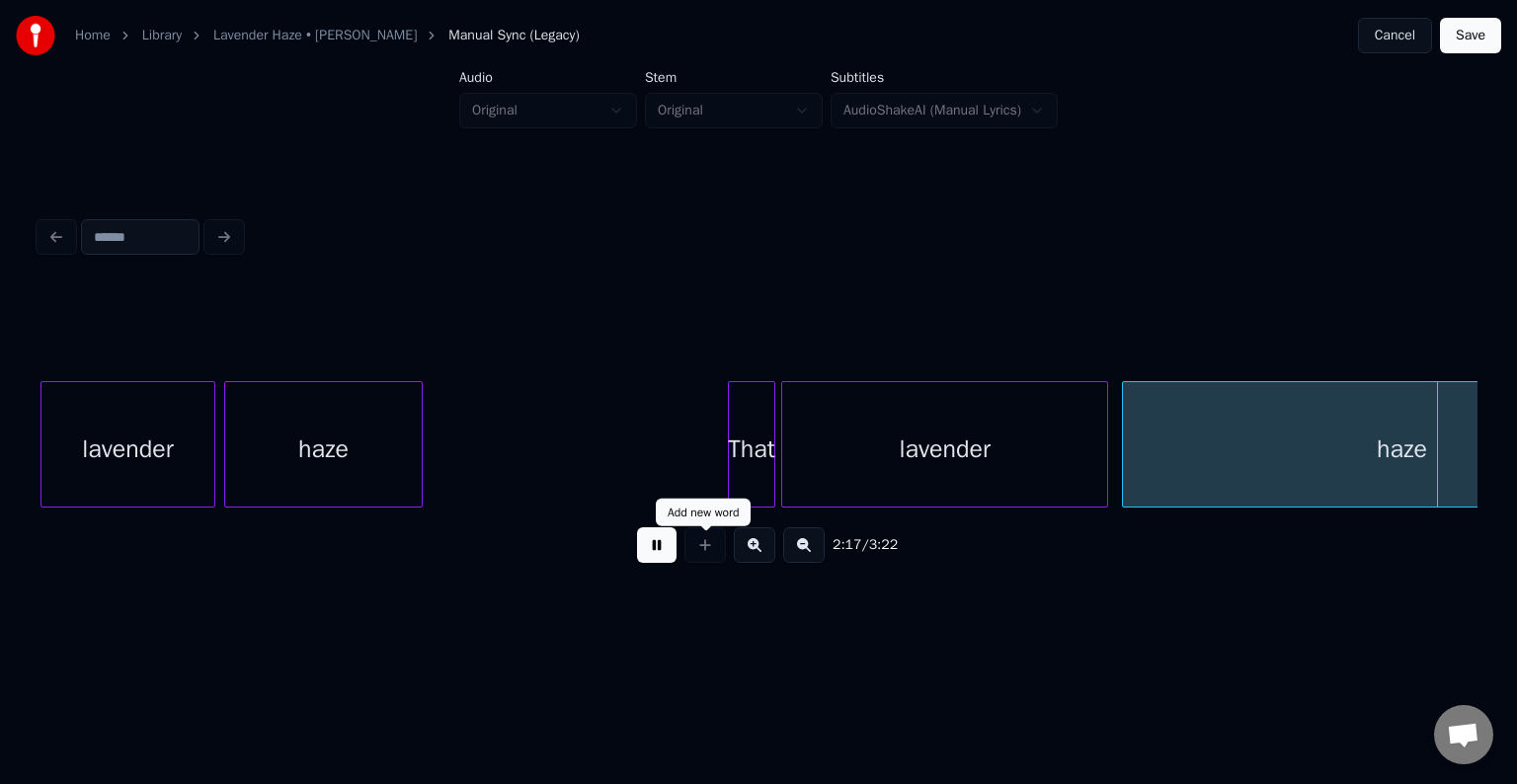 click at bounding box center [657, 545] 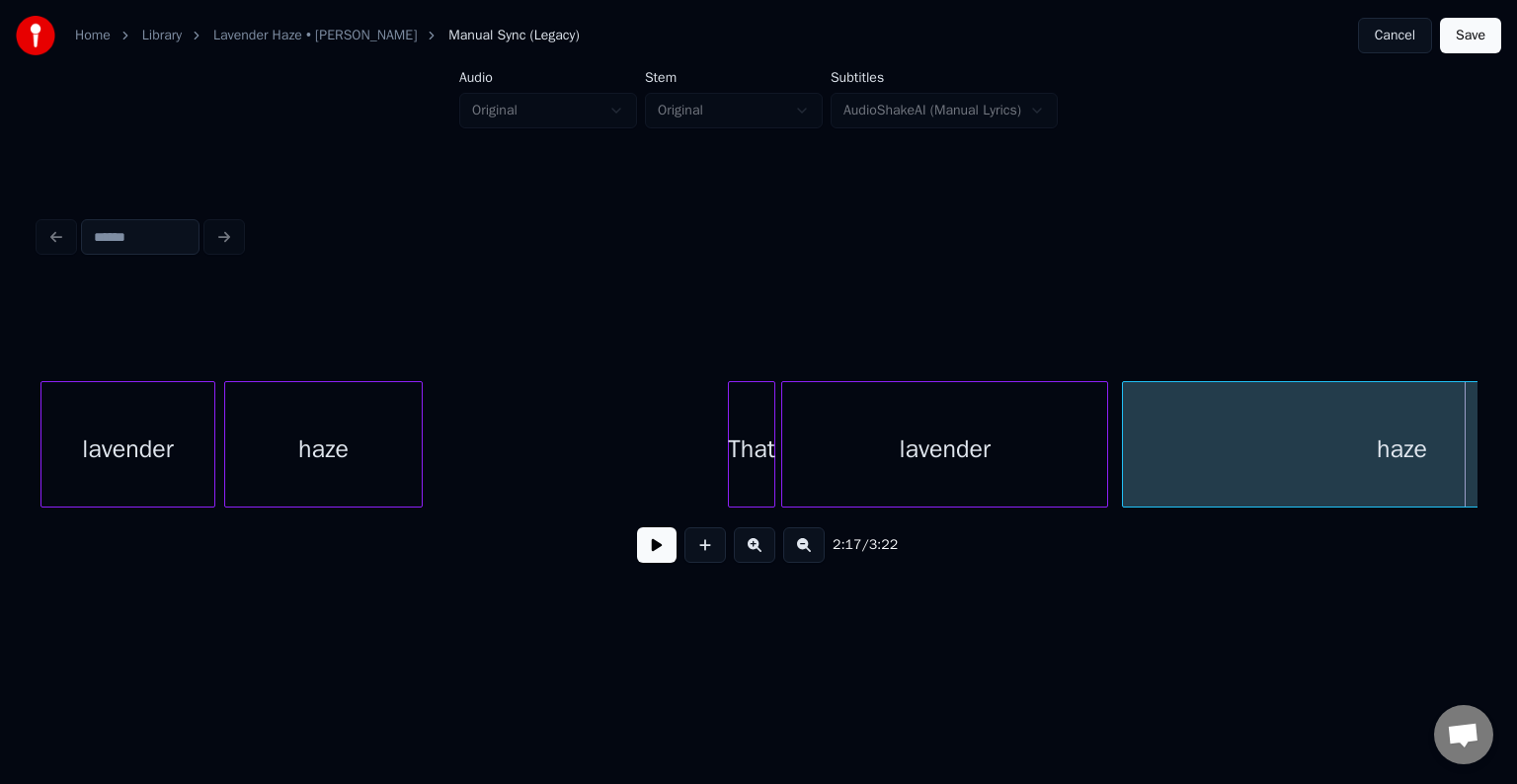 click on "lavender" at bounding box center [944, 449] 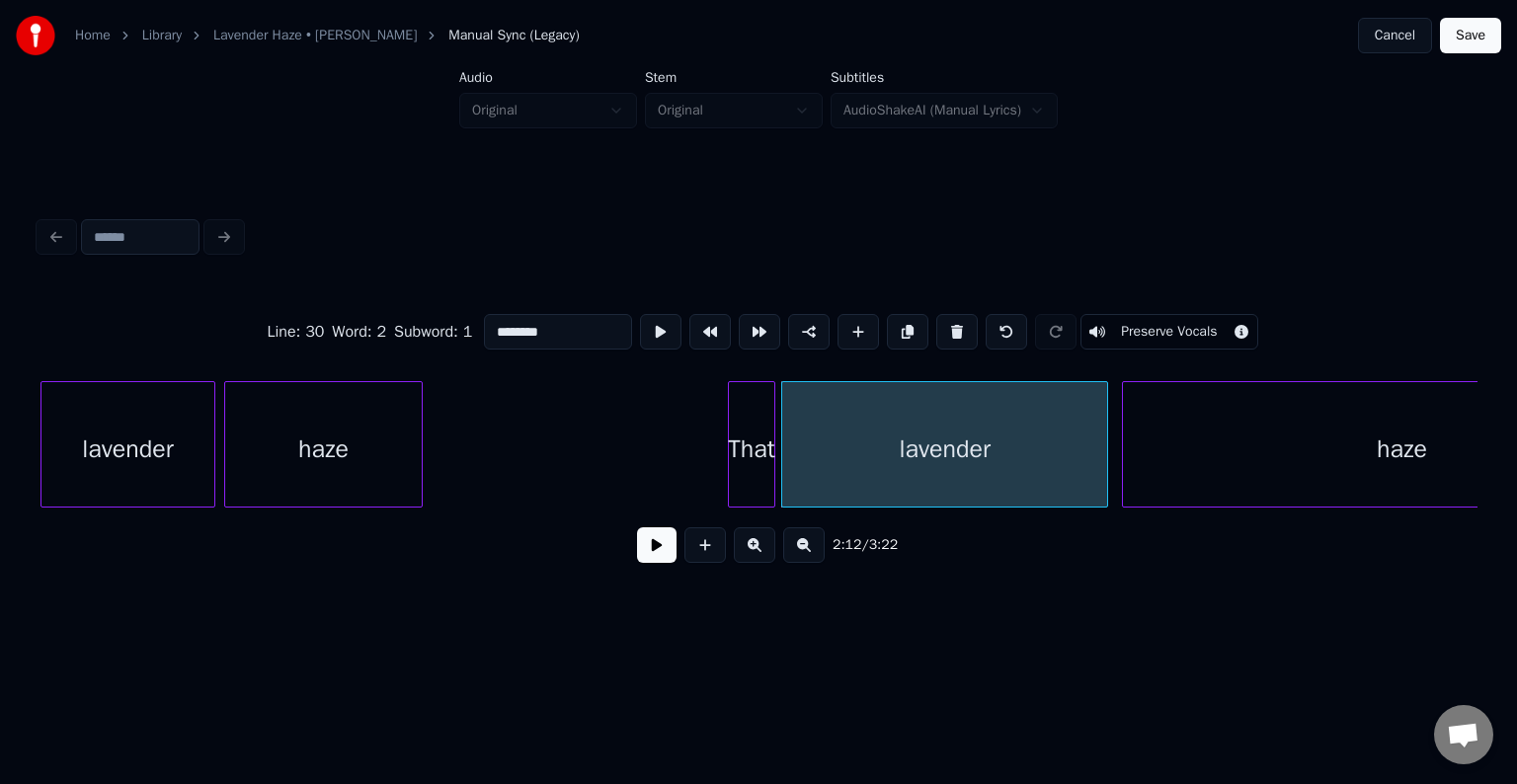 click on "2:12  /  3:22" at bounding box center (758, 545) 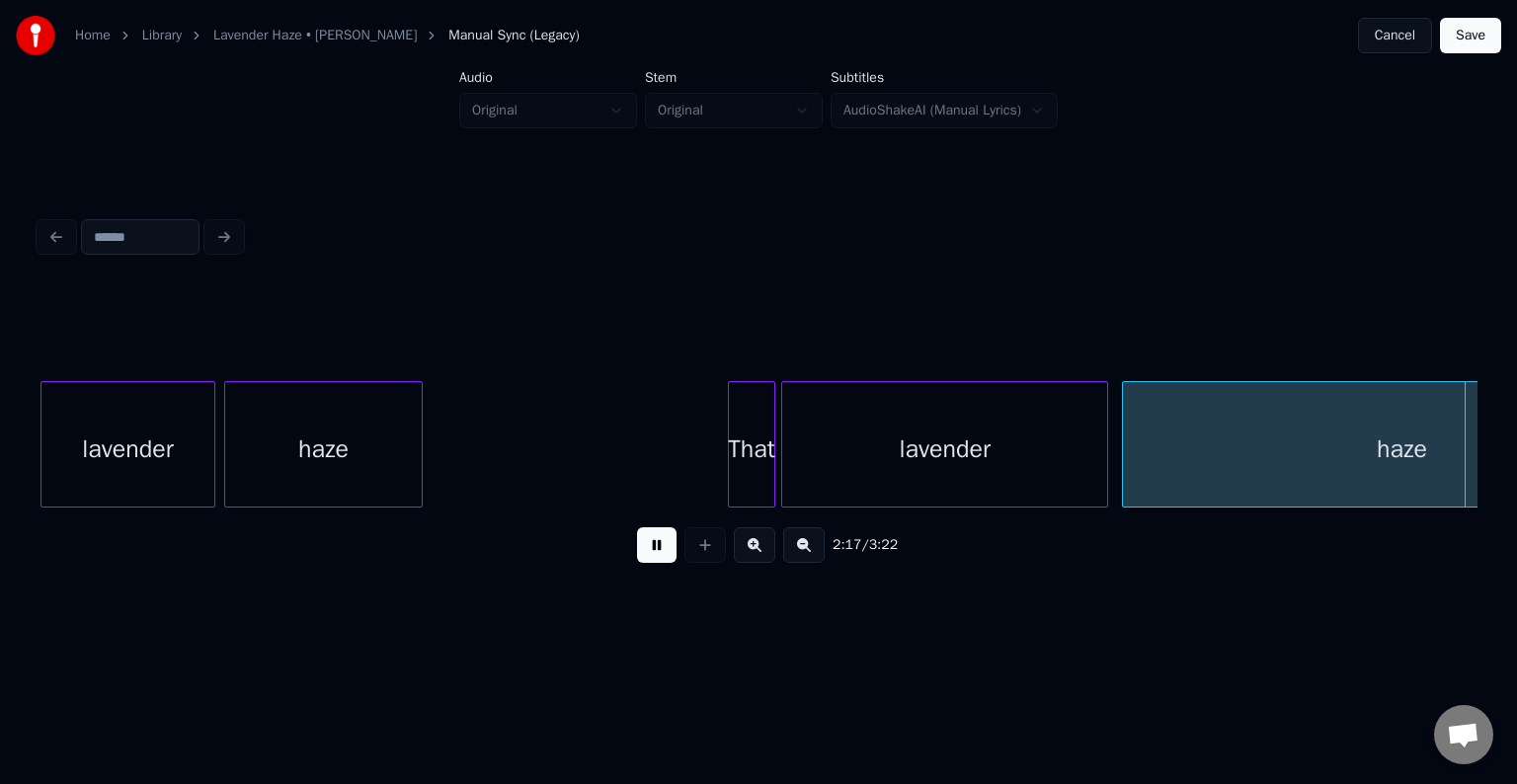 scroll, scrollTop: 0, scrollLeft: 20374, axis: horizontal 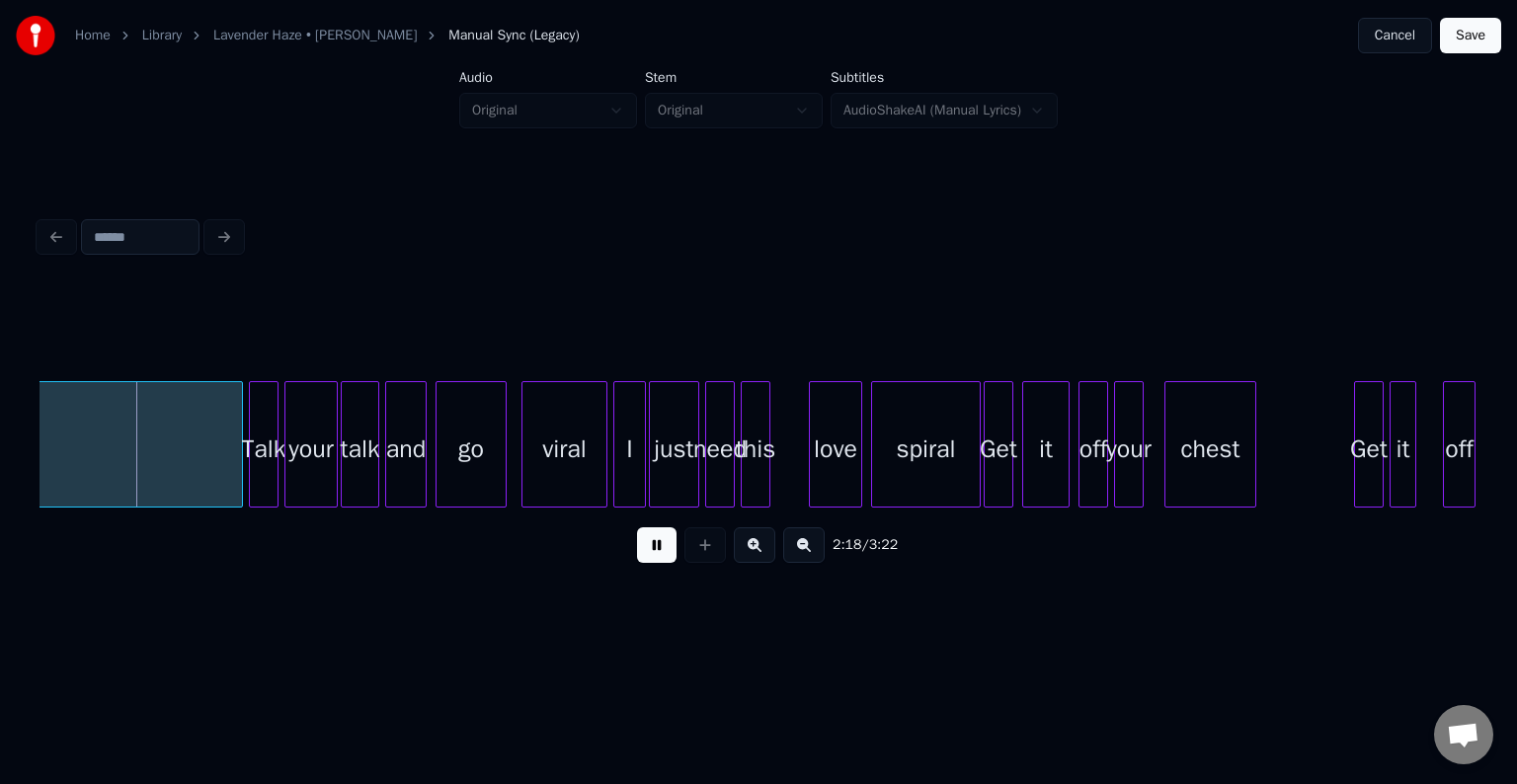 click at bounding box center [657, 545] 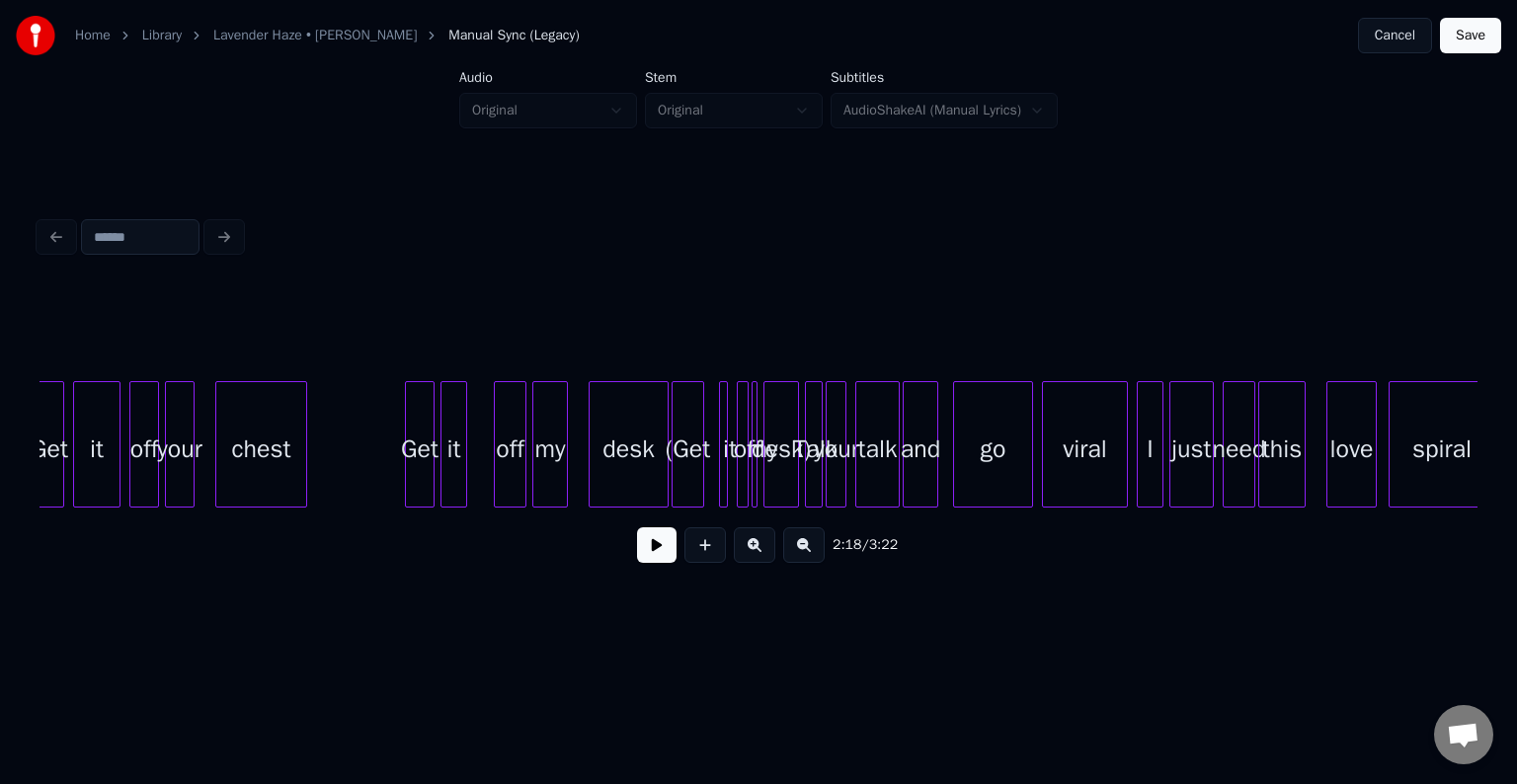 scroll, scrollTop: 0, scrollLeft: 21361, axis: horizontal 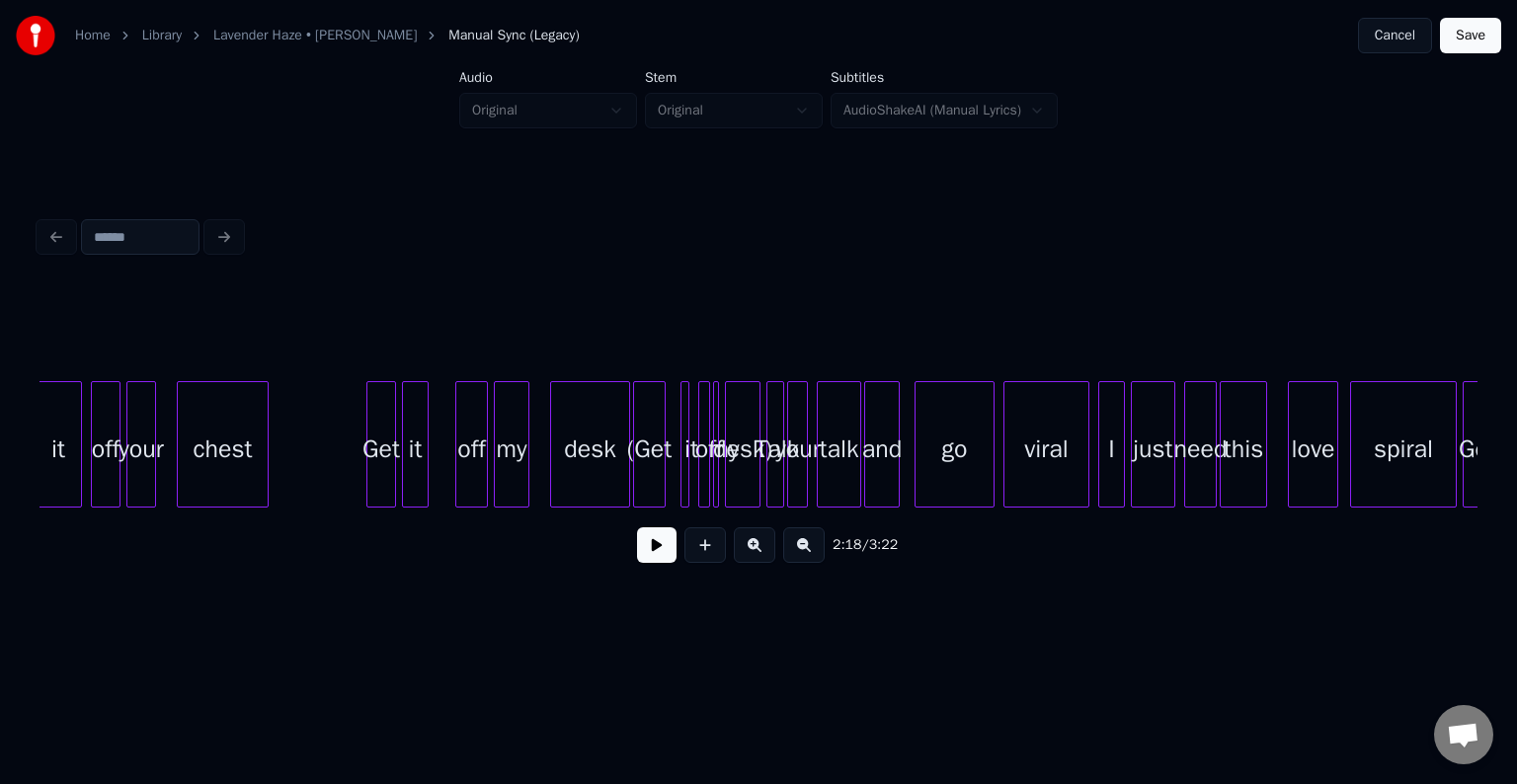 click on "desk" at bounding box center [590, 449] 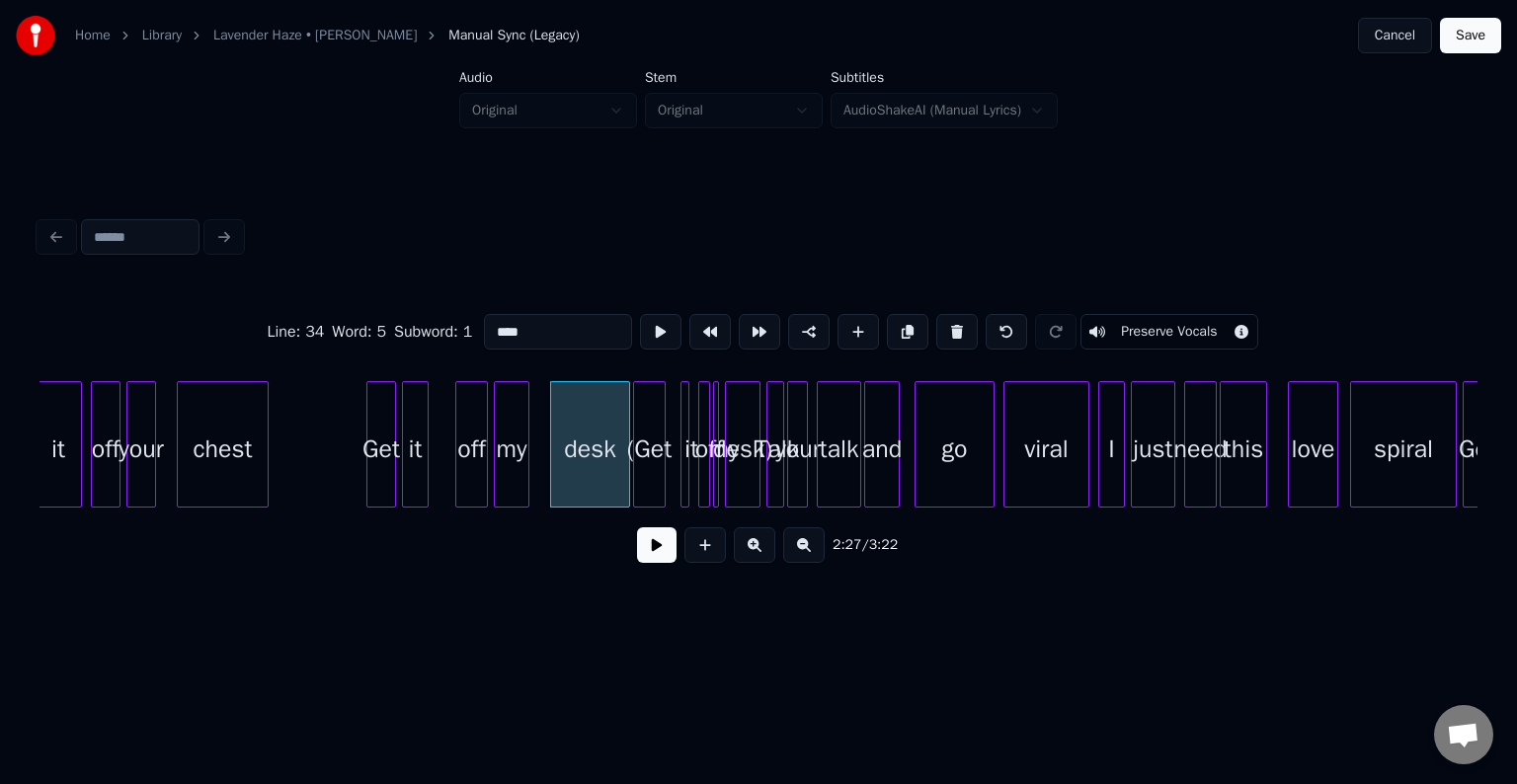 click at bounding box center [657, 545] 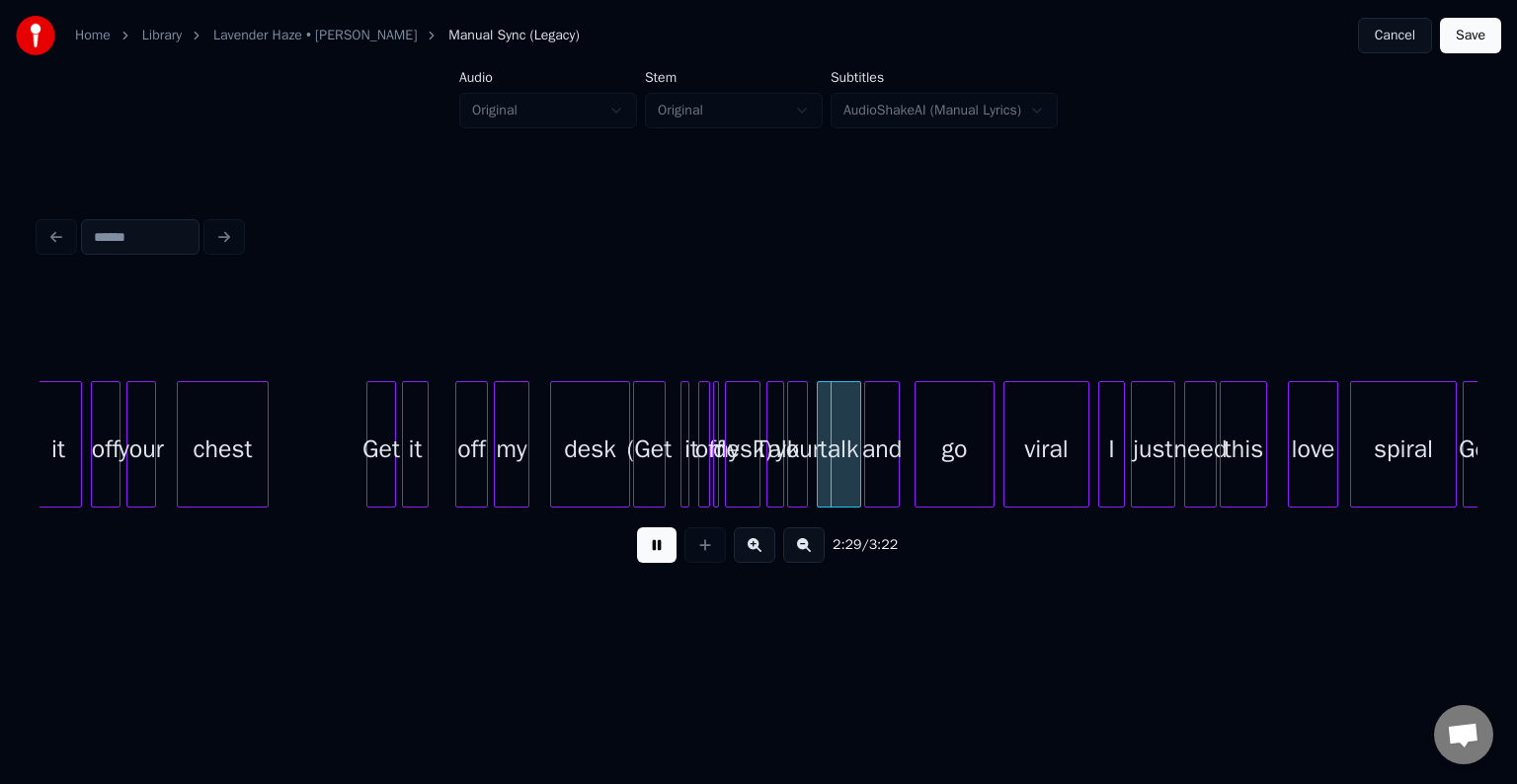 click at bounding box center (657, 545) 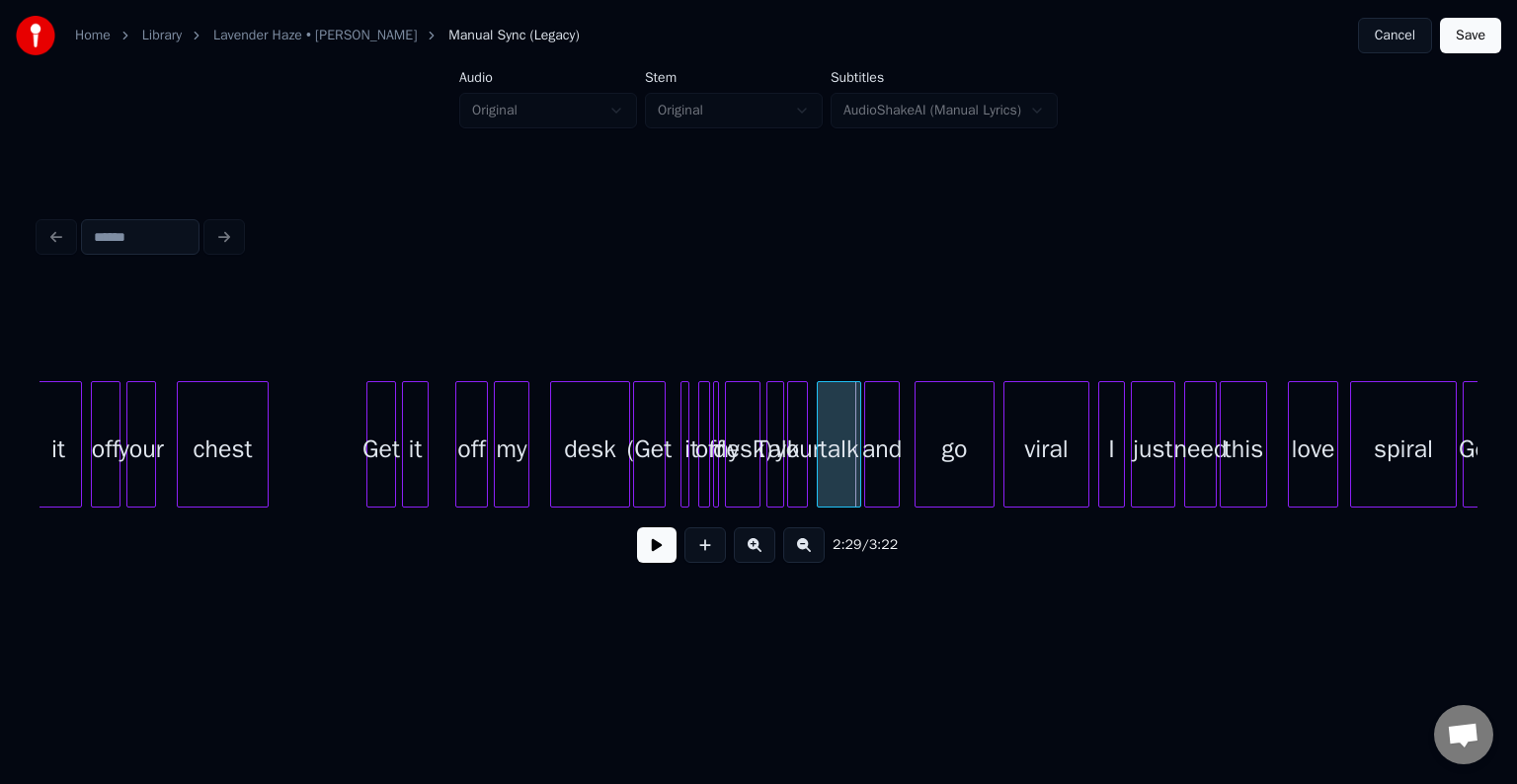 click at bounding box center [706, 444] 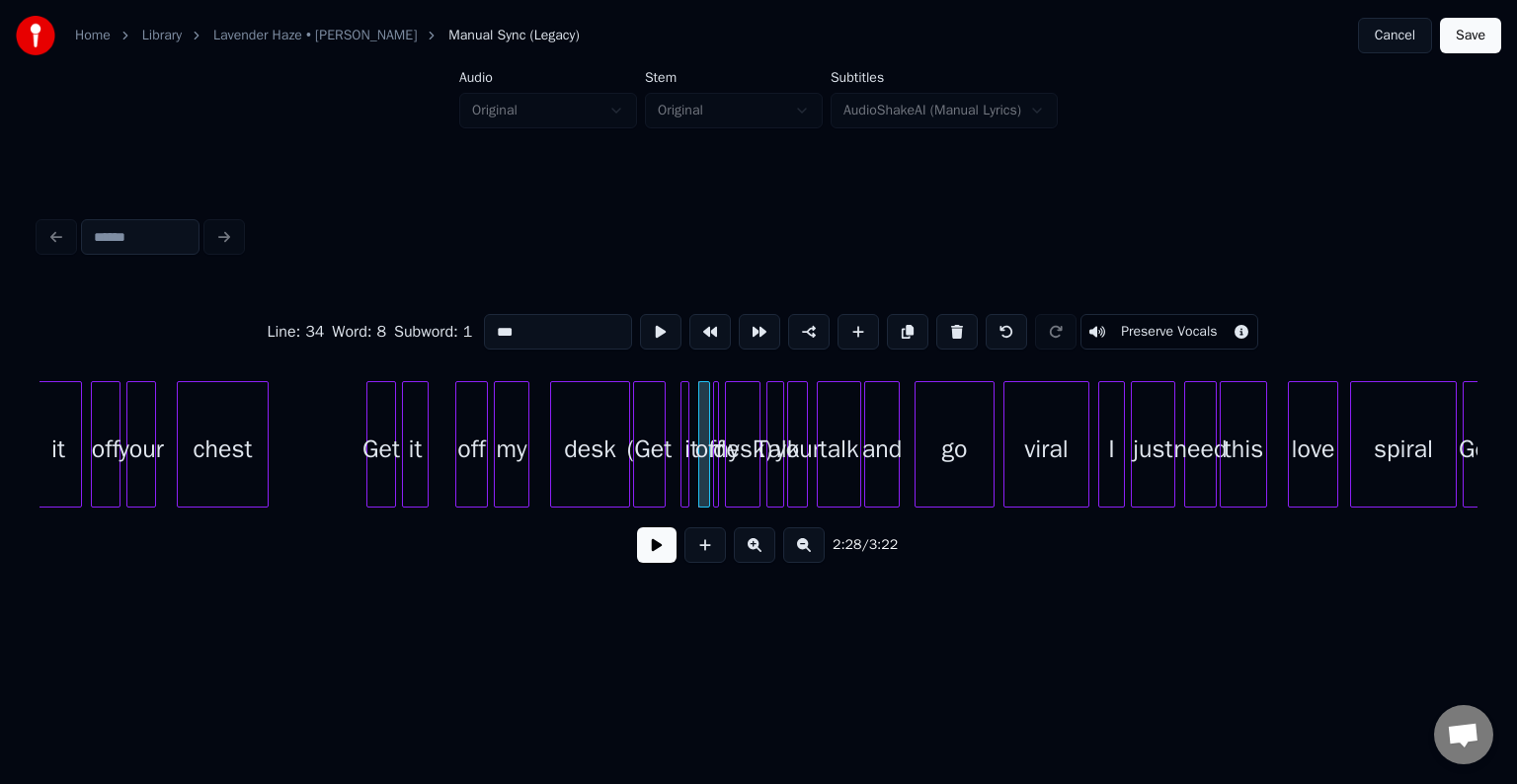 click on "desk)" at bounding box center (743, 444) 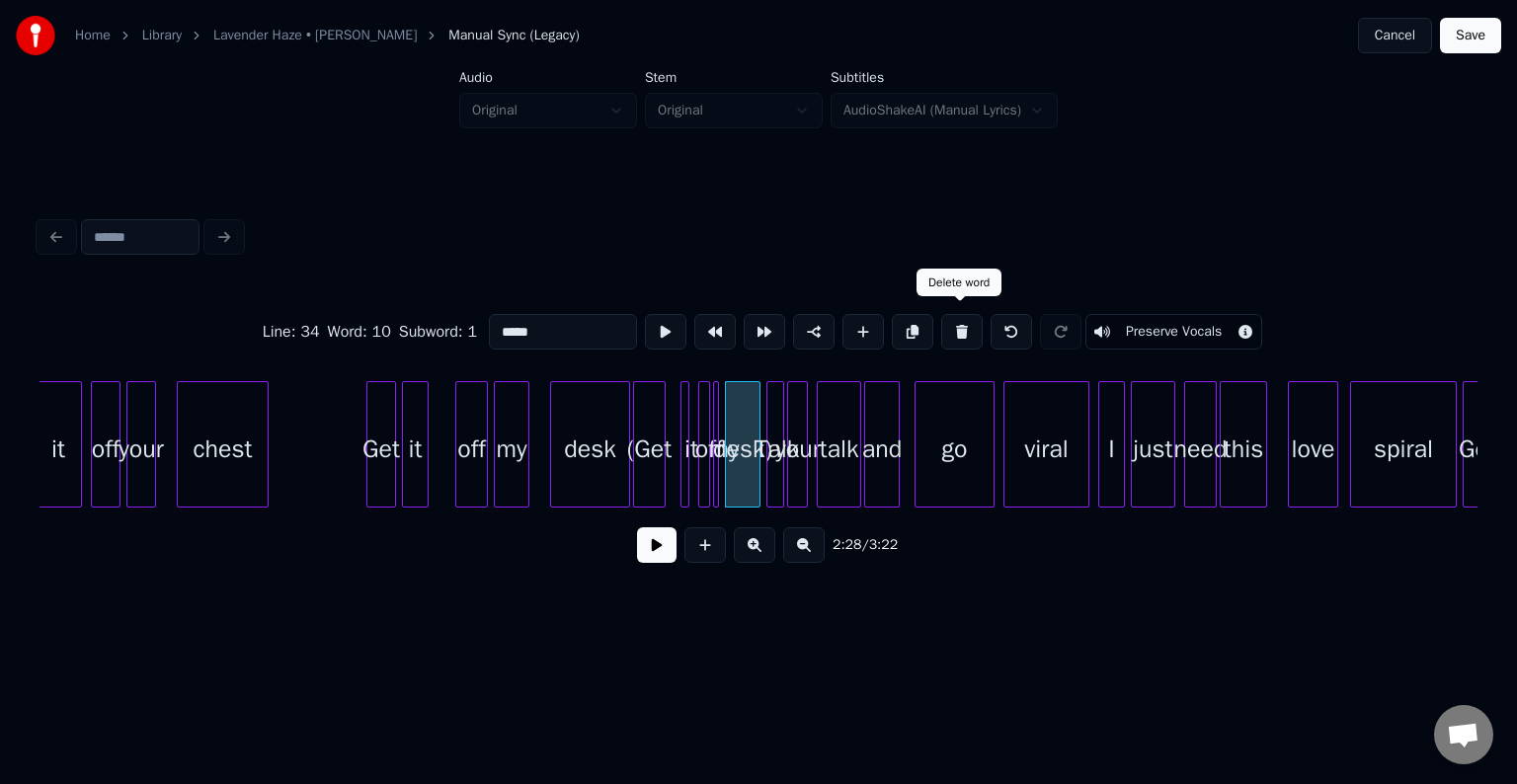 click at bounding box center [962, 332] 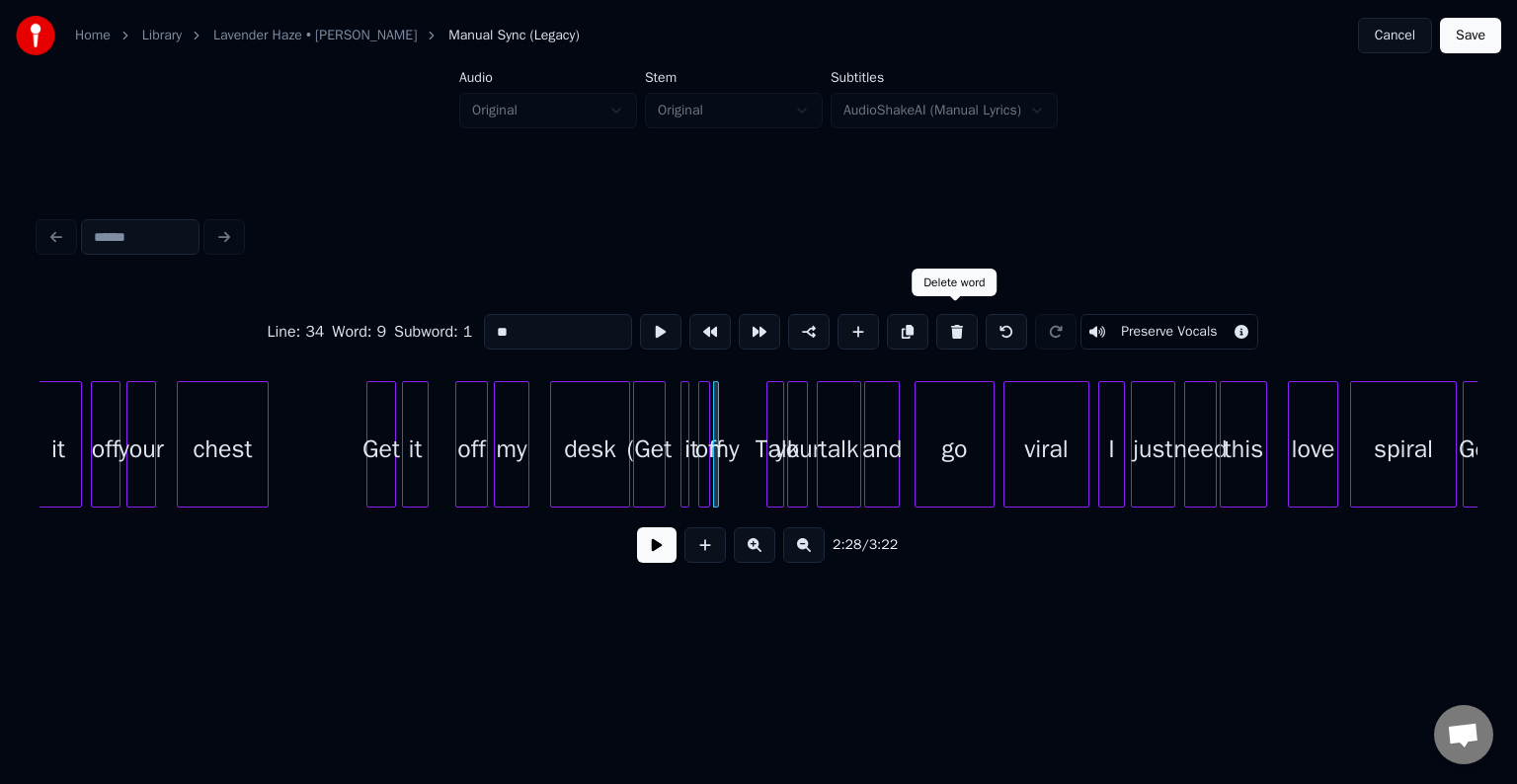 click at bounding box center [957, 332] 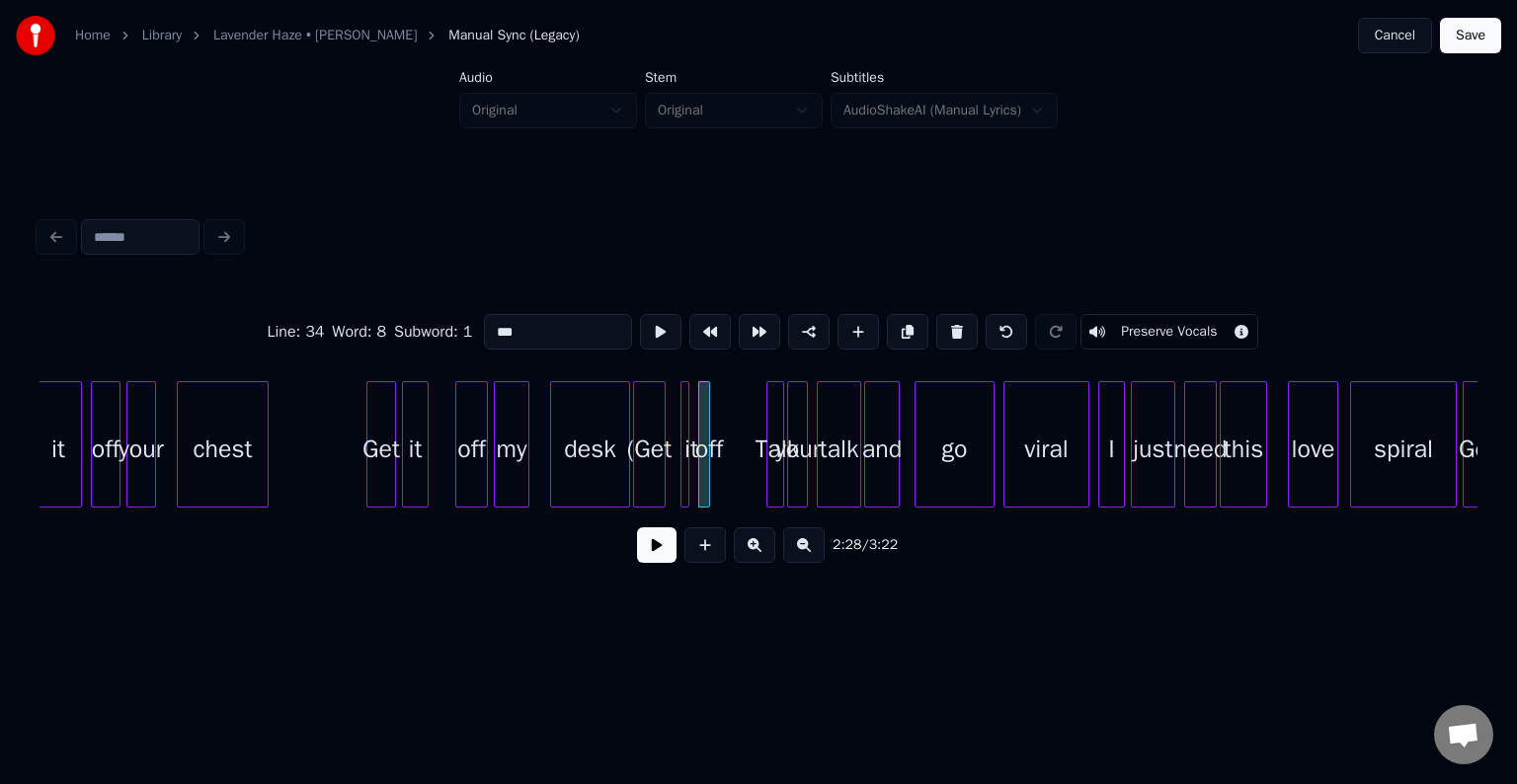 click at bounding box center [957, 332] 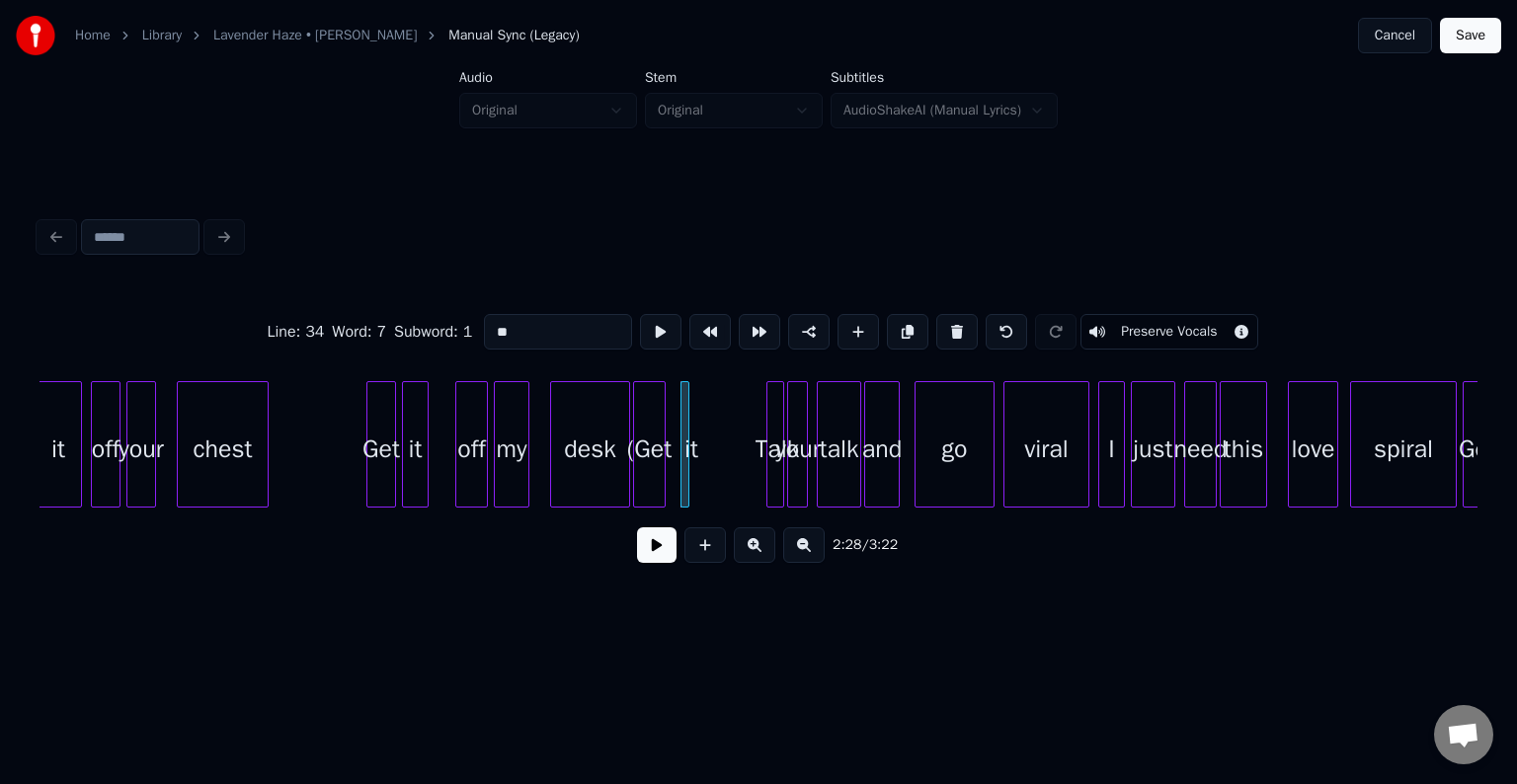 click at bounding box center (957, 332) 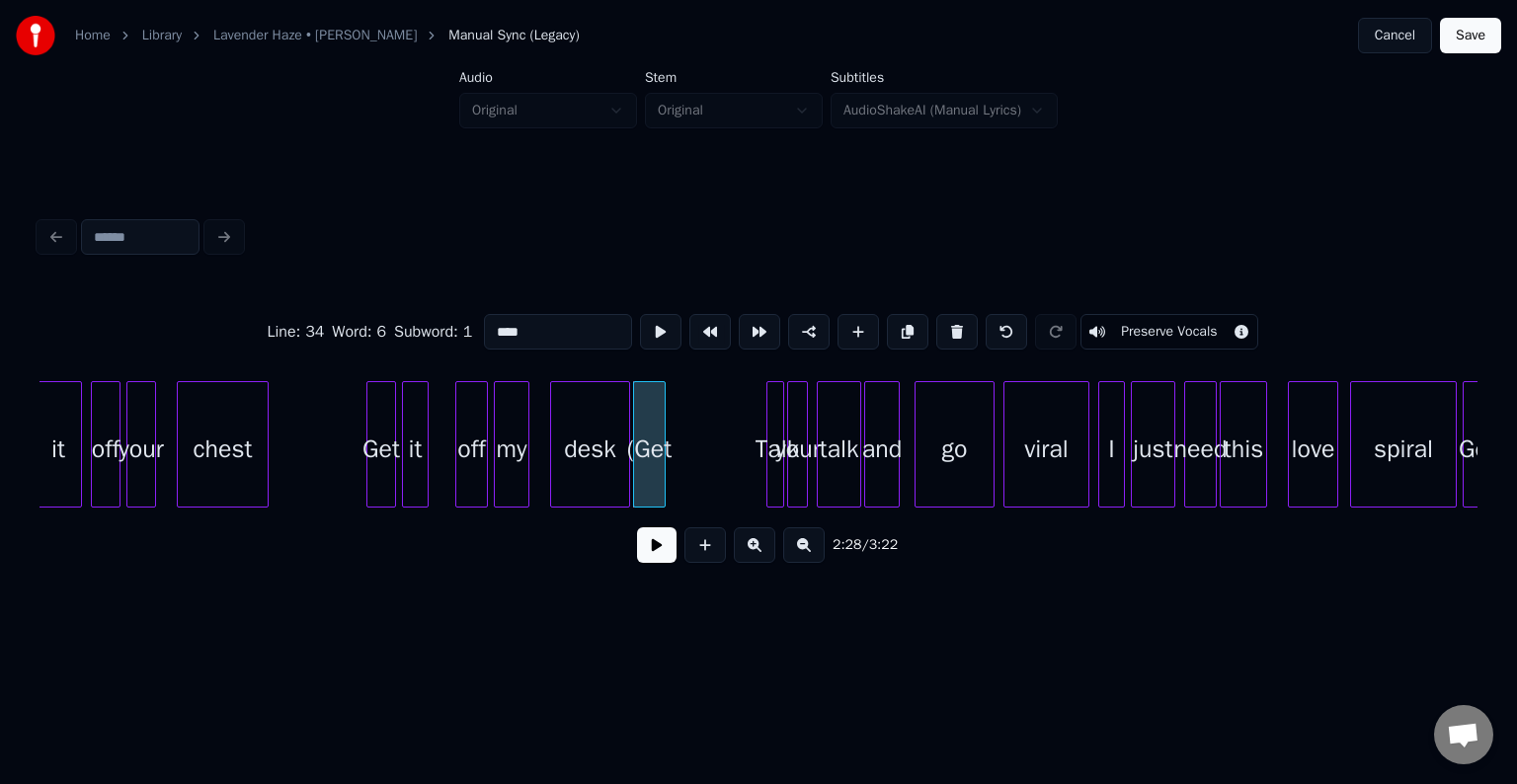 click at bounding box center (957, 332) 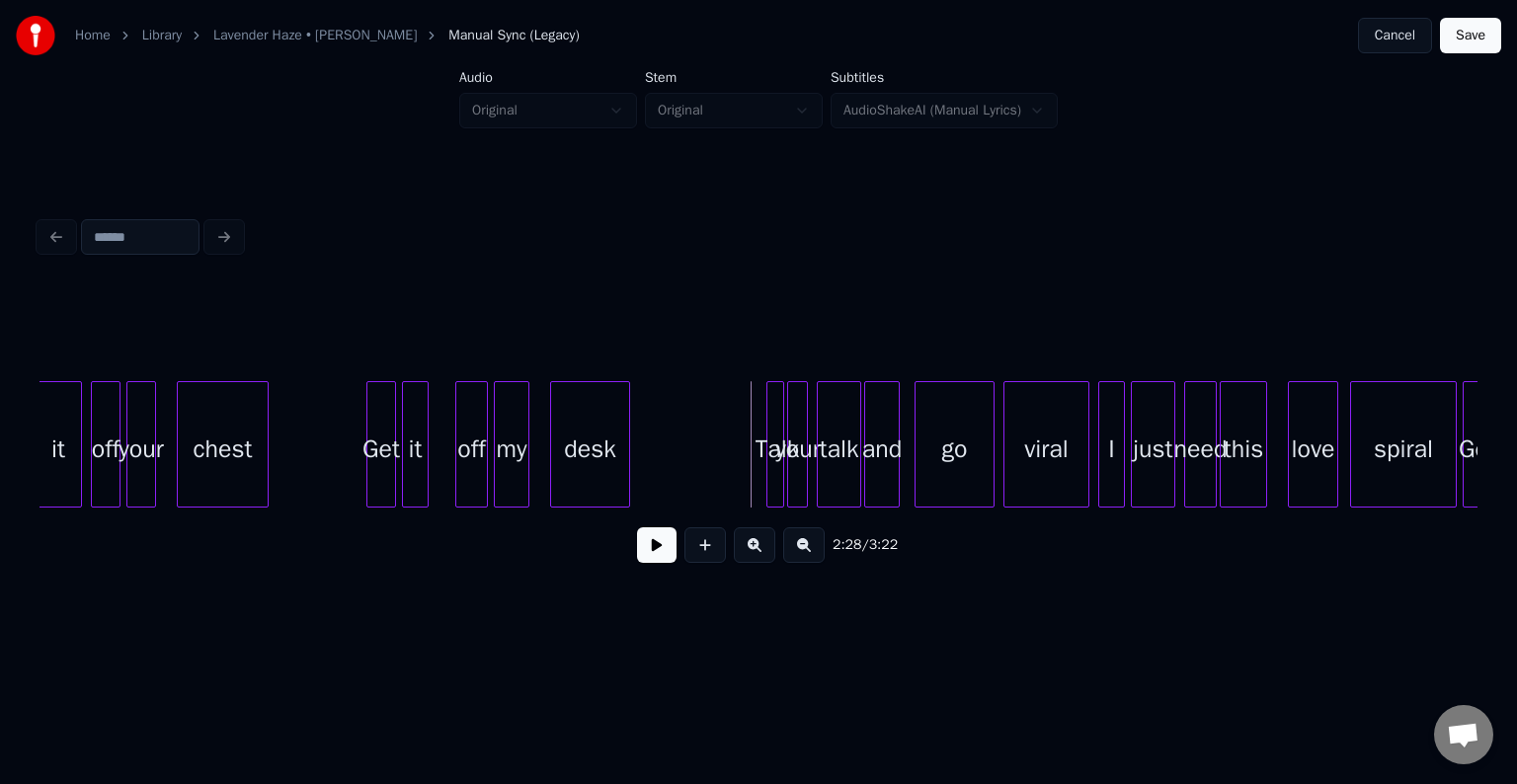 click at bounding box center (657, 545) 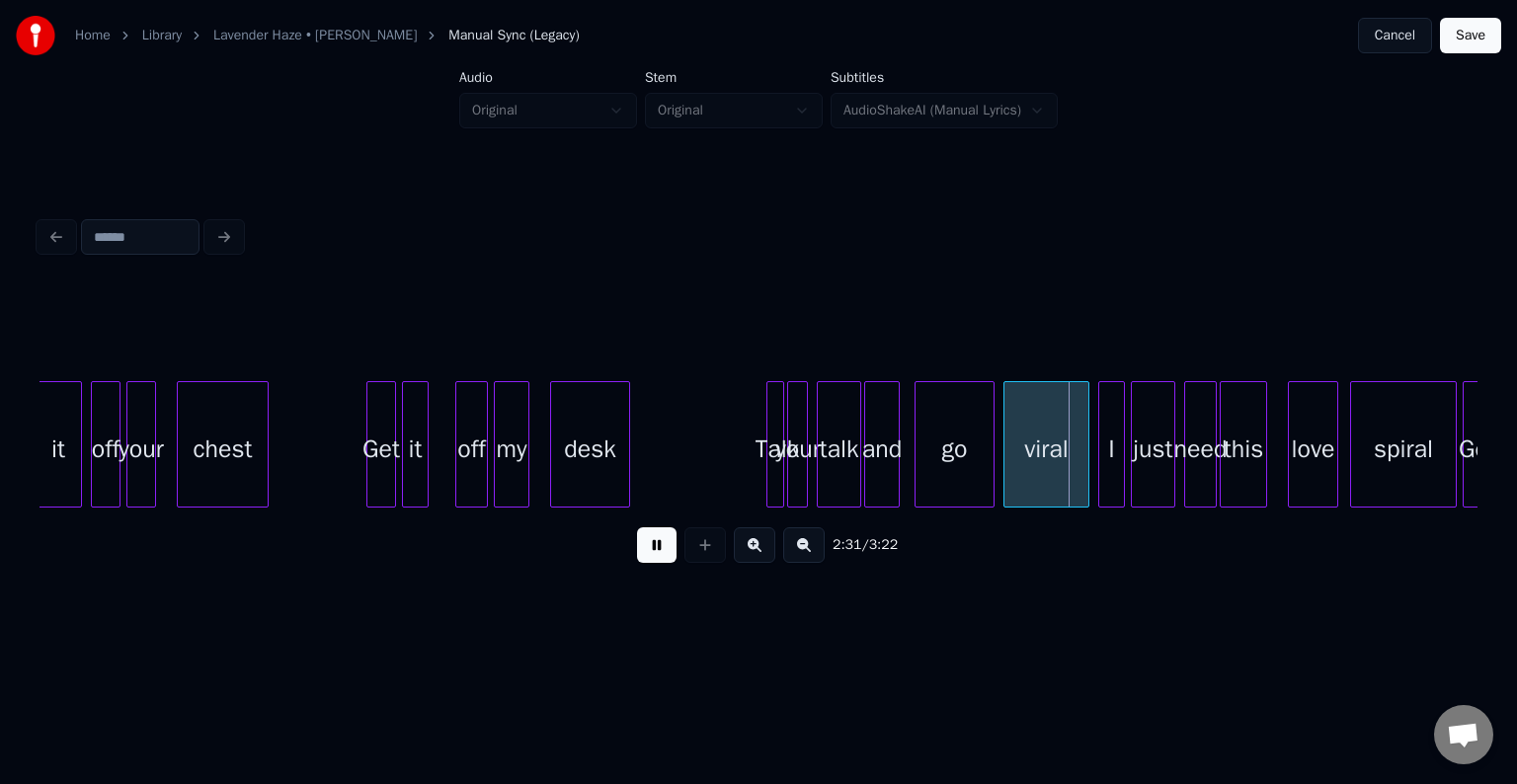 click on "it off your chest Get it off my desk Talk your talk and go viral I just need this love spiral Get" at bounding box center (-6326, 444) 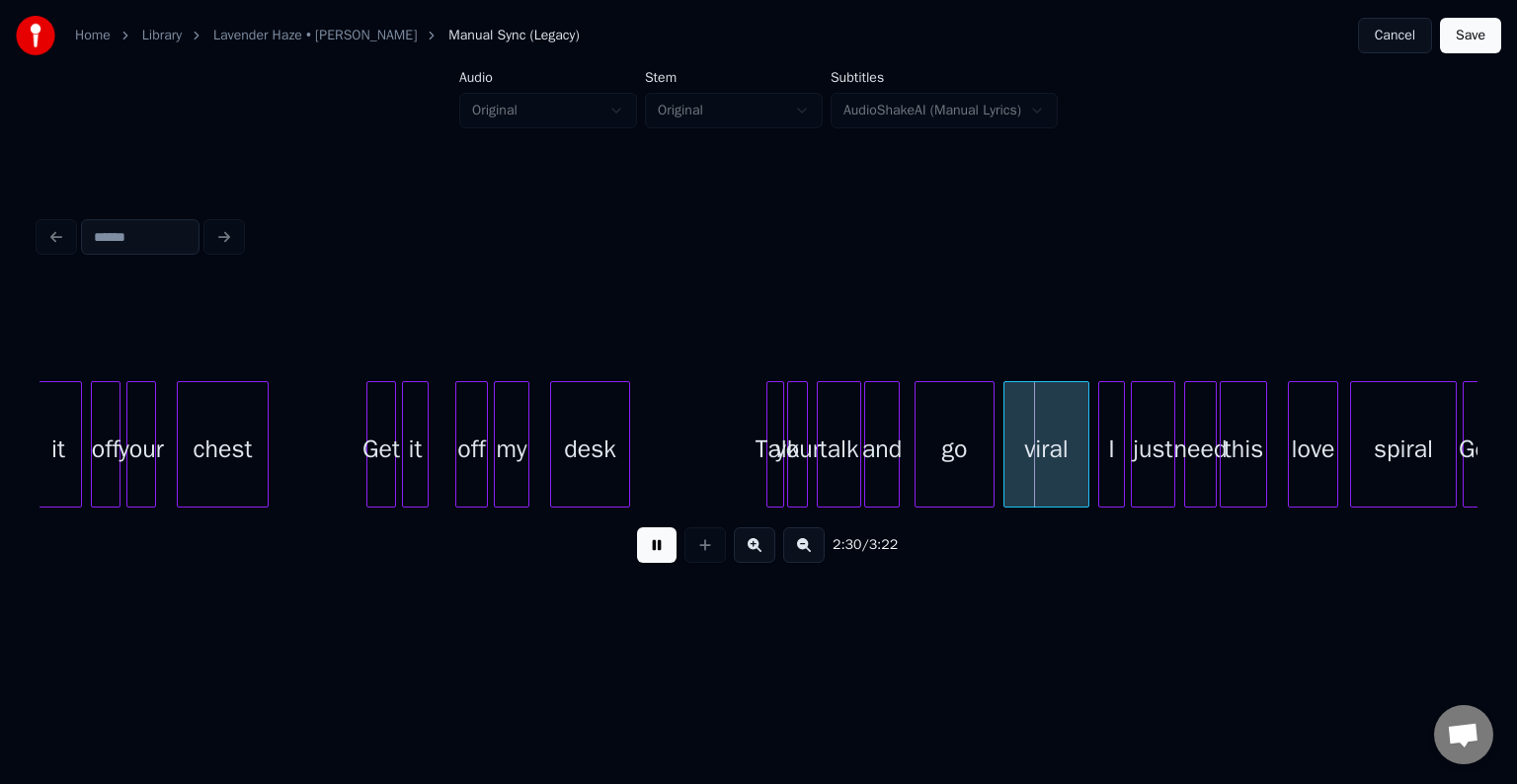 click at bounding box center (791, 444) 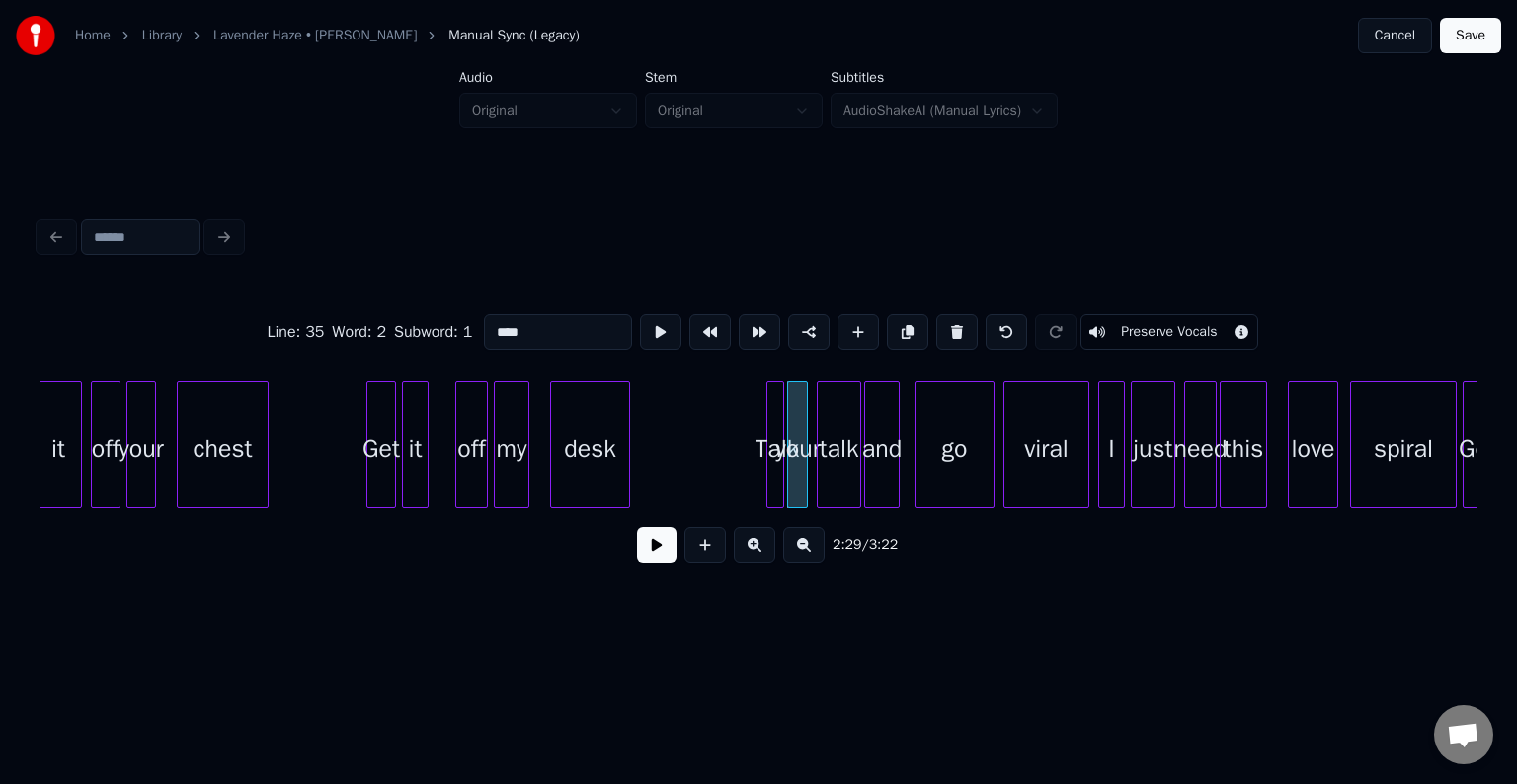 click at bounding box center (770, 444) 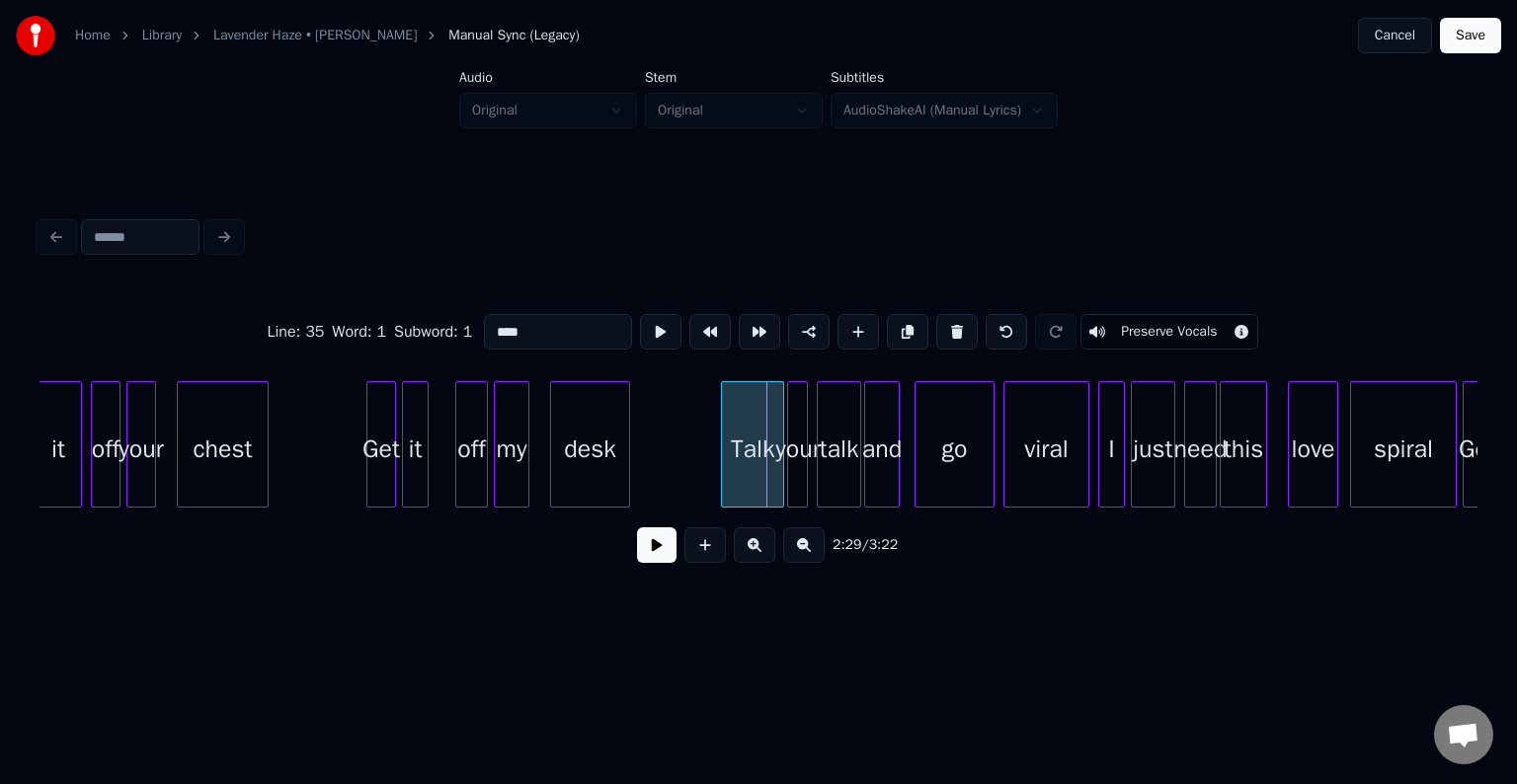 click at bounding box center (725, 444) 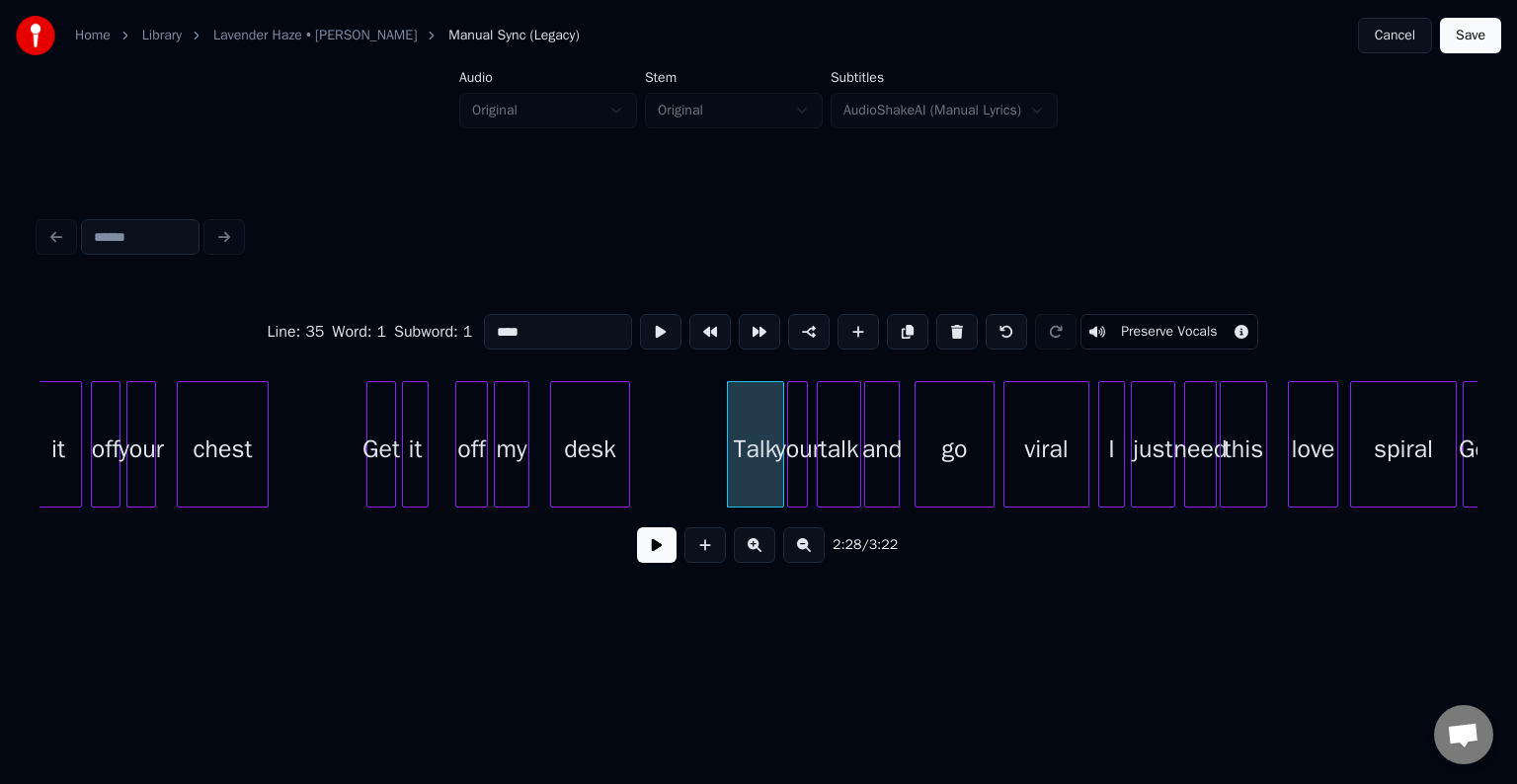 click at bounding box center [657, 545] 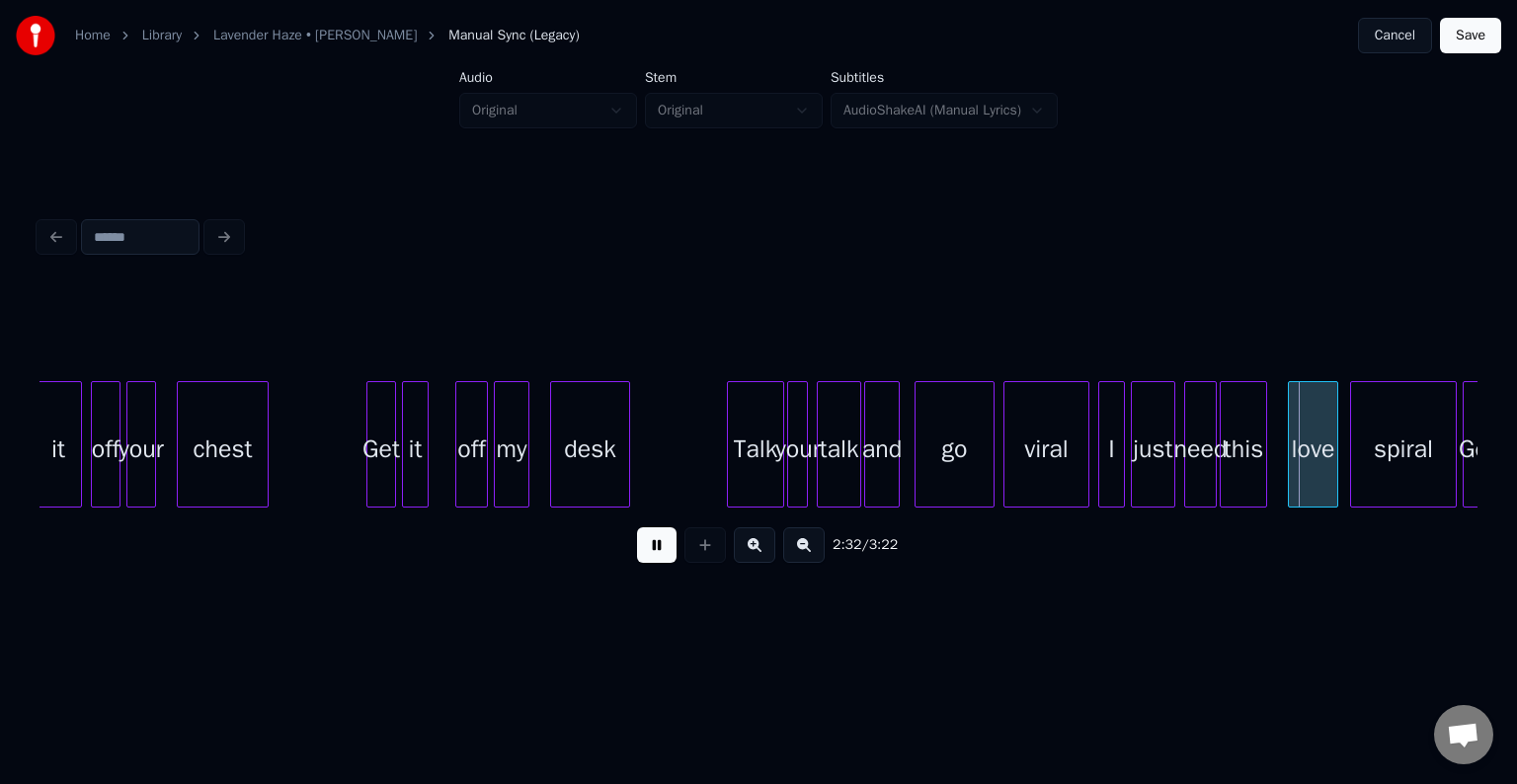 click at bounding box center (657, 545) 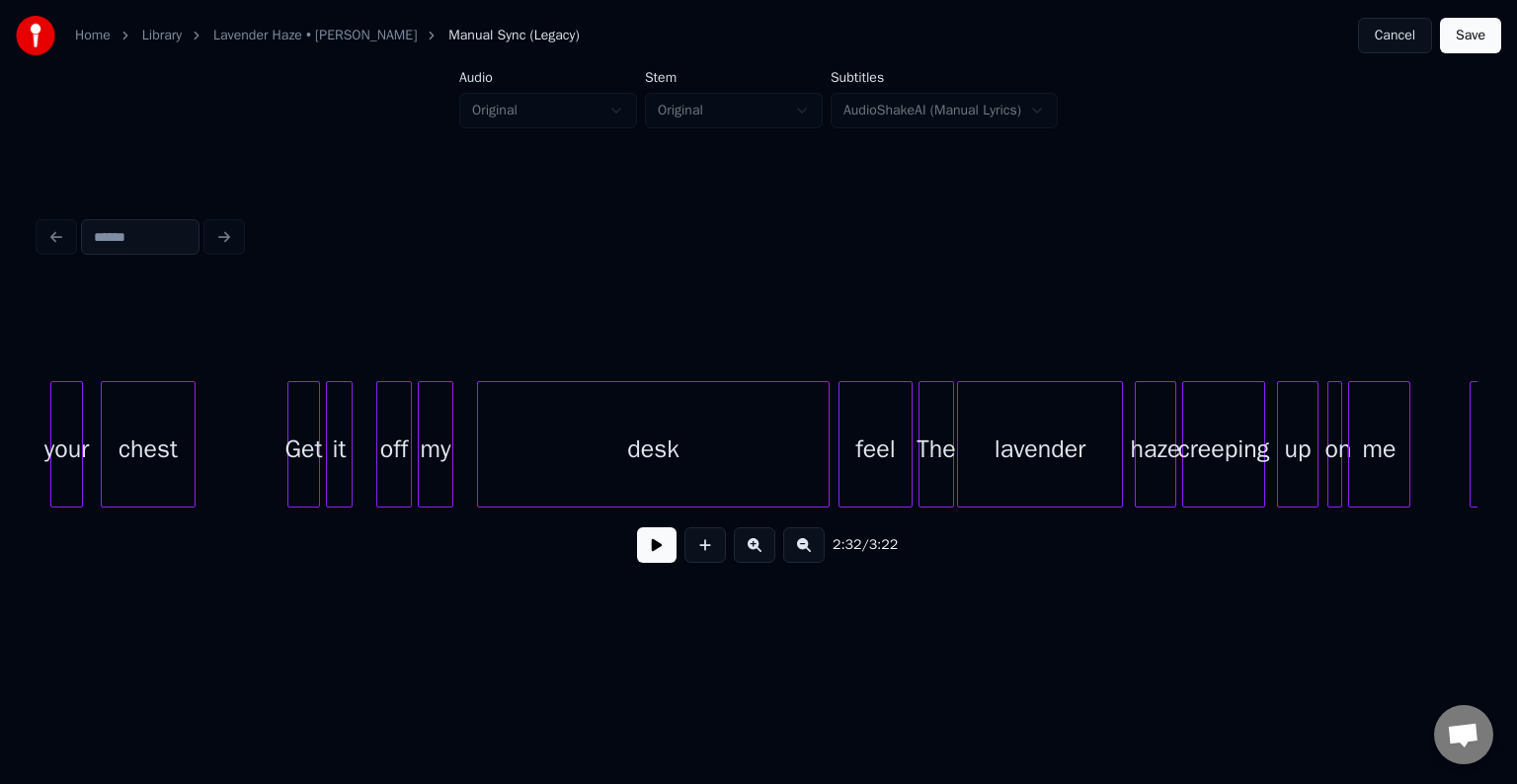 scroll, scrollTop: 0, scrollLeft: 22902, axis: horizontal 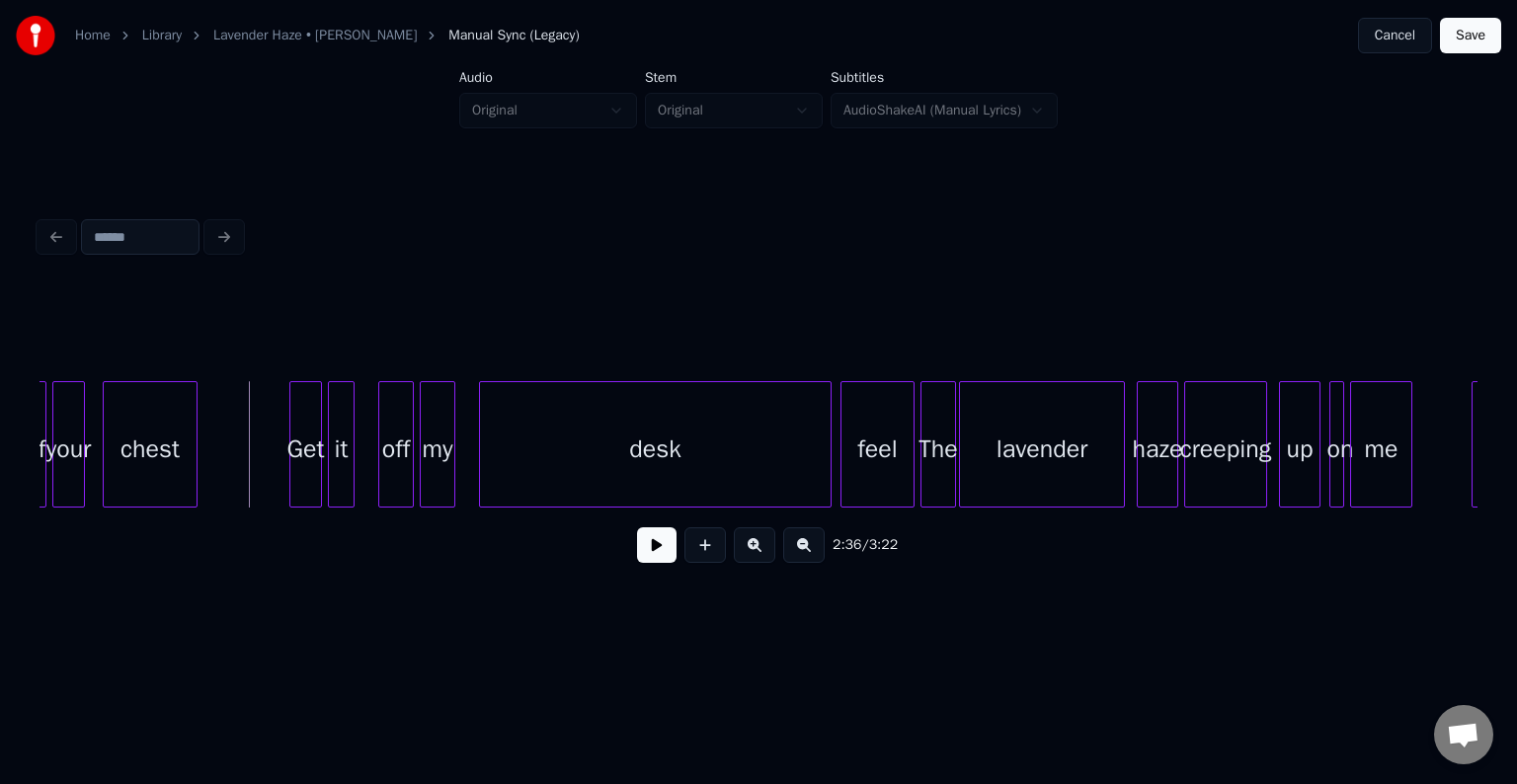 click at bounding box center (657, 545) 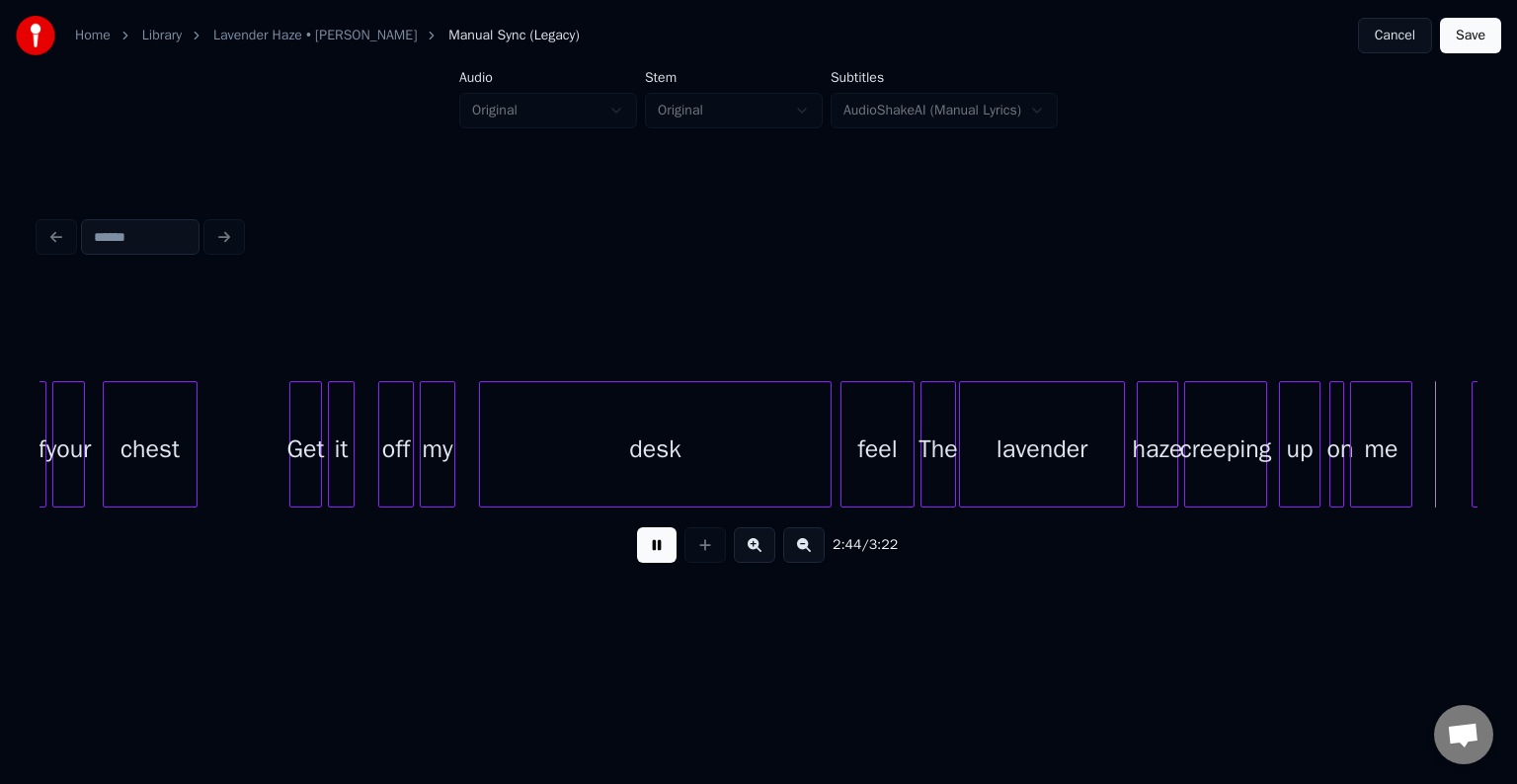 click at bounding box center [657, 545] 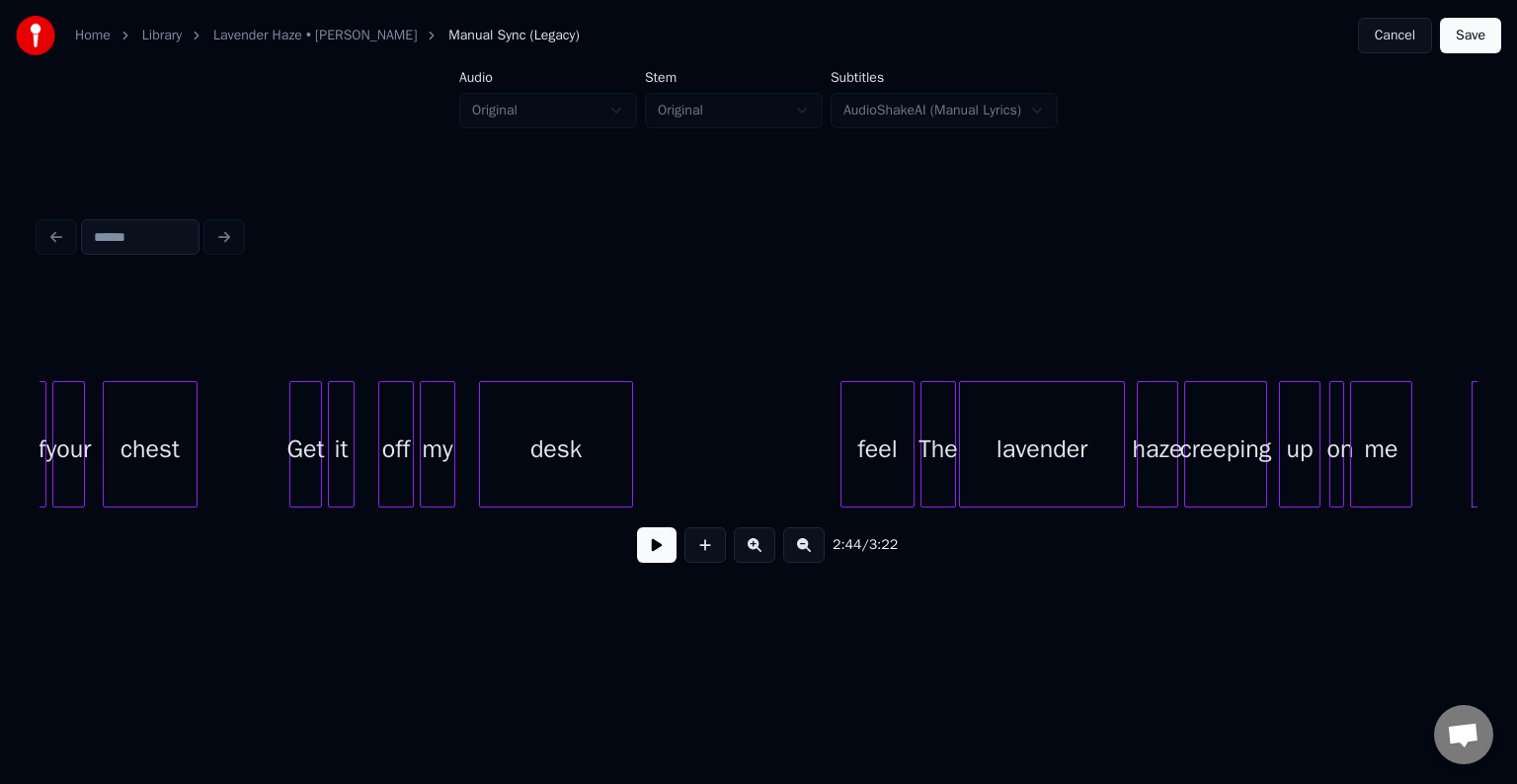 click at bounding box center [629, 444] 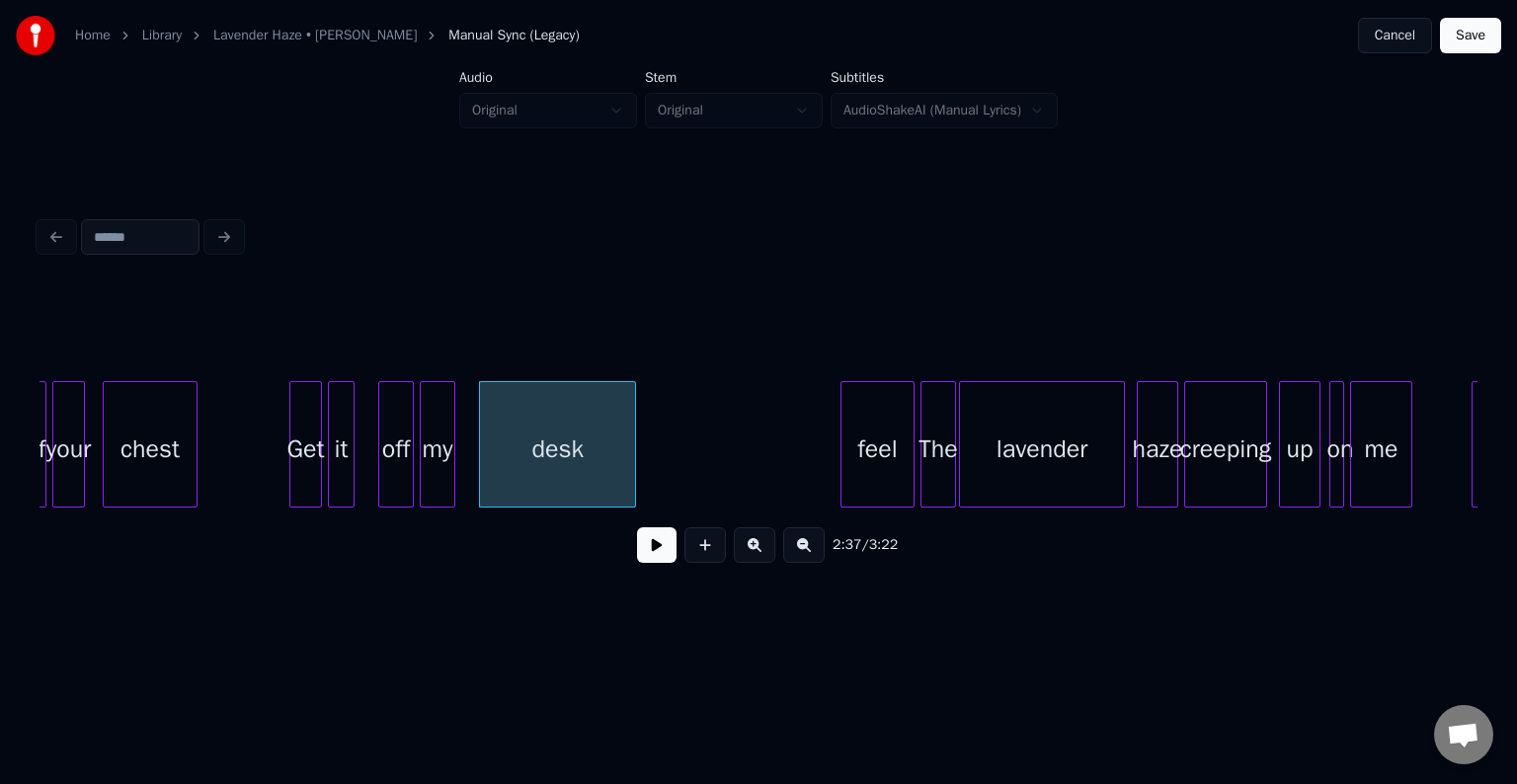 click at bounding box center [657, 545] 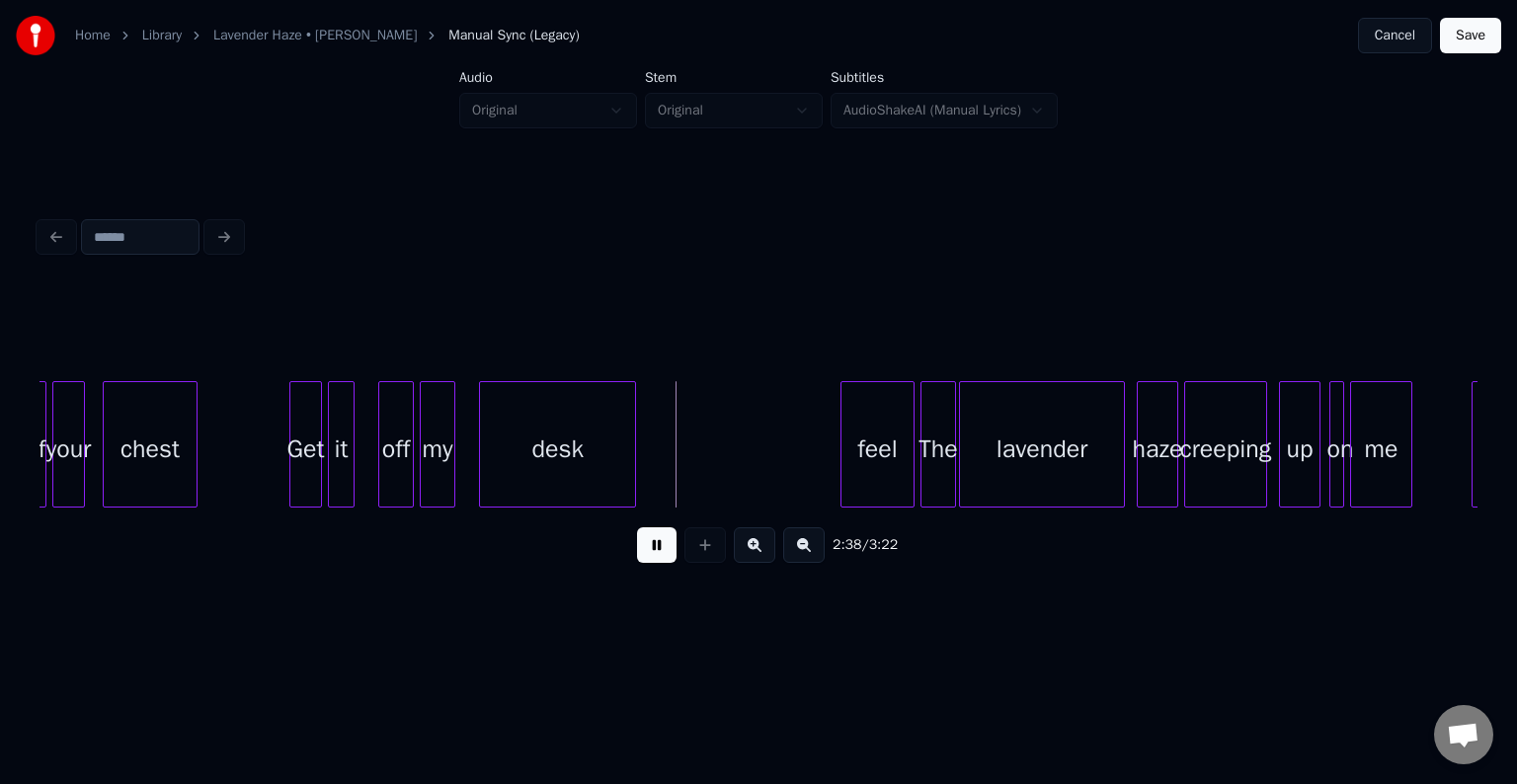 click at bounding box center (657, 545) 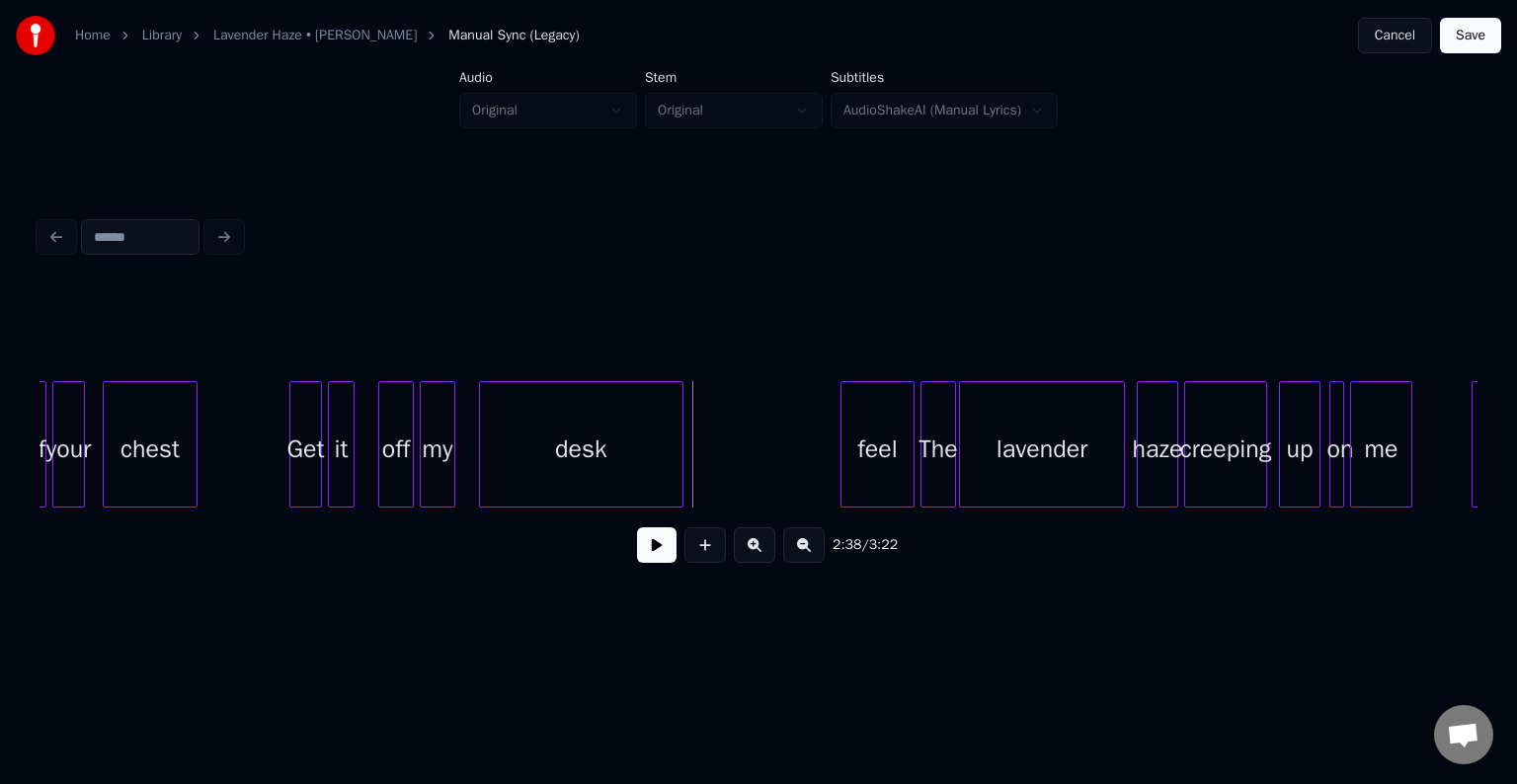 click at bounding box center [679, 444] 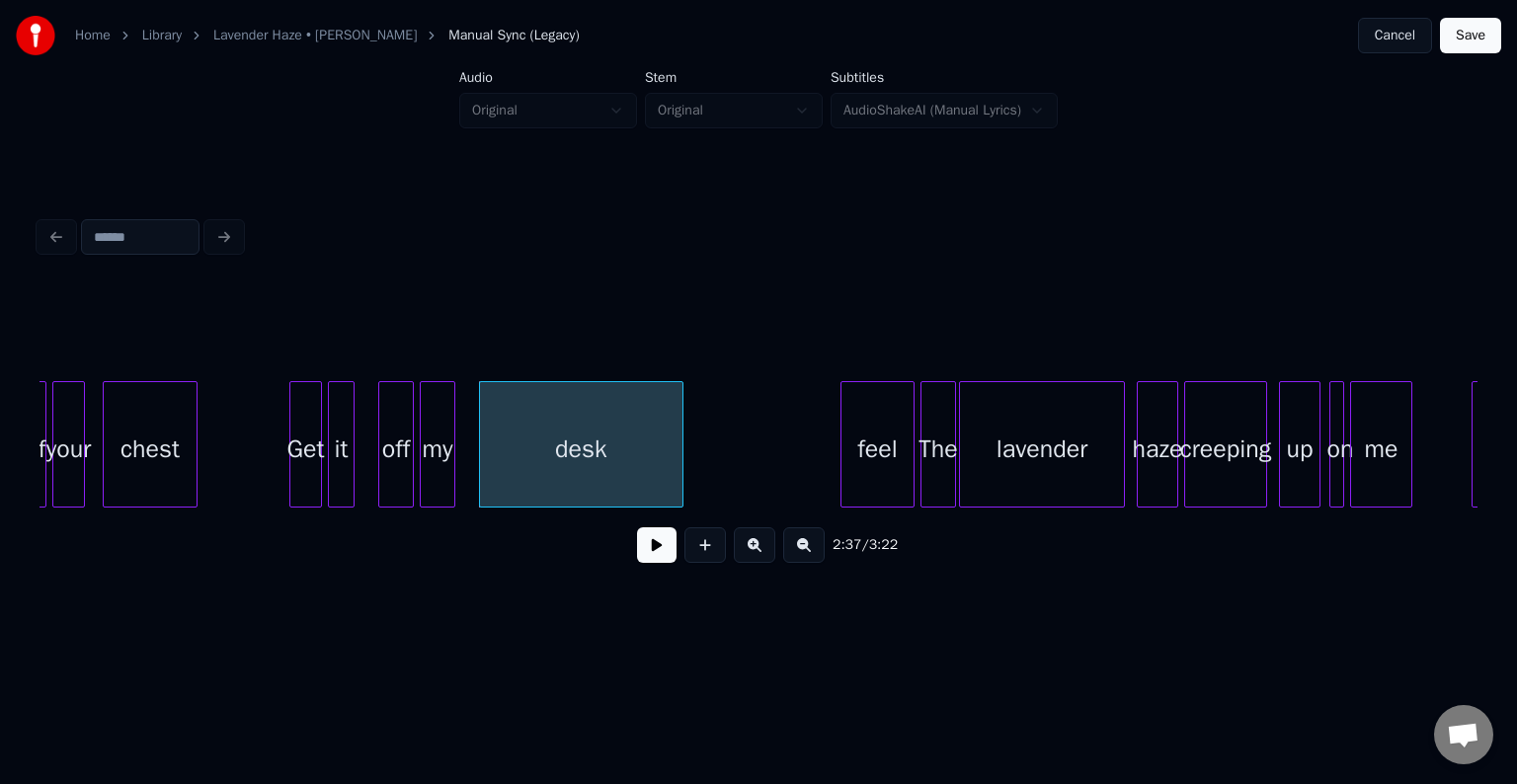 click at bounding box center (657, 545) 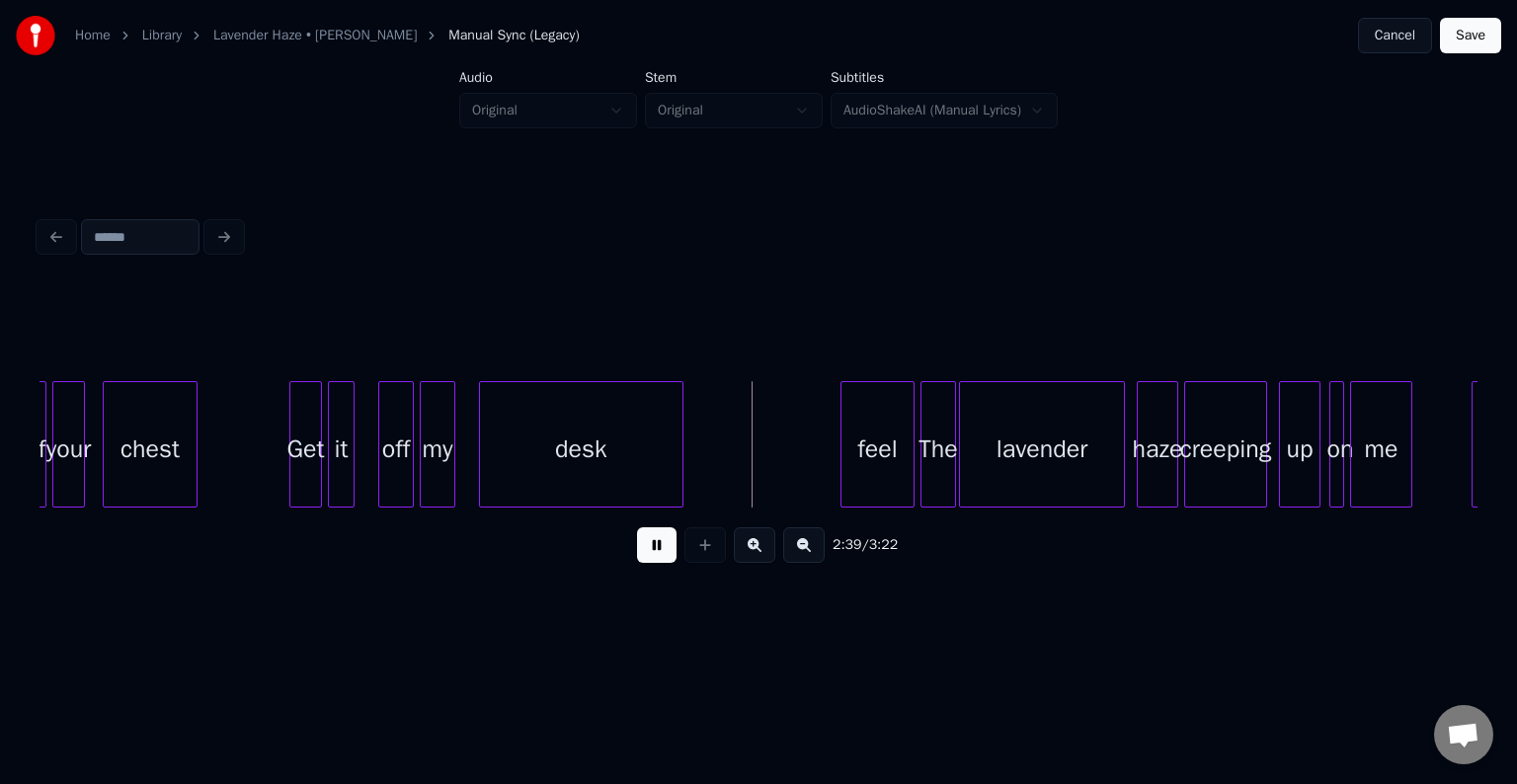 click at bounding box center [657, 545] 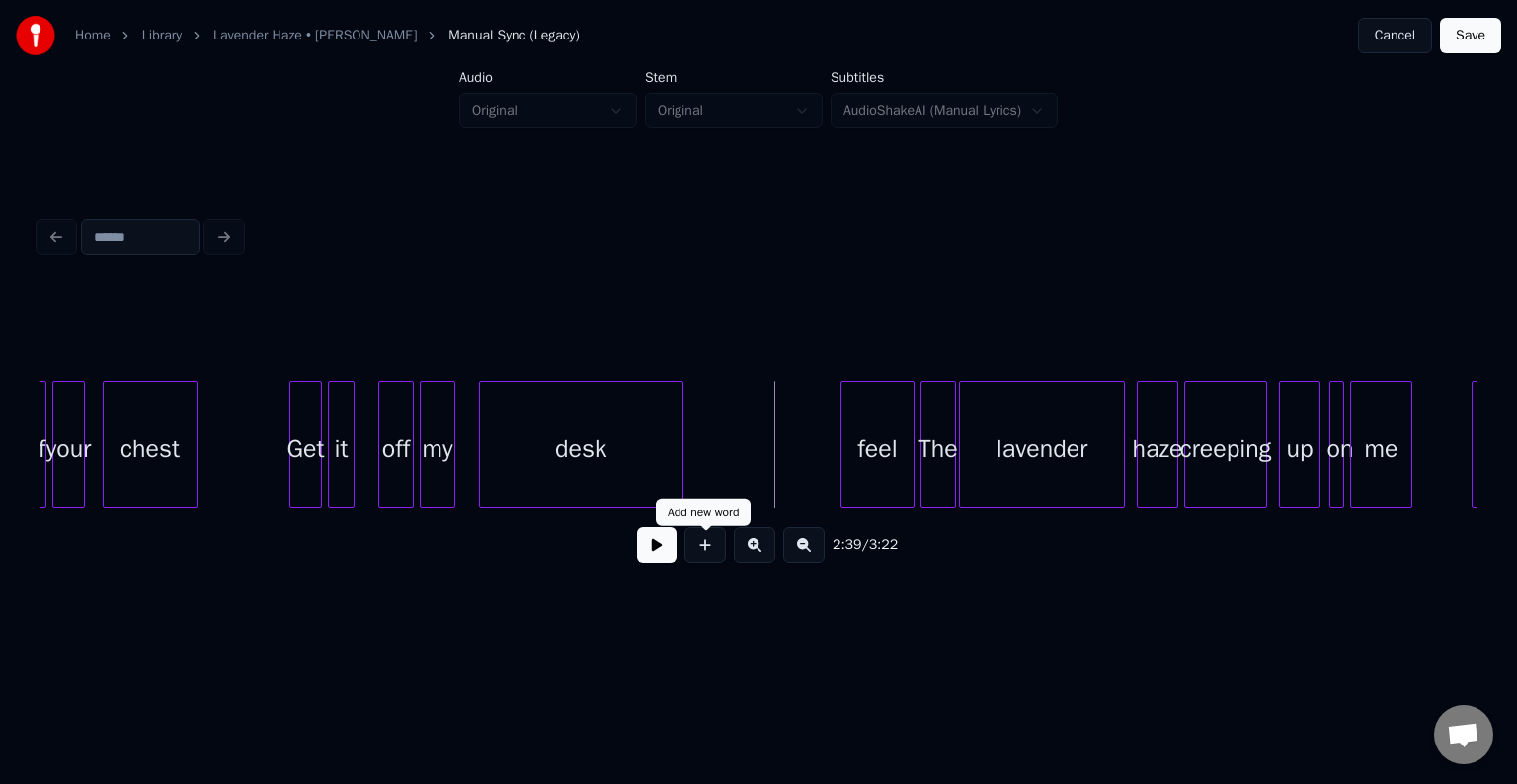 click at bounding box center [705, 545] 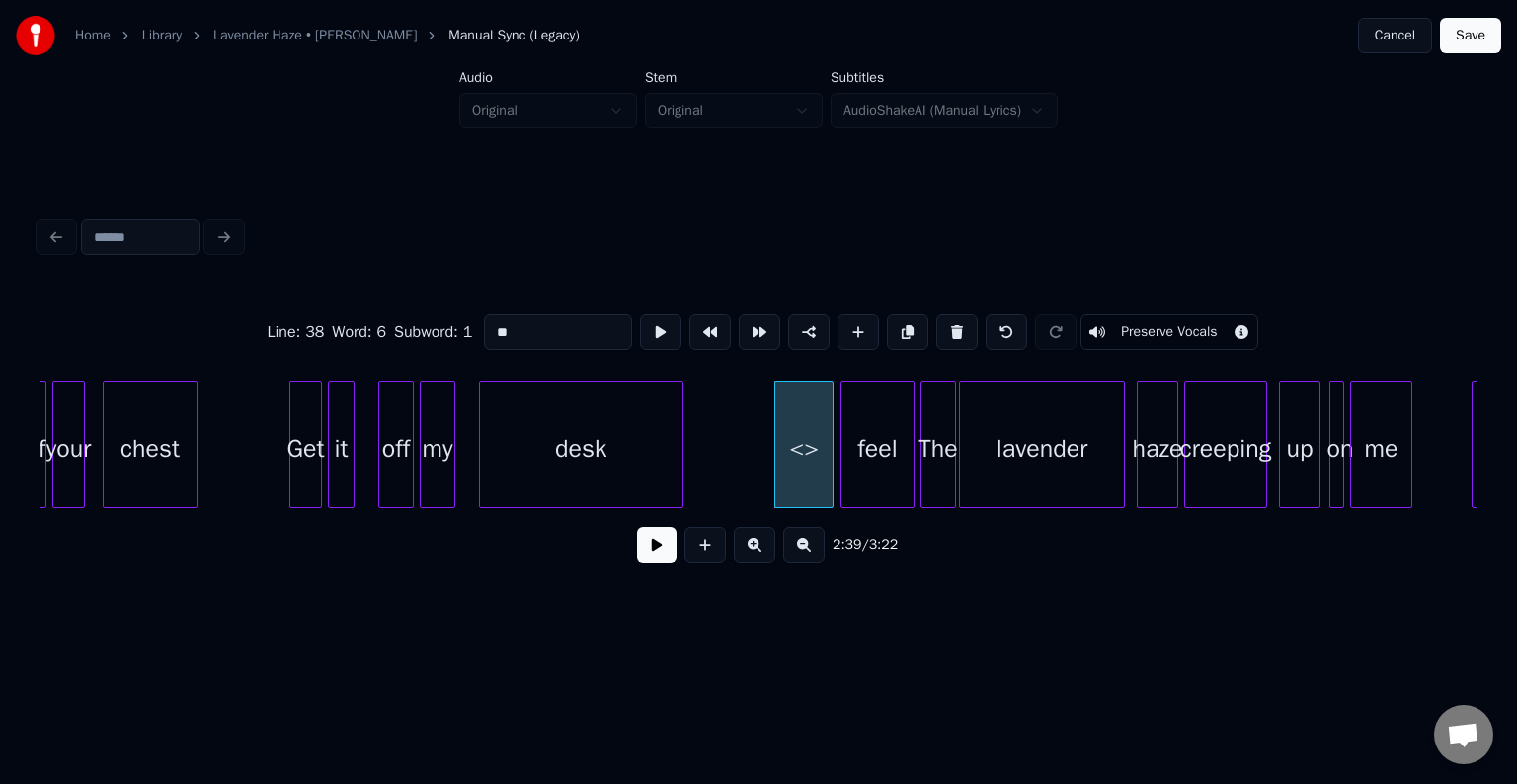 drag, startPoint x: 539, startPoint y: 324, endPoint x: 427, endPoint y: 330, distance: 112.1606 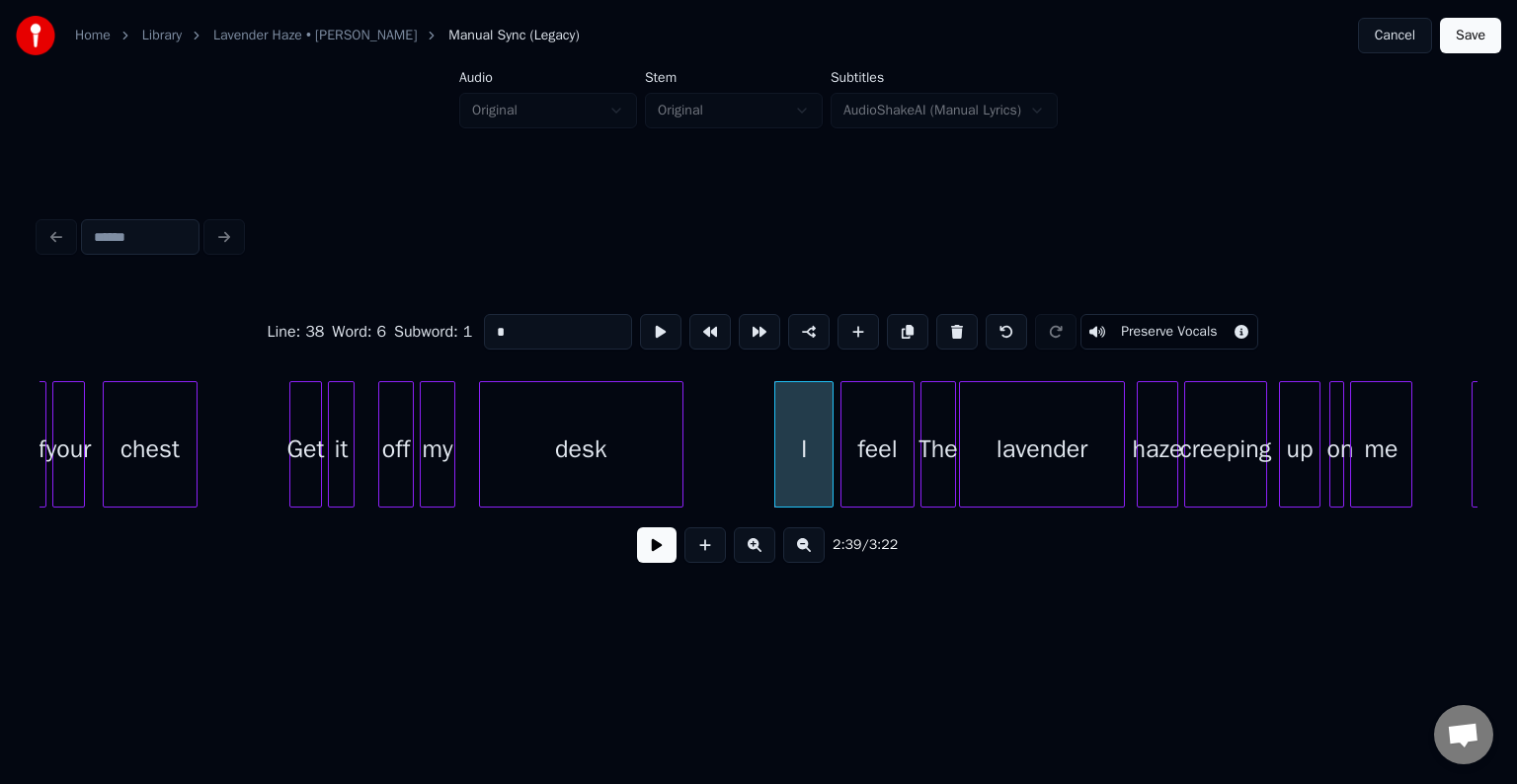 type on "*" 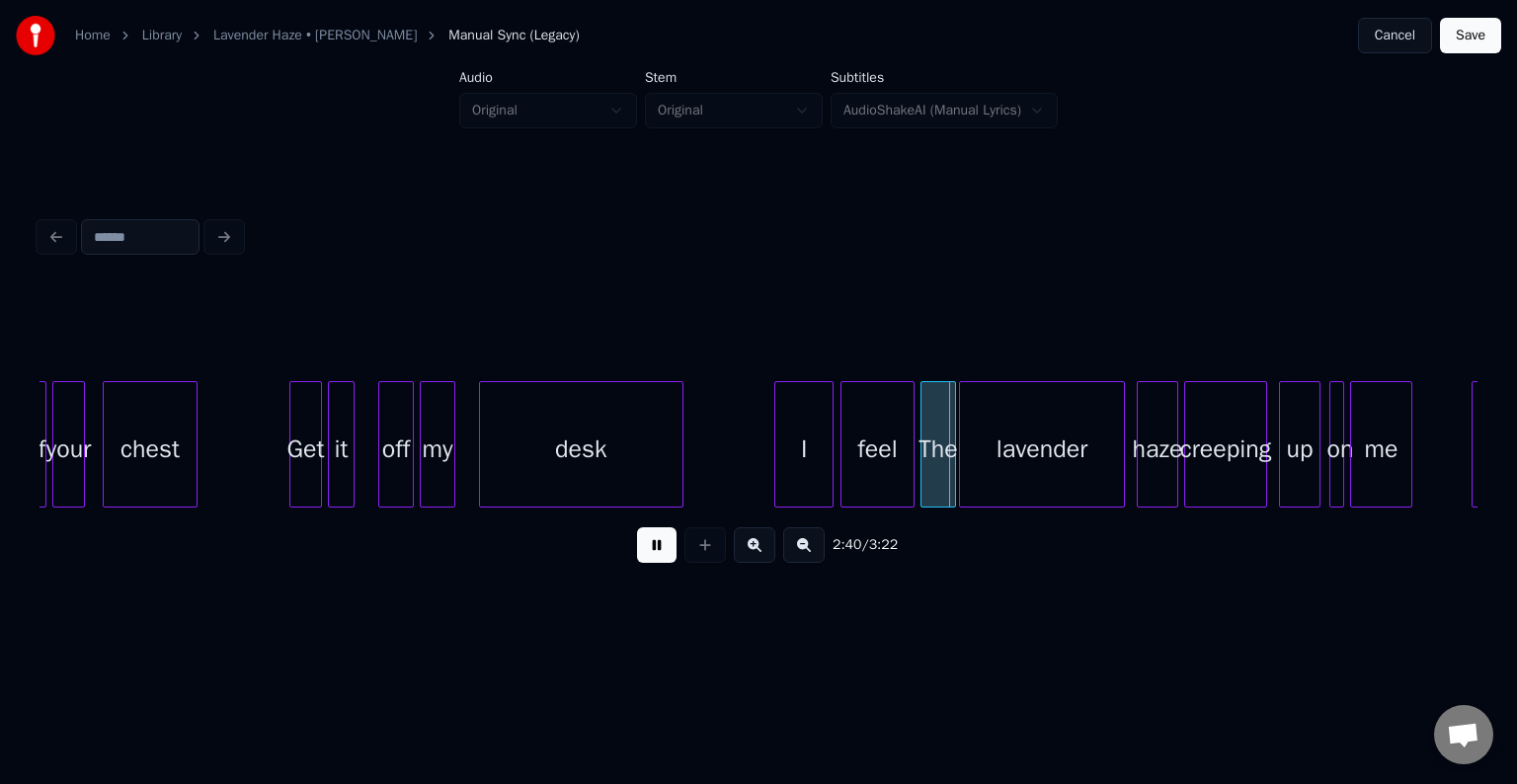 click at bounding box center (657, 545) 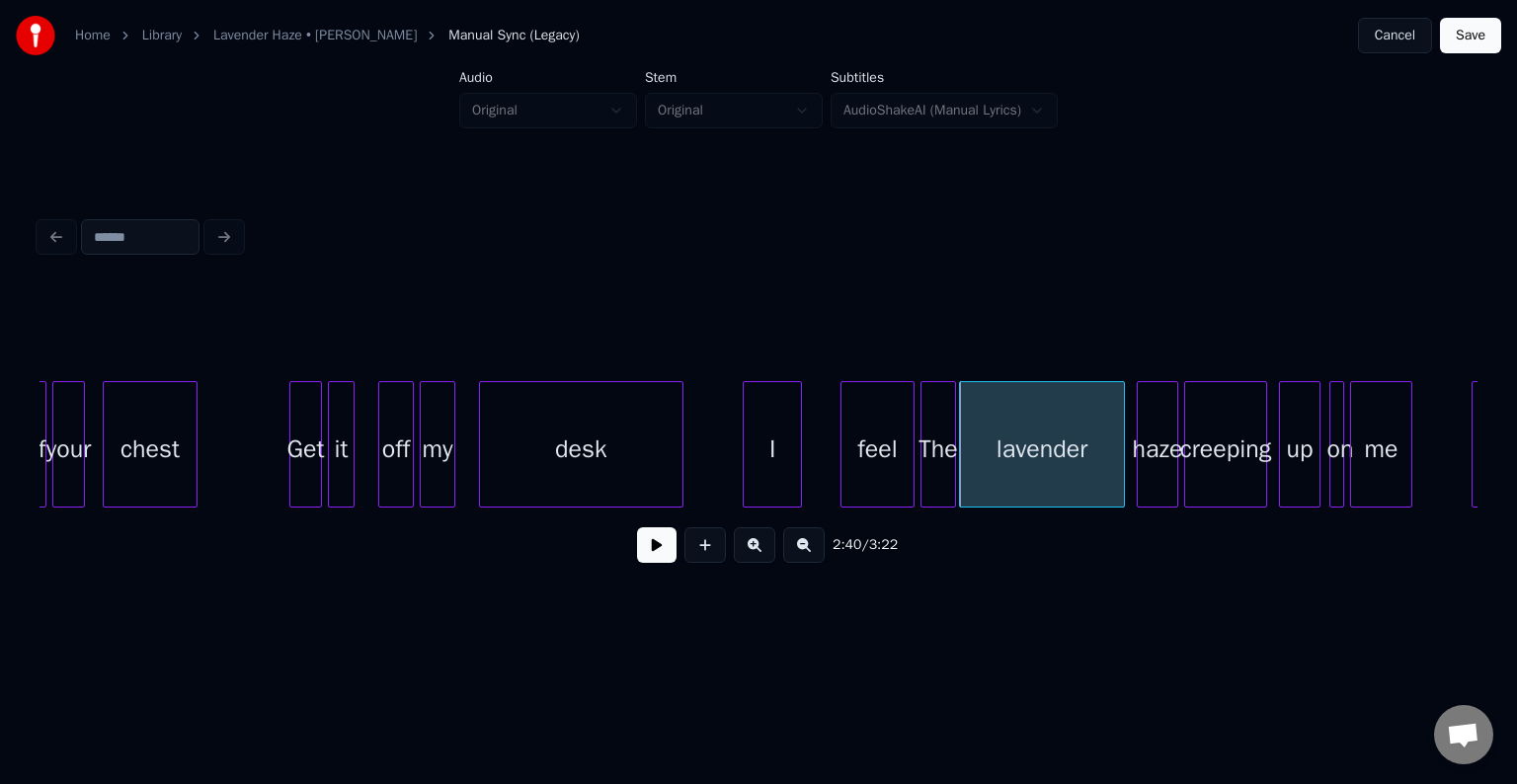 click on "I" at bounding box center [772, 449] 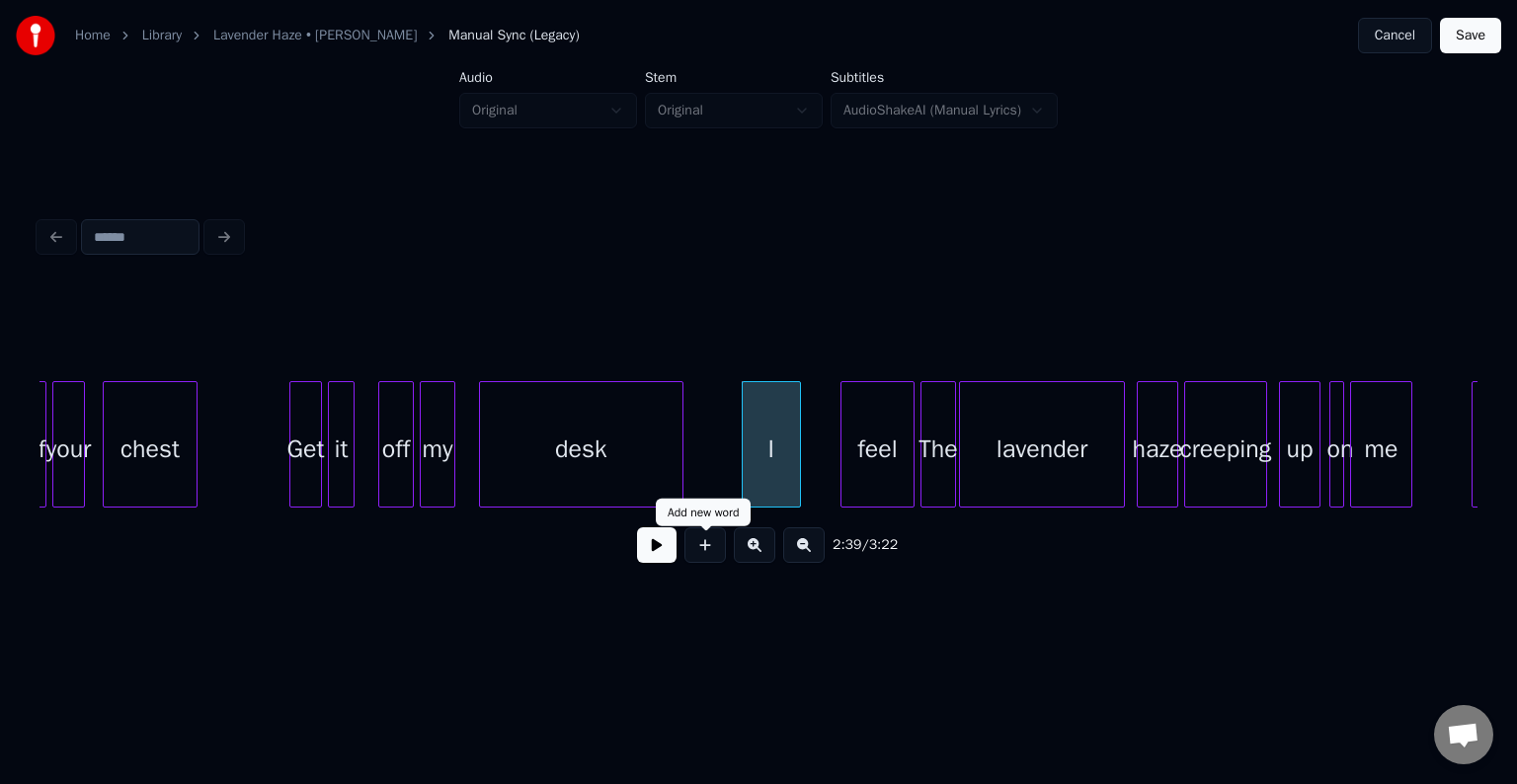 click at bounding box center (657, 545) 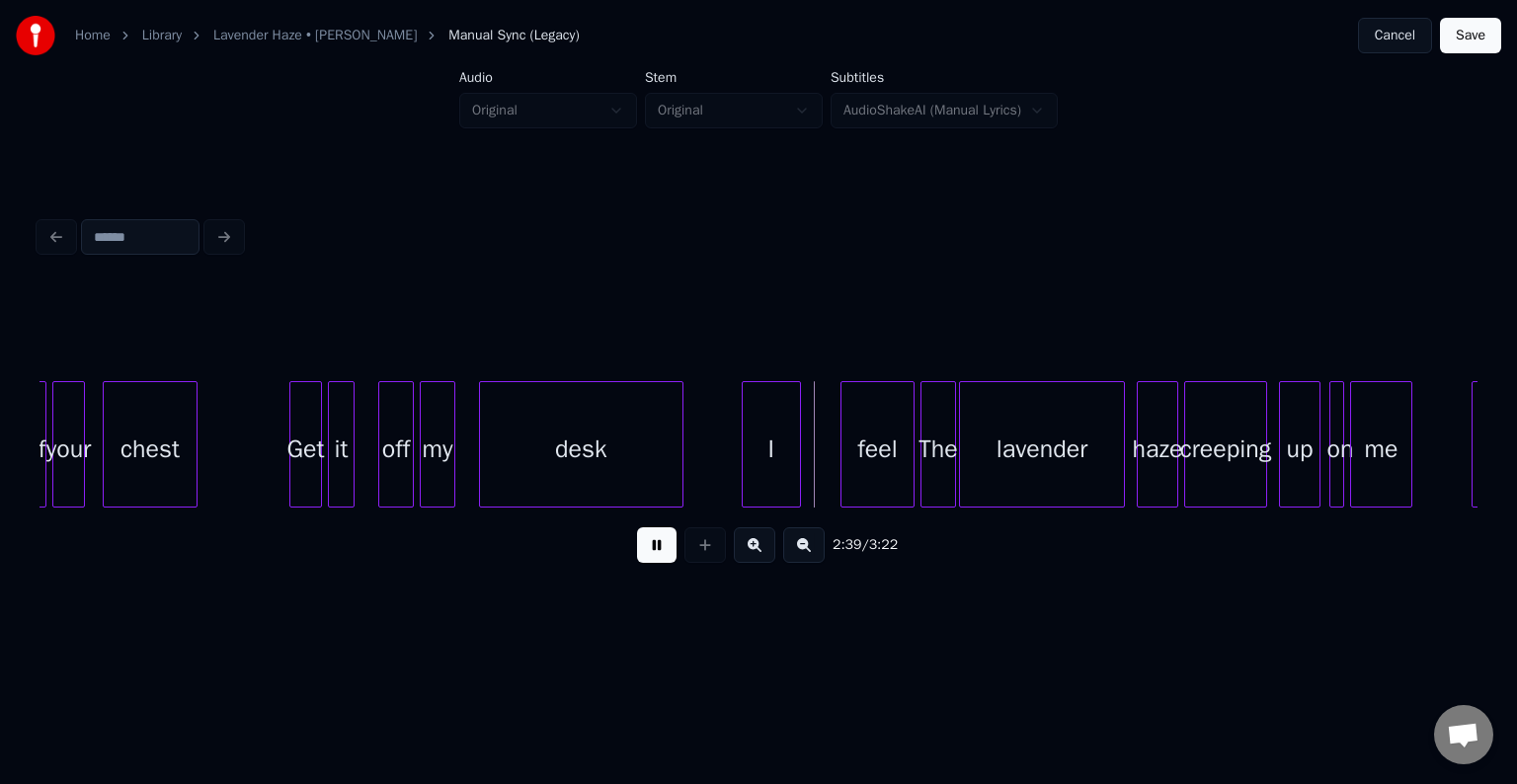 click at bounding box center [657, 545] 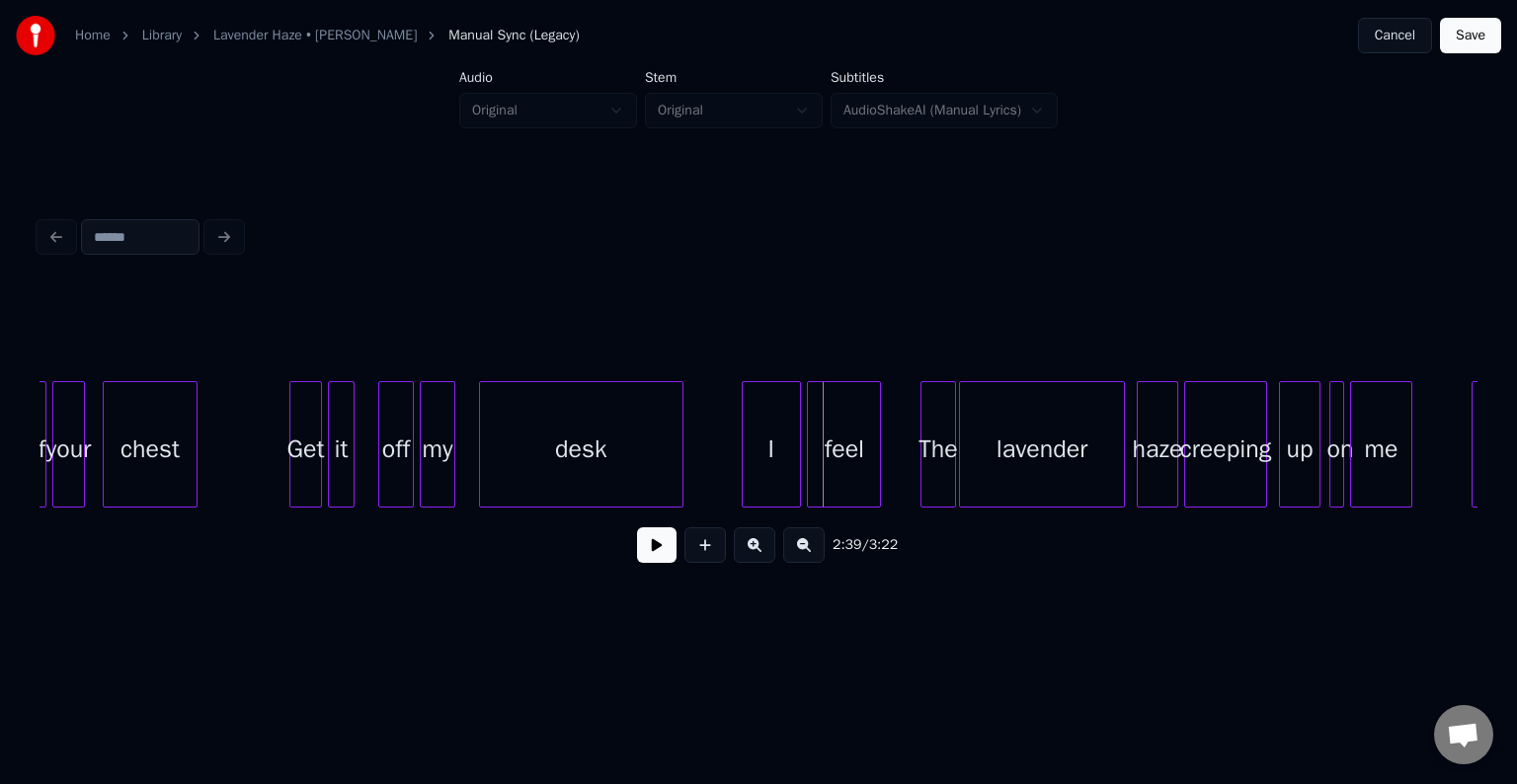 click on "feel" at bounding box center (843, 449) 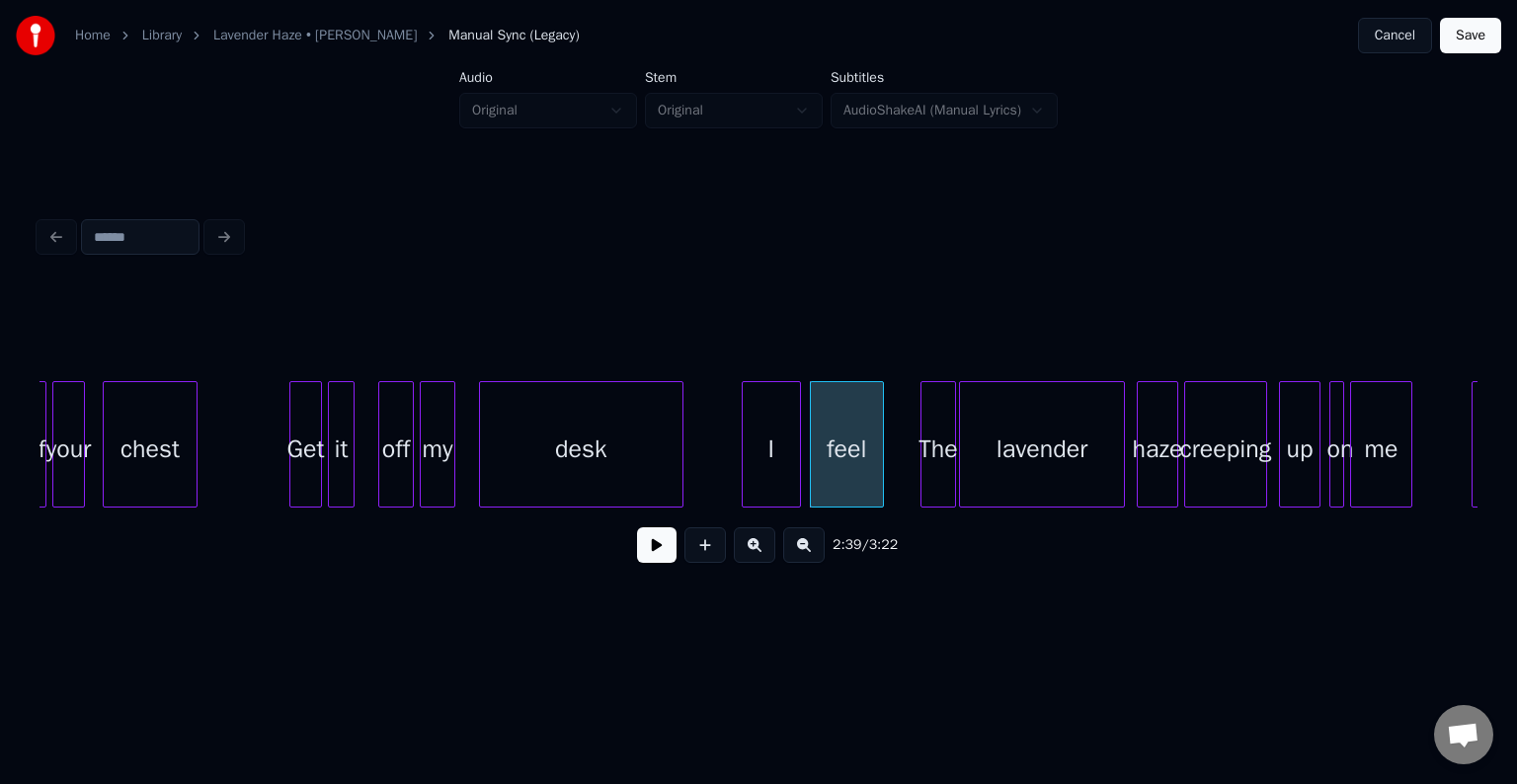 click at bounding box center (657, 545) 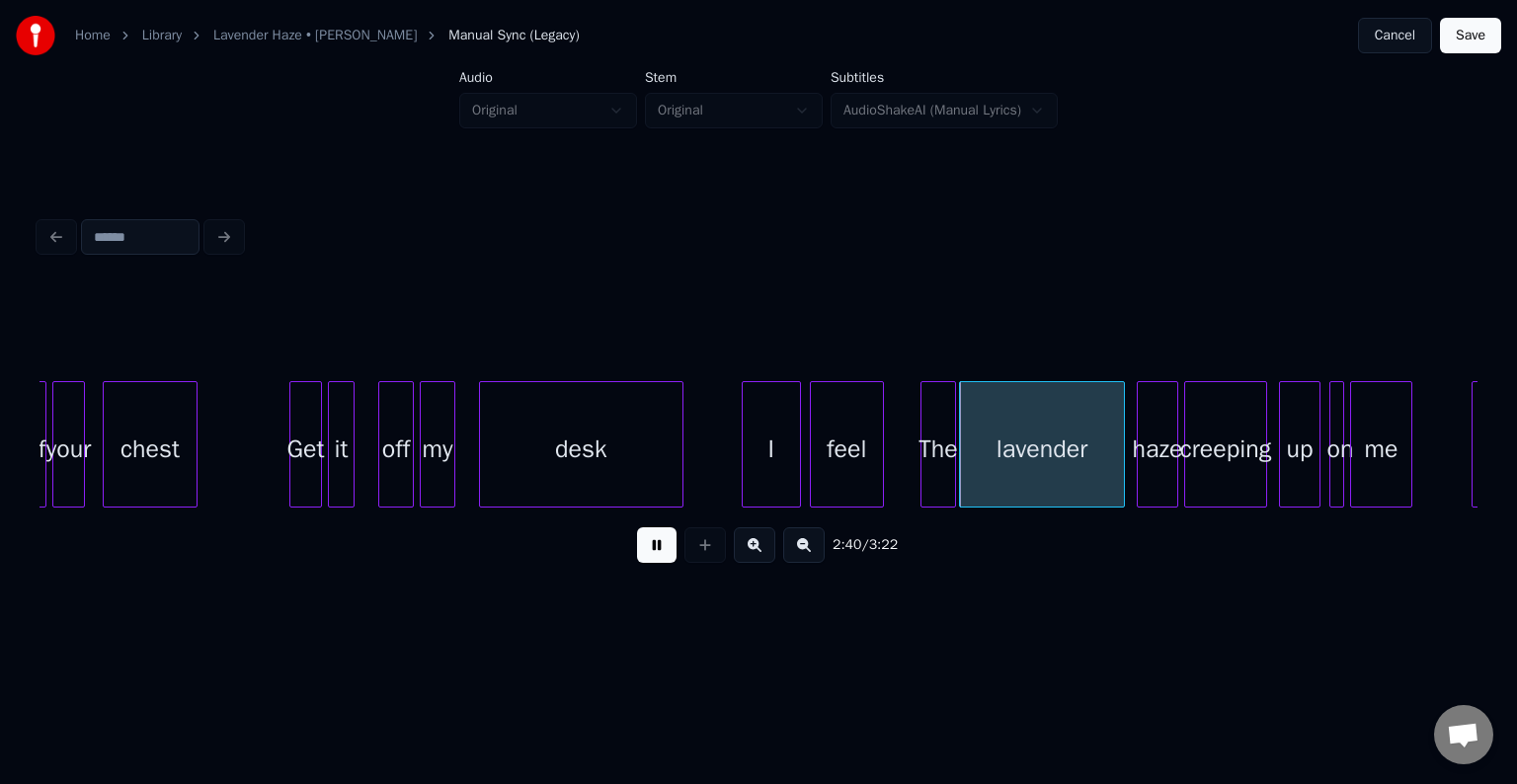 click at bounding box center [657, 545] 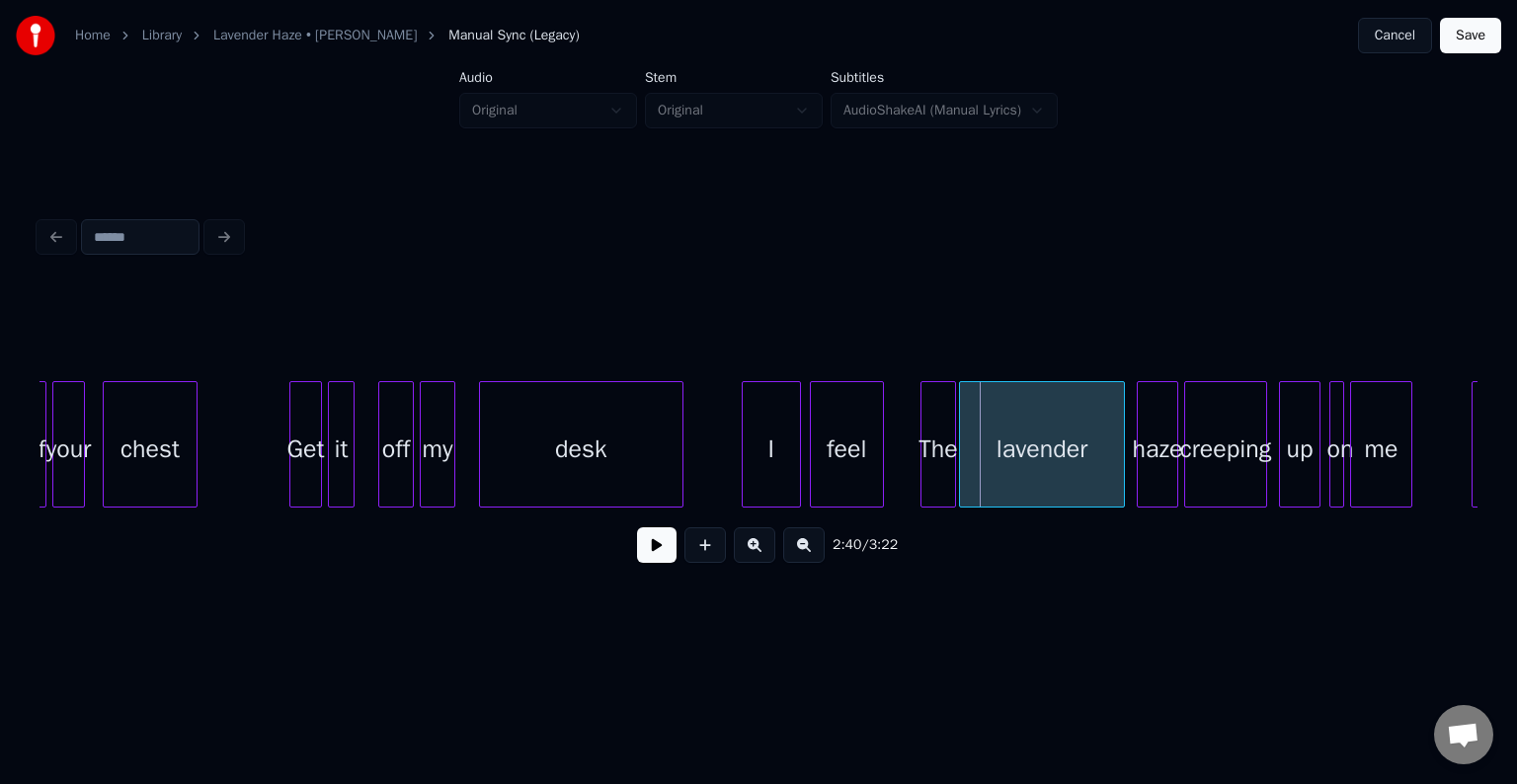 click on "desk feel The lavender haze creeping up on me Surreal my off it Get chest your off I" at bounding box center (-7866, 444) 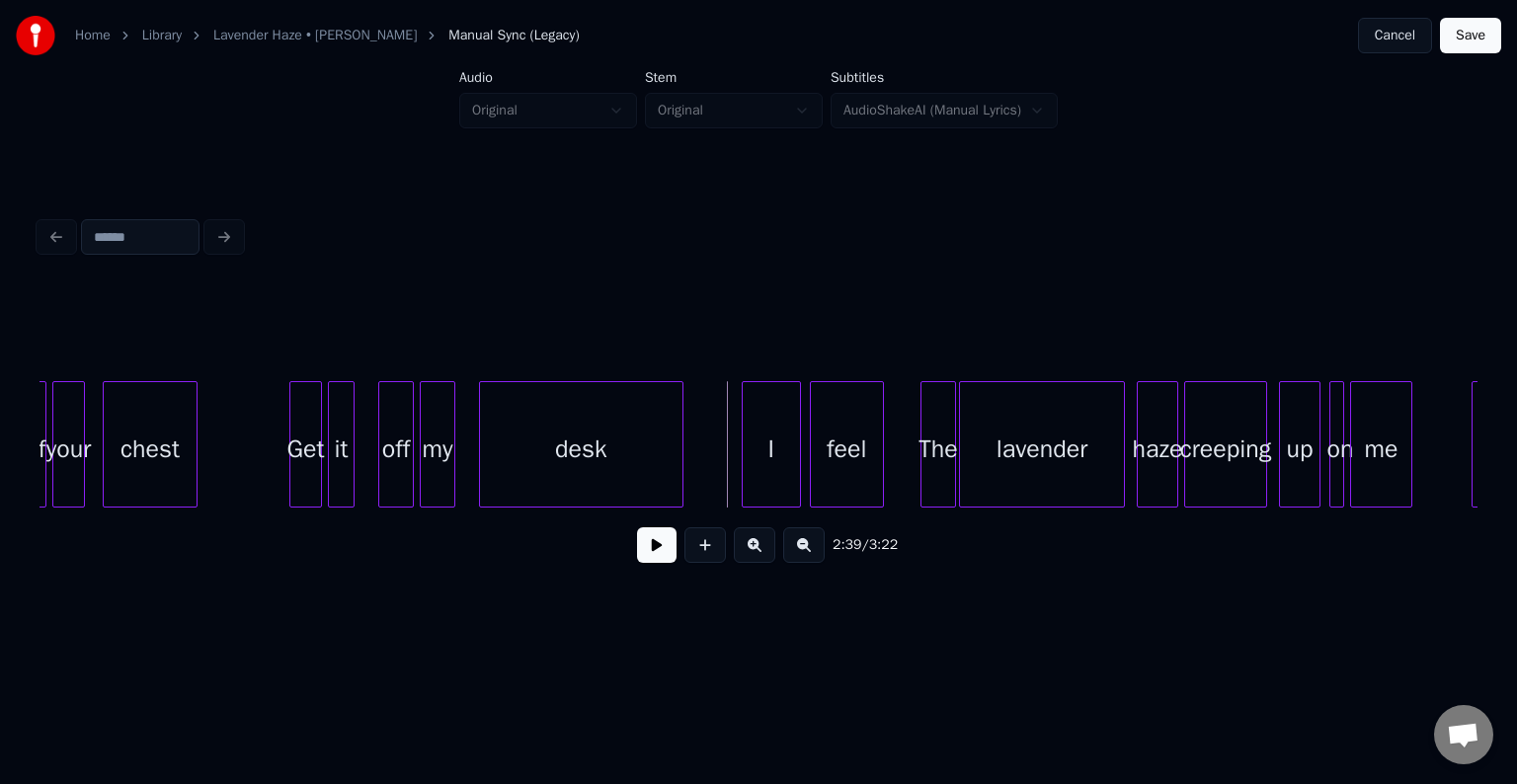 click at bounding box center (657, 545) 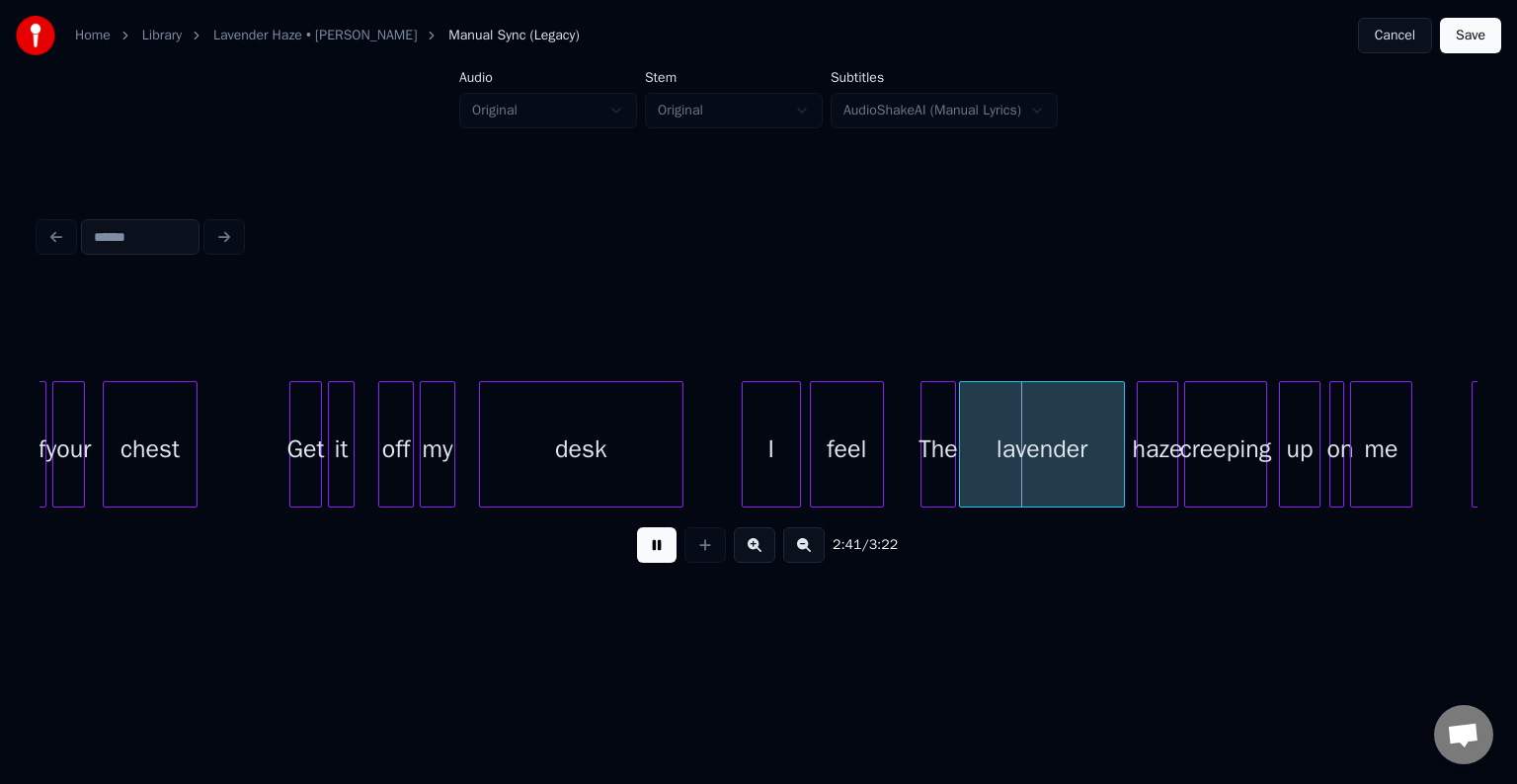 click at bounding box center [657, 545] 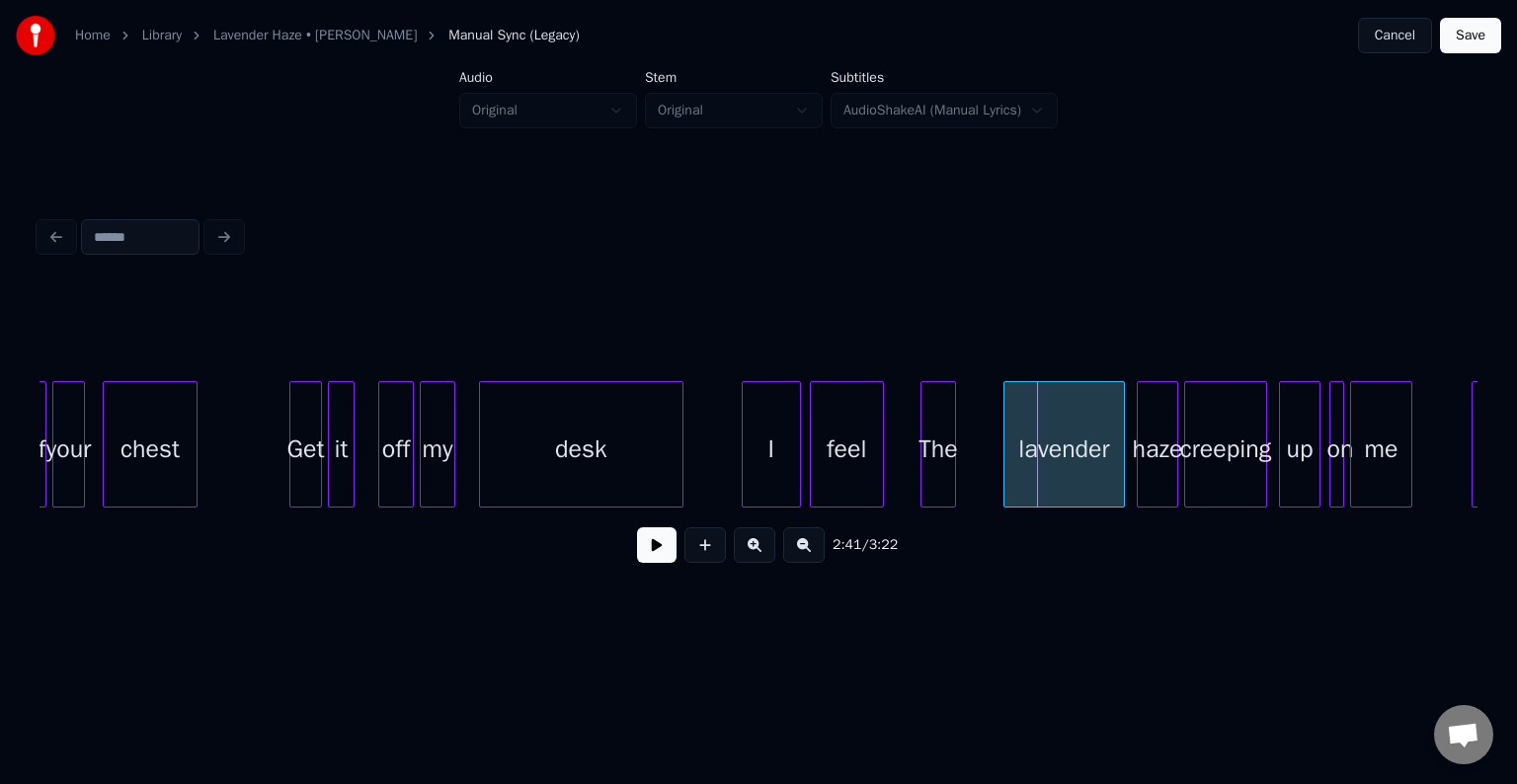 click at bounding box center [1007, 444] 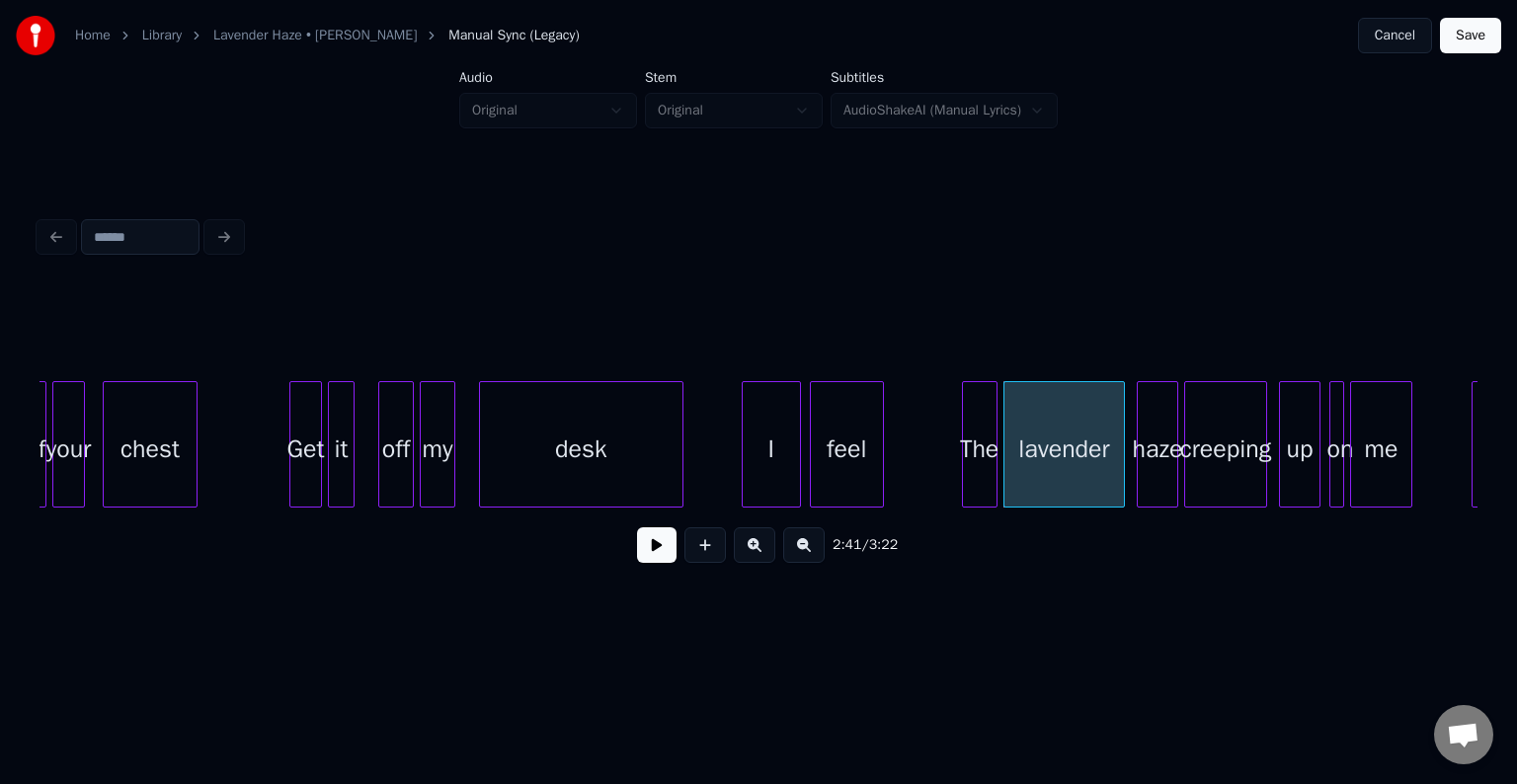 click on "The" at bounding box center (980, 449) 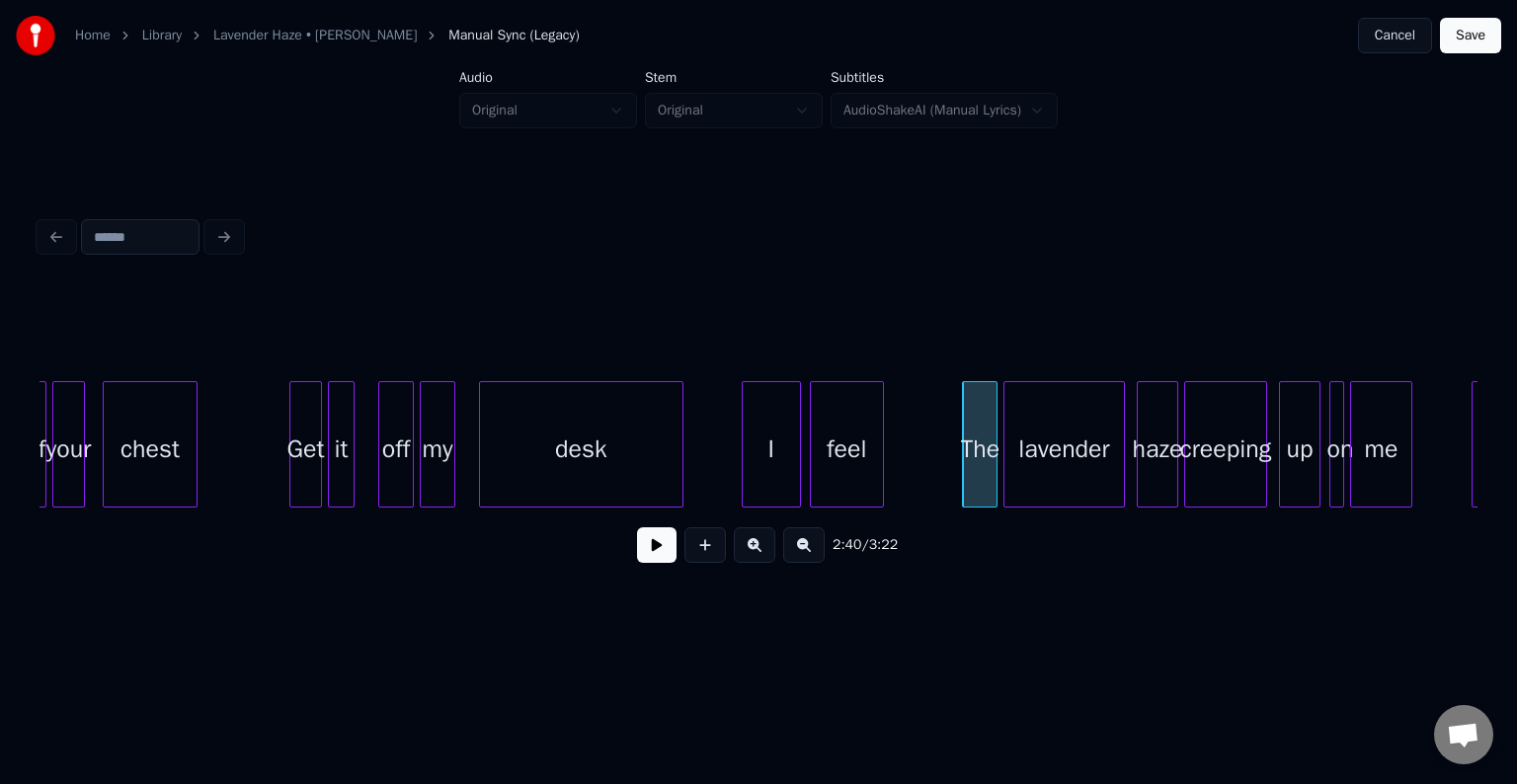 click on "desk feel The lavender haze creeping up on me Surreal my off it Get chest your off I" at bounding box center [-7866, 444] 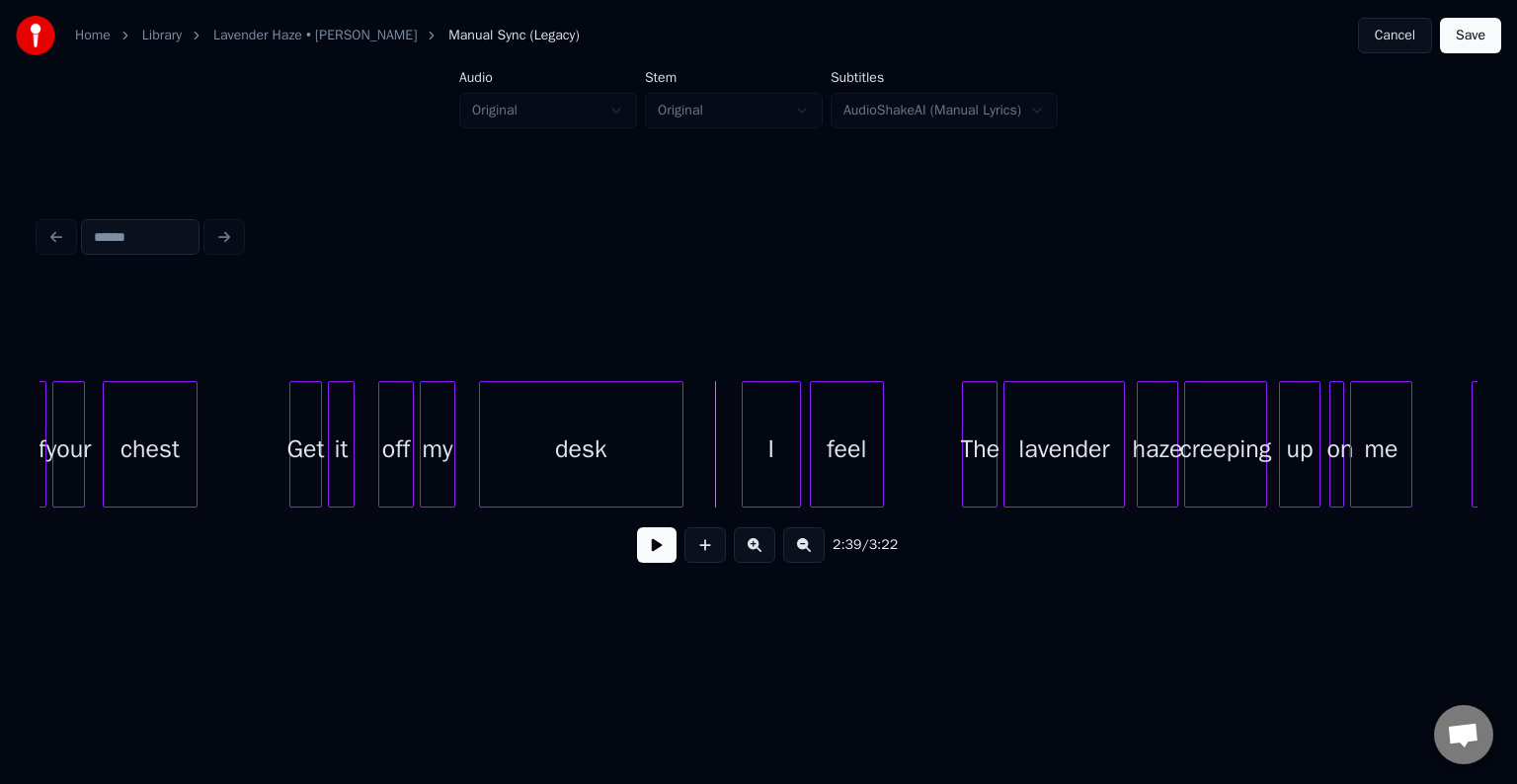 click at bounding box center [657, 545] 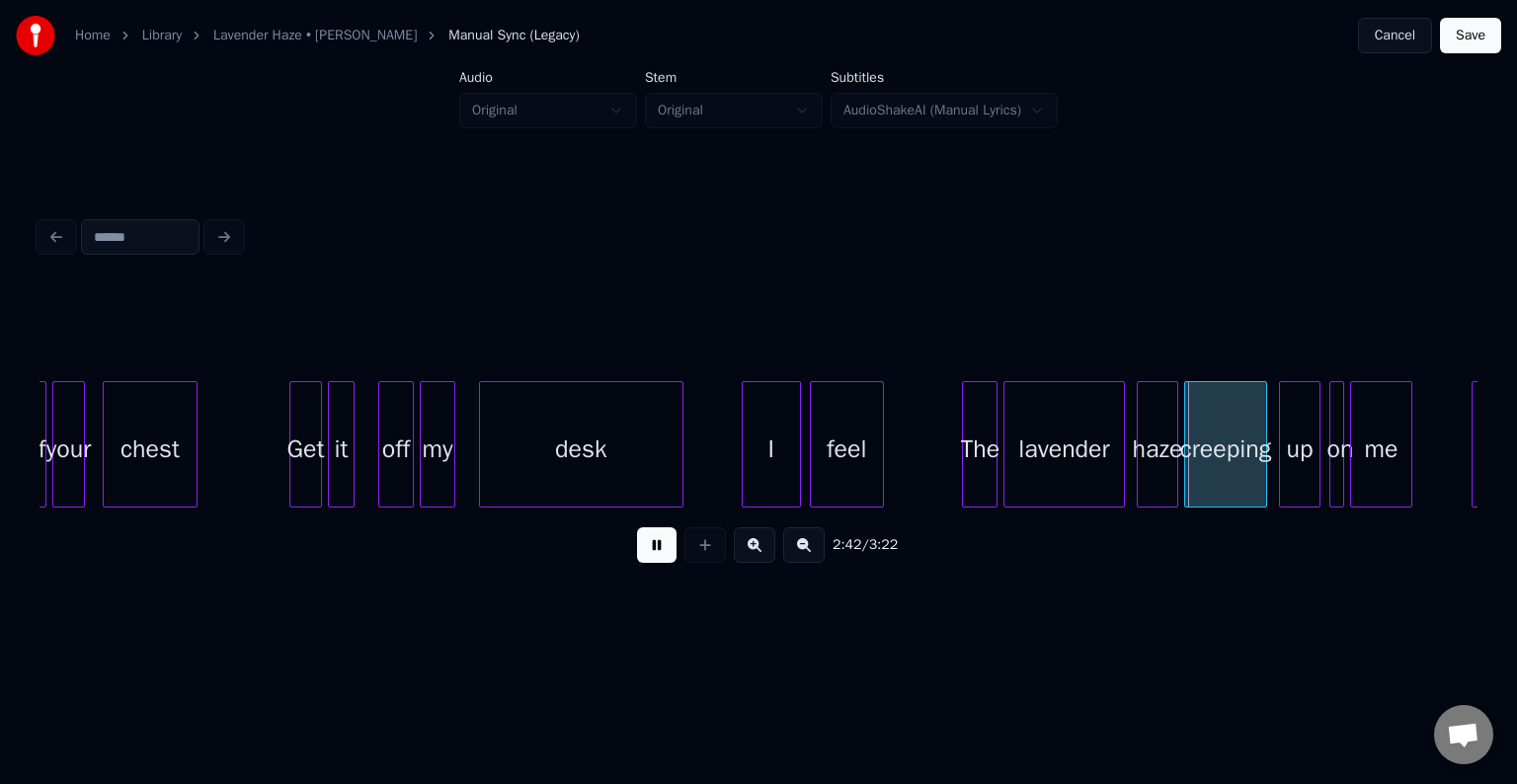 click at bounding box center [657, 545] 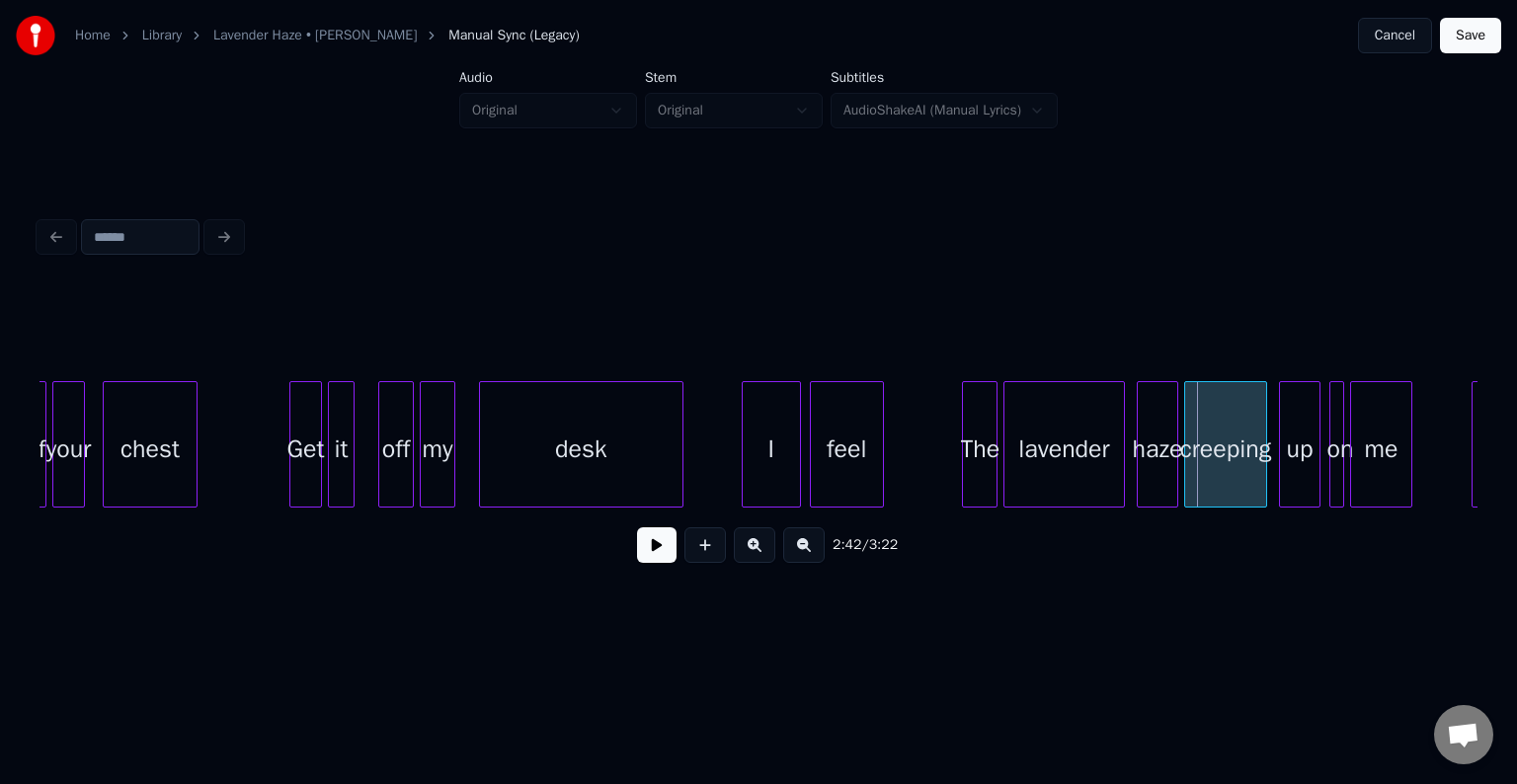 click on "desk feel The lavender haze creeping up on me Surreal my off it Get chest your off I" at bounding box center (-7866, 444) 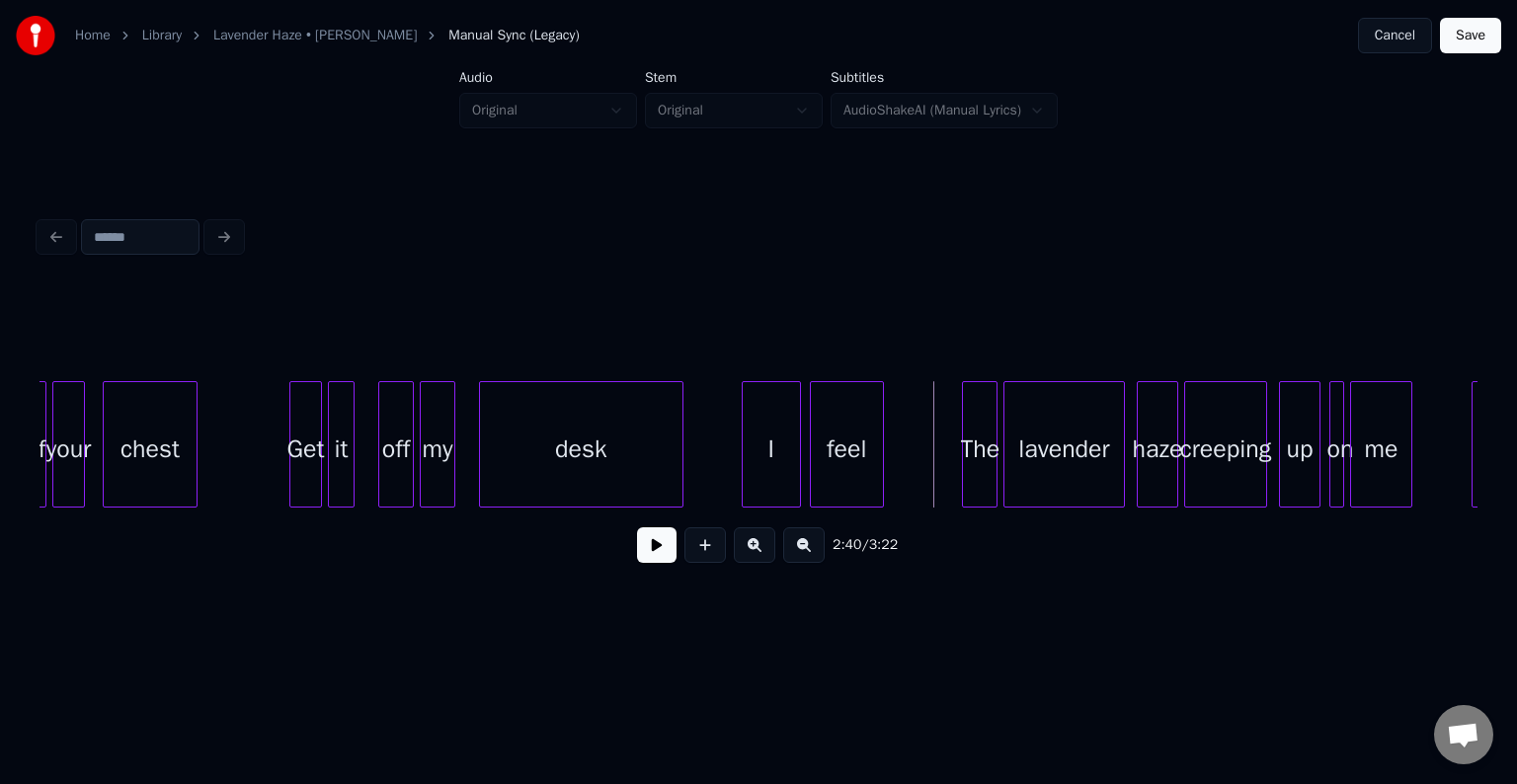 click at bounding box center (657, 545) 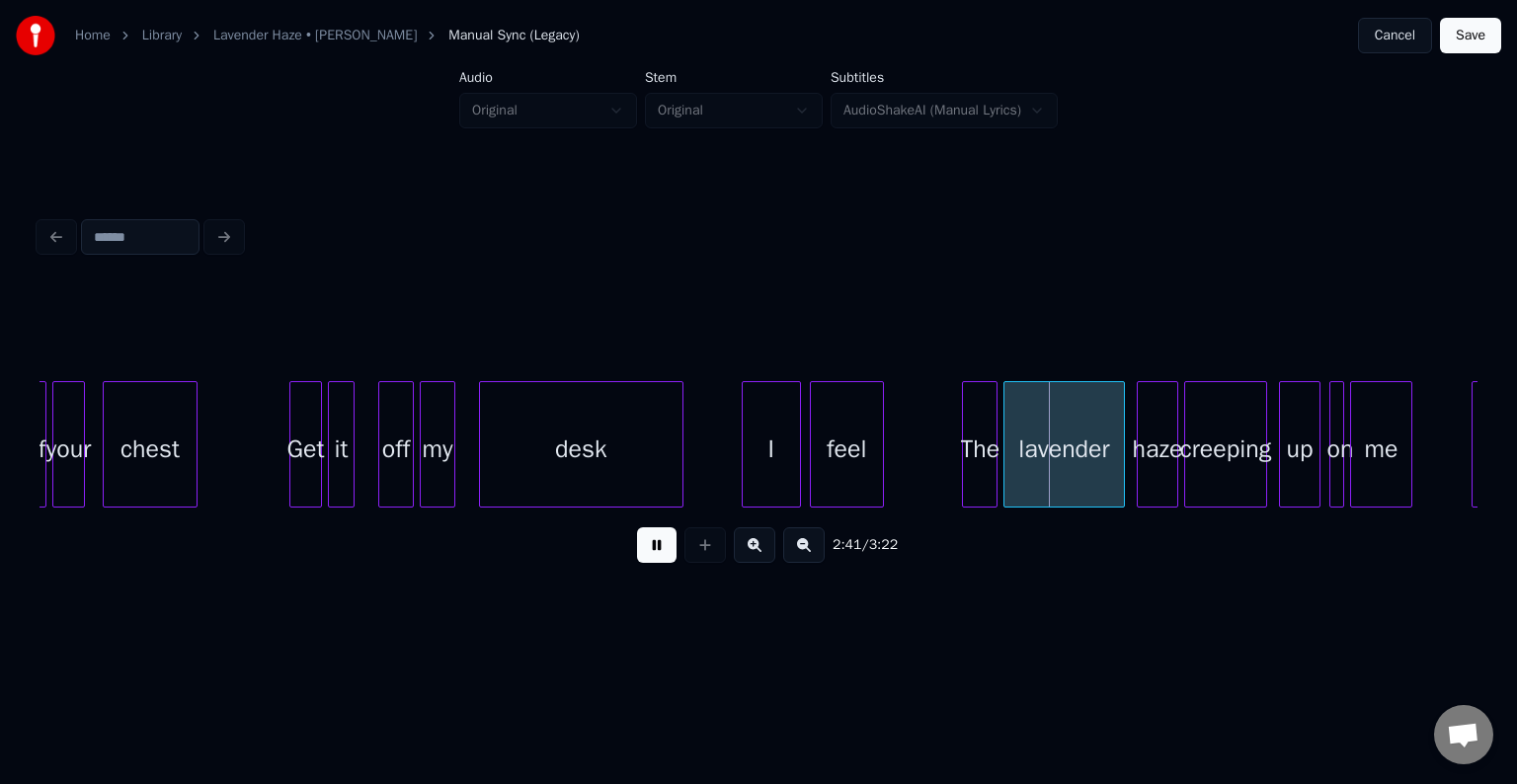 click at bounding box center [657, 545] 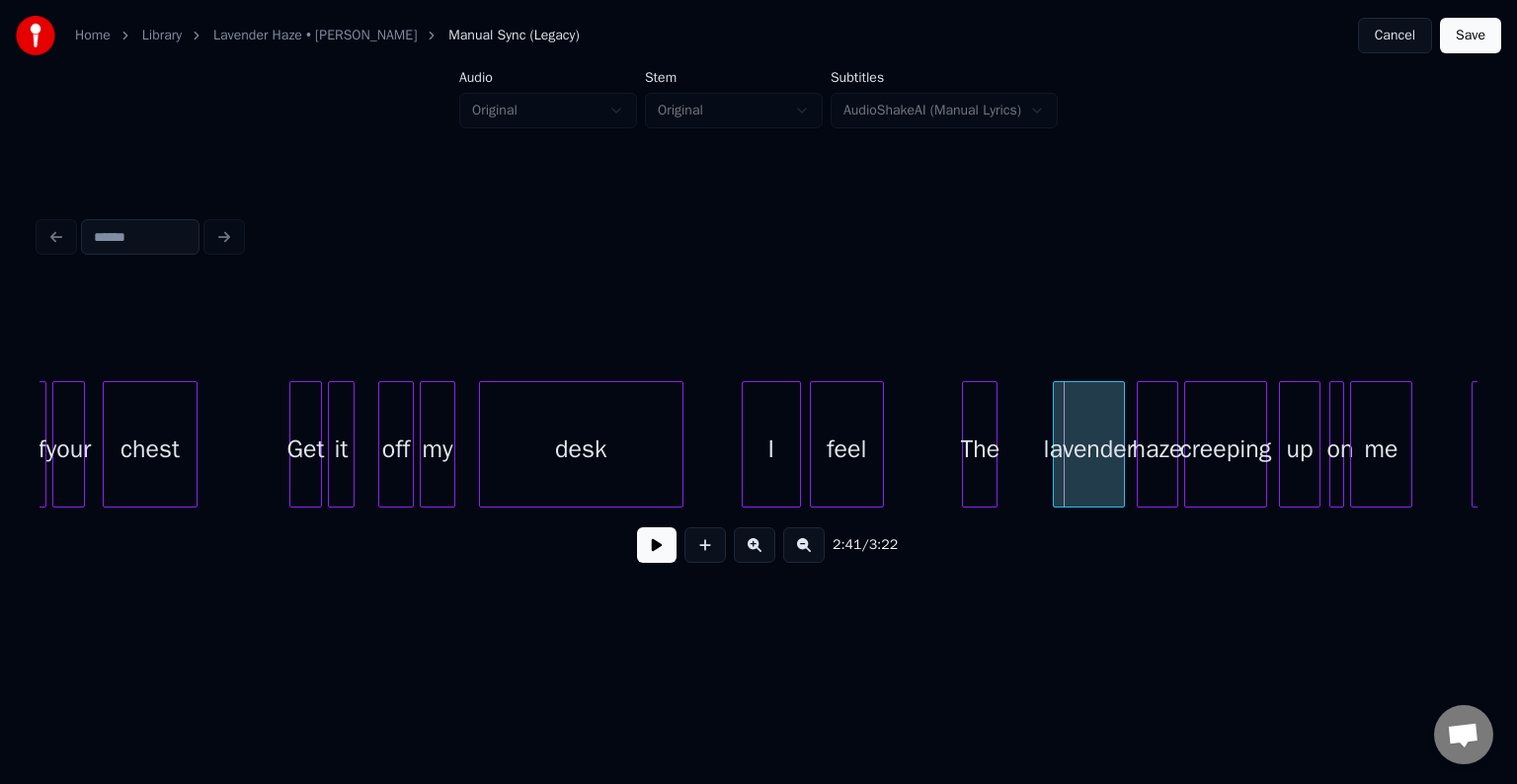 click at bounding box center (1057, 444) 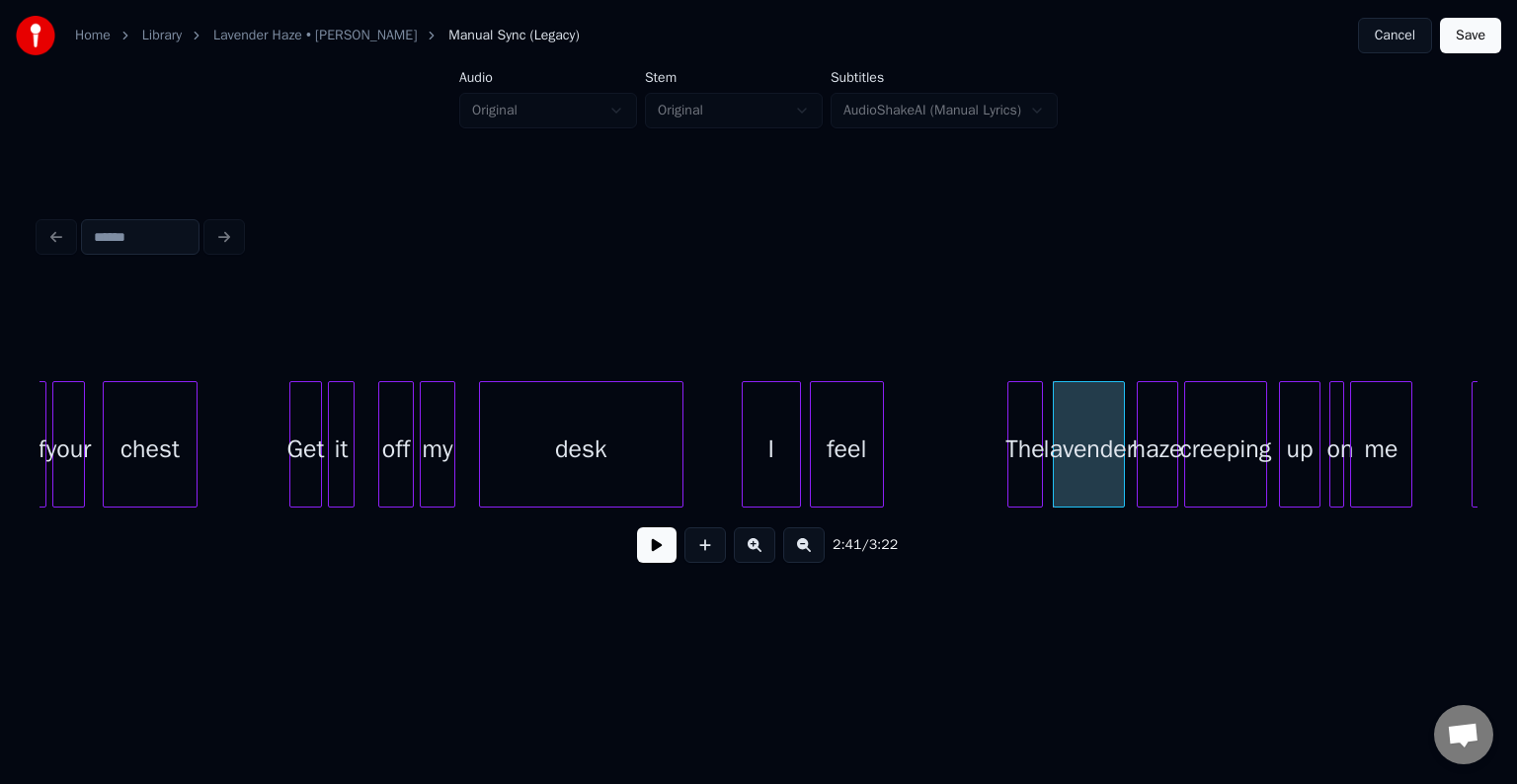 click on "The" at bounding box center [1025, 449] 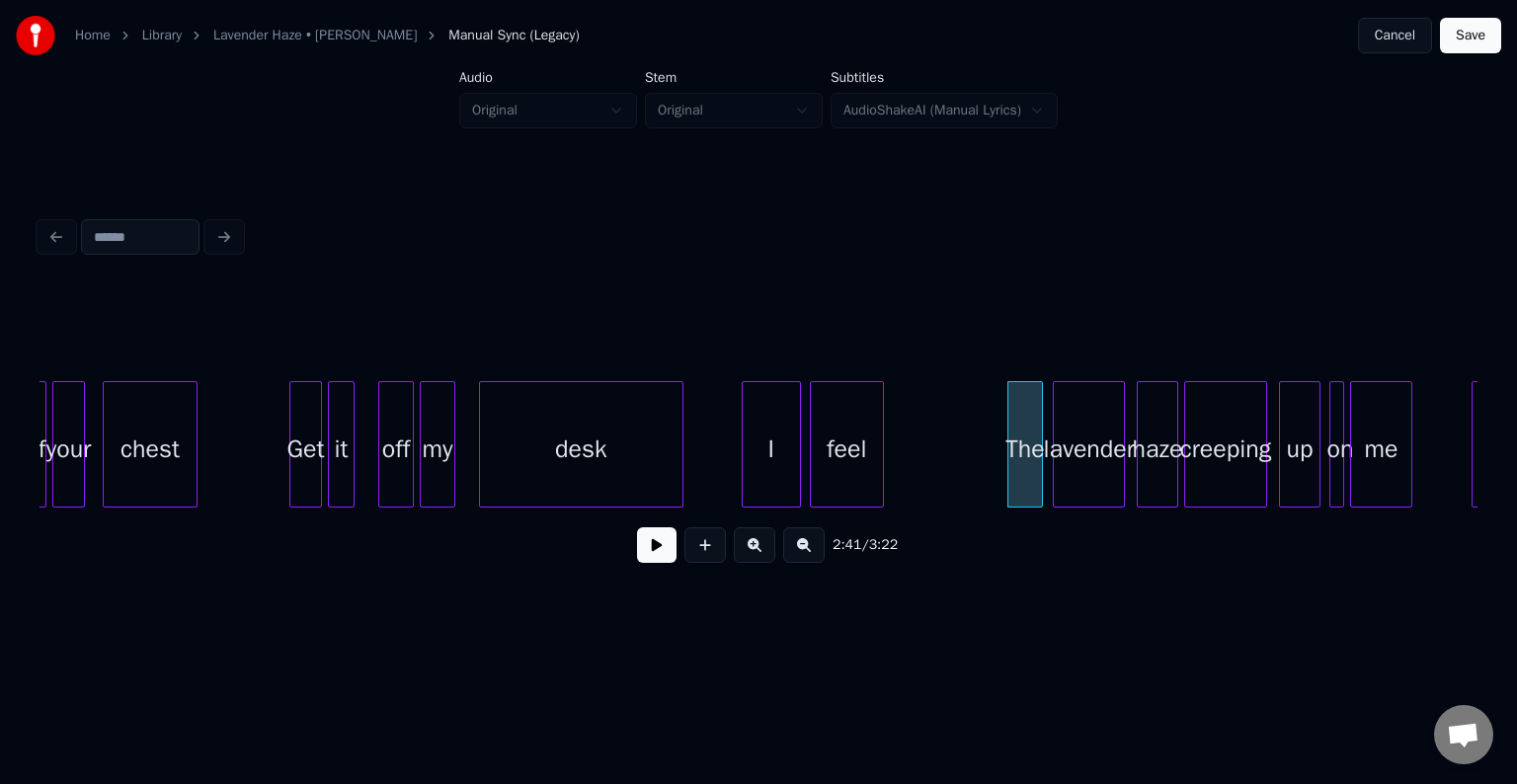 click on "desk feel The lavender haze creeping up on me Surreal my off it Get chest your off I" at bounding box center (-7866, 444) 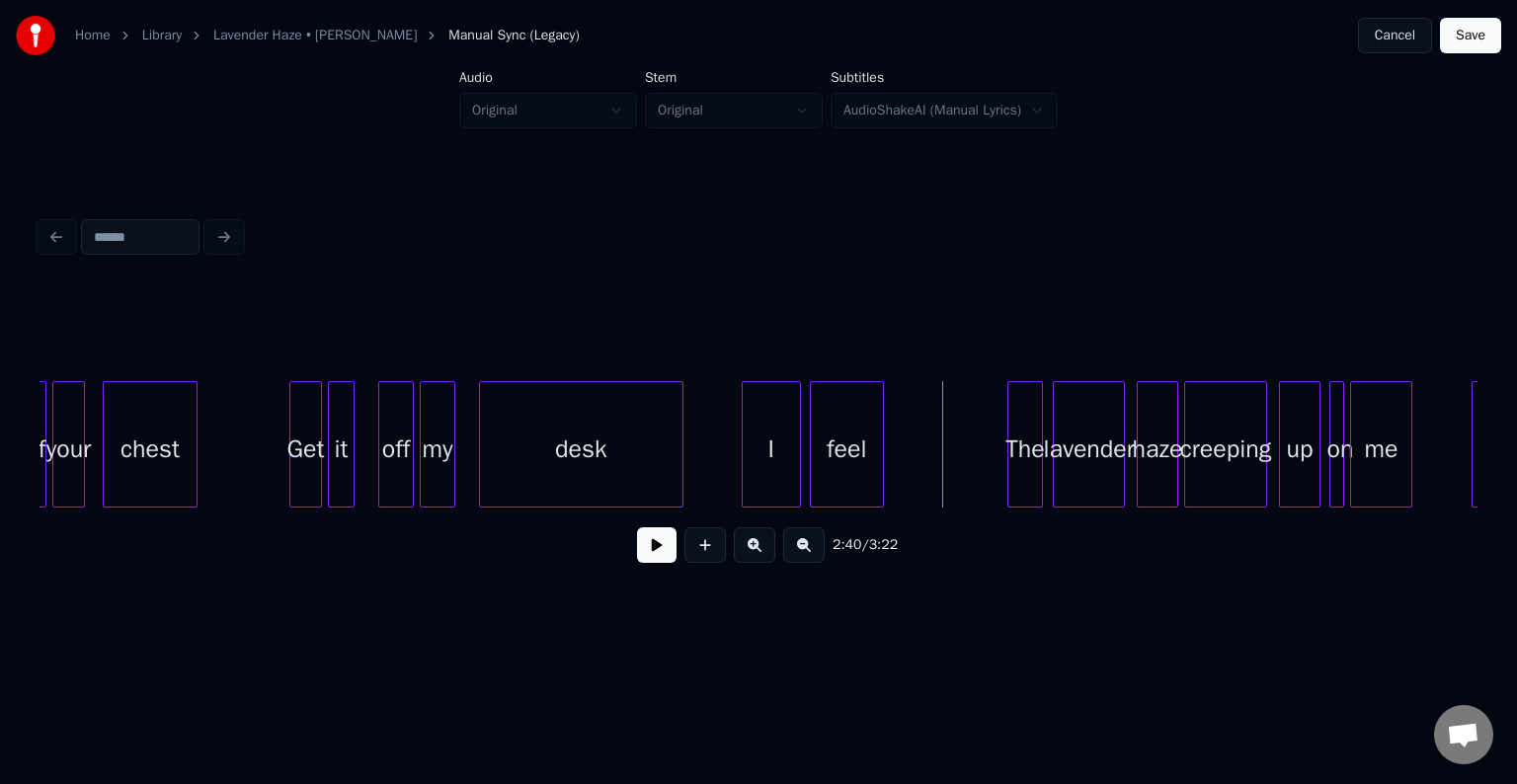 click at bounding box center (657, 545) 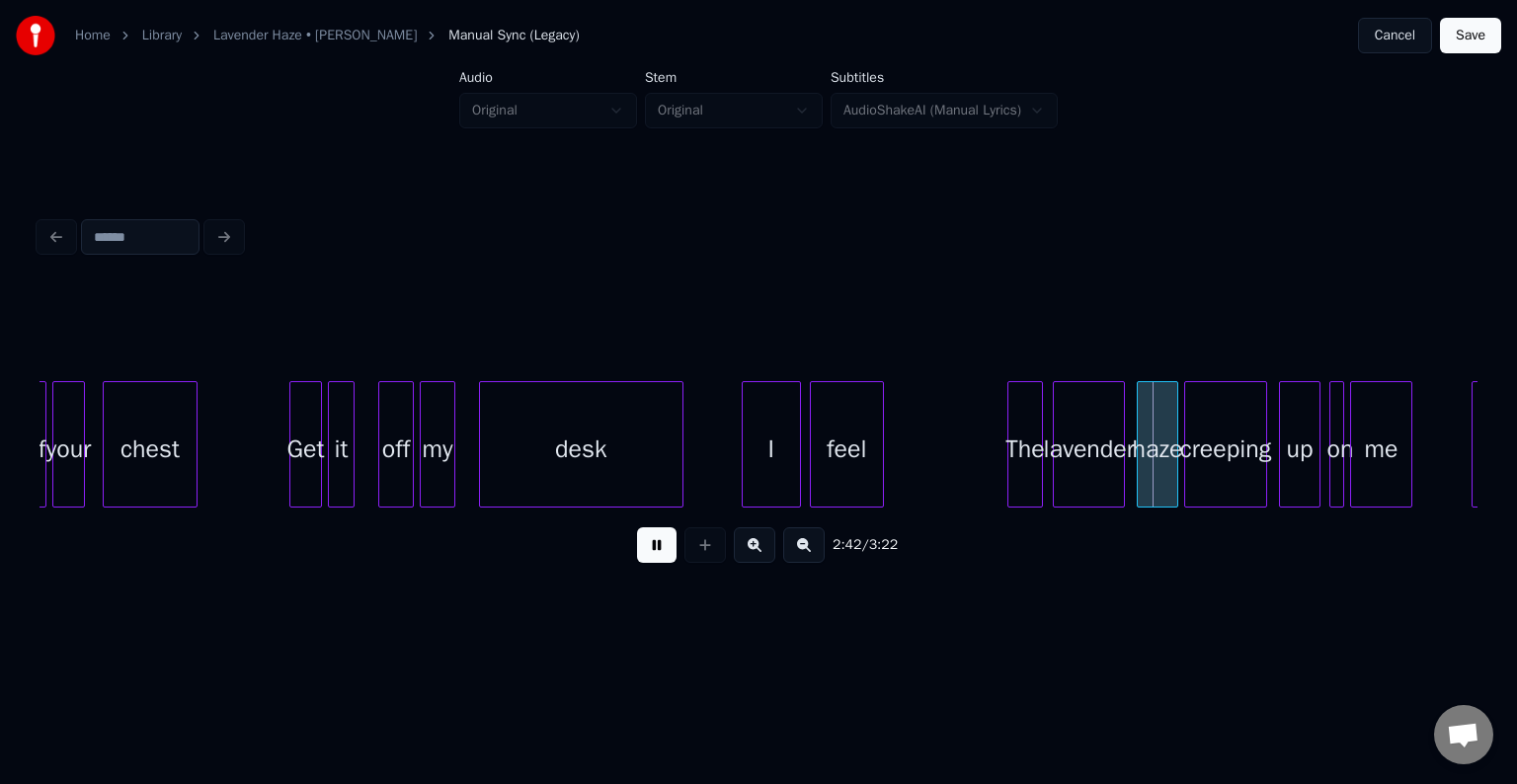 click at bounding box center [657, 545] 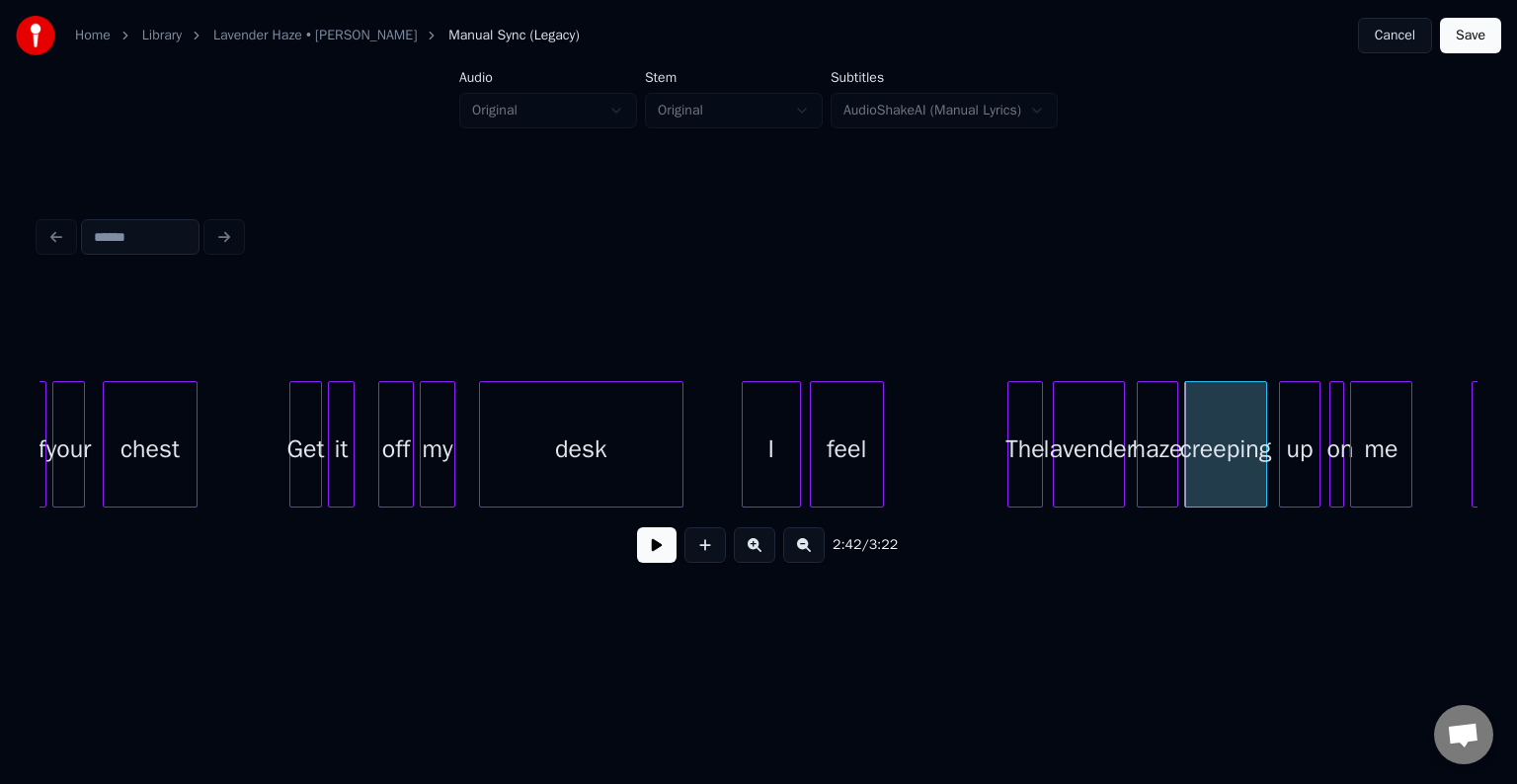 click on "The" at bounding box center (1025, 449) 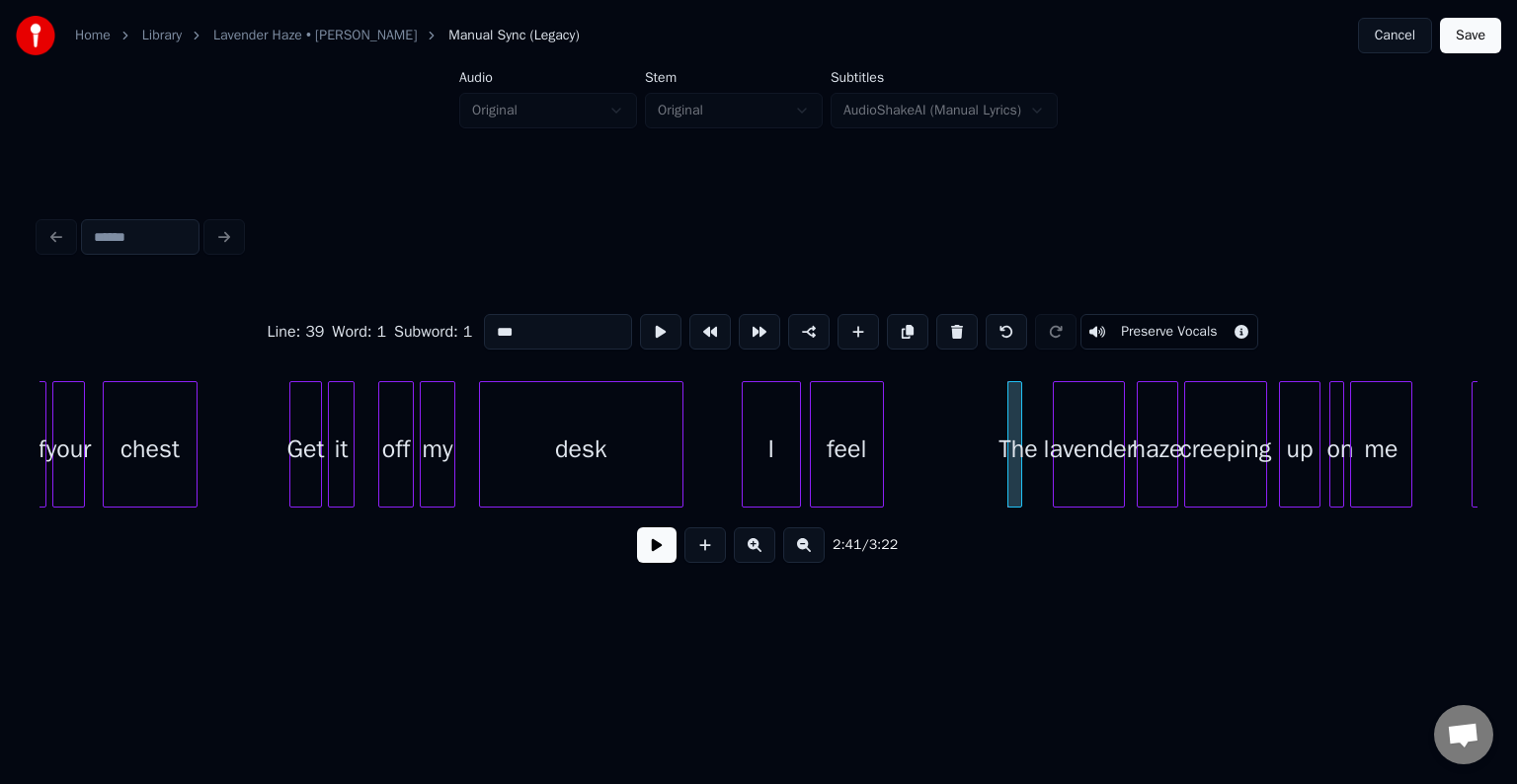click at bounding box center [1018, 444] 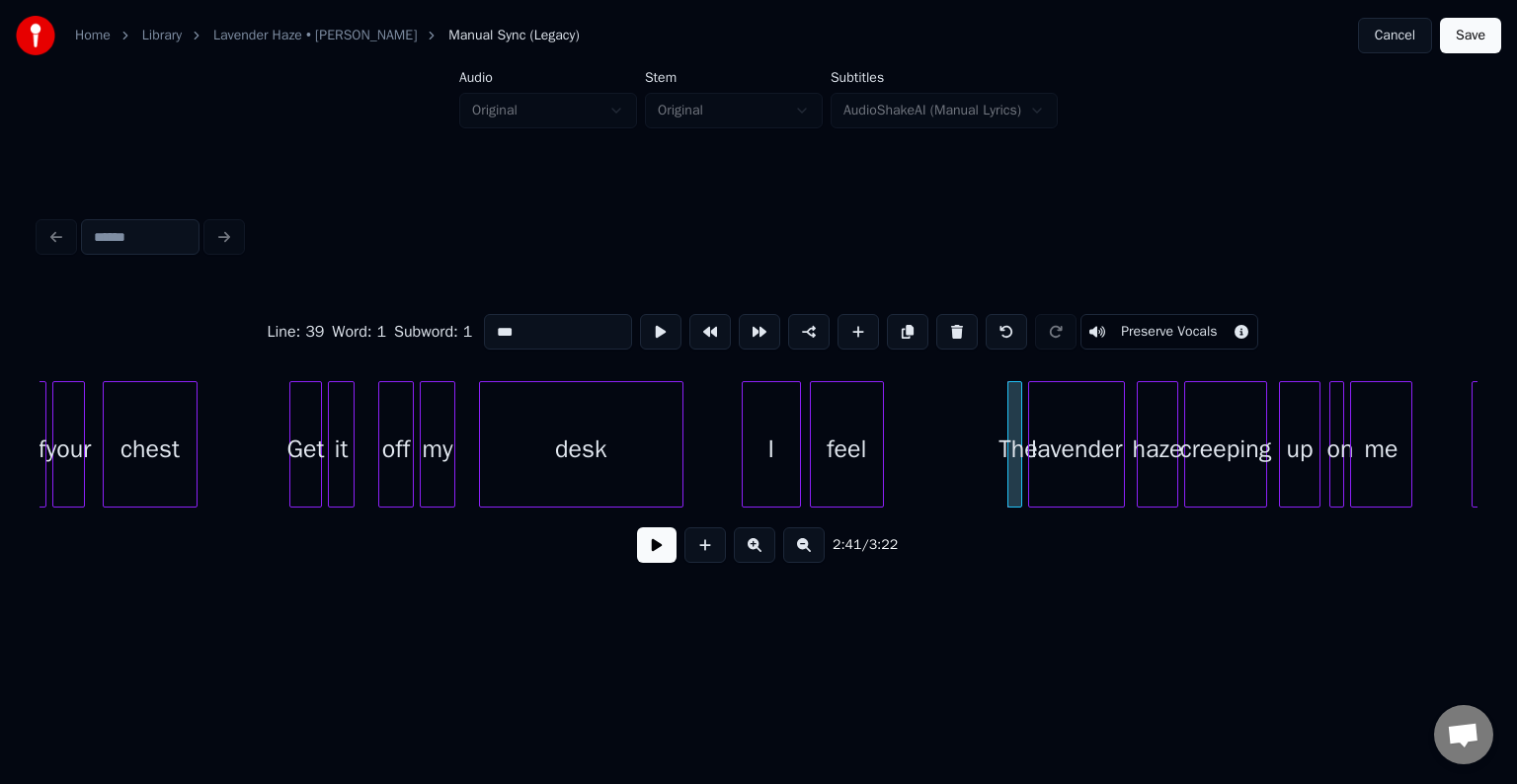 click at bounding box center [1032, 444] 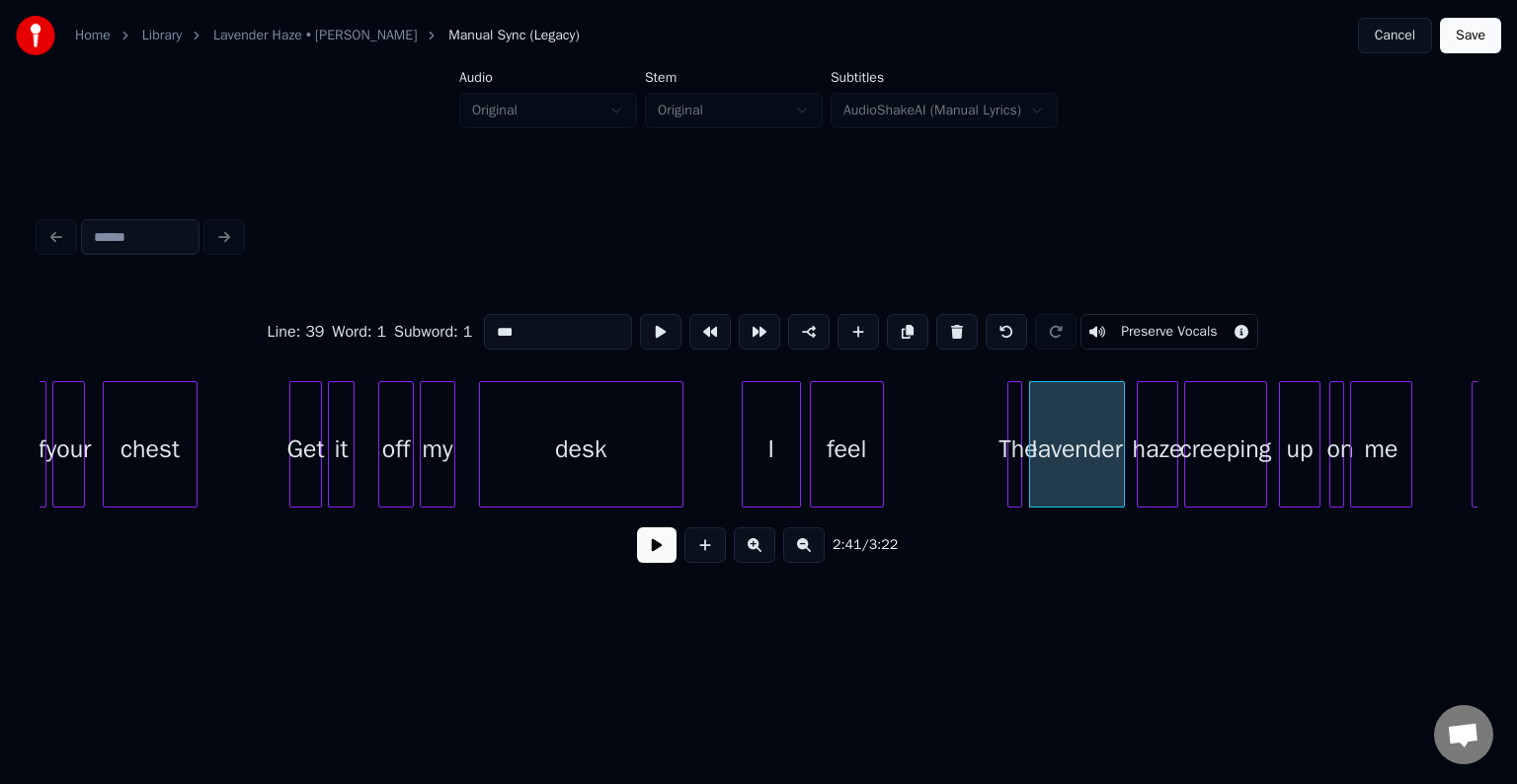 click on "desk feel The lavender haze creeping up on me Surreal my off it Get chest your off I" at bounding box center (-7866, 444) 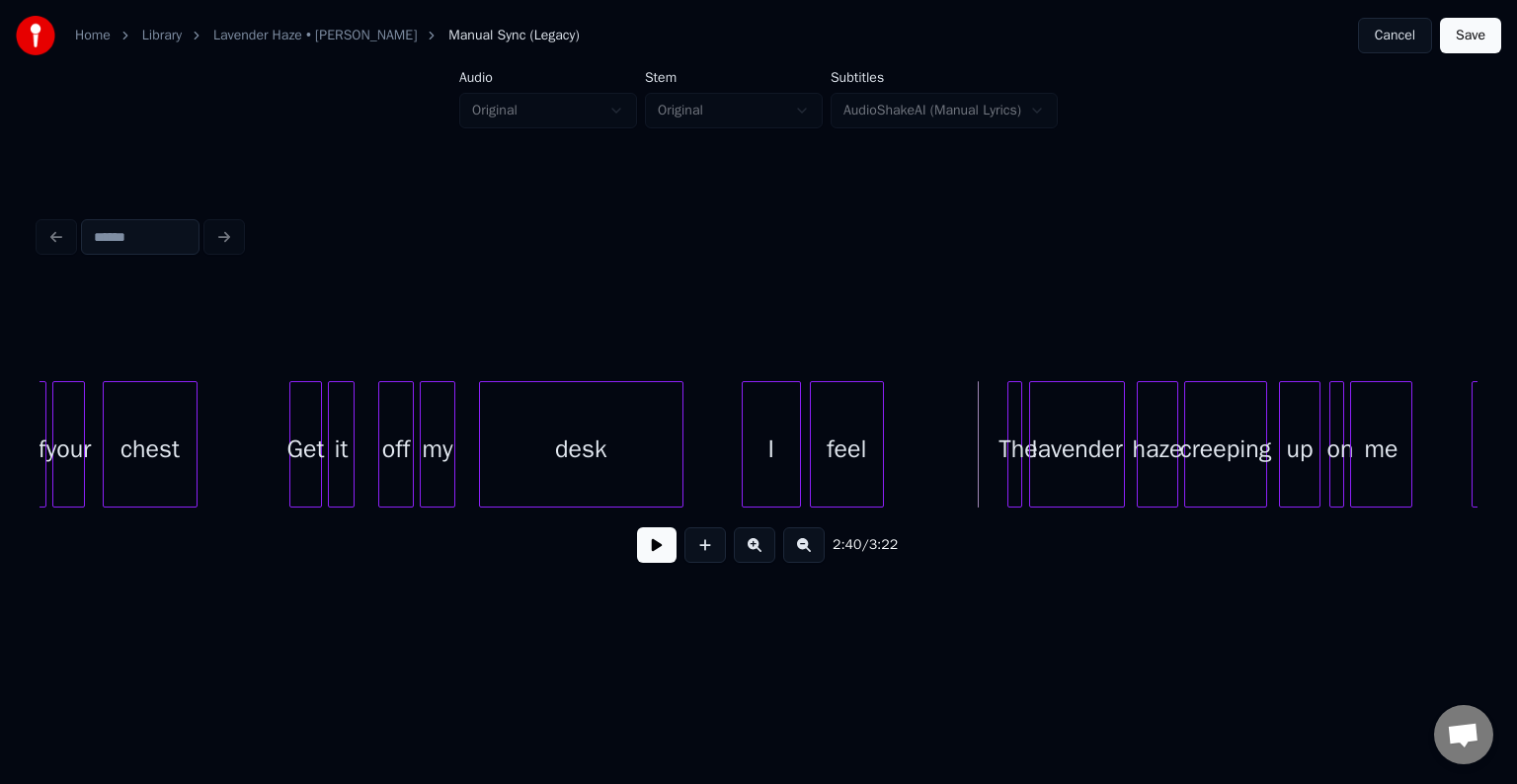 click at bounding box center [657, 545] 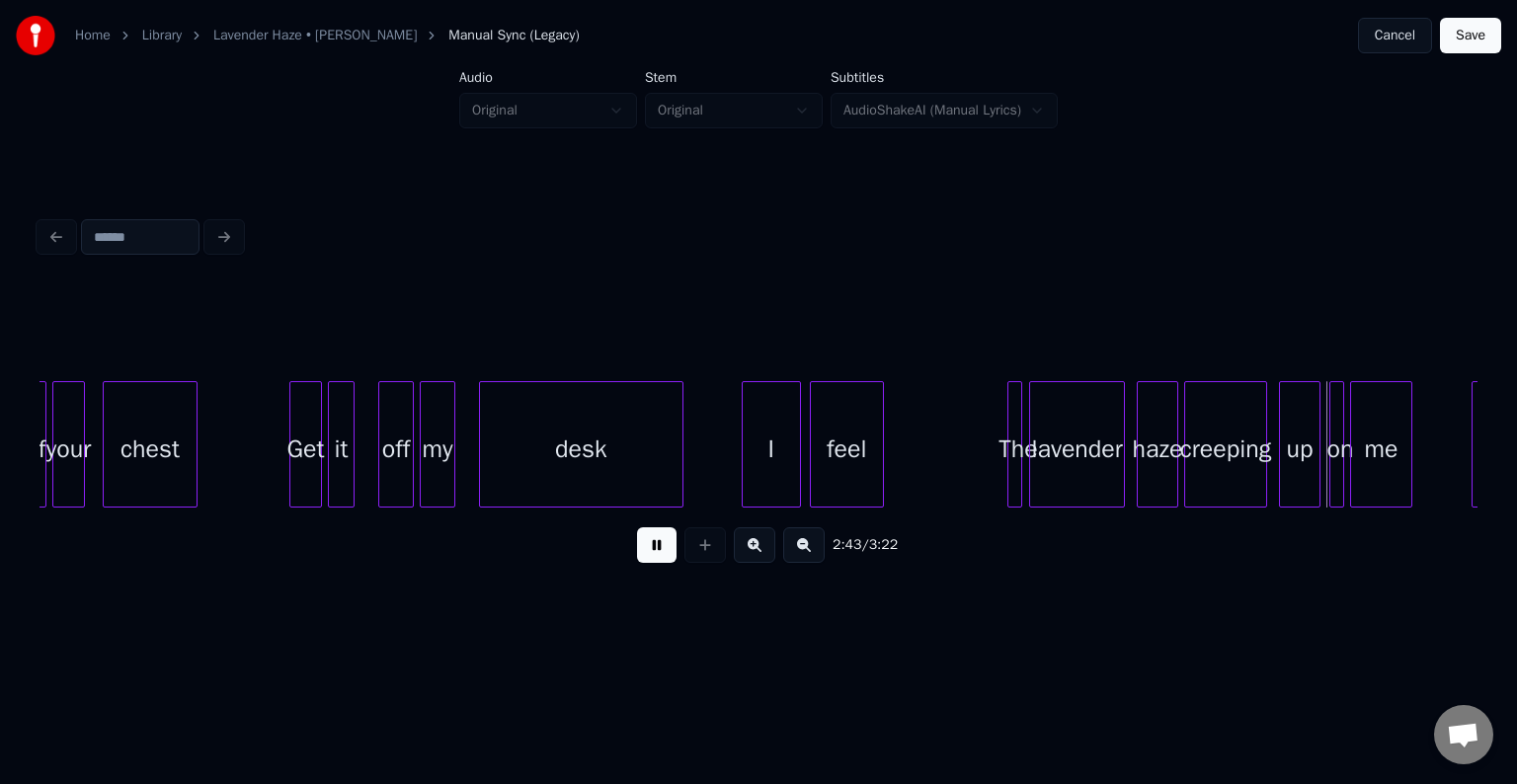 click on "desk feel The lavender haze creeping up on me Surreal my off it Get chest your off I" at bounding box center [-7866, 444] 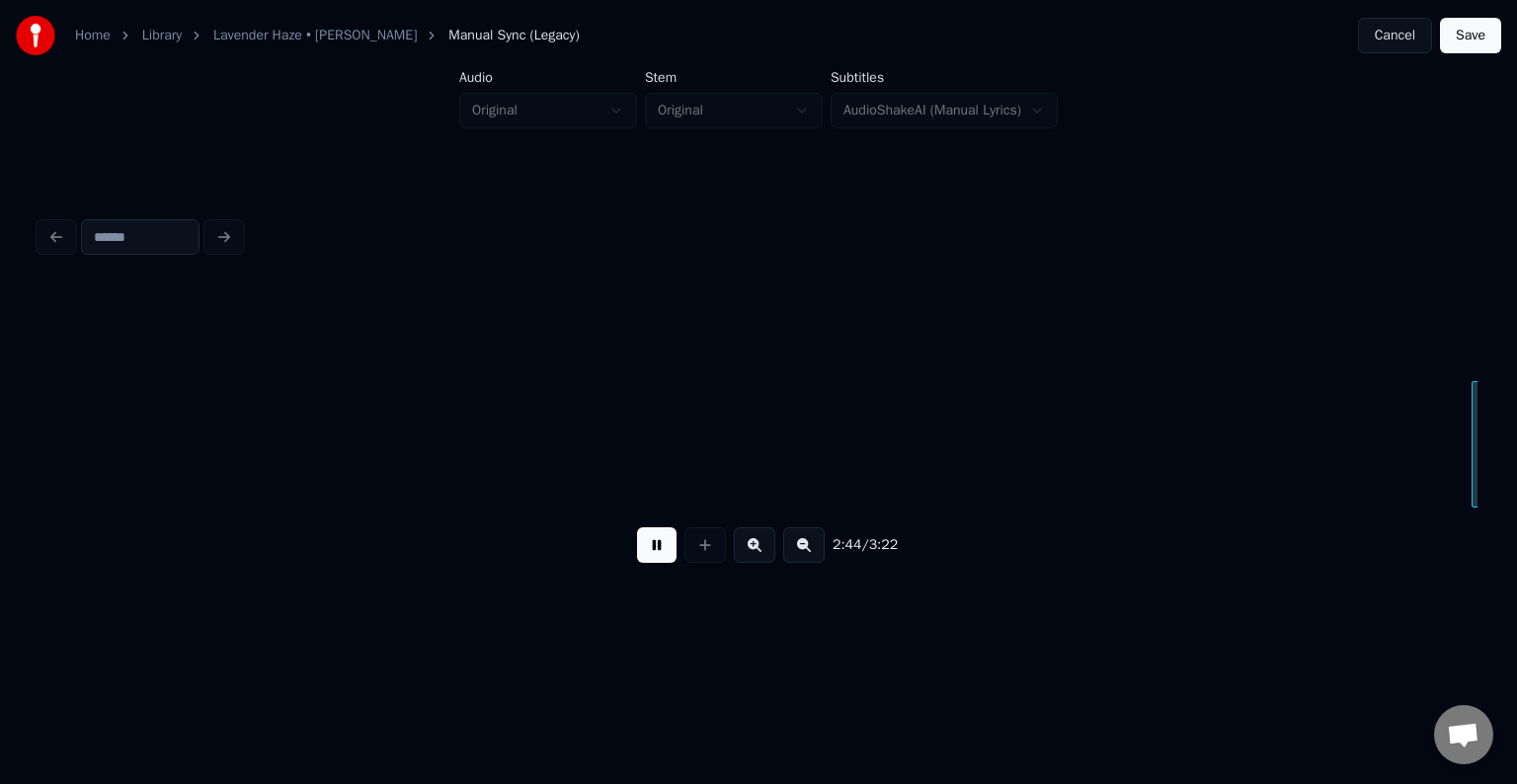 scroll, scrollTop: 0, scrollLeft: 24343, axis: horizontal 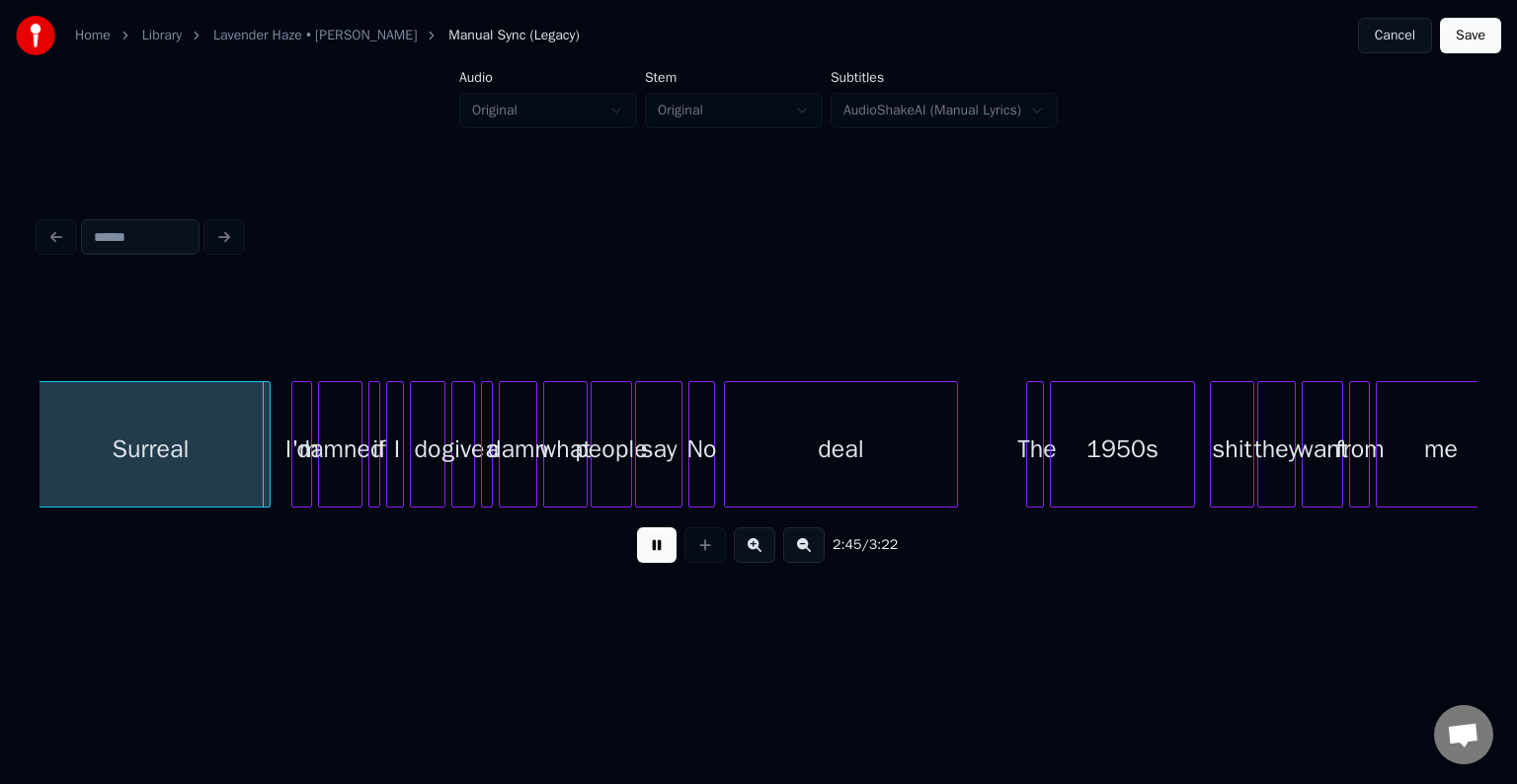 click at bounding box center [657, 545] 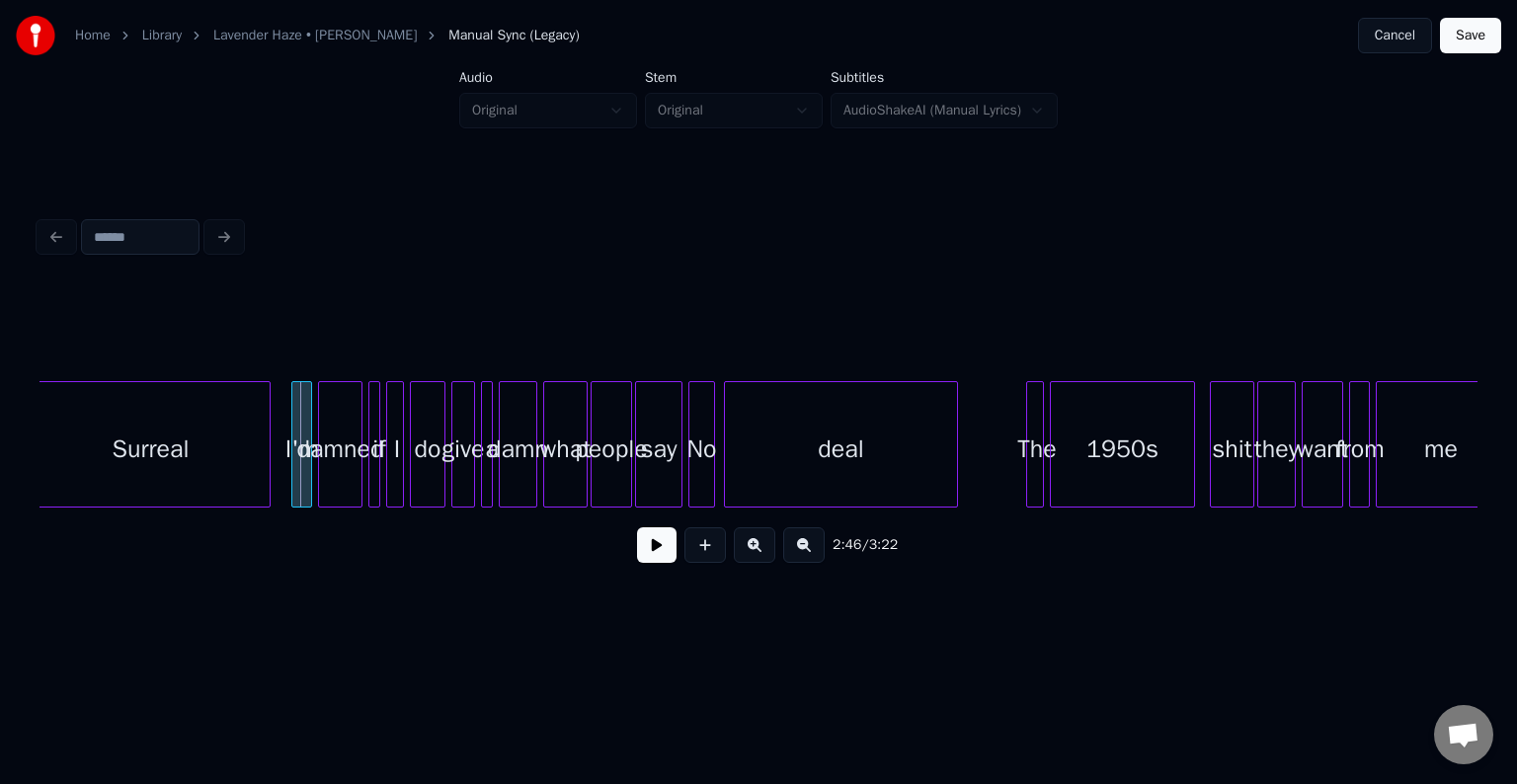 click at bounding box center [657, 545] 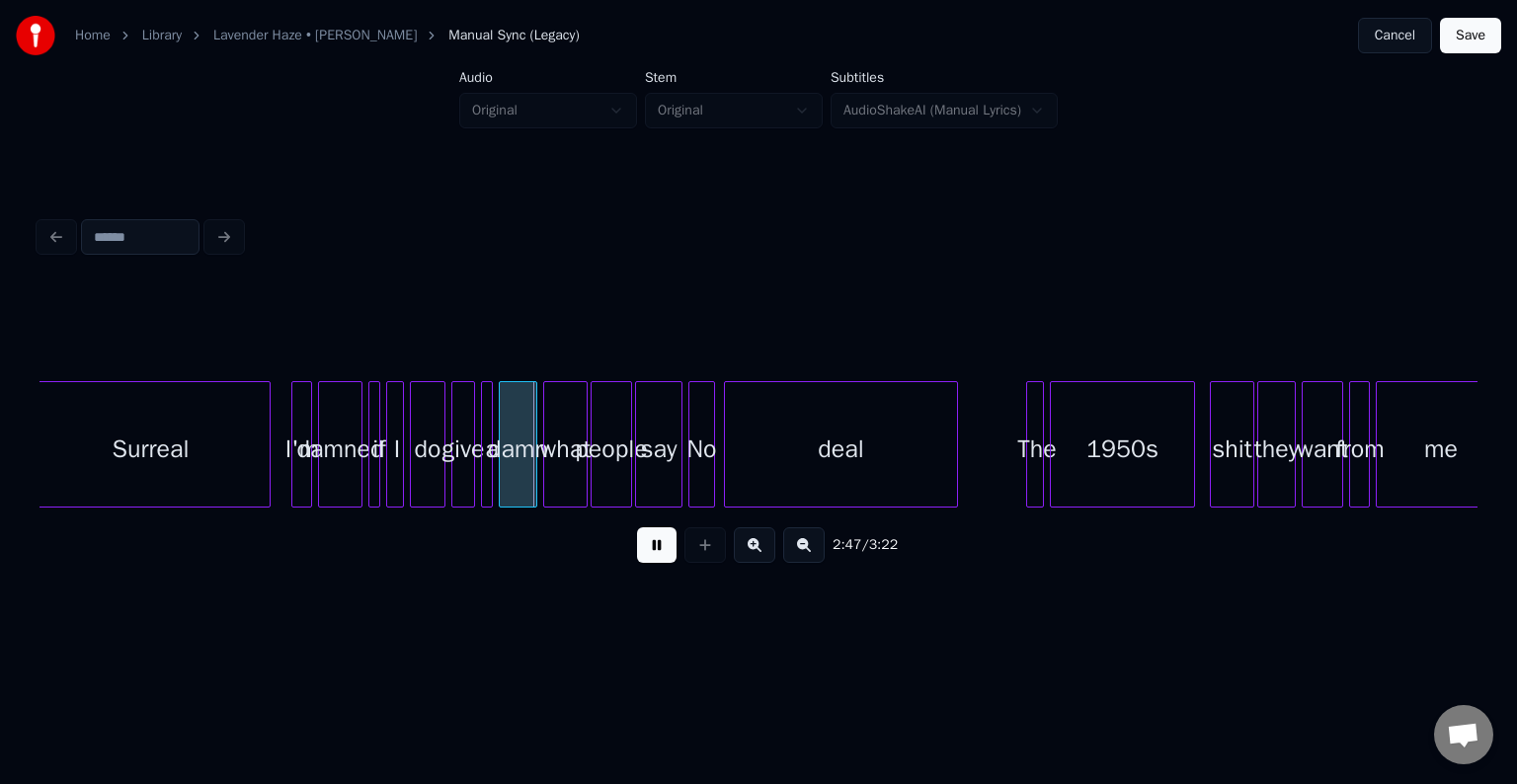 click at bounding box center [657, 545] 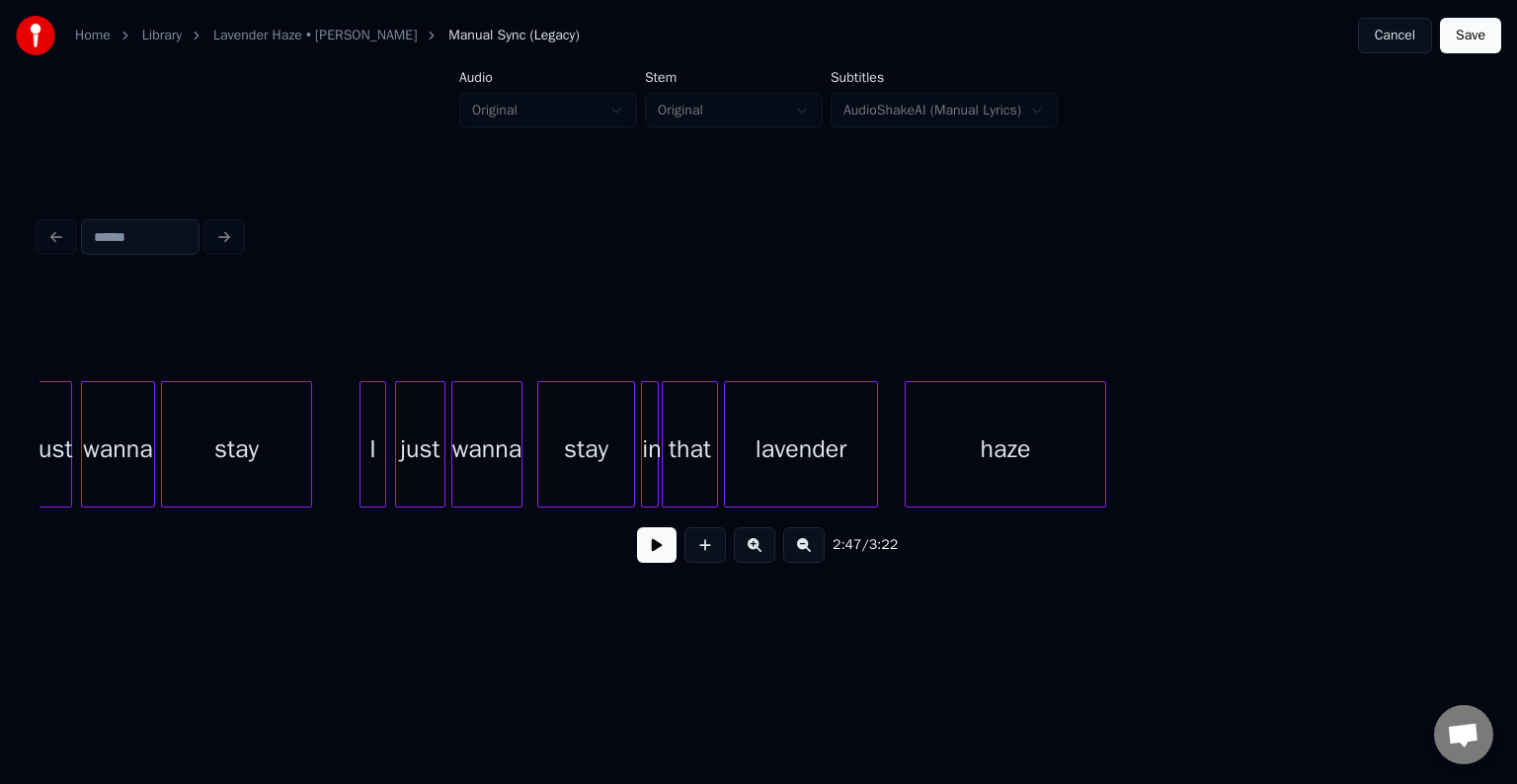 scroll, scrollTop: 0, scrollLeft: 28554, axis: horizontal 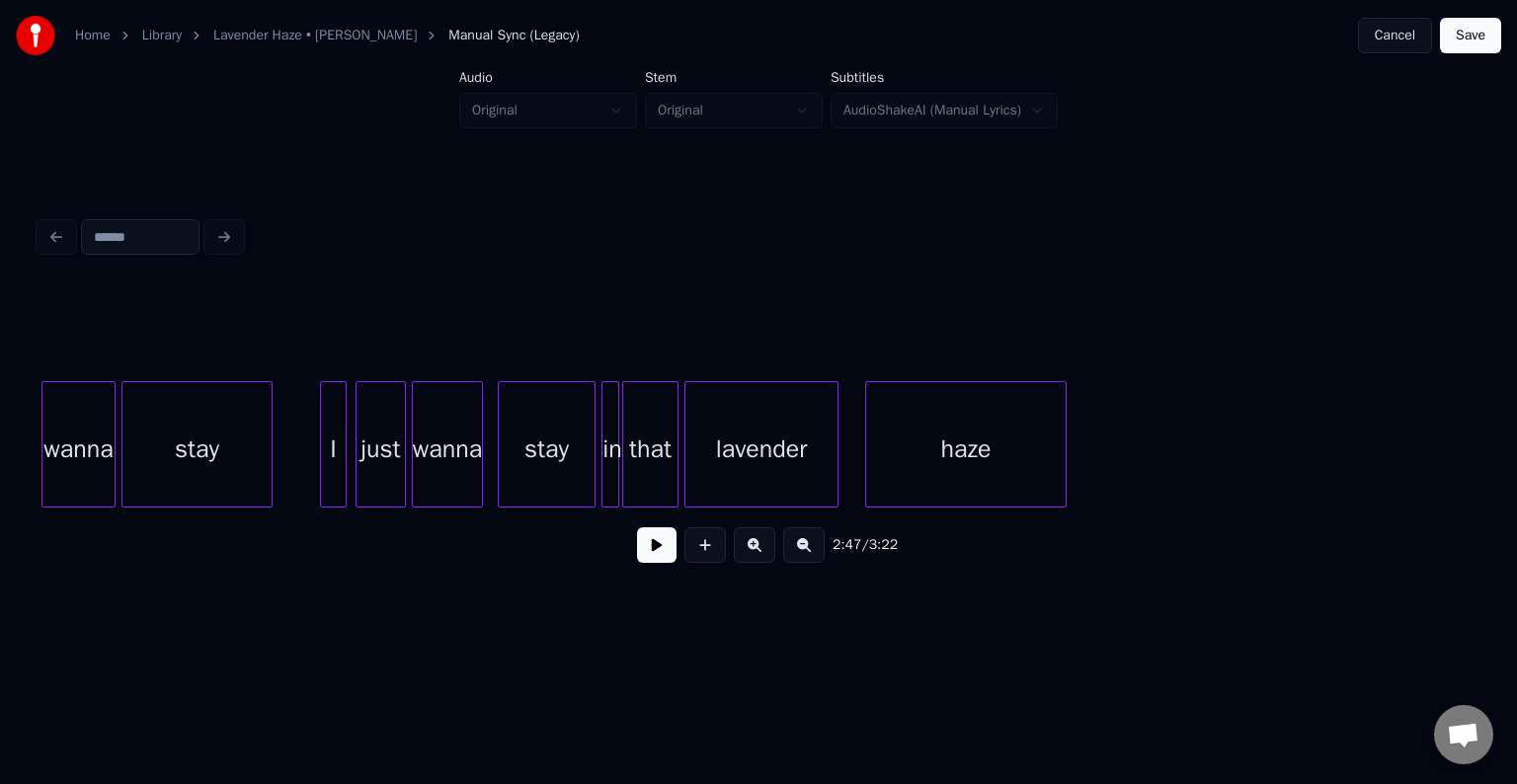 click on "Save" at bounding box center (1471, 36) 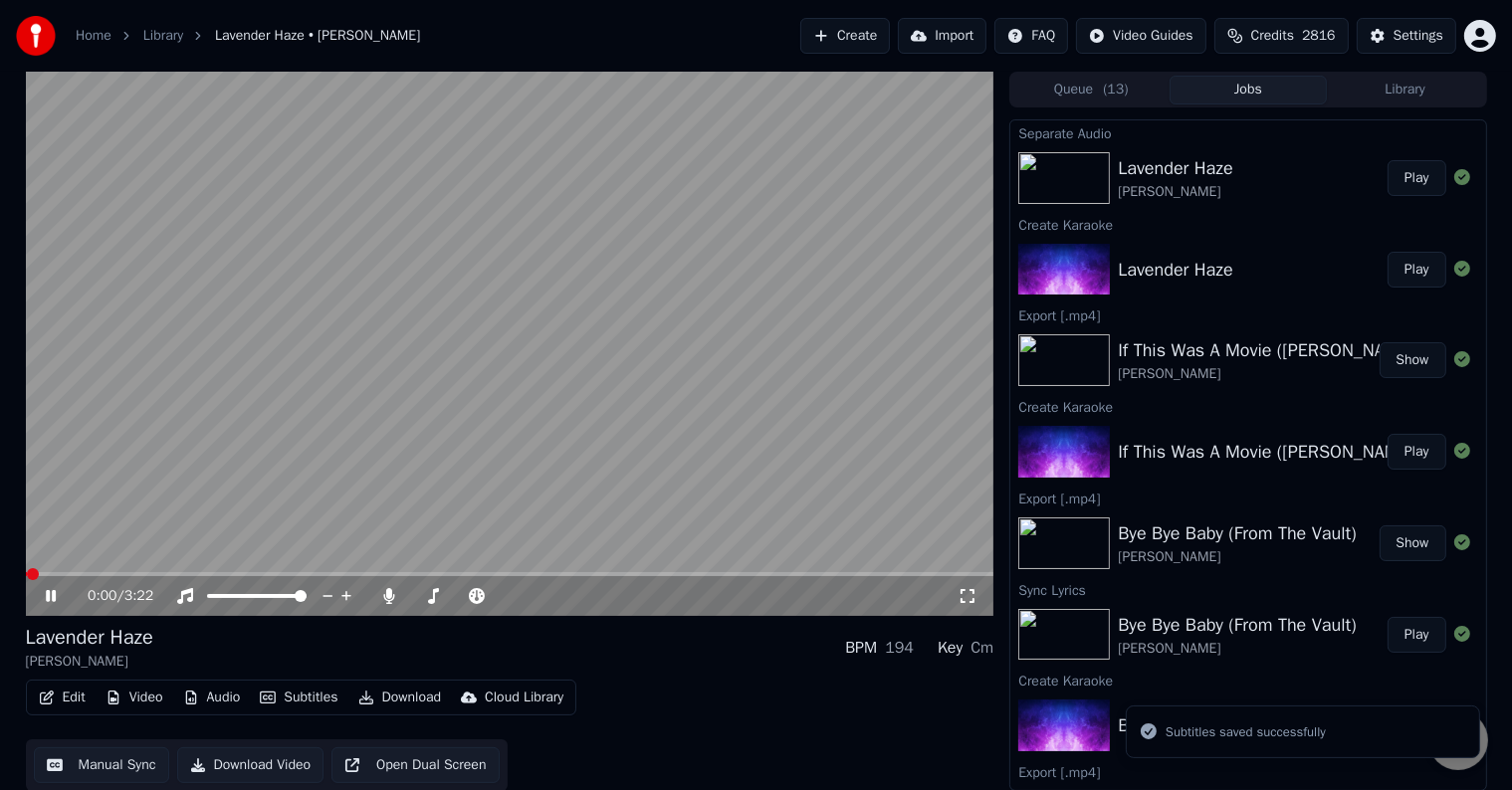 click on "0:00  /  3:22" at bounding box center [510, 596] 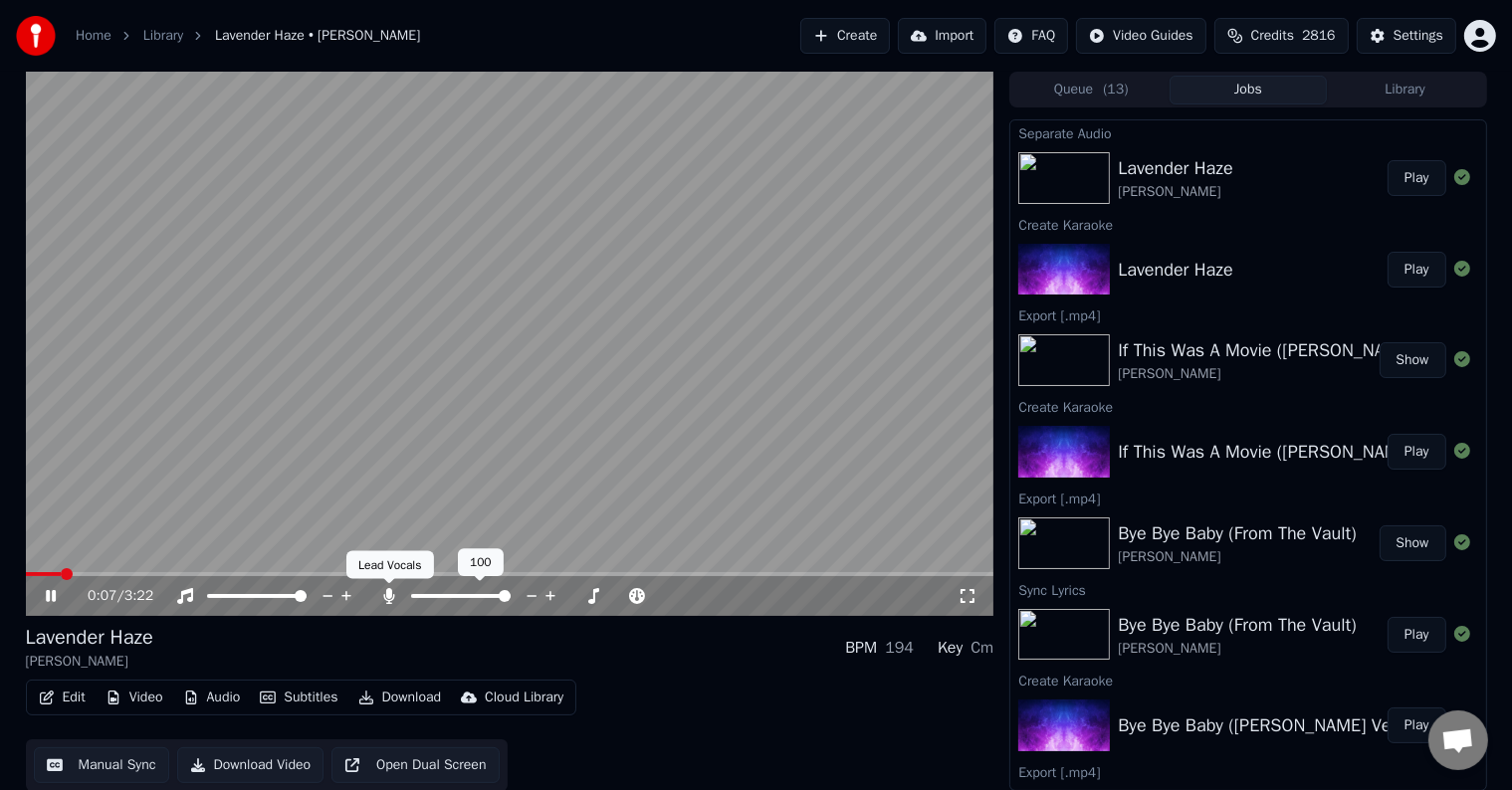 click 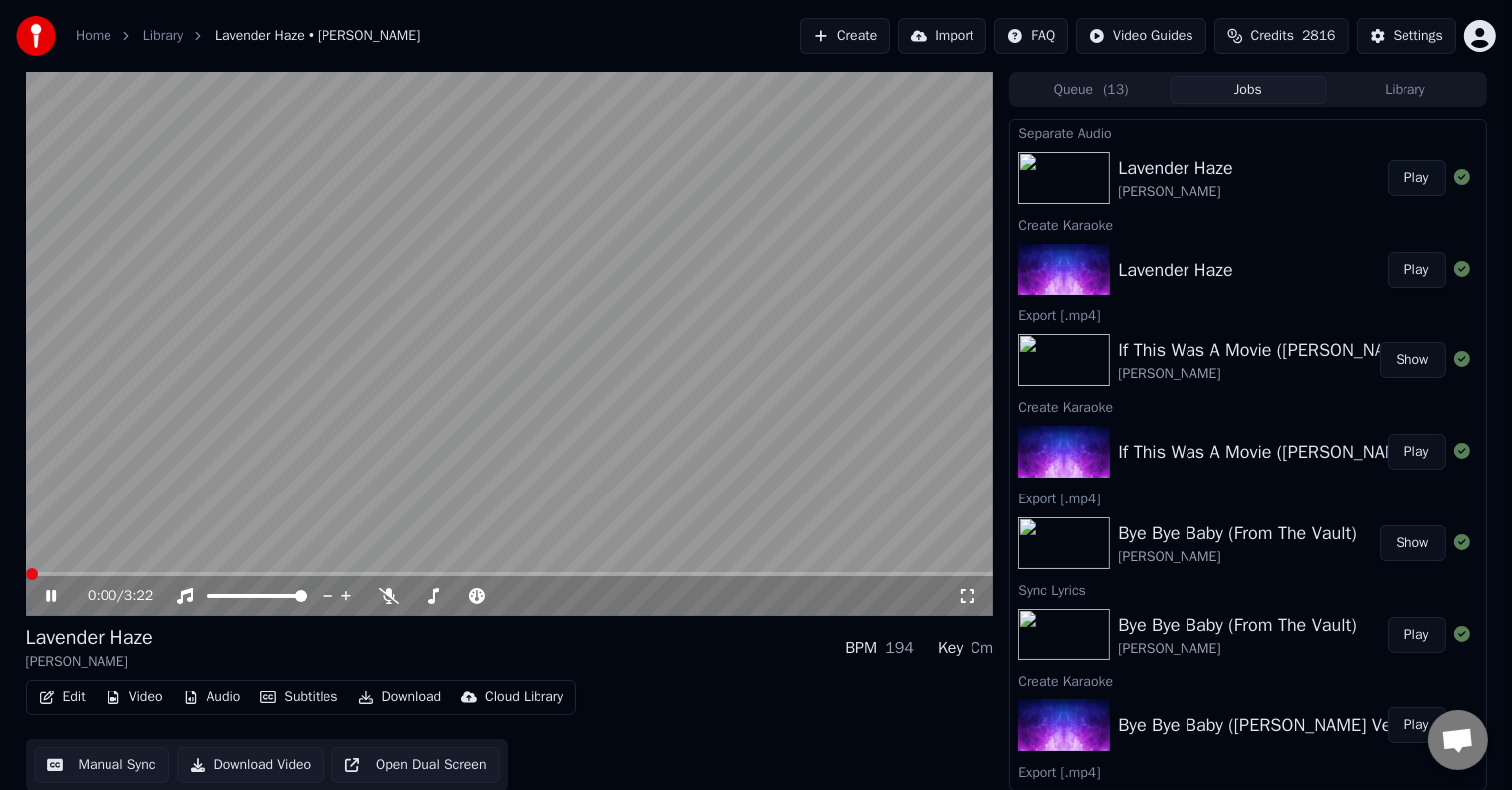 click at bounding box center [32, 574] 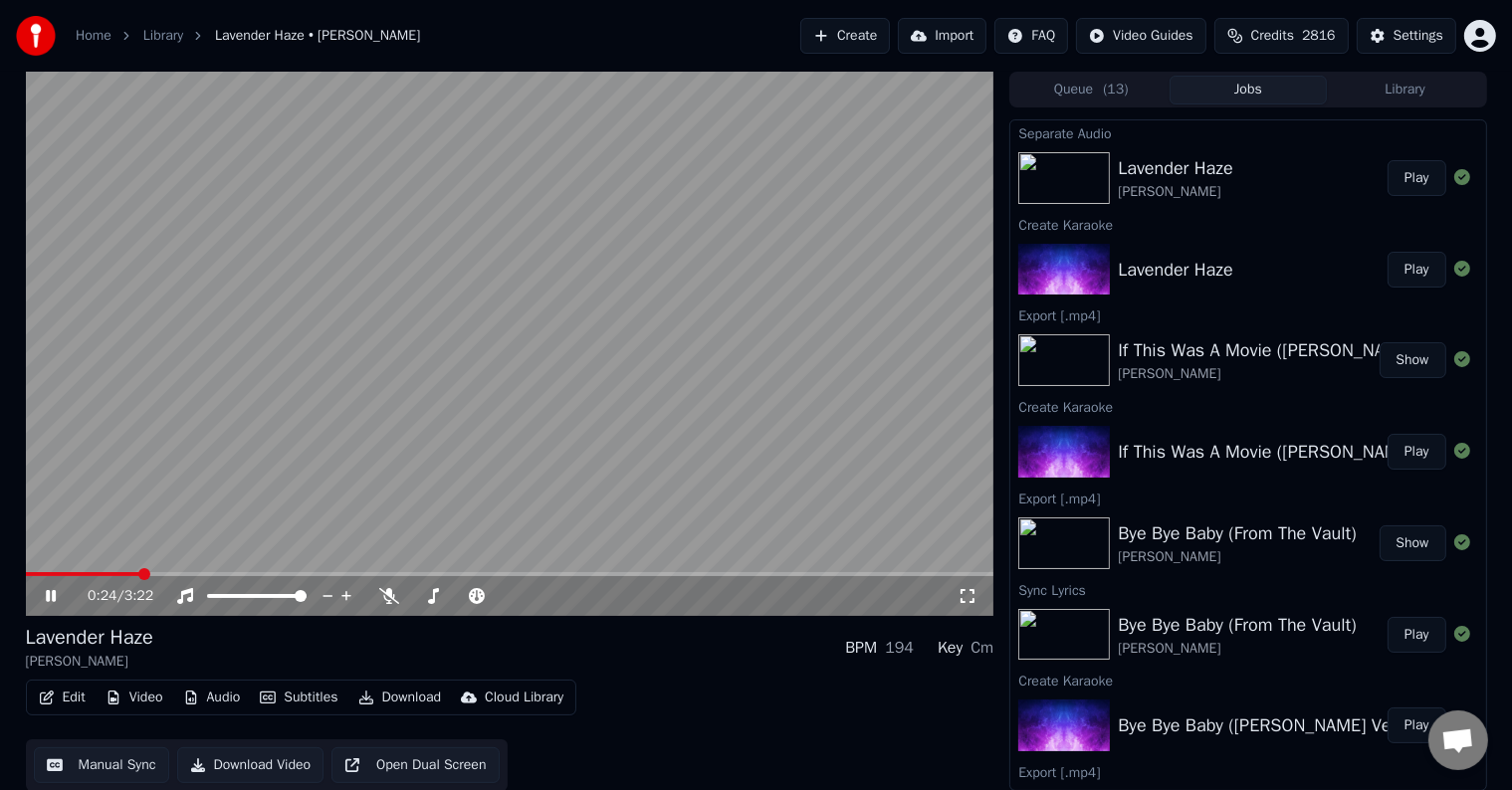 click at bounding box center [510, 574] 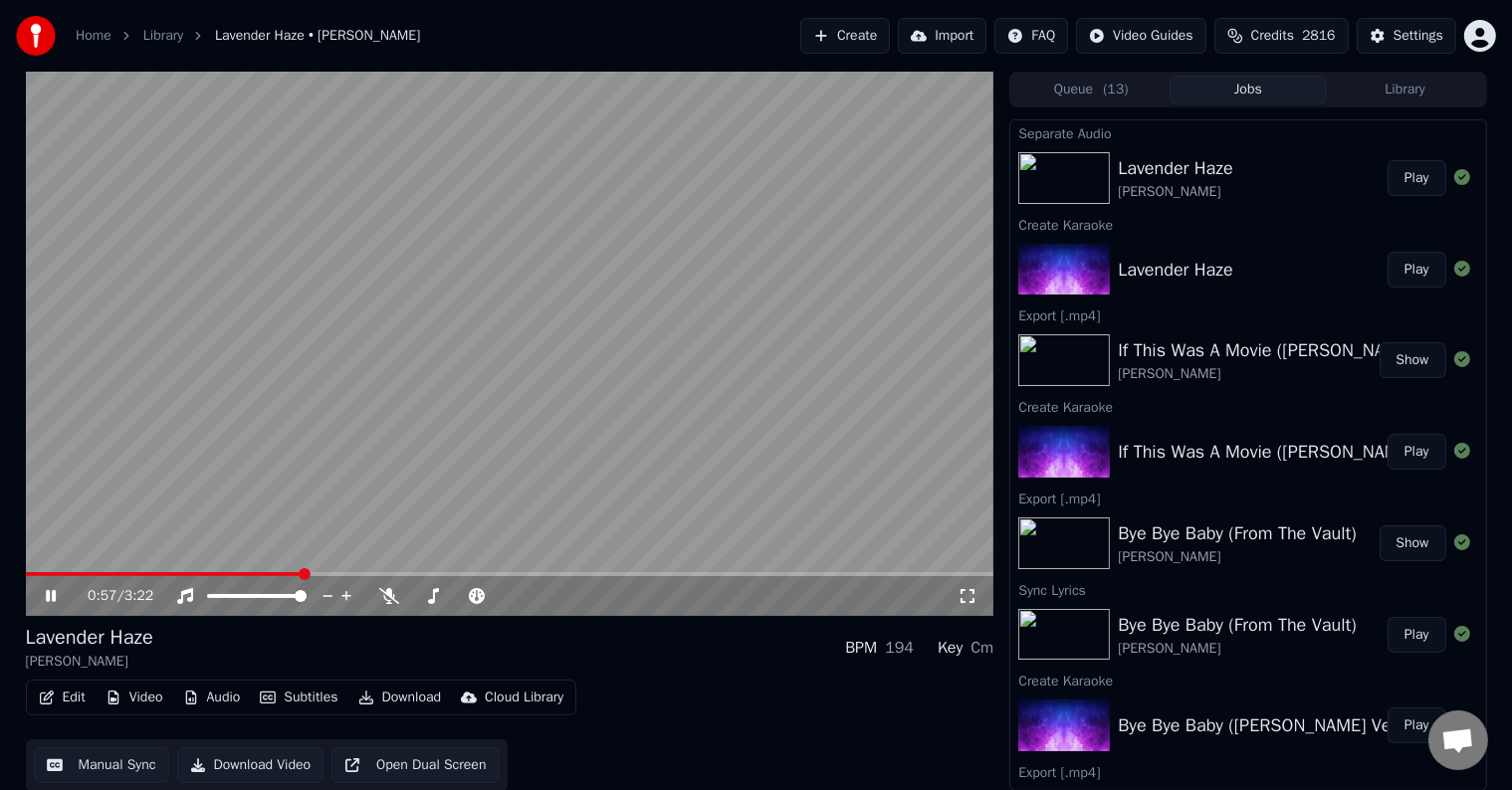 click 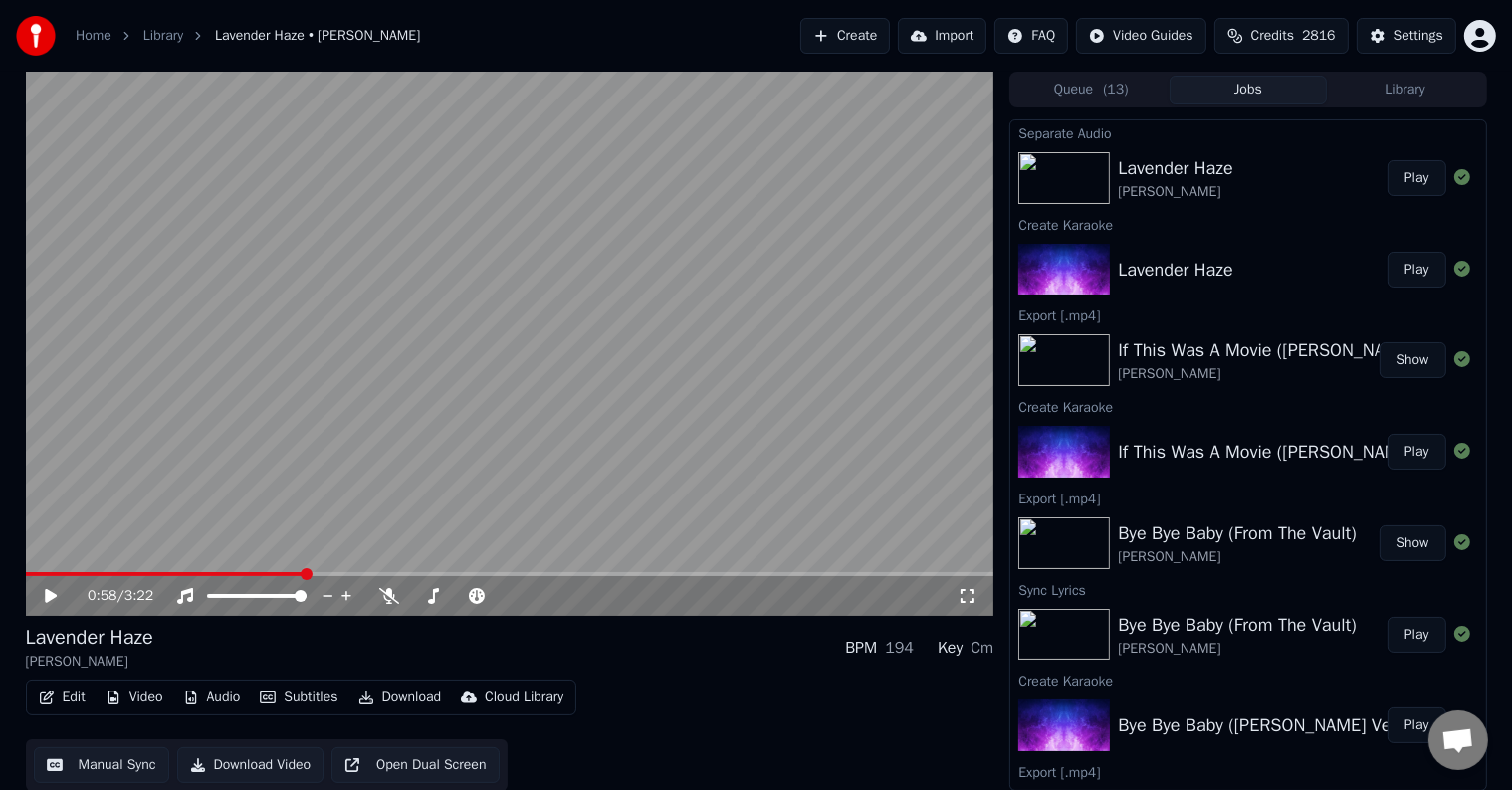 click on "Download" at bounding box center (400, 697) 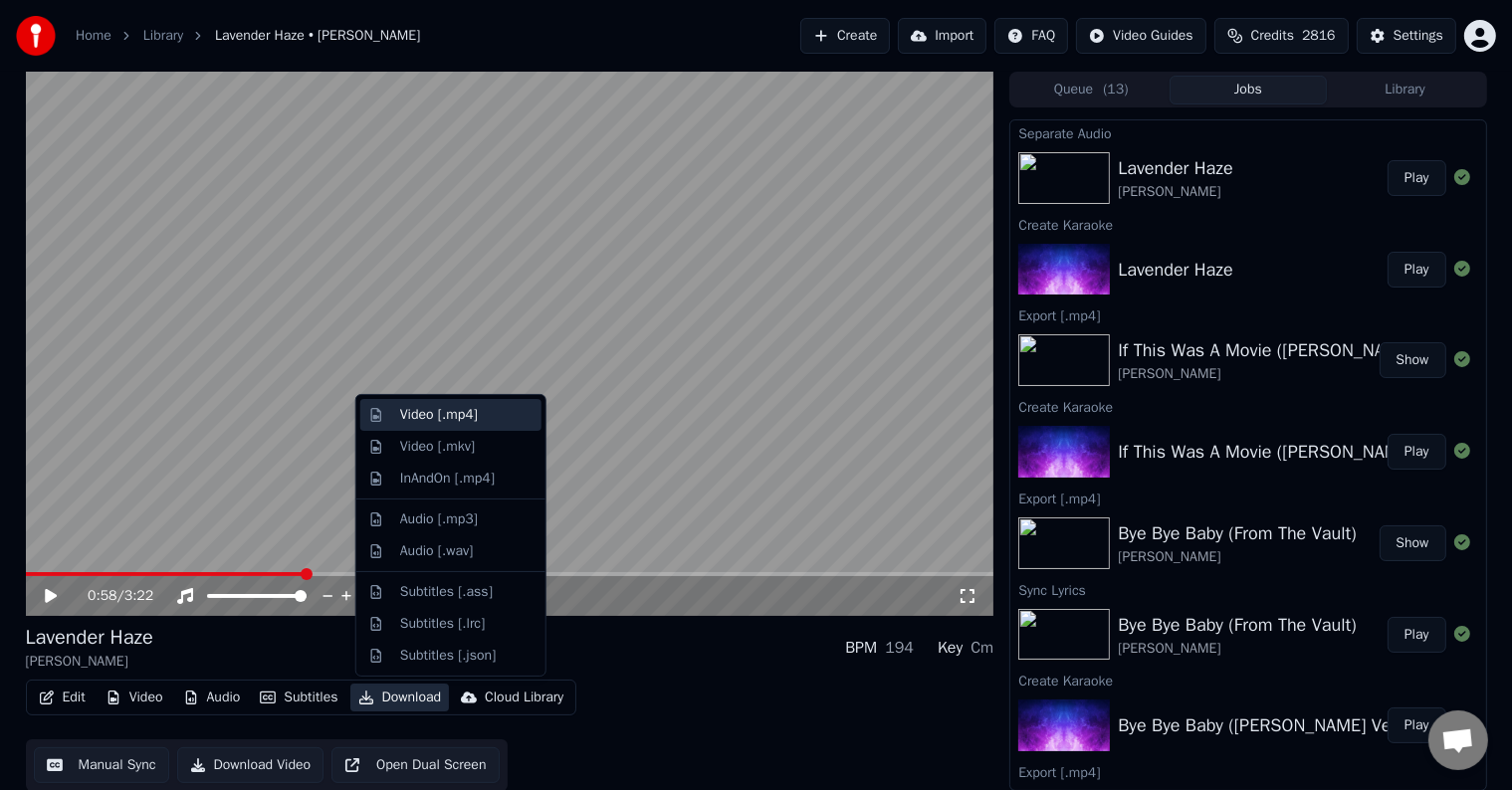 click on "Video [.mp4]" at bounding box center [439, 415] 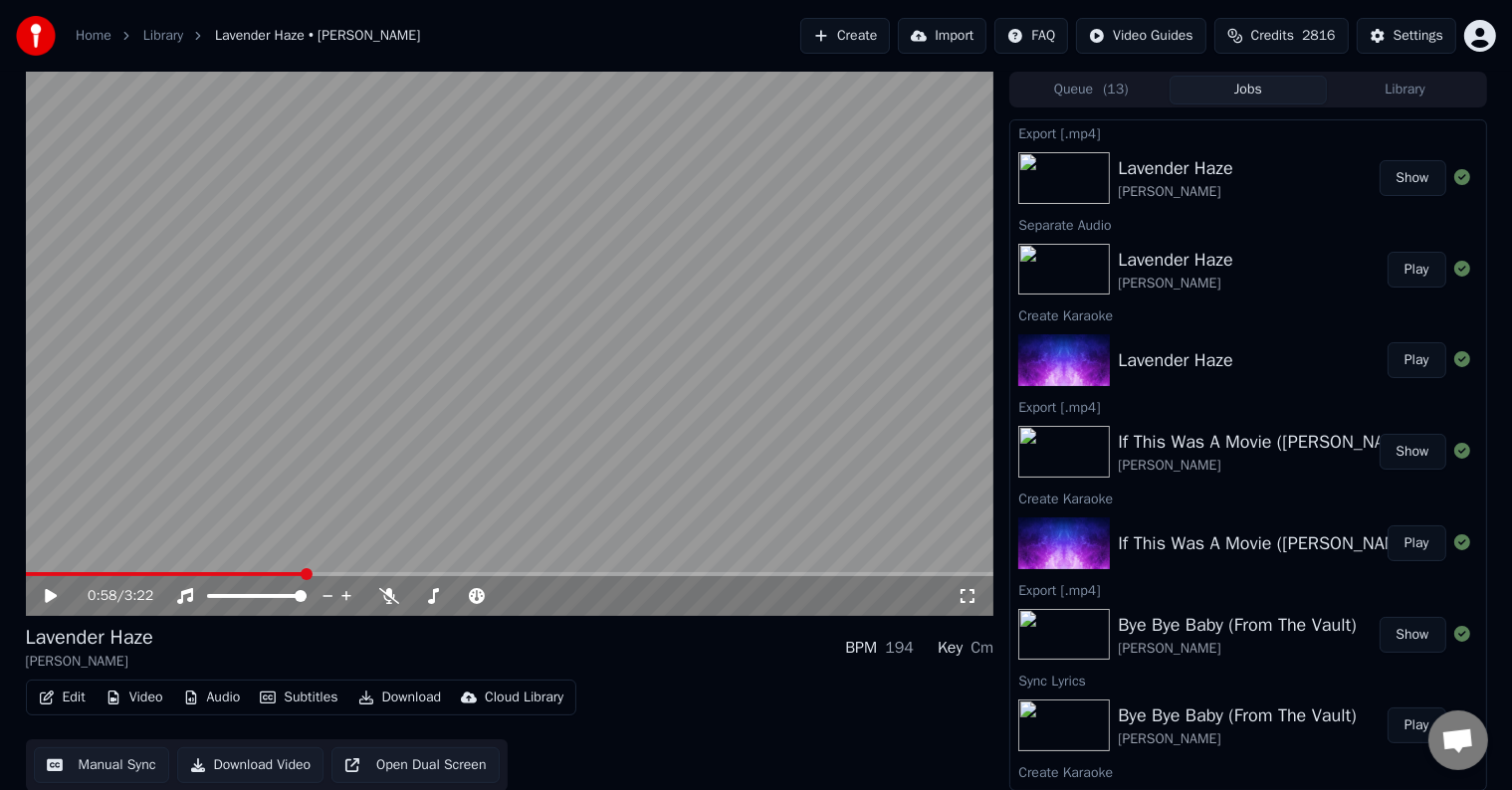 click on "Create" at bounding box center [845, 36] 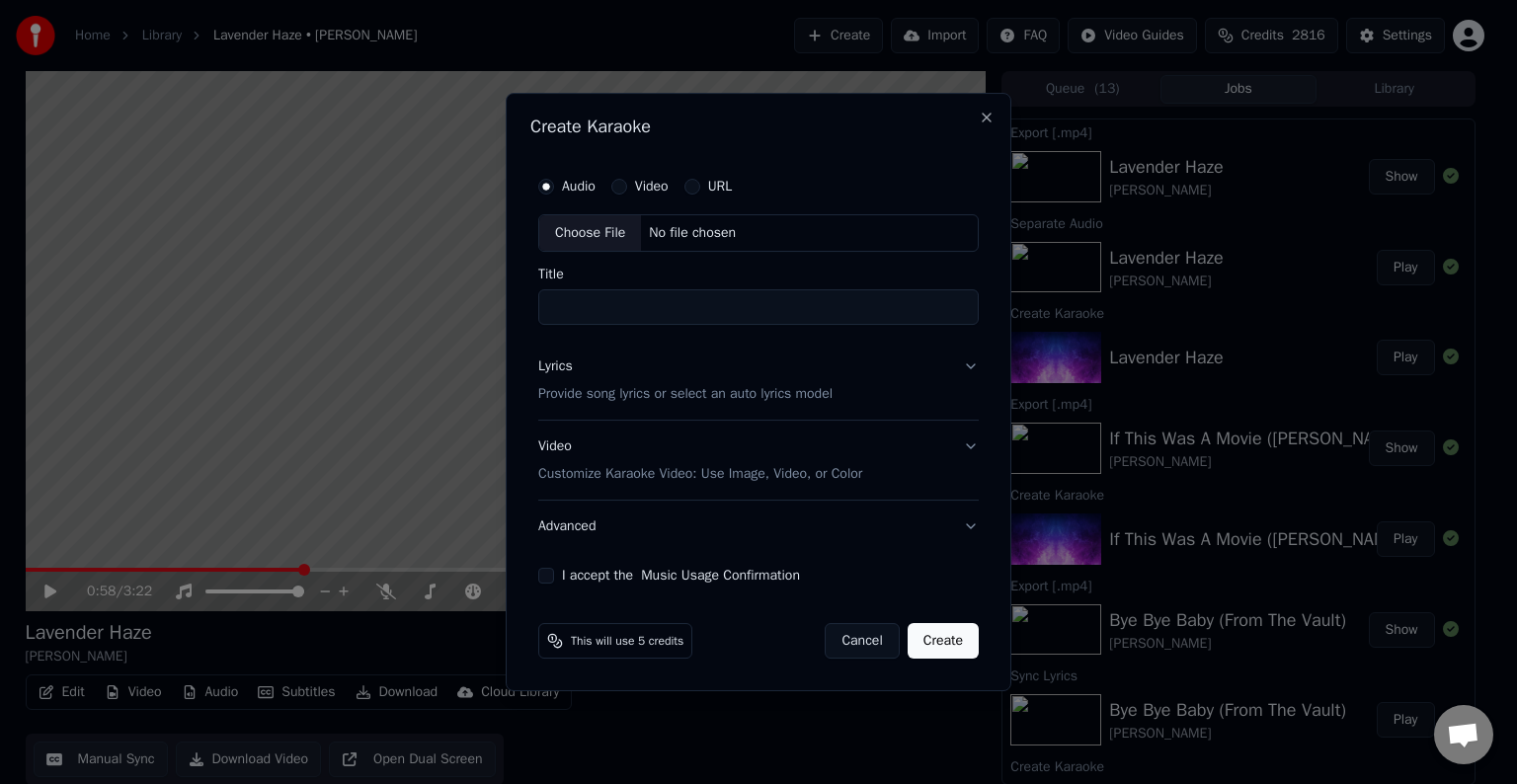 click on "Choose File" at bounding box center (590, 233) 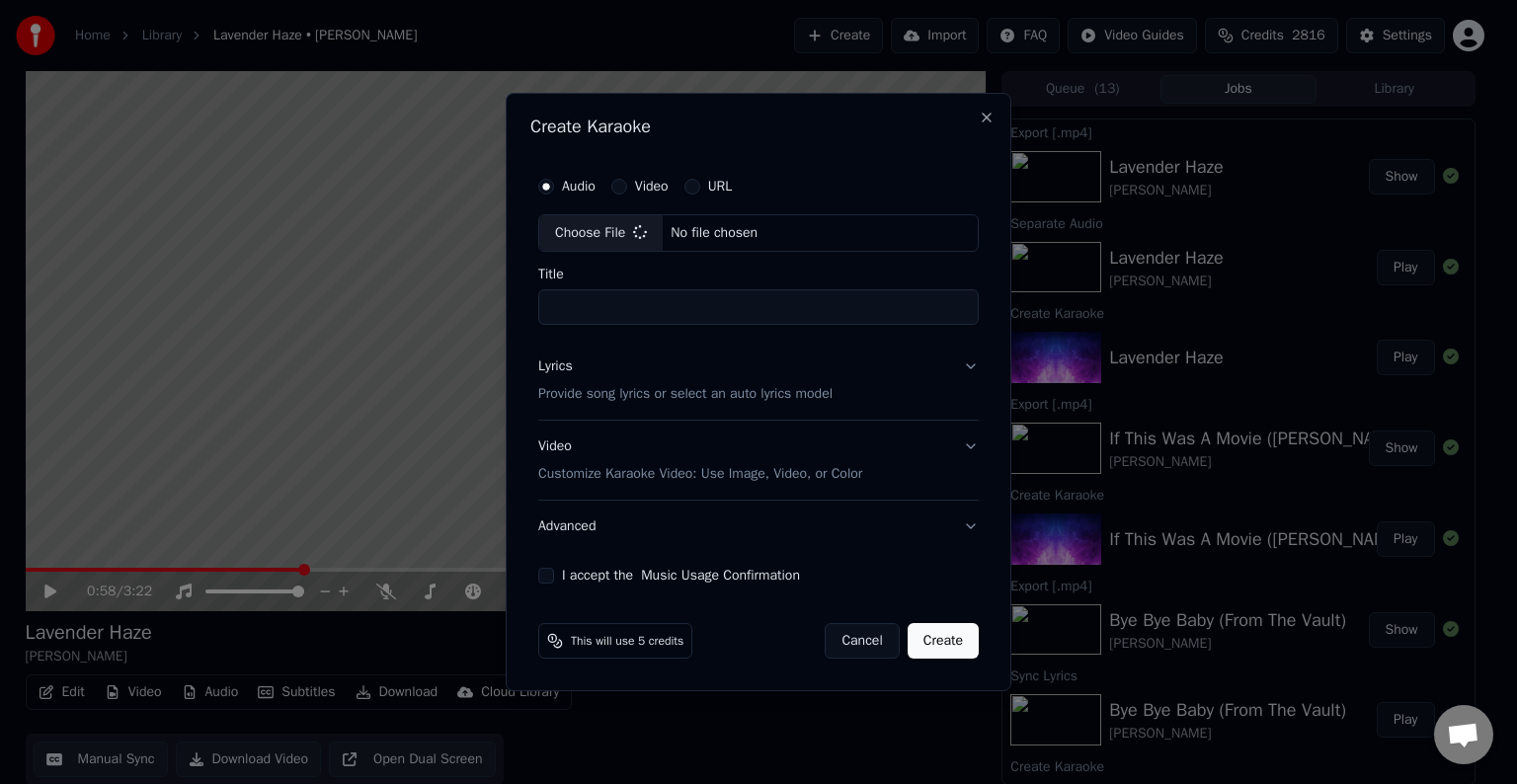 click on "Lyrics Provide song lyrics or select an auto lyrics model" at bounding box center (758, 380) 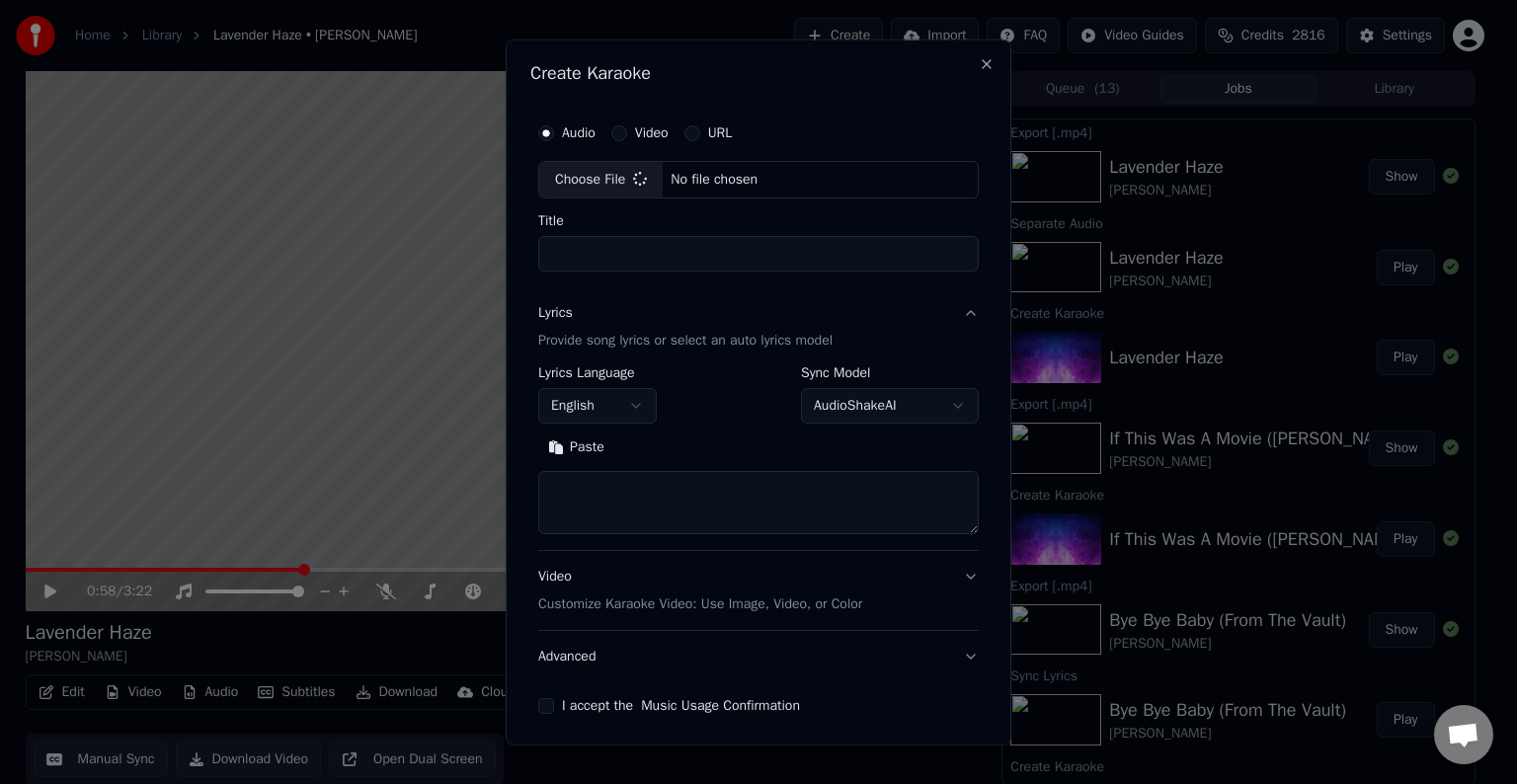type on "******" 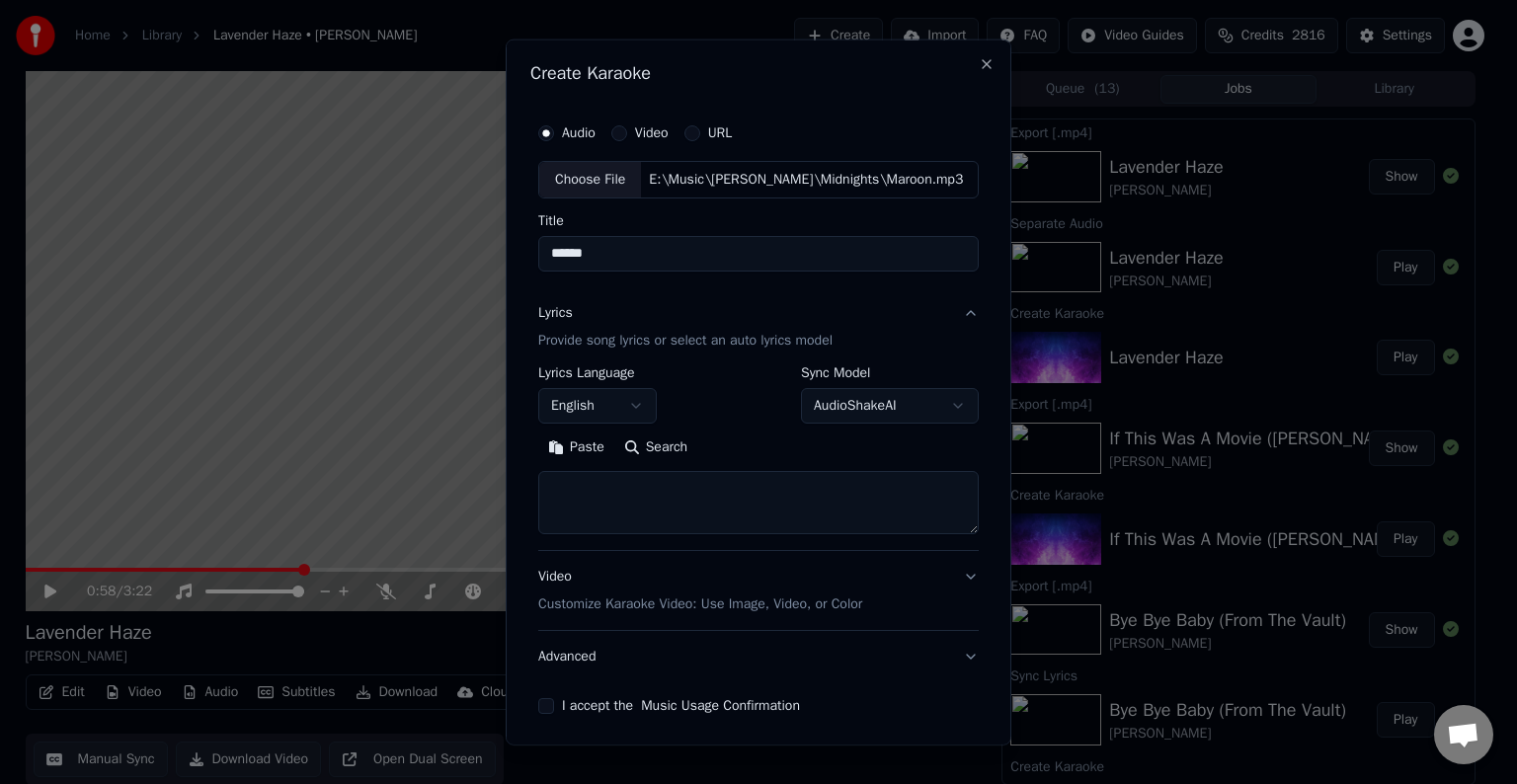 click at bounding box center [758, 503] 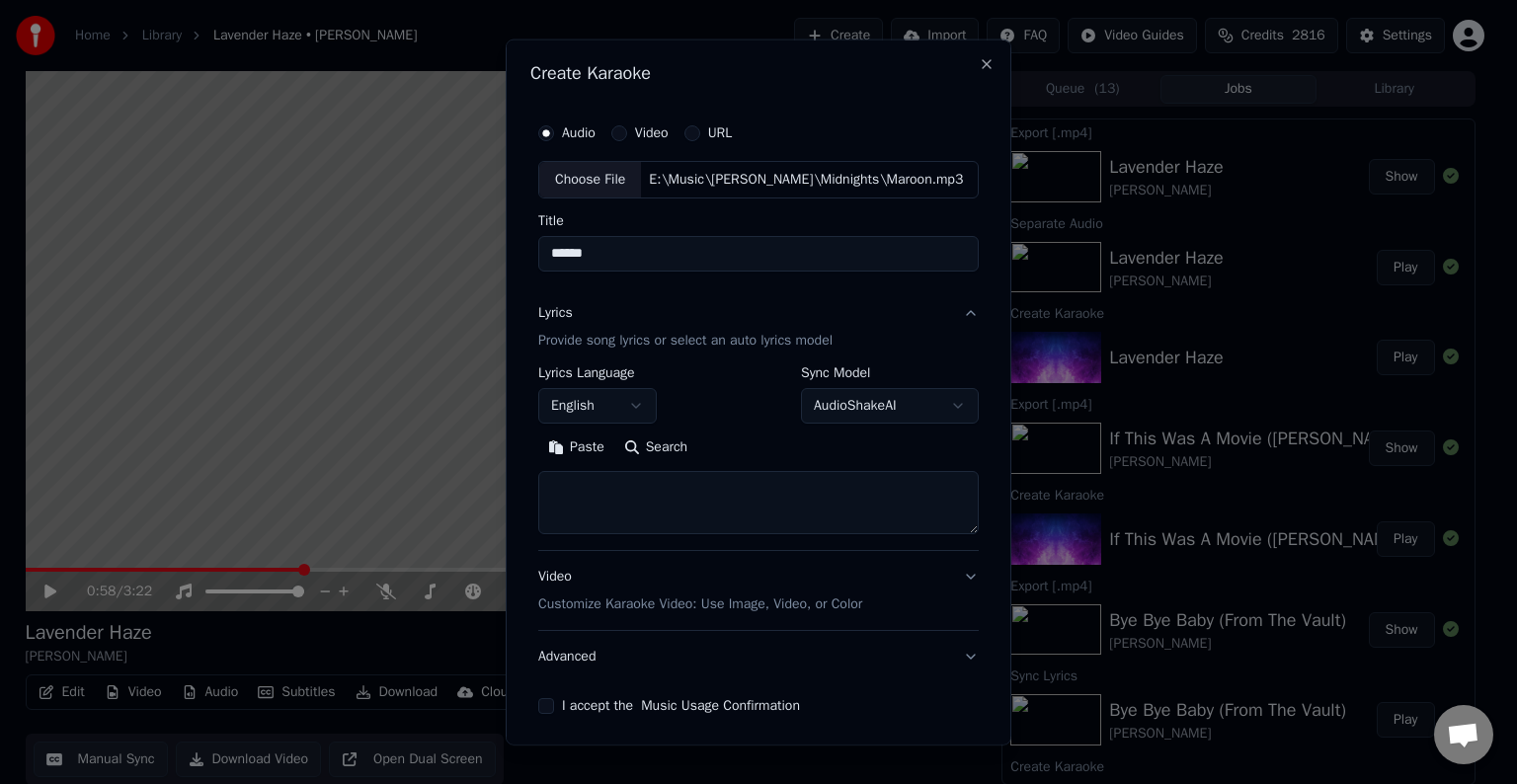paste on "**********" 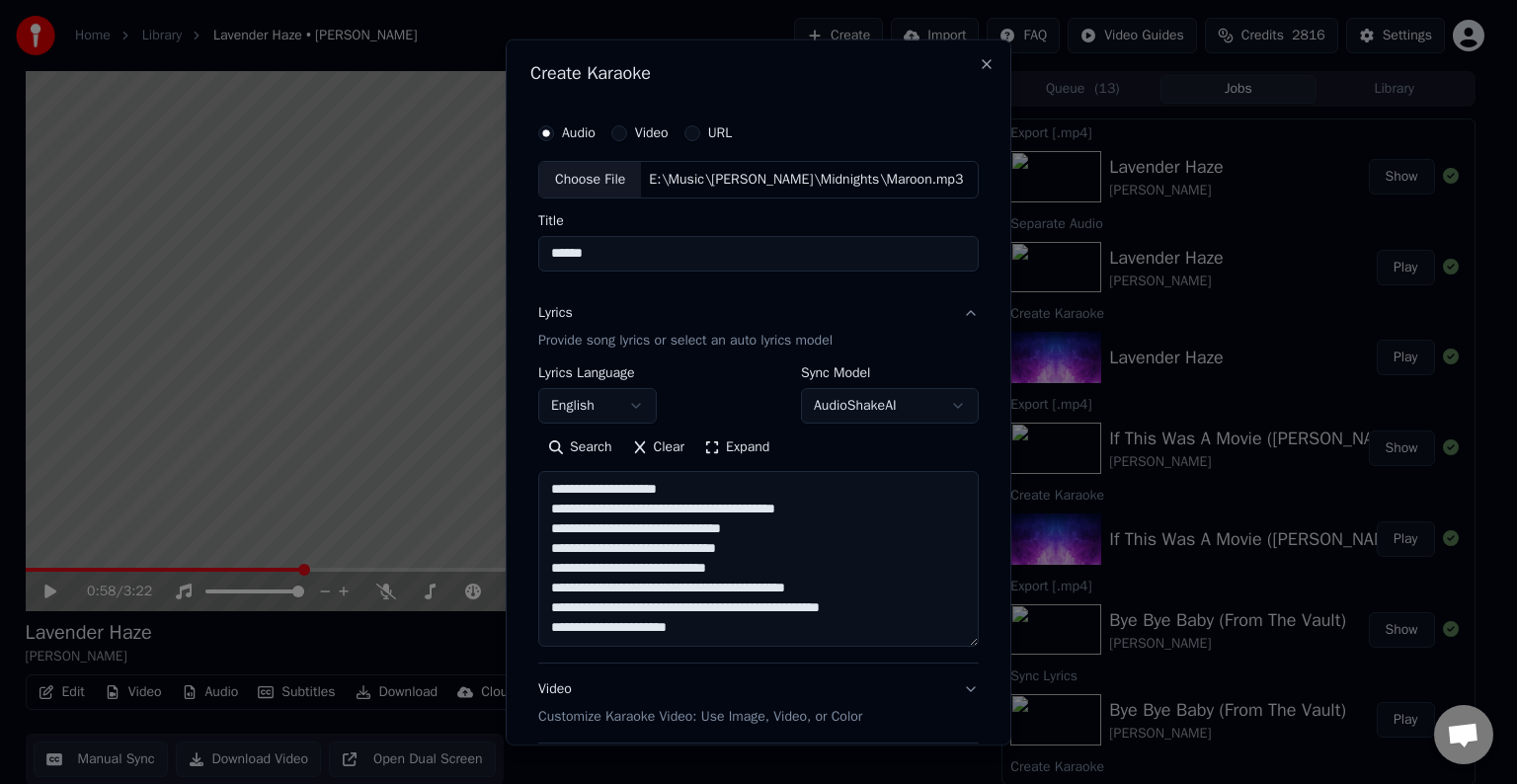 scroll, scrollTop: 103, scrollLeft: 0, axis: vertical 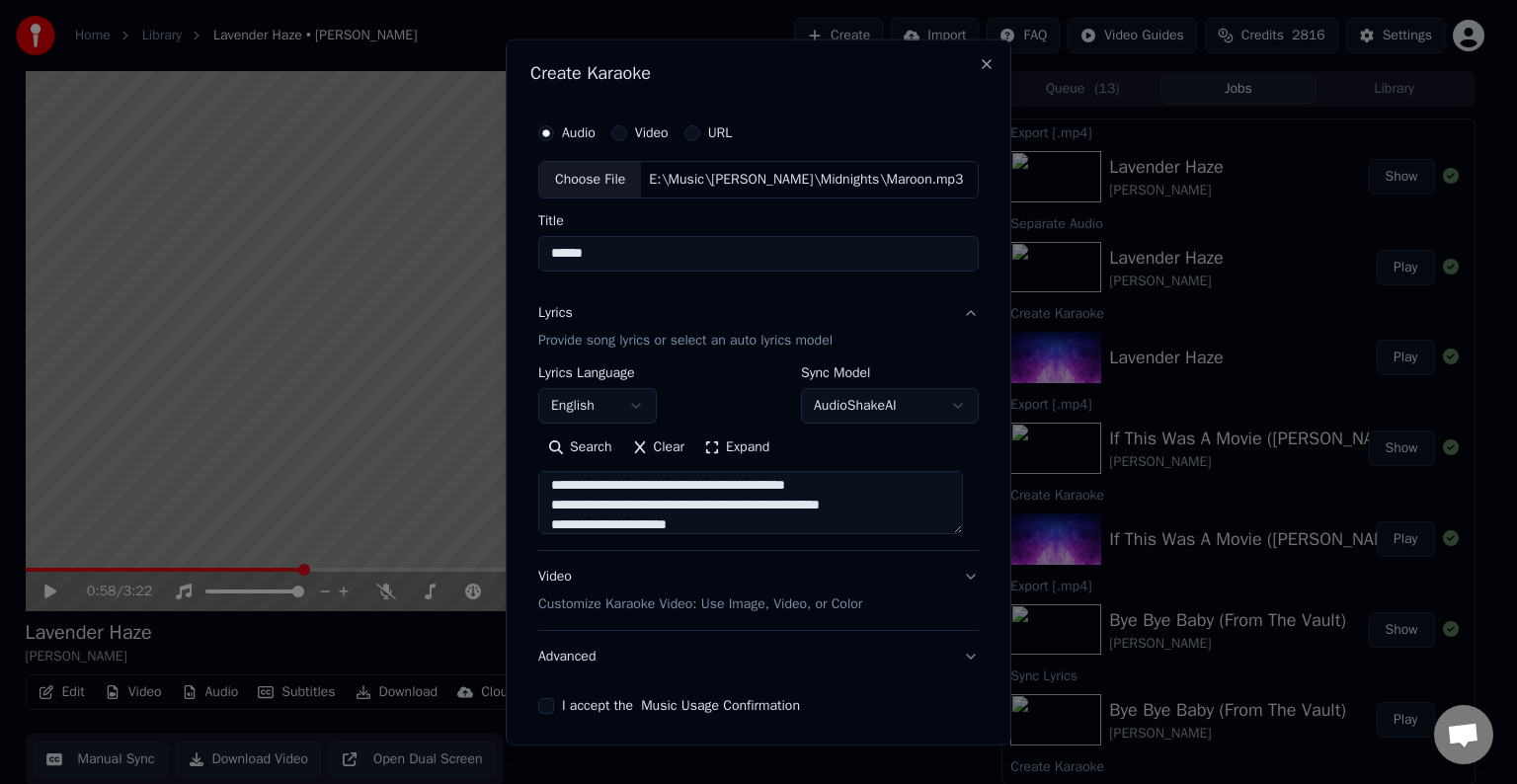 paste on "**********" 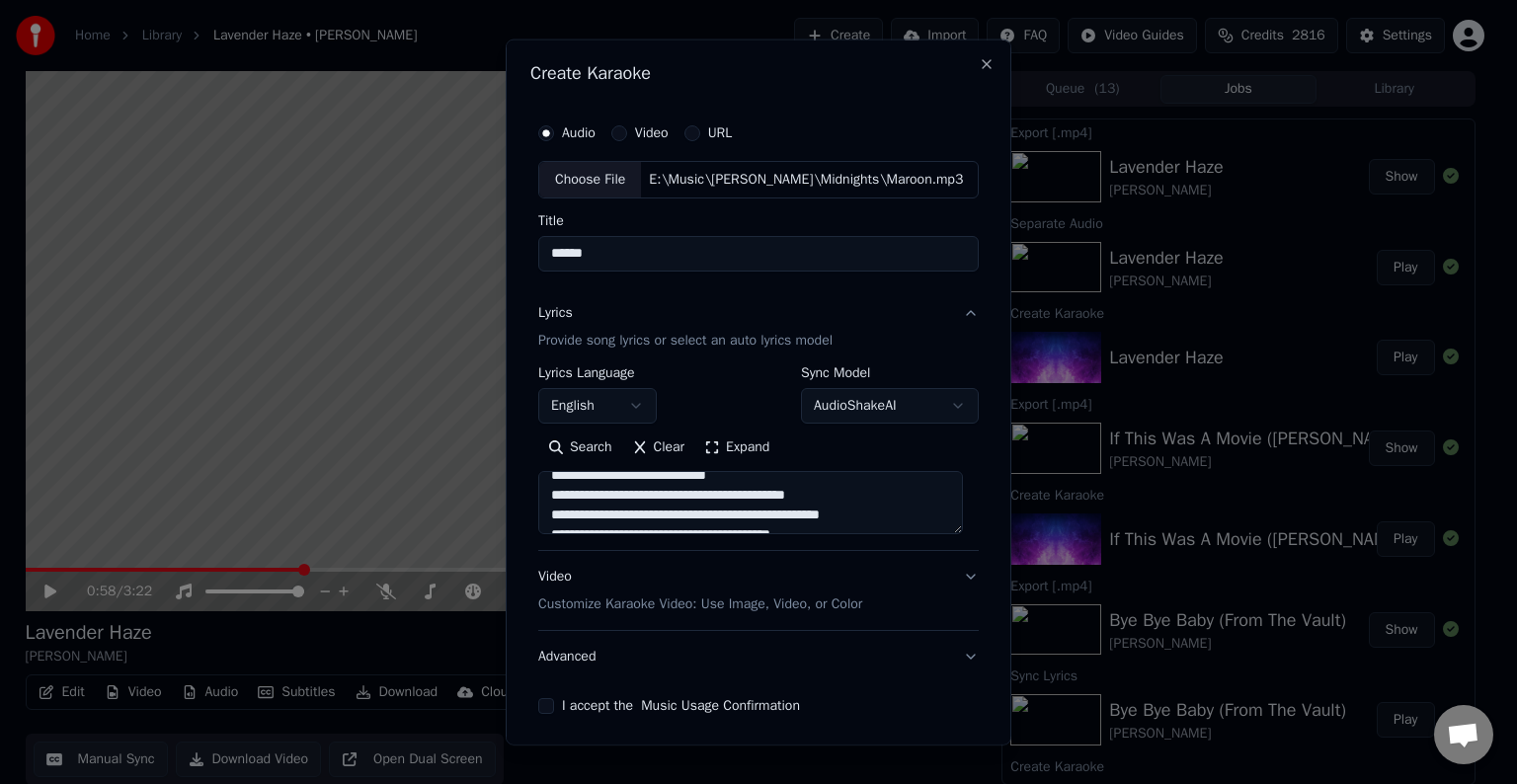 scroll, scrollTop: 94, scrollLeft: 0, axis: vertical 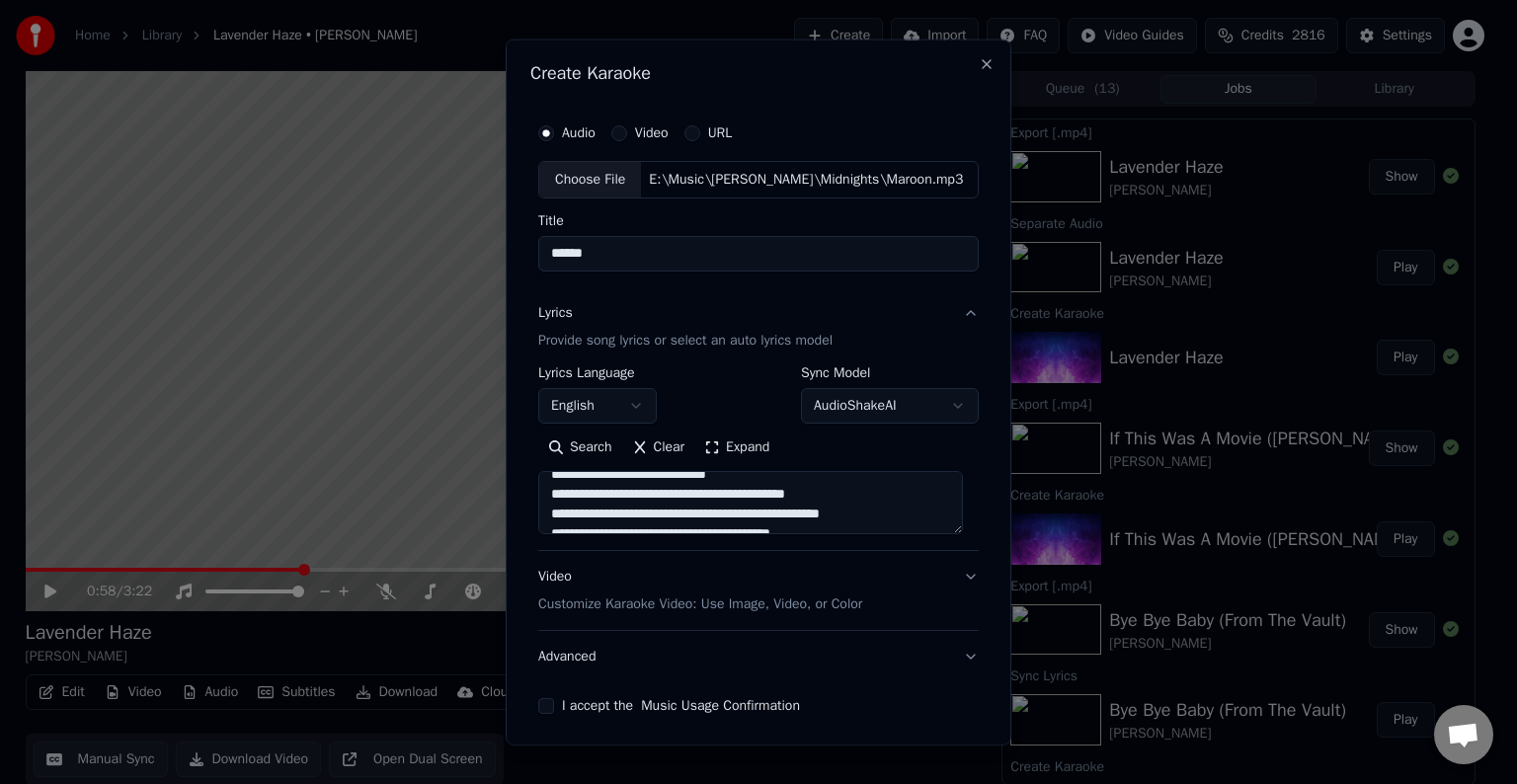 type on "**********" 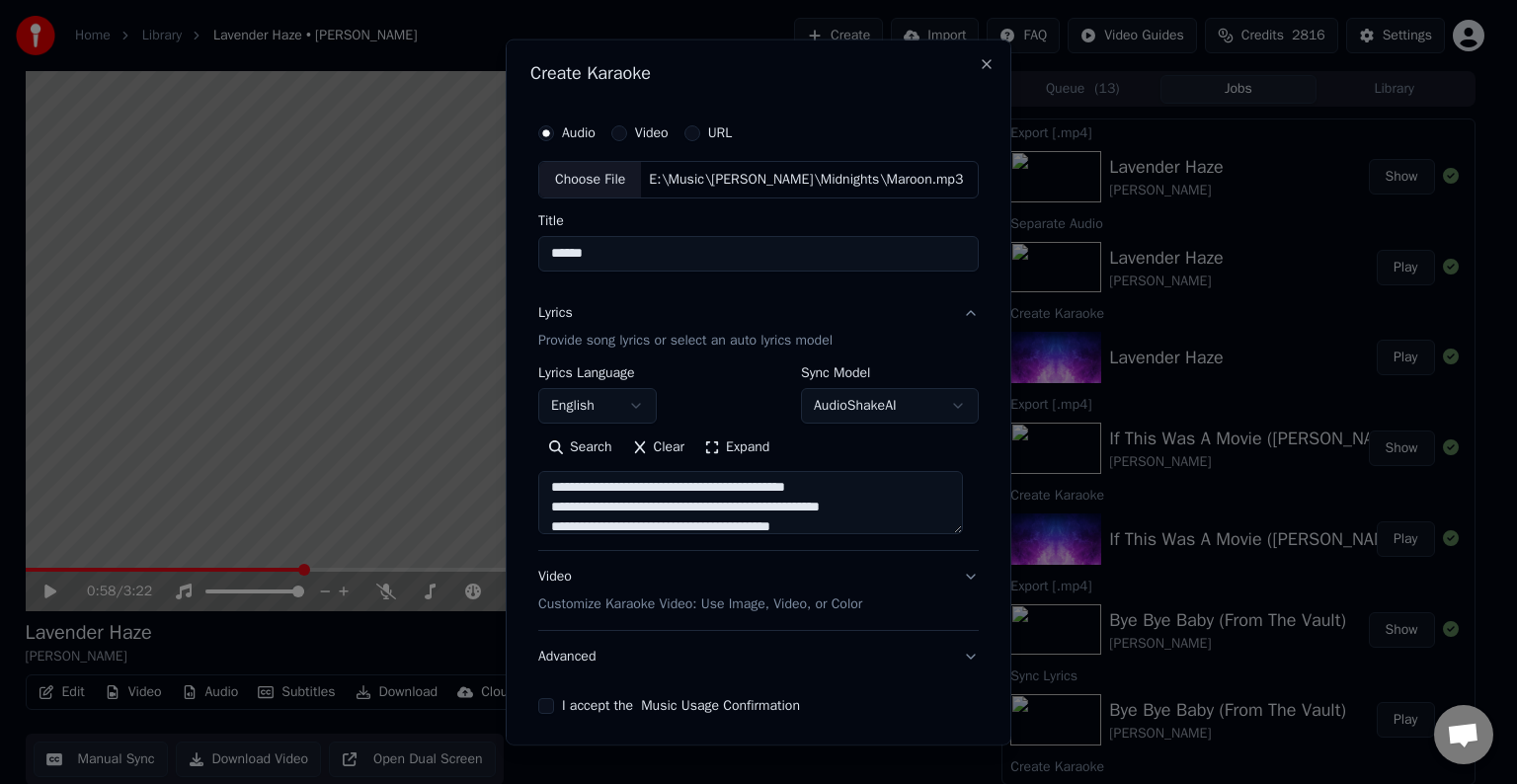 scroll, scrollTop: 250, scrollLeft: 0, axis: vertical 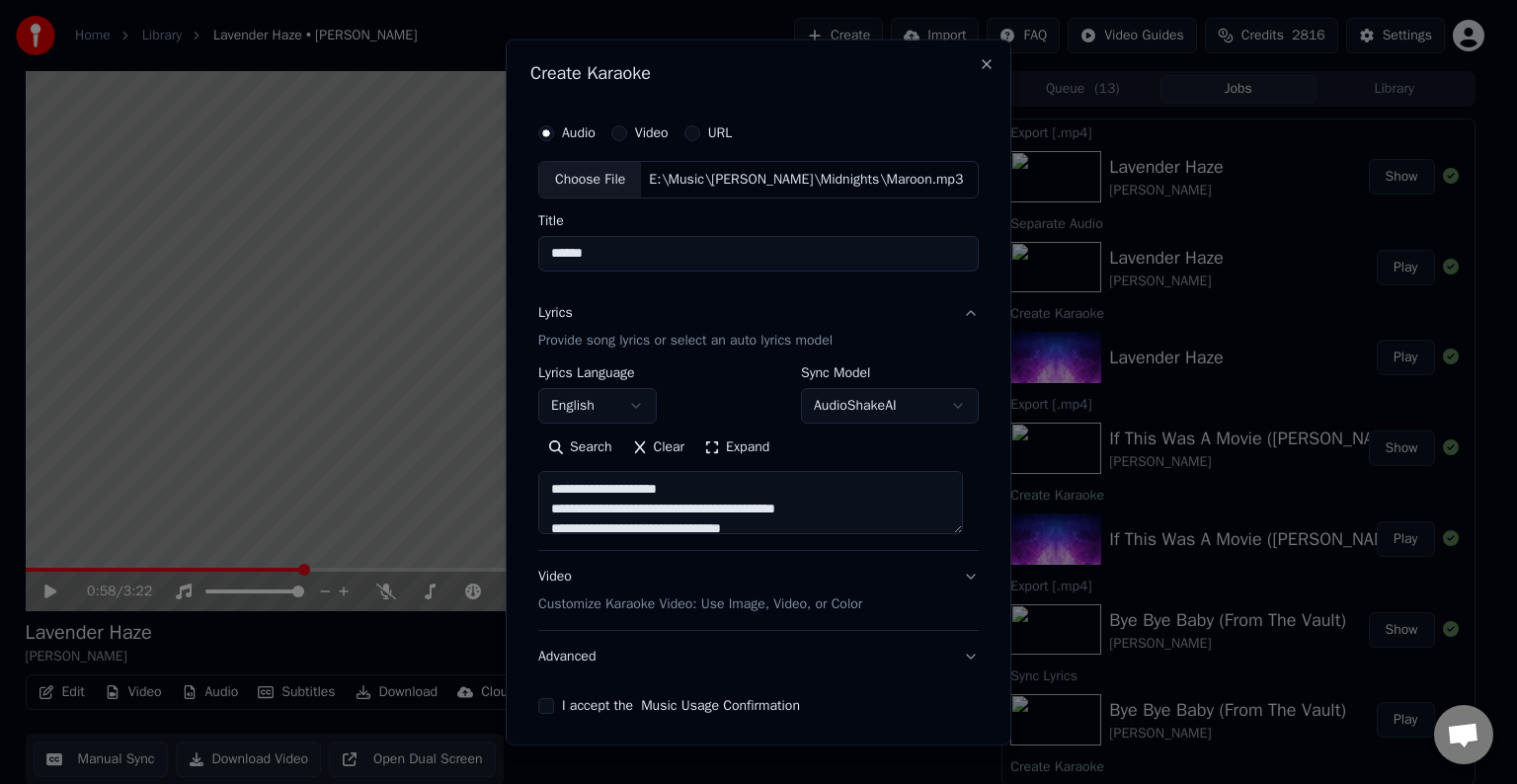 drag, startPoint x: 781, startPoint y: 510, endPoint x: 337, endPoint y: 349, distance: 472.28911 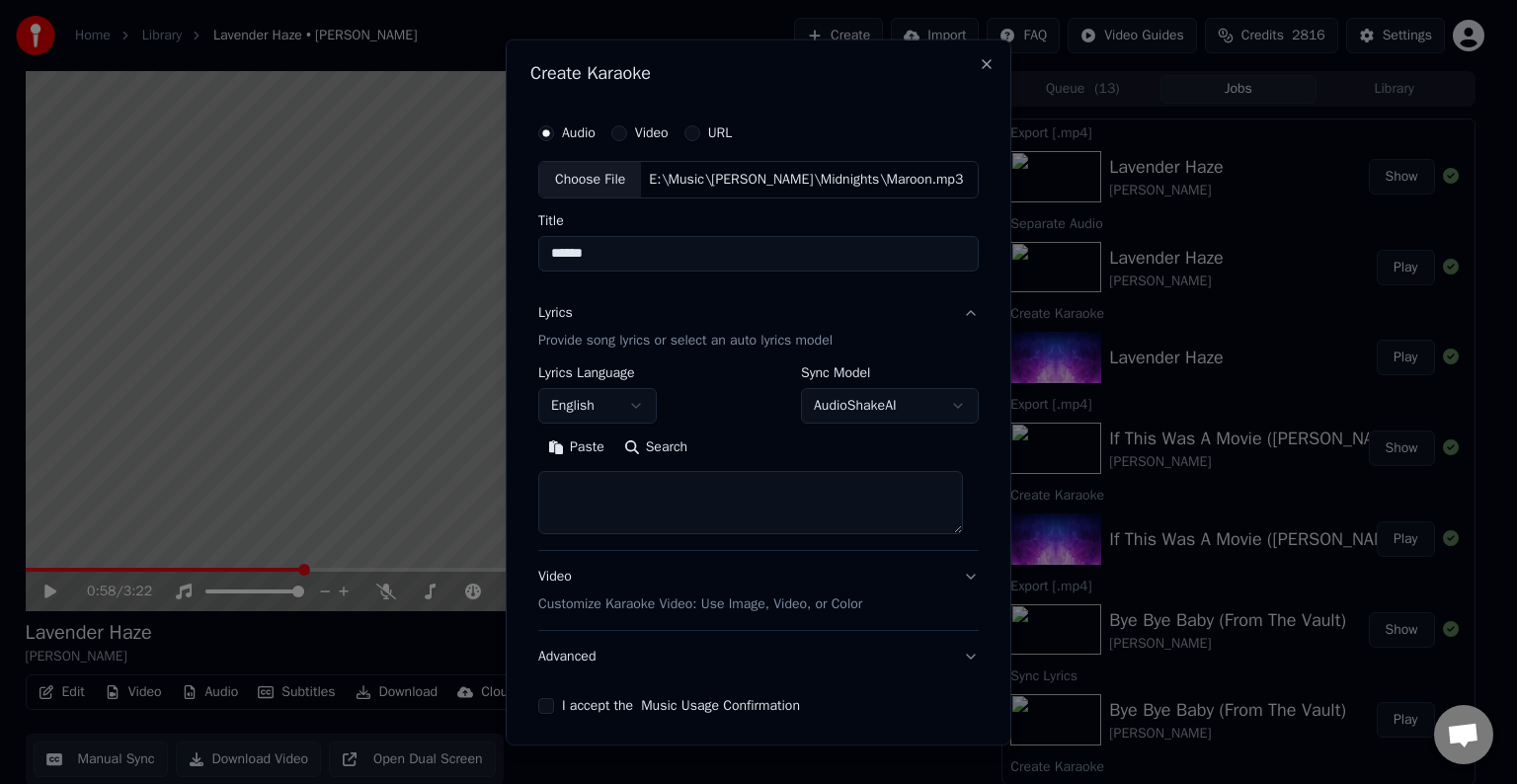 paste on "**********" 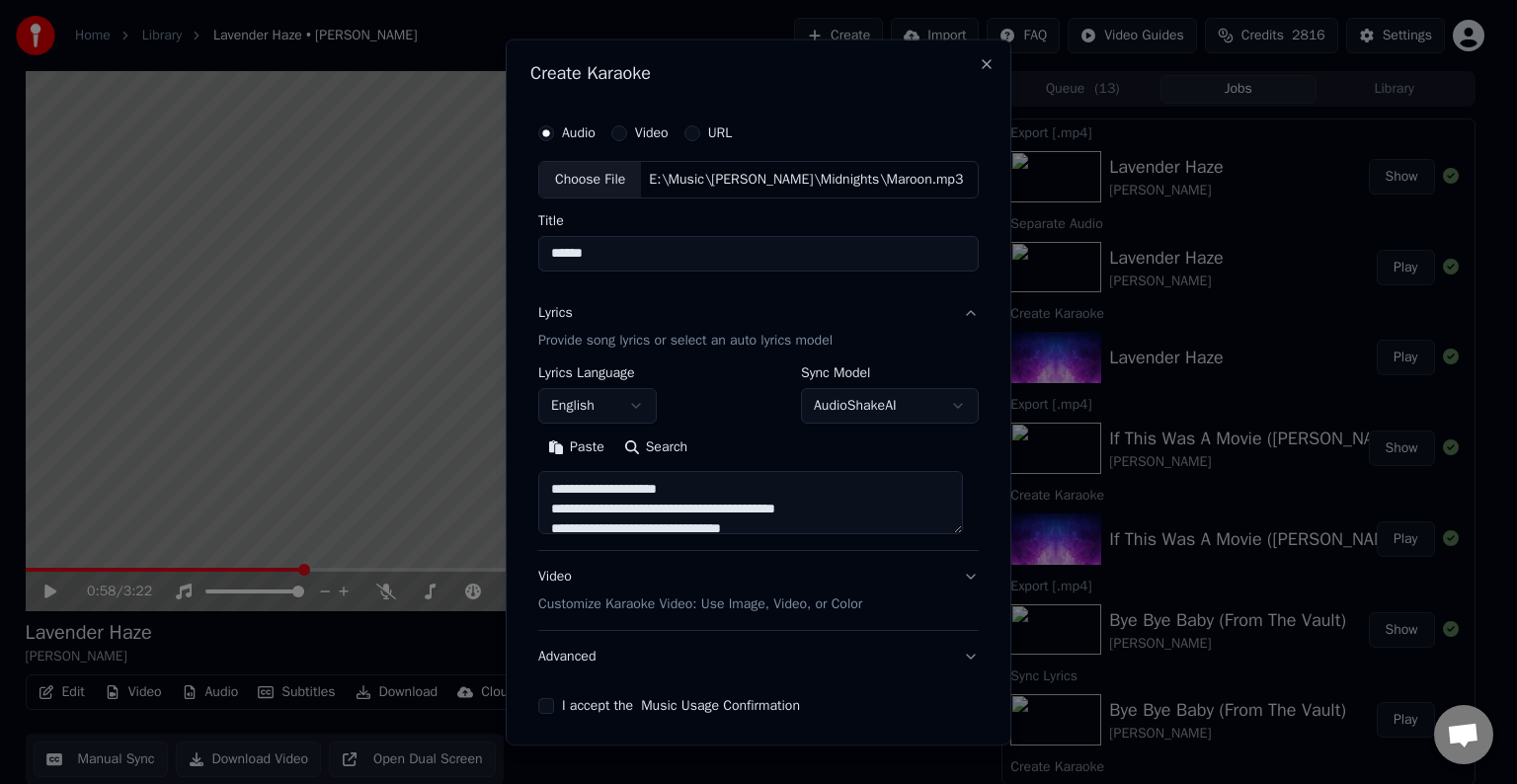 scroll, scrollTop: 122, scrollLeft: 0, axis: vertical 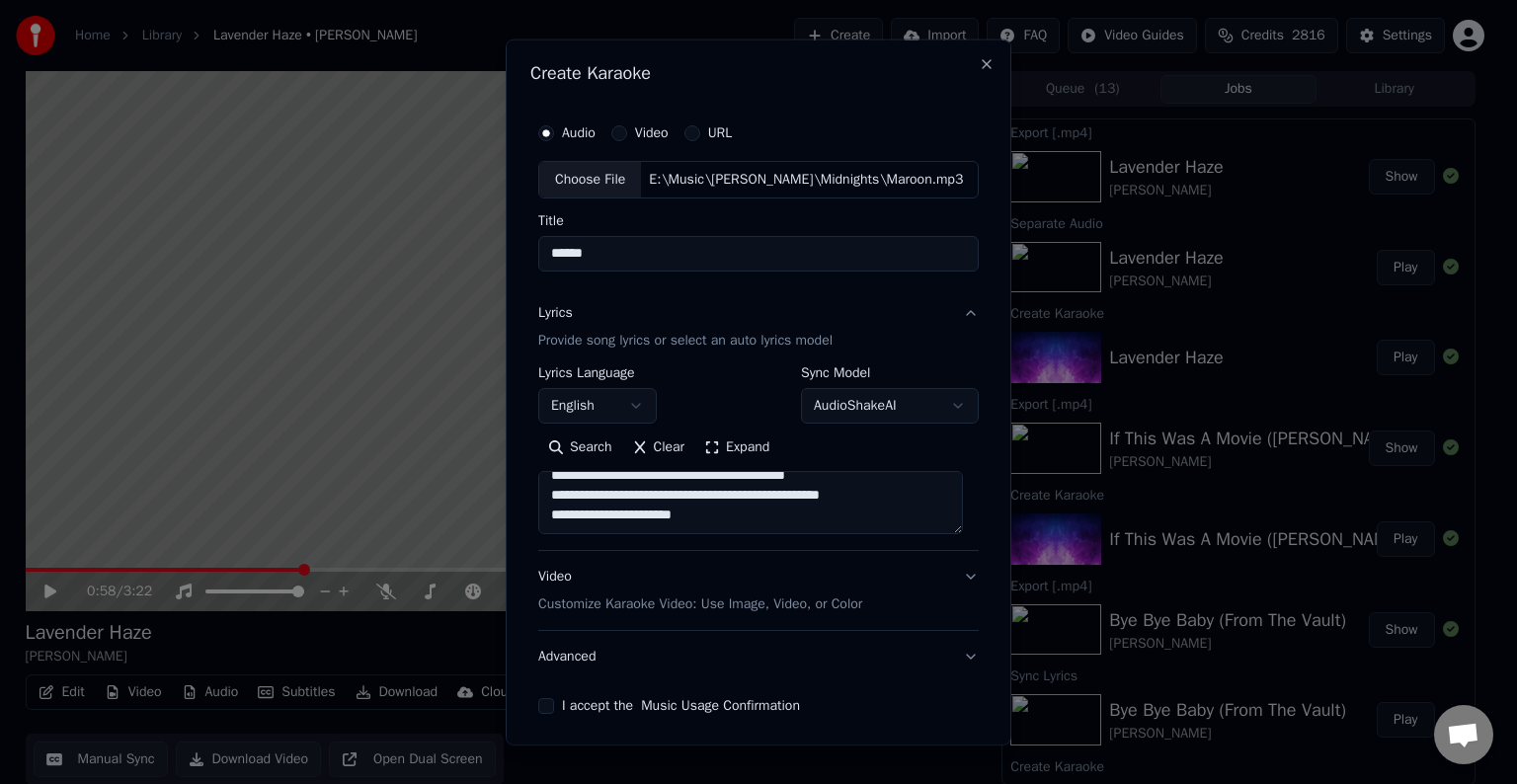 paste on "**********" 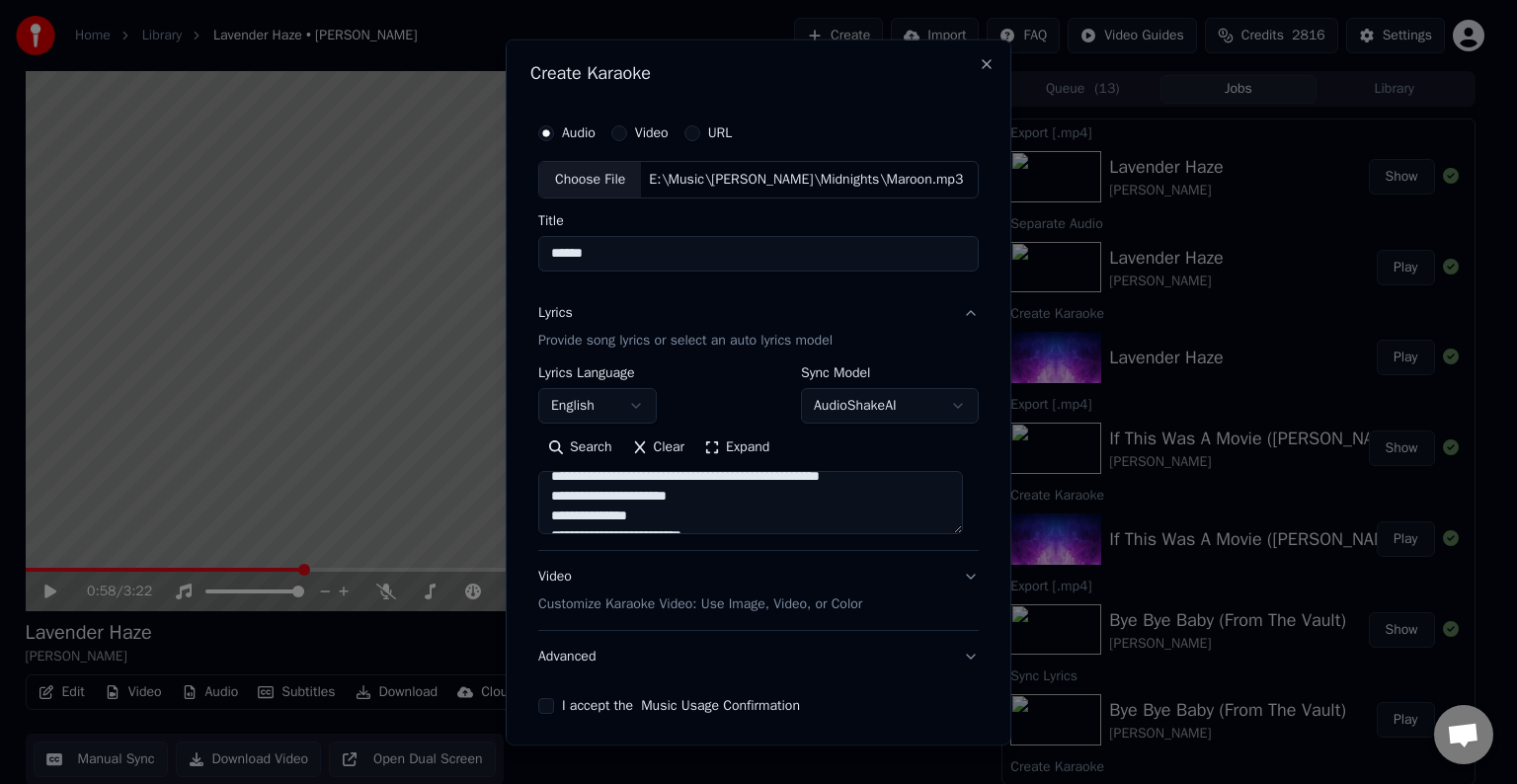 scroll, scrollTop: 359, scrollLeft: 0, axis: vertical 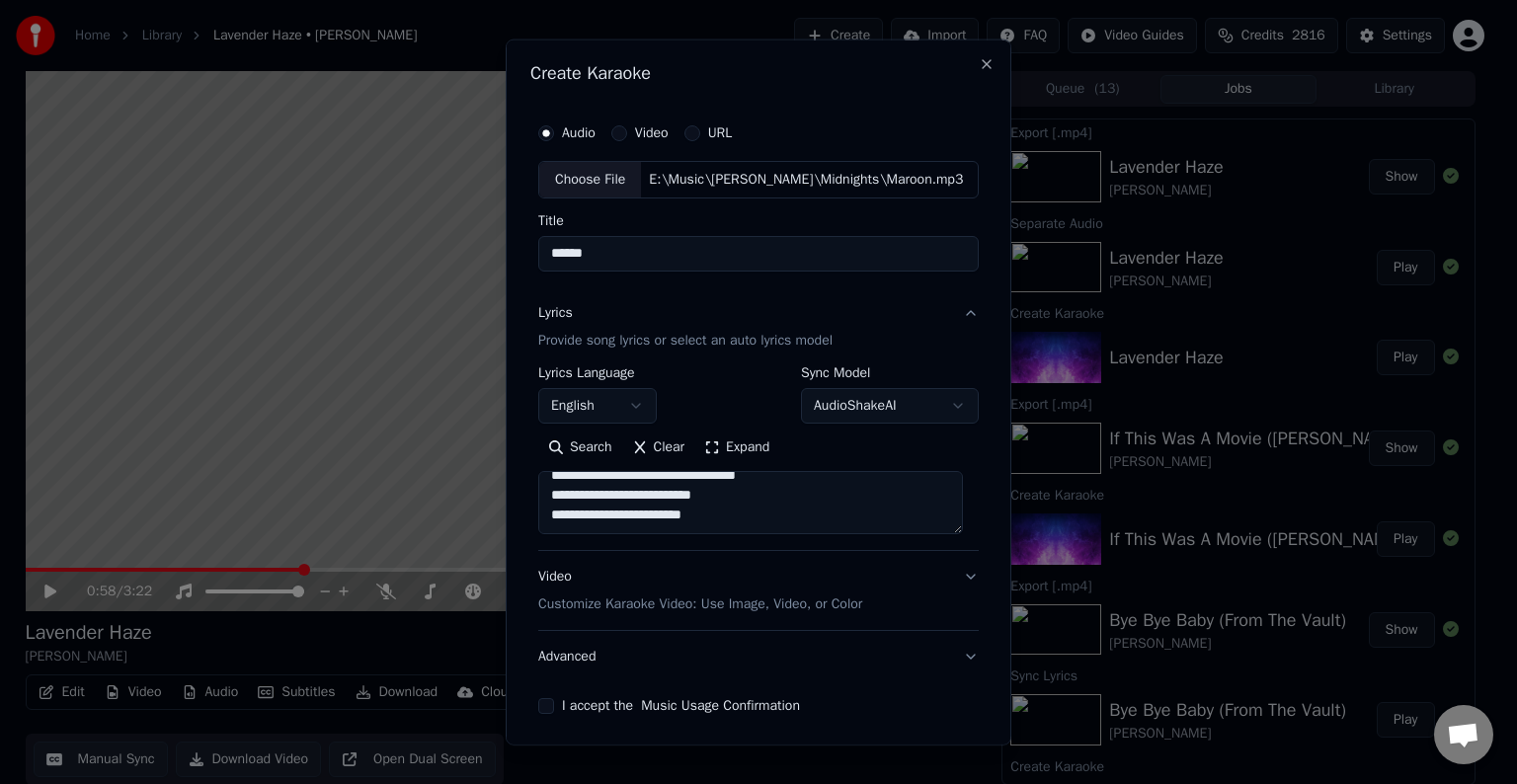 paste on "**********" 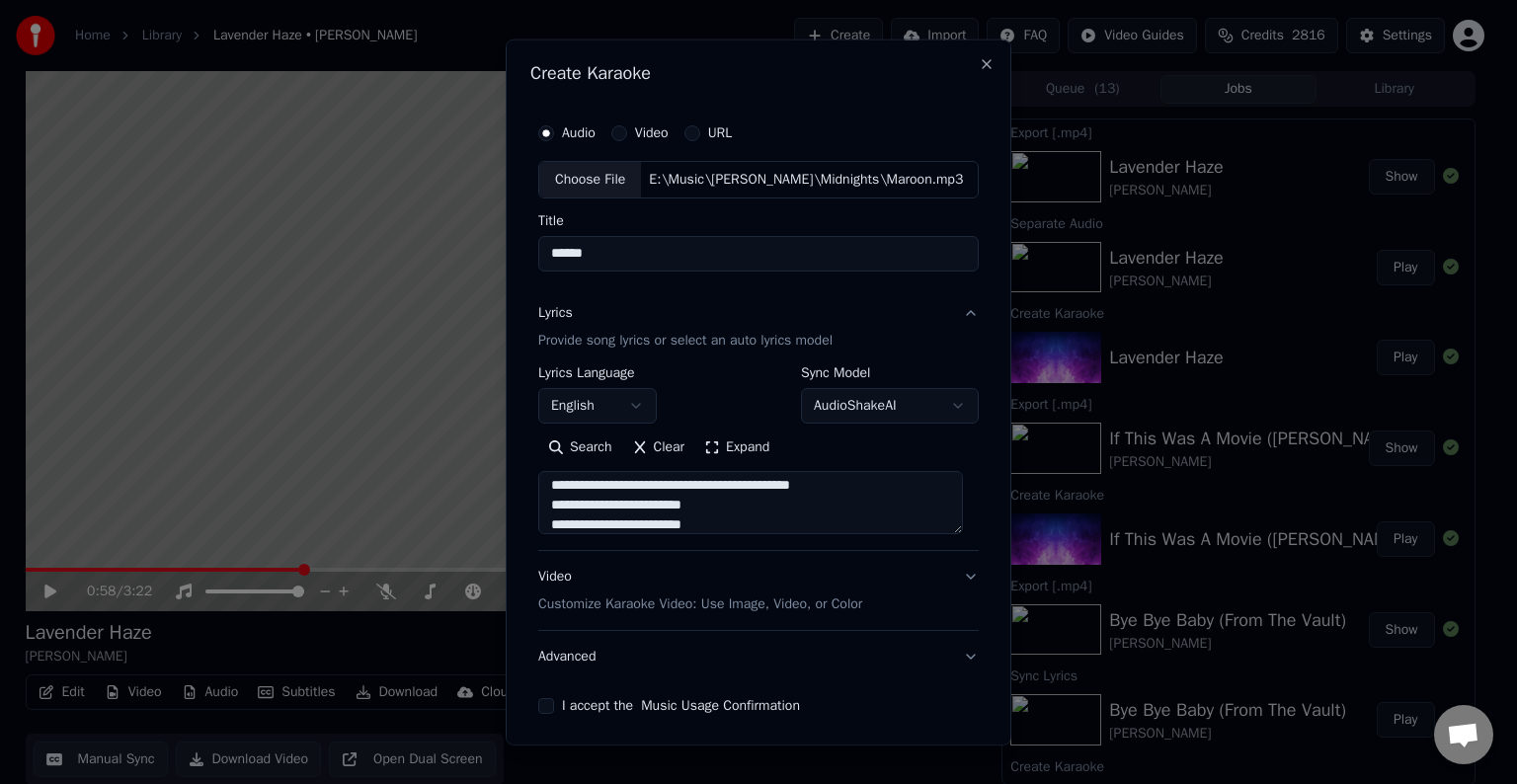 scroll, scrollTop: 537, scrollLeft: 0, axis: vertical 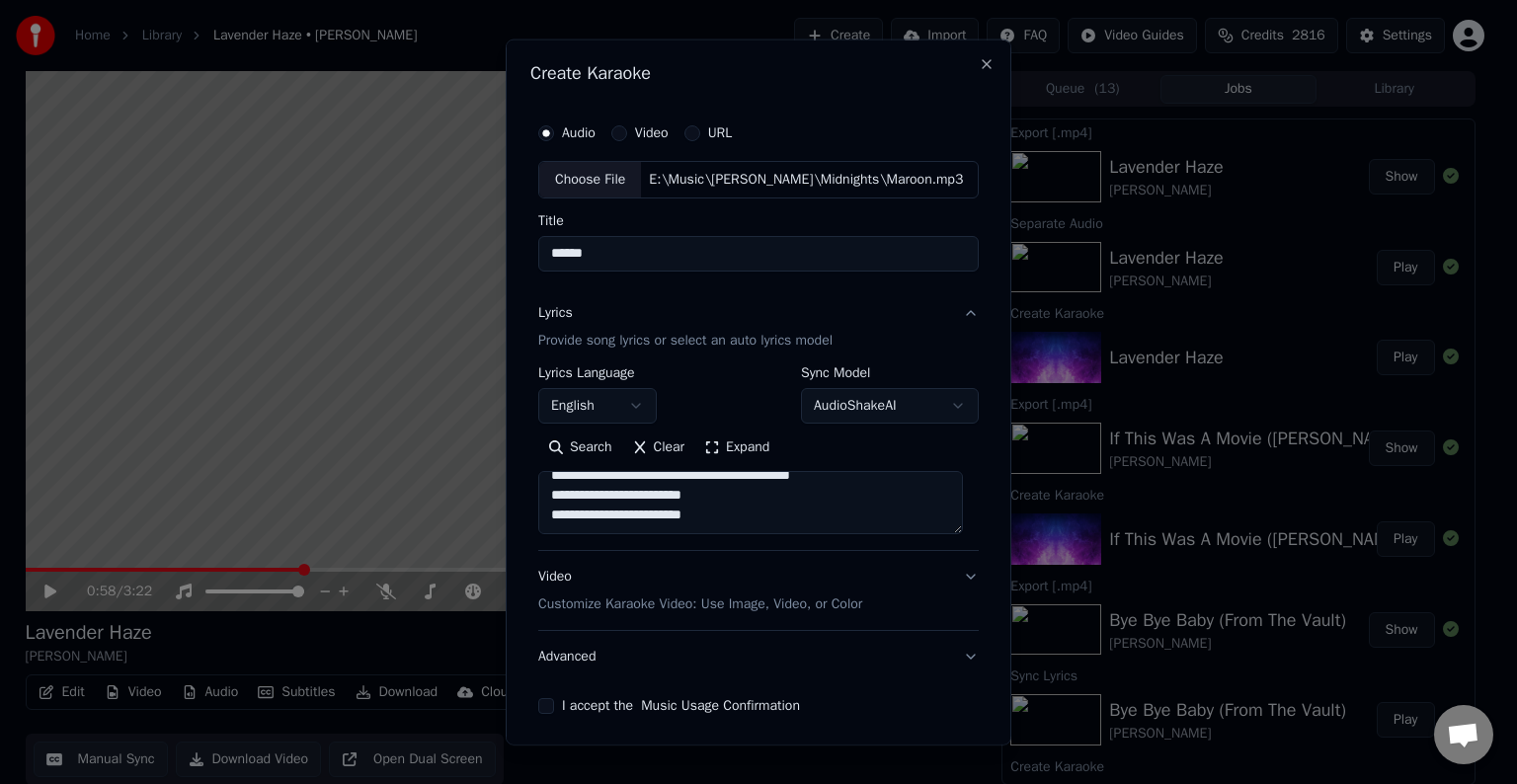 paste on "**********" 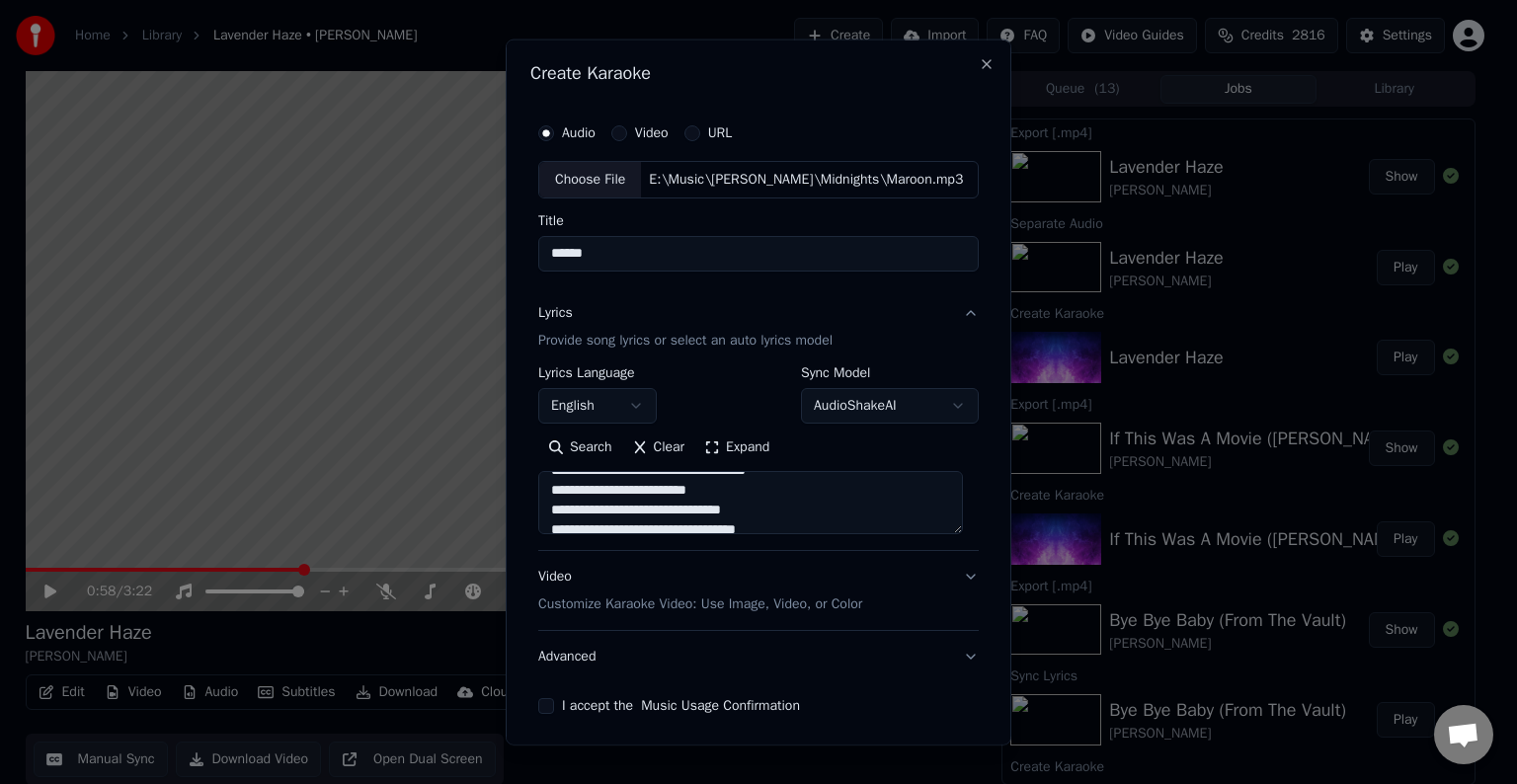 scroll, scrollTop: 698, scrollLeft: 0, axis: vertical 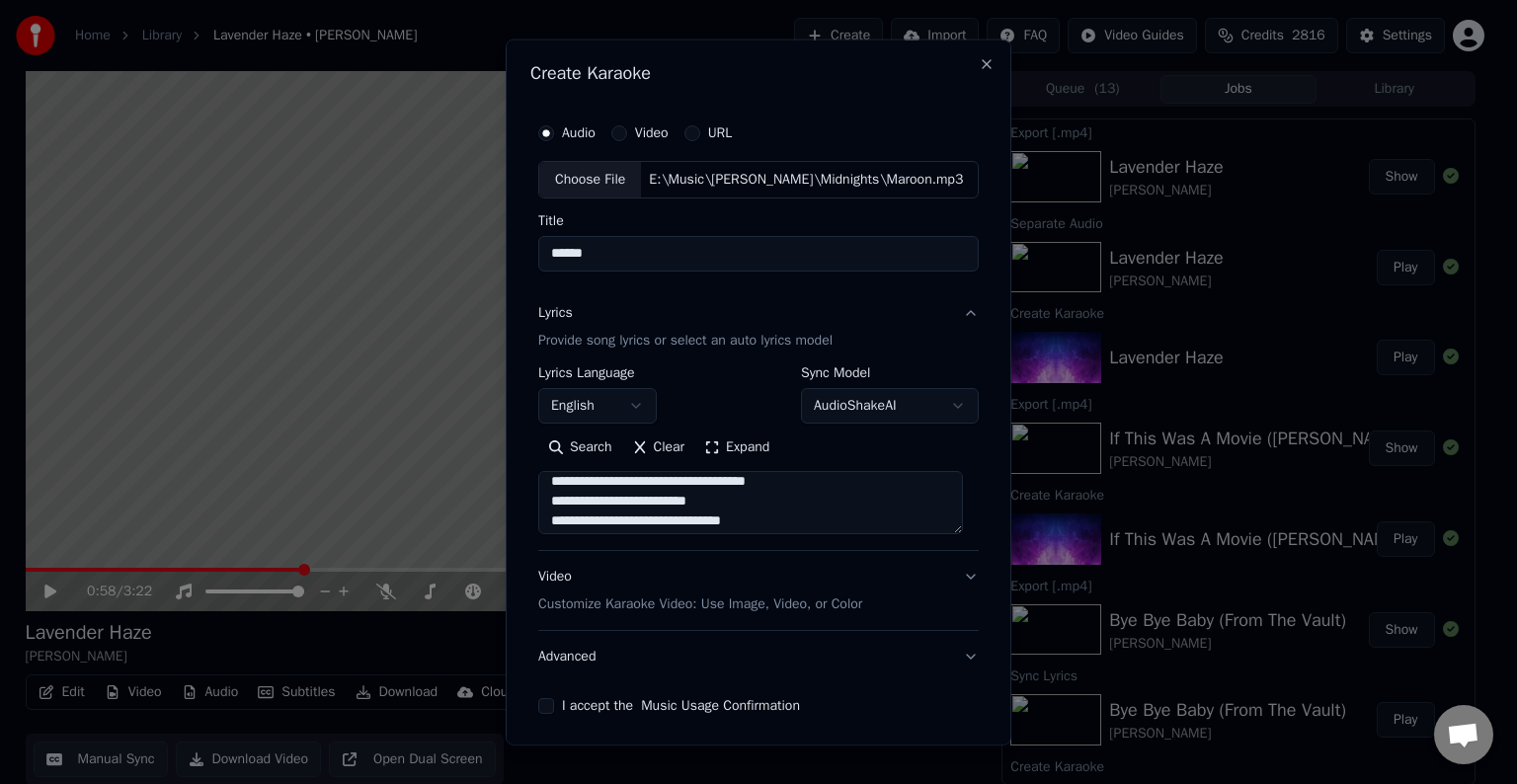 drag, startPoint x: 730, startPoint y: 498, endPoint x: 657, endPoint y: 503, distance: 73.171033 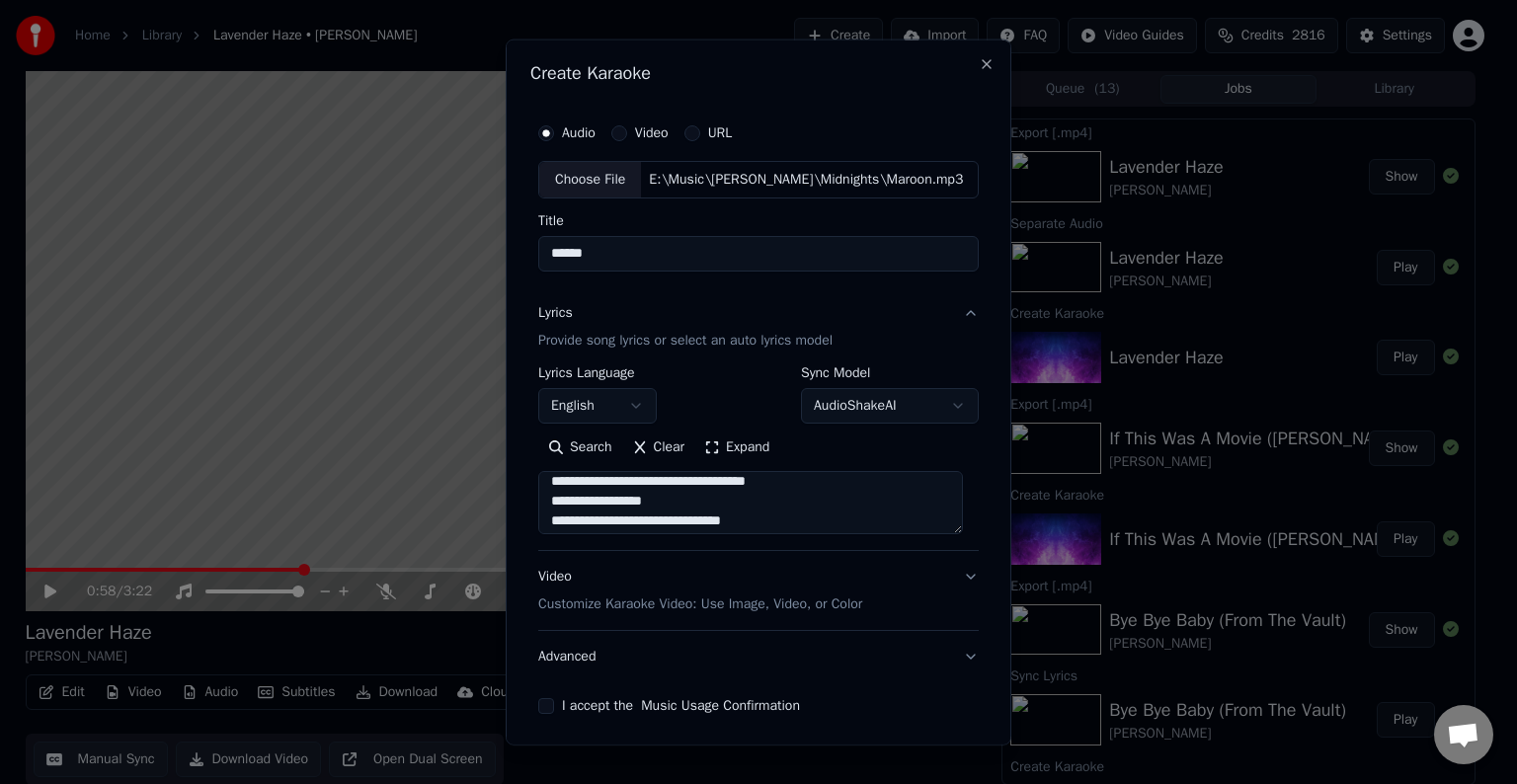 scroll, scrollTop: 782, scrollLeft: 0, axis: vertical 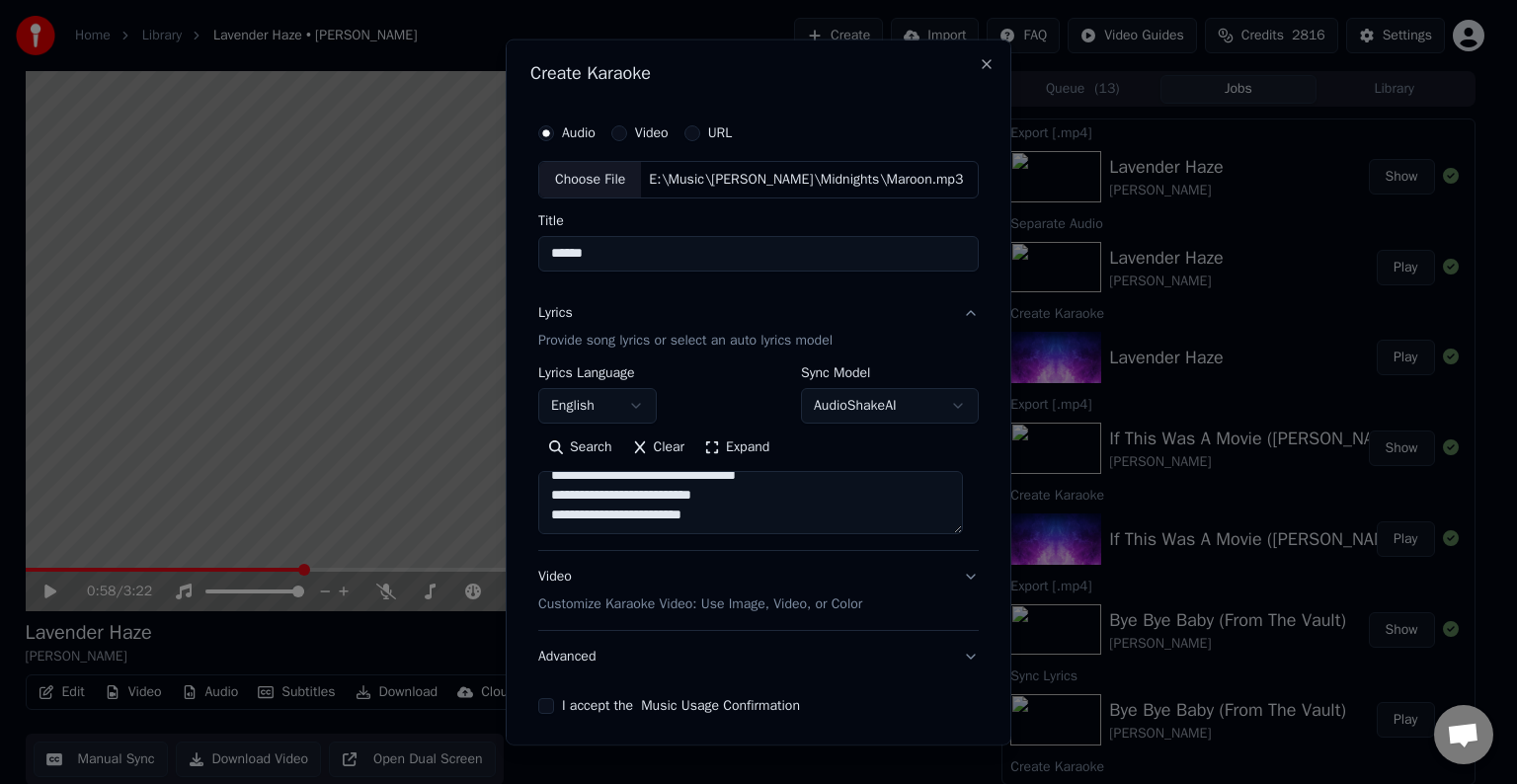 click at bounding box center [751, 503] 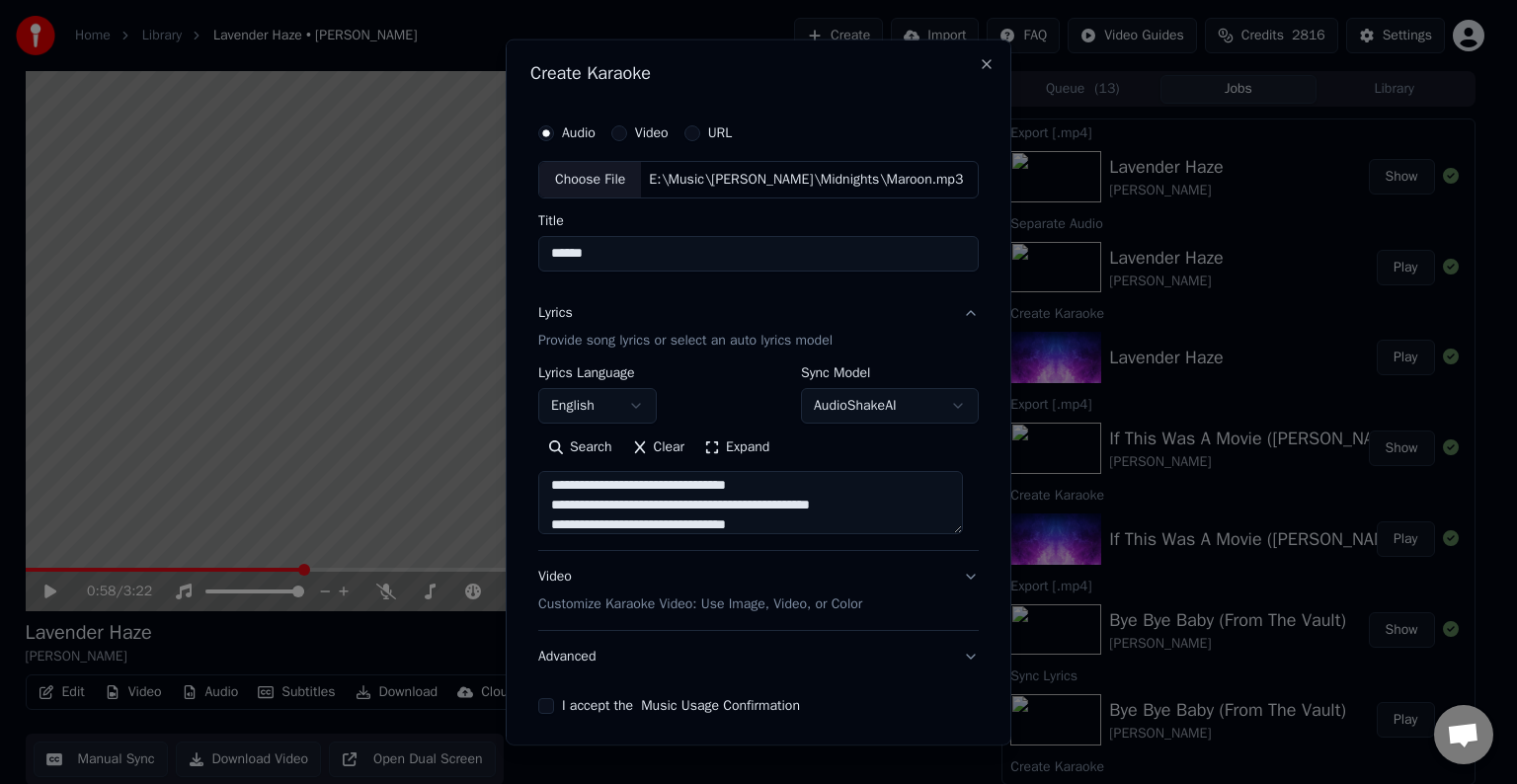 scroll, scrollTop: 814, scrollLeft: 0, axis: vertical 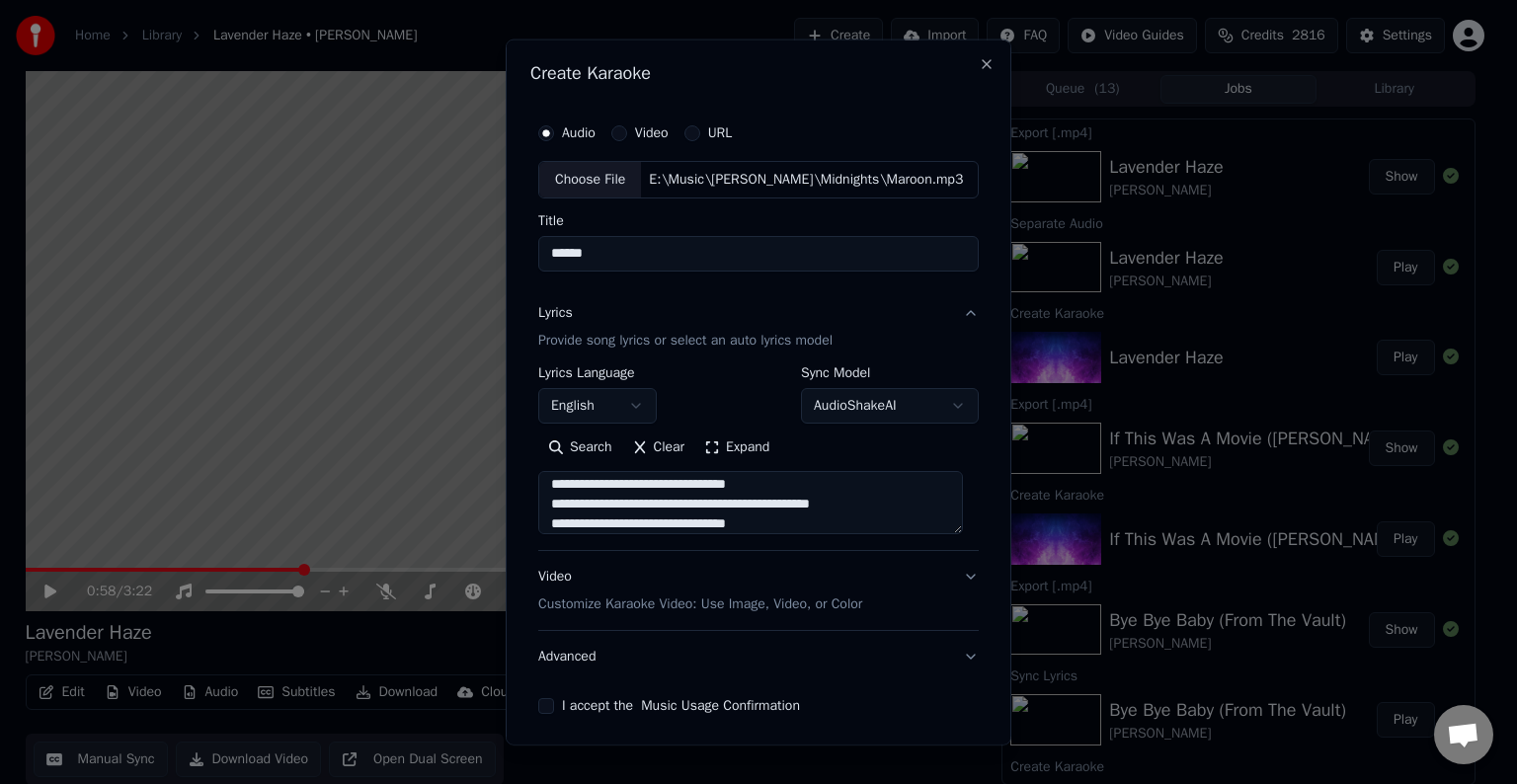 drag, startPoint x: 763, startPoint y: 504, endPoint x: 870, endPoint y: 507, distance: 107.04205 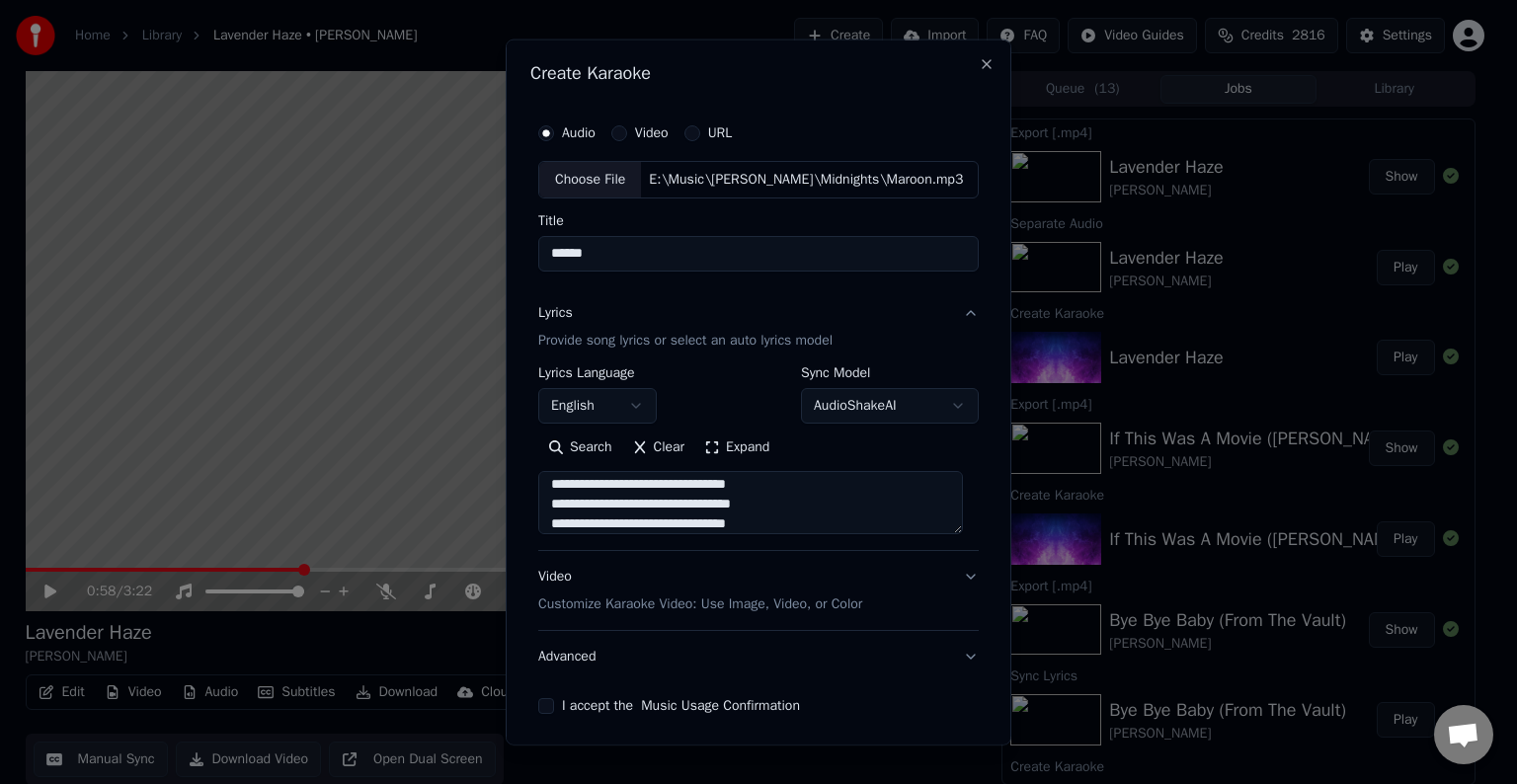scroll, scrollTop: 861, scrollLeft: 0, axis: vertical 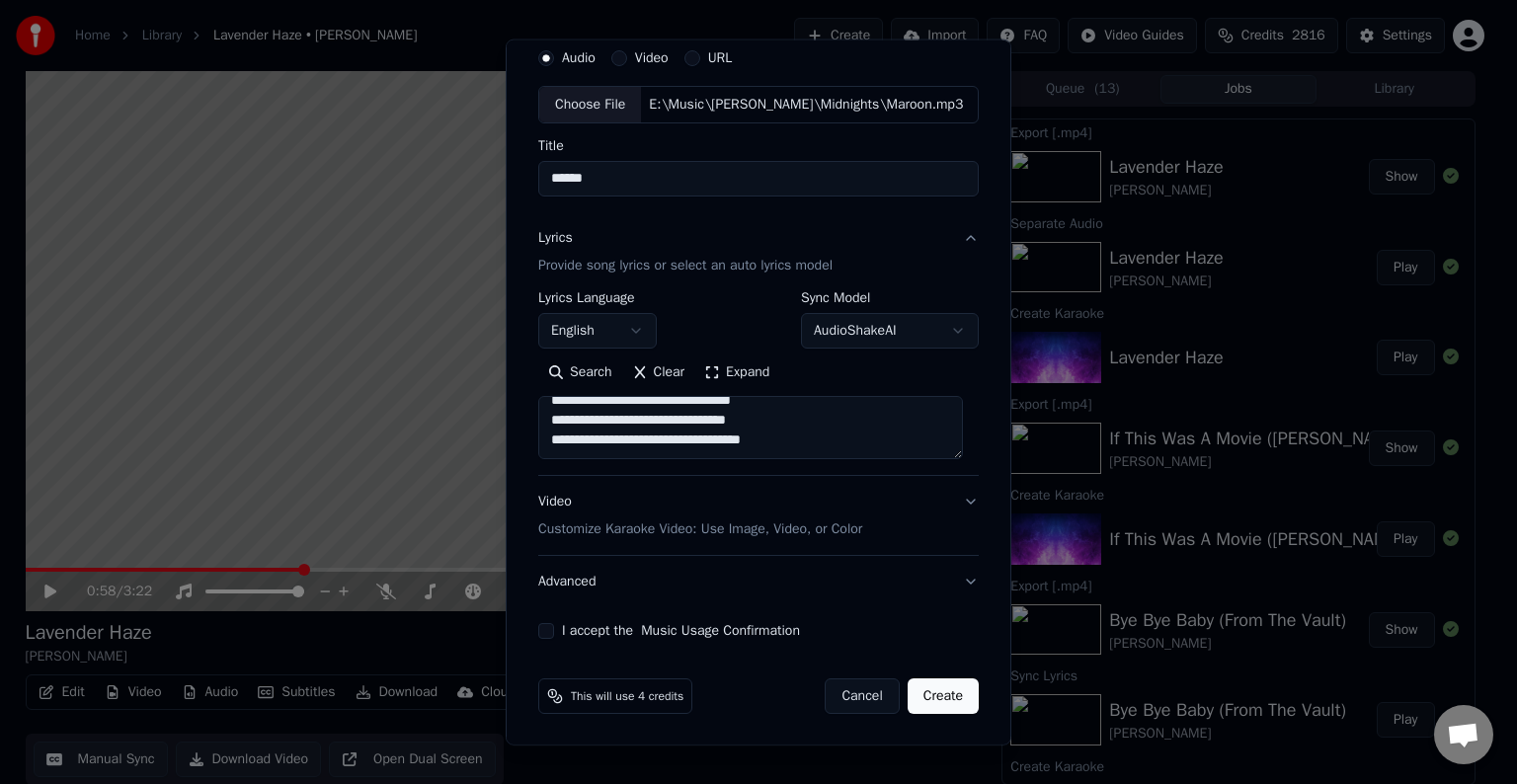 click at bounding box center (751, 428) 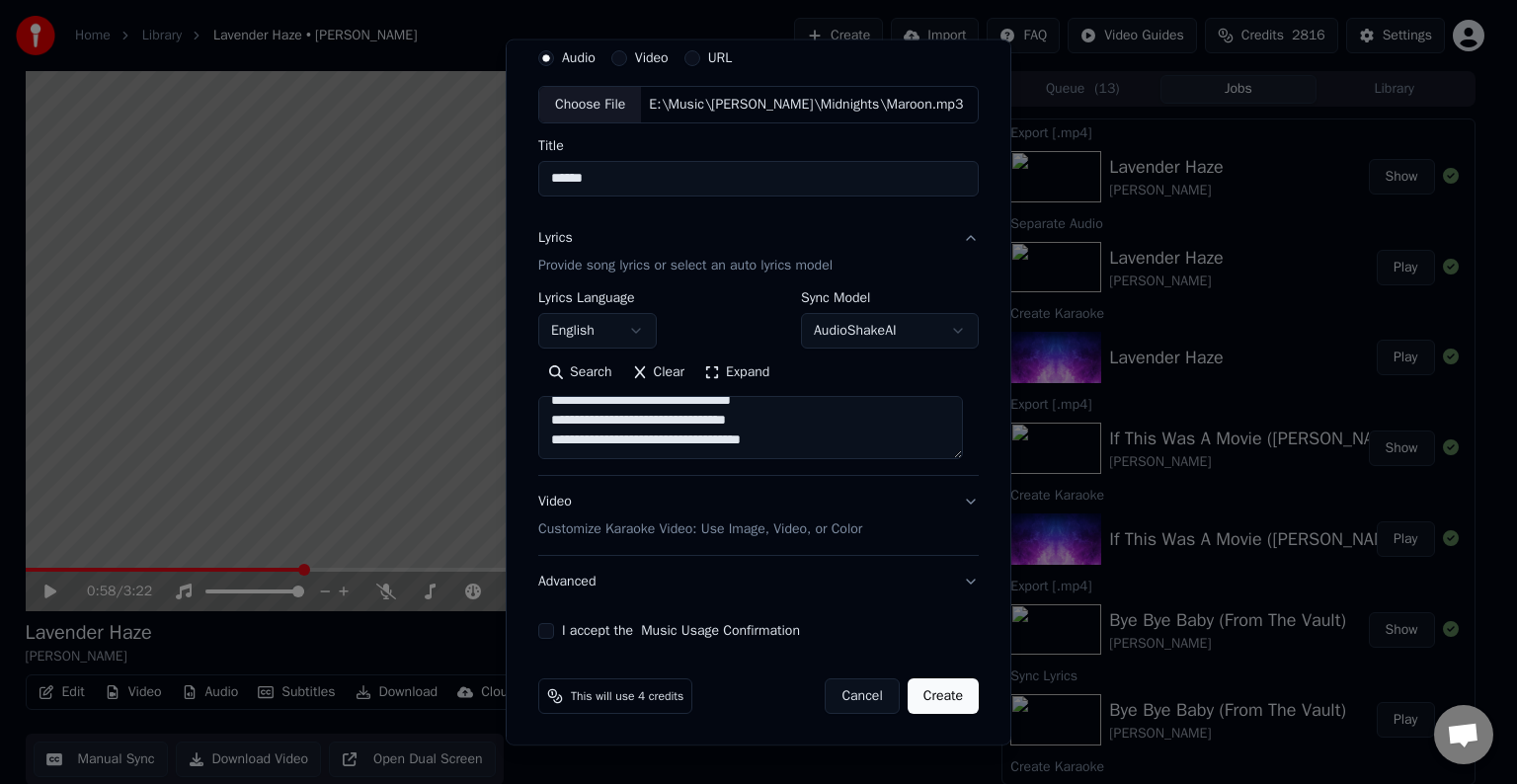 paste on "**********" 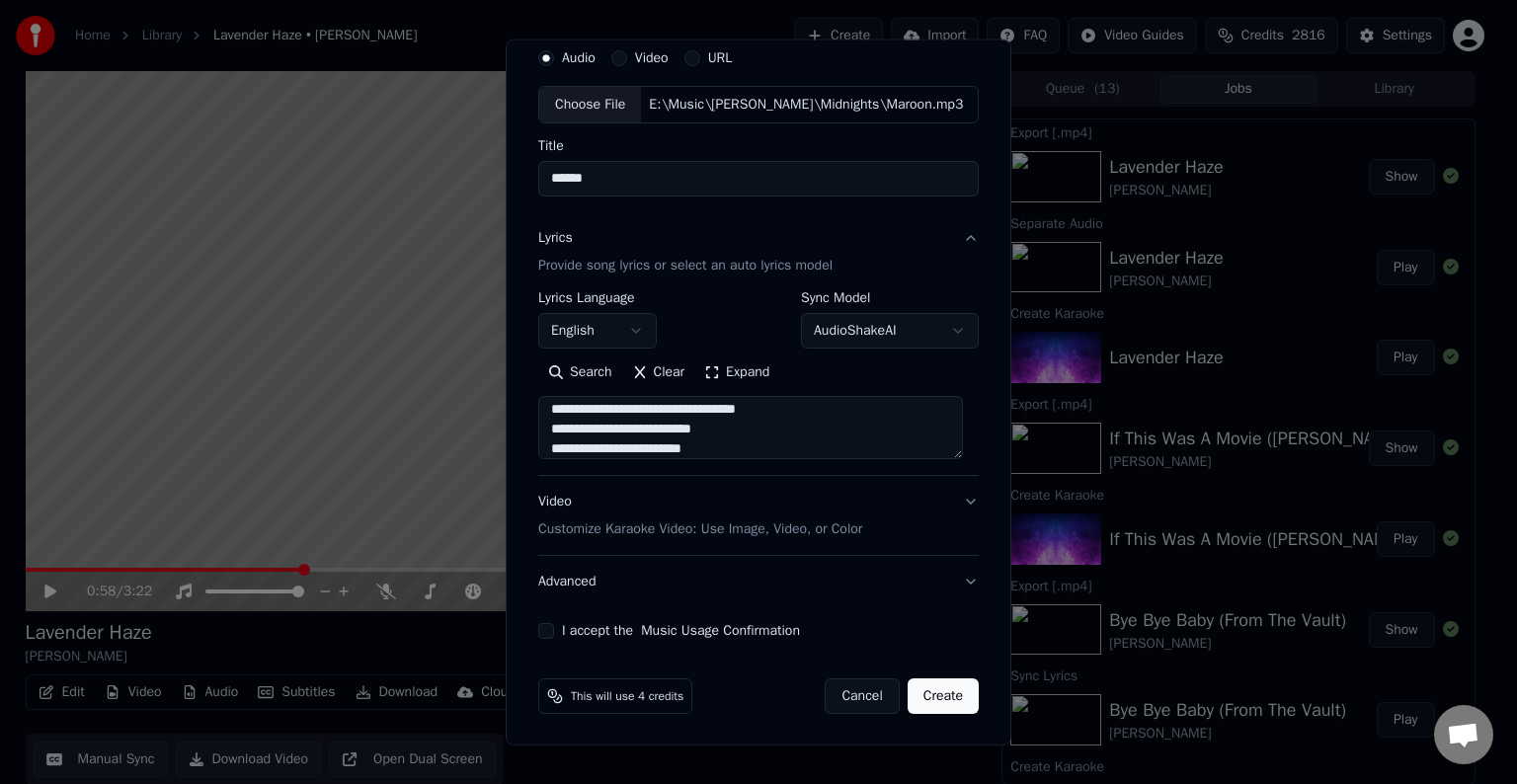 scroll, scrollTop: 1011, scrollLeft: 0, axis: vertical 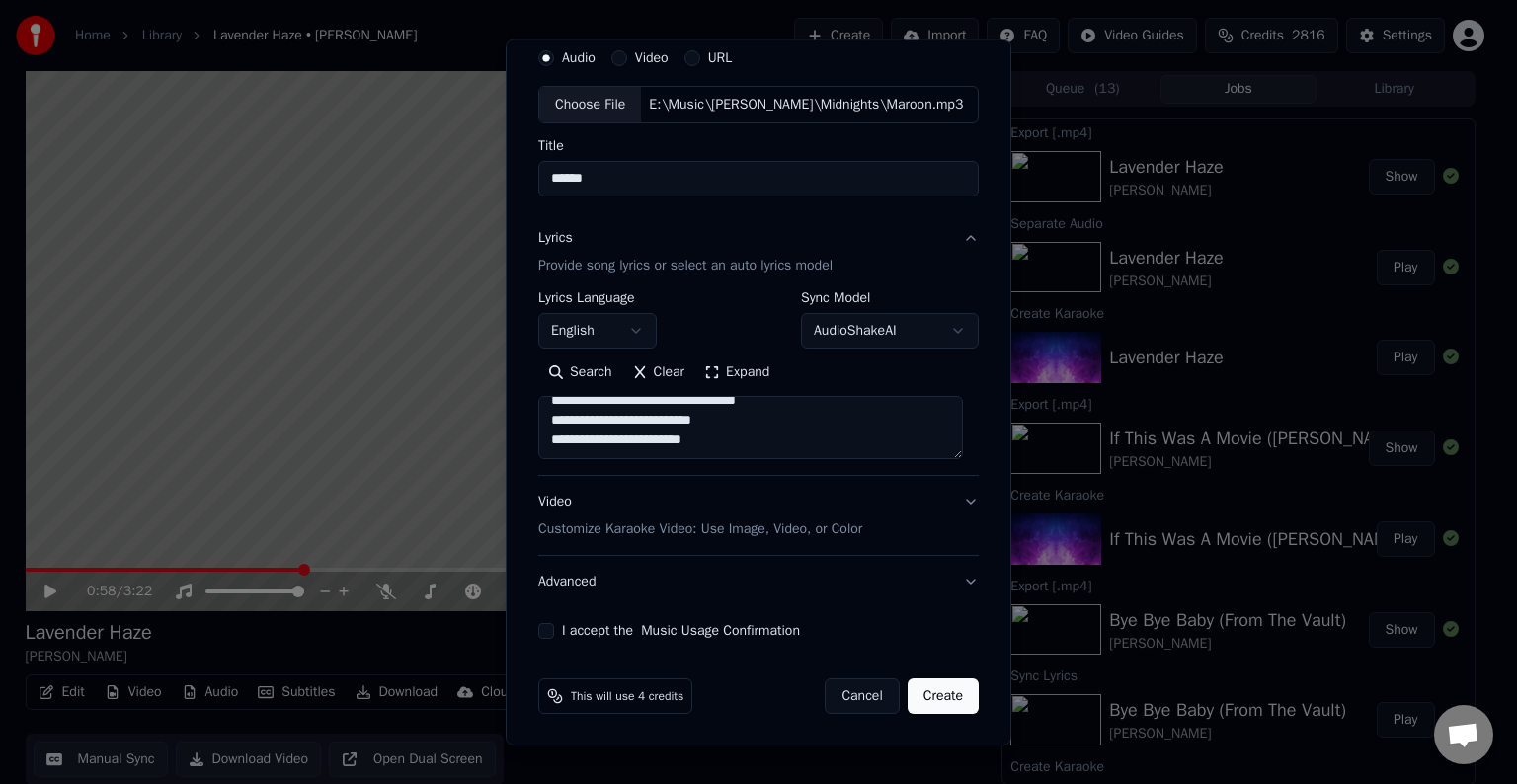 paste on "**********" 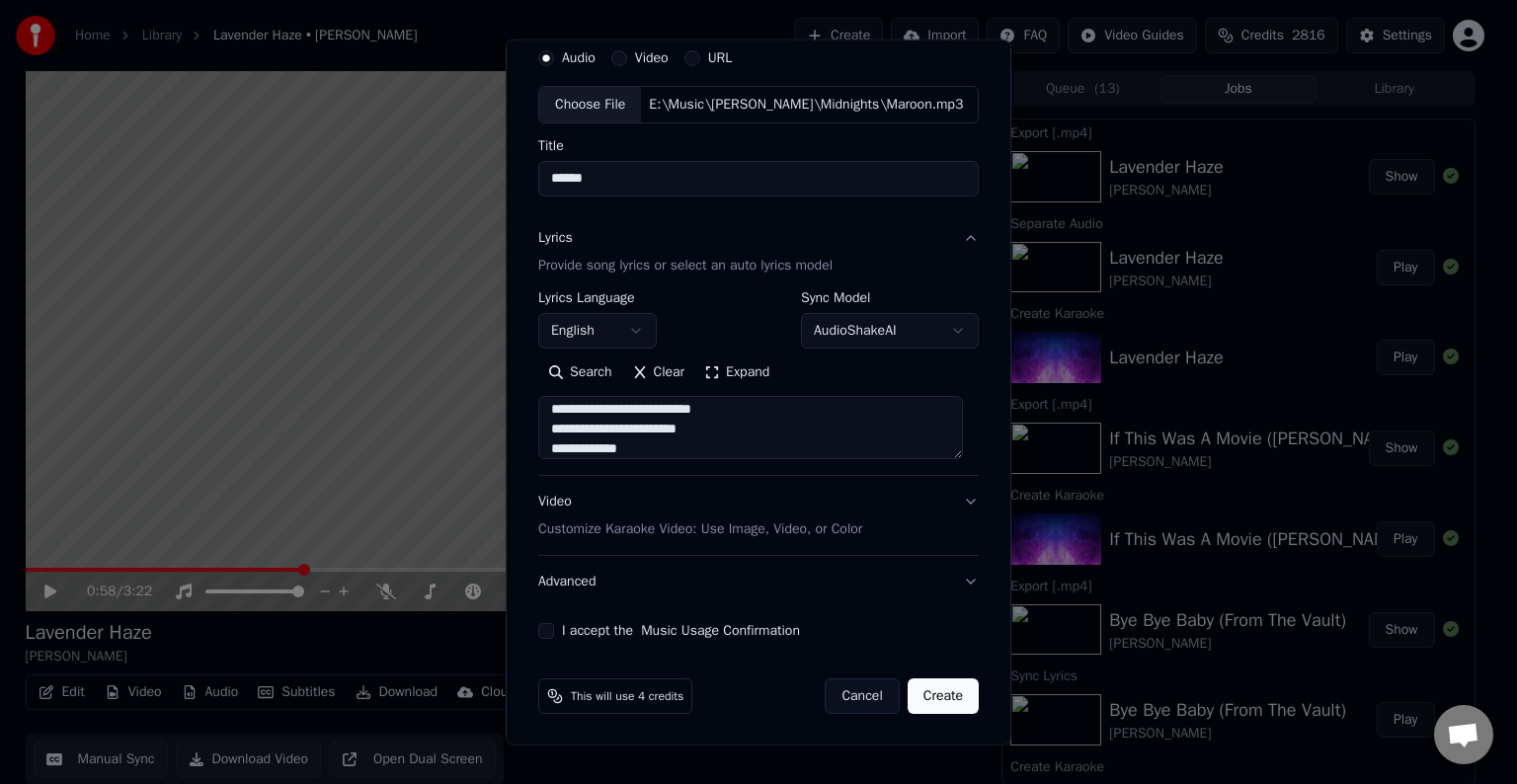 scroll, scrollTop: 1031, scrollLeft: 0, axis: vertical 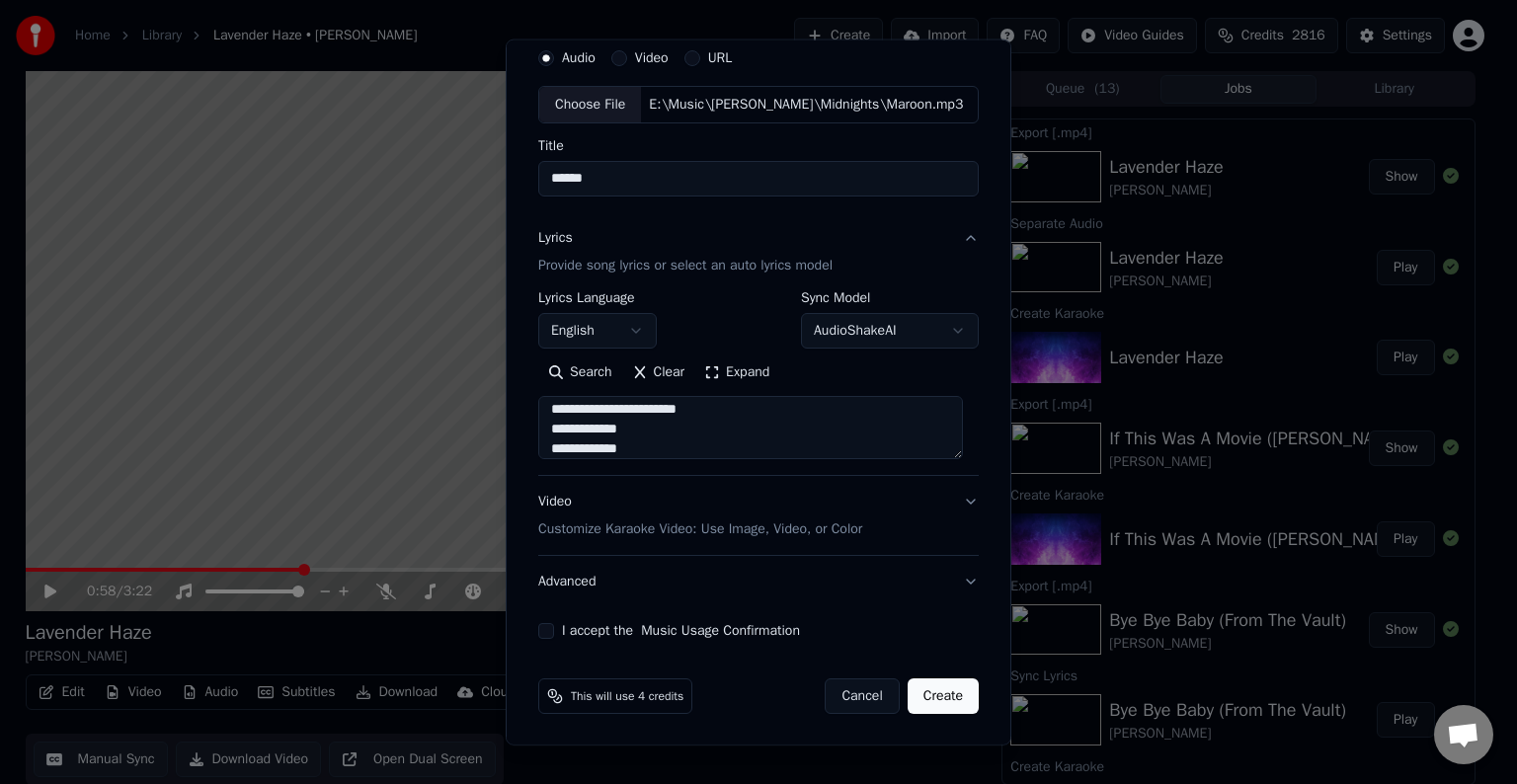 type on "**********" 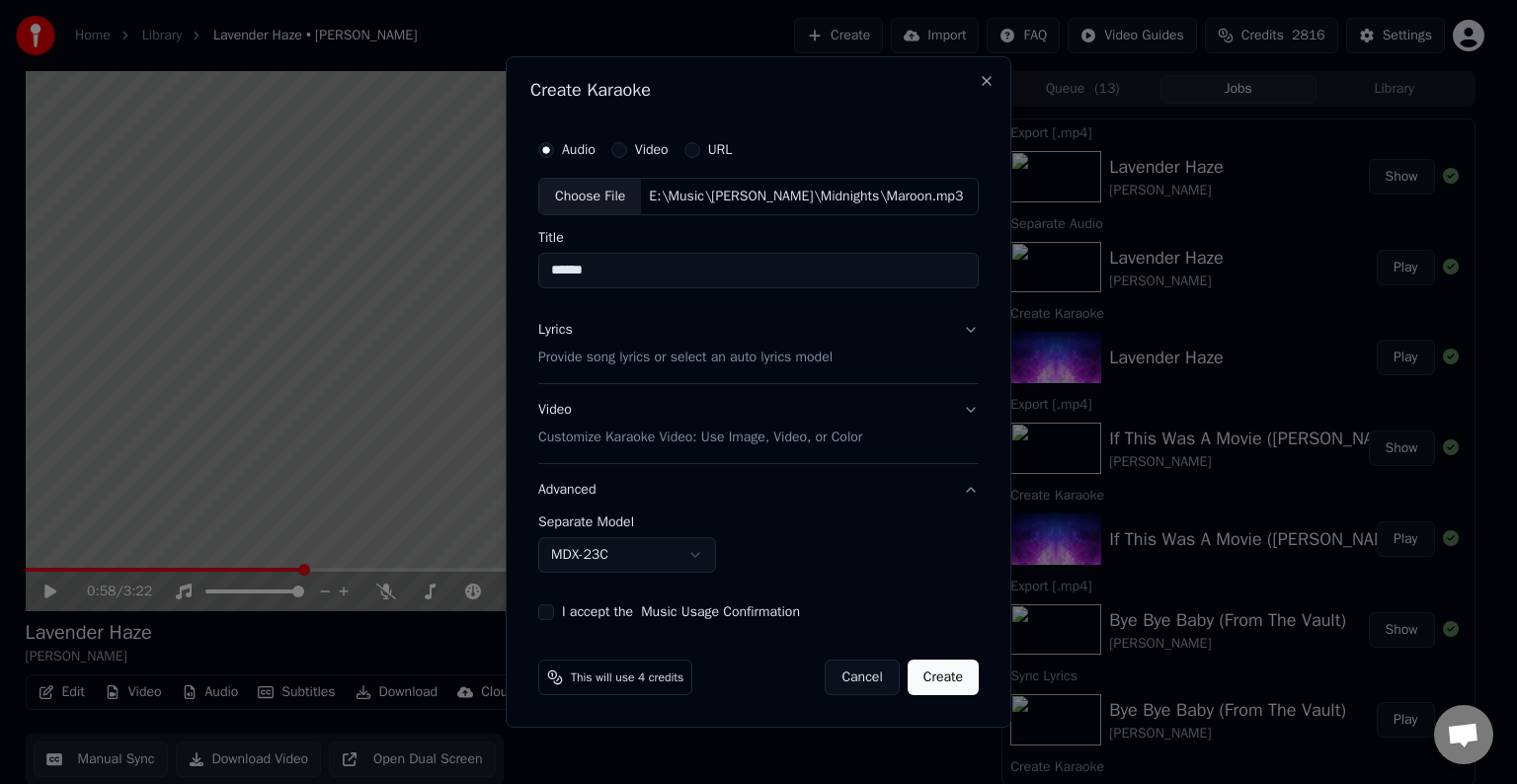 click on "Home Library Lavender Haze • [PERSON_NAME] Create Import FAQ Video Guides Credits 2816 Settings 0:58  /  3:22 Lavender Haze [PERSON_NAME] BPM 194 Key Cm Edit Video Audio Subtitles Download Cloud Library Manual Sync Download Video Open Dual Screen Queue ( 13 ) Jobs Library Export [.mp4] Lavender [PERSON_NAME] Show Separate Audio Lavender Haze [PERSON_NAME] Play Create Karaoke Lavender Haze Play Export [.mp4] If This Was A Movie ([PERSON_NAME] Version) [PERSON_NAME] Show Create Karaoke If This Was A Movie ([PERSON_NAME] Version) Play Export [.mp4] Bye Bye Baby (From The Vault) [PERSON_NAME] Show Sync Lyrics Bye Bye Baby (From The Vault) [PERSON_NAME] Play Create Karaoke Bye Bye Baby ([PERSON_NAME] Version) [From The Vault] Play Export [.mp4] Don’t You (From The Vault) [PERSON_NAME] Show Create Karaoke Don’t You ([PERSON_NAME] Version) [From The Vault] Play Export [.mp4] That’s When (From The Vault) [PERSON_NAME] • [PERSON_NAME] Show Create Karaoke That’s When ([PERSON_NAME] Version) [From The Vault] [feat. [PERSON_NAME]]" at bounding box center [750, 392] 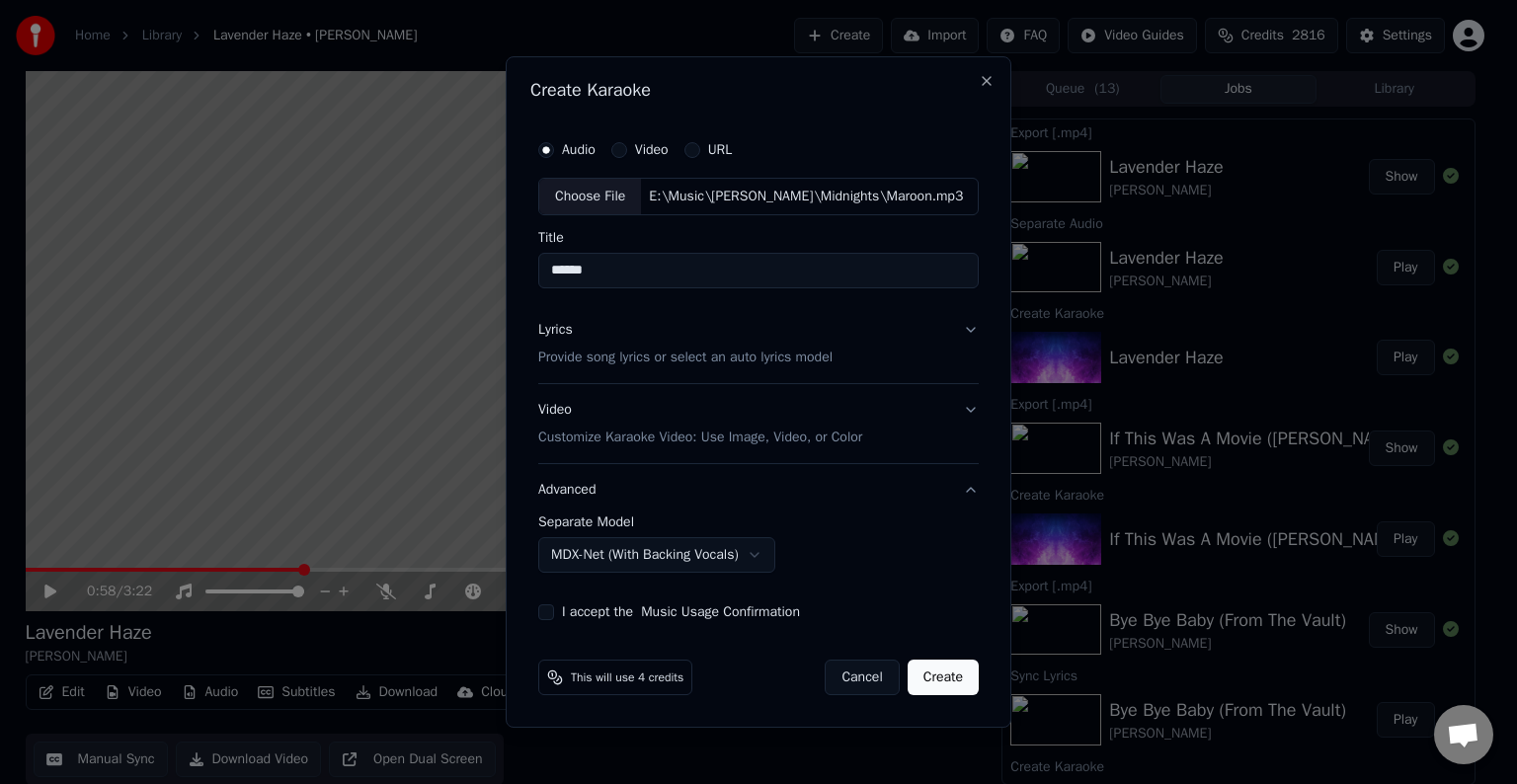 click on "I accept the   Music Usage Confirmation" at bounding box center [546, 612] 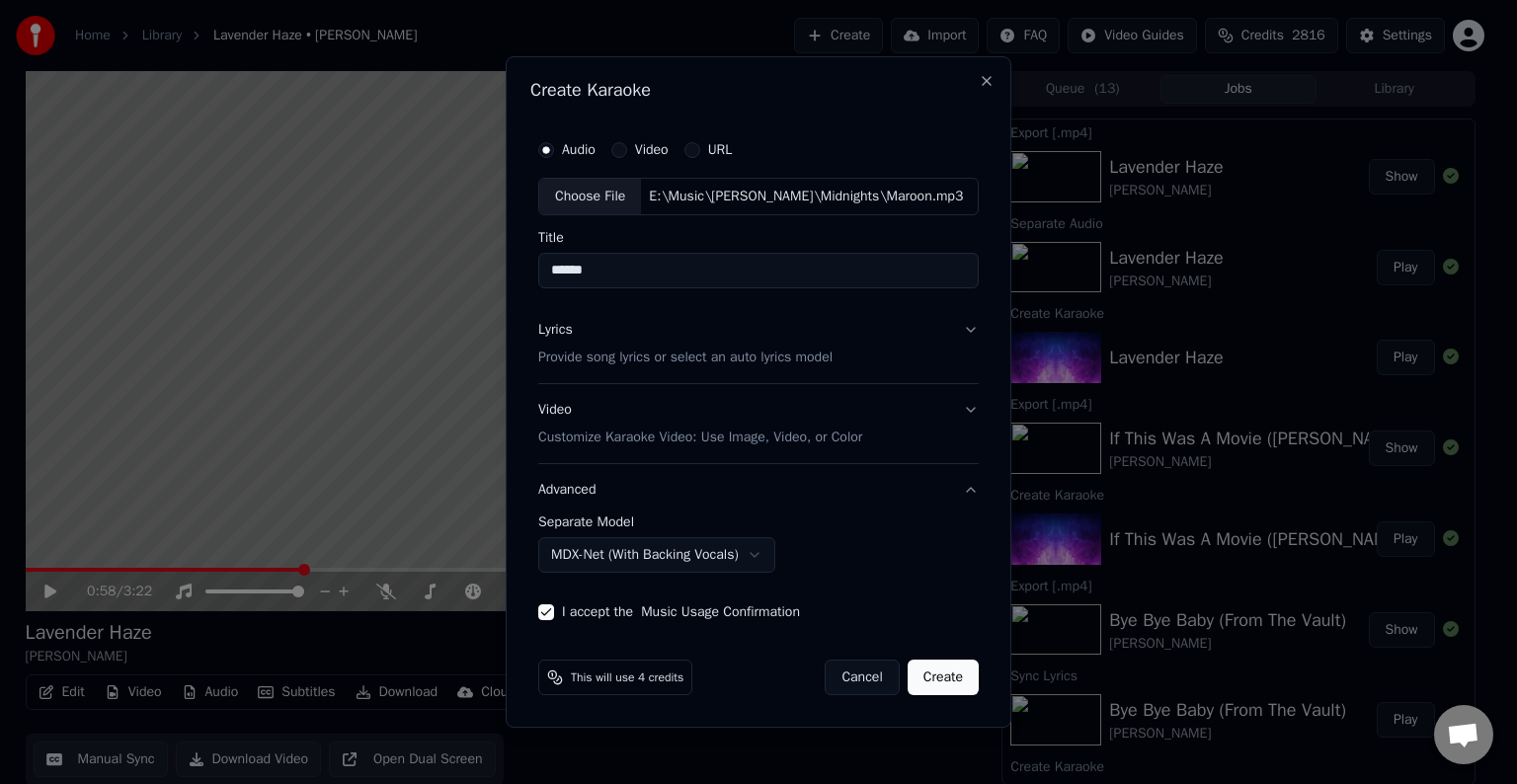 click on "Create" at bounding box center [943, 677] 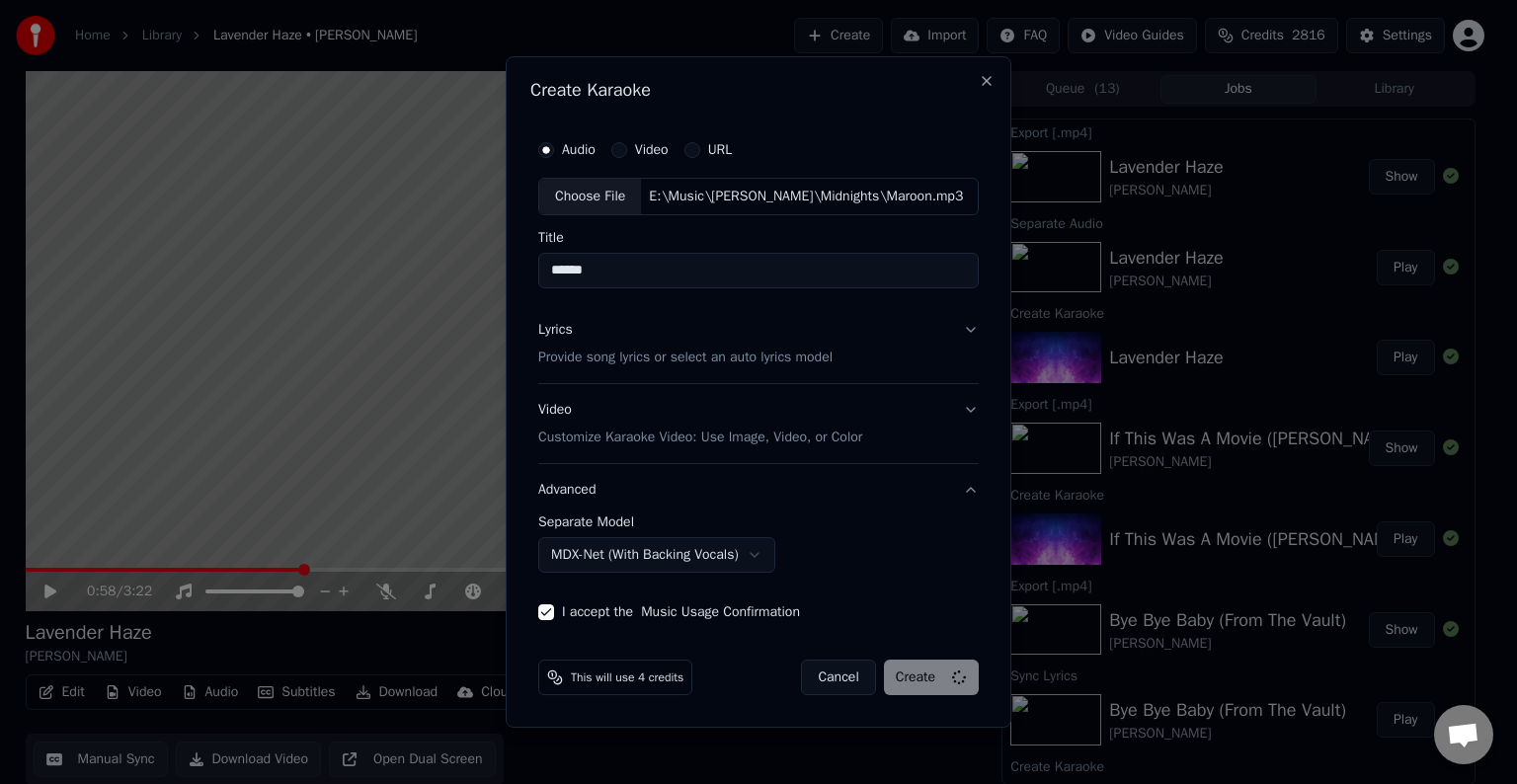select on "******" 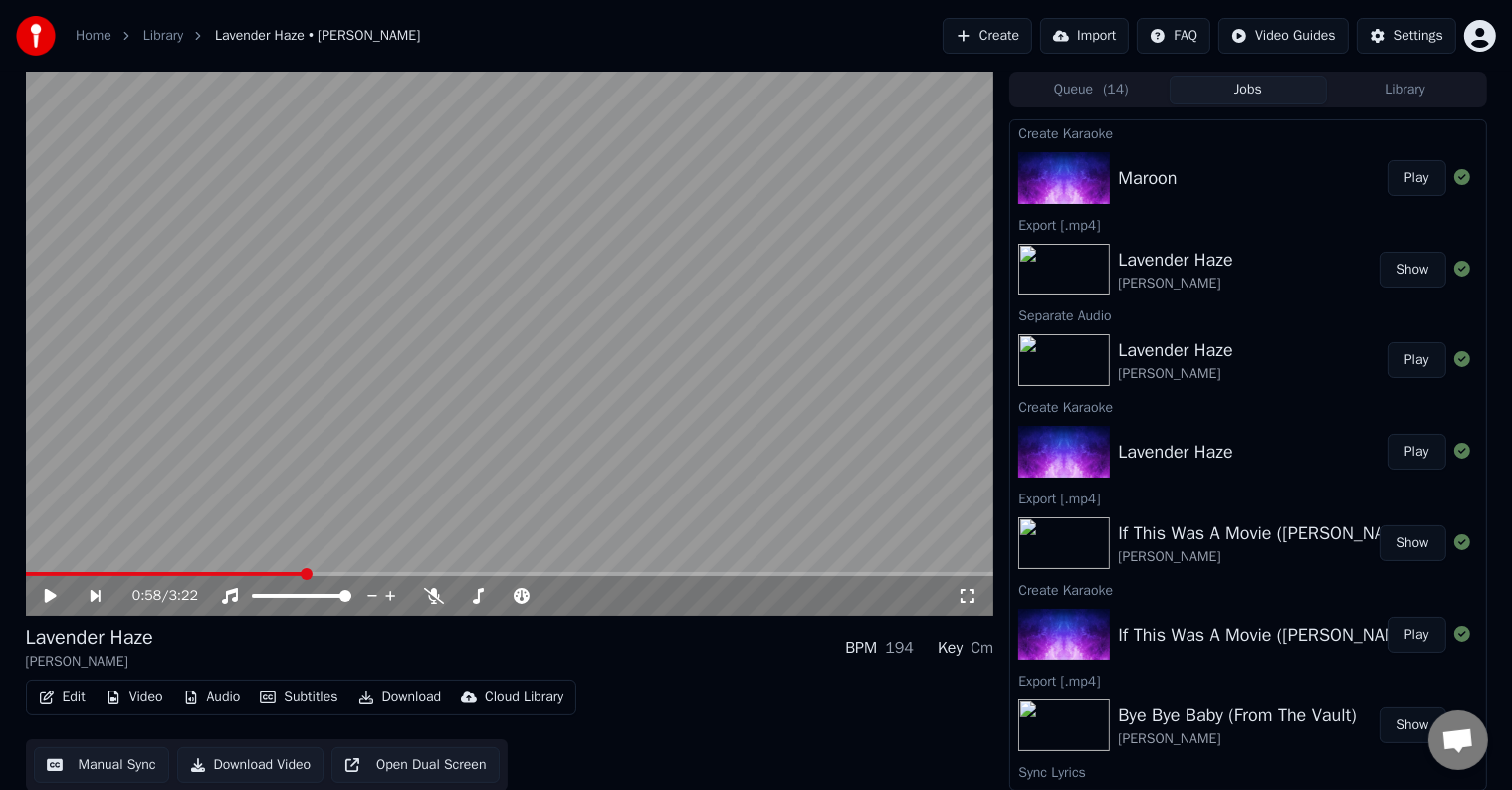 click on "Play" at bounding box center (1416, 178) 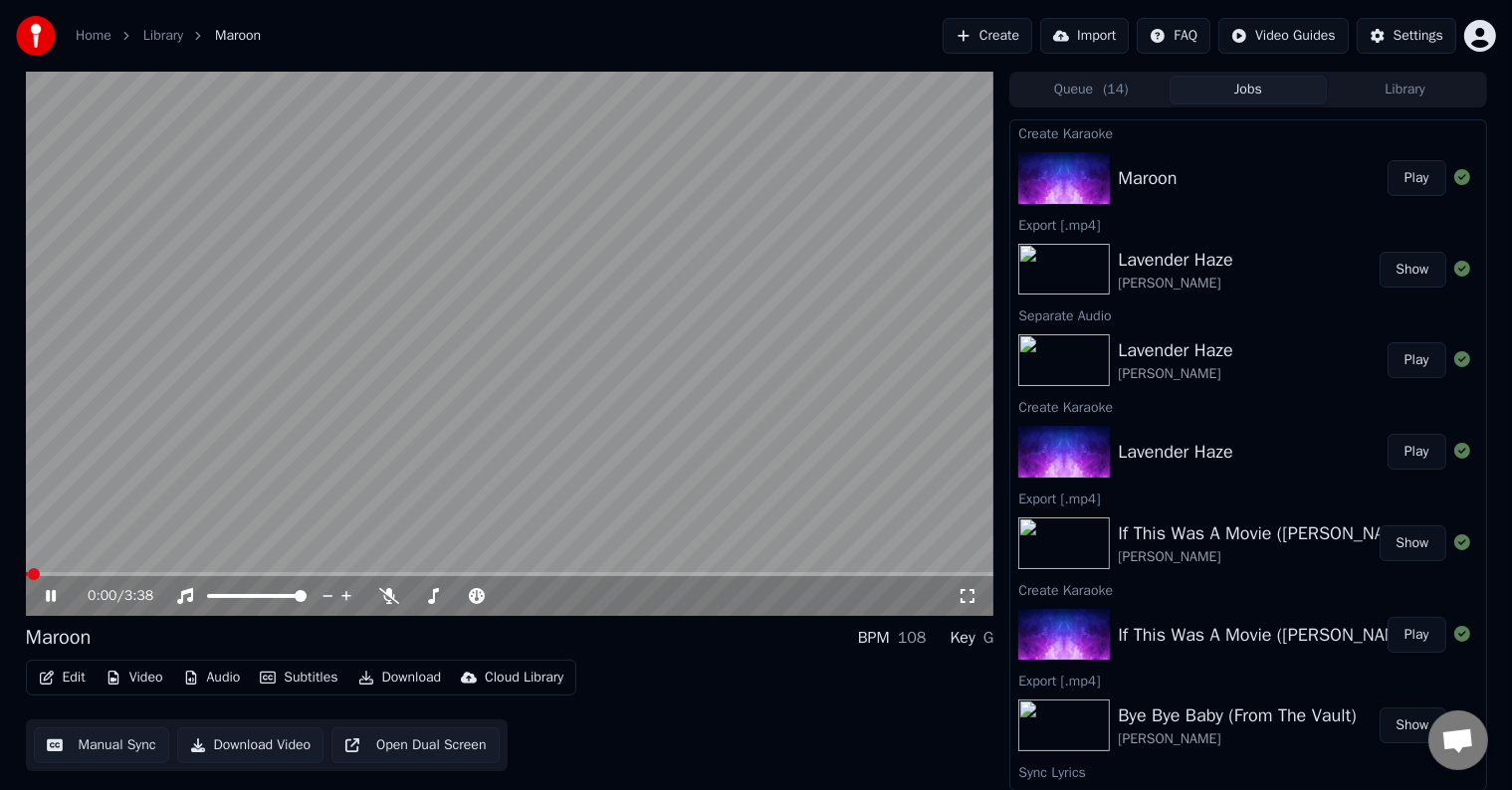 click on "Edit" at bounding box center [62, 678] 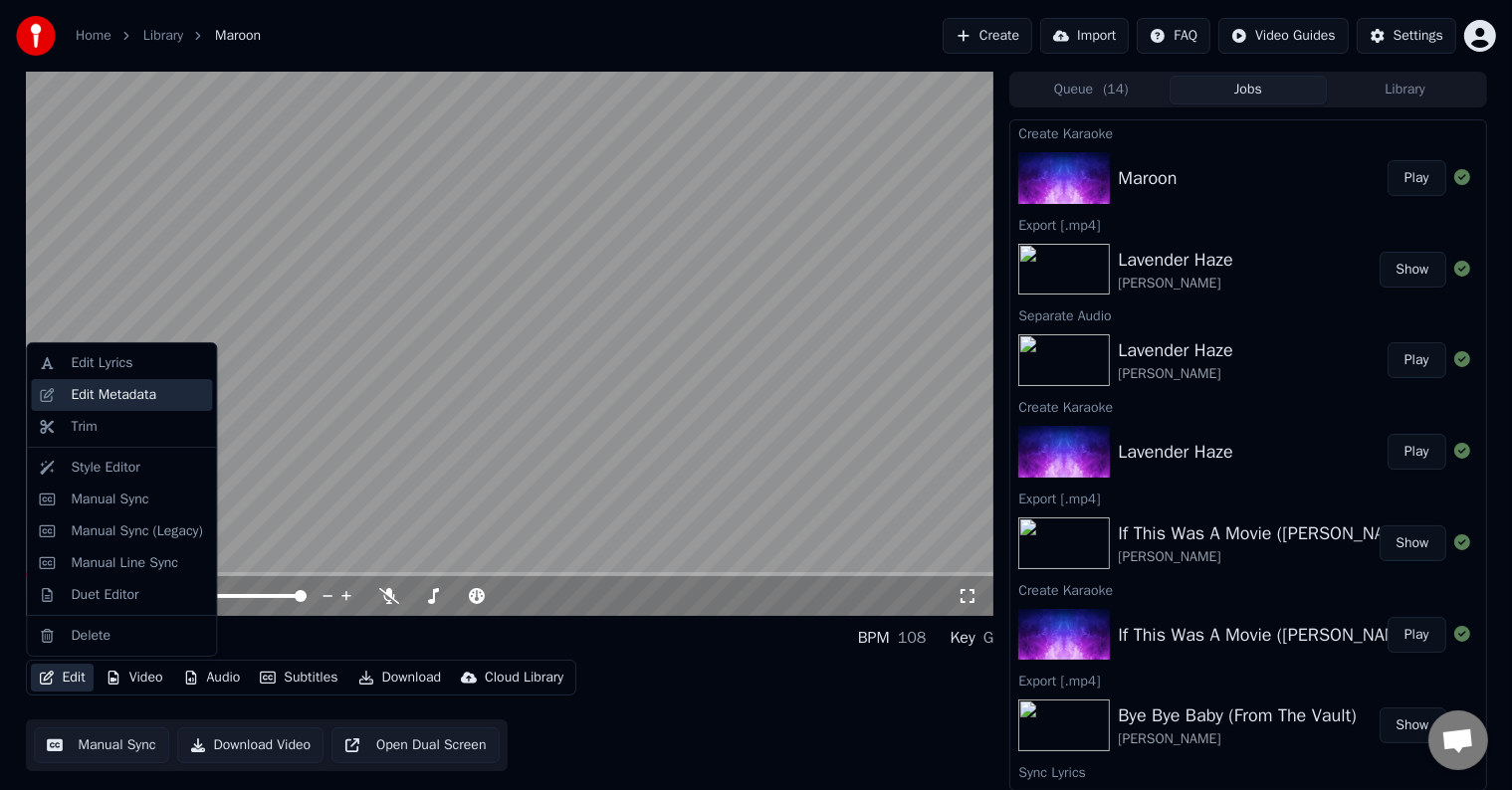 click on "Edit Metadata" at bounding box center [113, 395] 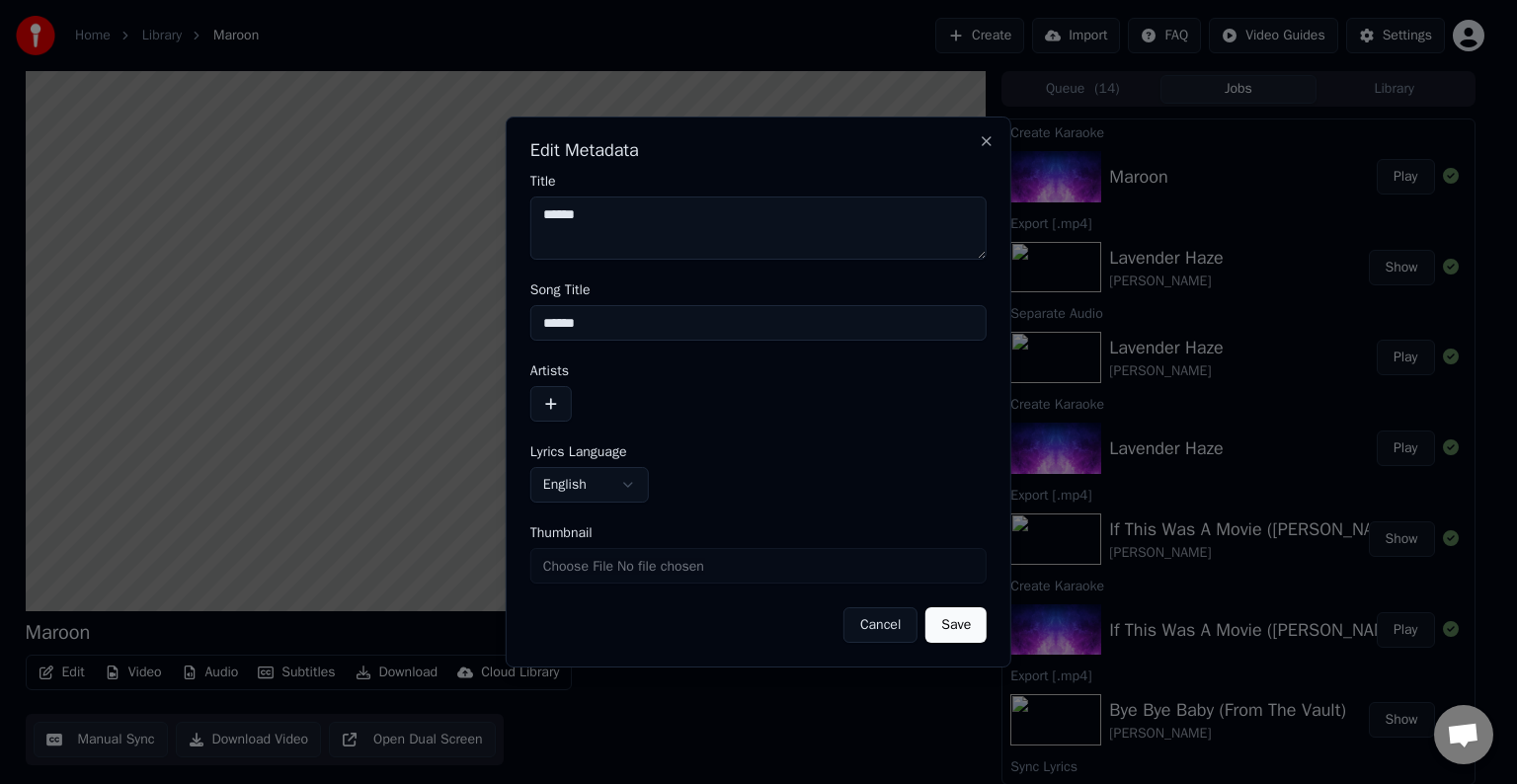 click at bounding box center (551, 404) 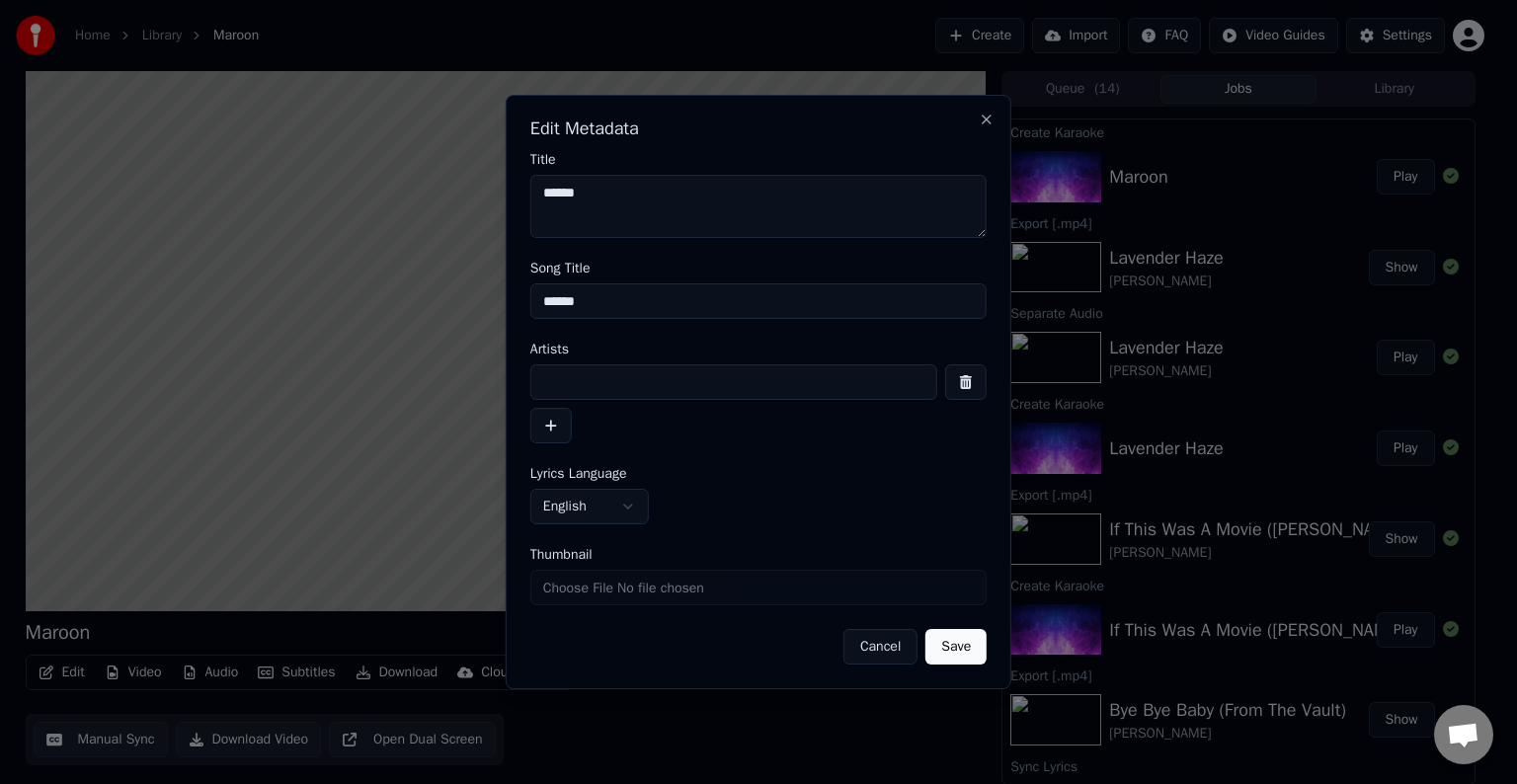 click at bounding box center (734, 382) 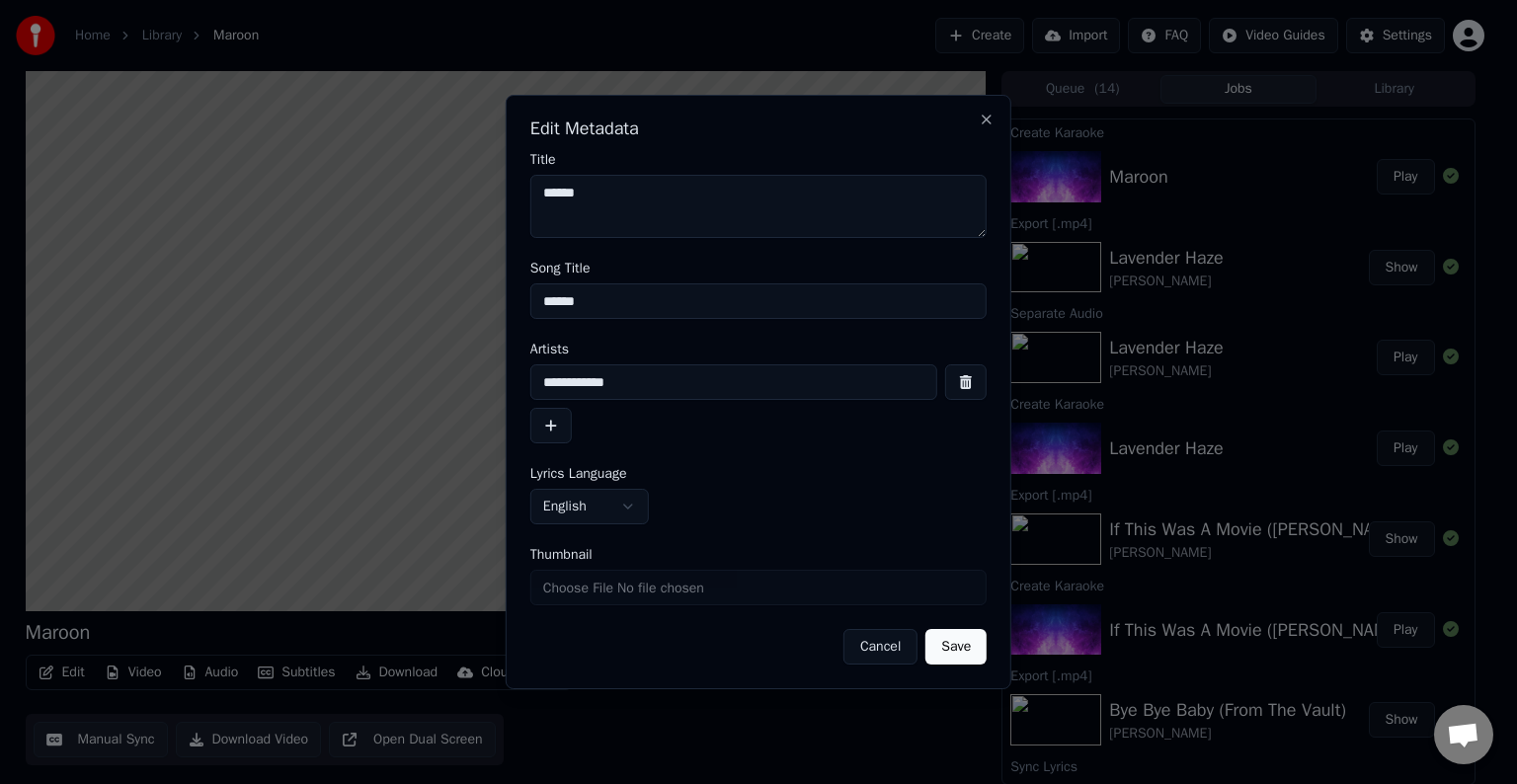type on "**********" 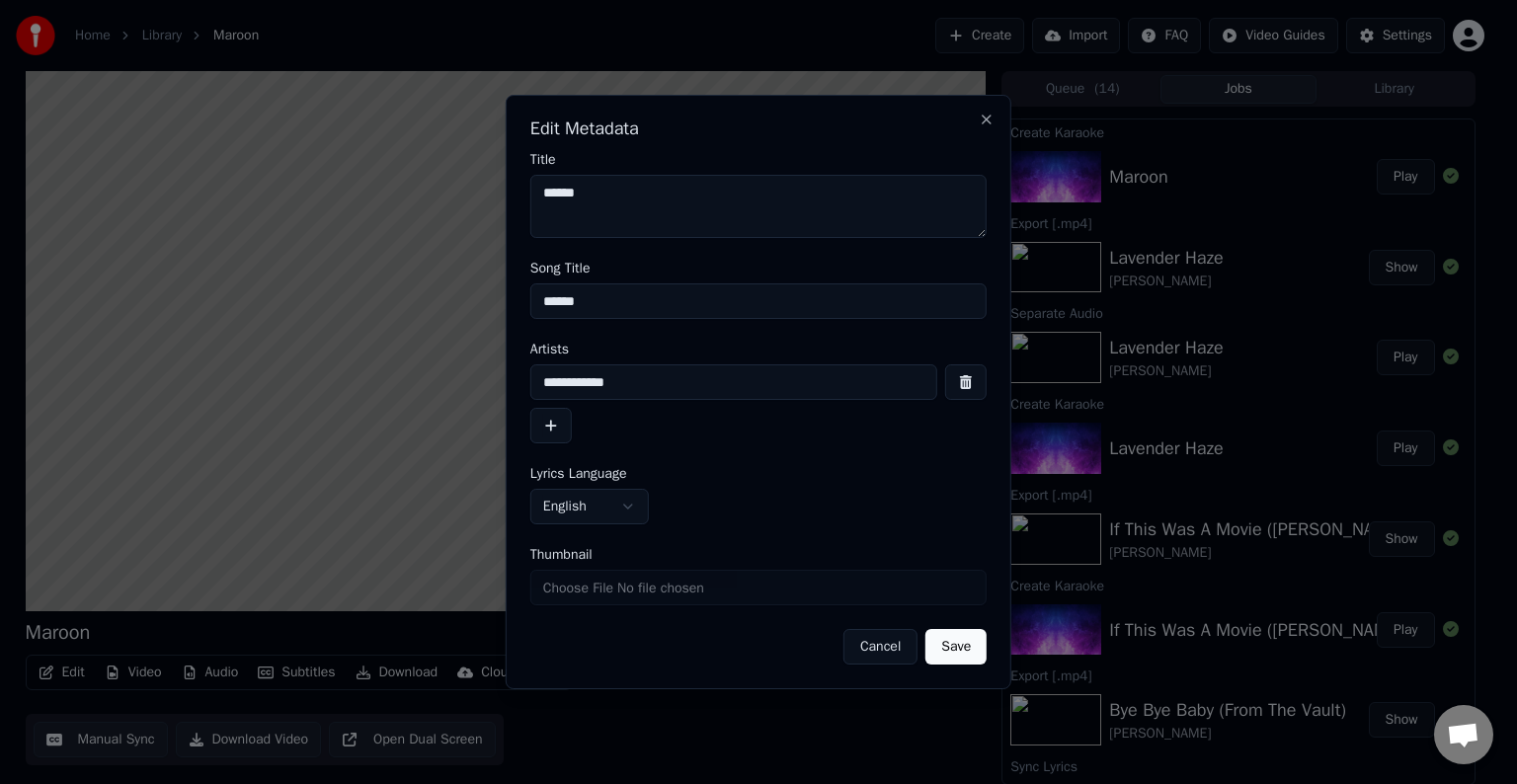 click on "Save" at bounding box center (956, 647) 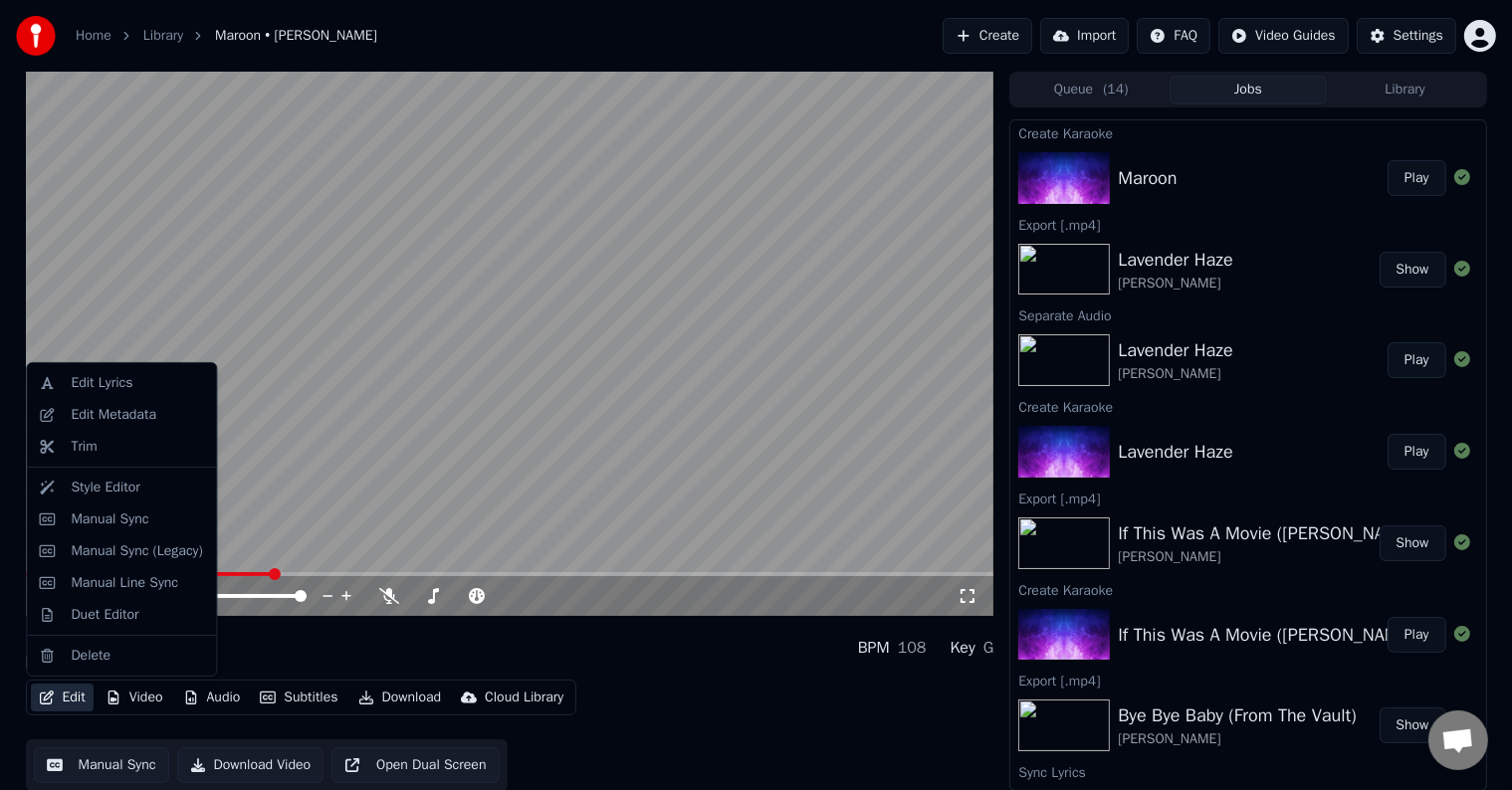 click on "Edit" at bounding box center (62, 697) 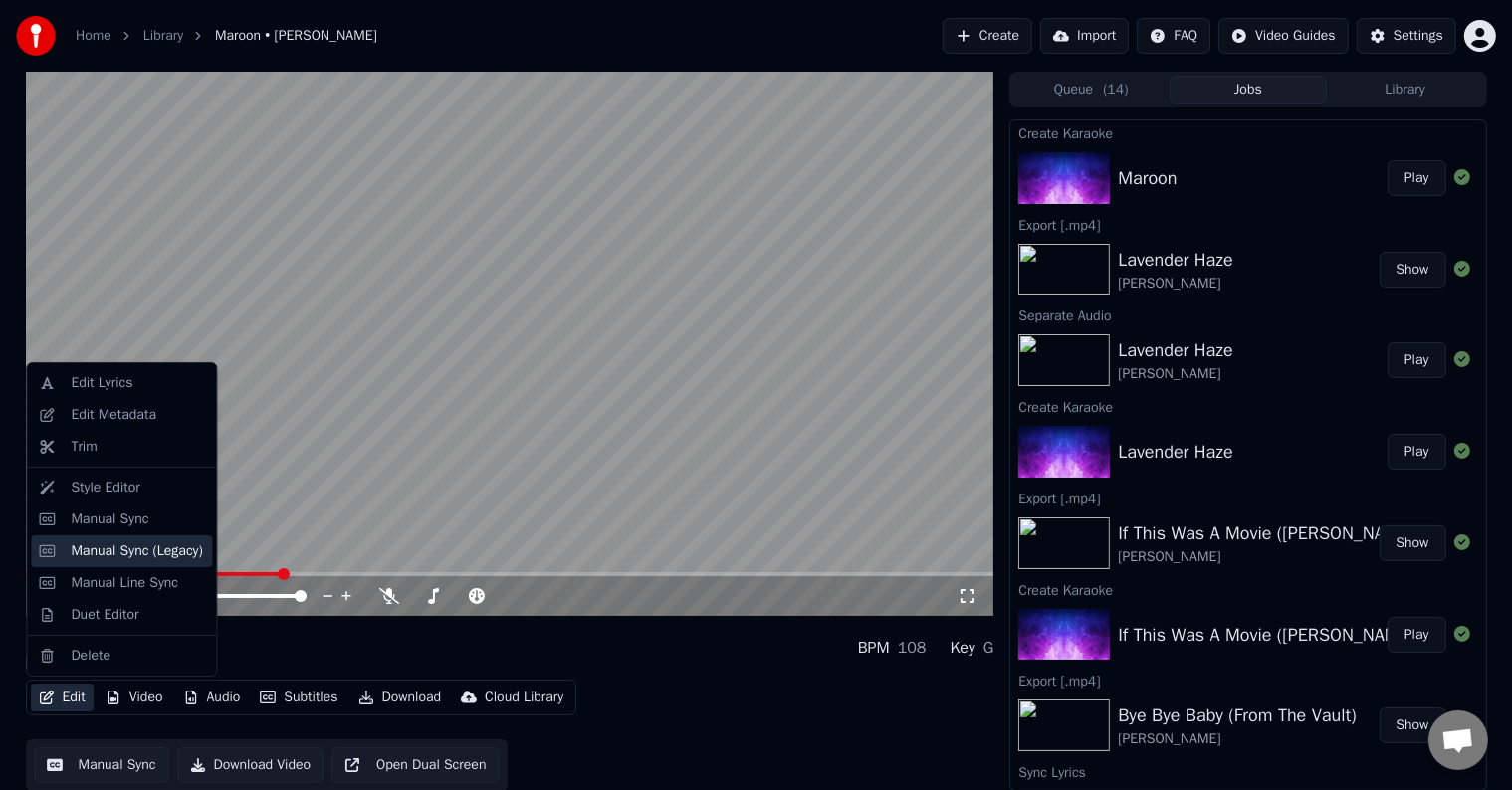 click on "Manual Sync (Legacy)" at bounding box center [136, 551] 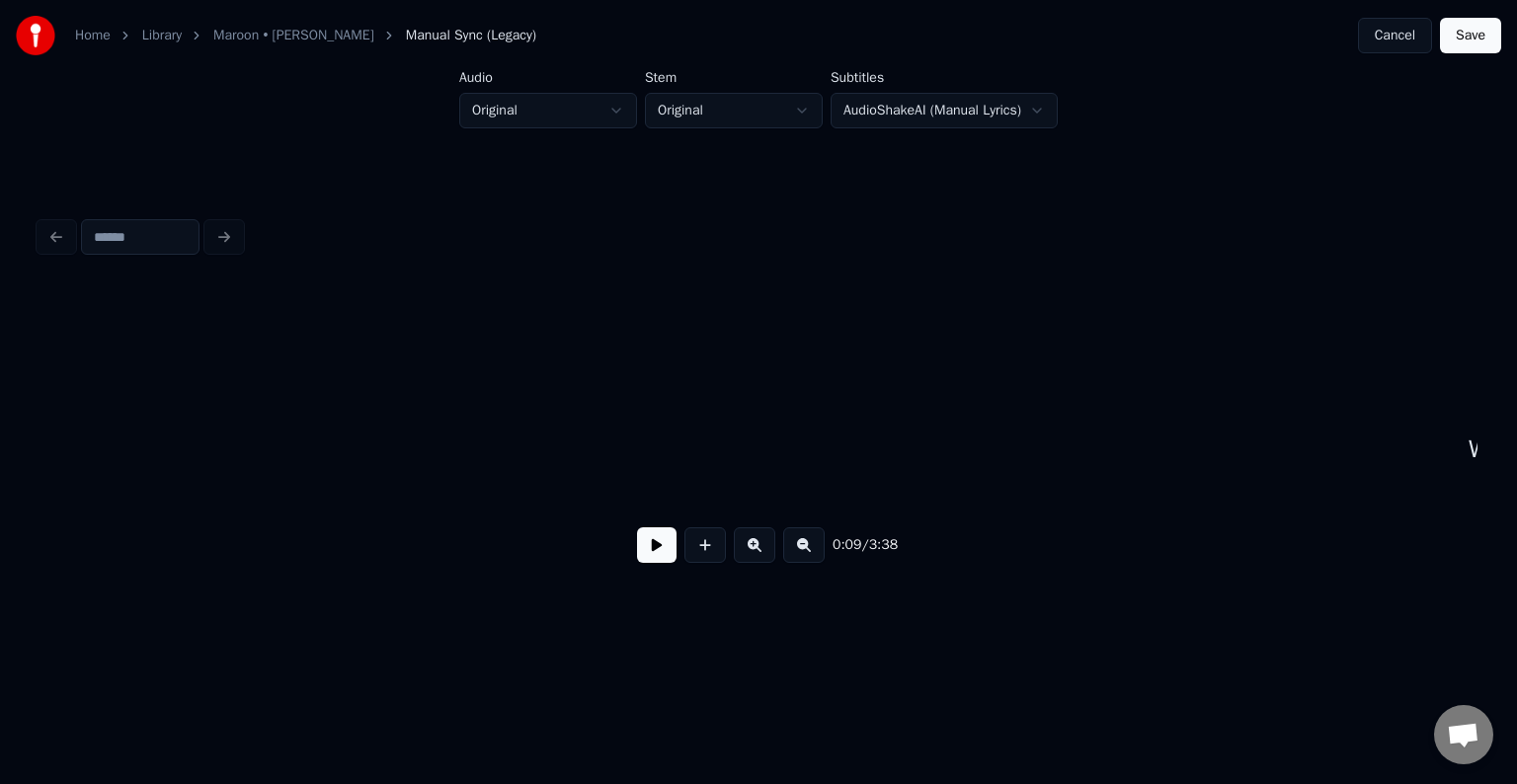 scroll, scrollTop: 0, scrollLeft: 1439, axis: horizontal 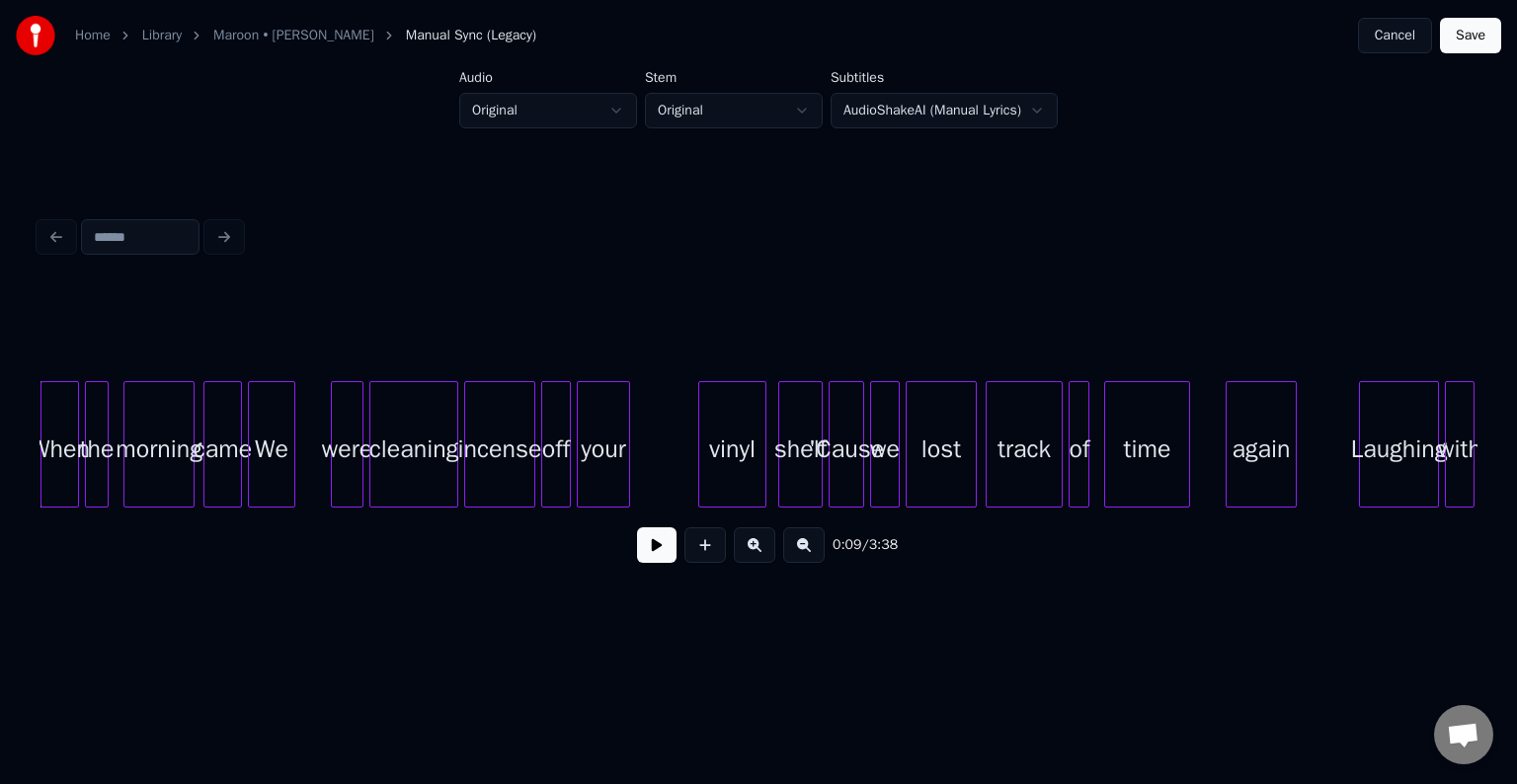click at bounding box center (657, 545) 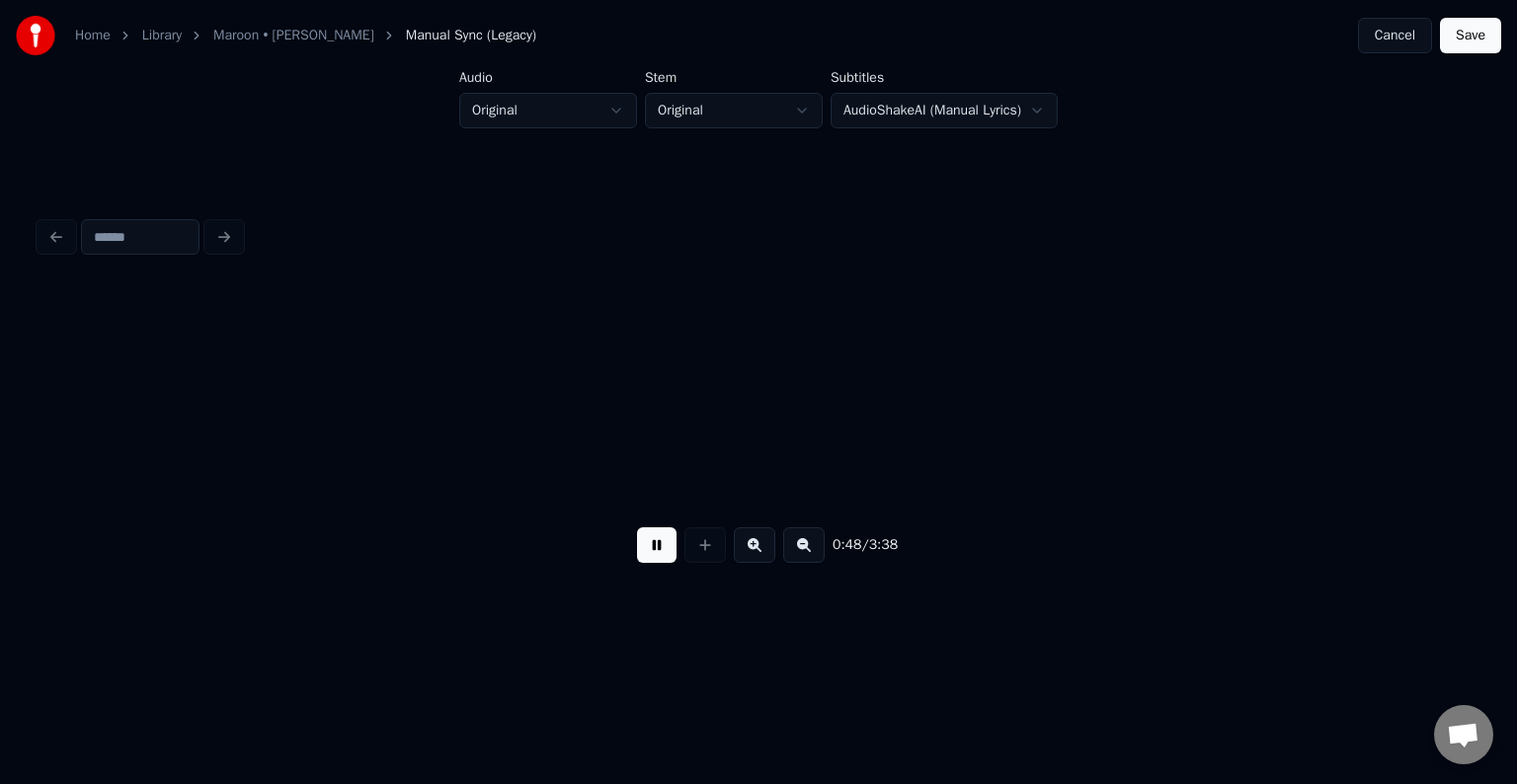 scroll, scrollTop: 0, scrollLeft: 7197, axis: horizontal 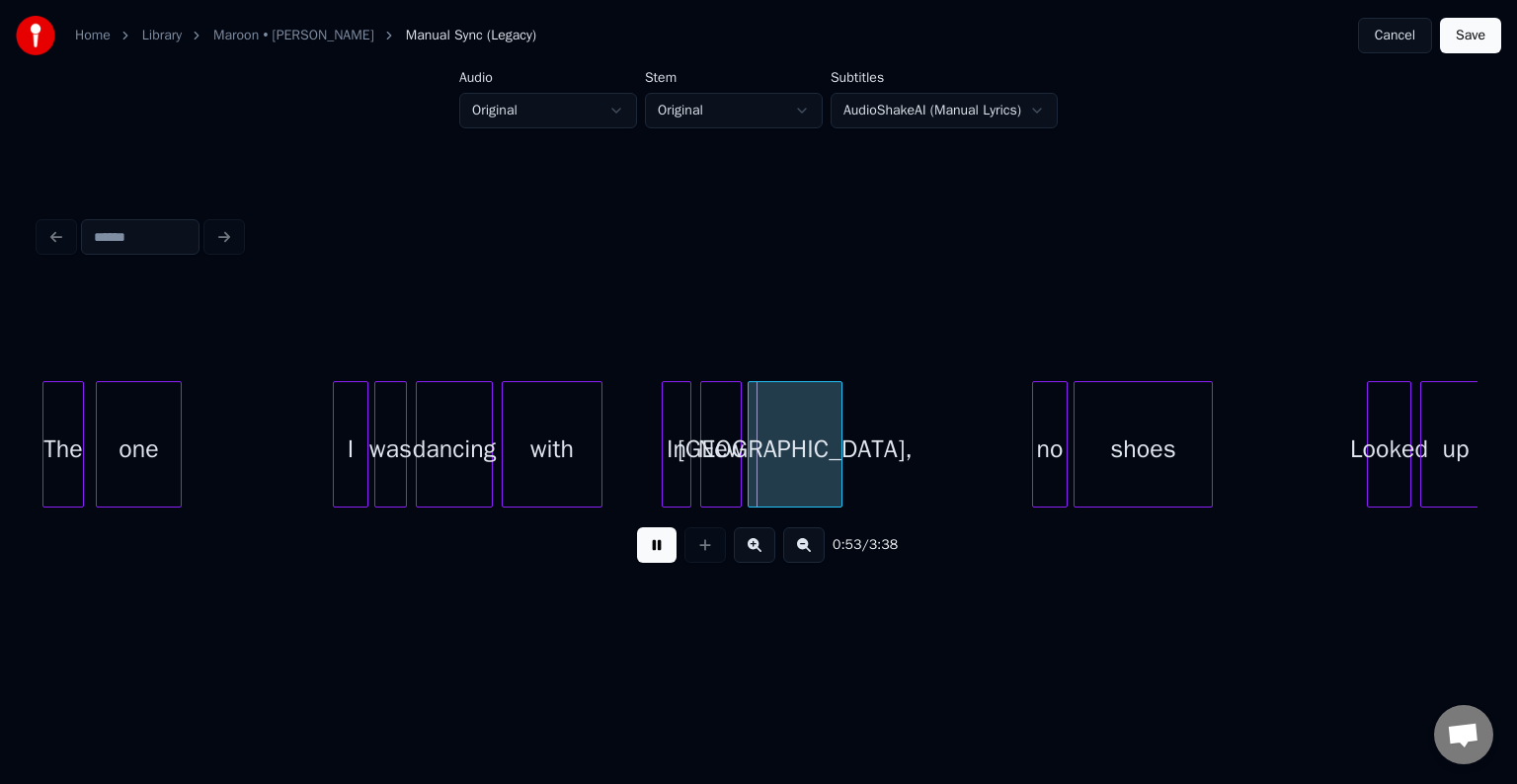 click at bounding box center (657, 545) 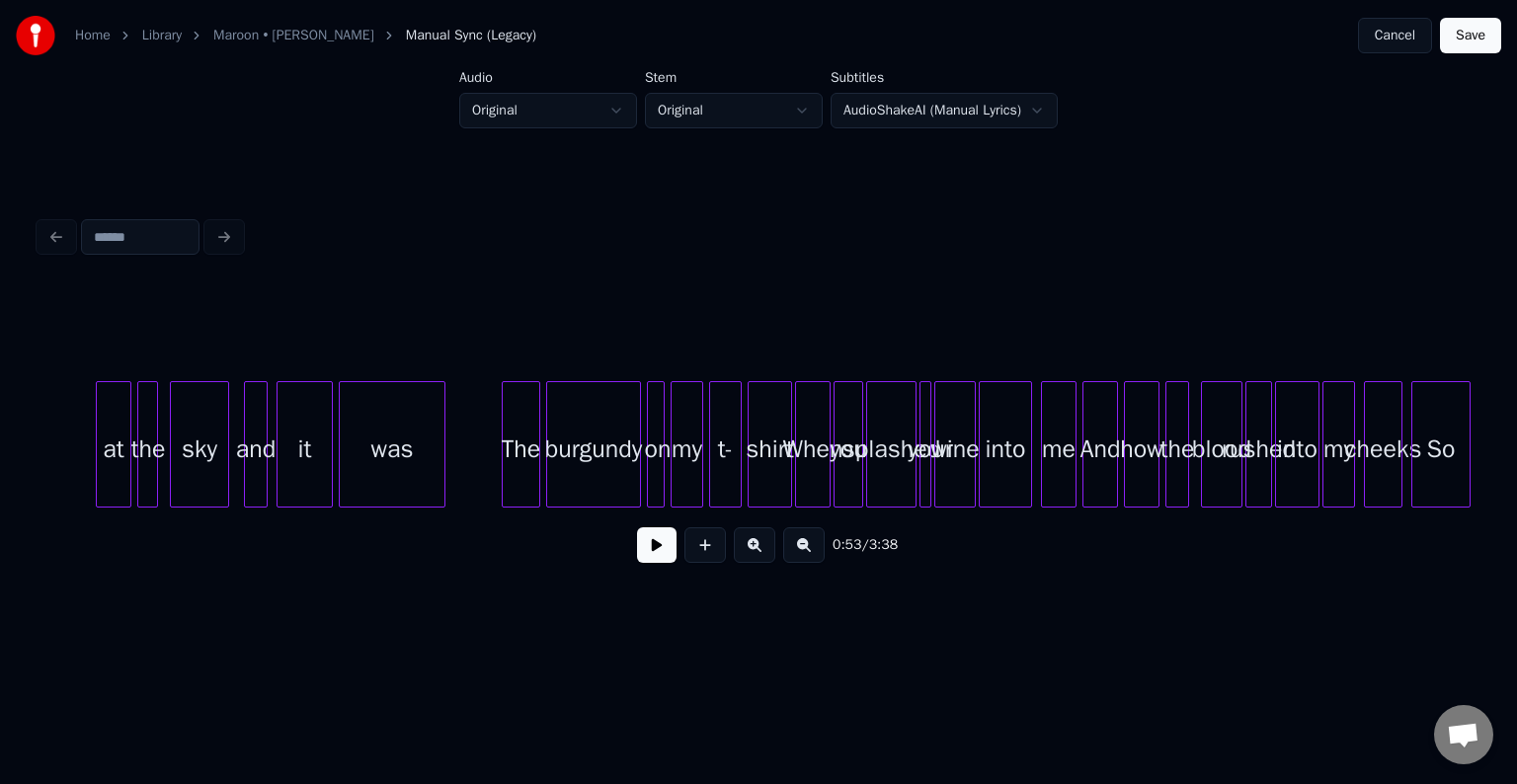 scroll, scrollTop: 0, scrollLeft: 8750, axis: horizontal 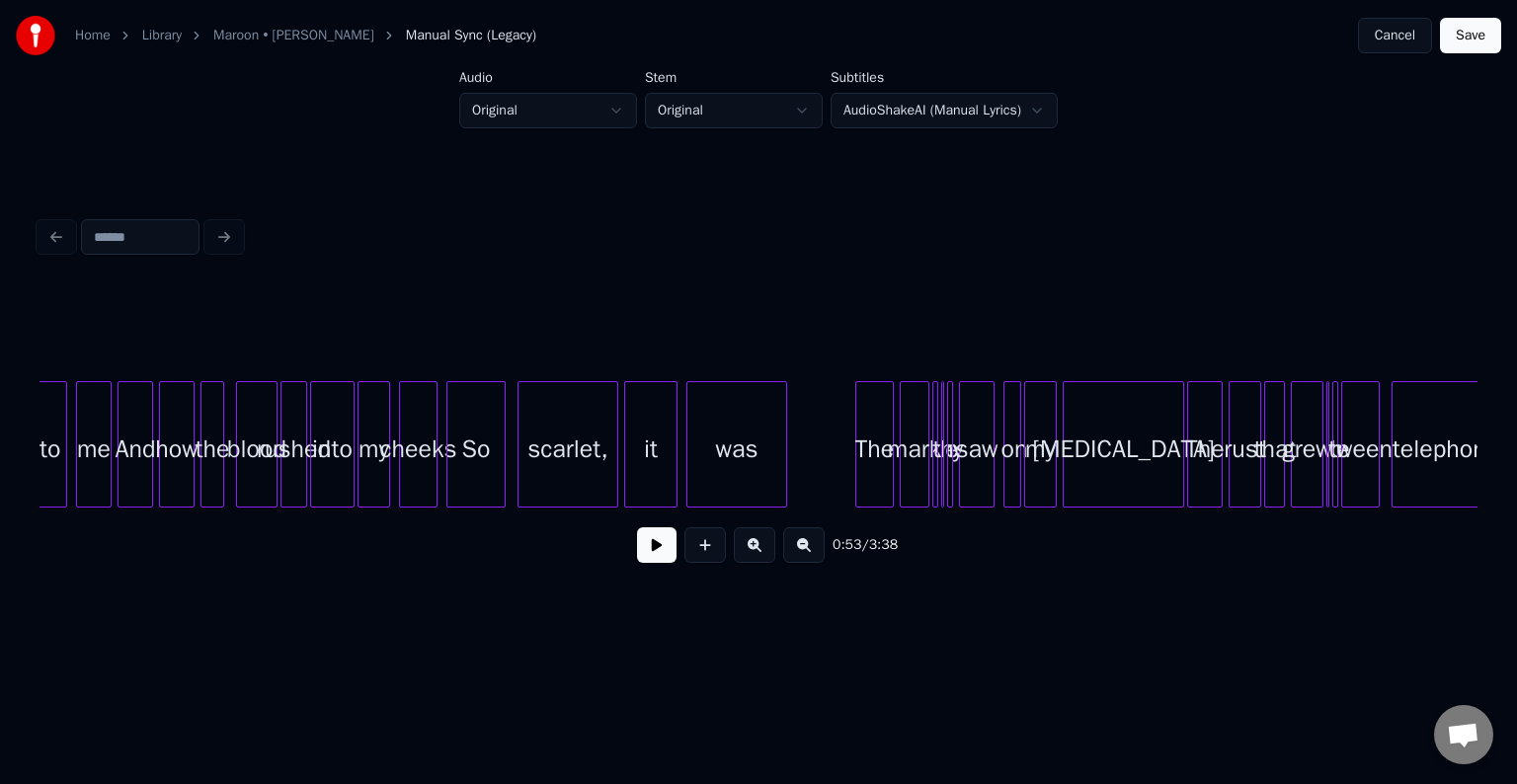 click at bounding box center [949, 444] 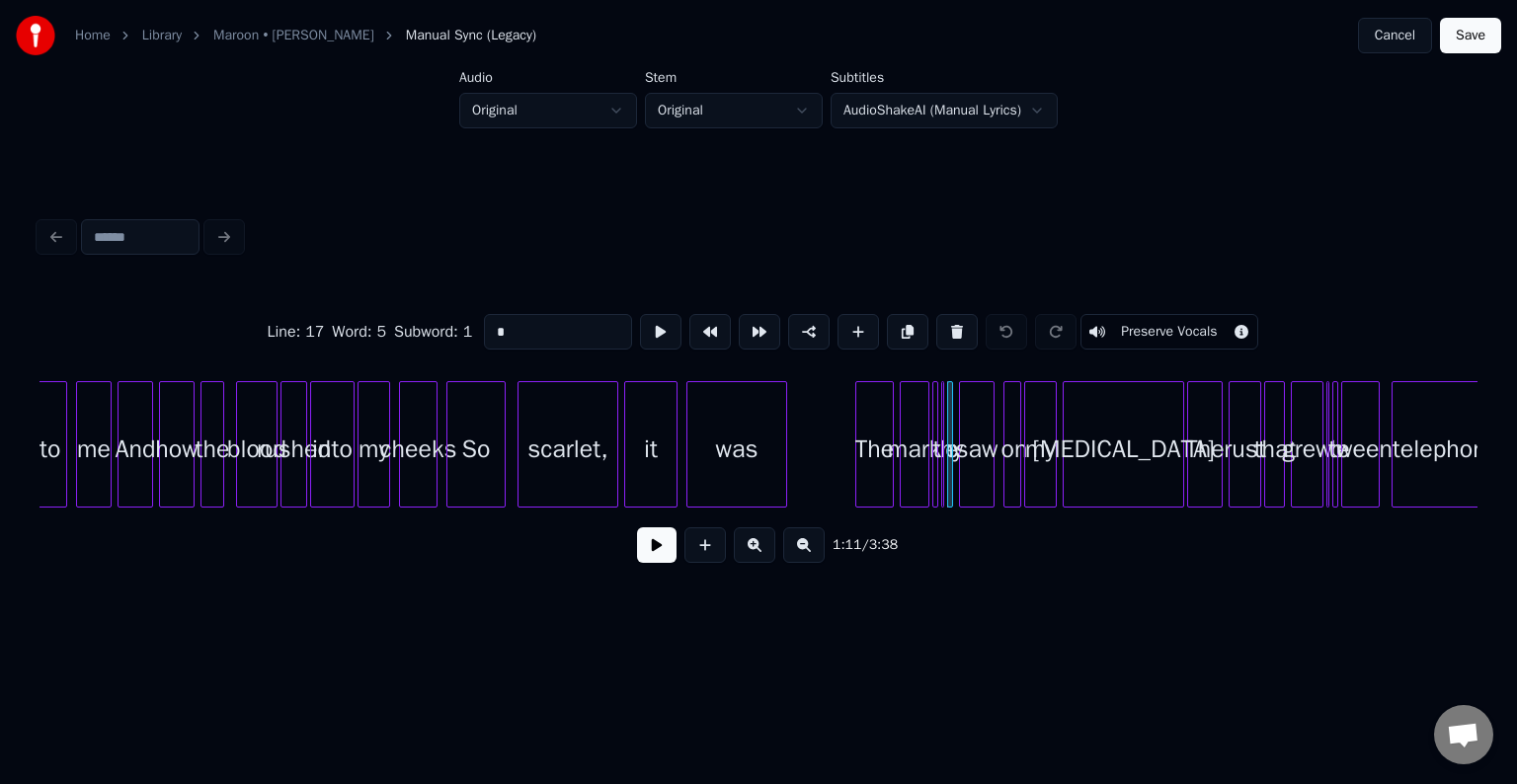 click at bounding box center (940, 444) 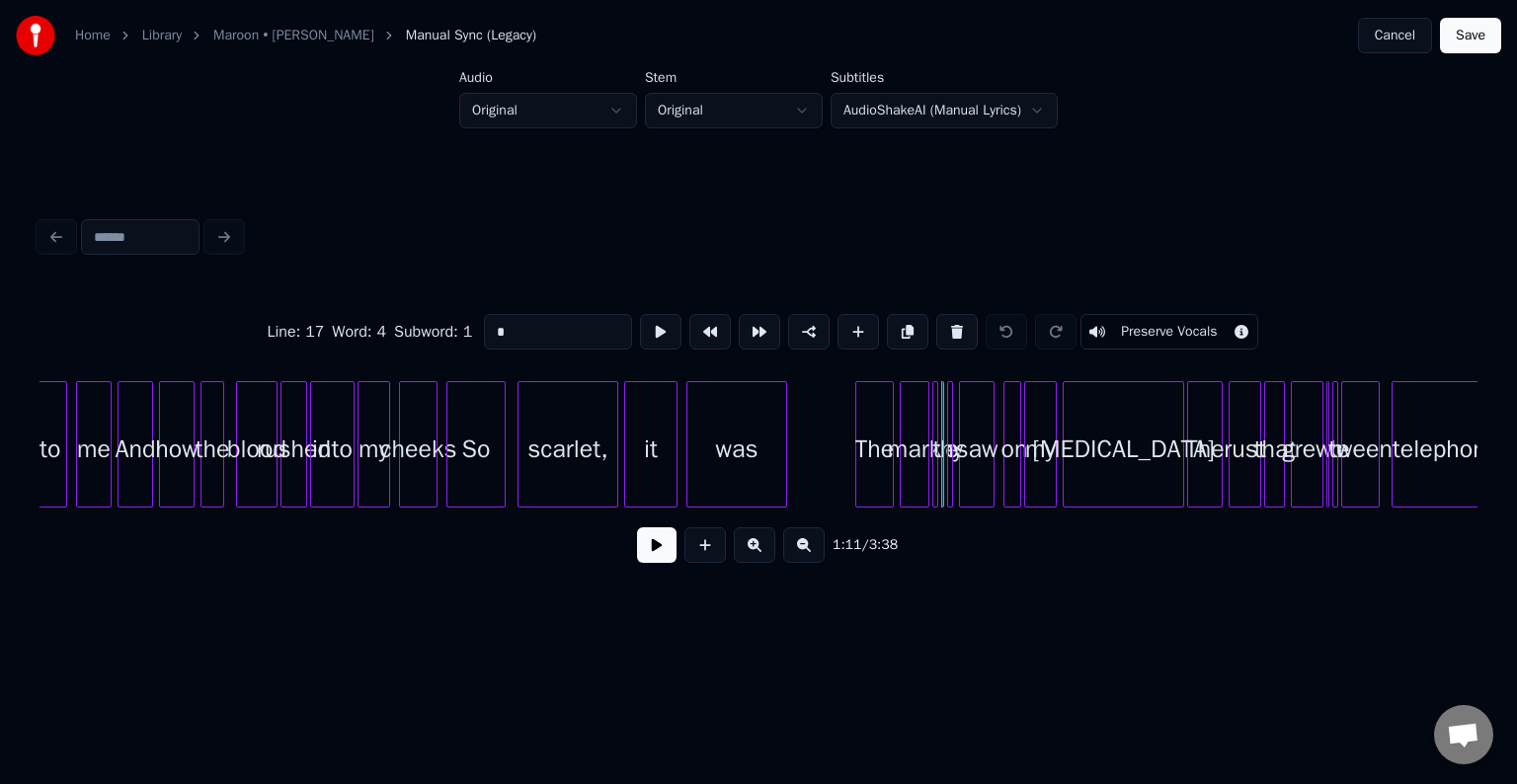 click on "mark" at bounding box center [915, 449] 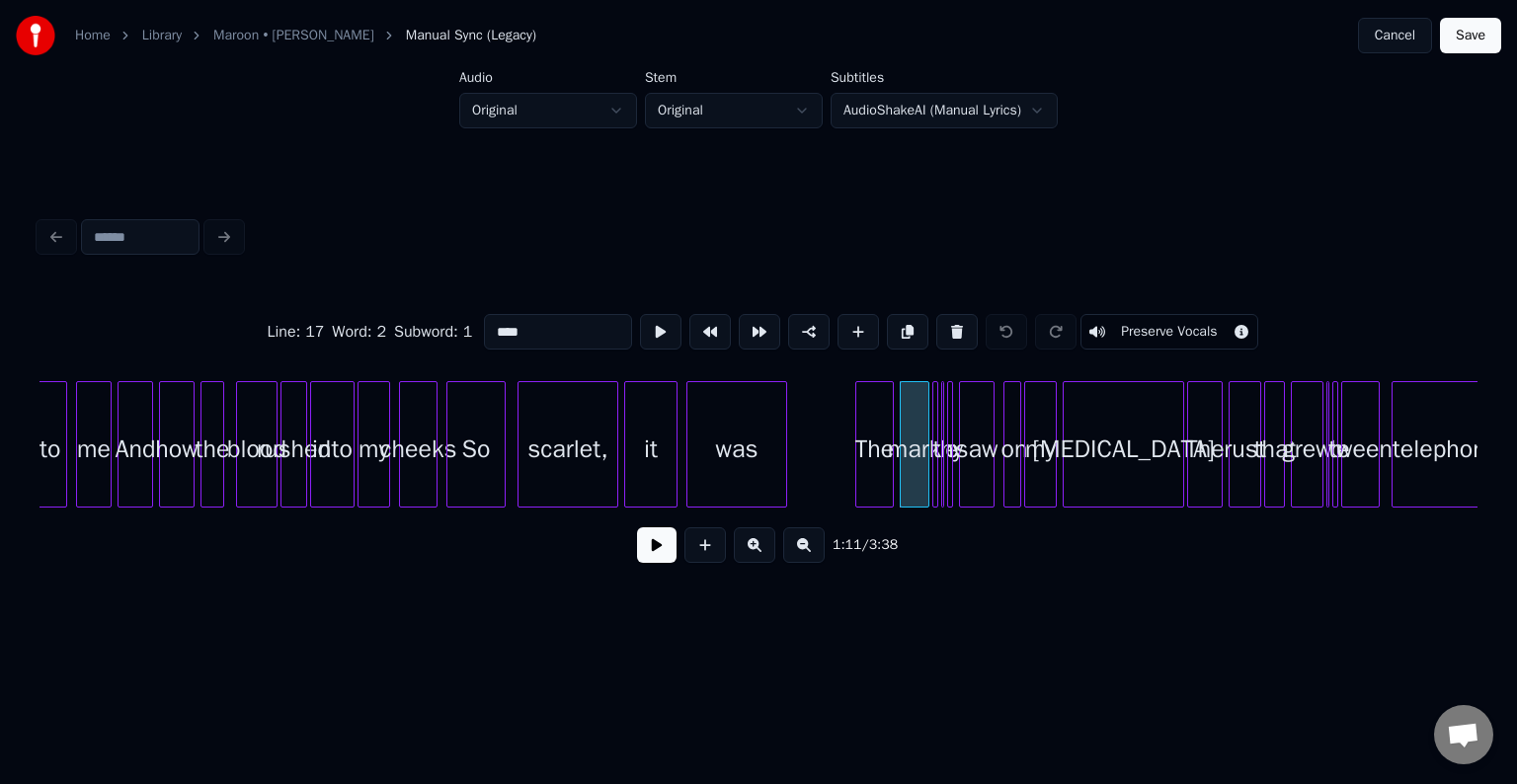 click on "into me And how the blood rushed into my cheeks So scarlet, it was The mark th е y saw on my [MEDICAL_DATA] The rust that grew b е tween telephones" at bounding box center [6498, 444] 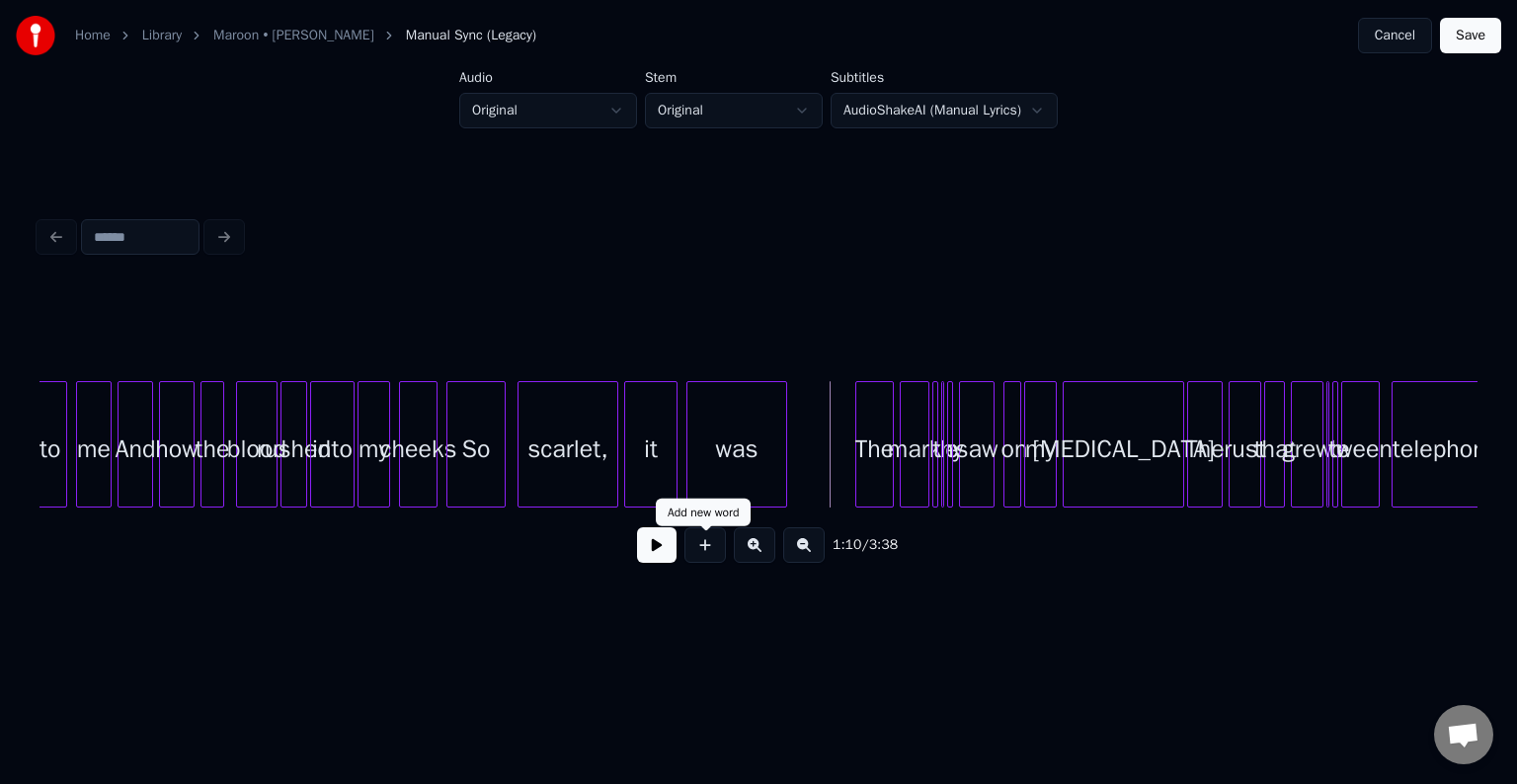 click at bounding box center [657, 545] 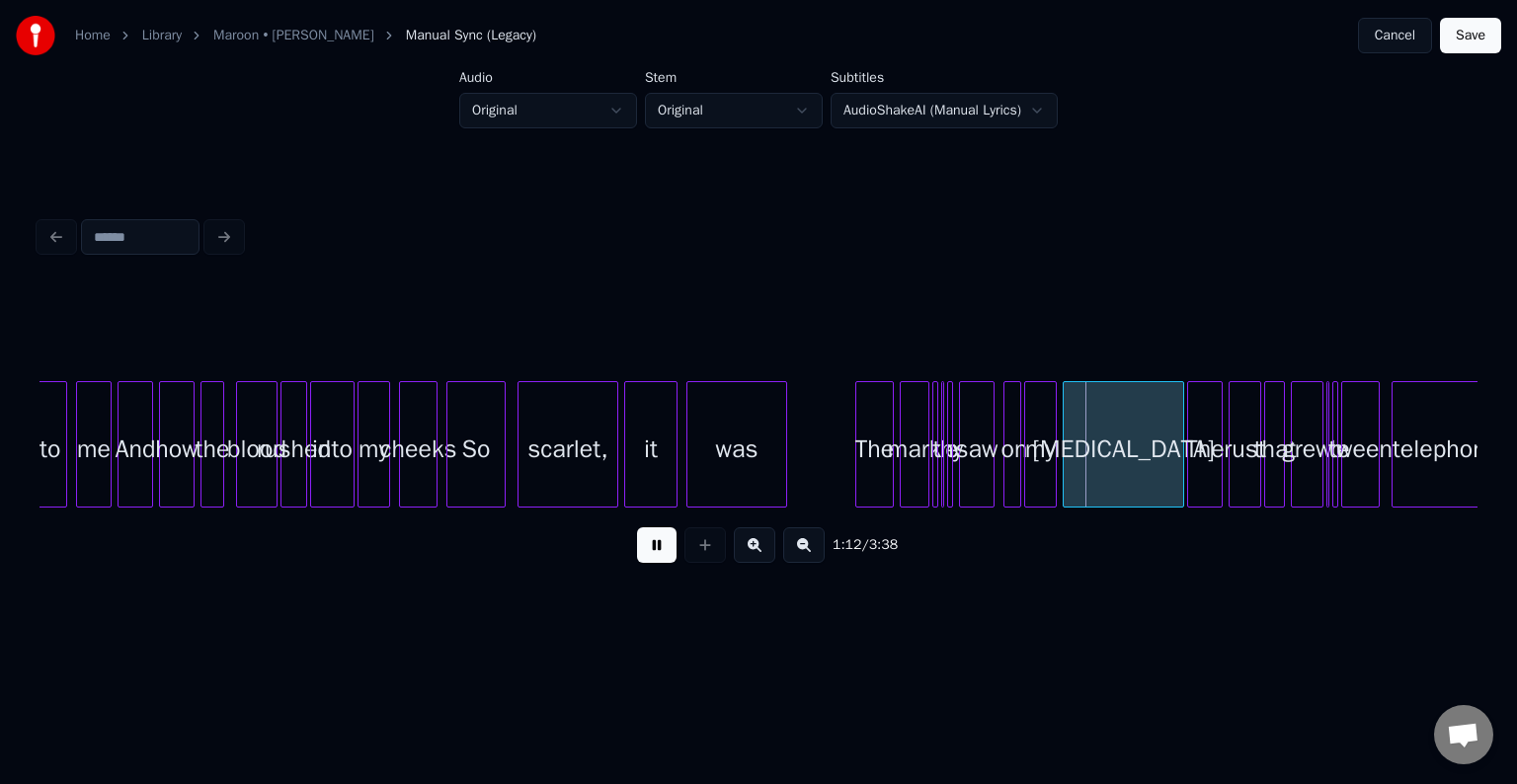 click at bounding box center [657, 545] 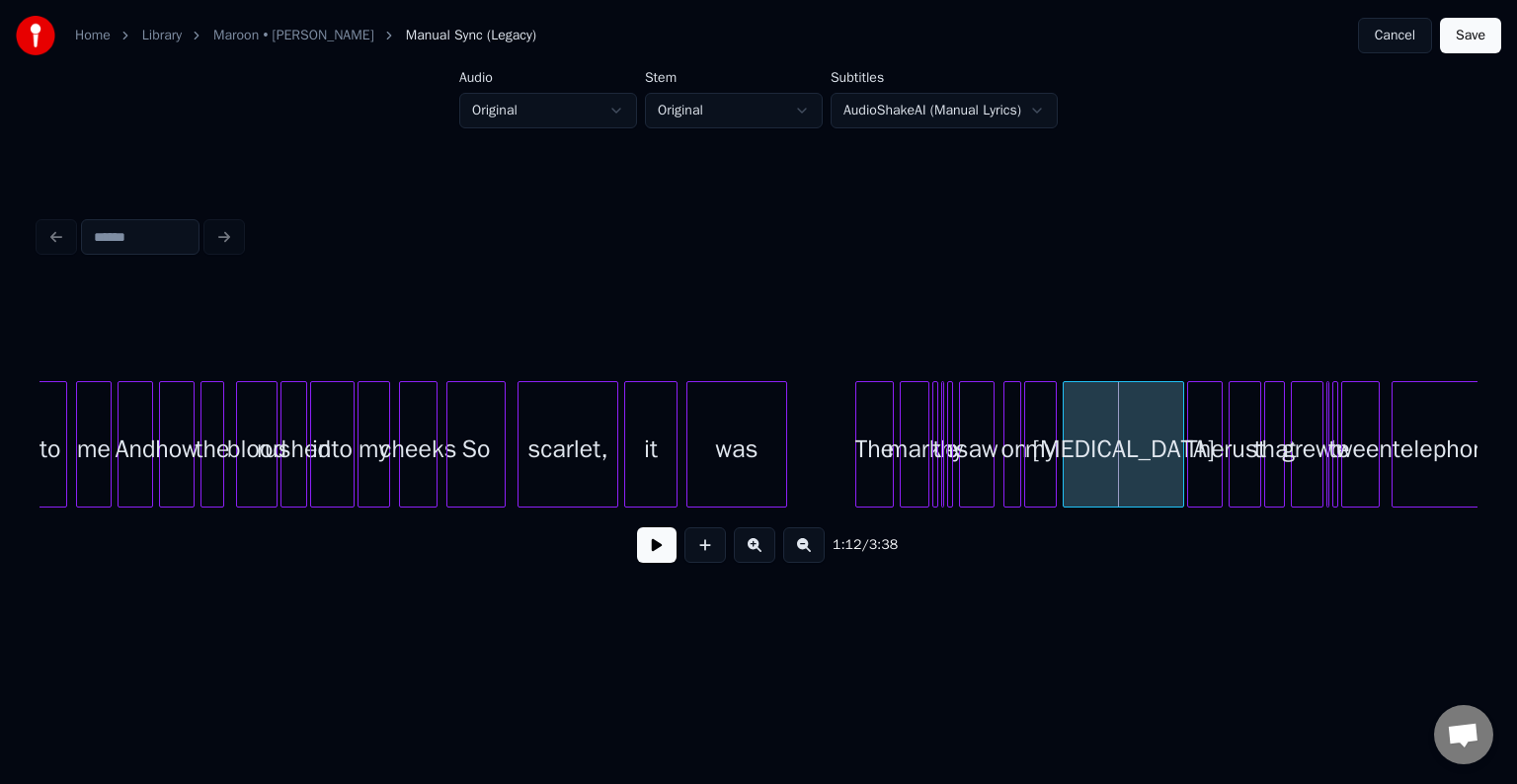 click on "saw" at bounding box center (977, 449) 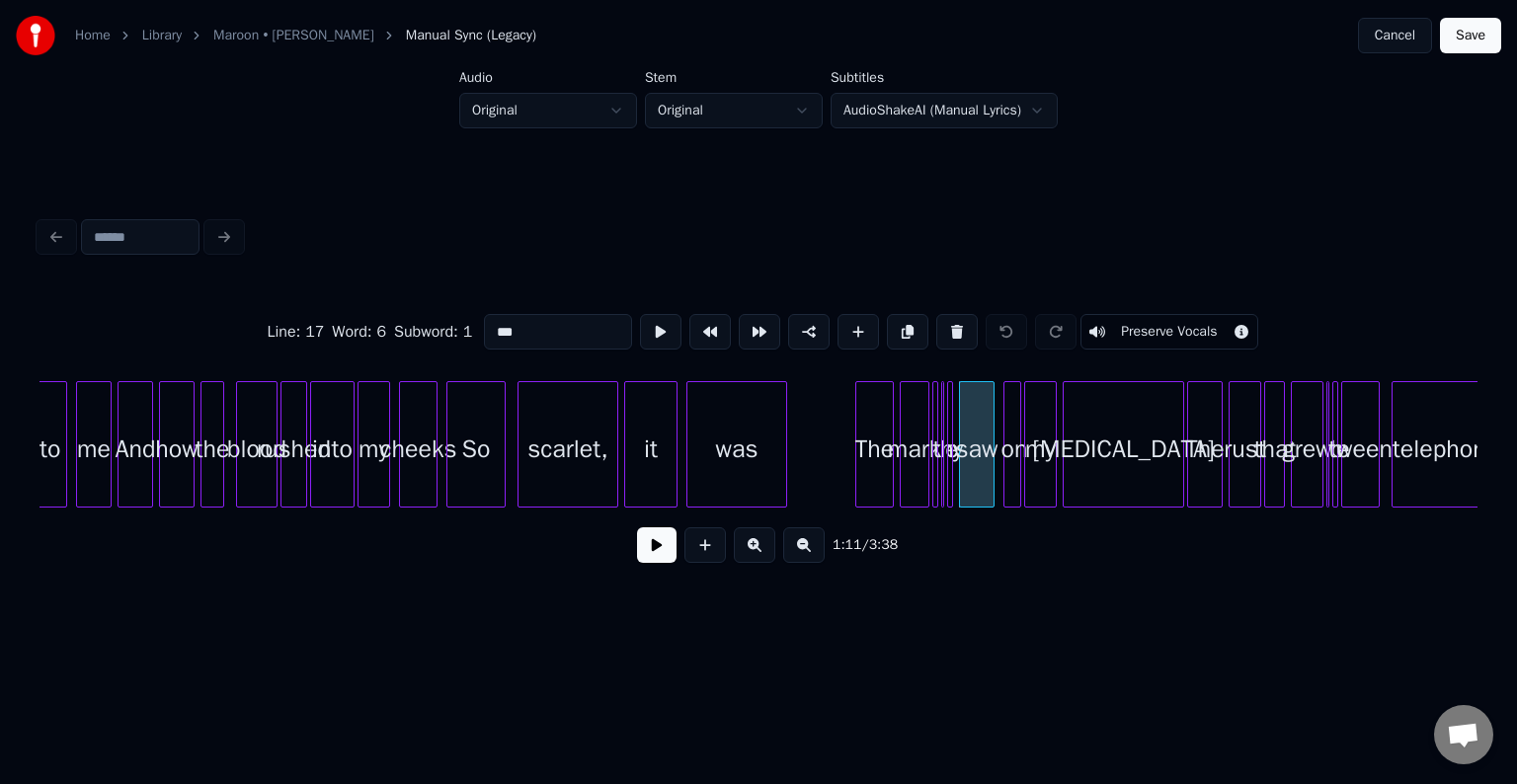 click at bounding box center [949, 444] 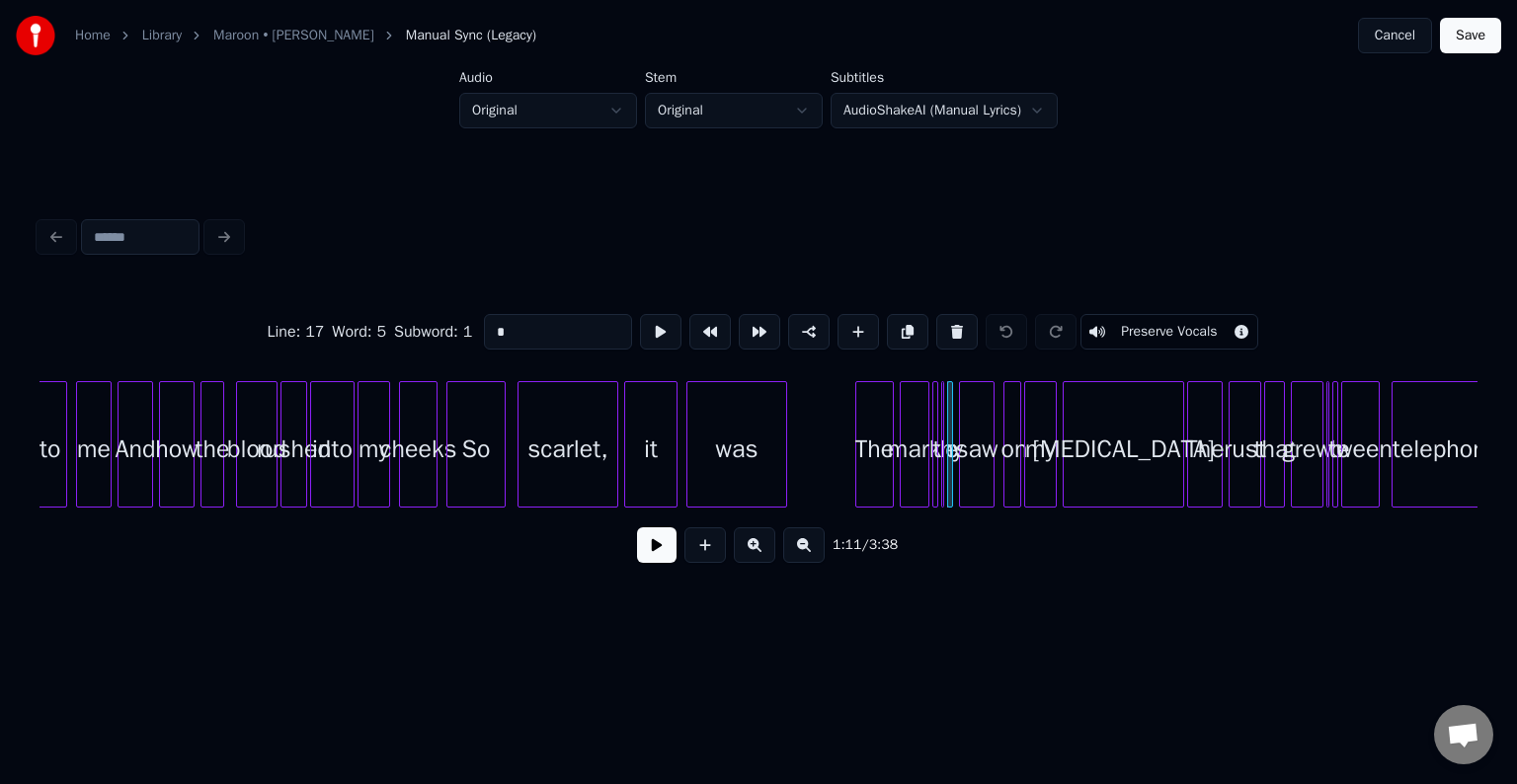 click at bounding box center [940, 444] 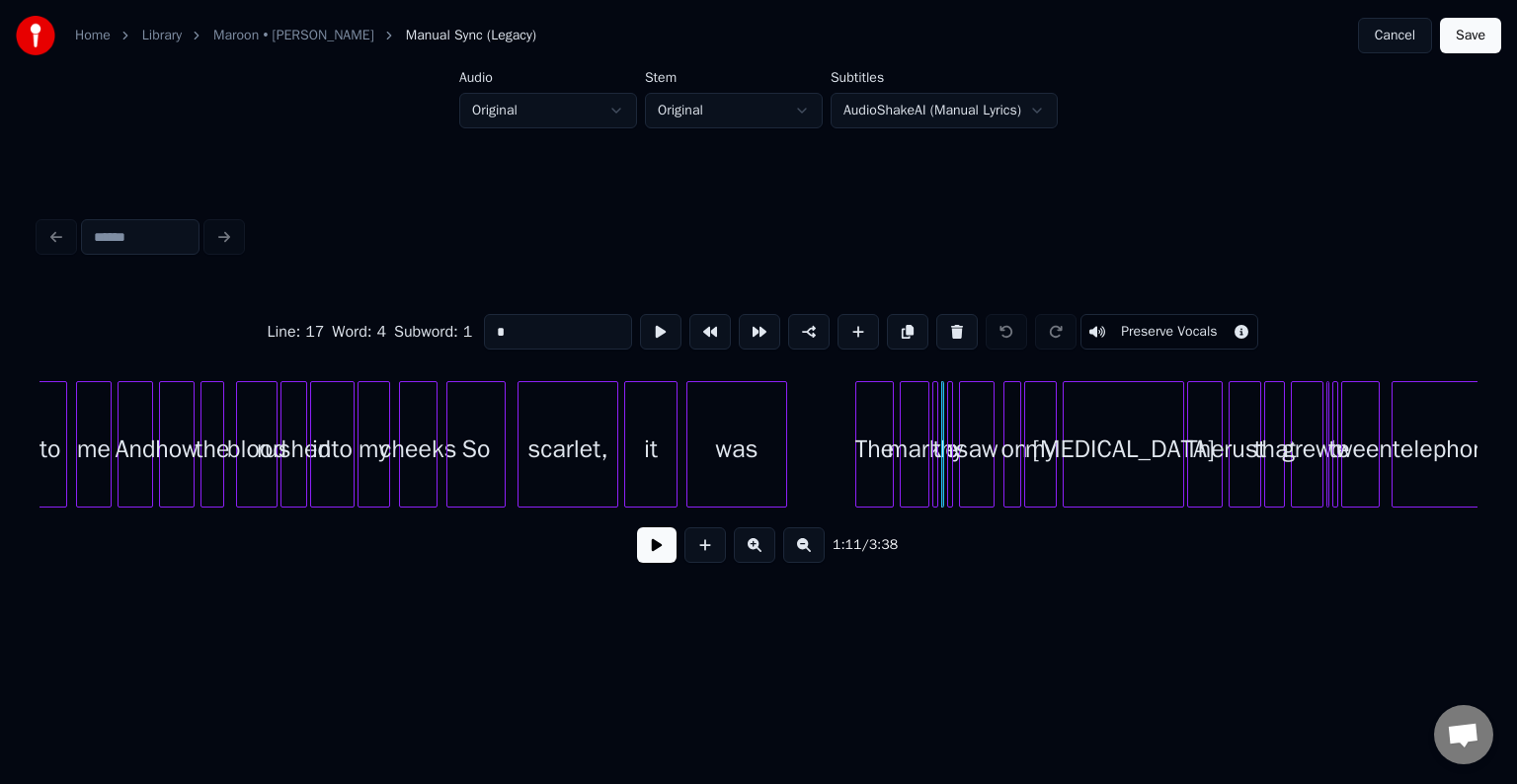 click at bounding box center [934, 444] 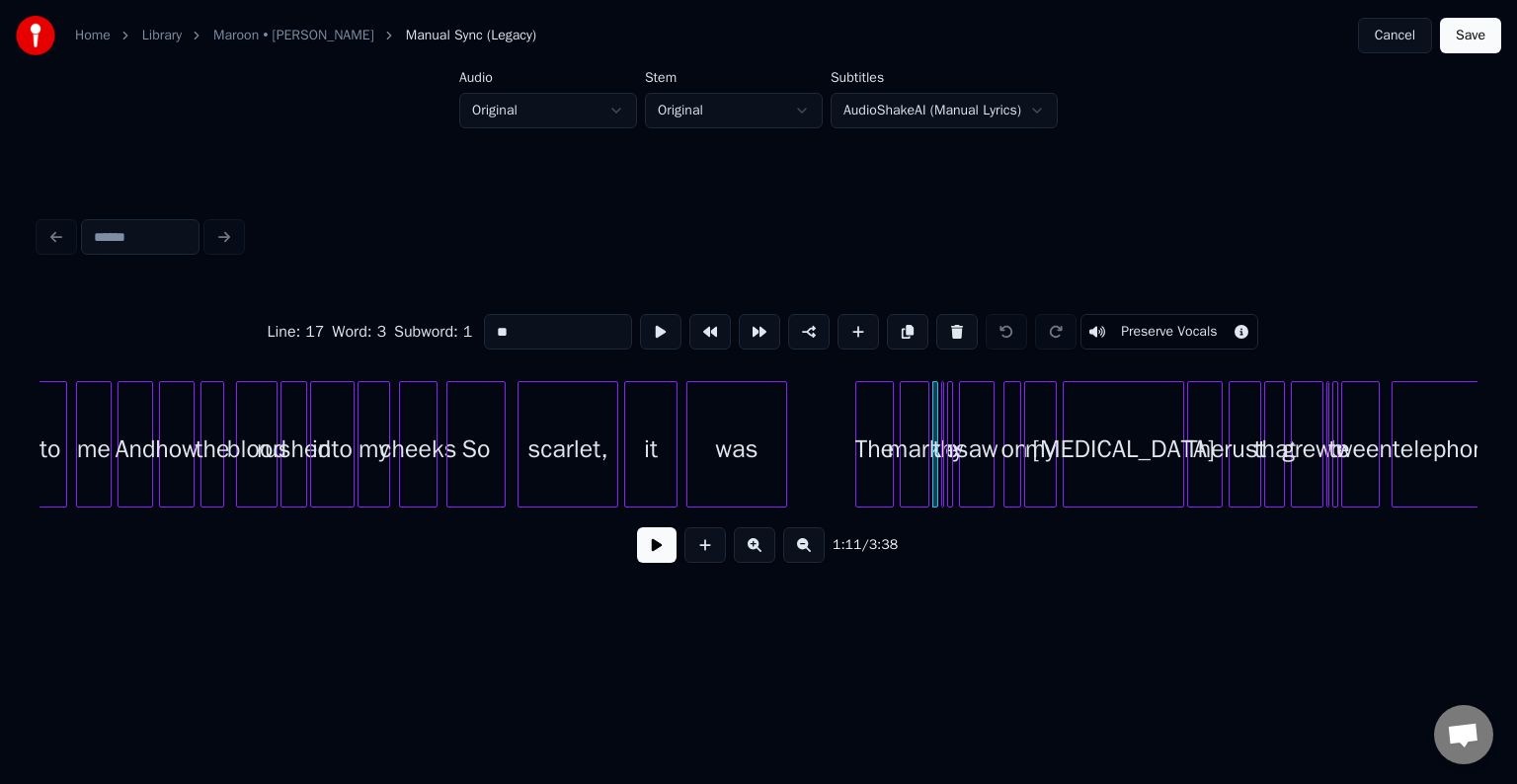 click at bounding box center [951, 444] 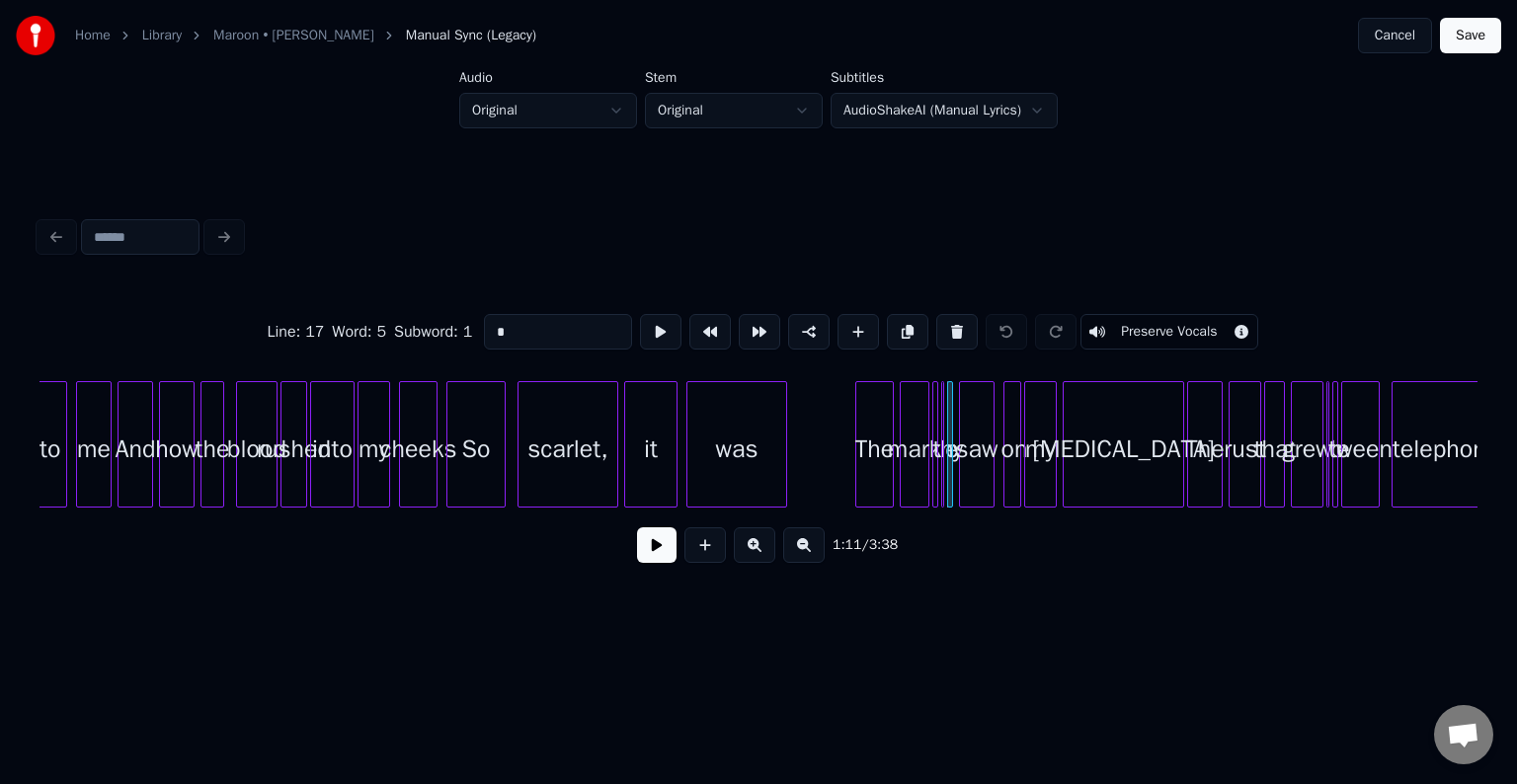click at bounding box center [945, 444] 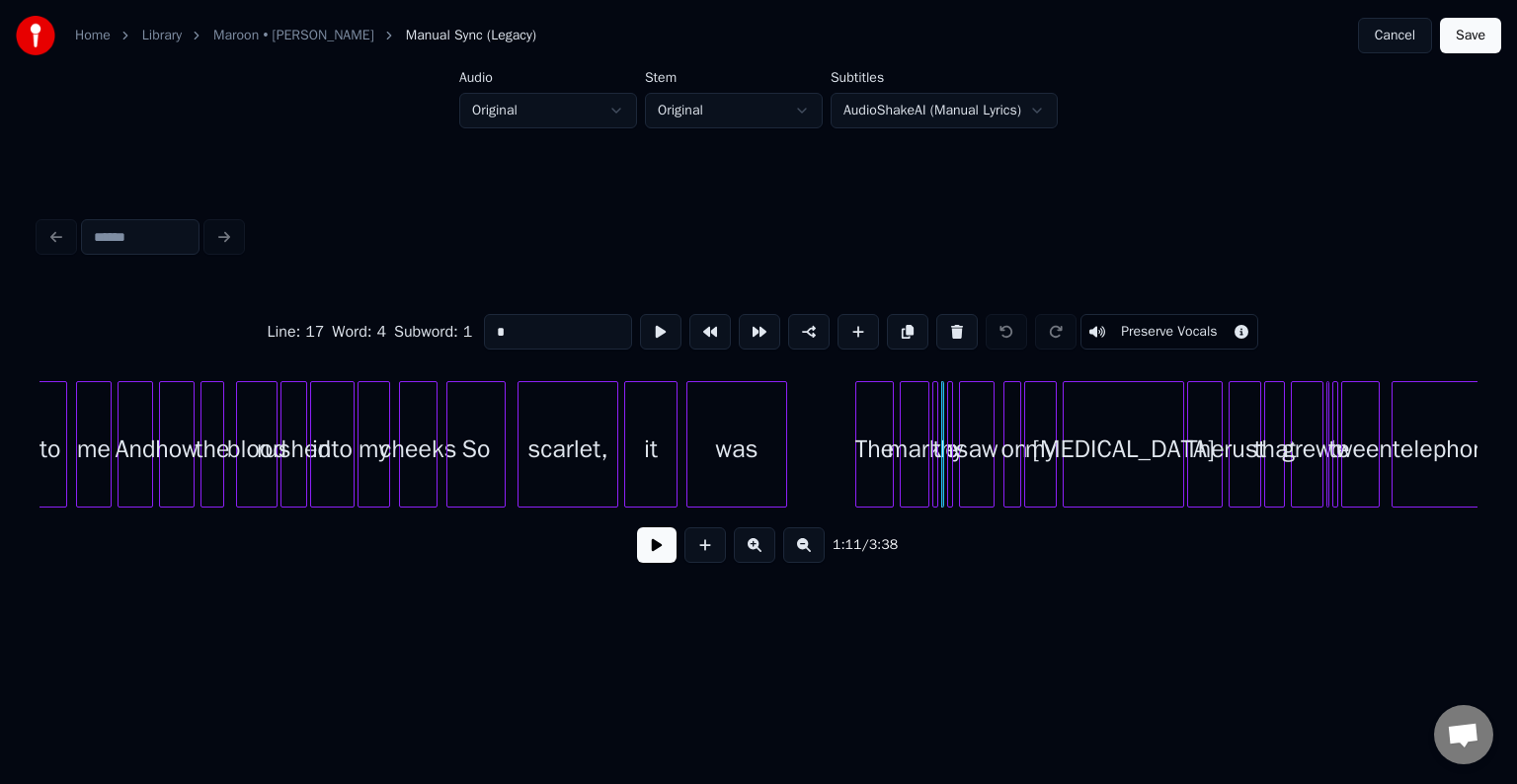click at bounding box center (940, 444) 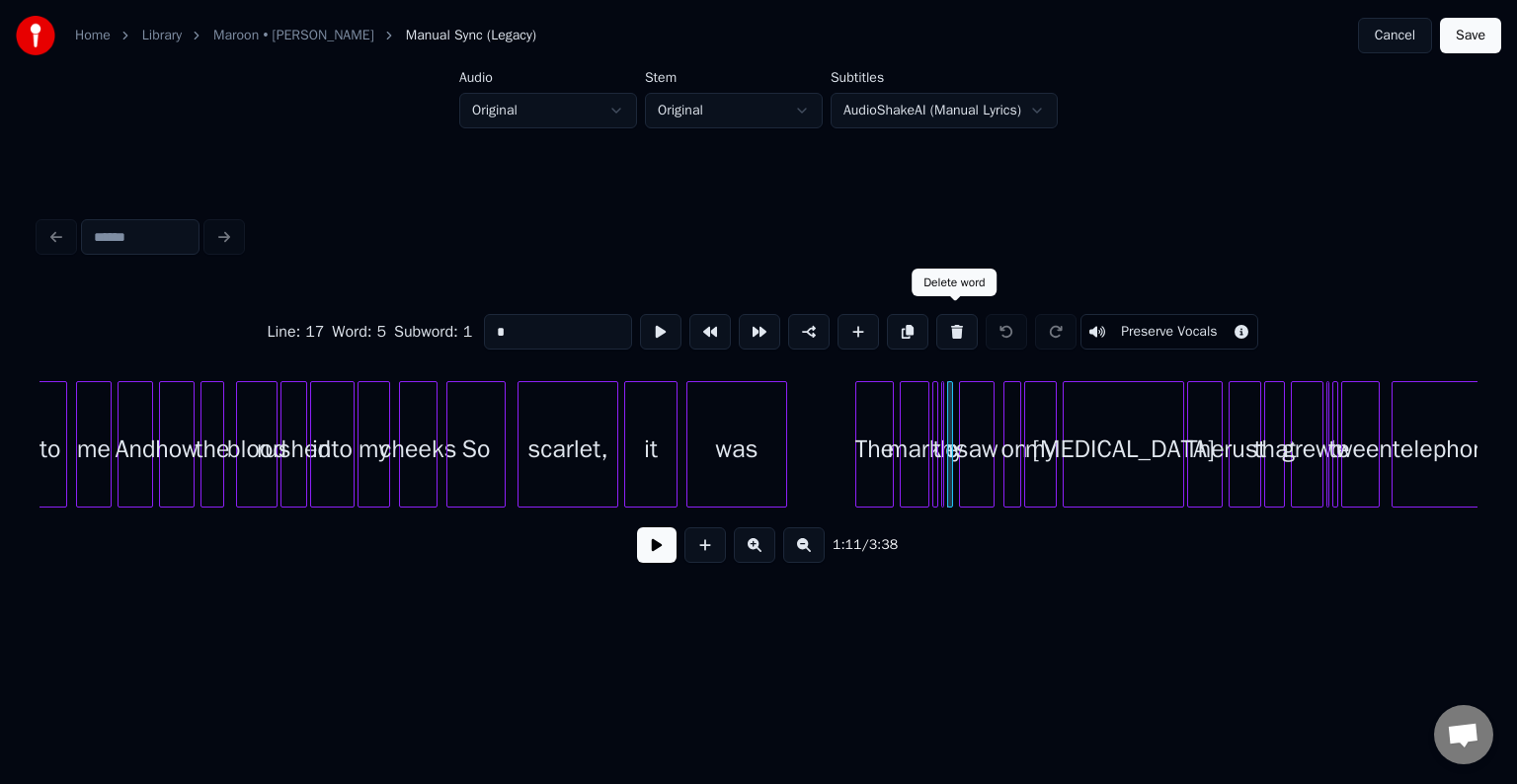 click at bounding box center (957, 332) 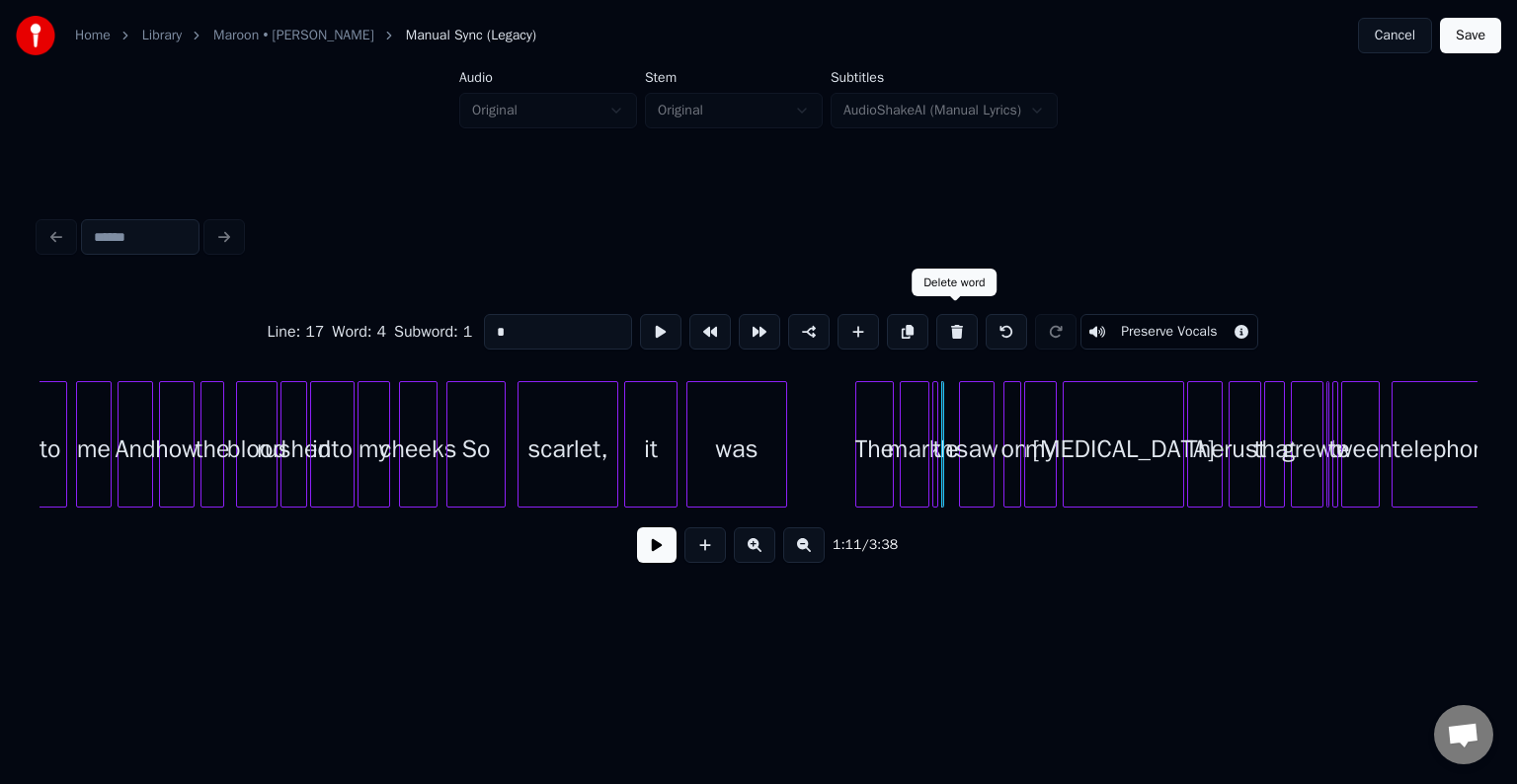 click at bounding box center (957, 332) 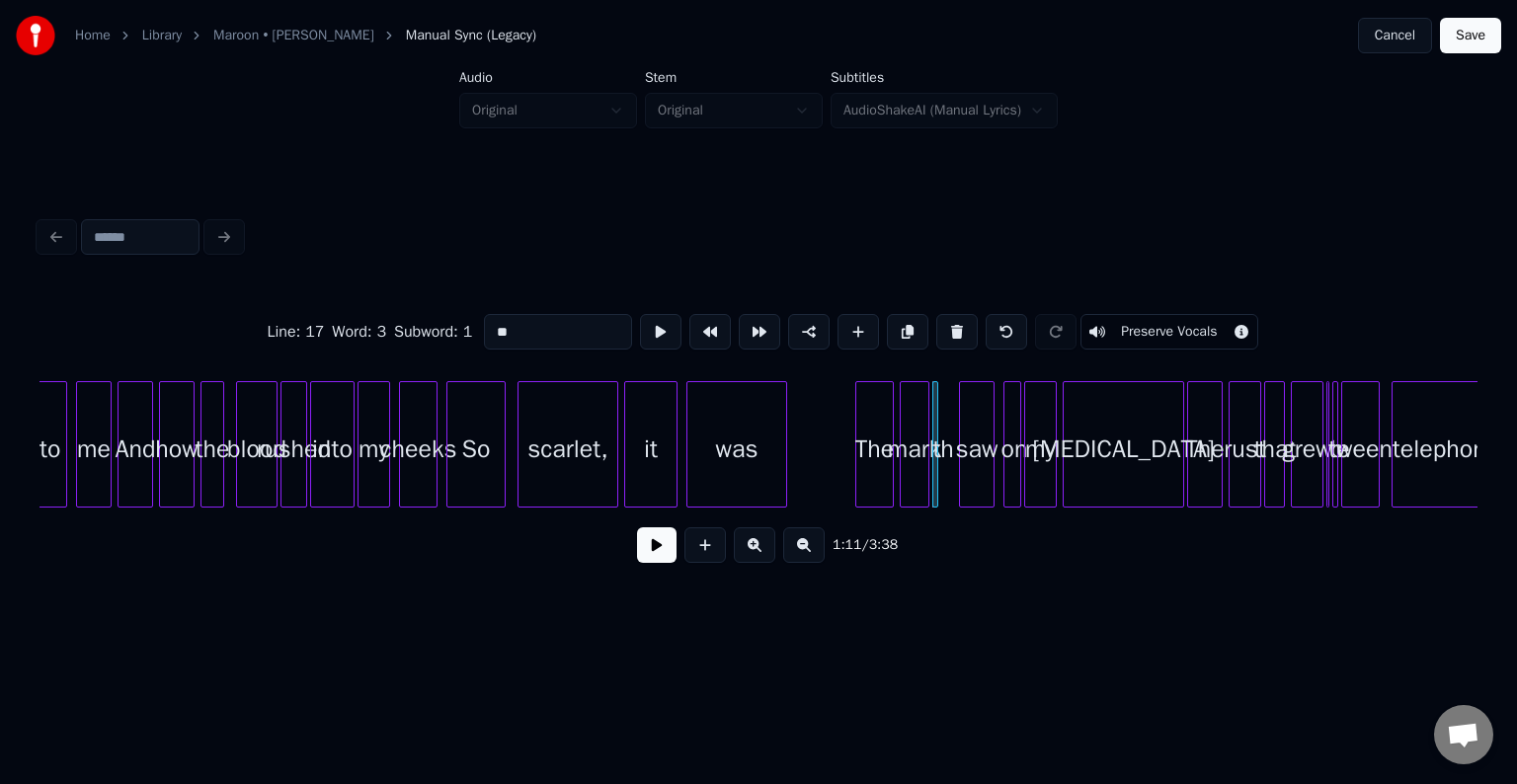 click on "**" at bounding box center [558, 332] 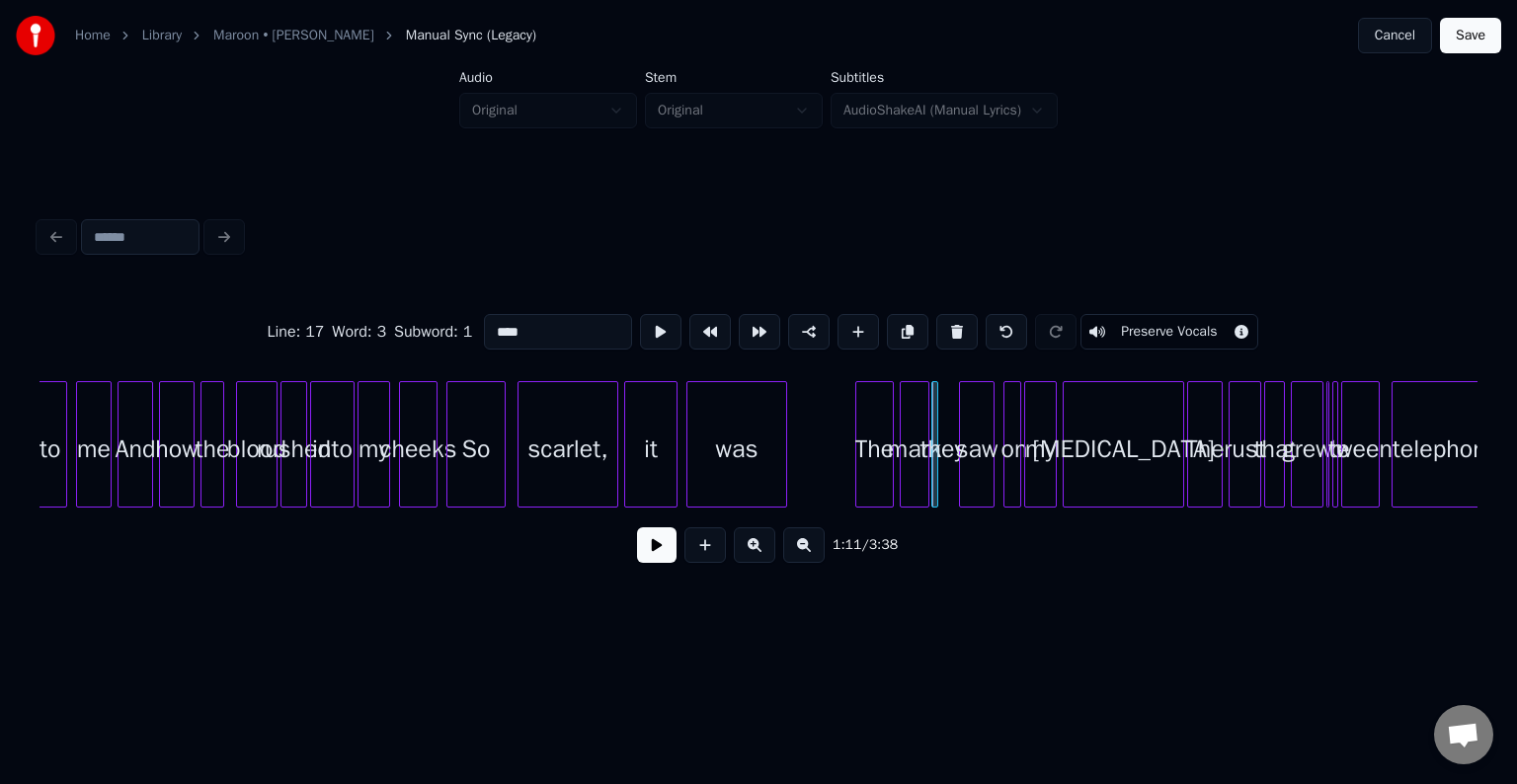 click at bounding box center (935, 444) 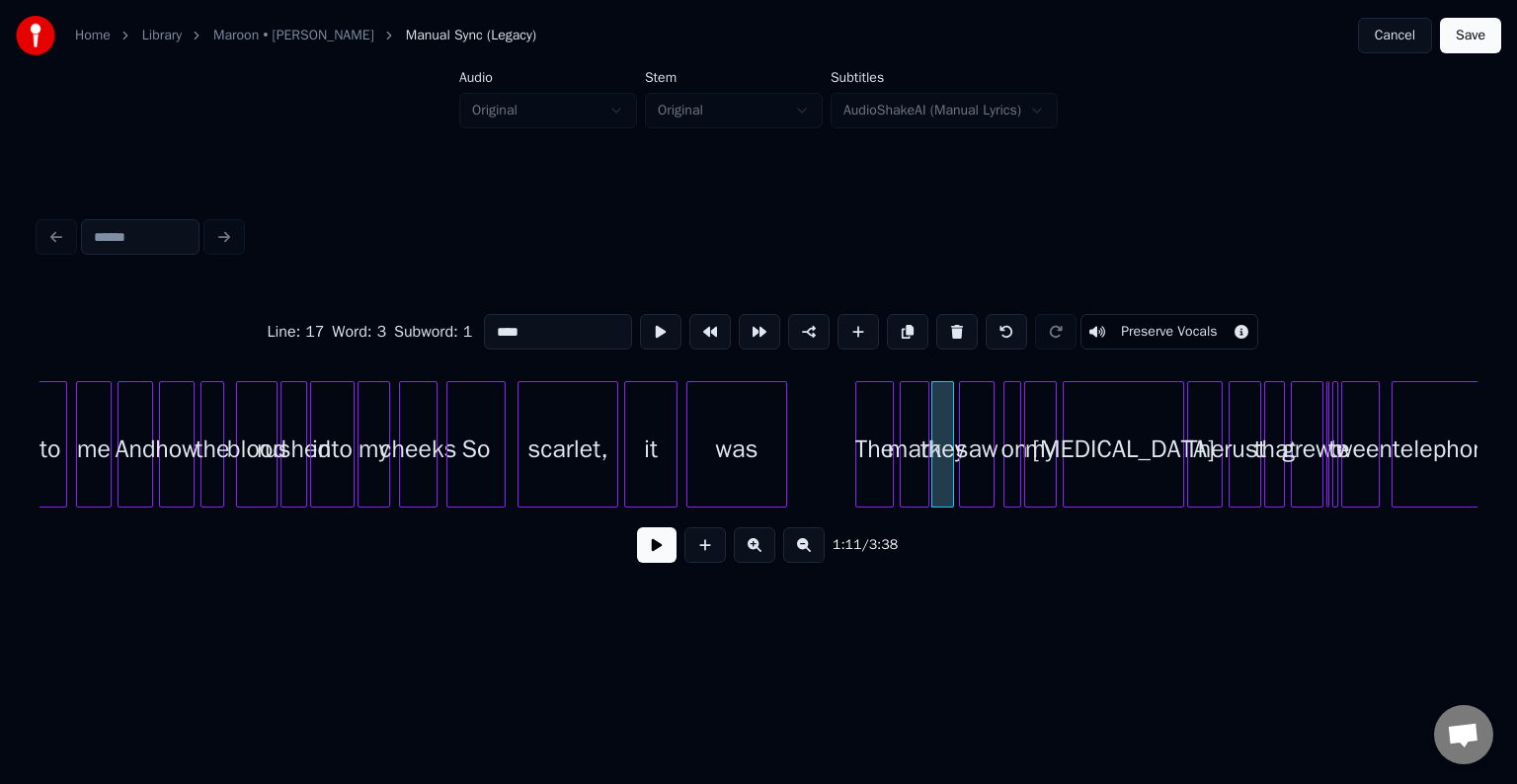 click at bounding box center (950, 444) 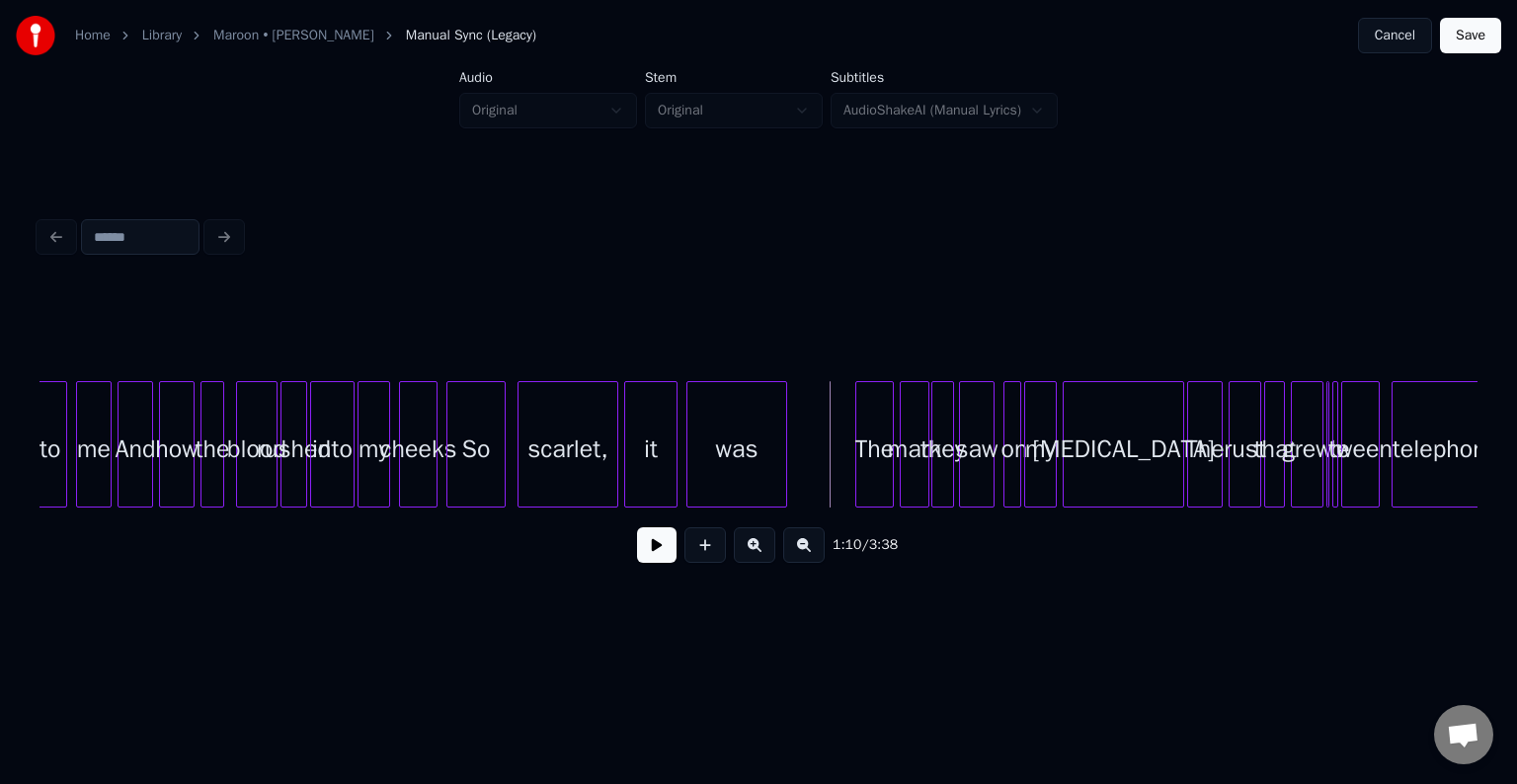 click at bounding box center [657, 545] 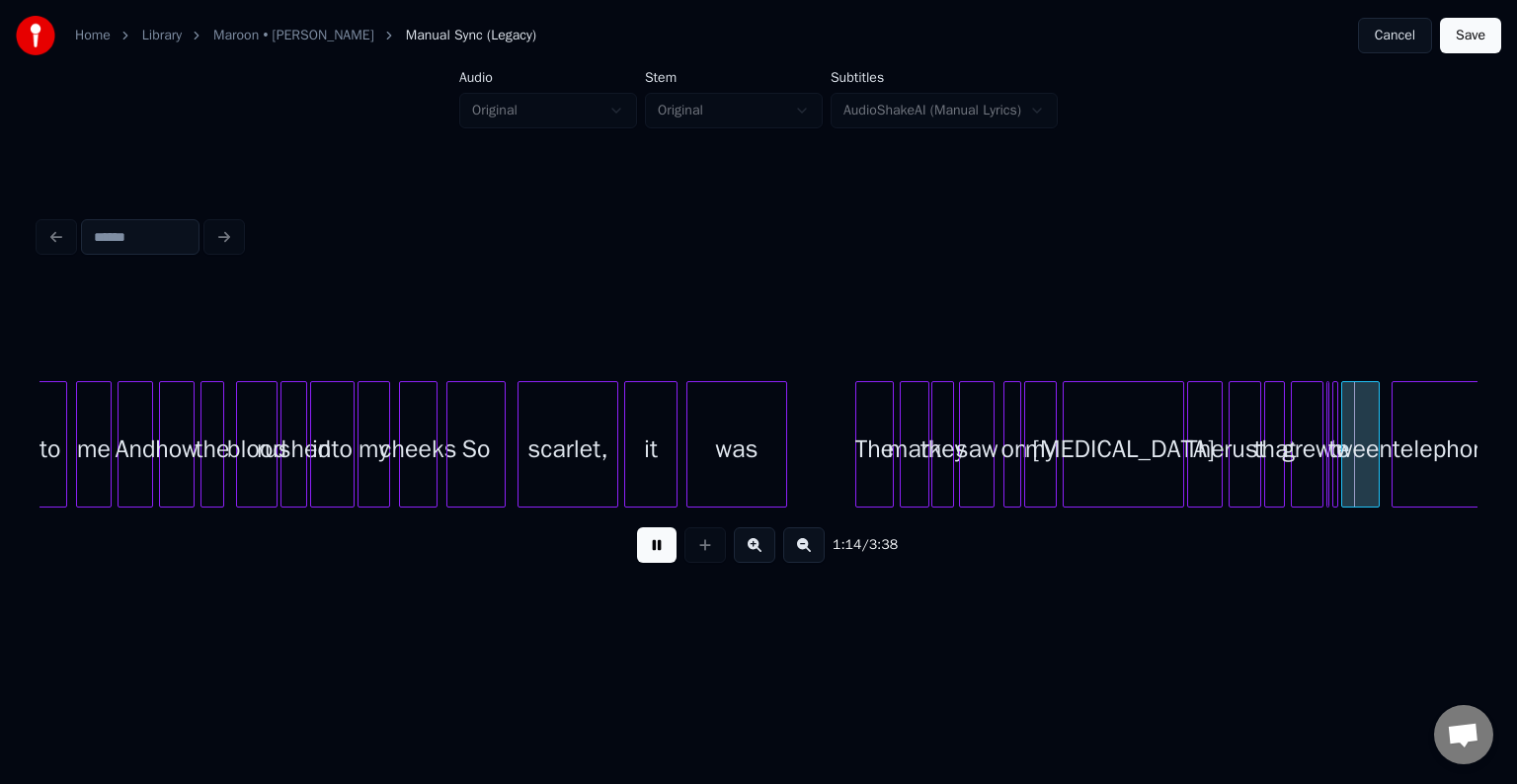 click at bounding box center [657, 545] 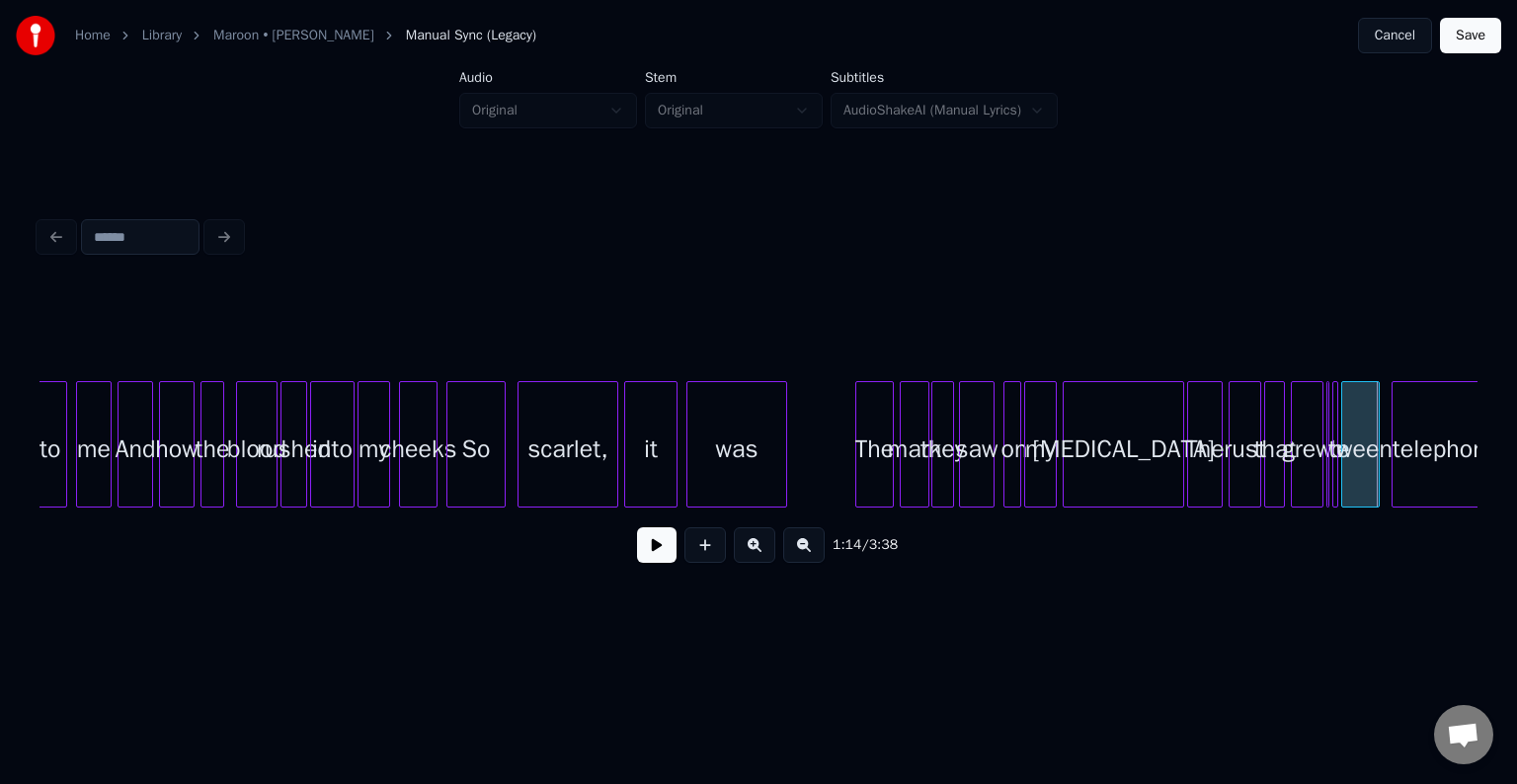 click at bounding box center (1325, 444) 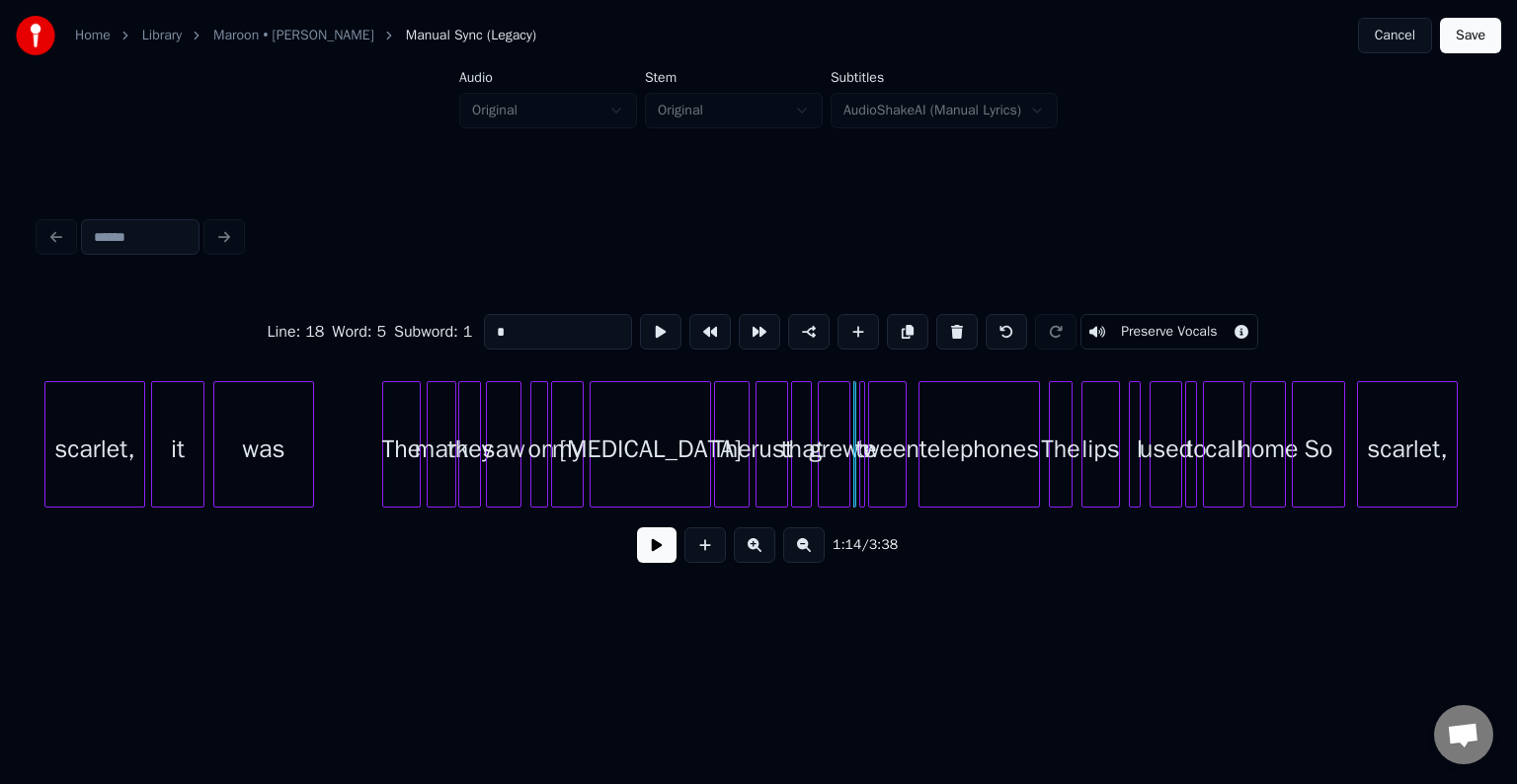 scroll, scrollTop: 0, scrollLeft: 10188, axis: horizontal 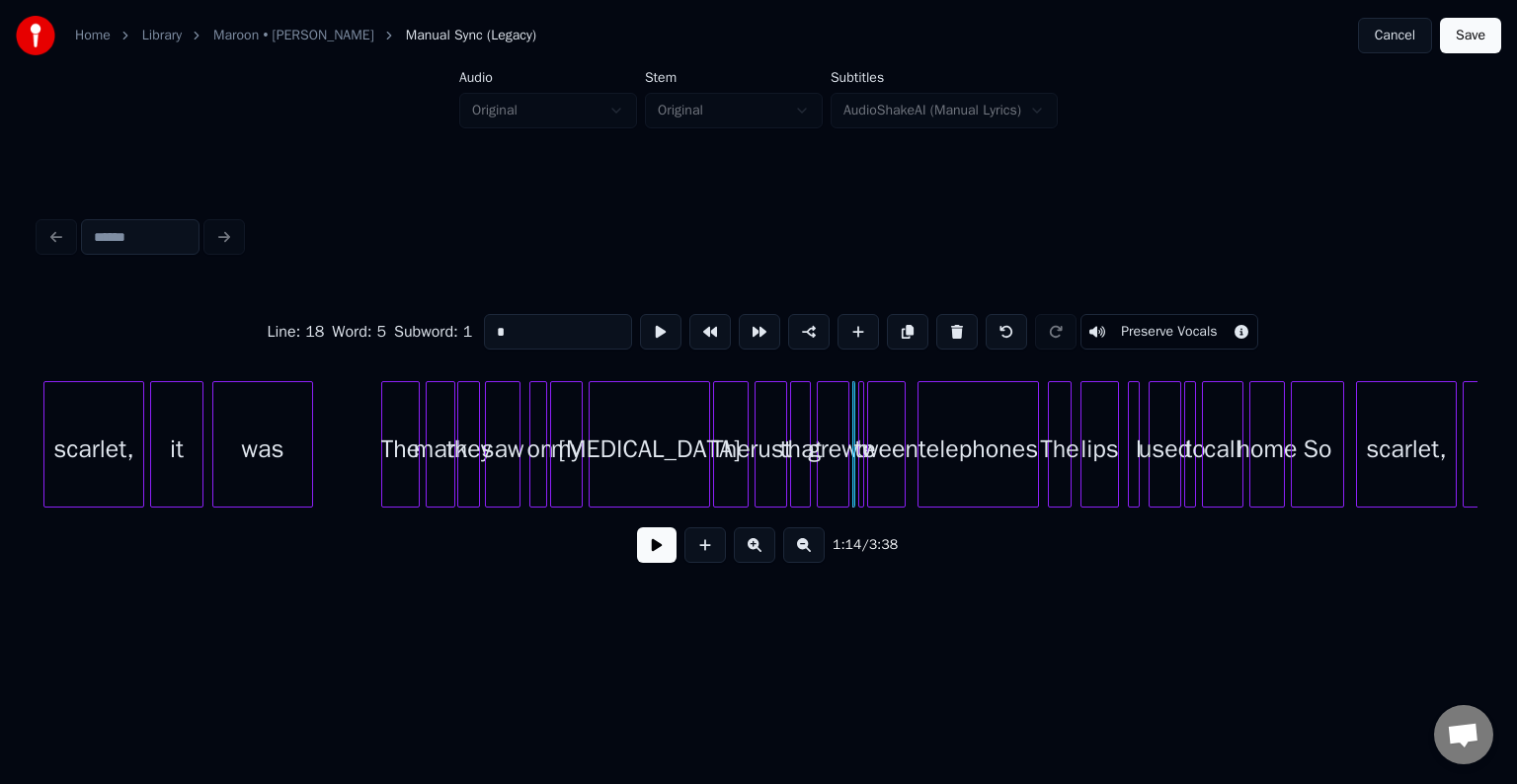 click at bounding box center [860, 444] 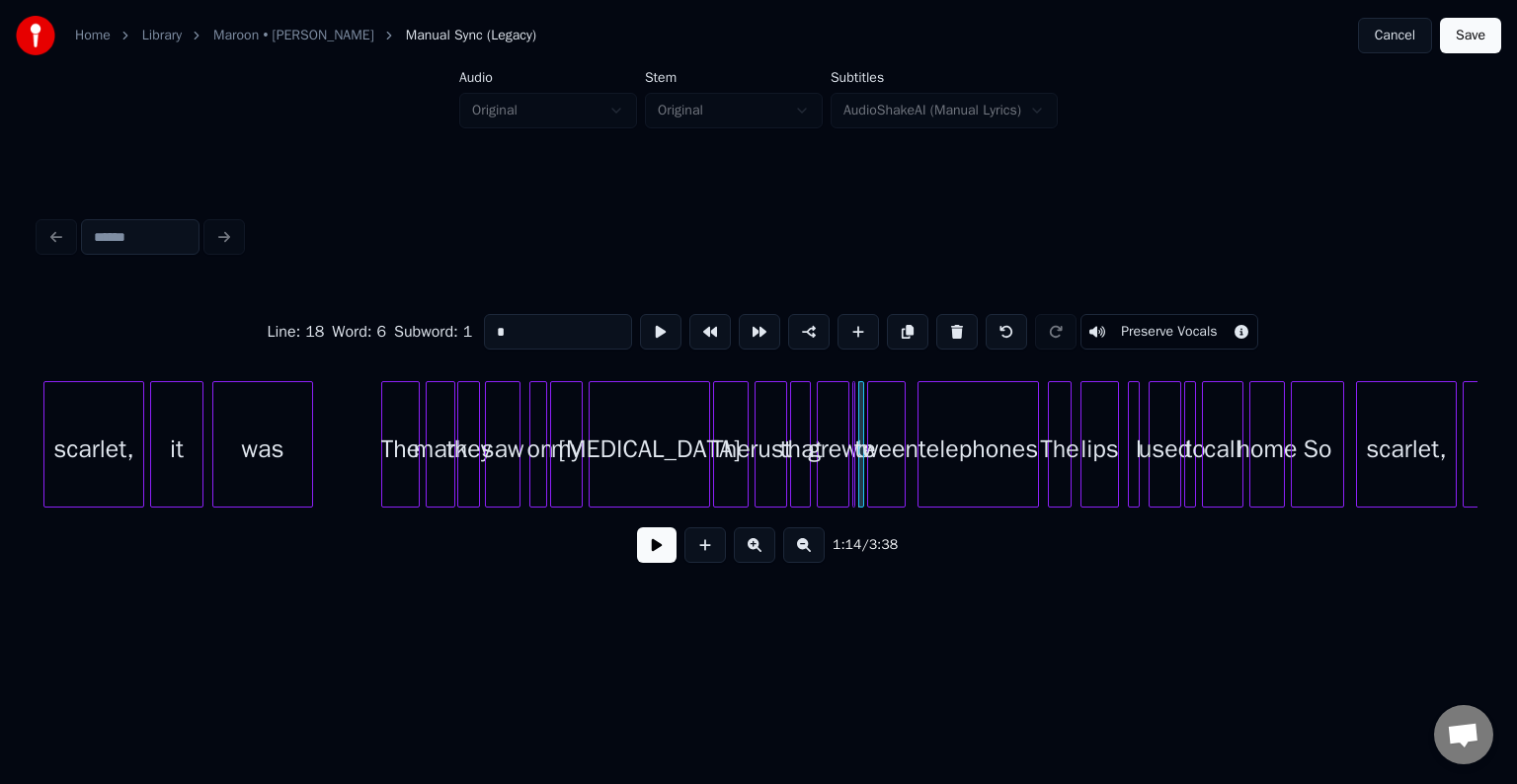click on "tween" at bounding box center (886, 449) 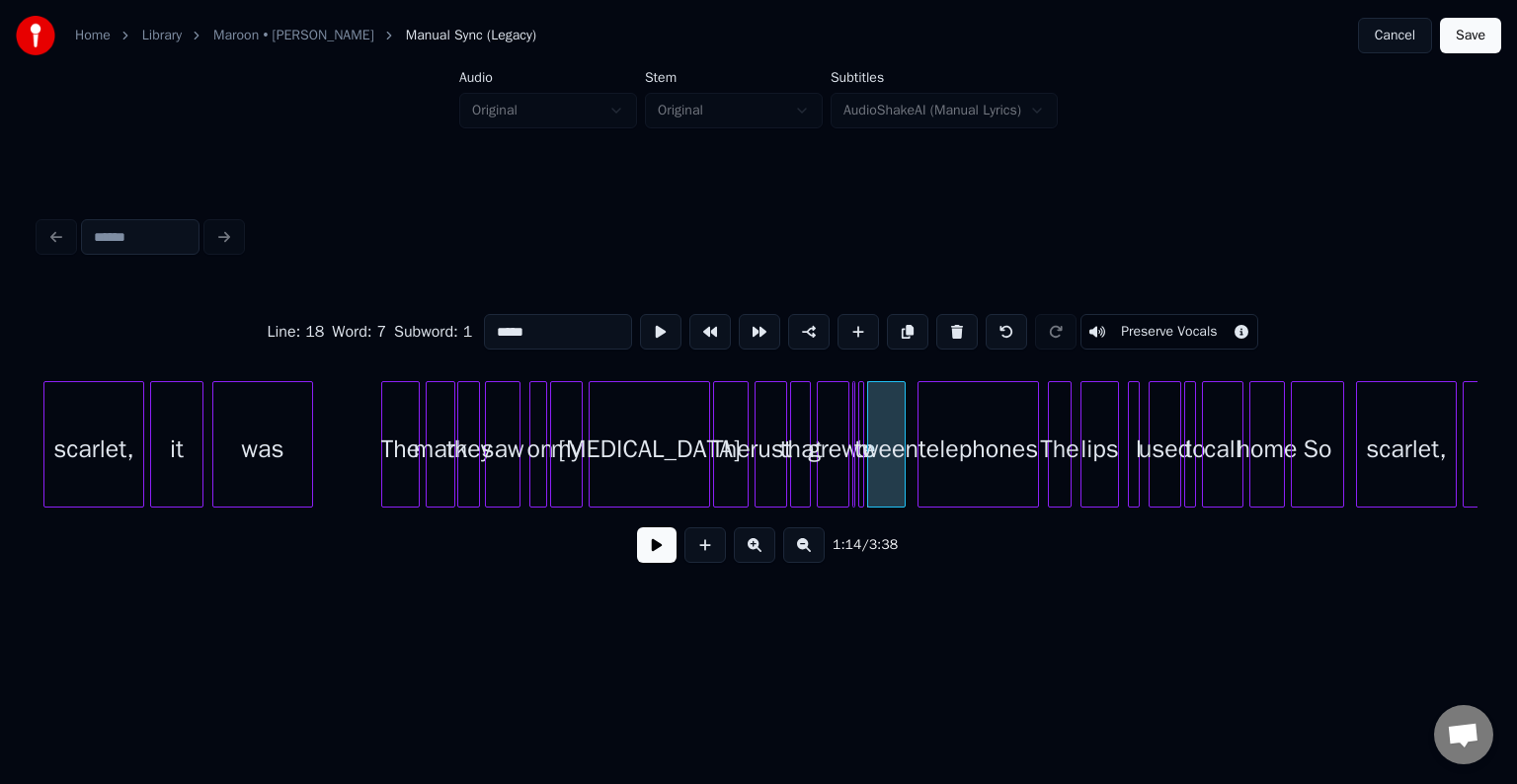 click at bounding box center [860, 444] 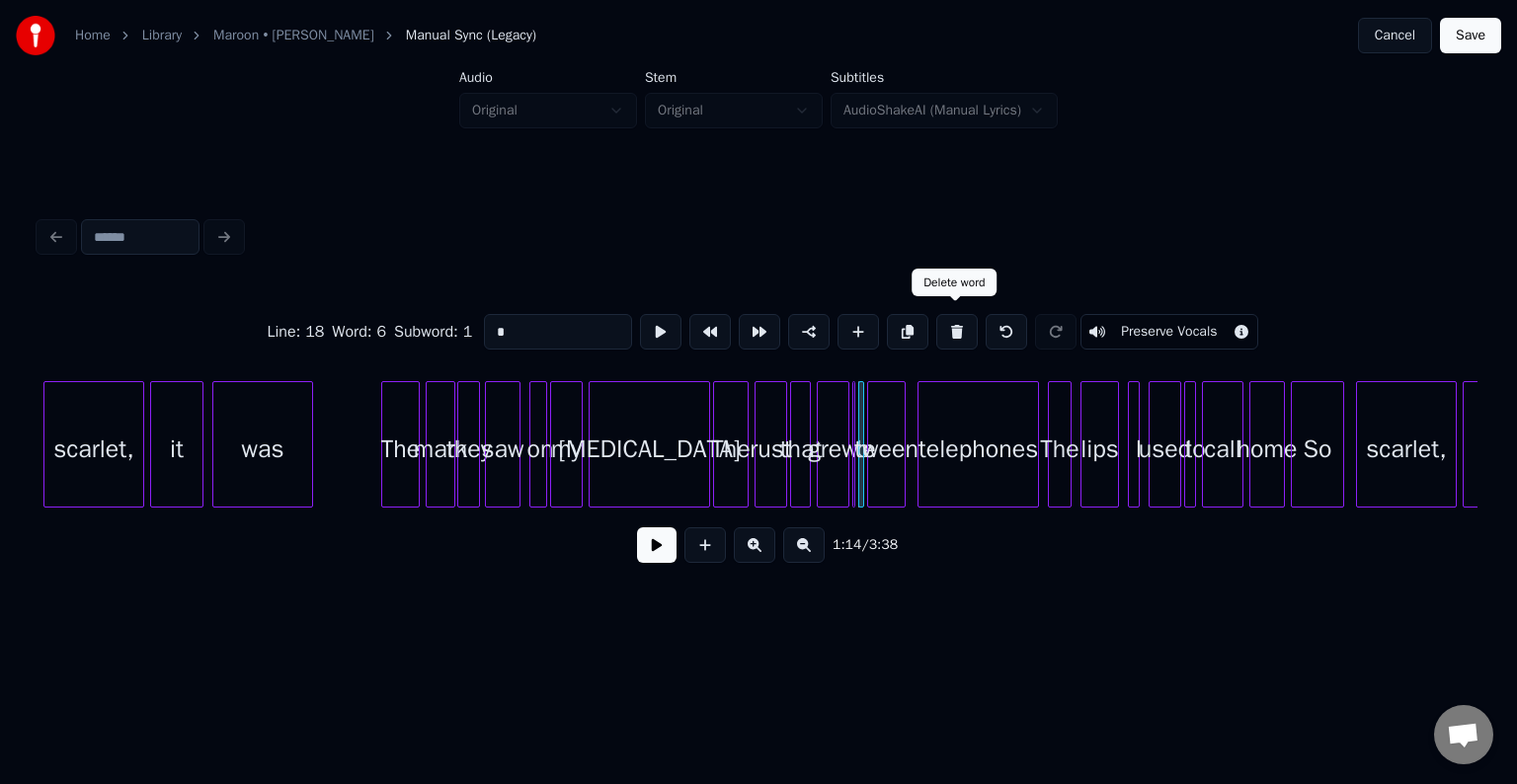 click at bounding box center [957, 332] 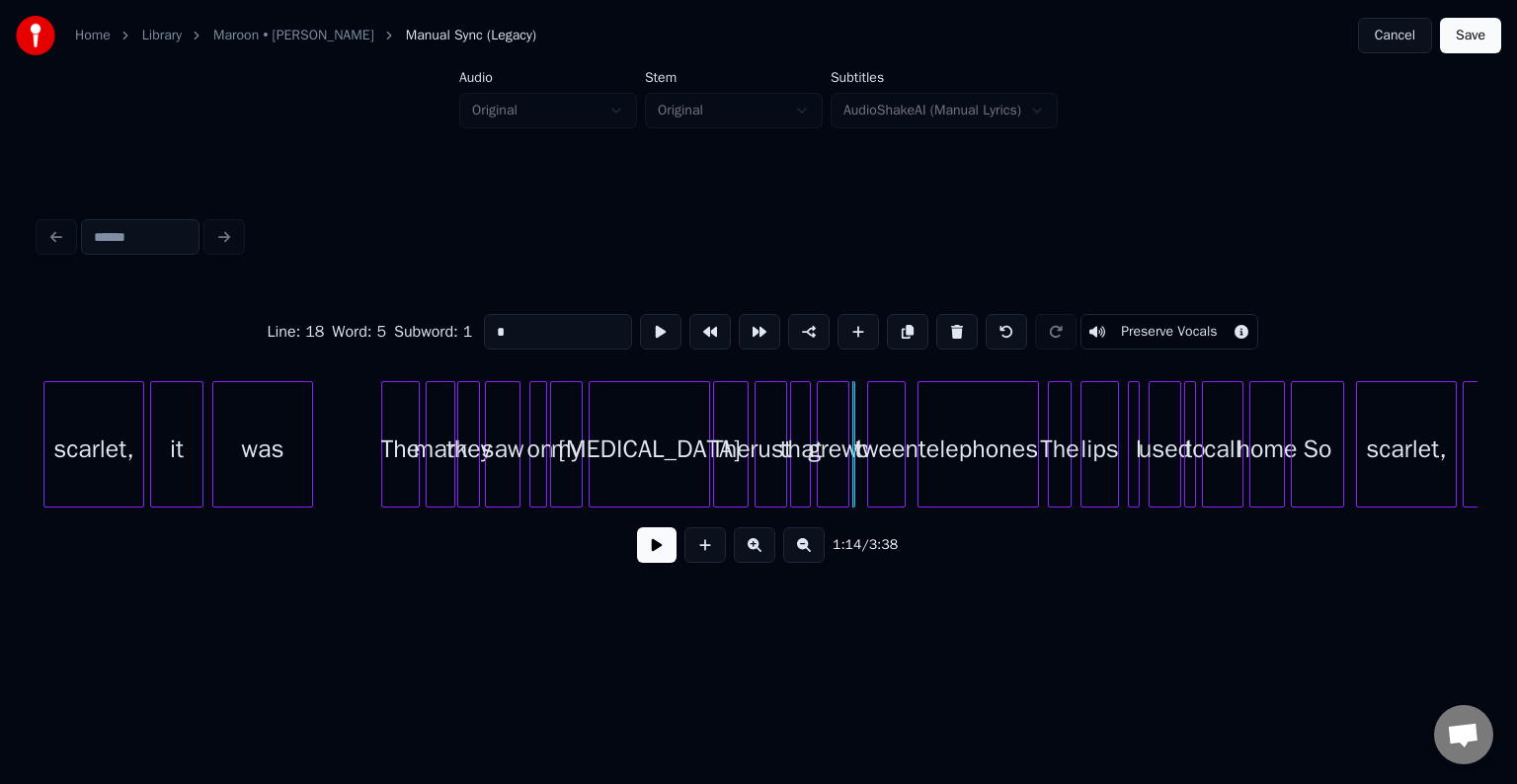 click at bounding box center [957, 332] 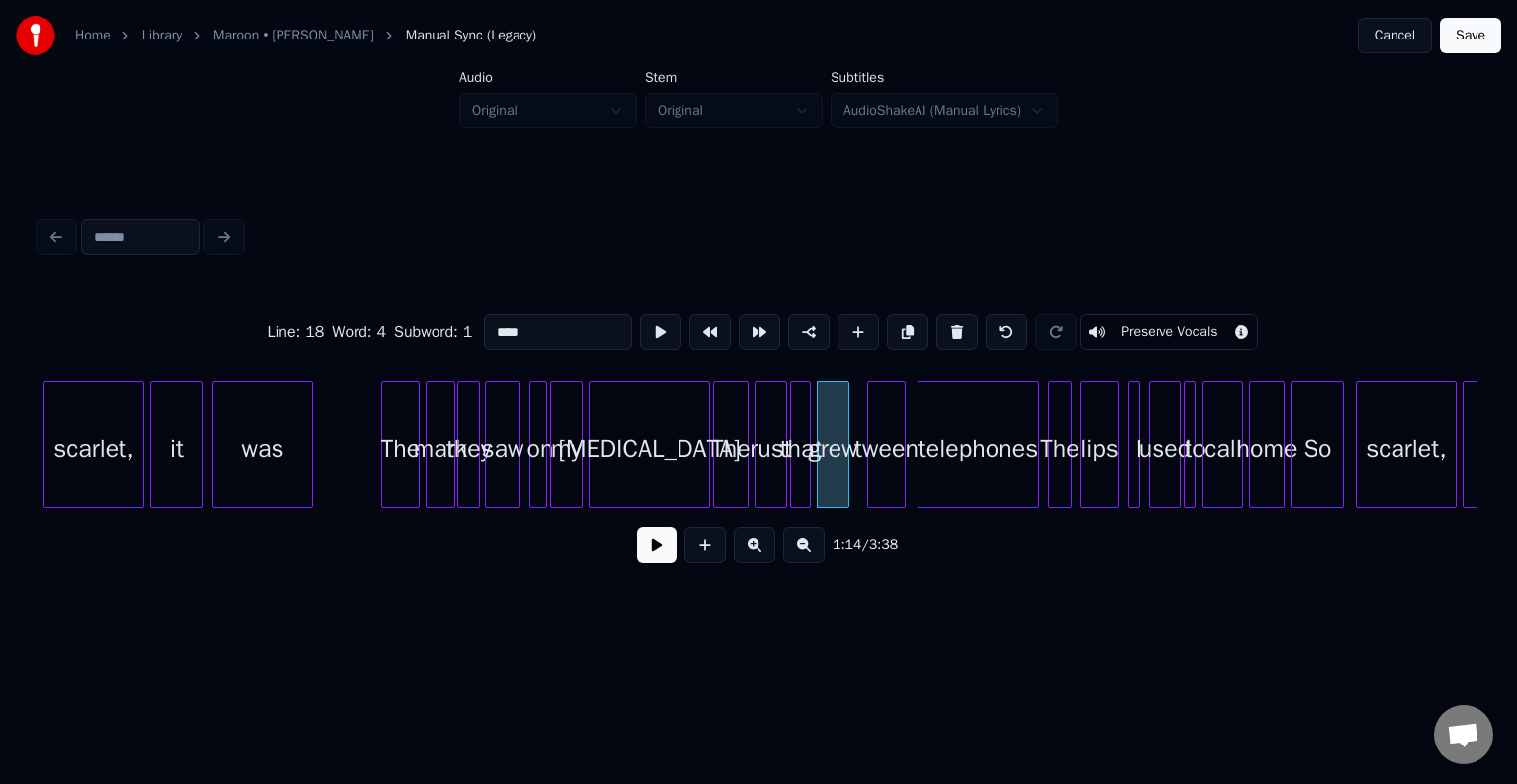 click on "tween" at bounding box center [886, 449] 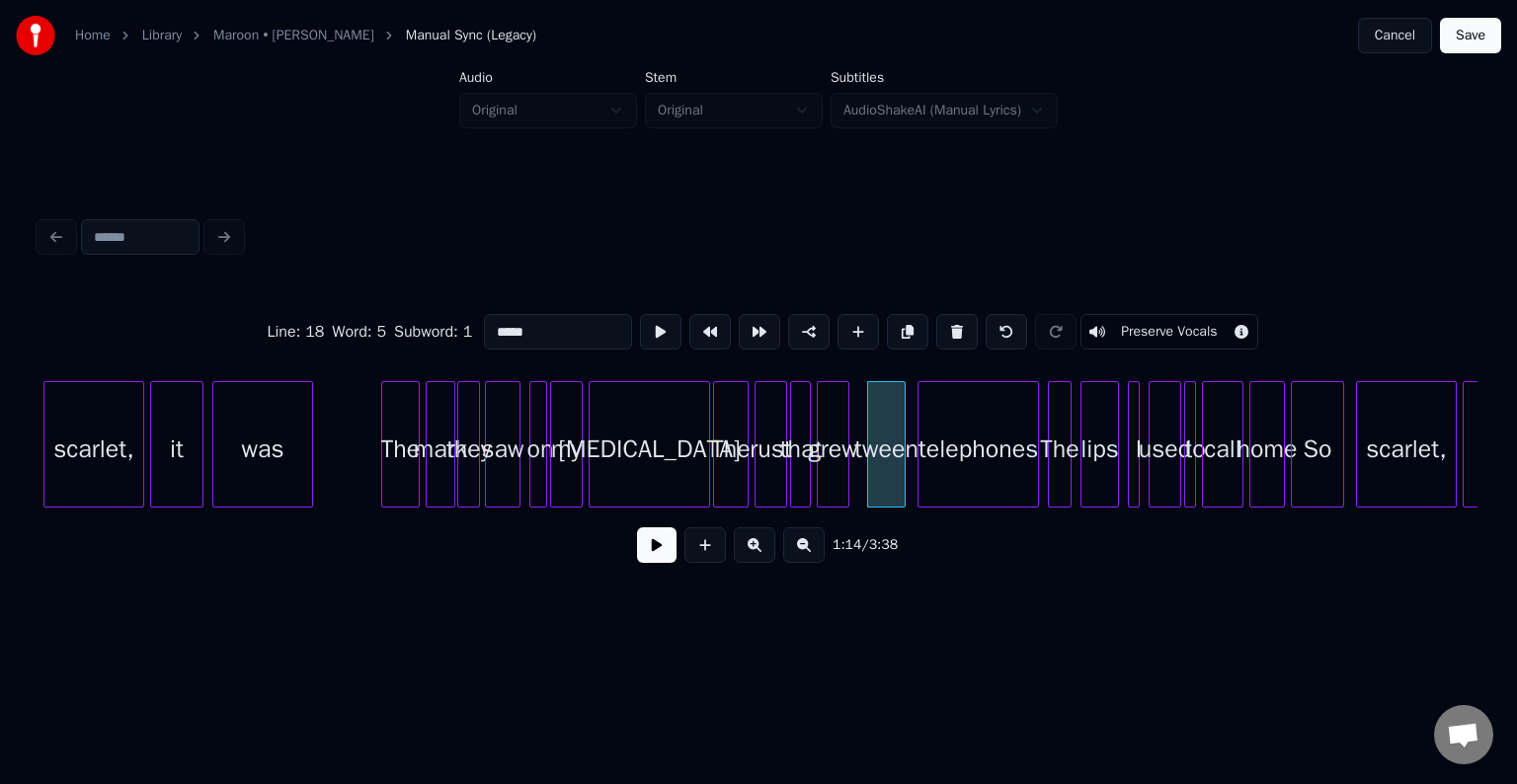 click on "*****" at bounding box center [558, 332] 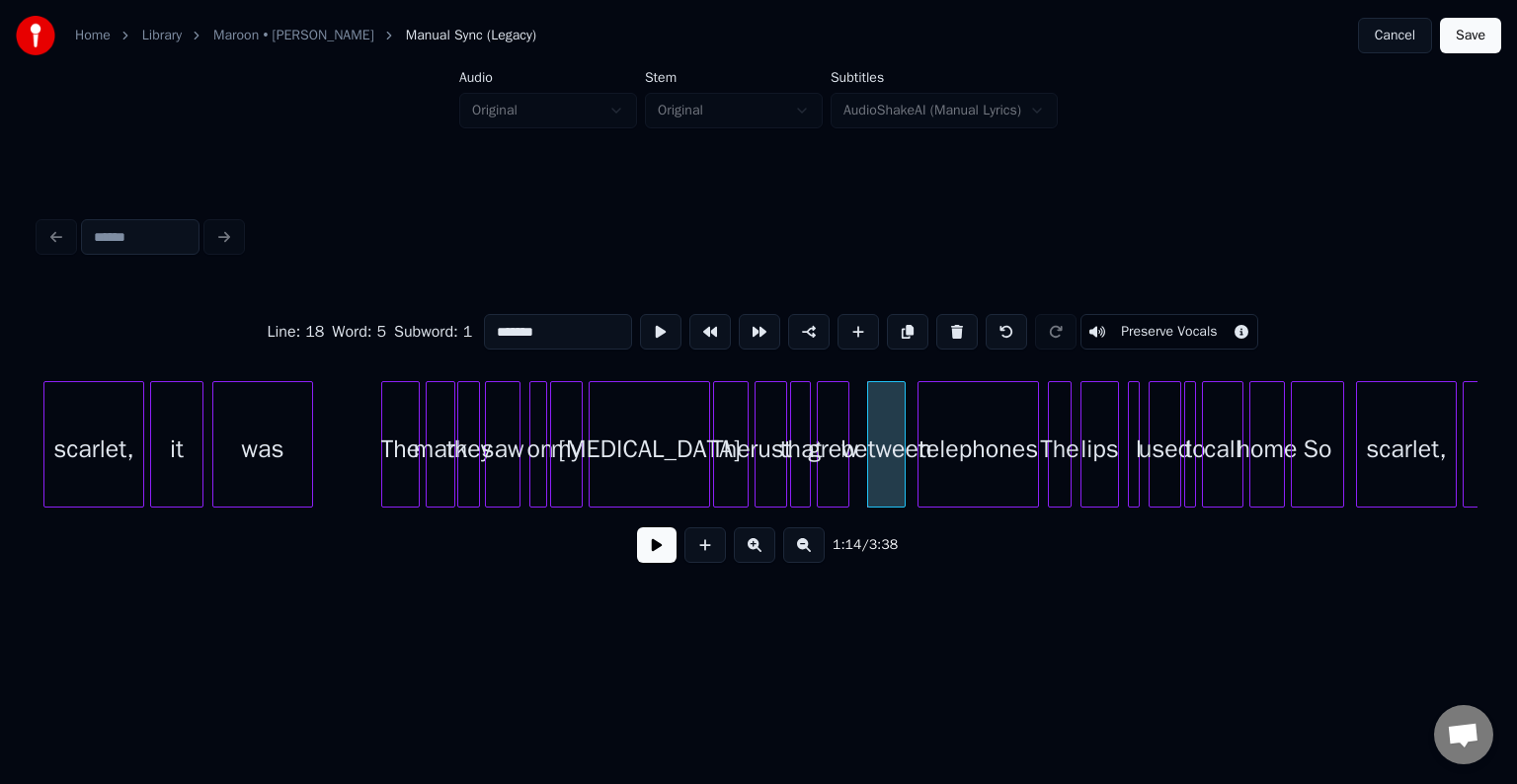 click on "between" at bounding box center [886, 444] 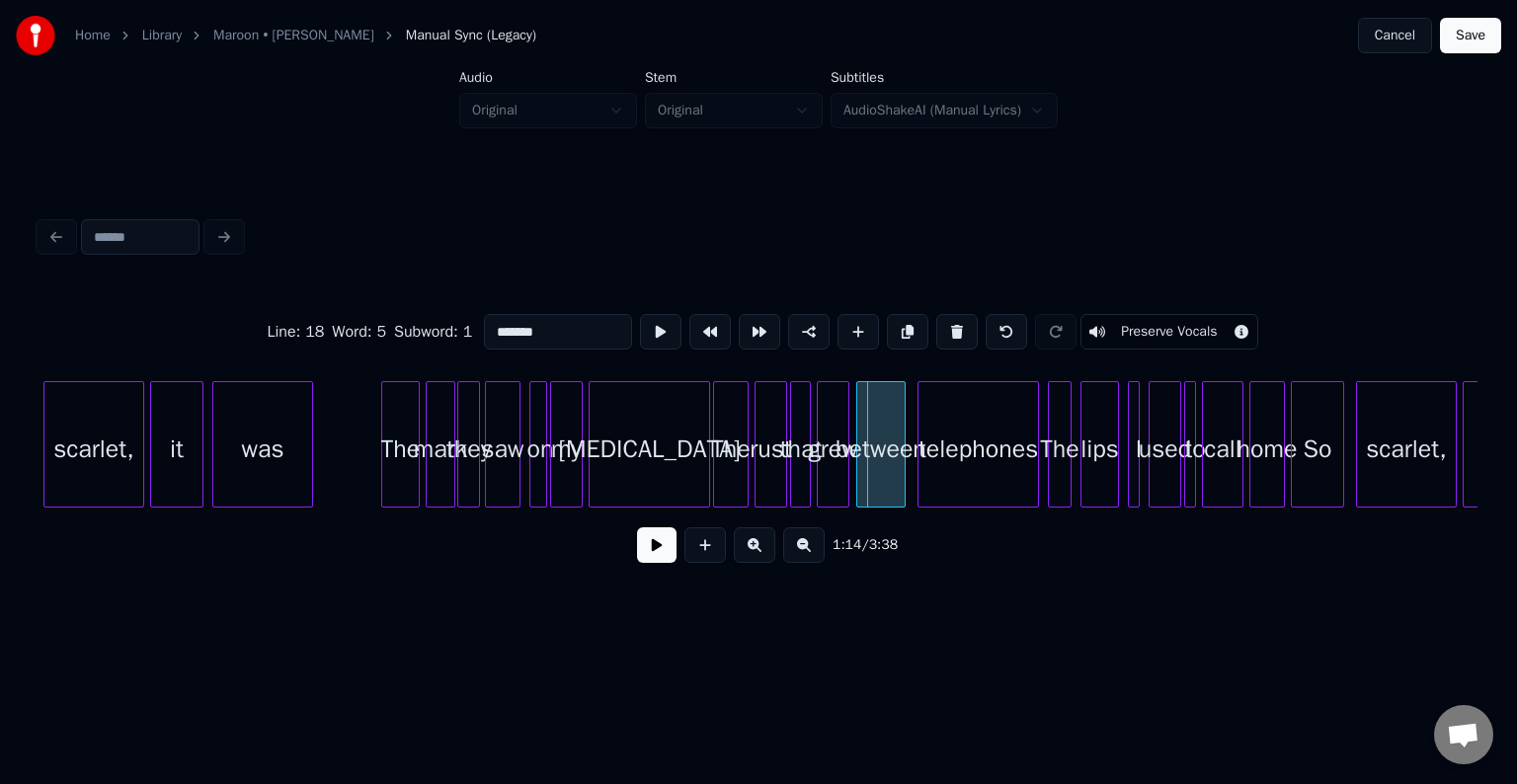 click at bounding box center [860, 444] 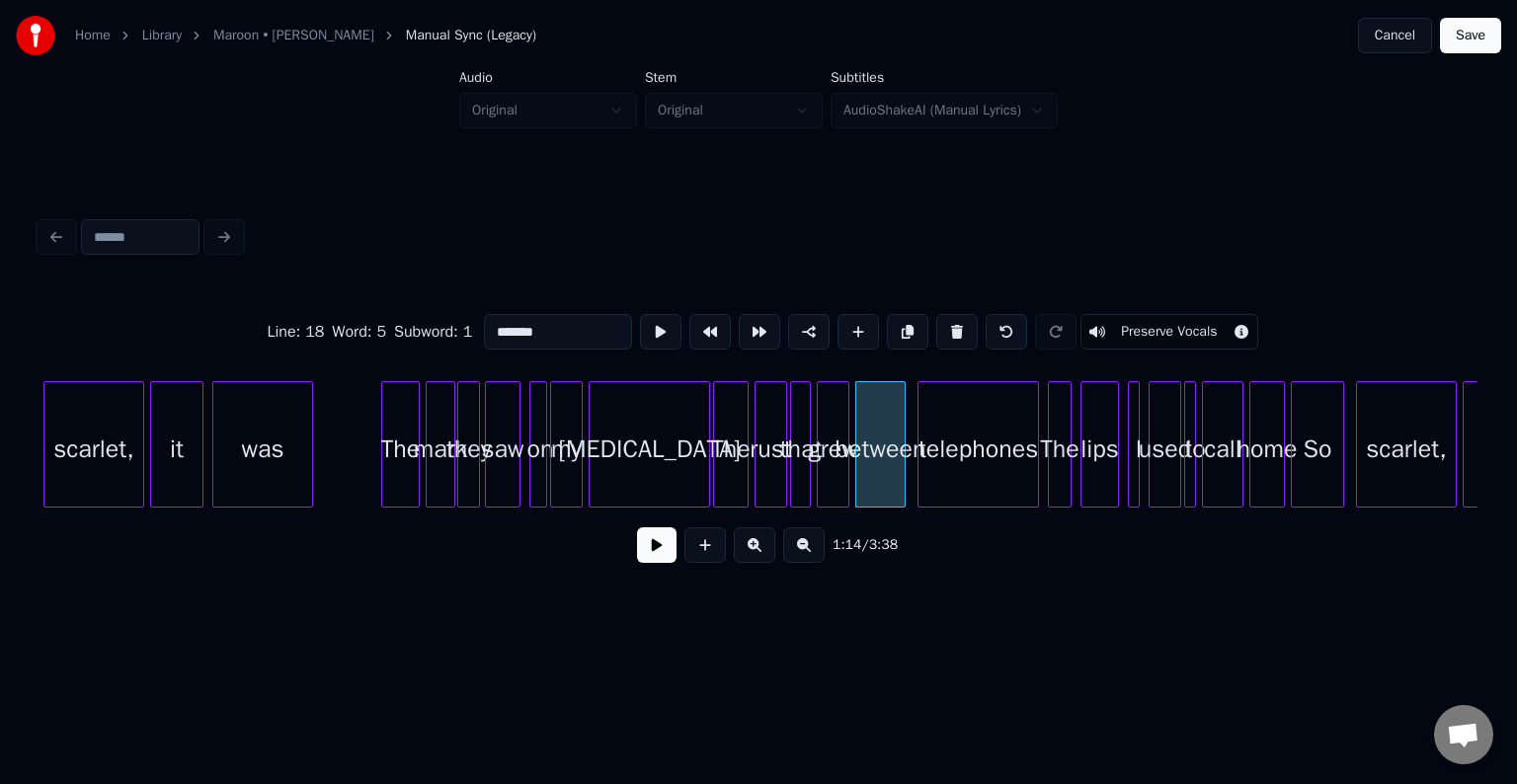 type on "*******" 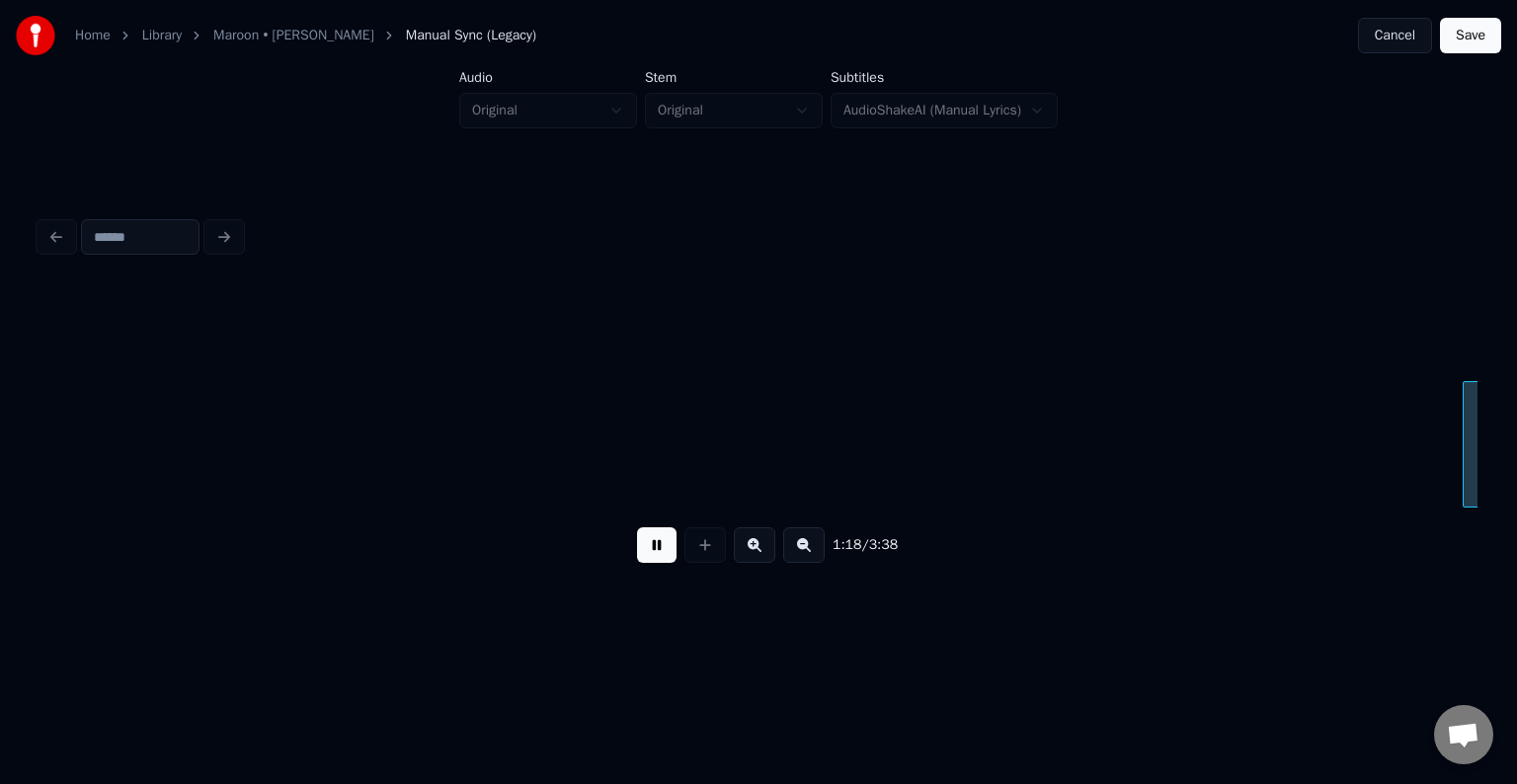 scroll, scrollTop: 0, scrollLeft: 11626, axis: horizontal 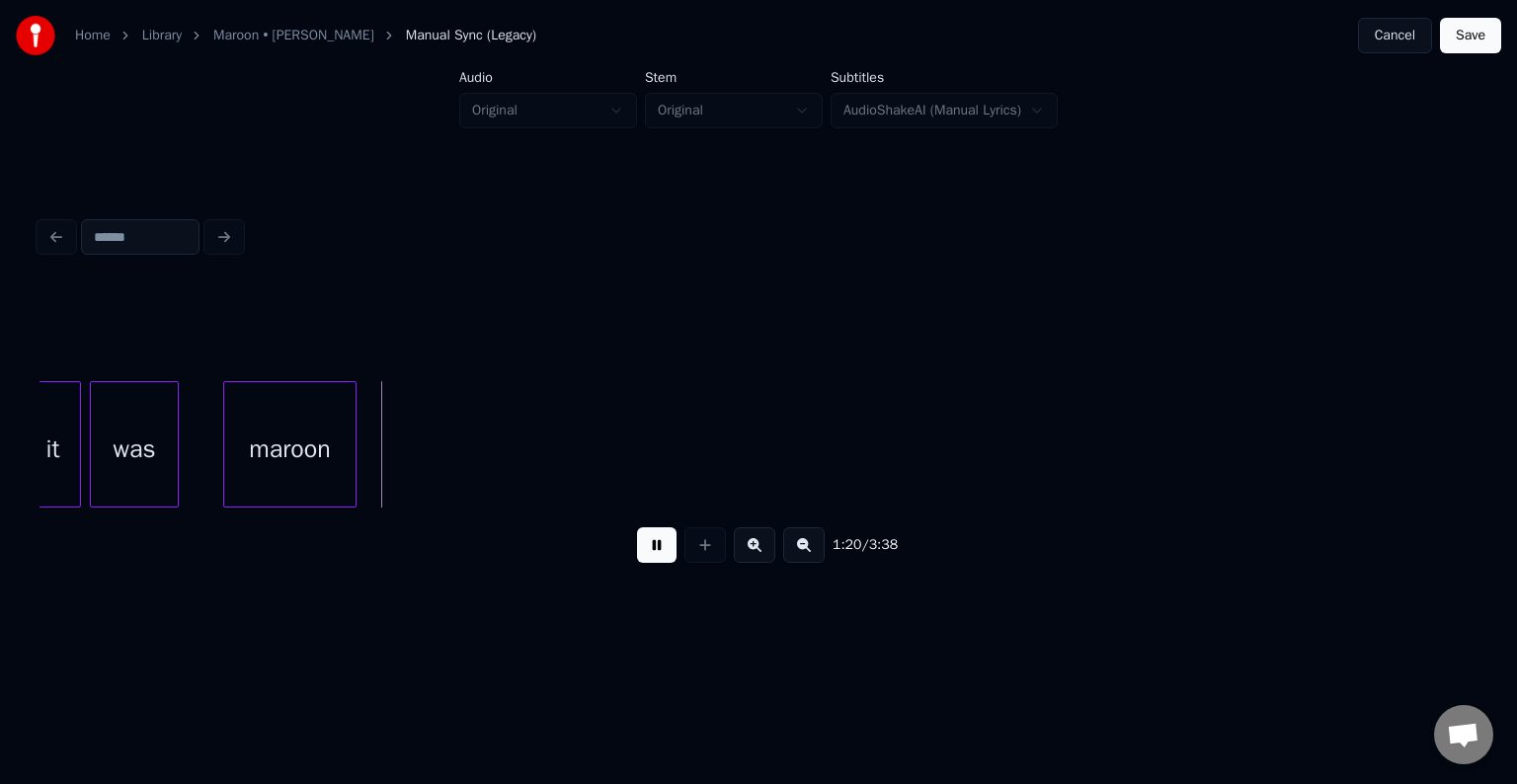 click at bounding box center [657, 545] 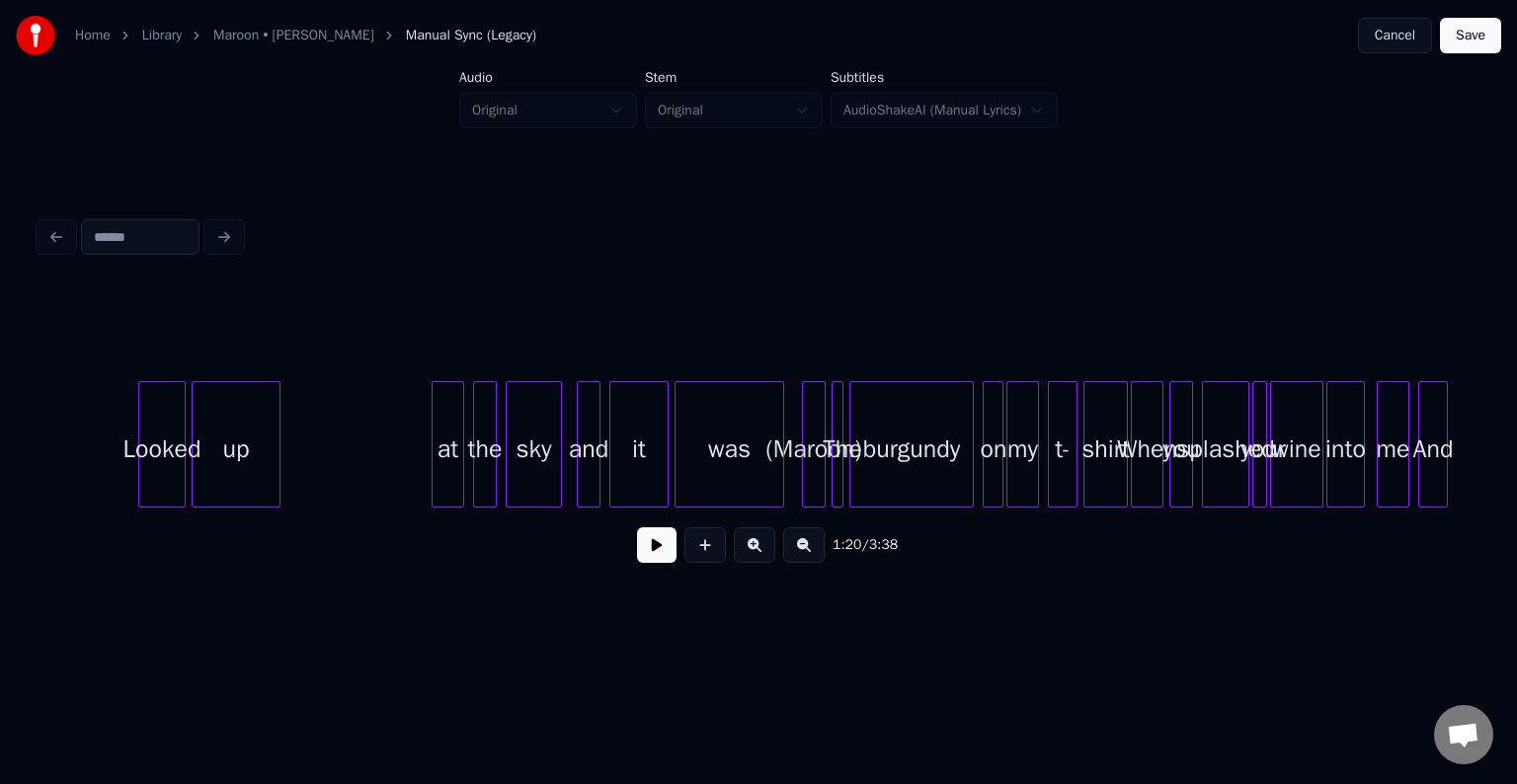 scroll, scrollTop: 0, scrollLeft: 20211, axis: horizontal 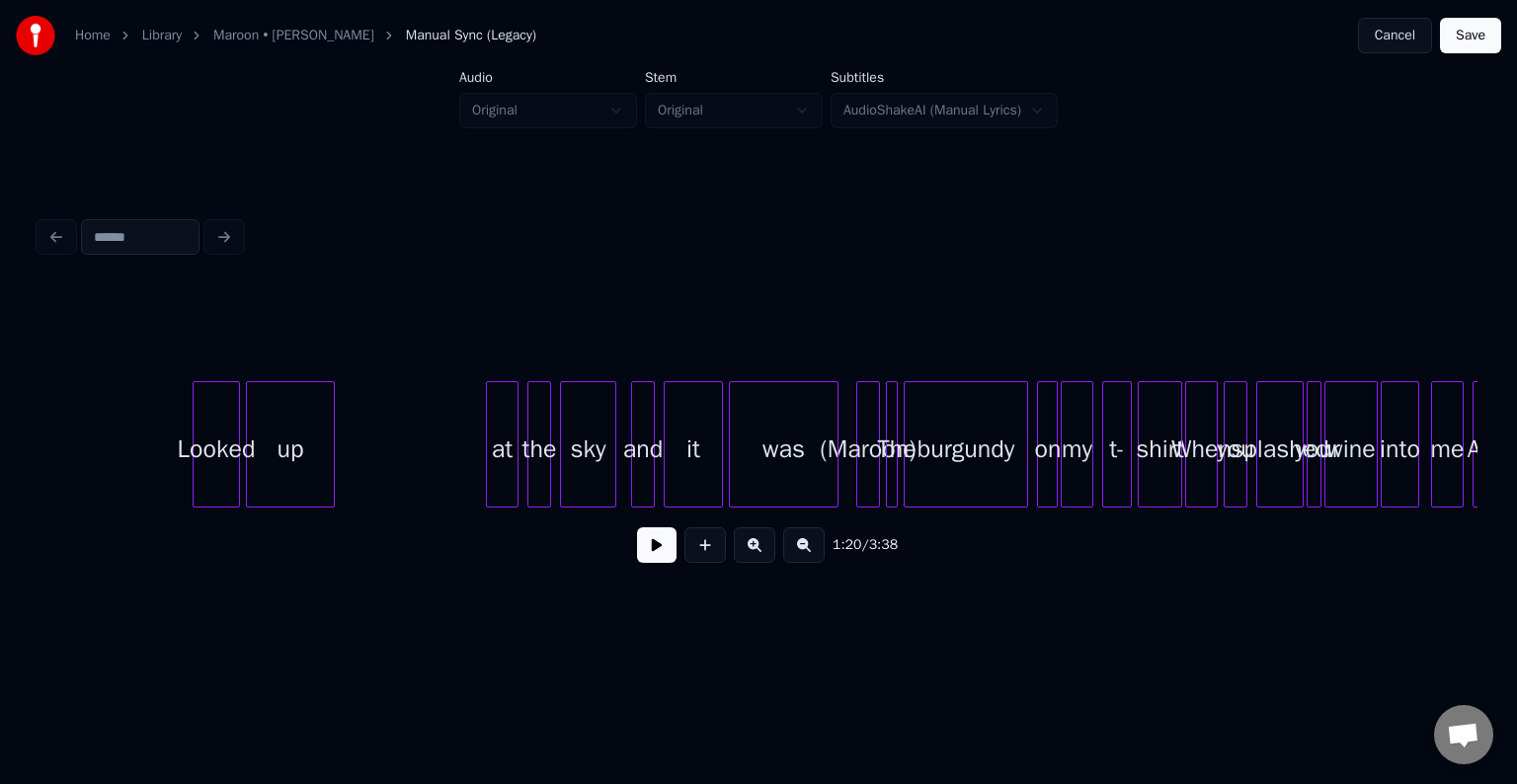 click on "was" at bounding box center [783, 449] 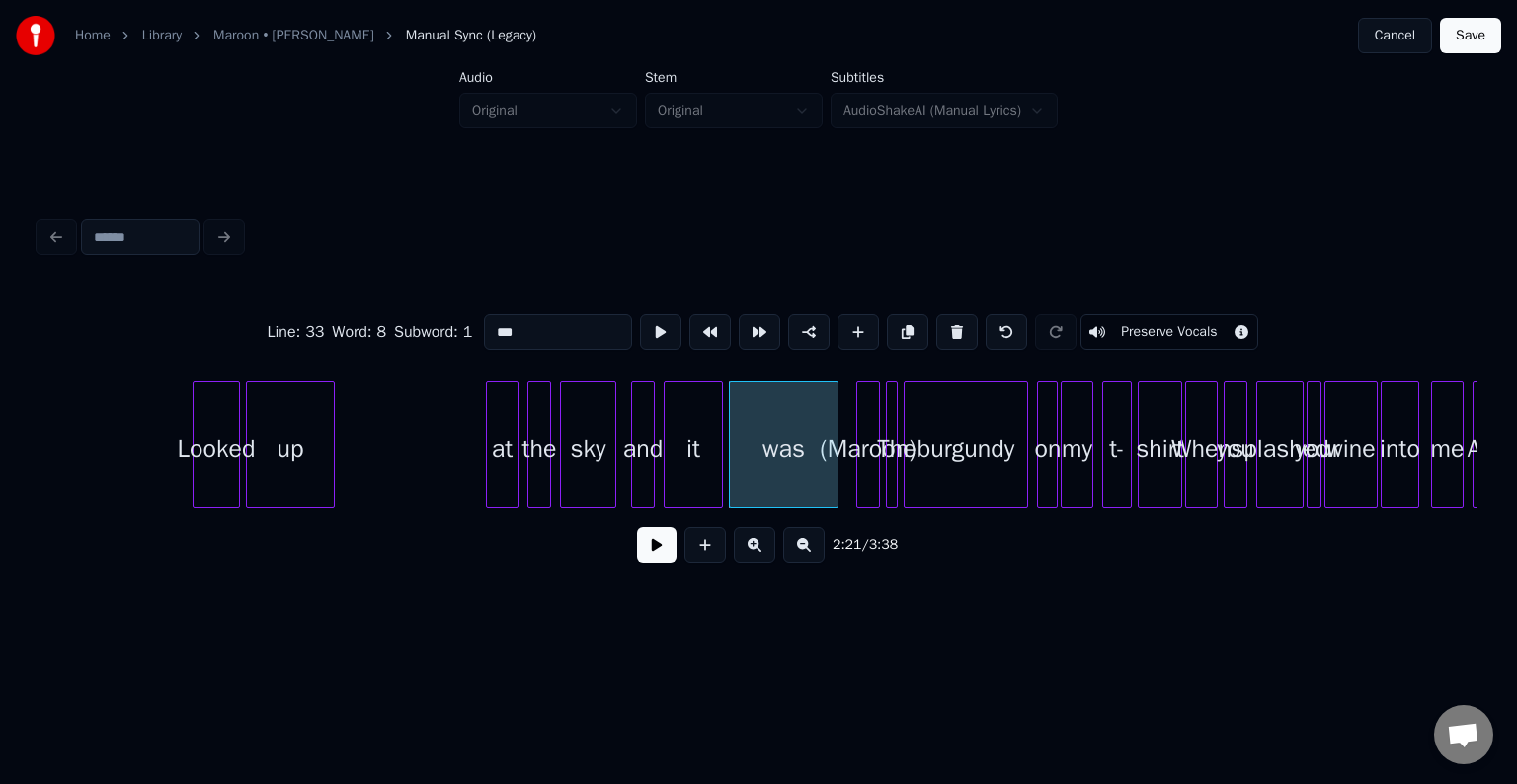 click at bounding box center [657, 545] 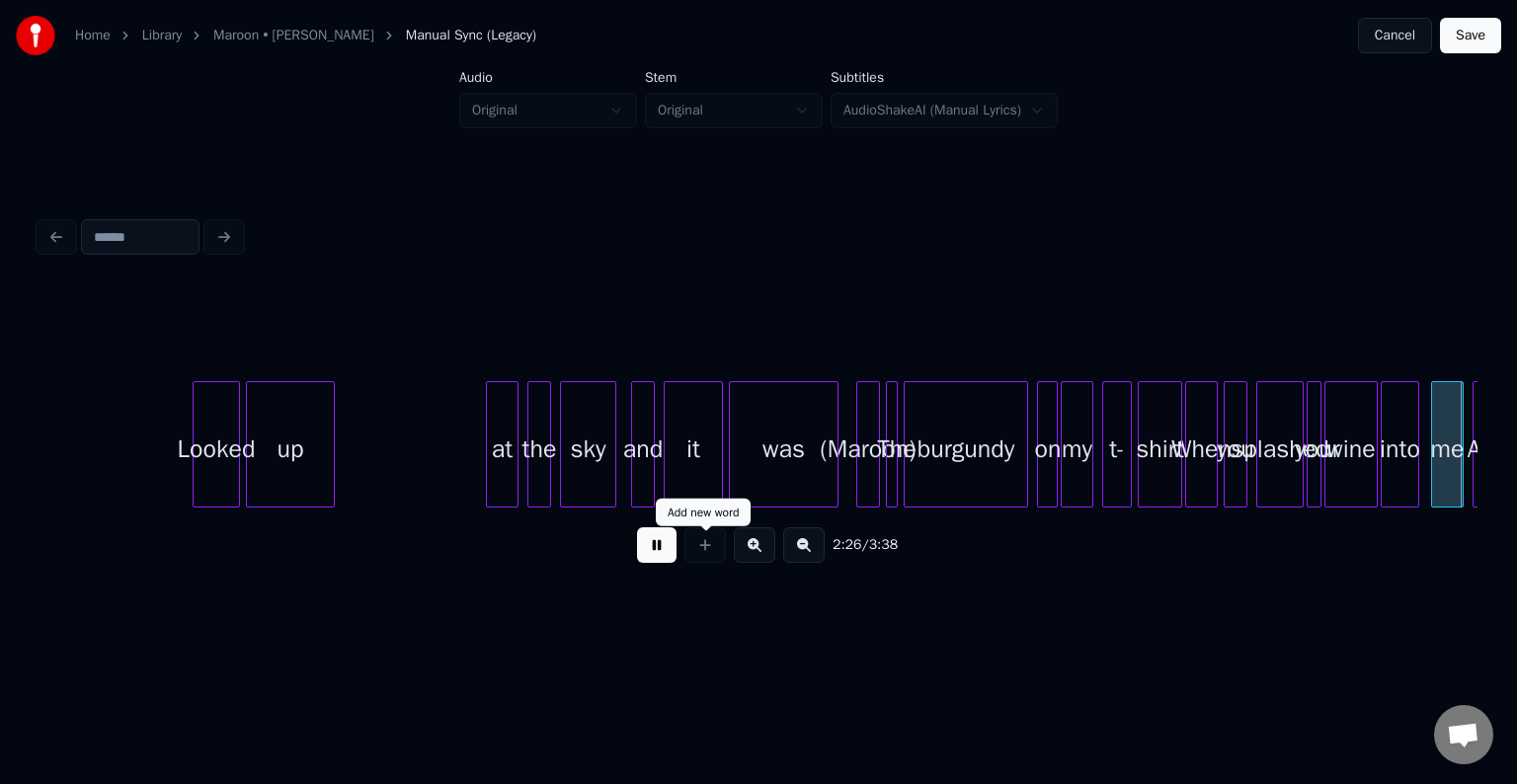 click at bounding box center (657, 545) 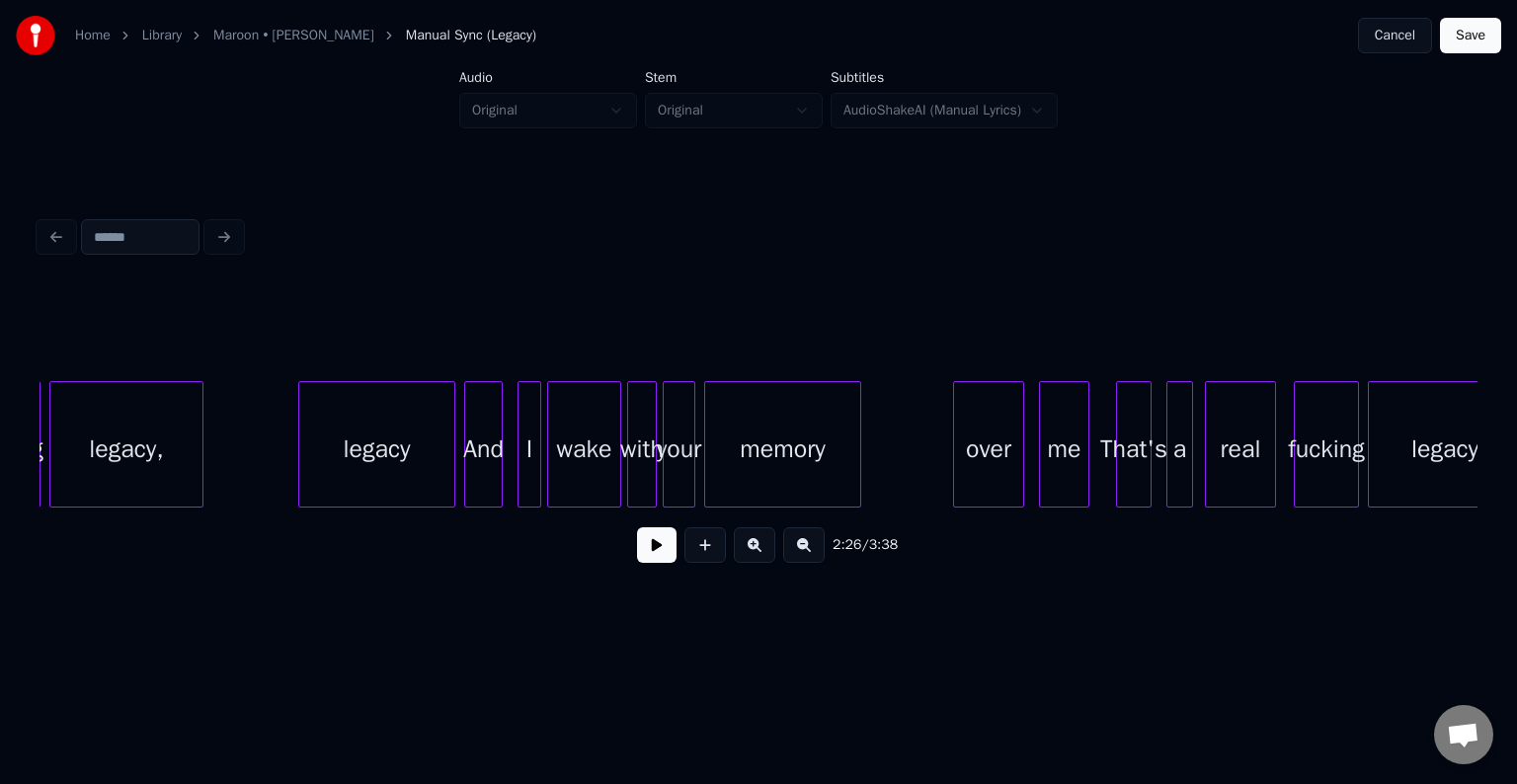 scroll, scrollTop: 0, scrollLeft: 21651, axis: horizontal 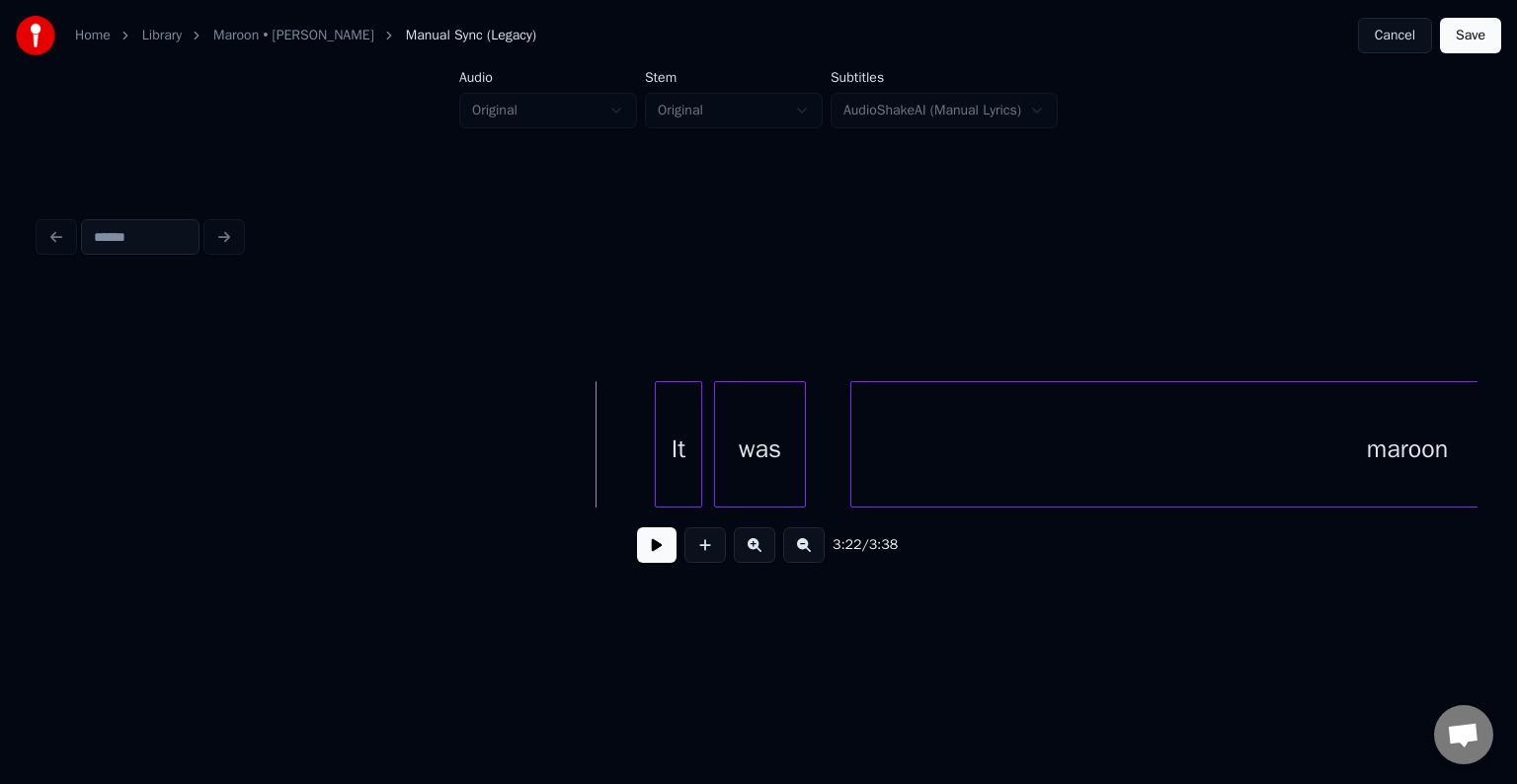 click at bounding box center (657, 545) 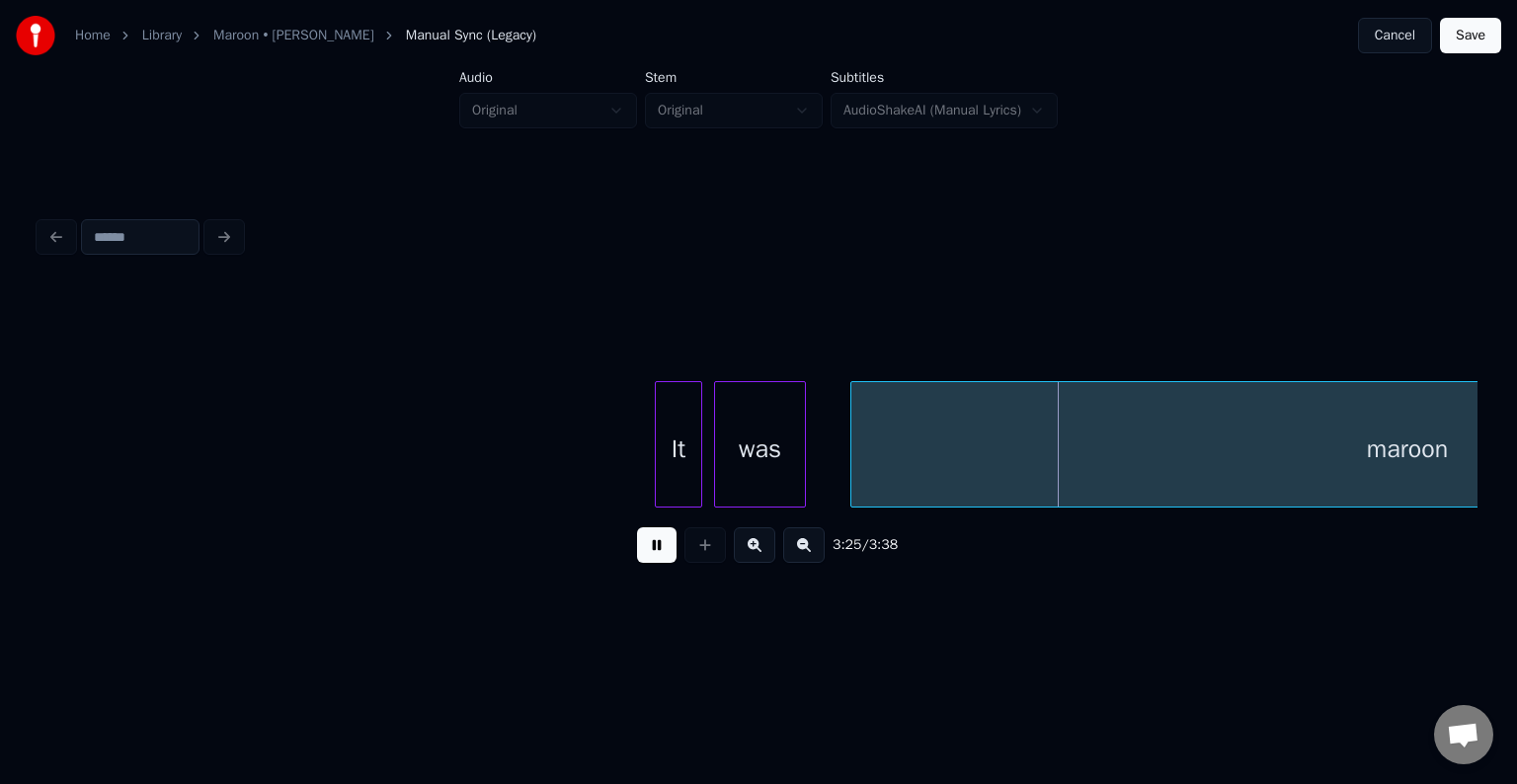 click at bounding box center [657, 545] 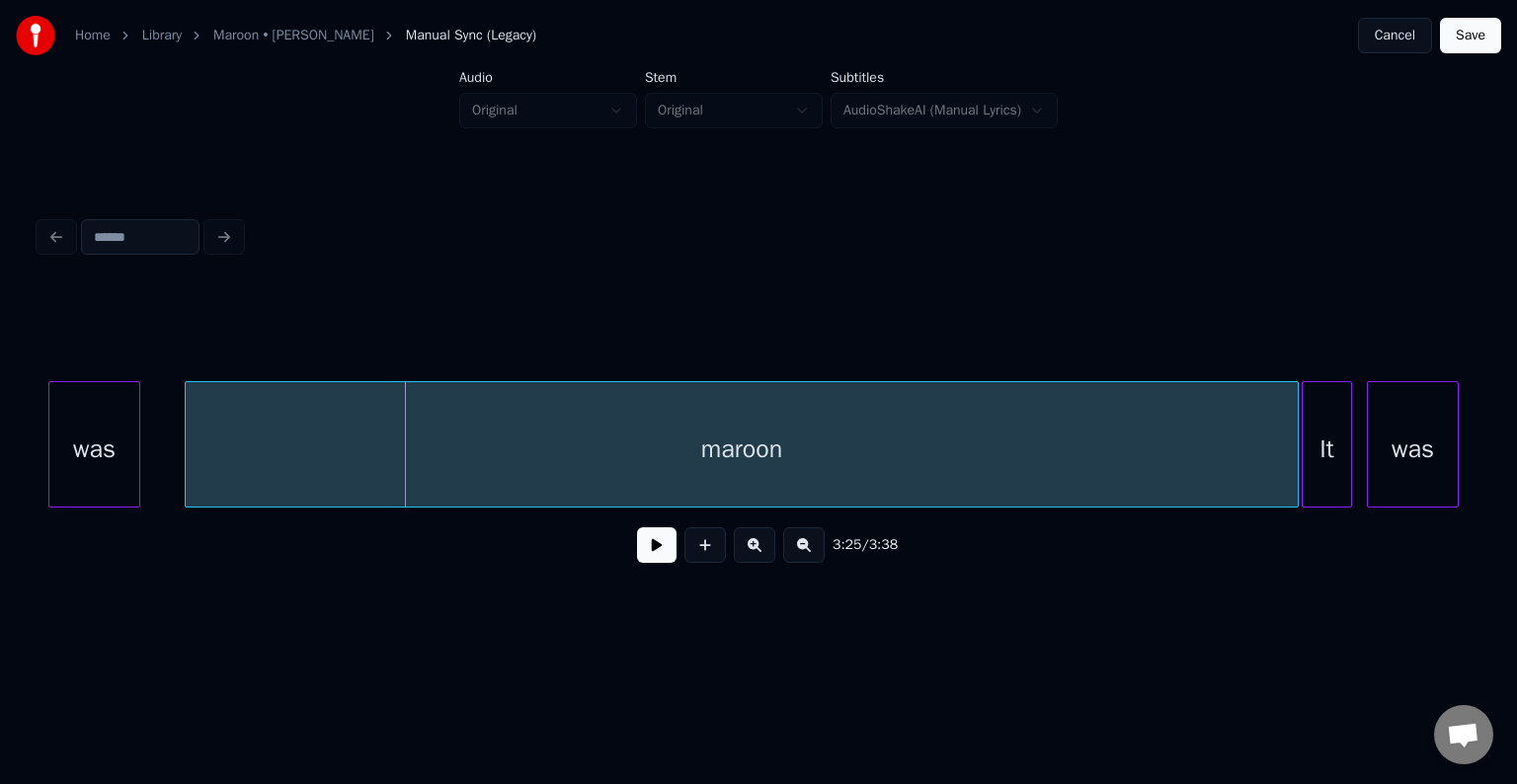 scroll, scrollTop: 0, scrollLeft: 30185, axis: horizontal 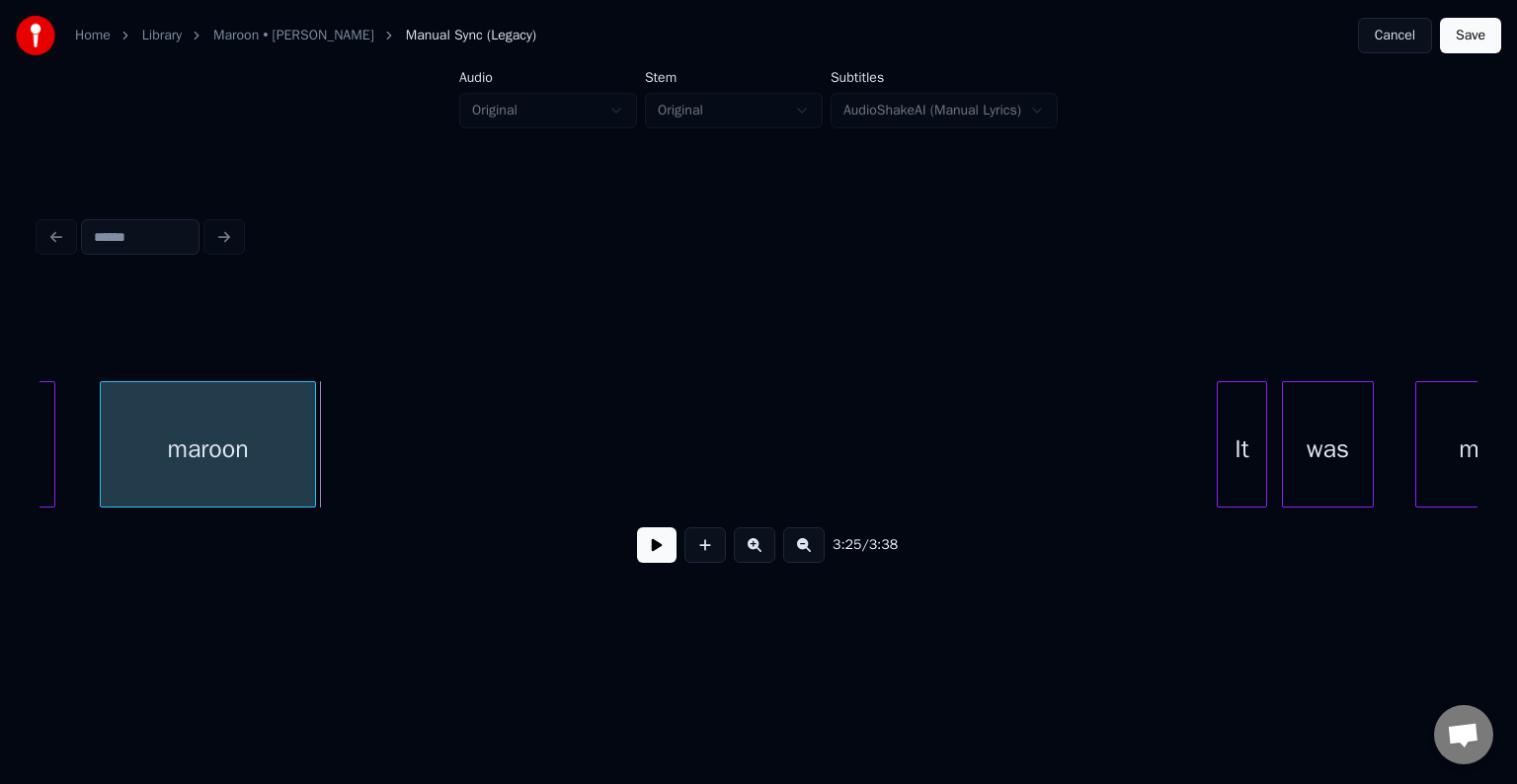 click at bounding box center (312, 444) 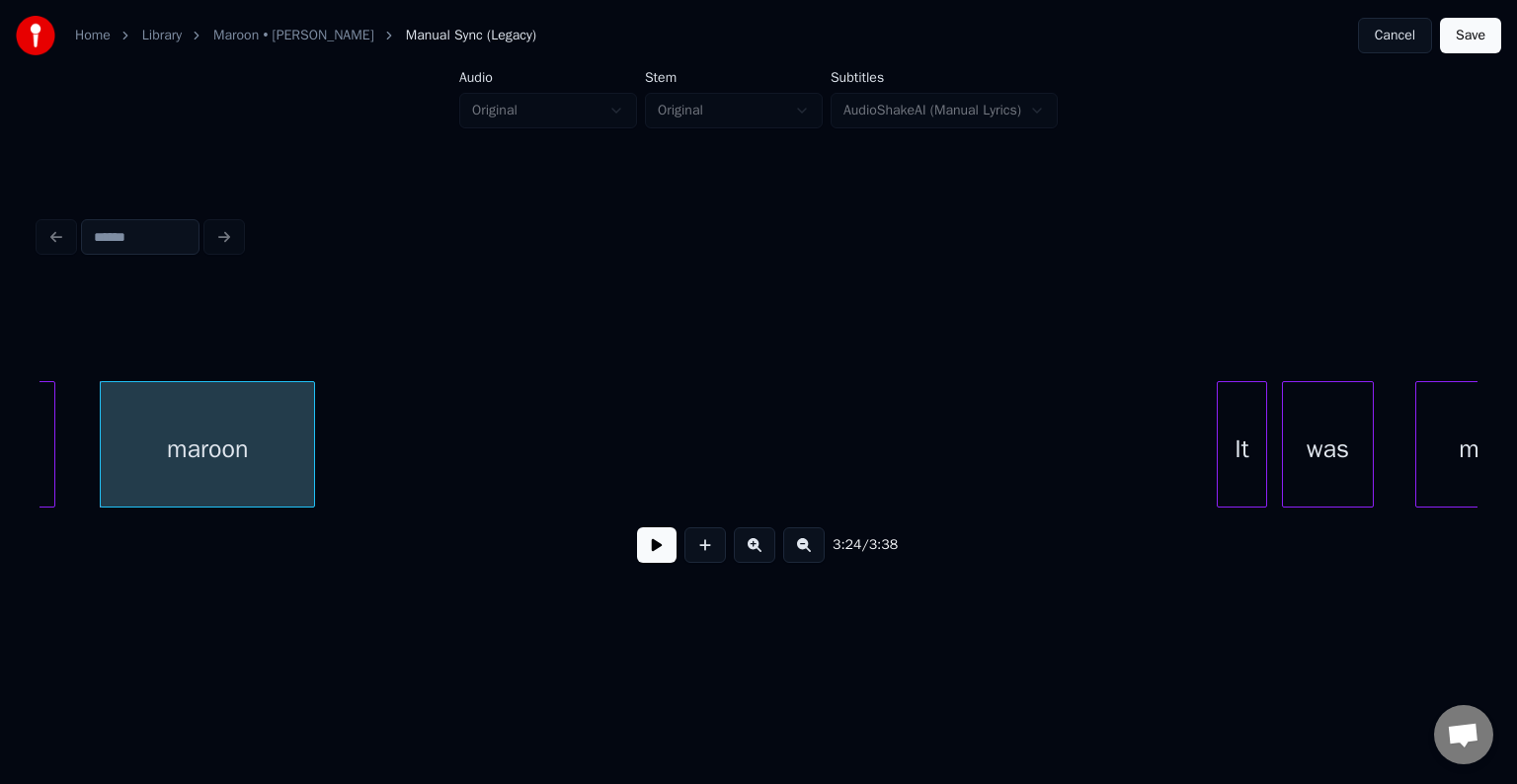 click on "3:24  /  3:38" at bounding box center (758, 545) 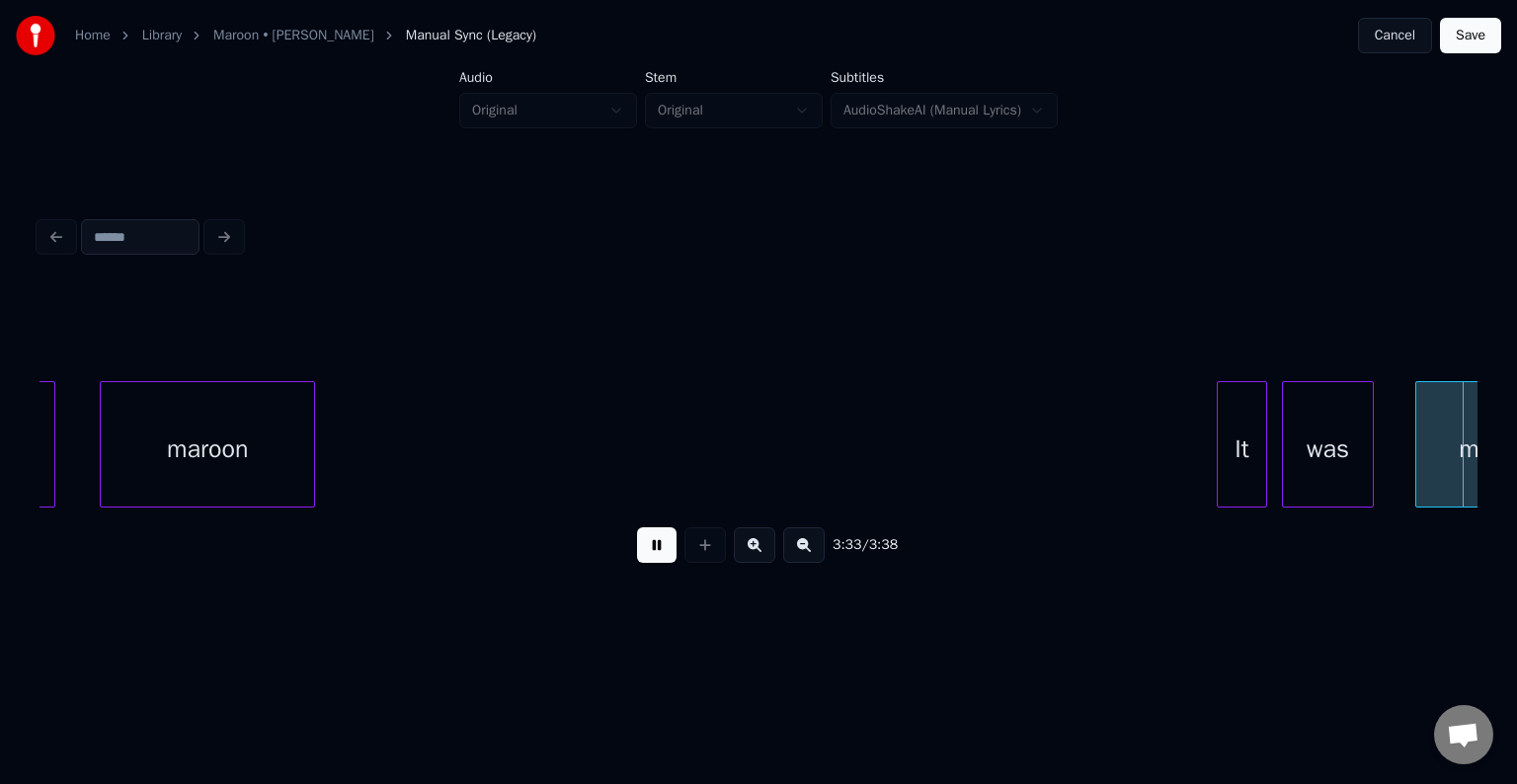 scroll, scrollTop: 0, scrollLeft: 30908, axis: horizontal 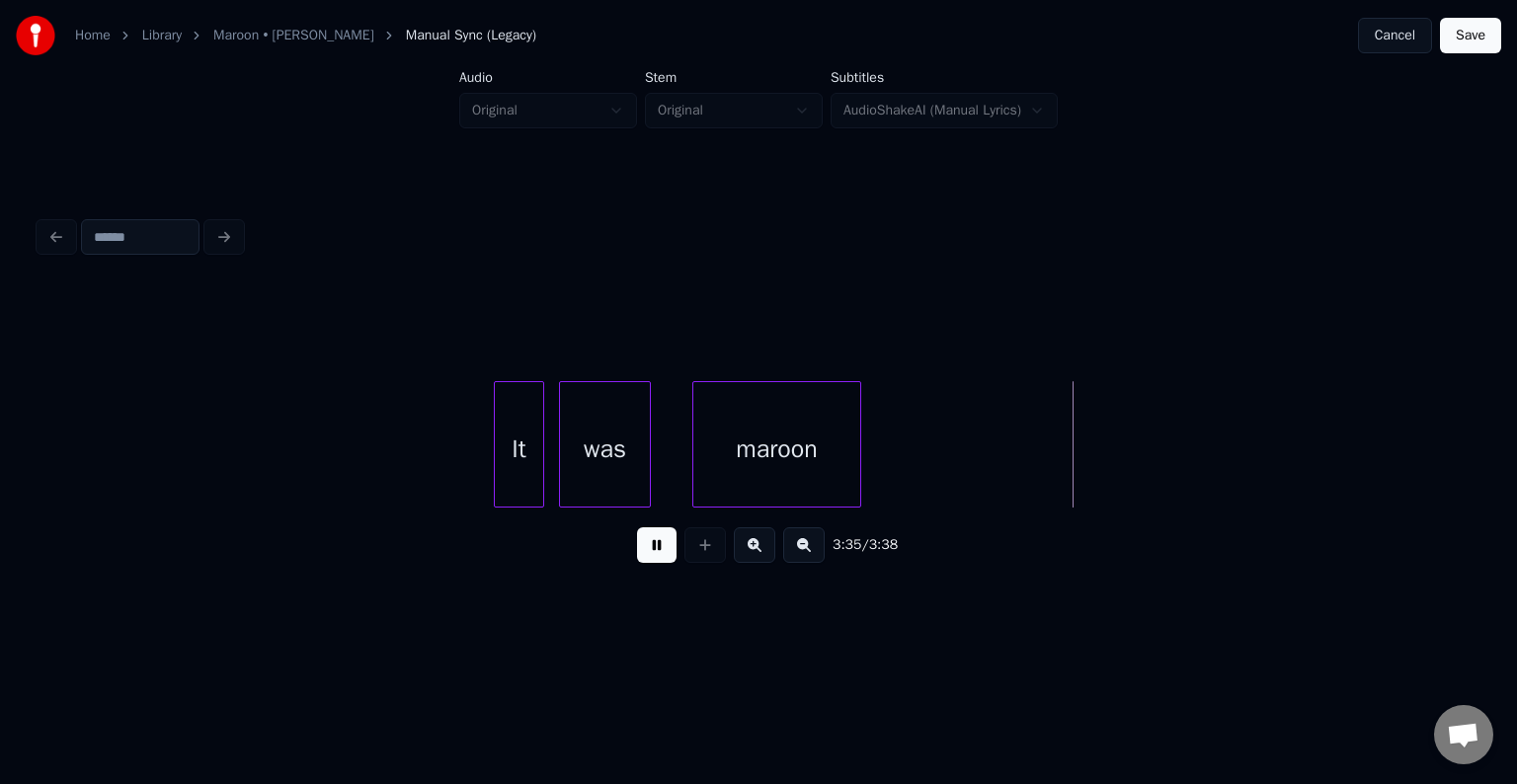 click on "Save" at bounding box center (1471, 36) 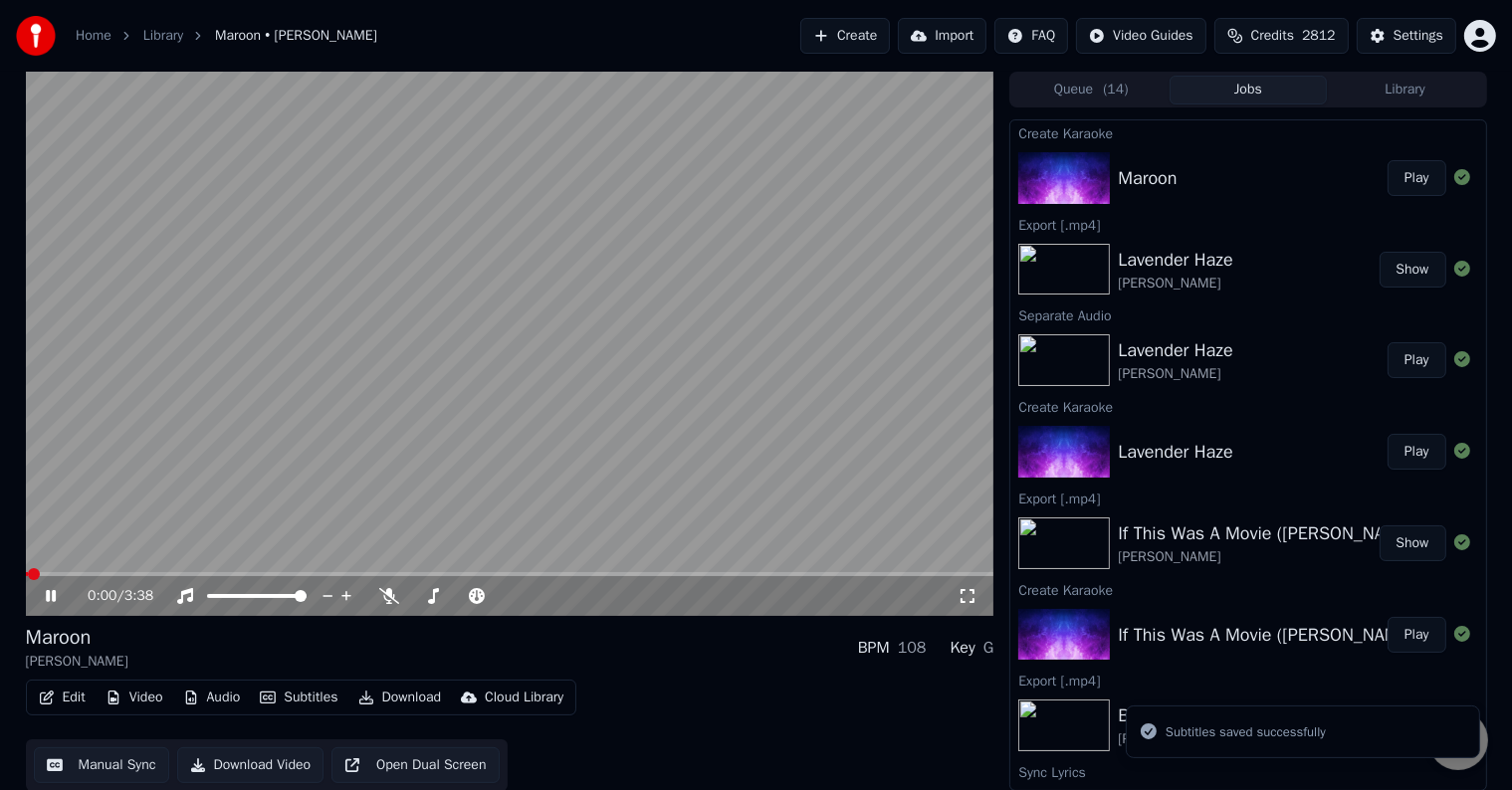 click on "Download" at bounding box center (400, 697) 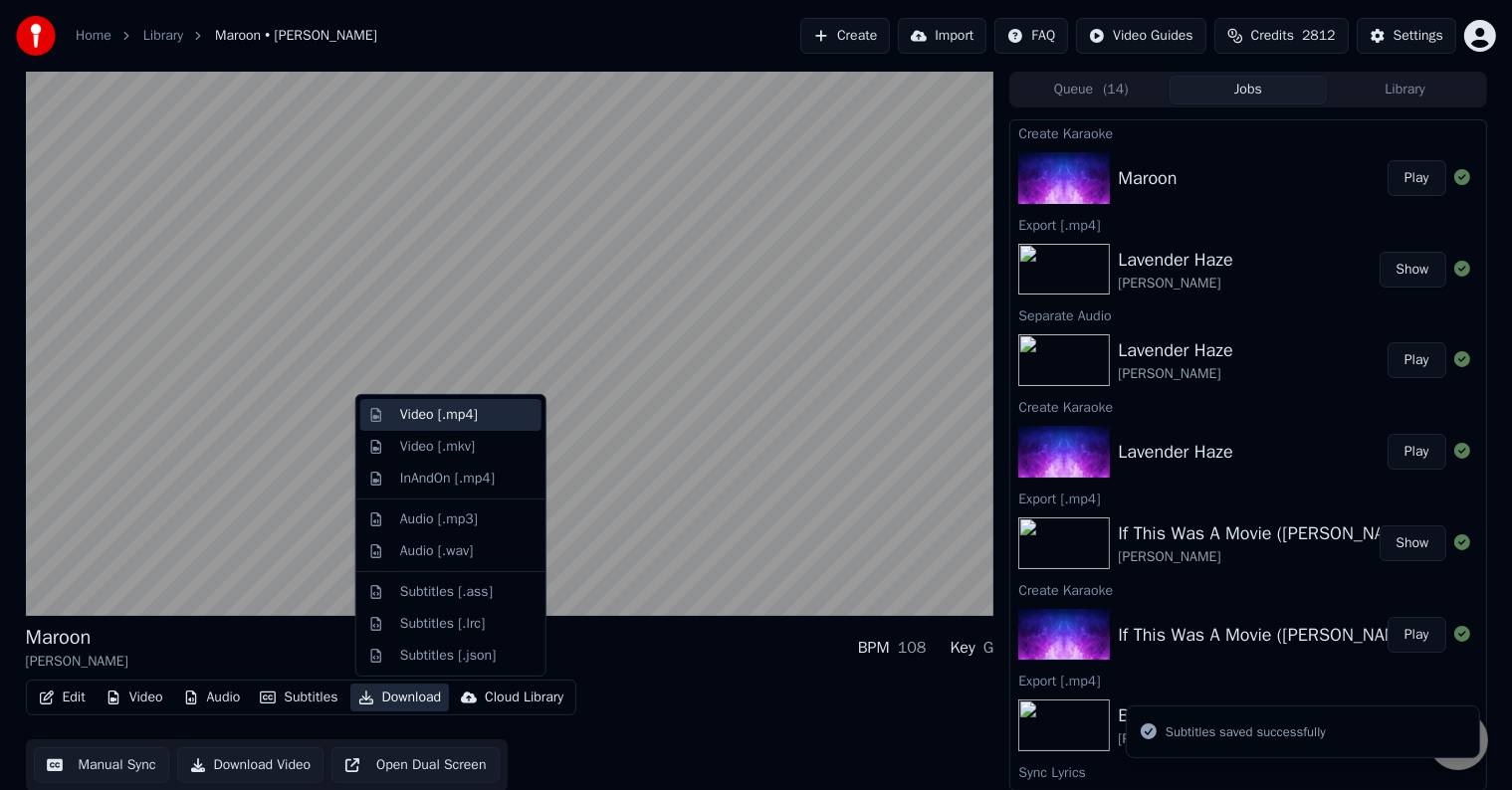 click on "Video [.mp4]" at bounding box center [439, 415] 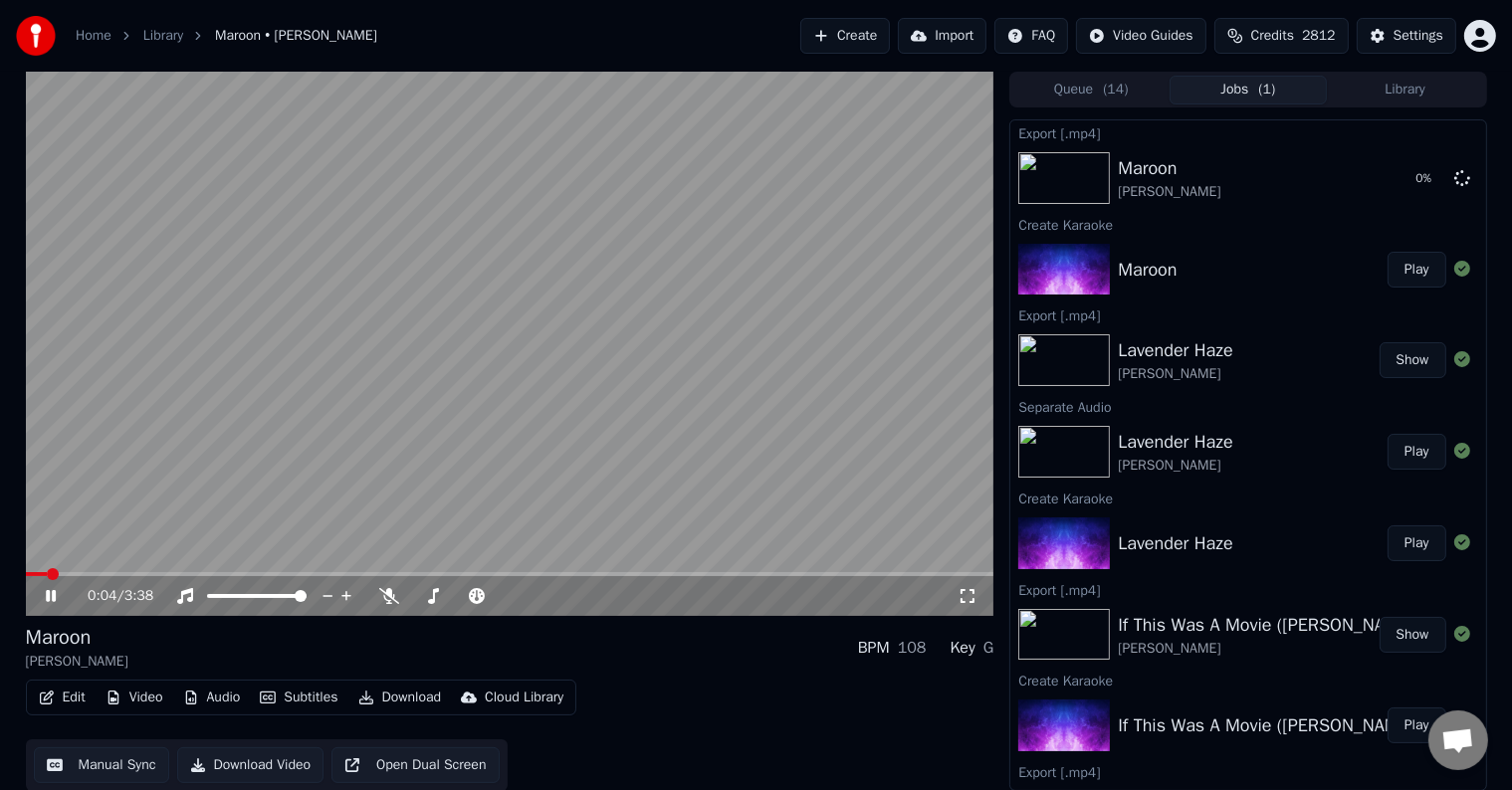 click 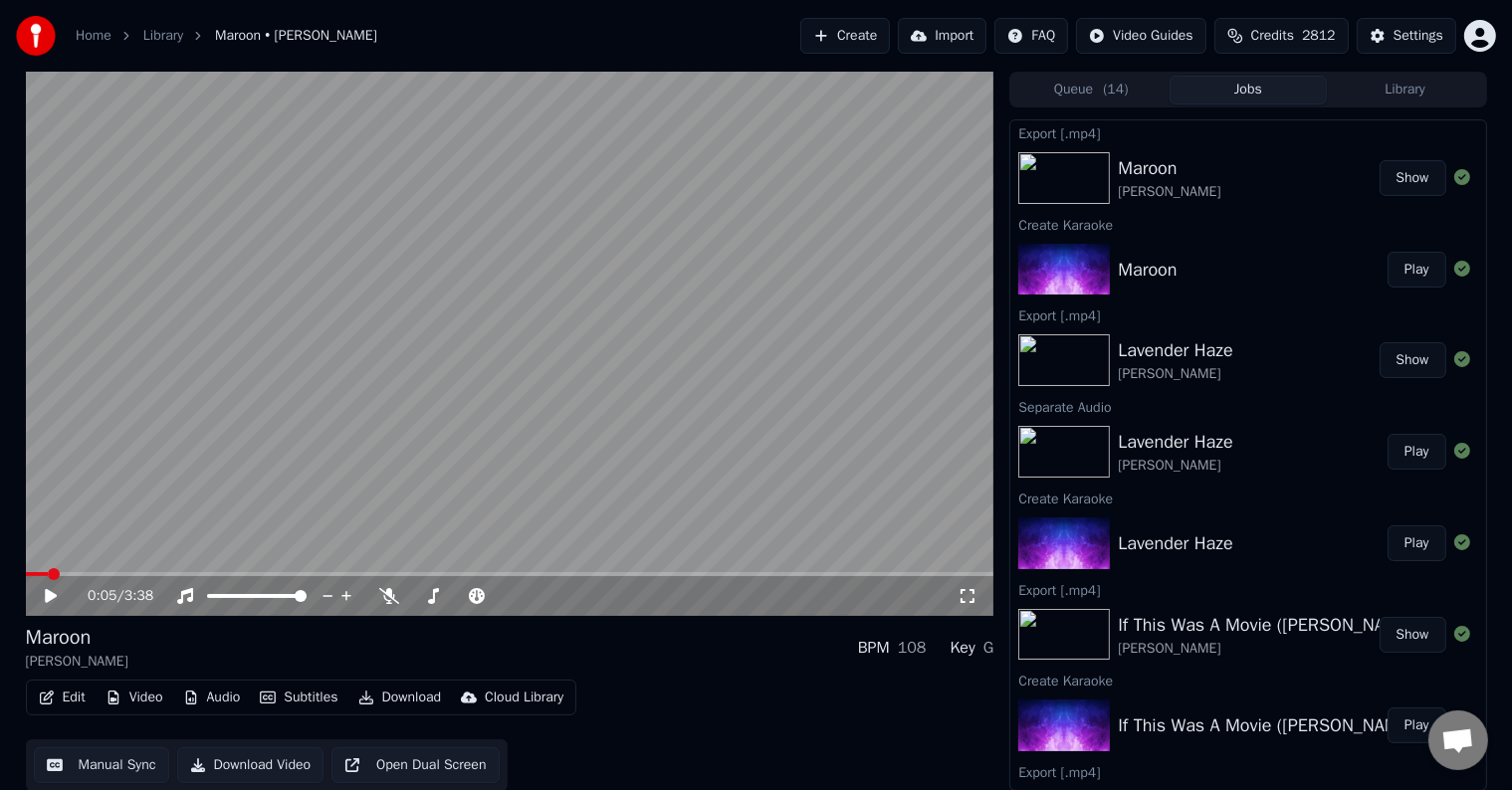click on "Create" at bounding box center (845, 36) 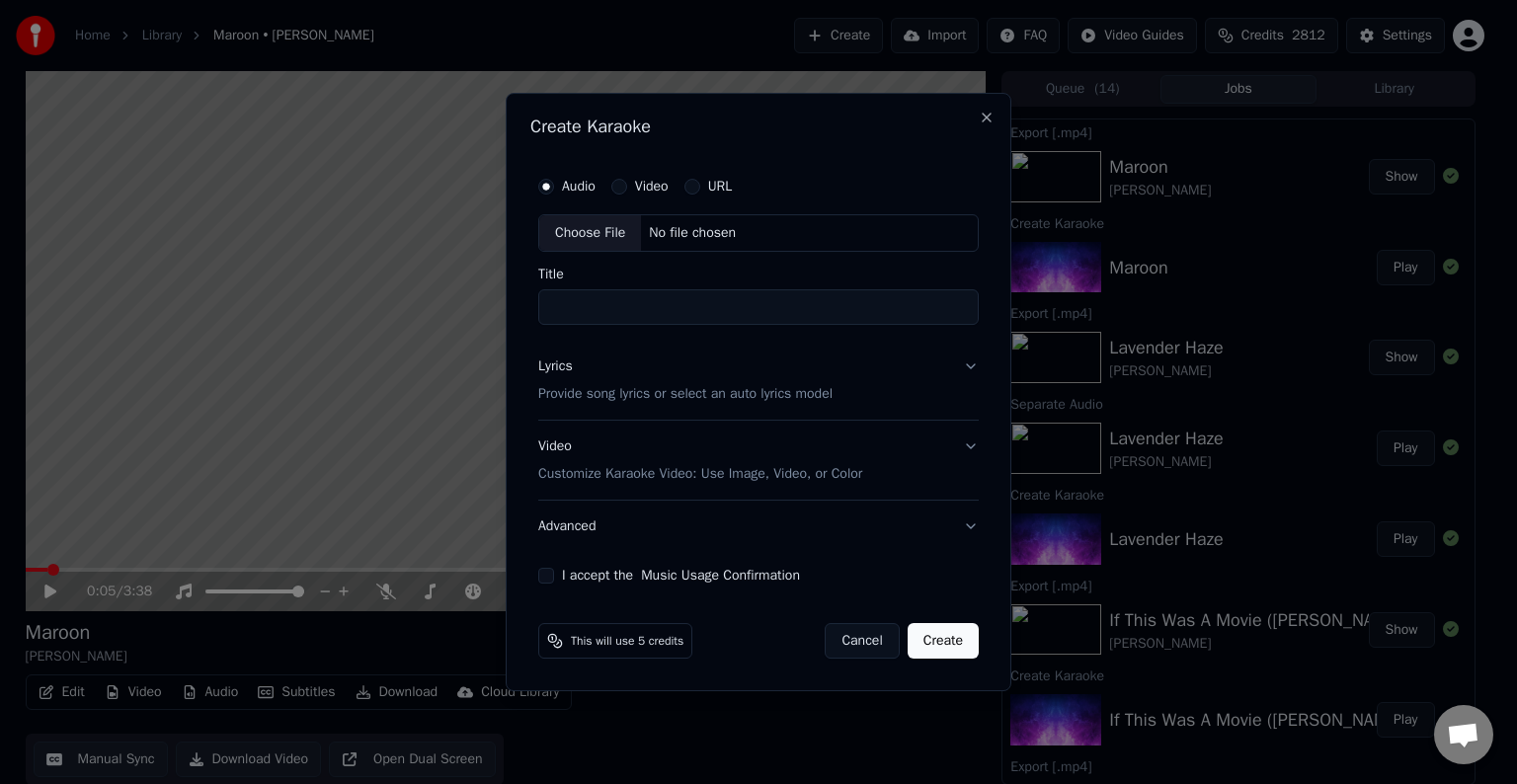 click on "Choose File" at bounding box center [590, 233] 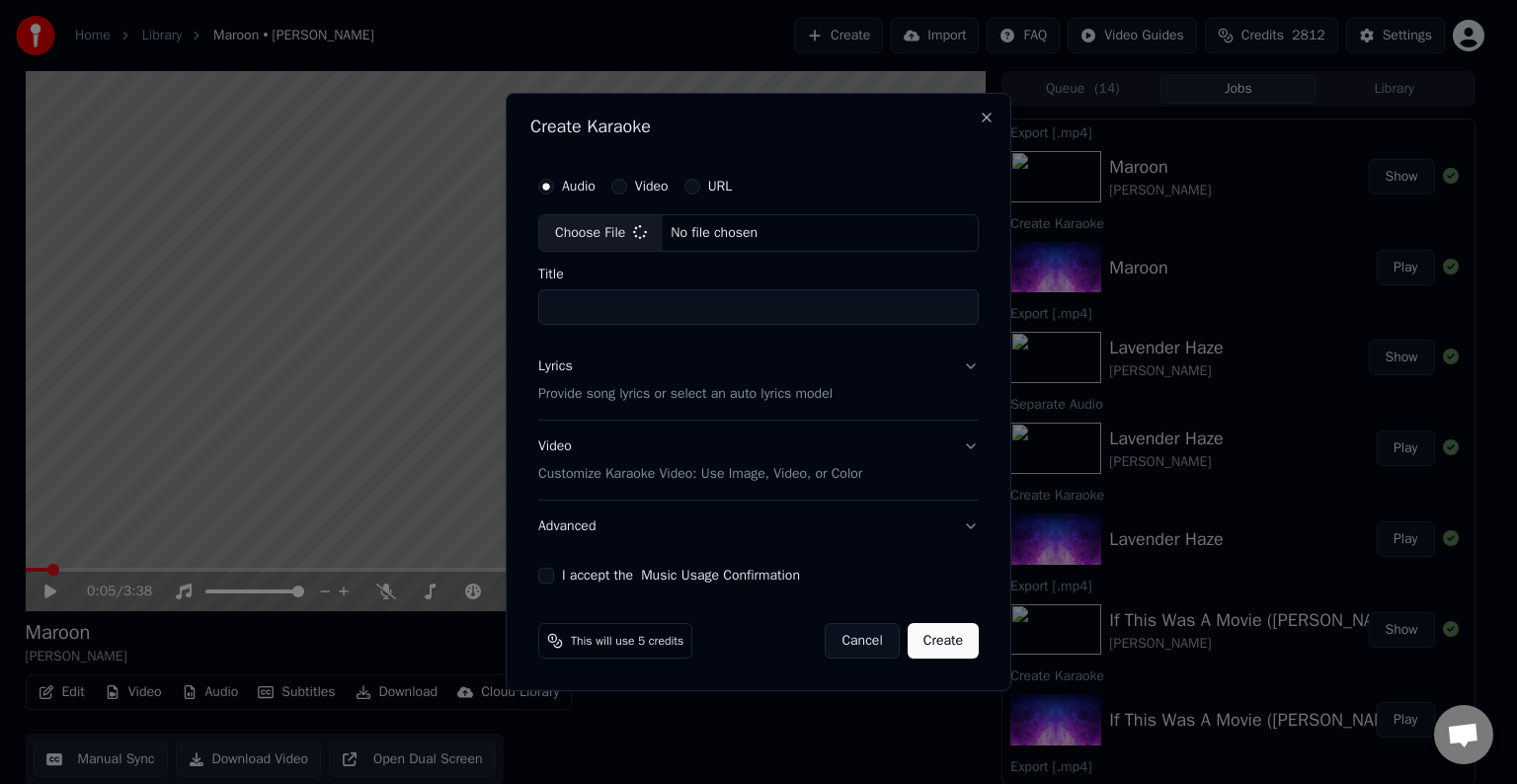 type on "*********" 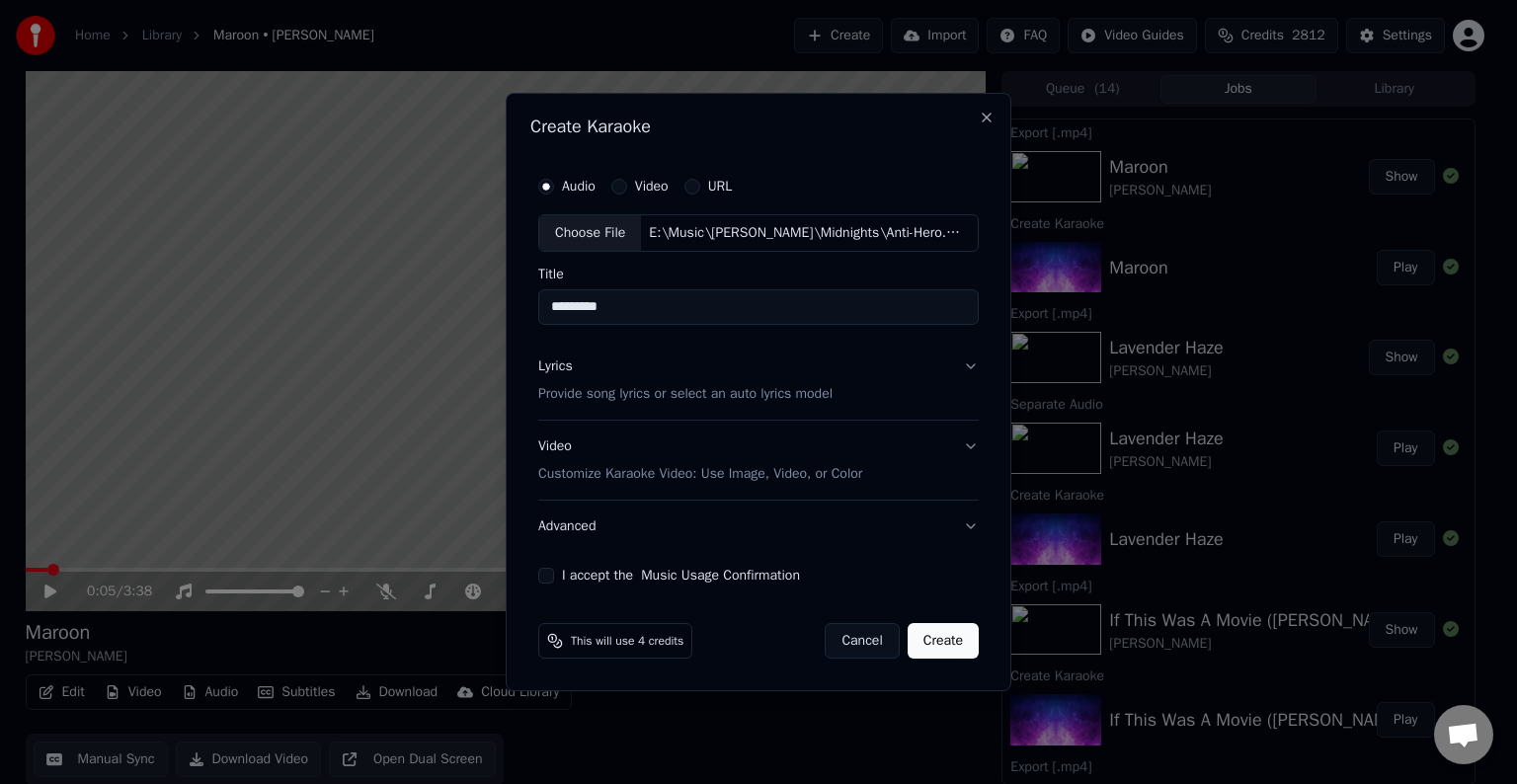 click on "Lyrics Provide song lyrics or select an auto lyrics model" at bounding box center (758, 380) 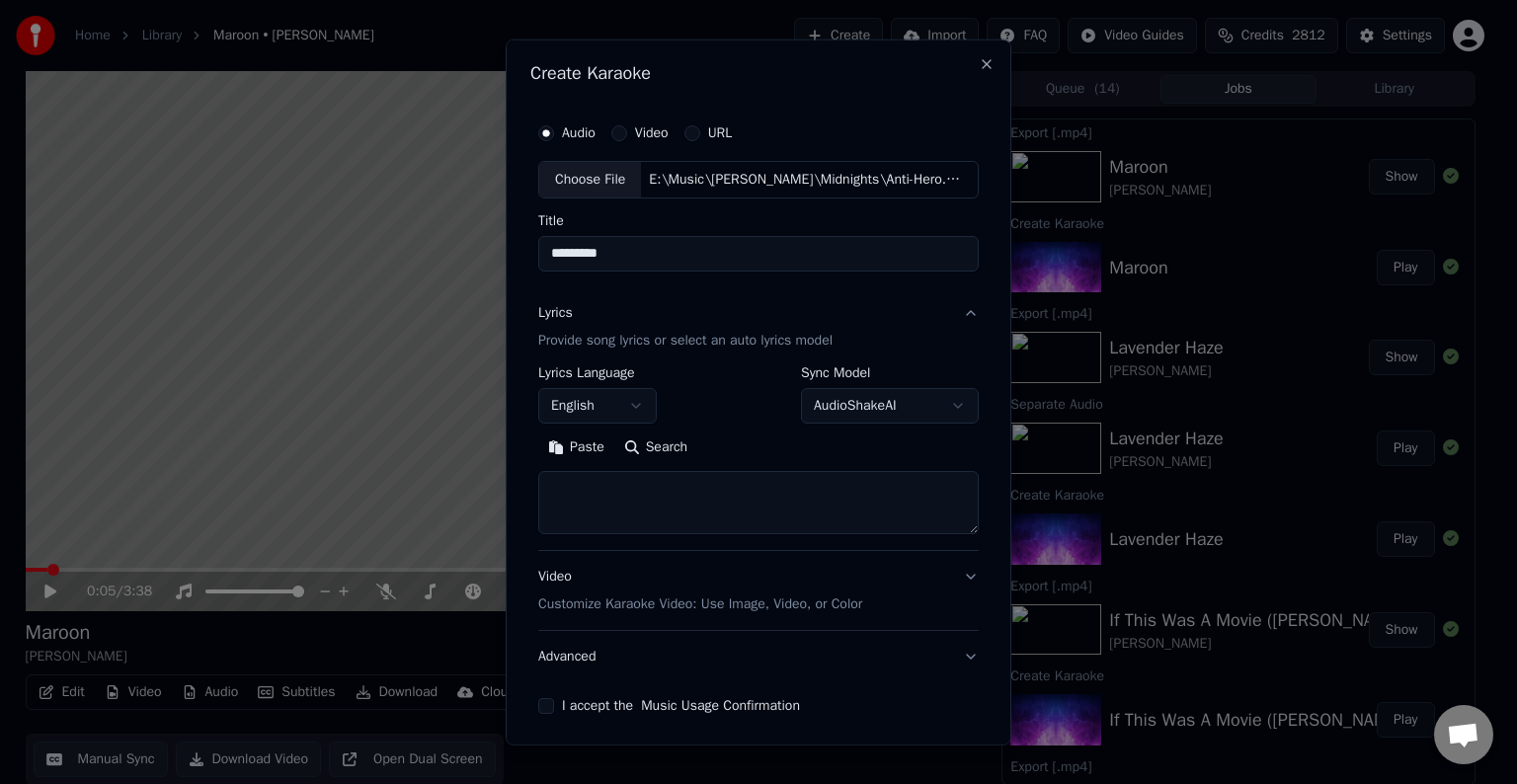 click at bounding box center [758, 503] 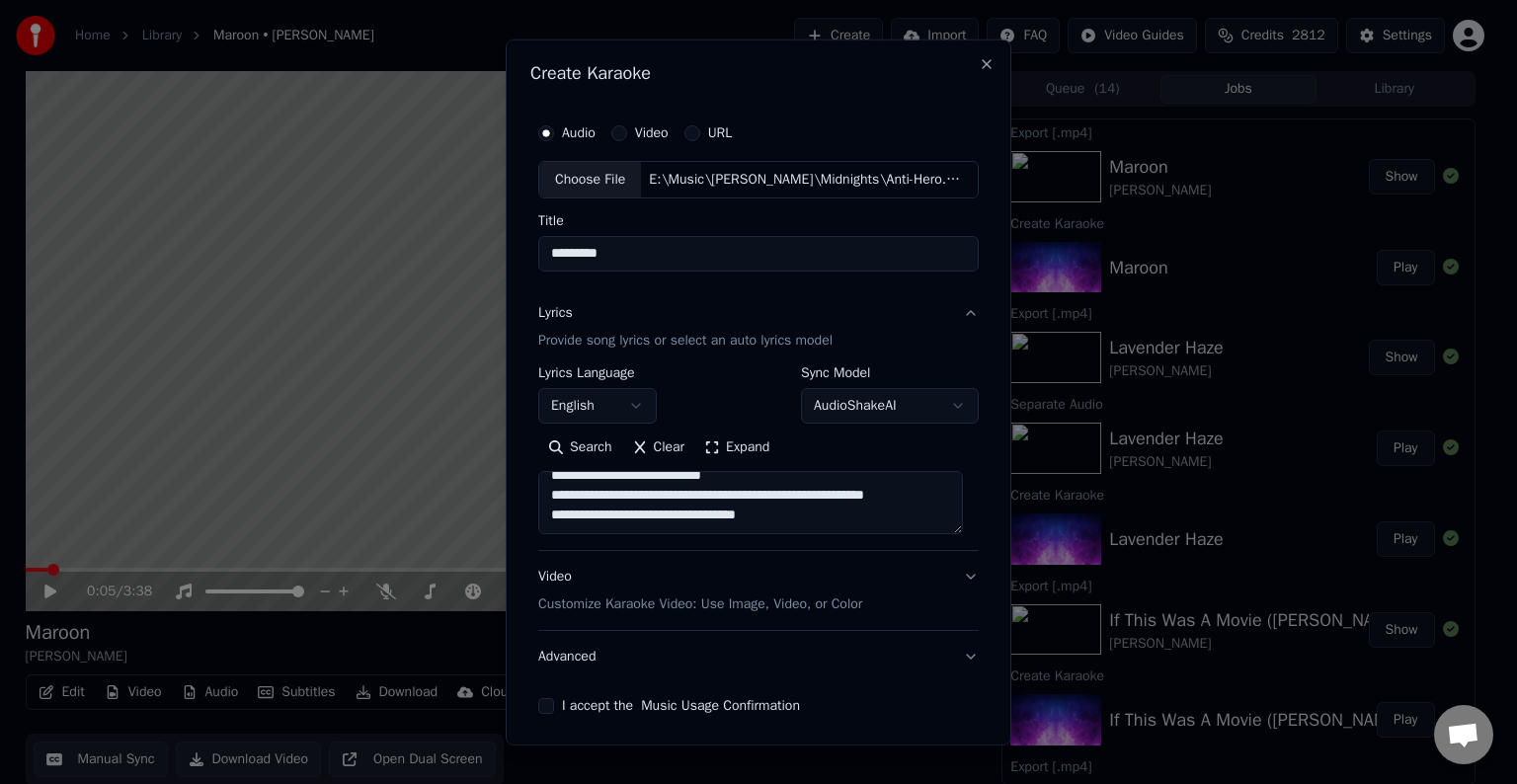 scroll, scrollTop: 63, scrollLeft: 0, axis: vertical 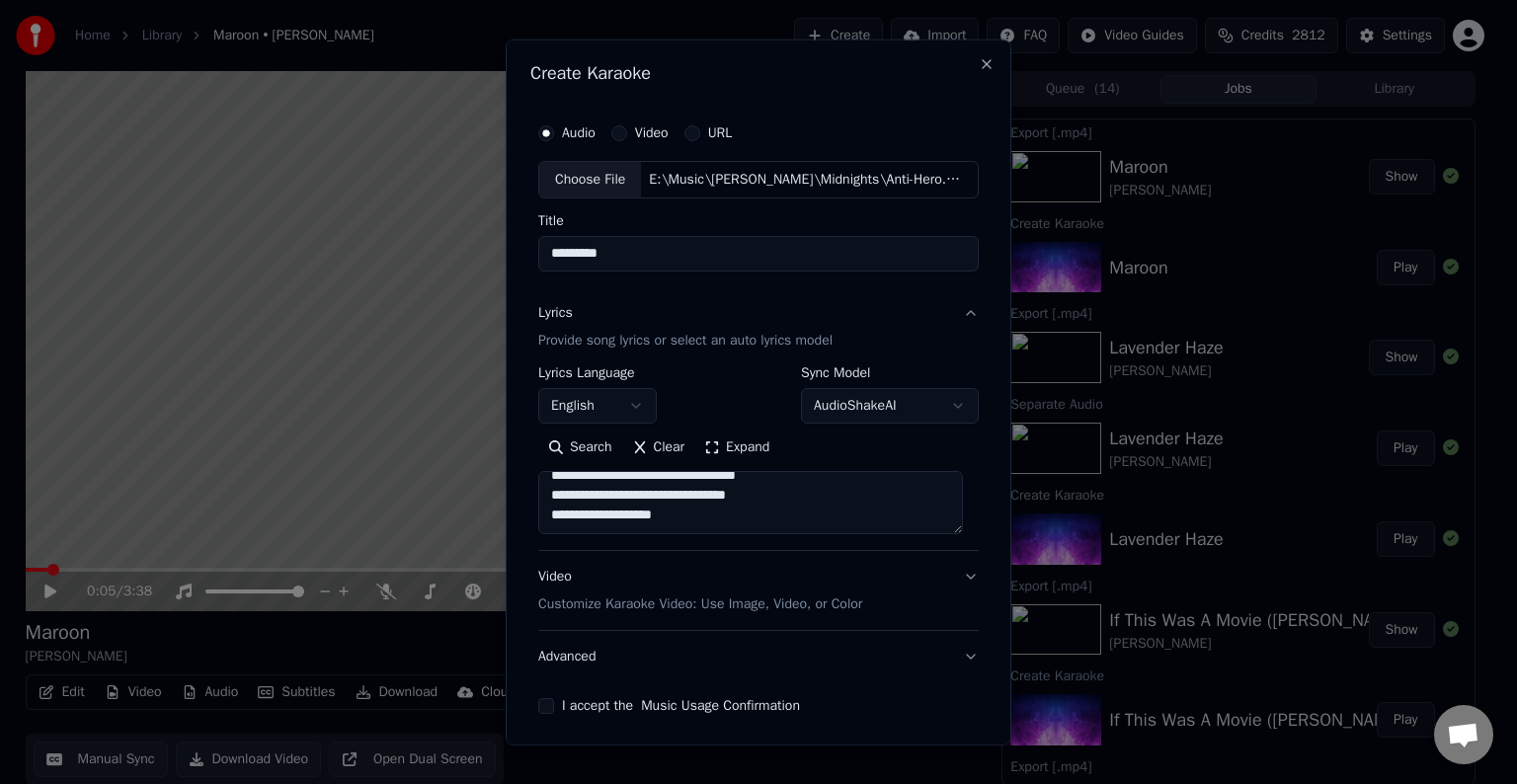 paste on "**********" 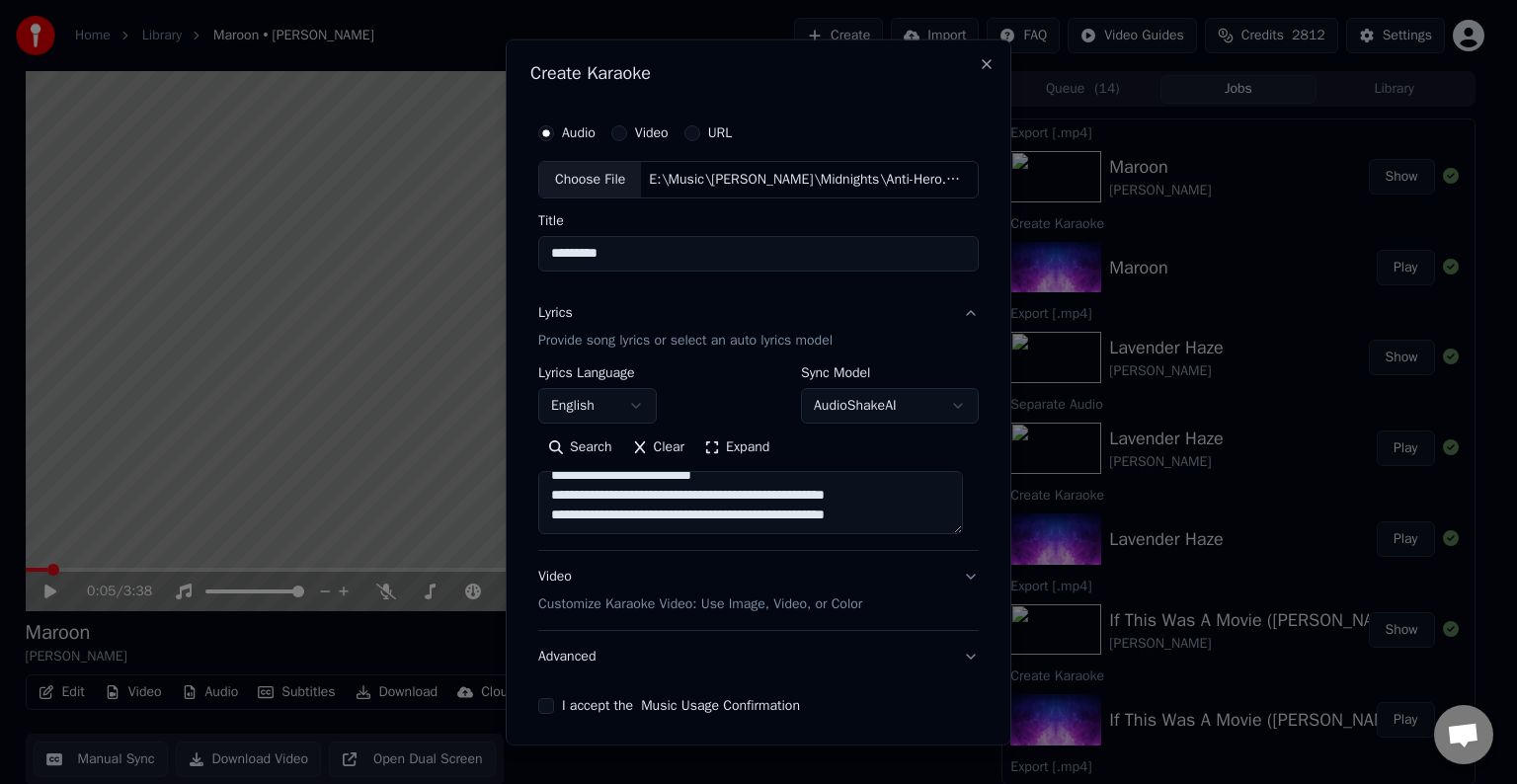scroll, scrollTop: 320, scrollLeft: 0, axis: vertical 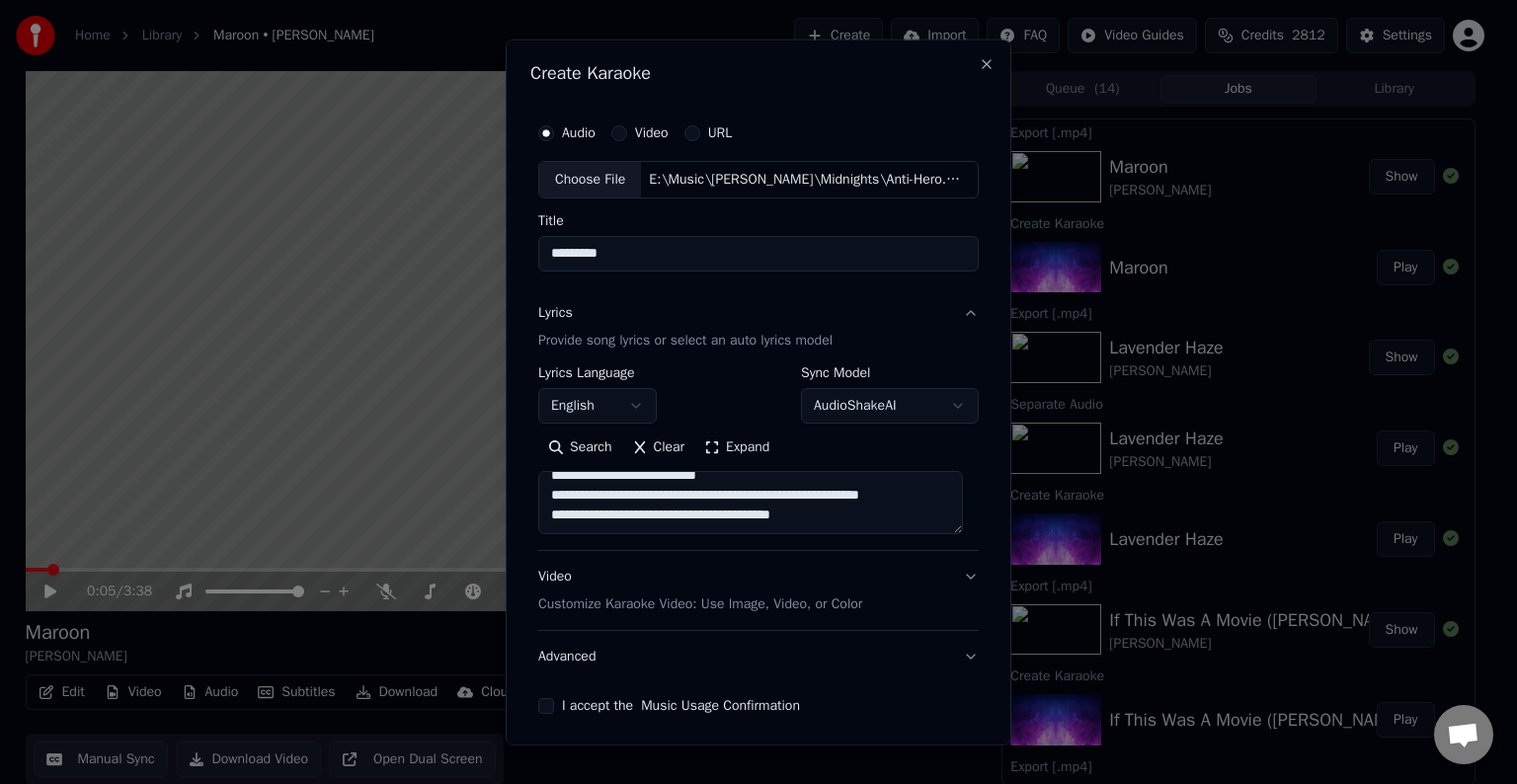 paste on "**********" 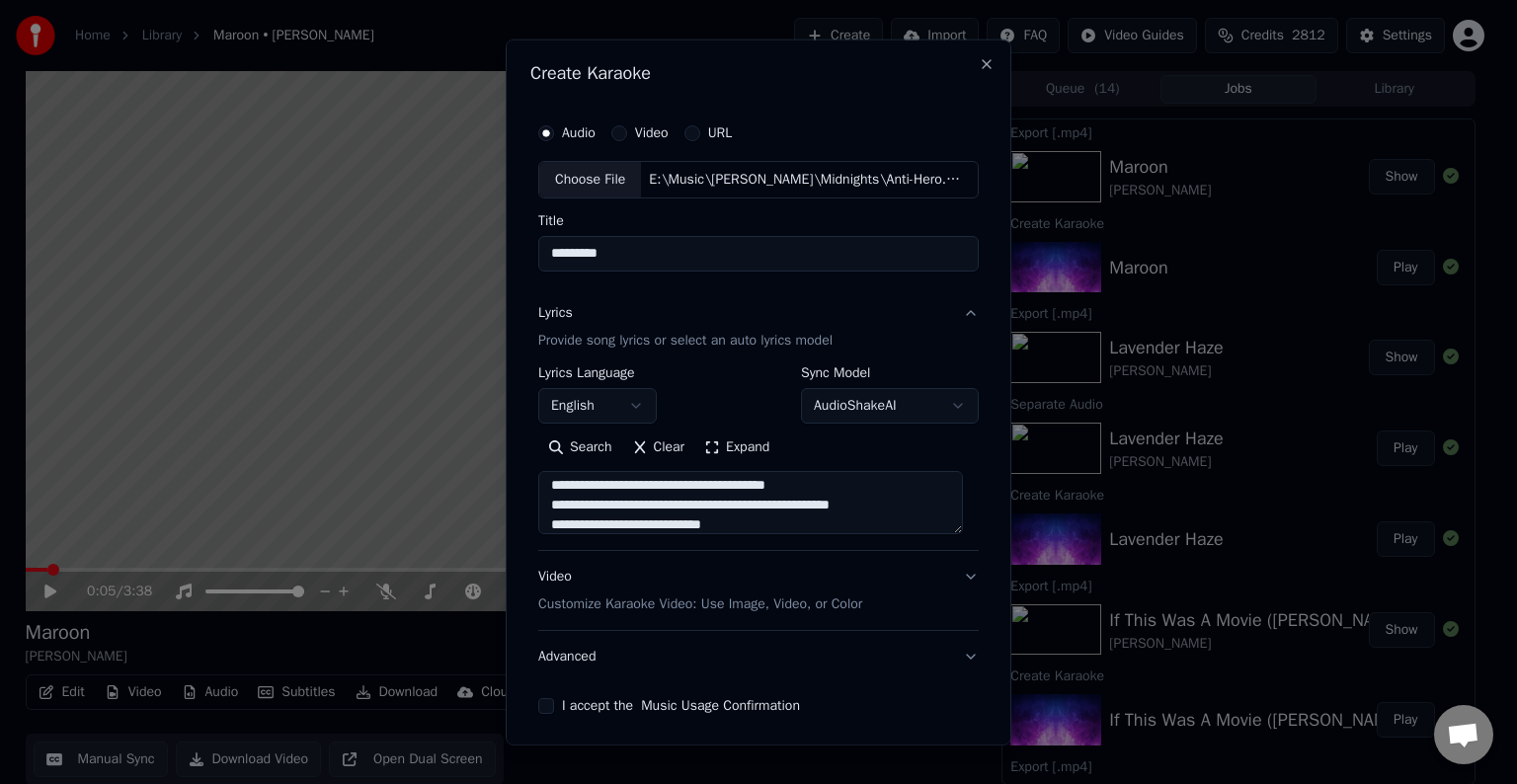 scroll, scrollTop: 517, scrollLeft: 0, axis: vertical 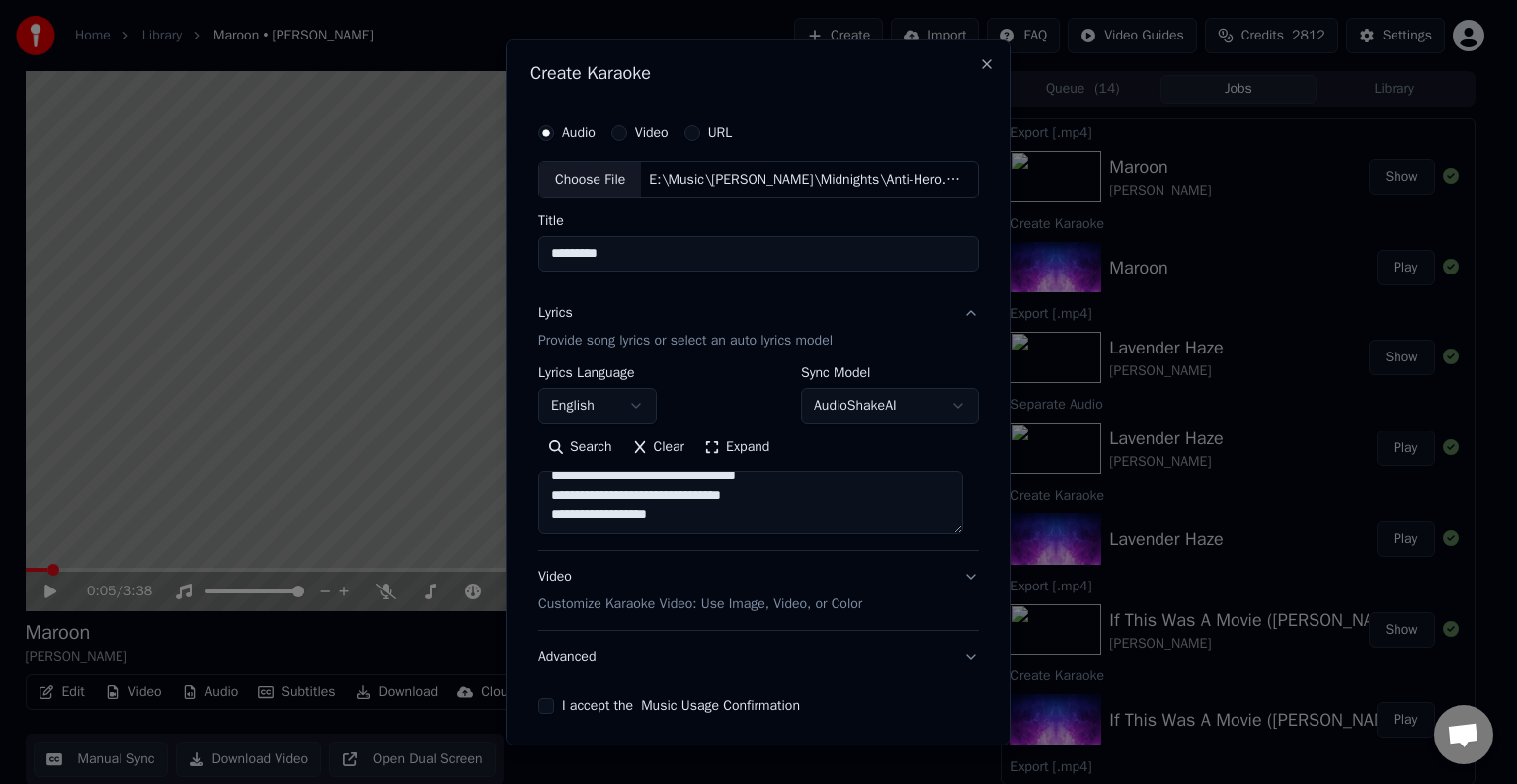 paste on "**********" 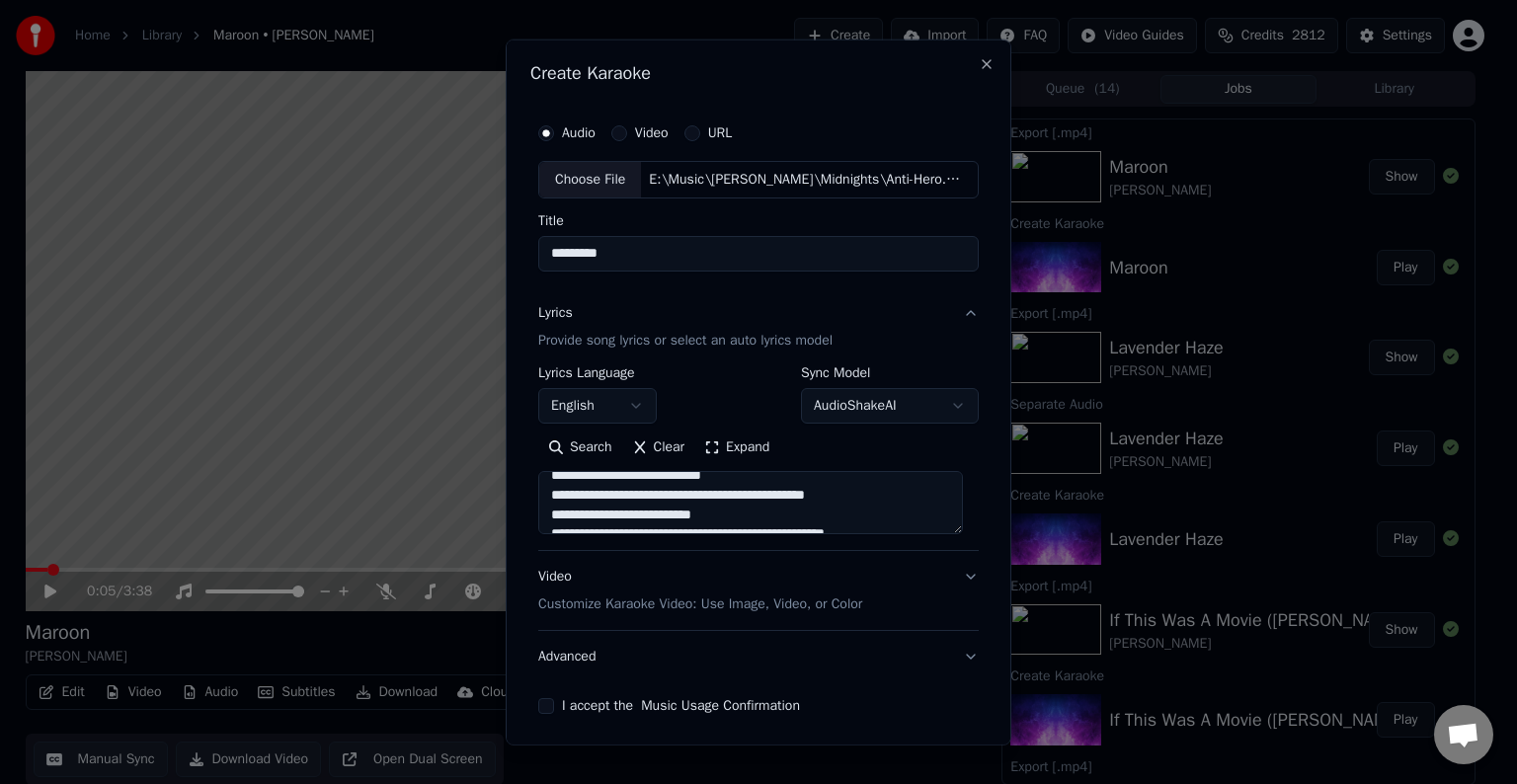 scroll, scrollTop: 545, scrollLeft: 0, axis: vertical 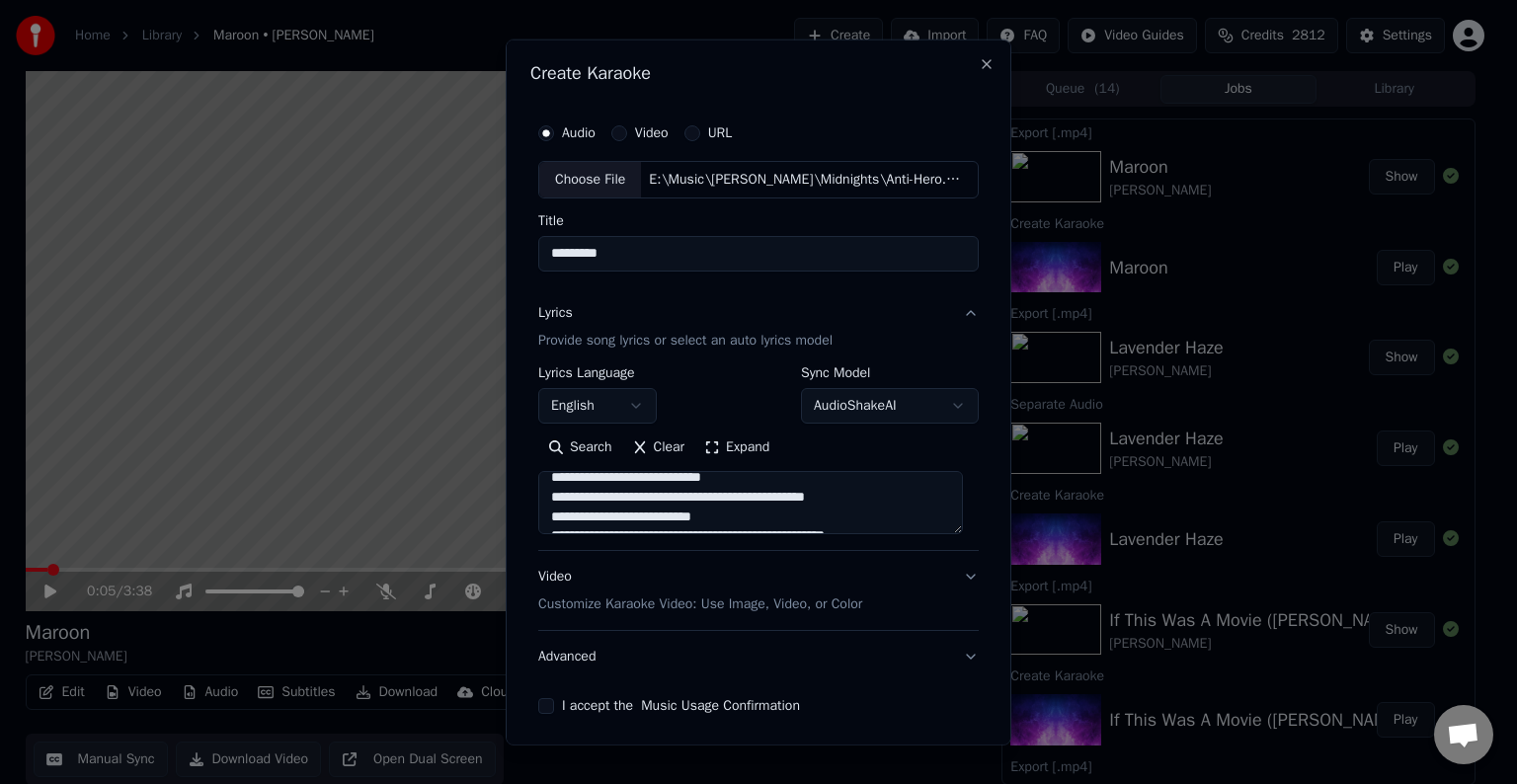click at bounding box center (751, 503) 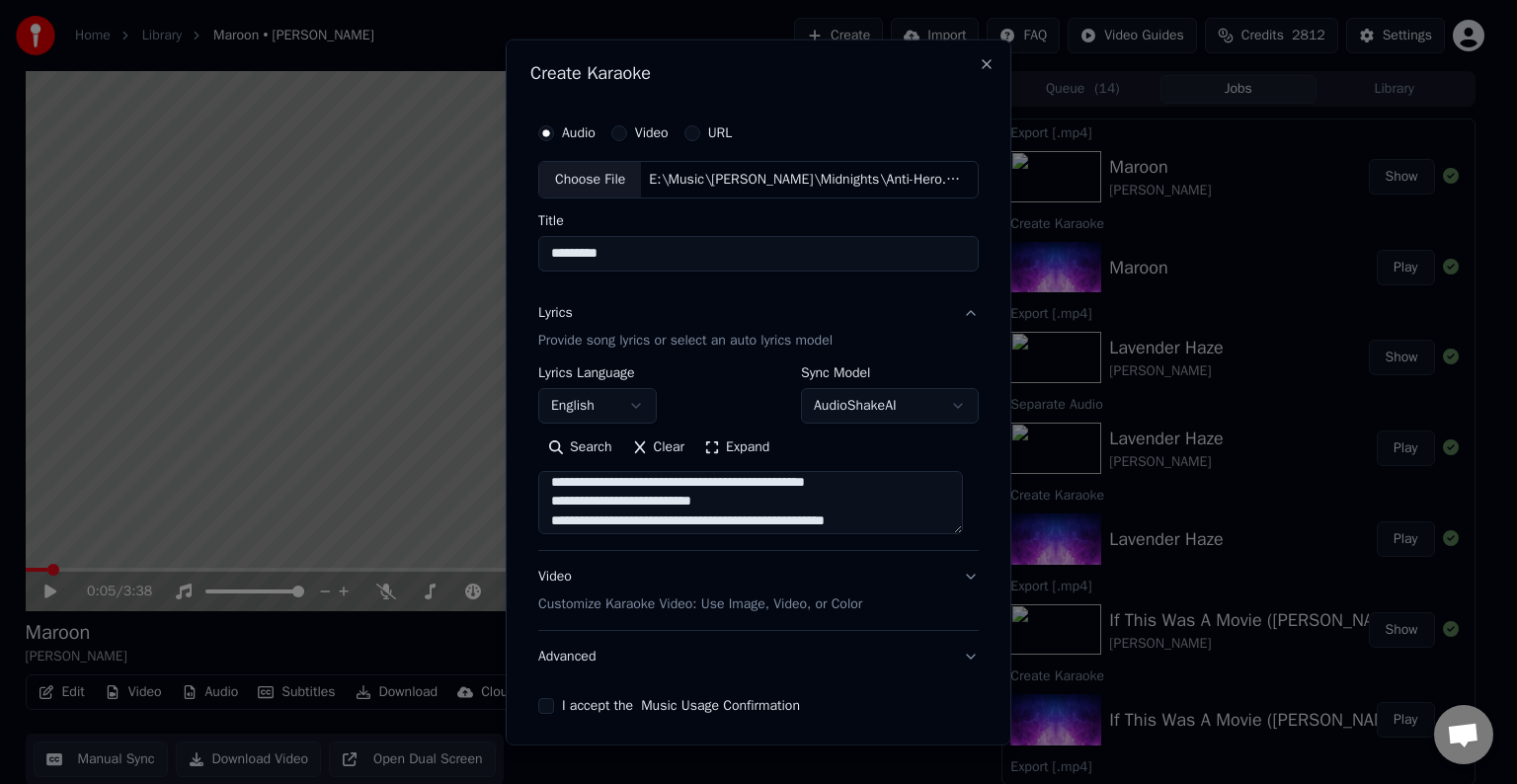 scroll, scrollTop: 644, scrollLeft: 0, axis: vertical 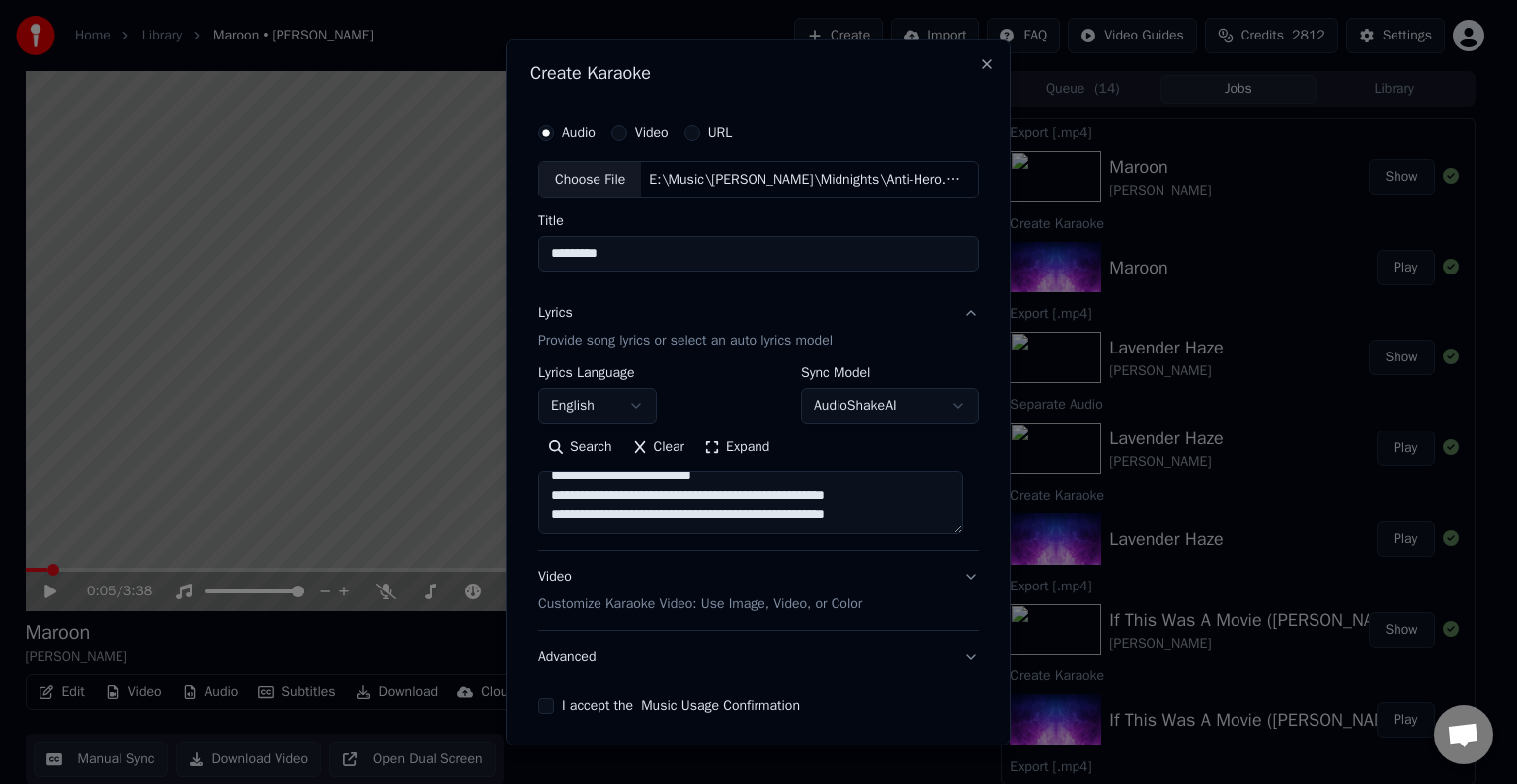 click at bounding box center [751, 503] 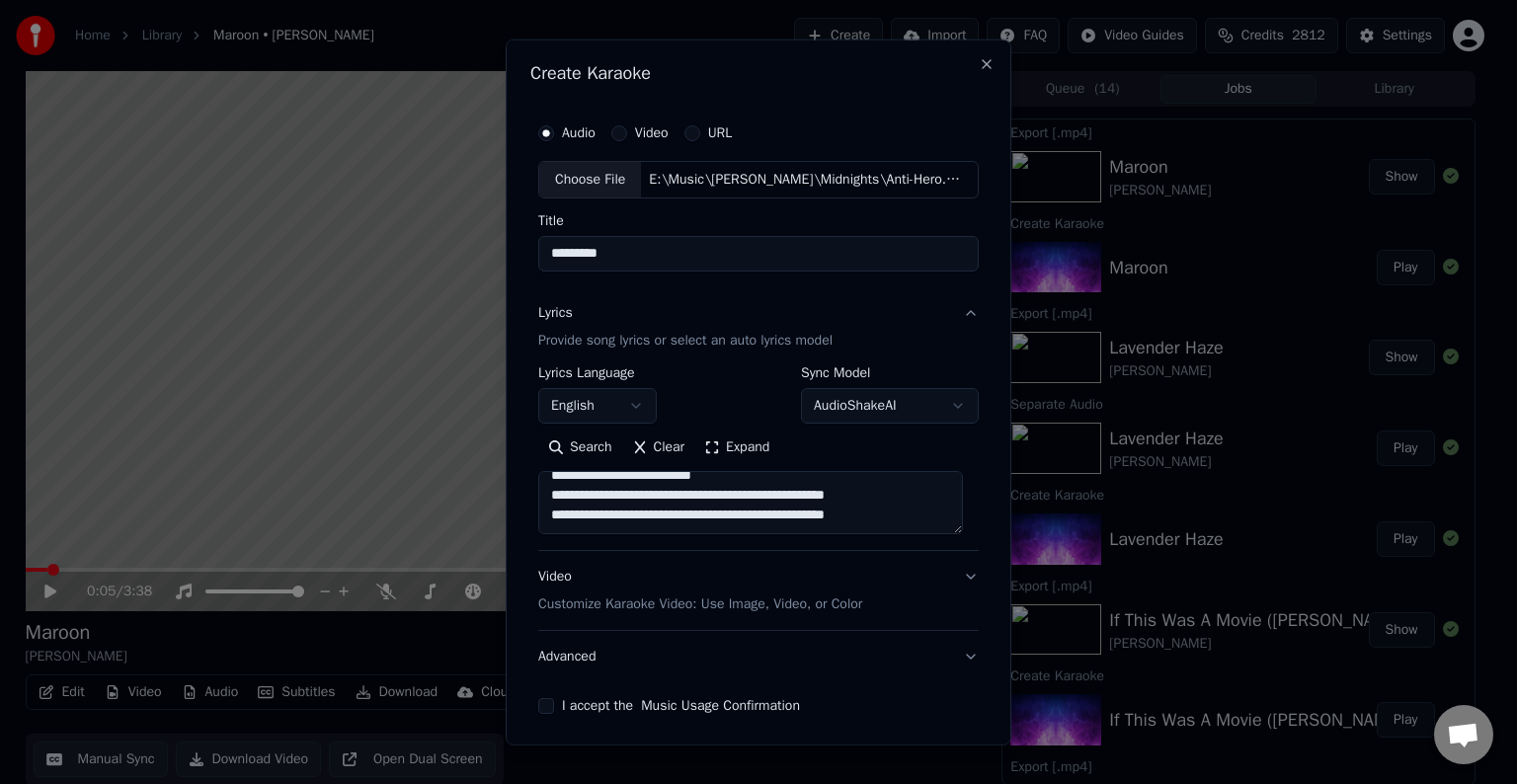 paste on "**********" 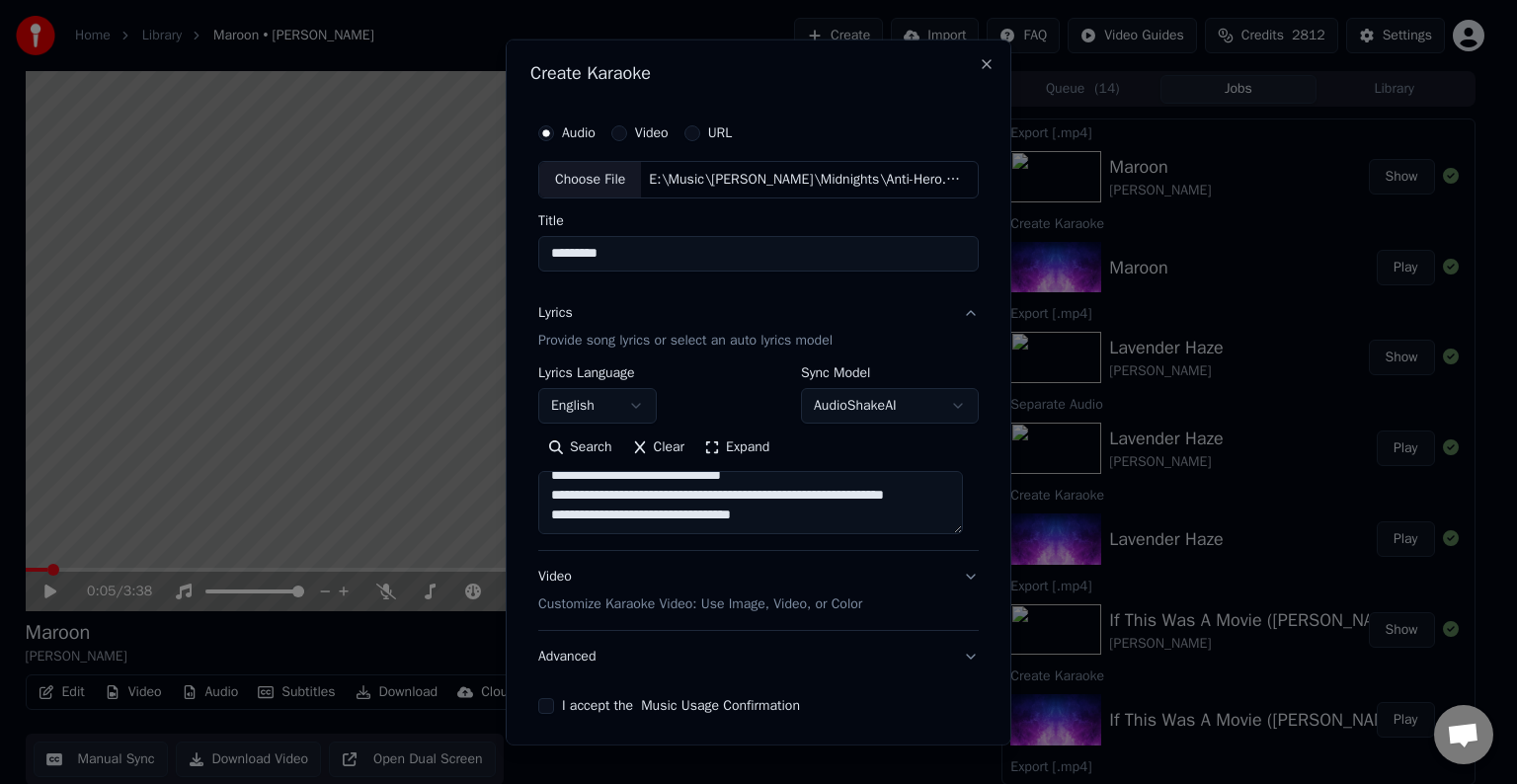 scroll, scrollTop: 735, scrollLeft: 0, axis: vertical 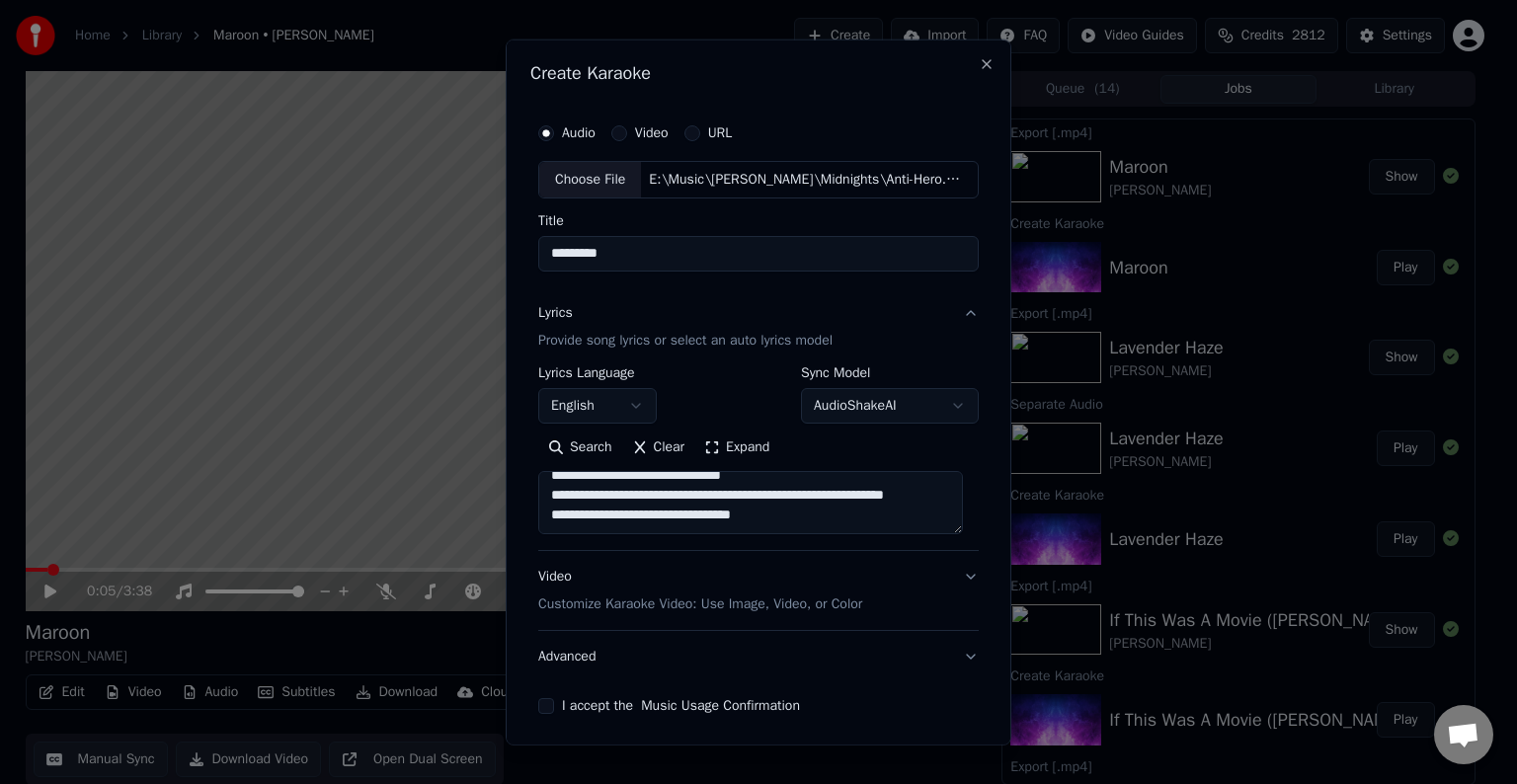 paste on "**********" 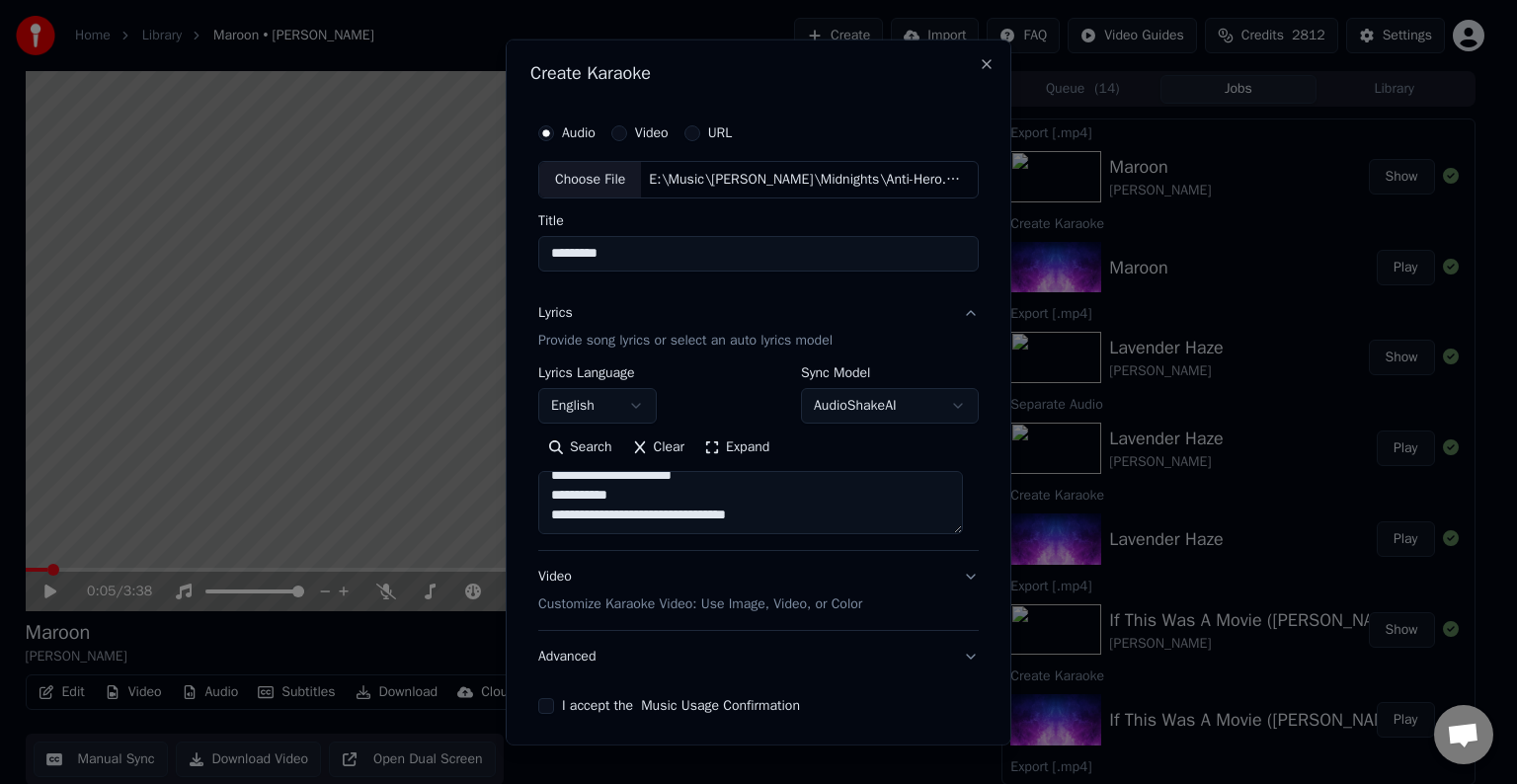 scroll, scrollTop: 853, scrollLeft: 0, axis: vertical 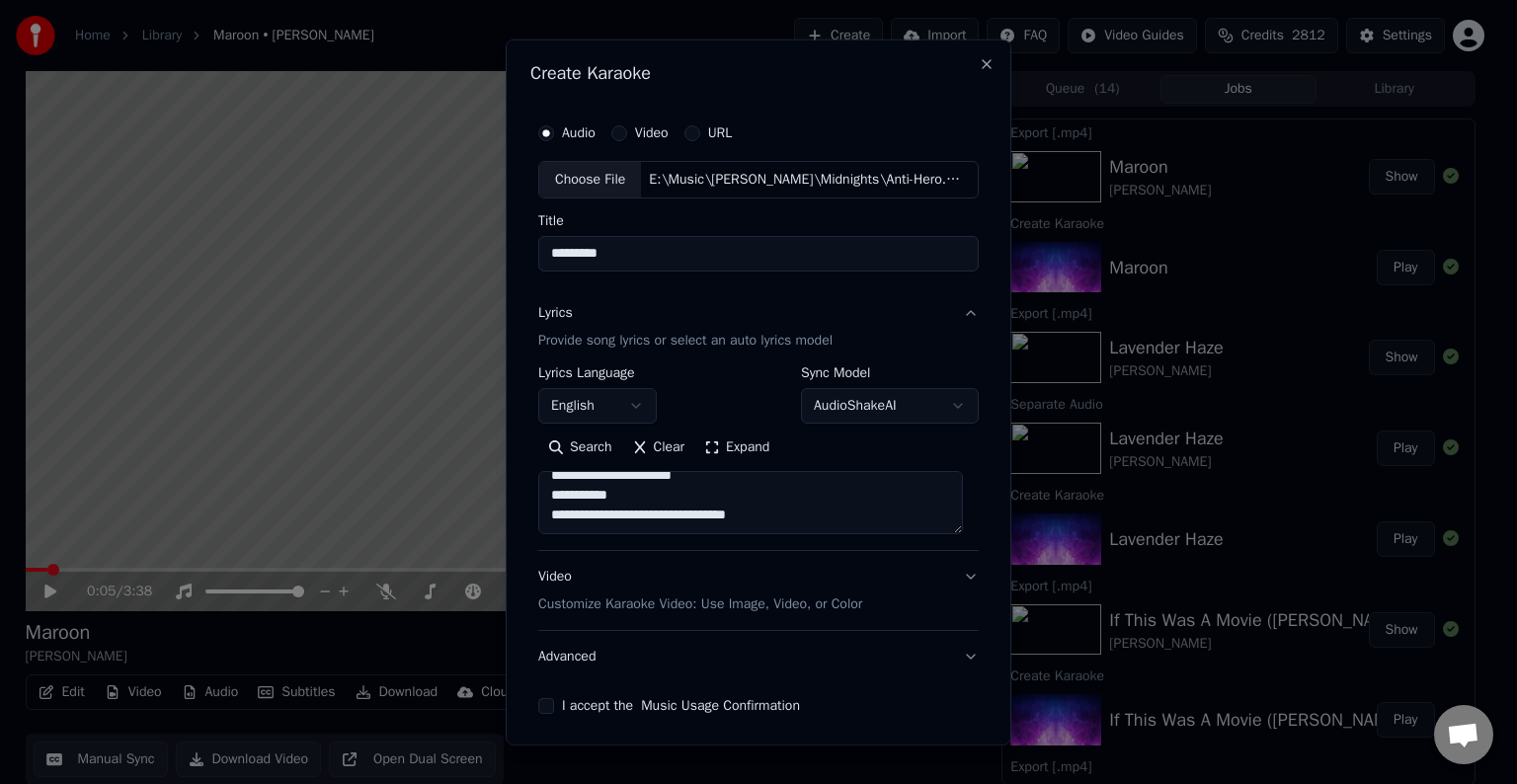 paste on "**********" 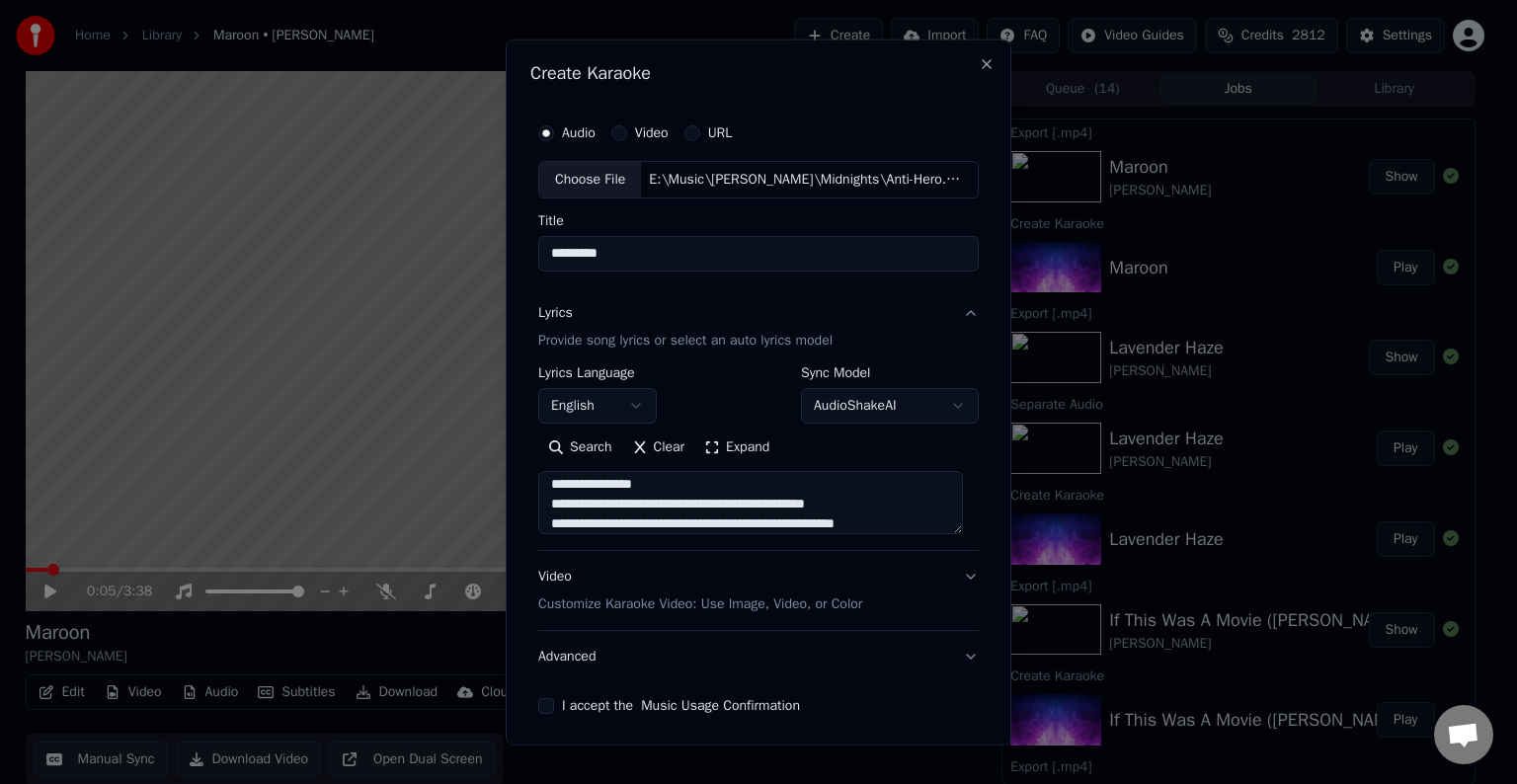 scroll, scrollTop: 932, scrollLeft: 0, axis: vertical 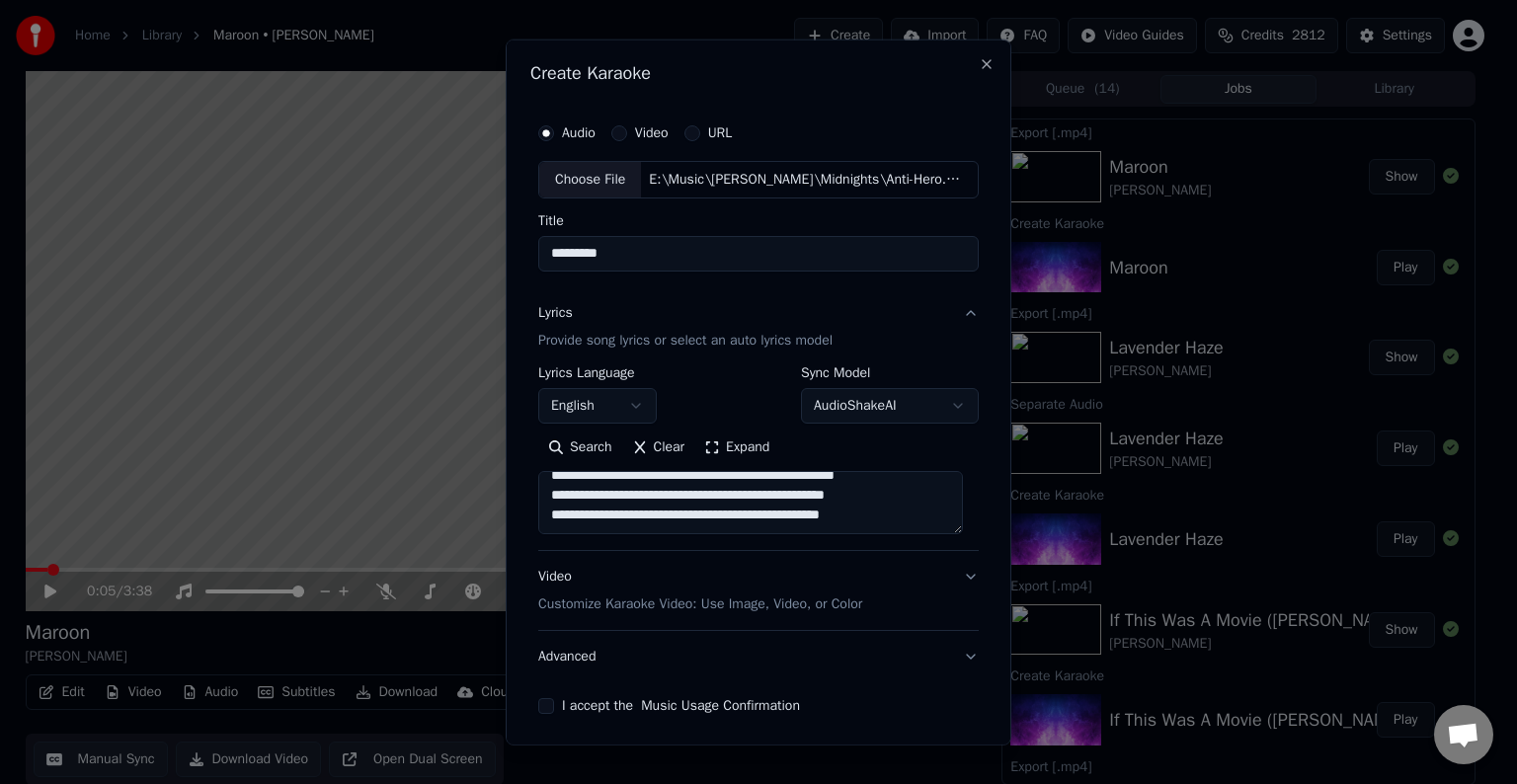 click at bounding box center (751, 503) 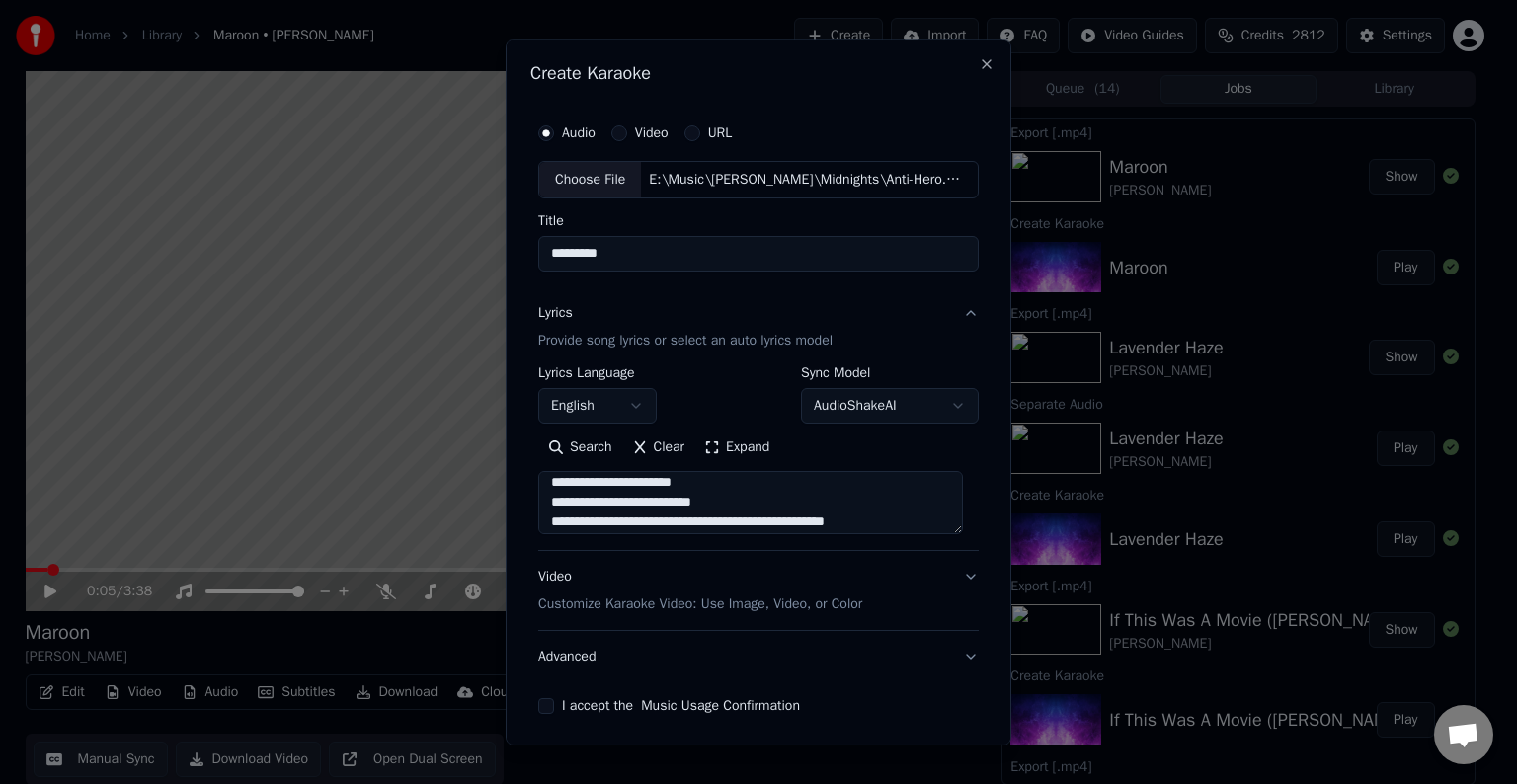 scroll, scrollTop: 874, scrollLeft: 0, axis: vertical 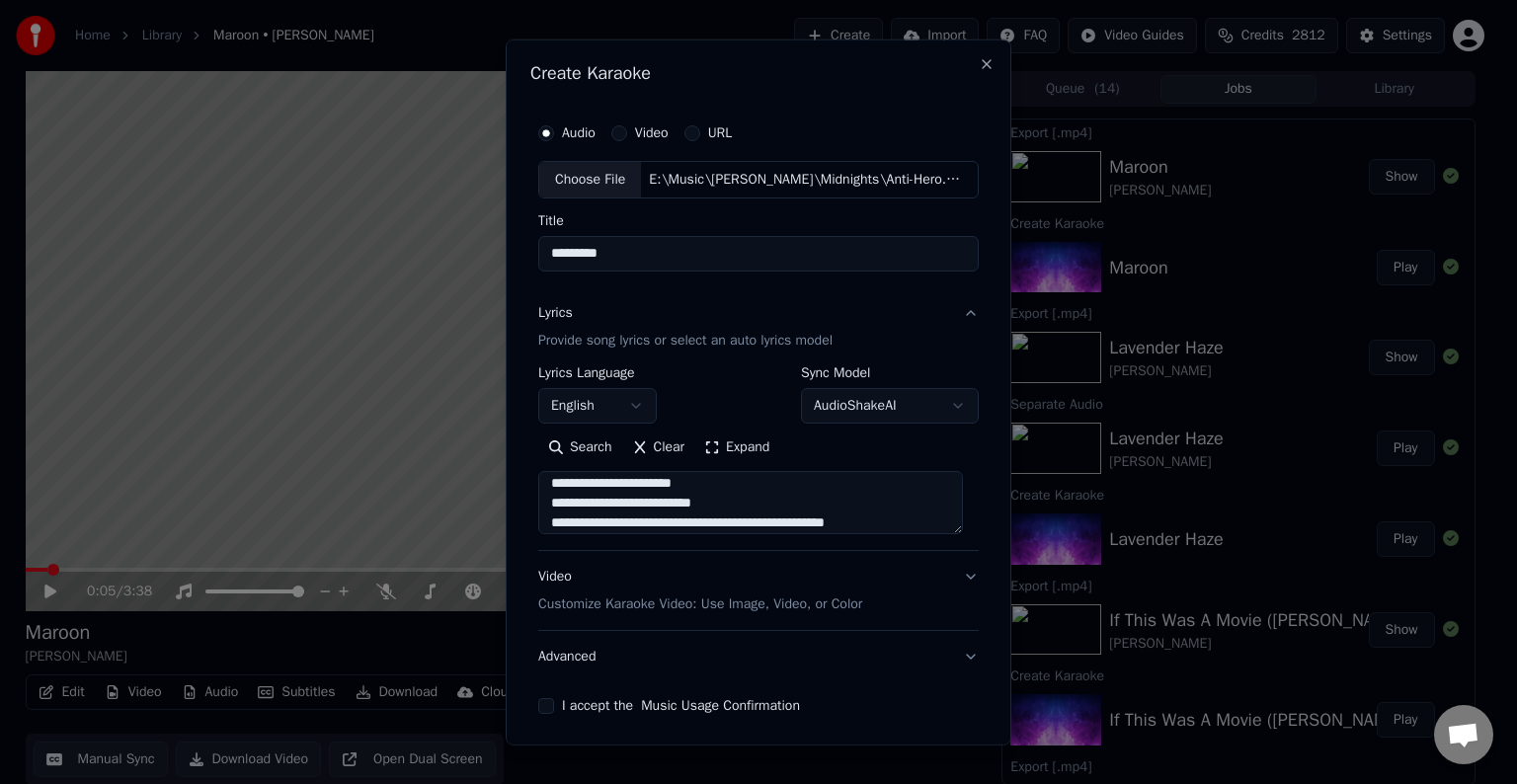 click at bounding box center (751, 503) 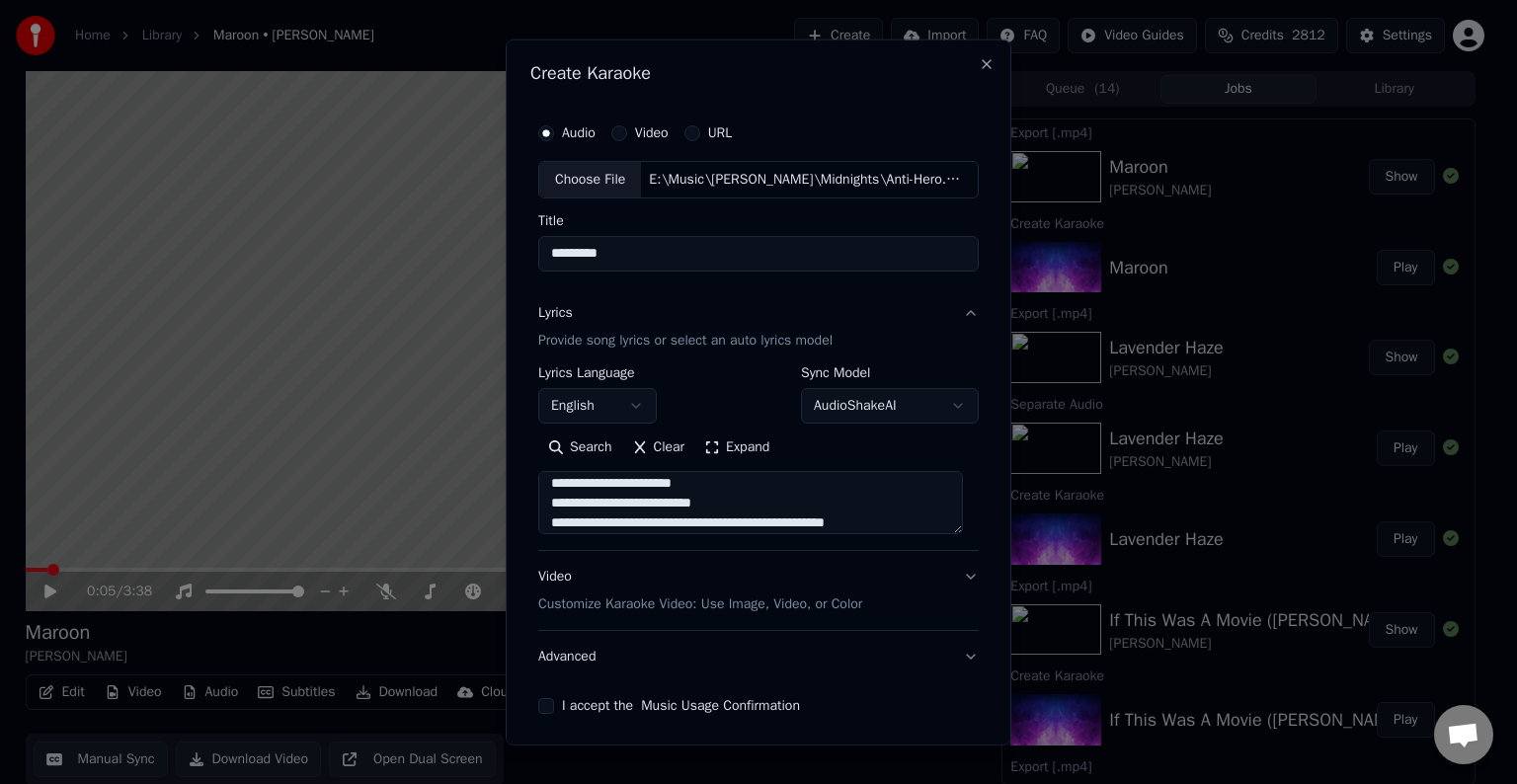 drag, startPoint x: 647, startPoint y: 510, endPoint x: 733, endPoint y: 513, distance: 86.0523 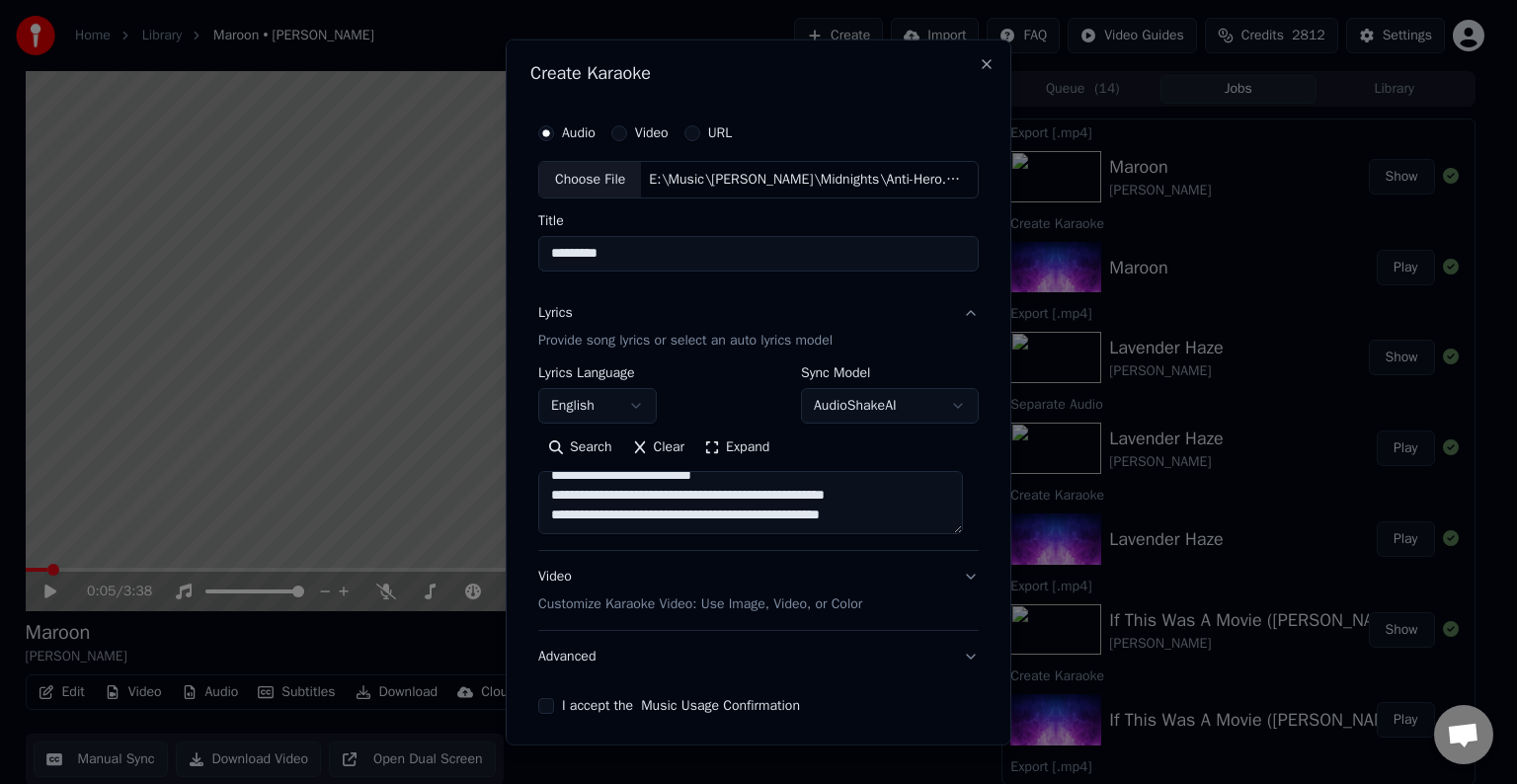 type on "**********" 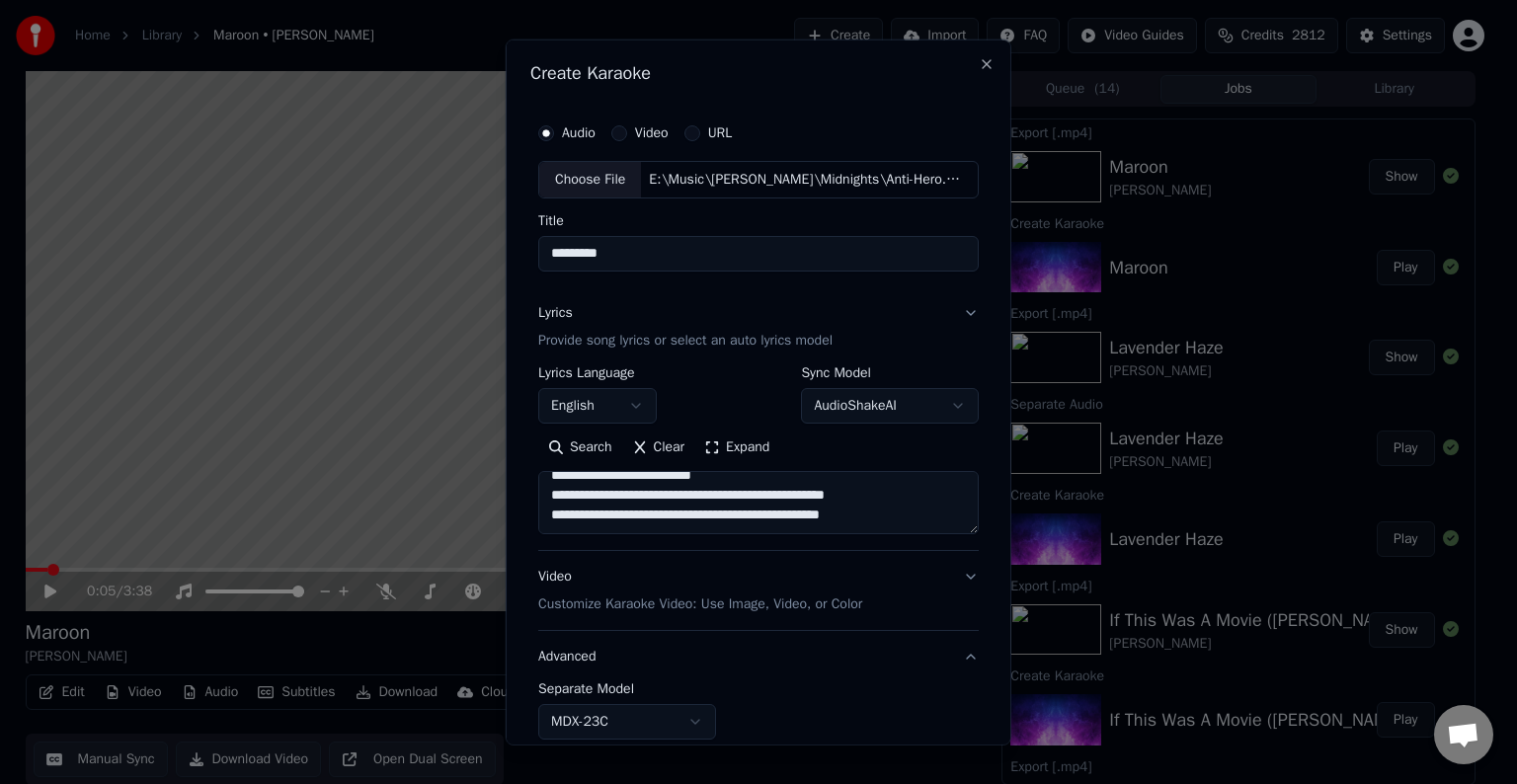 scroll, scrollTop: 920, scrollLeft: 0, axis: vertical 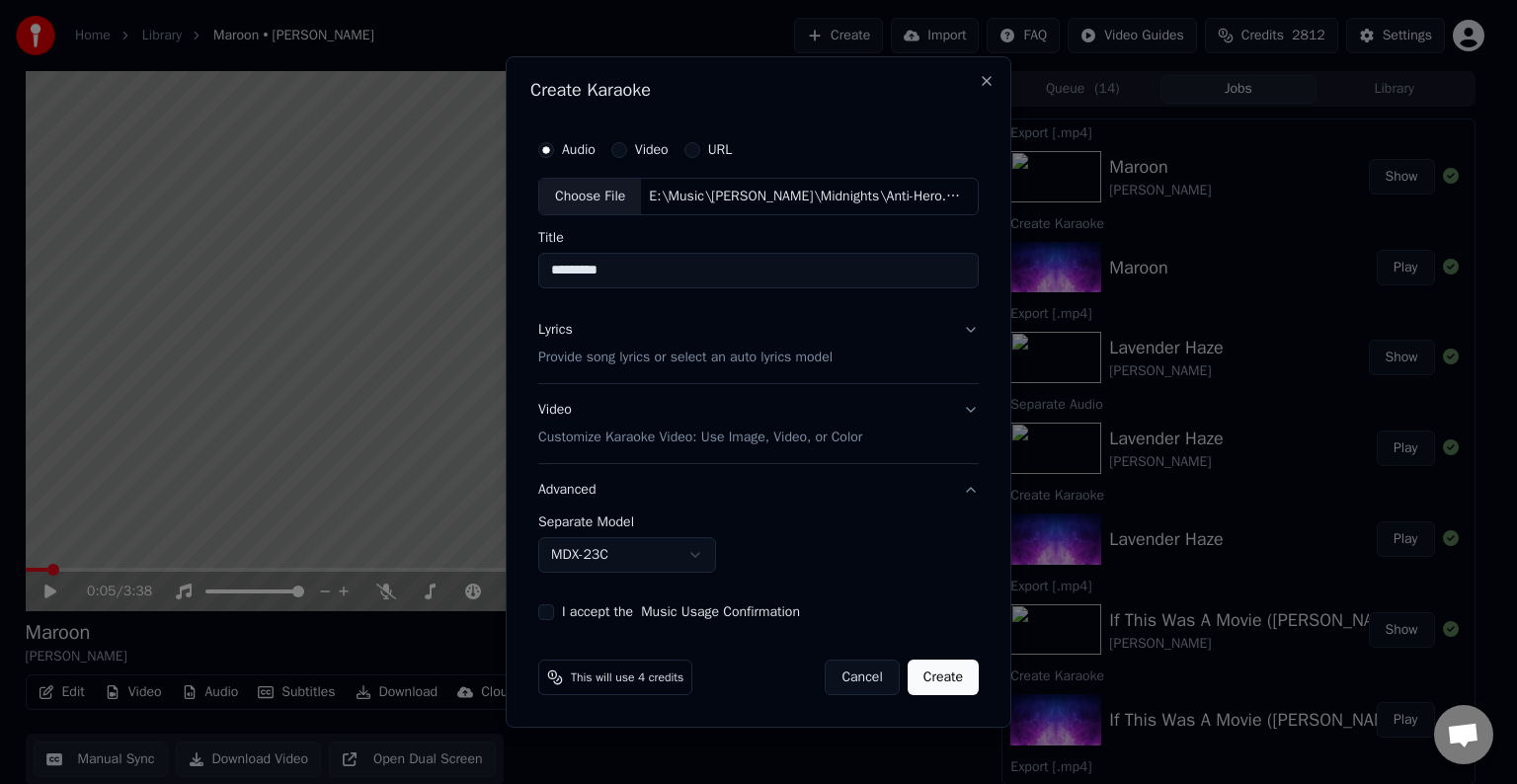 click on "Home Library Maroon • [PERSON_NAME] Create Import FAQ Video Guides Credits 2812 Settings 0:05  /  3:38 [PERSON_NAME] BPM 108 Key G Edit Video Audio Subtitles Download Cloud Library Manual Sync Download Video Open Dual Screen Queue ( 14 ) Jobs Library Export [.mp4] [PERSON_NAME] Show Create Karaoke Maroon Play Export [.mp4] Lavender [PERSON_NAME] Show Separate Audio Lavender Haze [PERSON_NAME] Play Create Karaoke Lavender Haze Play Export [.mp4] If This Was A Movie ([PERSON_NAME] Version) [PERSON_NAME] Show Create Karaoke If This Was A Movie ([PERSON_NAME] Version) Play Export [.mp4] Bye Bye Baby (From The Vault) [PERSON_NAME] Show Sync Lyrics Bye Bye Baby (From The Vault) [PERSON_NAME] Play Create Karaoke Bye Bye Baby ([PERSON_NAME] Version) [From The Vault] Play Export [.mp4] Don’t You (From The Vault) [PERSON_NAME] Show Create Karaoke Don’t You ([PERSON_NAME] Version) [From The Vault] Play Export [.mp4] That’s When (From The Vault) [PERSON_NAME] • [PERSON_NAME] Show Create Karaoke Play Export [.mp4] Show" at bounding box center [750, 392] 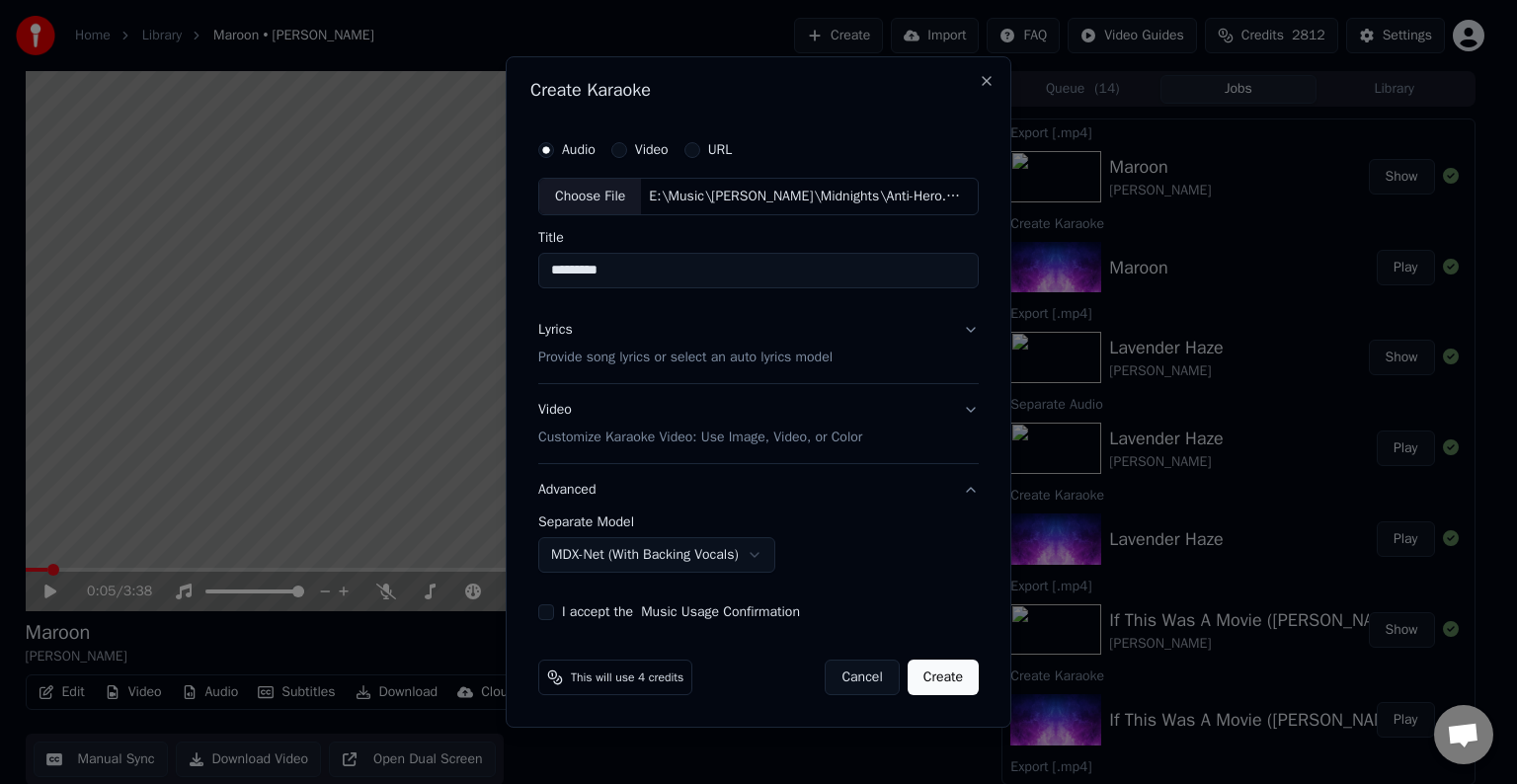click on "I accept the   Music Usage Confirmation" at bounding box center [546, 612] 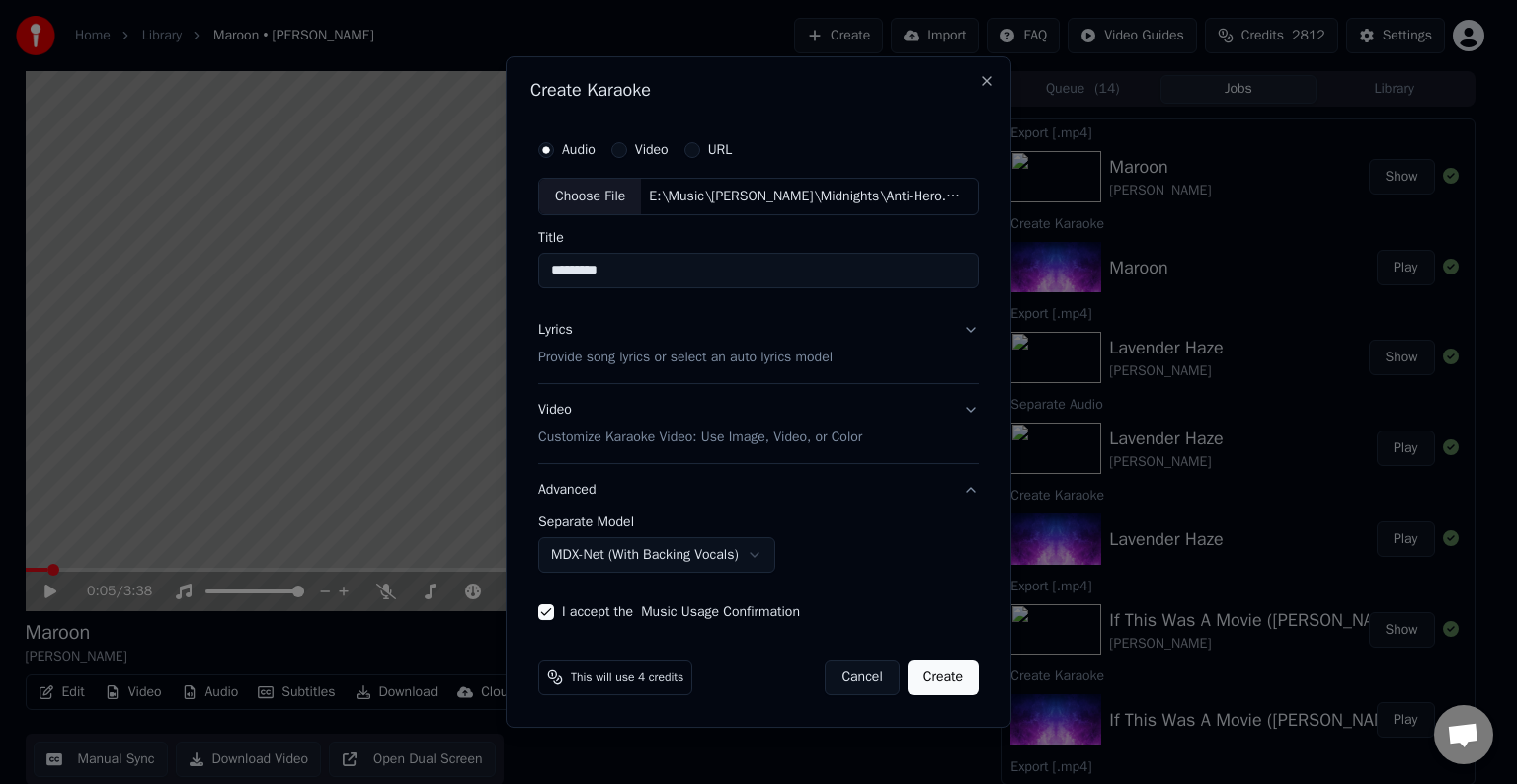 click on "Create" at bounding box center (943, 677) 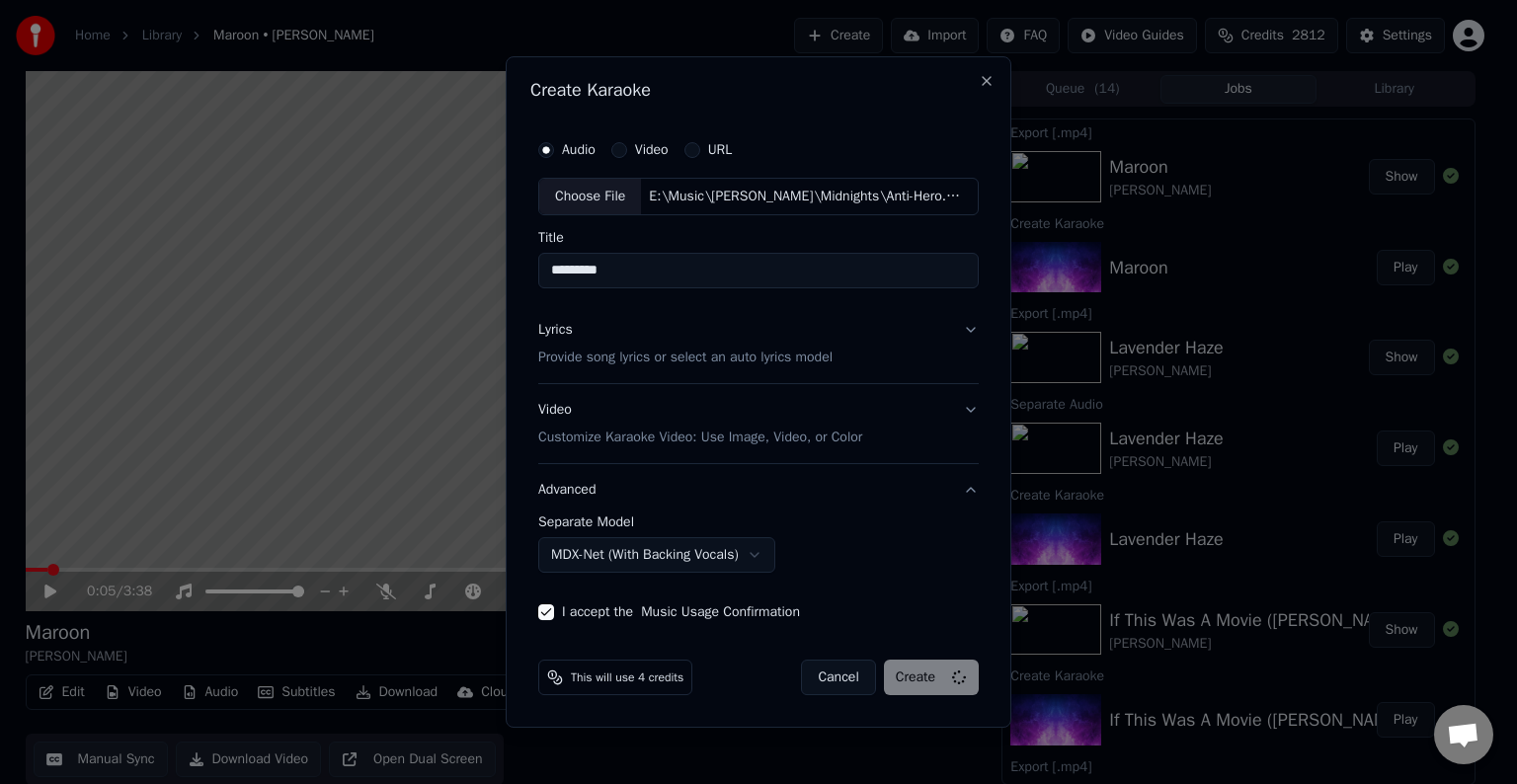select on "******" 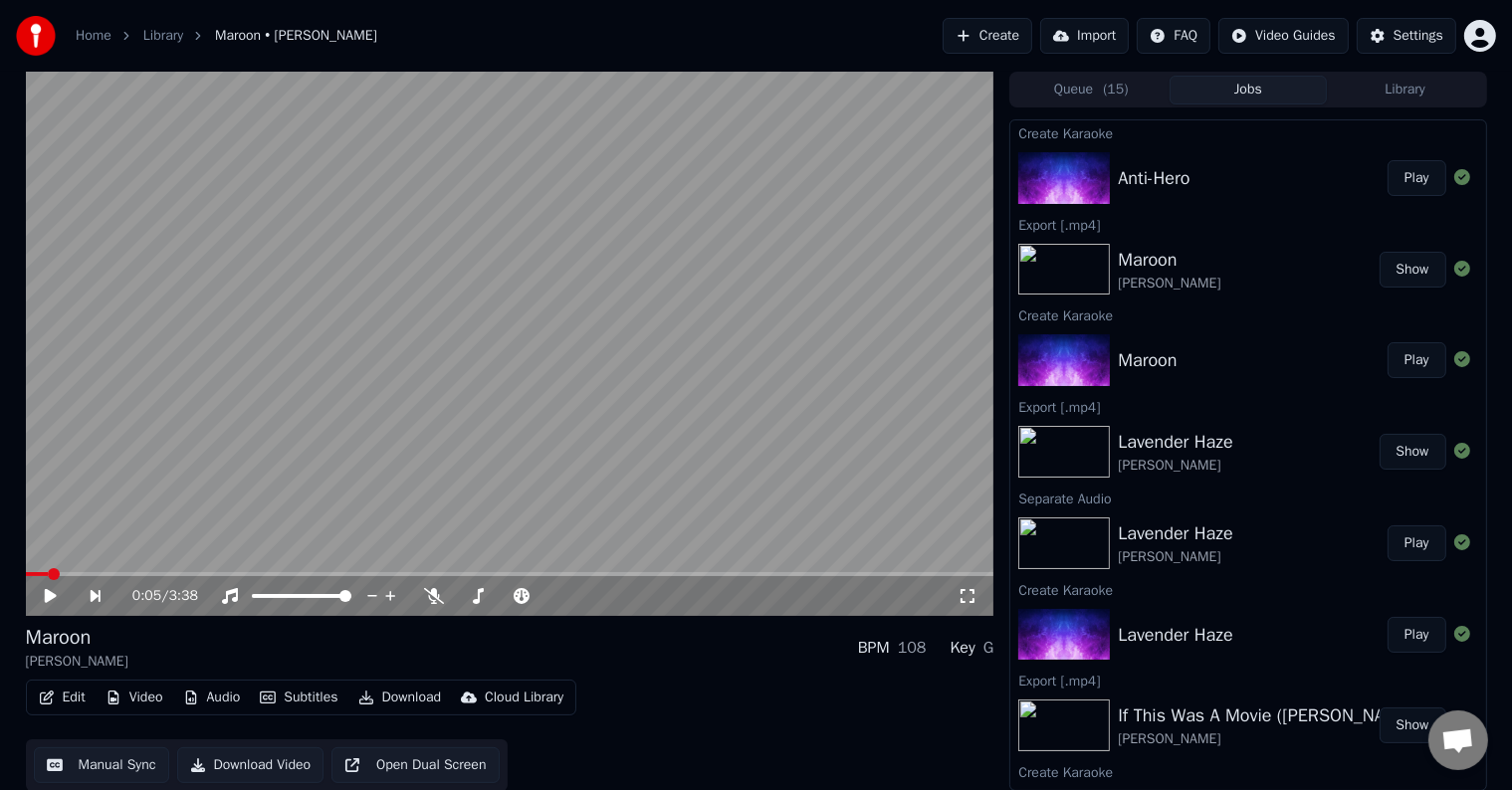 click on "Play" at bounding box center (1416, 178) 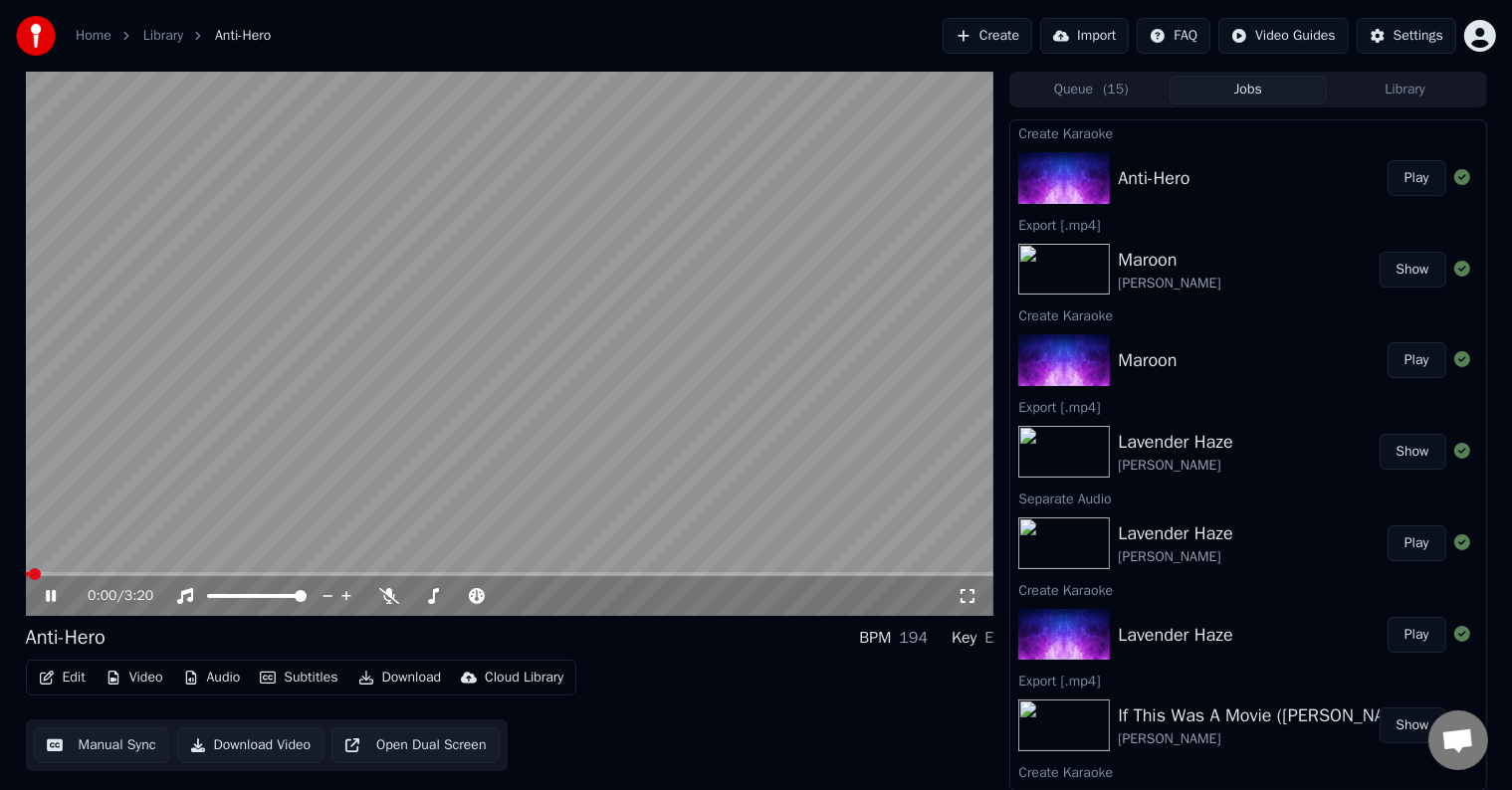 click on "Edit" at bounding box center [62, 678] 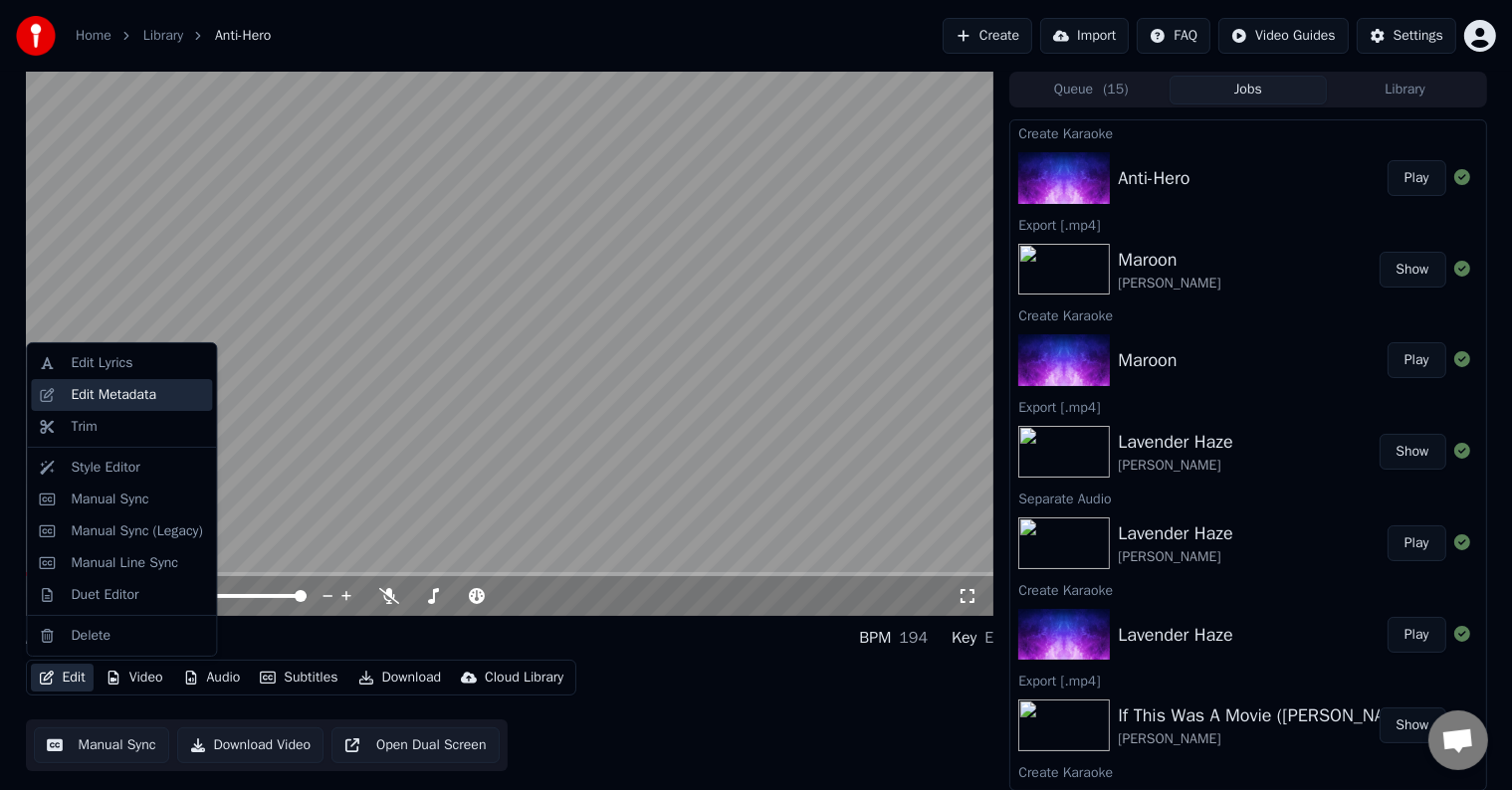 click on "Edit Metadata" at bounding box center (113, 395) 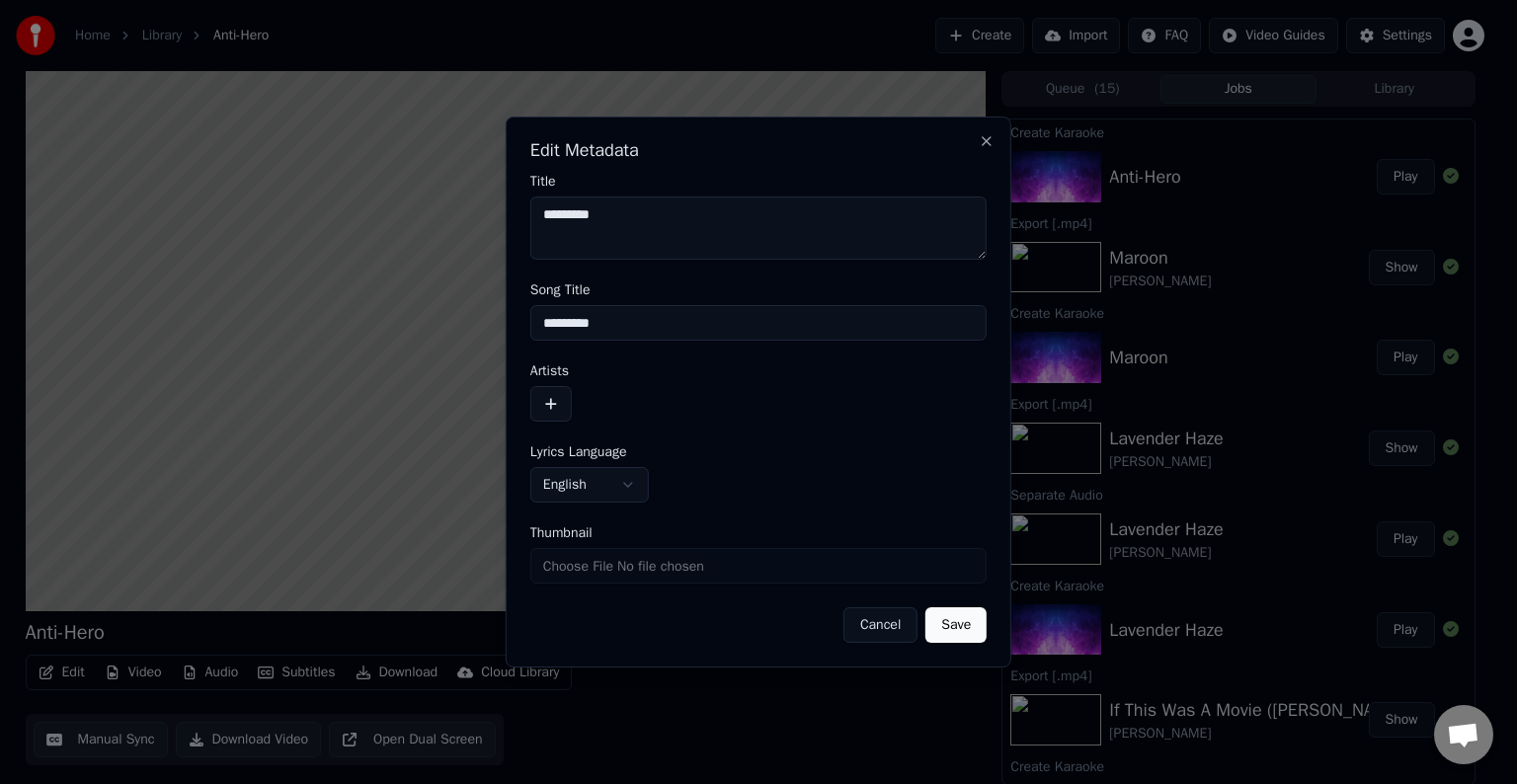 click at bounding box center (551, 404) 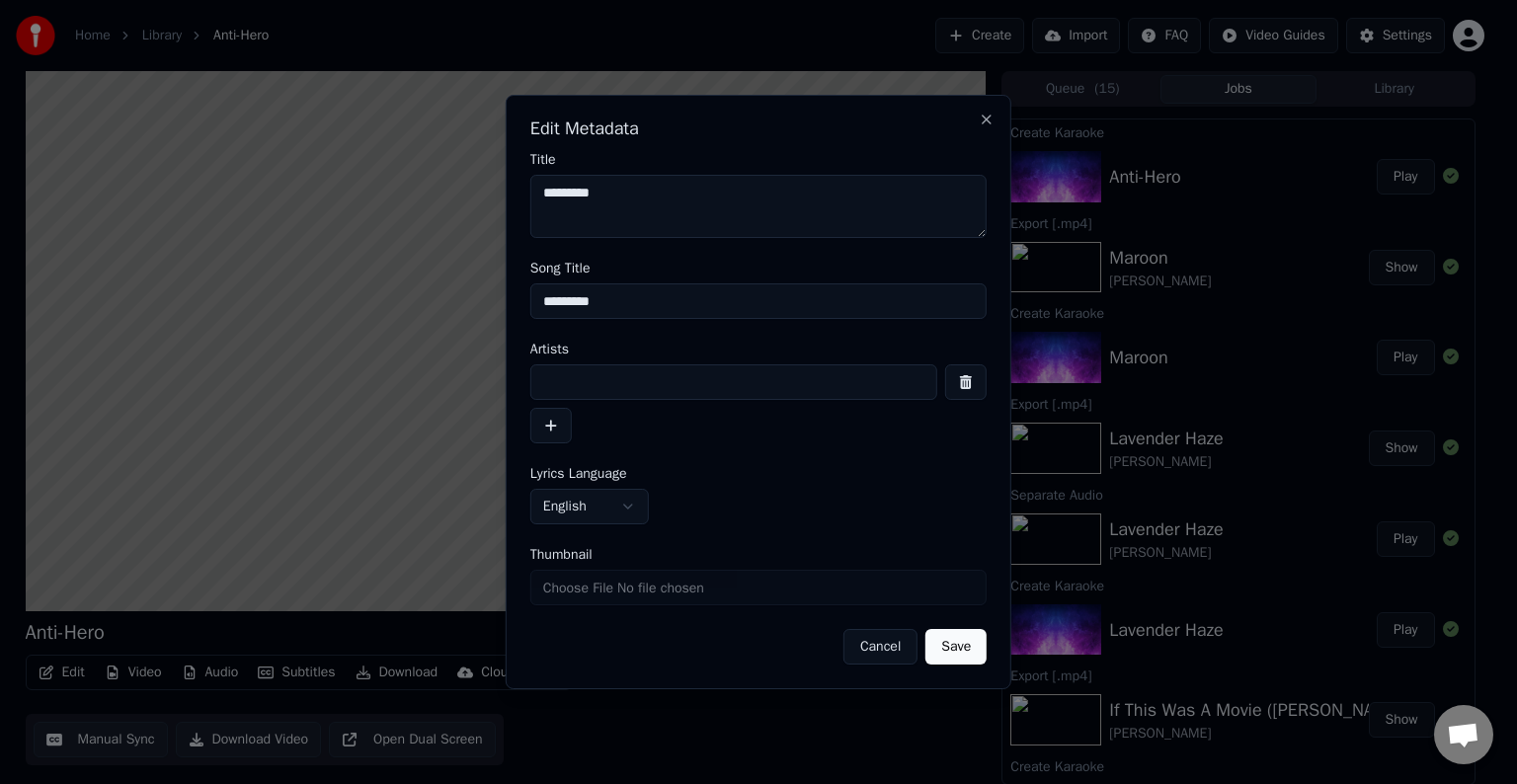 click at bounding box center [734, 382] 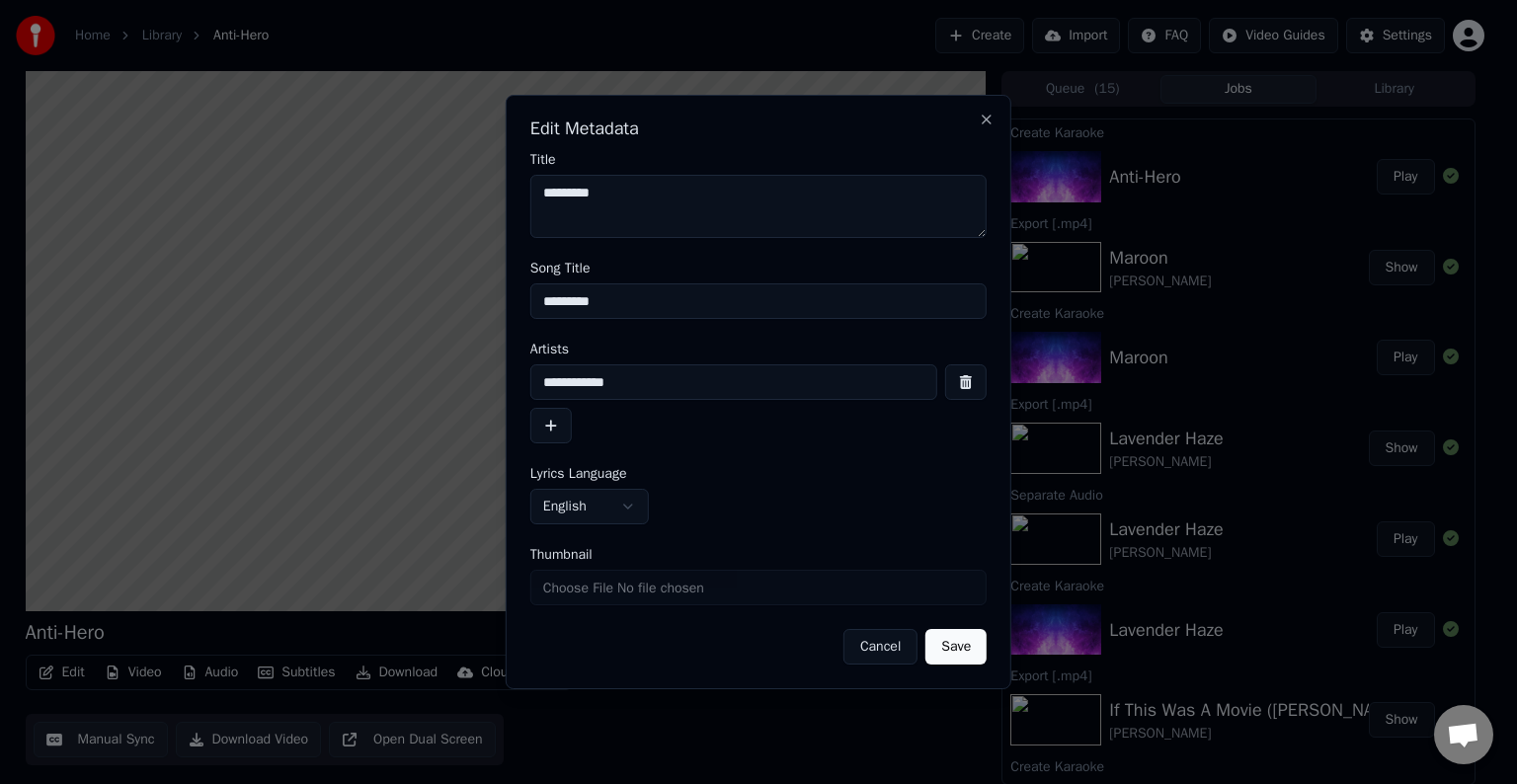 type on "**********" 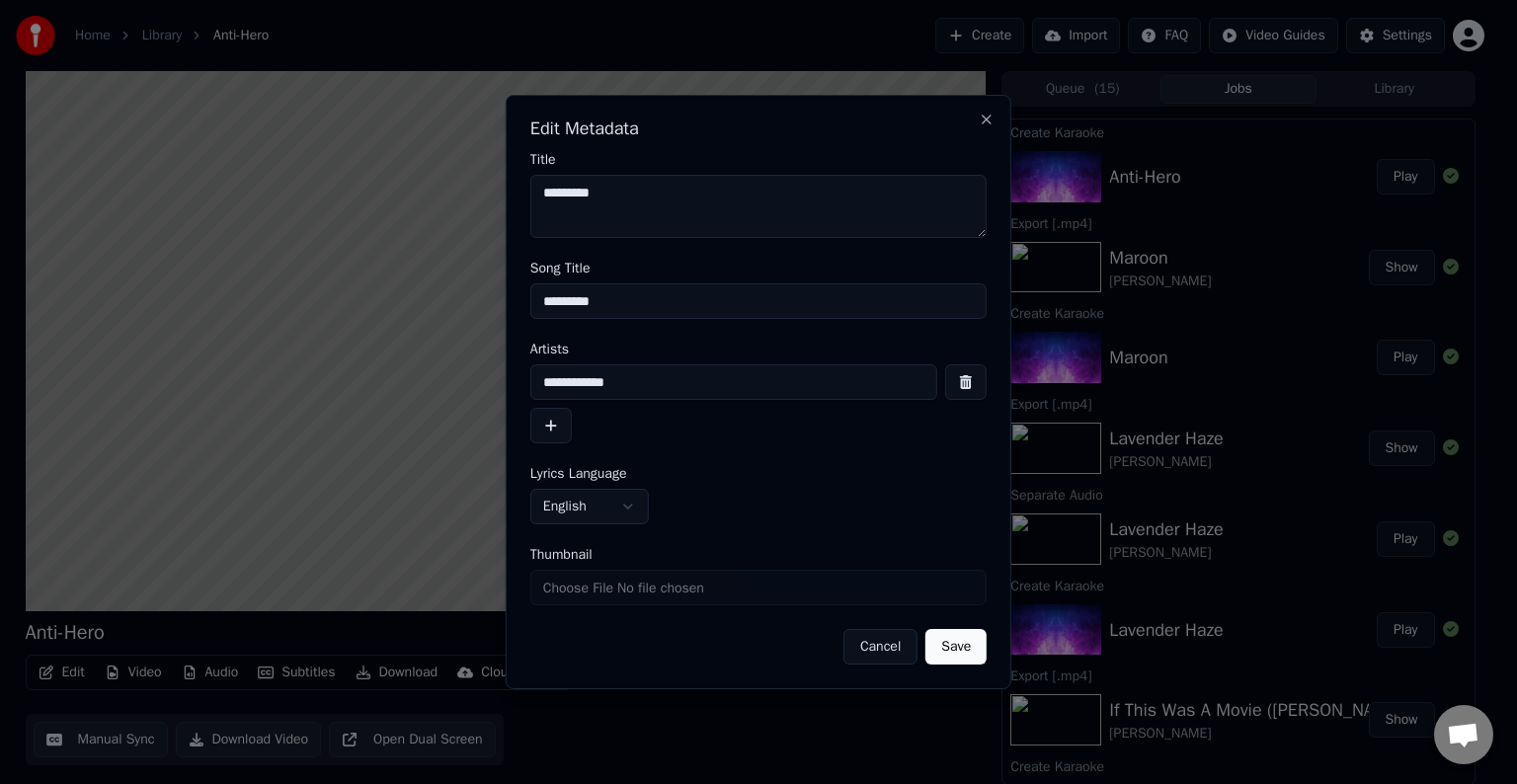 click on "Save" at bounding box center [956, 647] 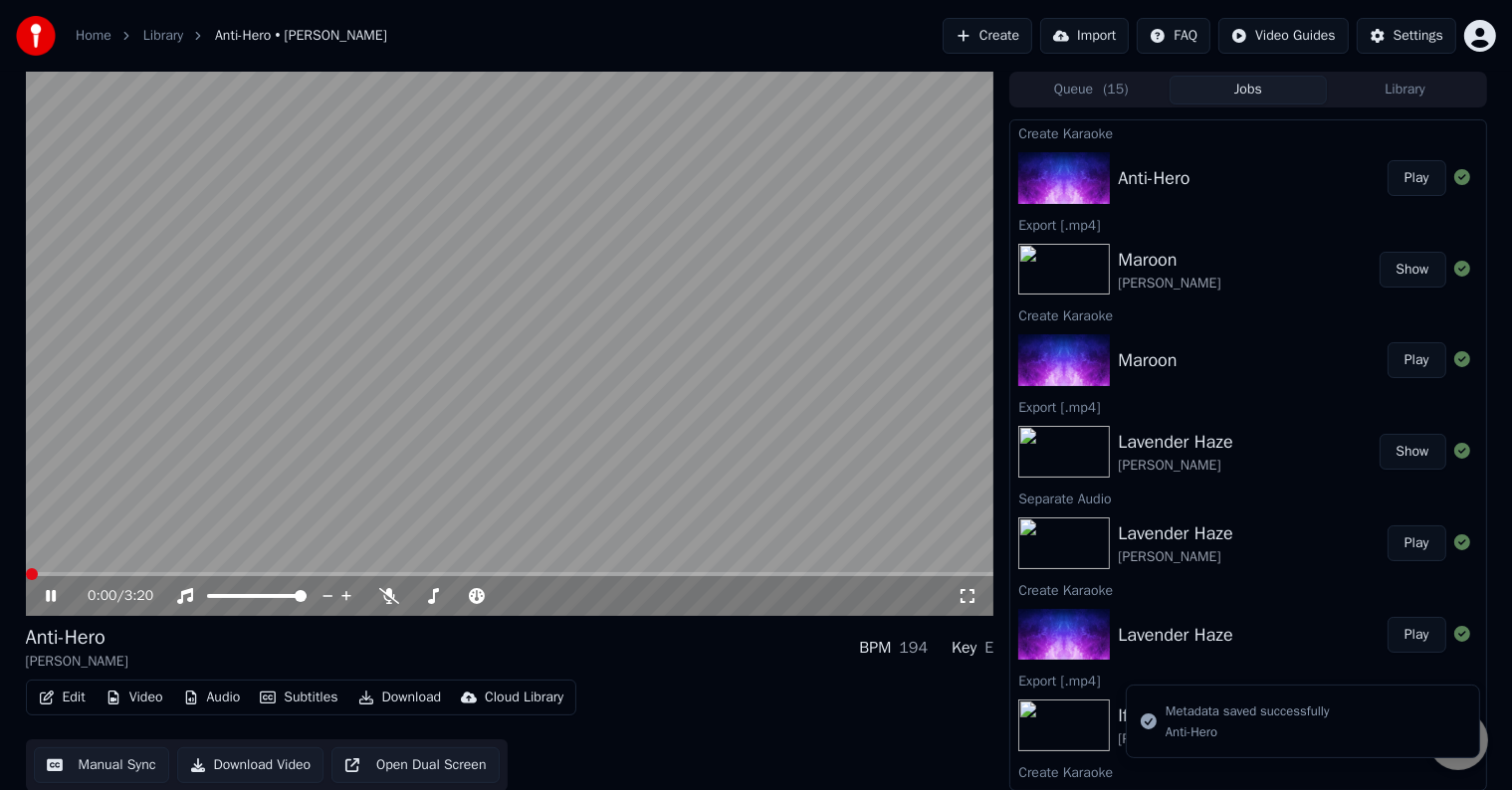 click at bounding box center (32, 574) 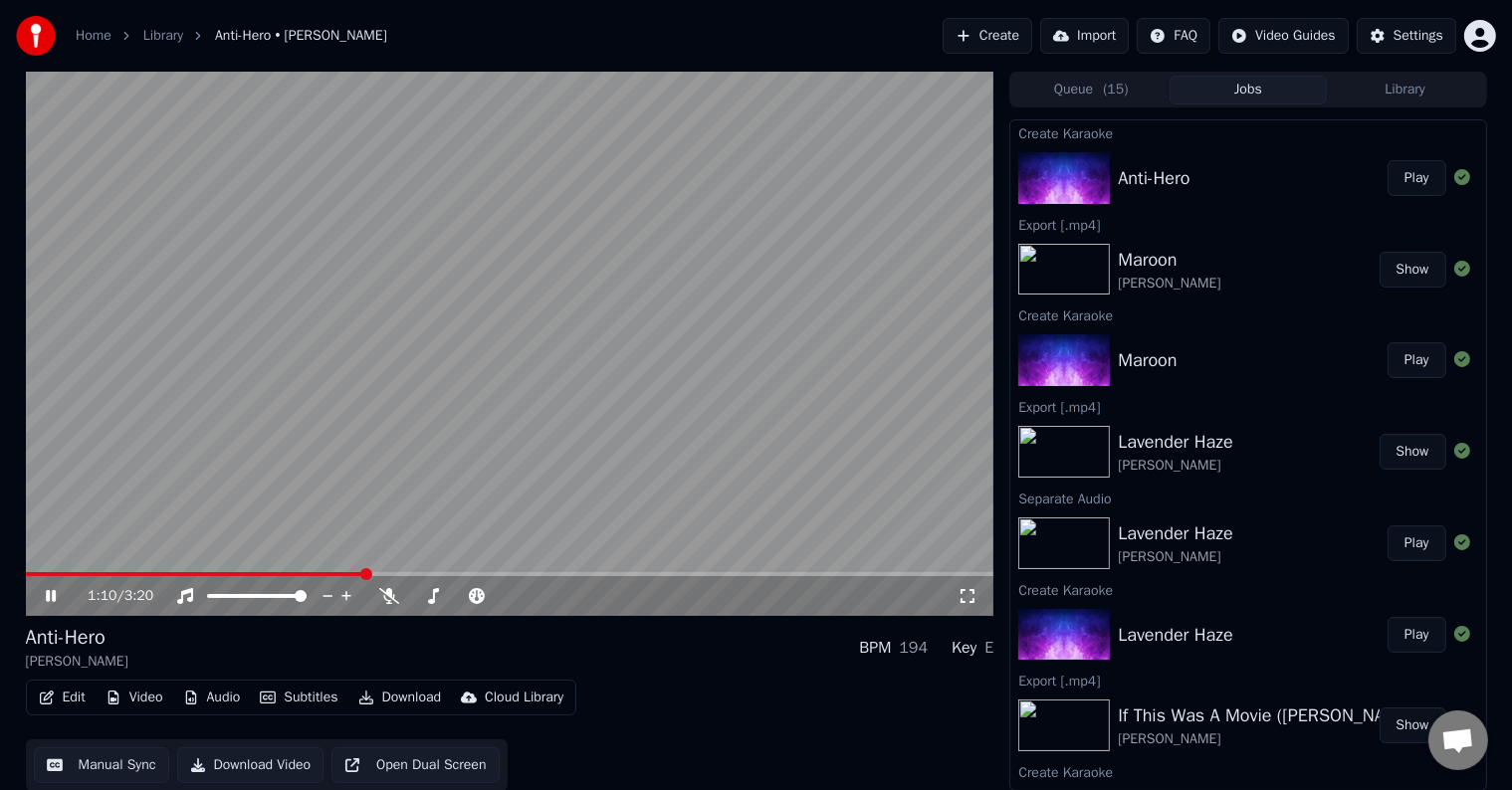 click 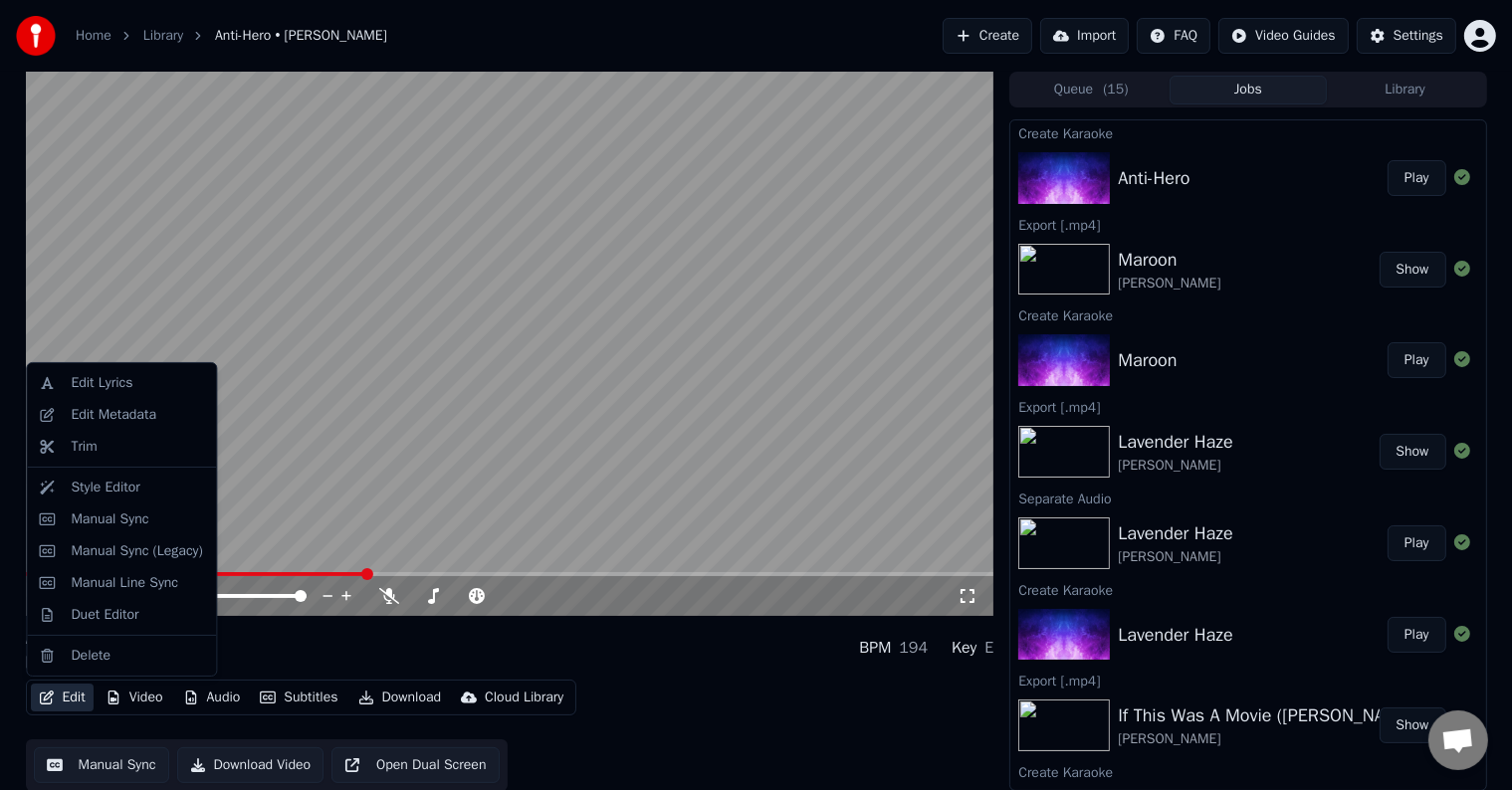 click on "Edit" at bounding box center (62, 697) 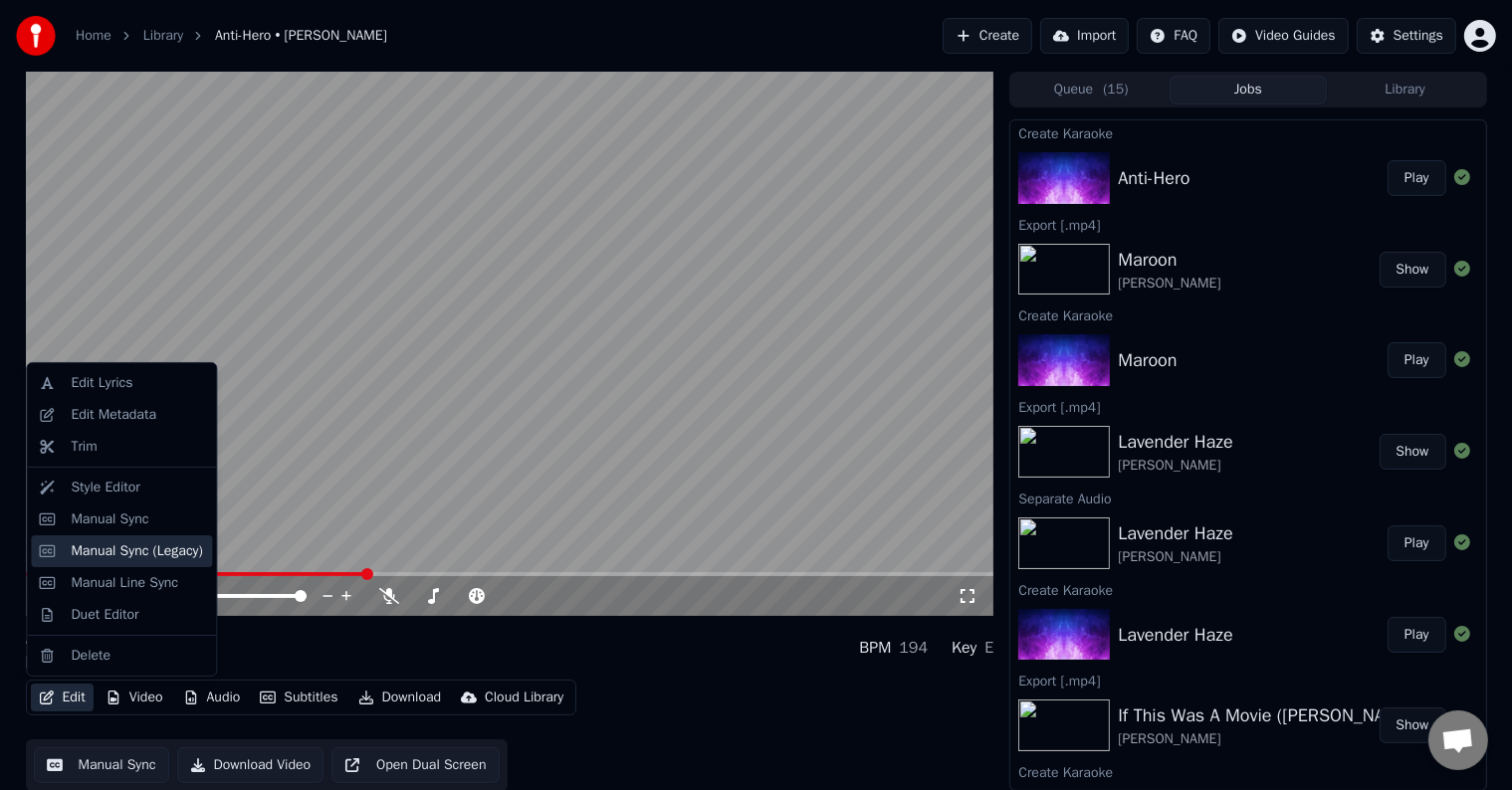 click on "Manual Sync (Legacy)" at bounding box center (136, 551) 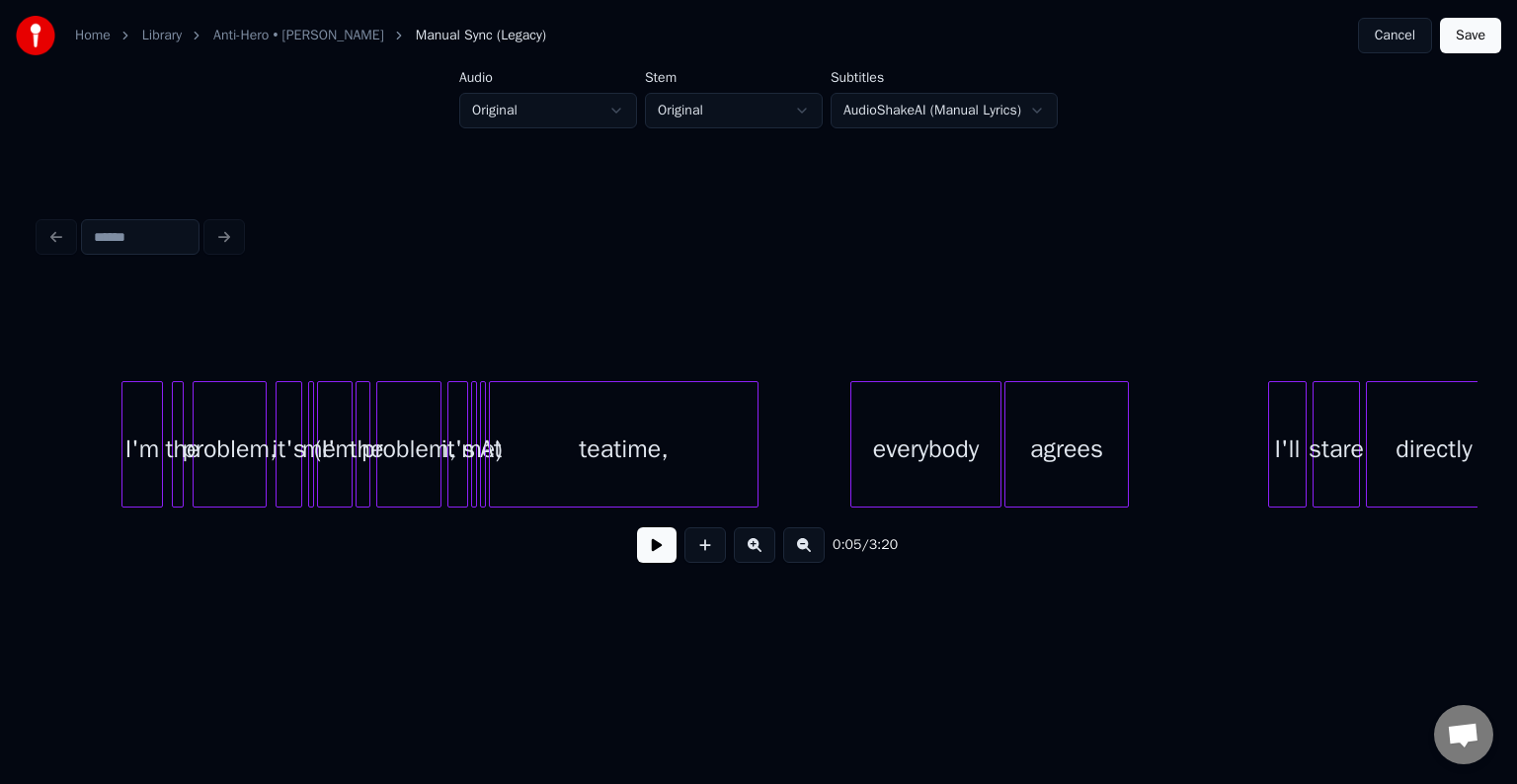 scroll, scrollTop: 0, scrollLeft: 16493, axis: horizontal 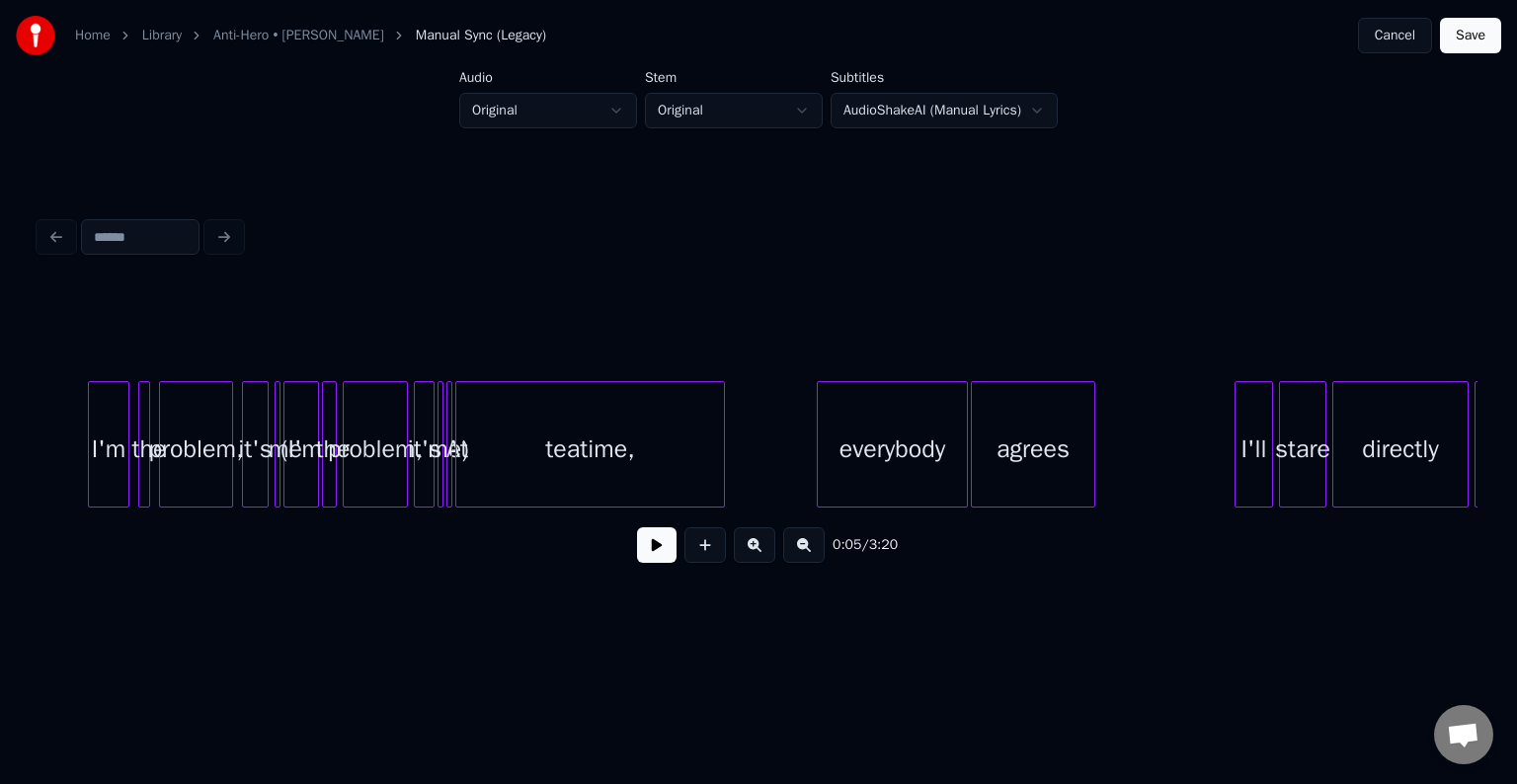 click at bounding box center [441, 444] 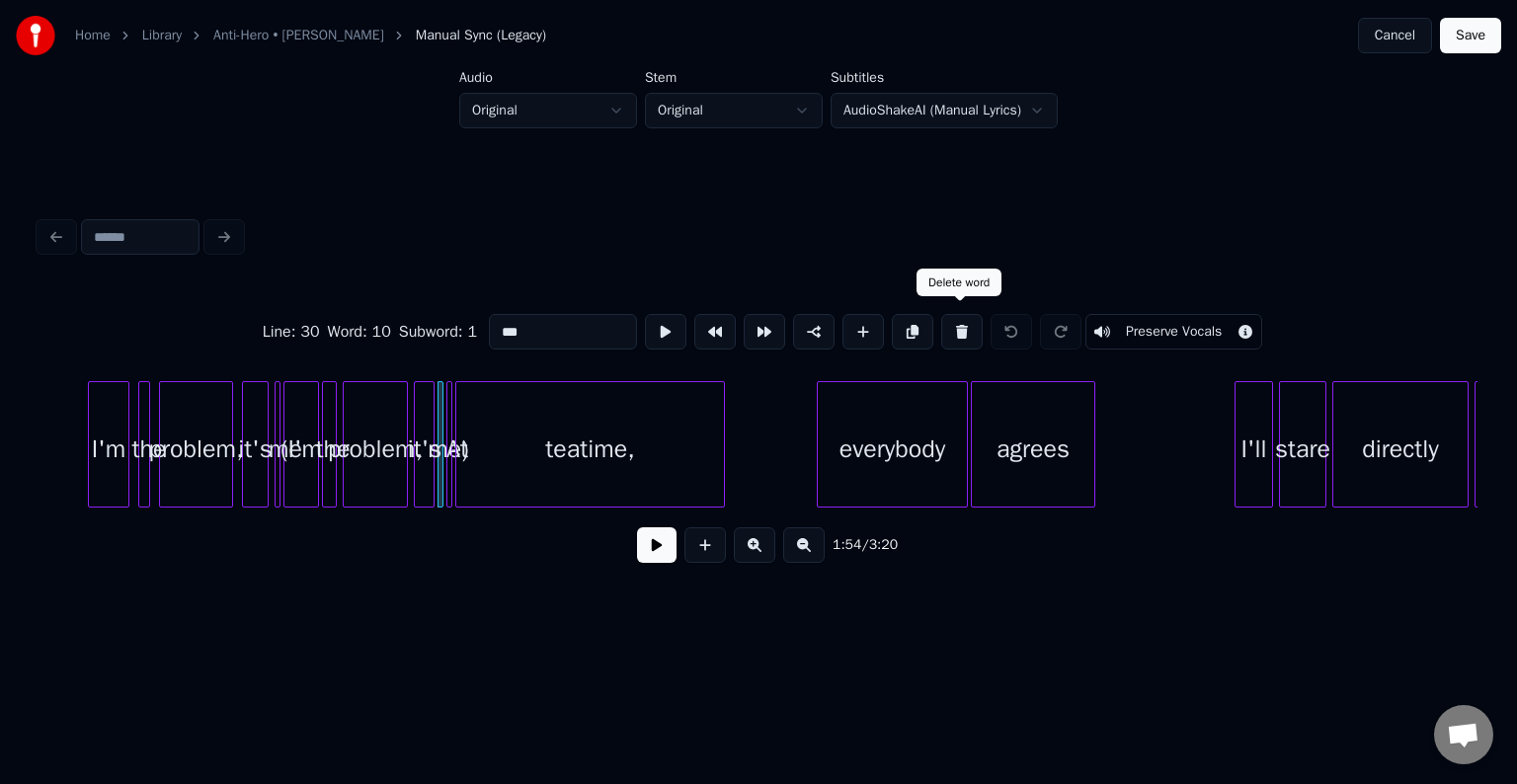 click at bounding box center [962, 332] 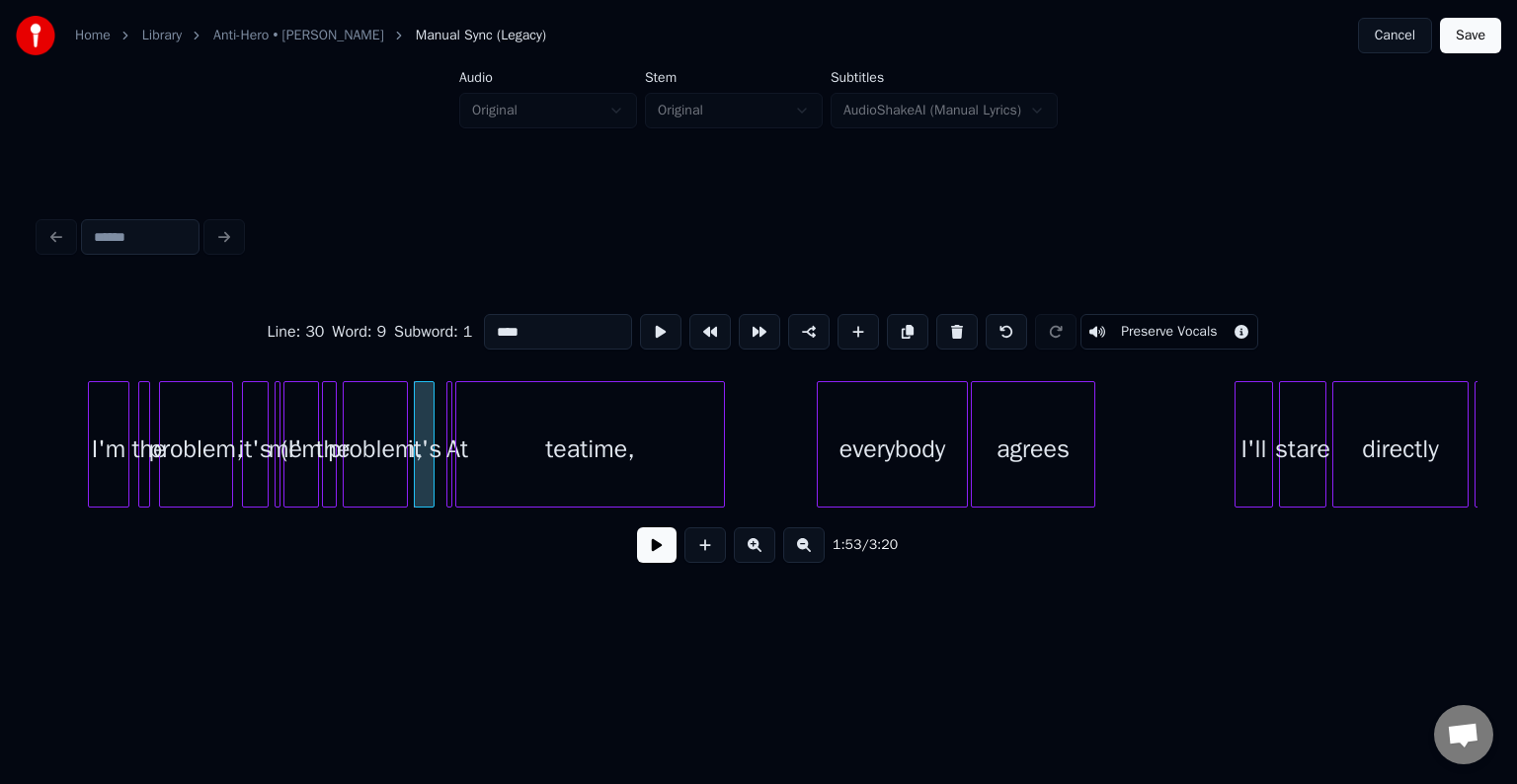 click at bounding box center (957, 332) 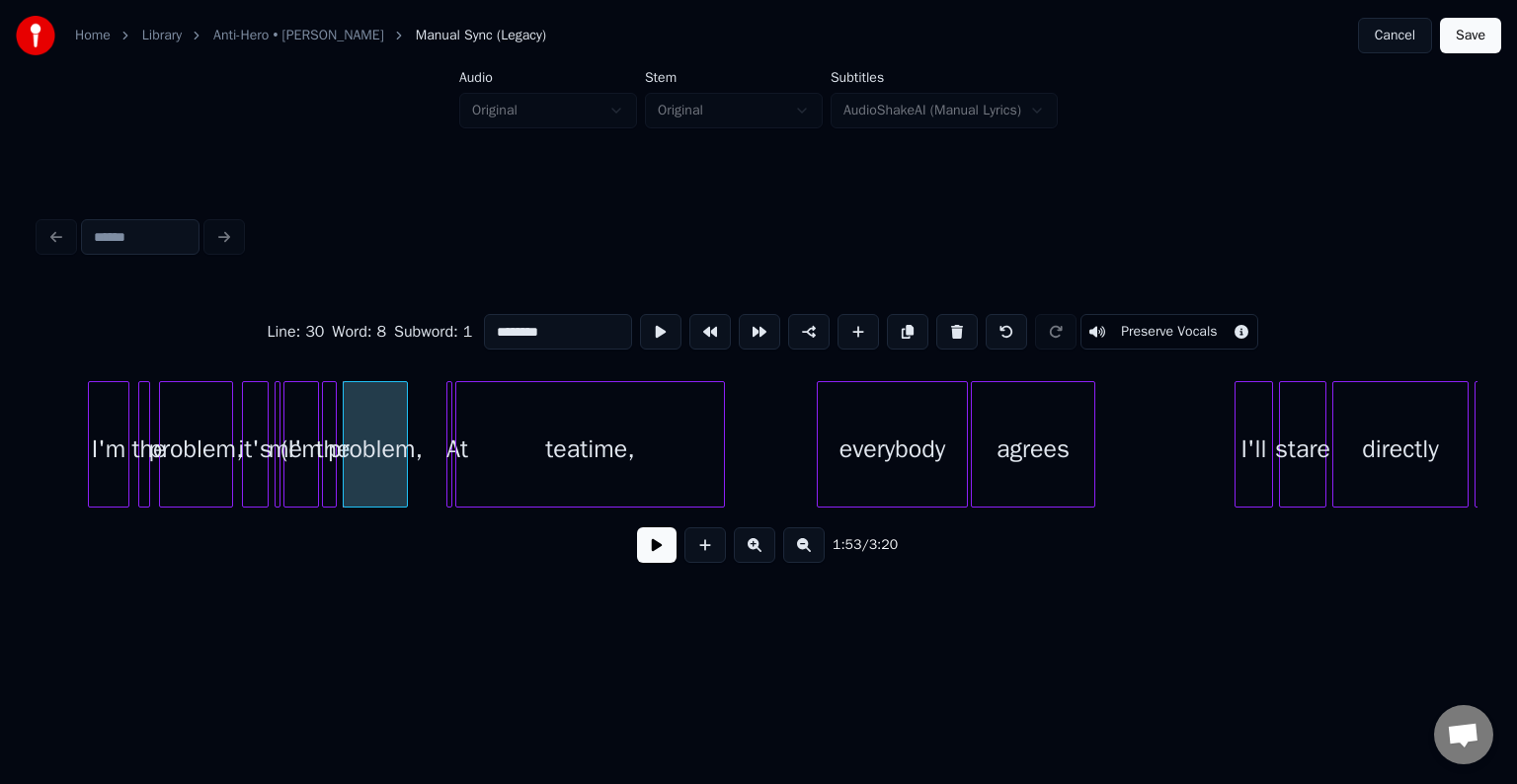 click at bounding box center (957, 332) 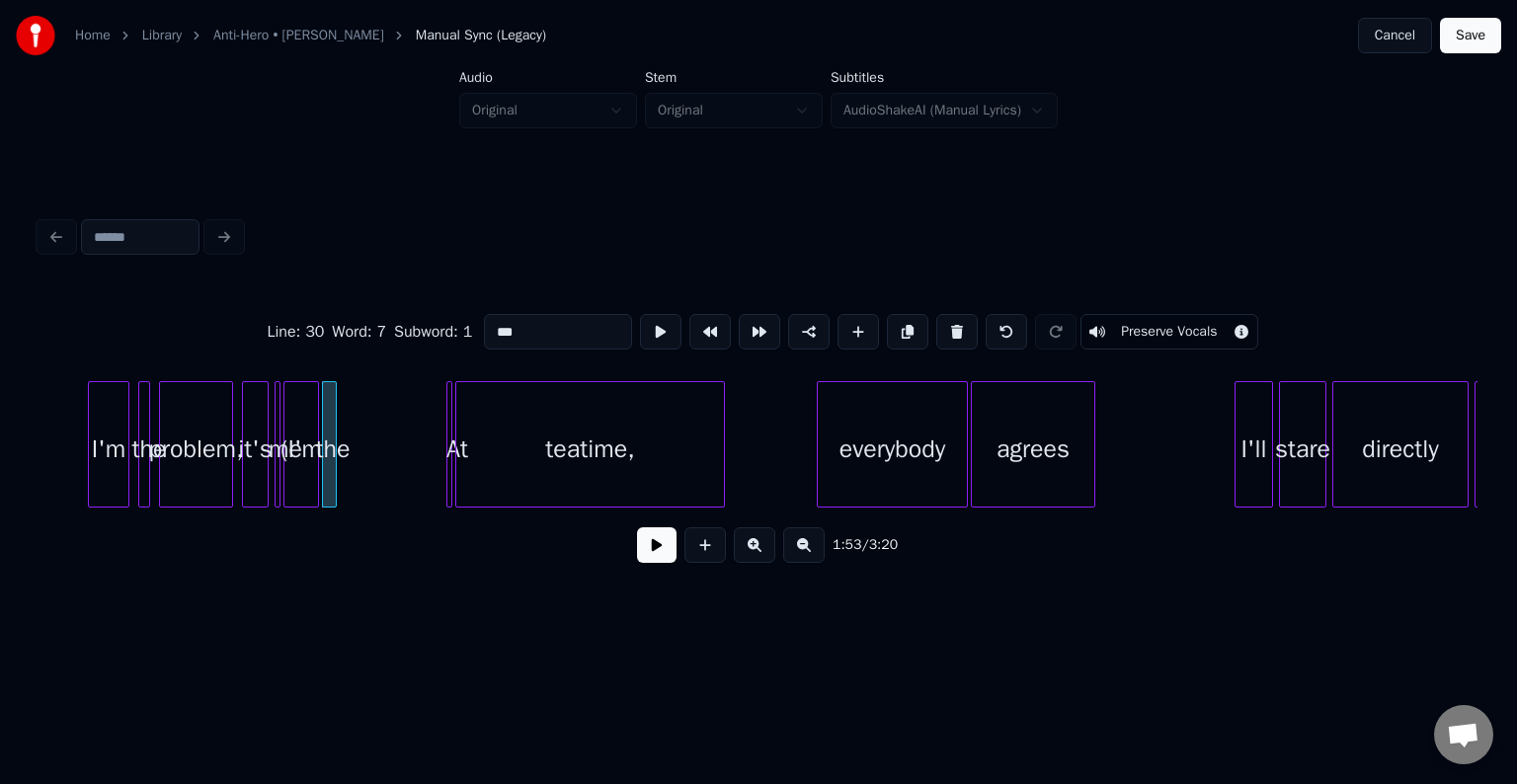 click at bounding box center [957, 332] 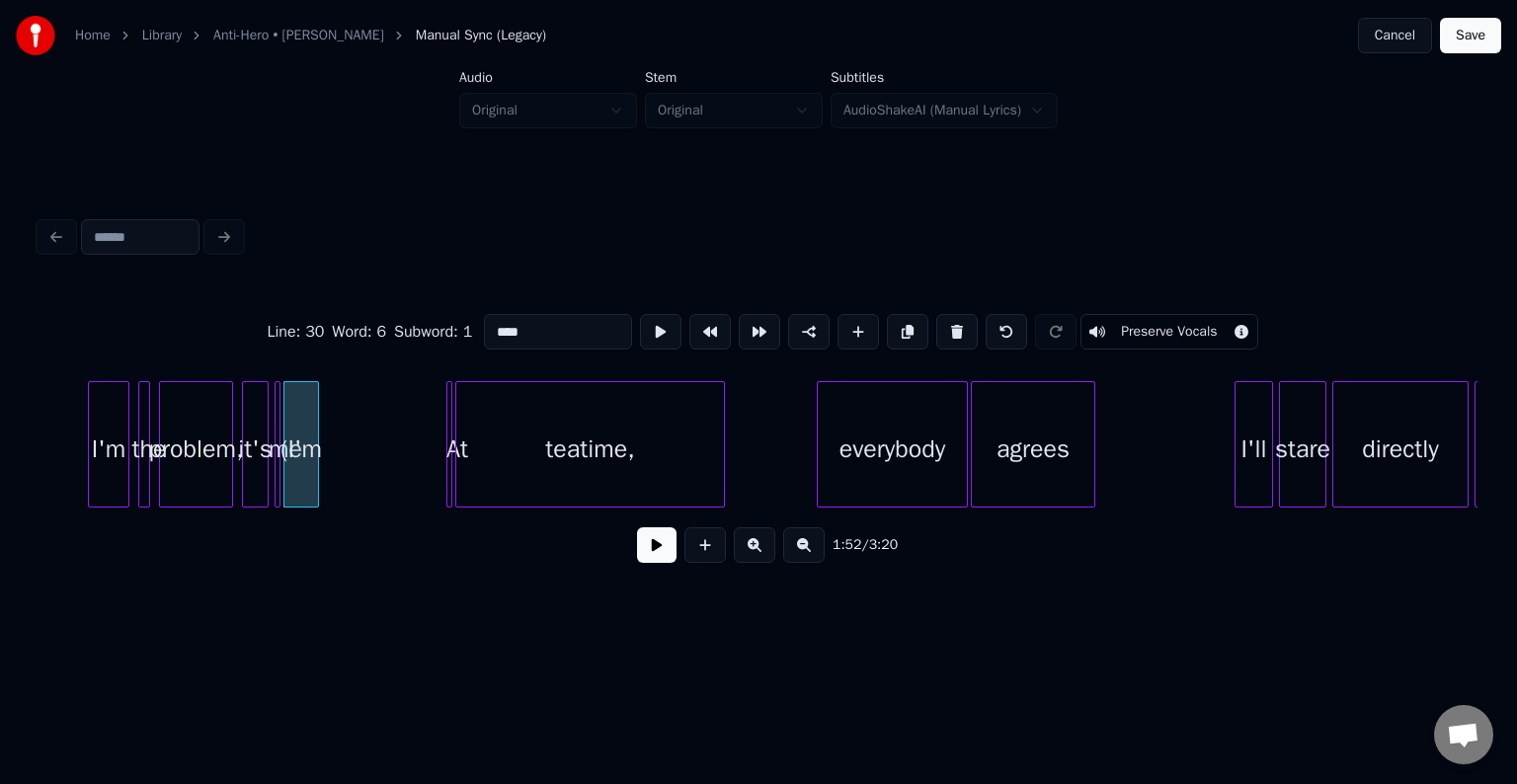 click at bounding box center (957, 332) 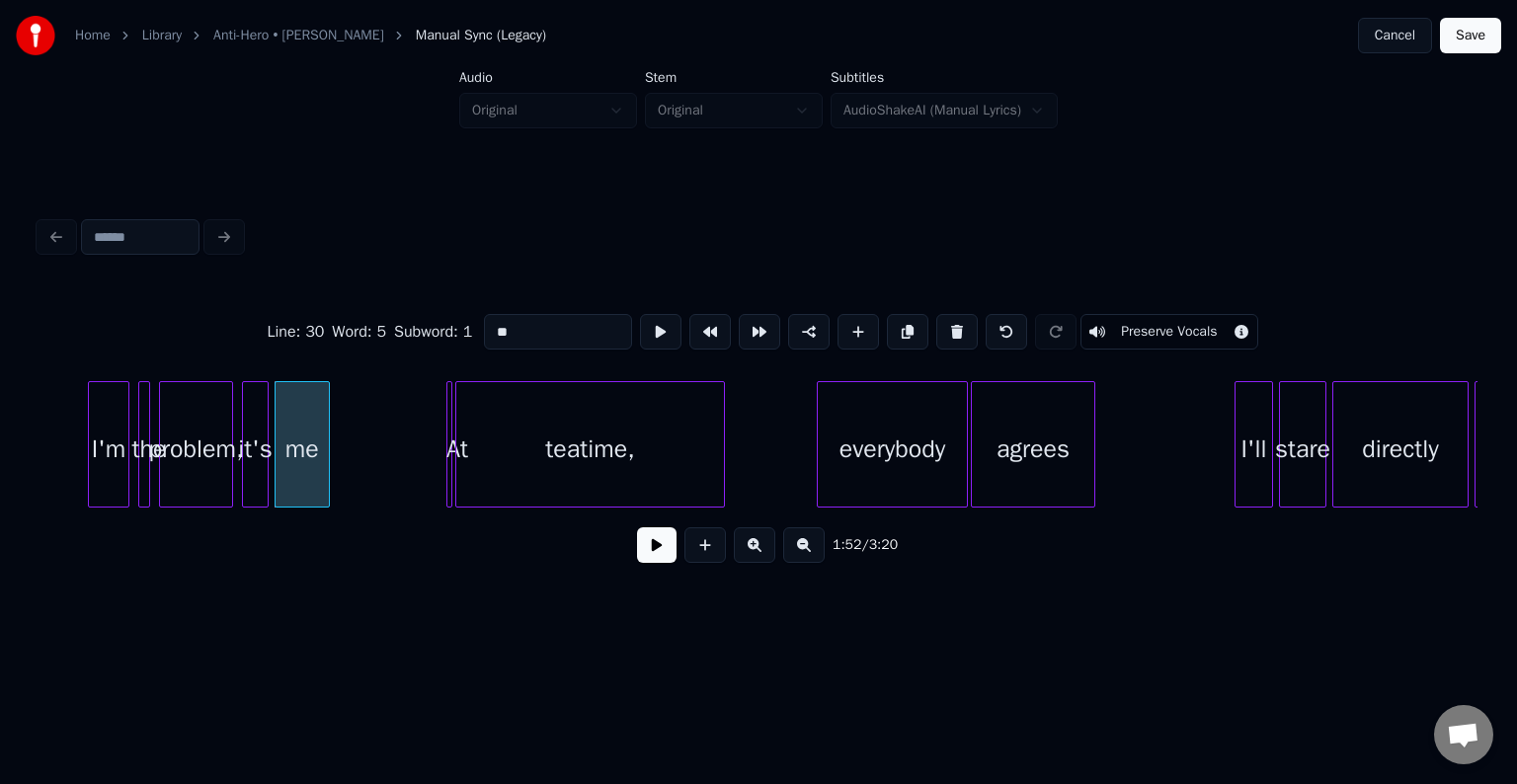 click at bounding box center (326, 444) 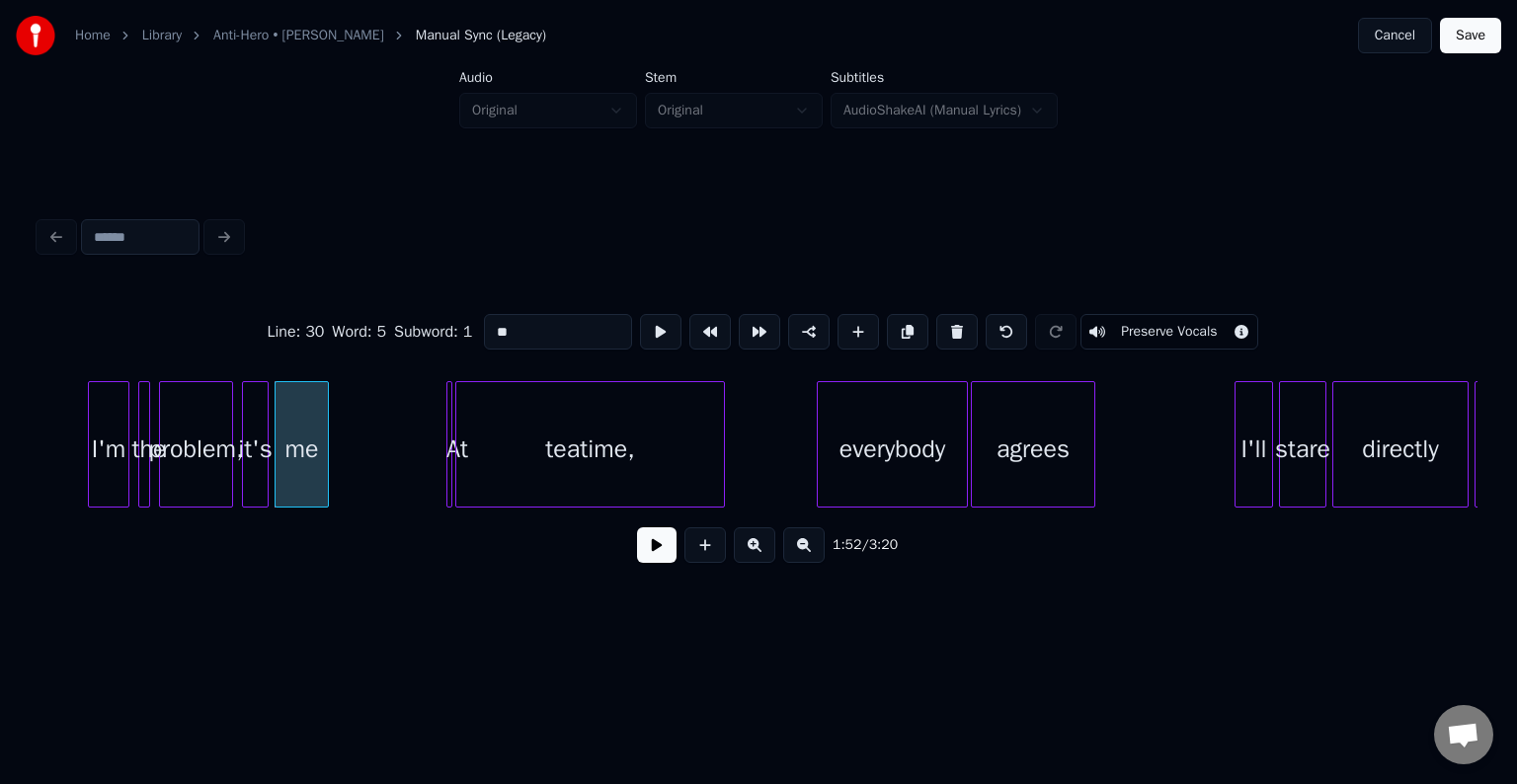 click on "I'm the problem, it's me At teatime, everybody agrees I'll stare directly at" at bounding box center (-1583, 444) 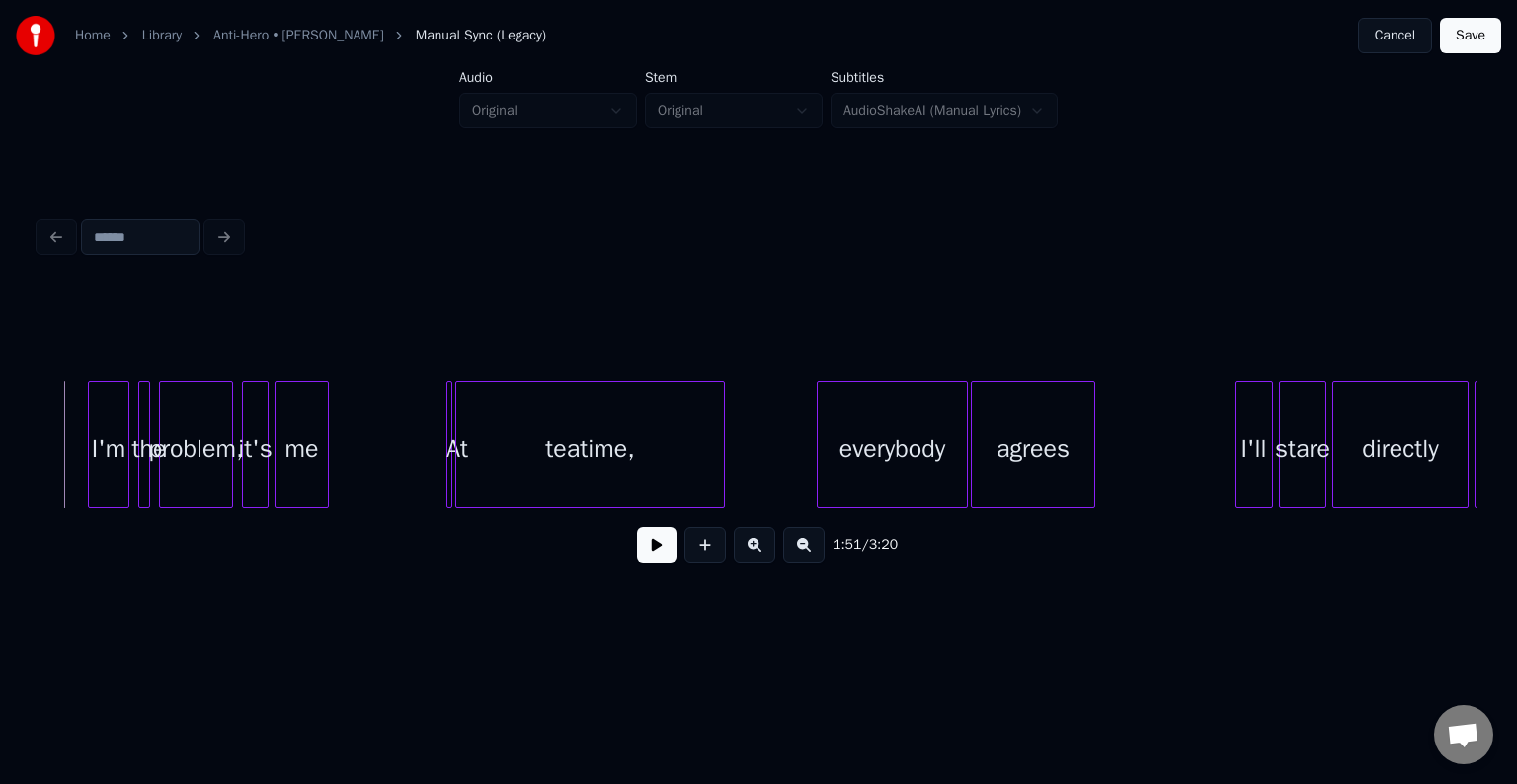 click at bounding box center (657, 545) 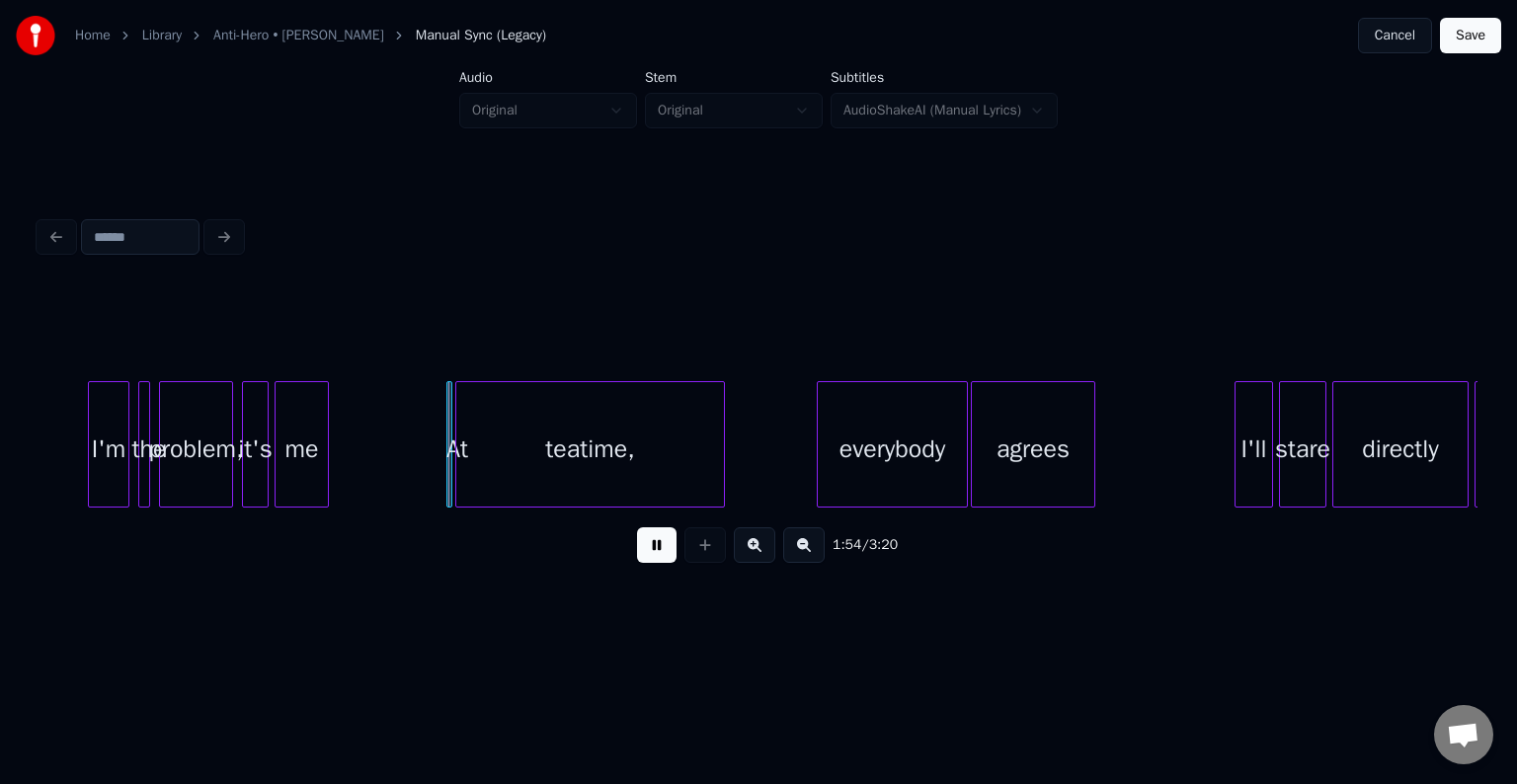 click at bounding box center (657, 545) 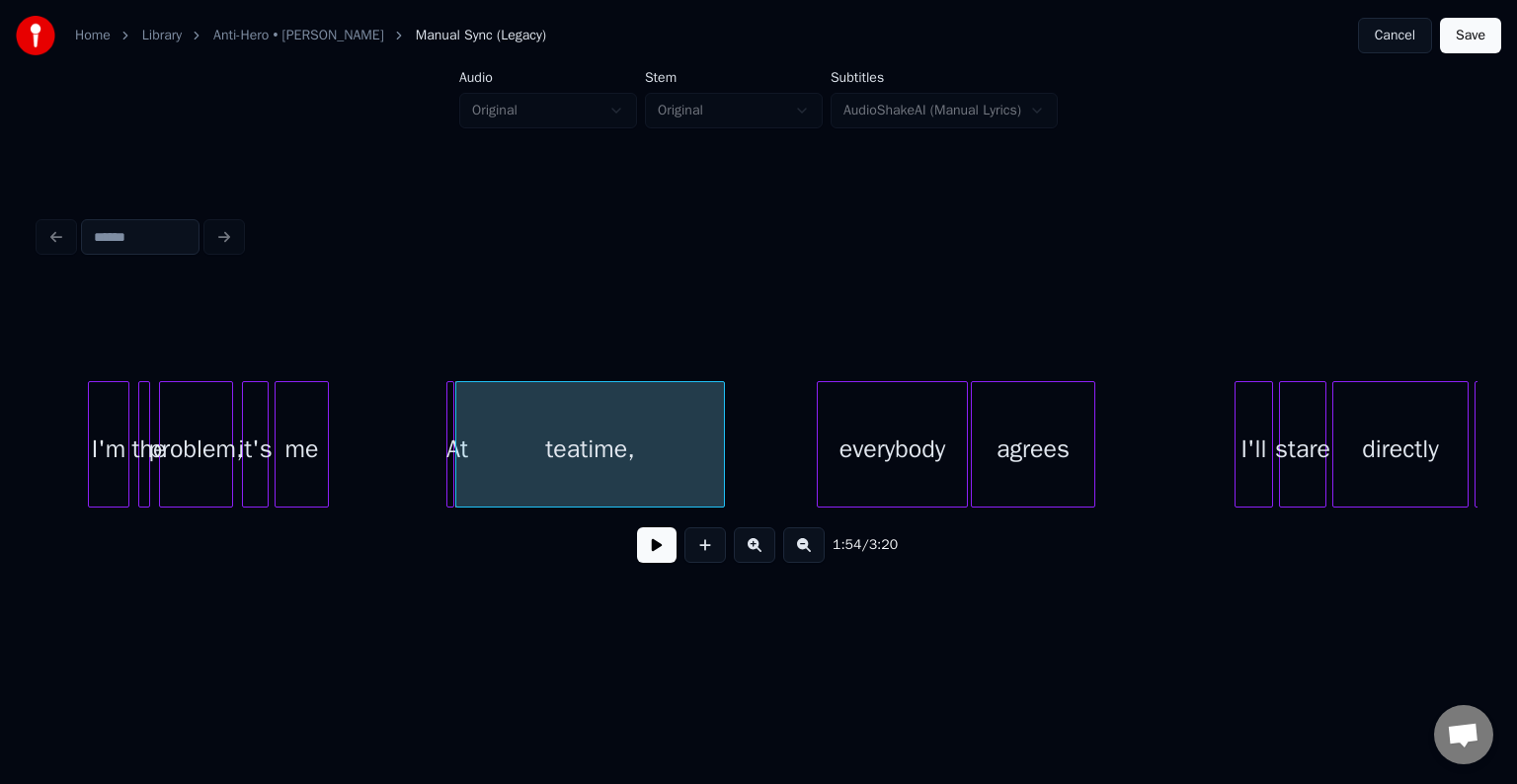 click on "I'm the problem, it's me At teatime, everybody agrees I'll stare directly at" at bounding box center [-1583, 444] 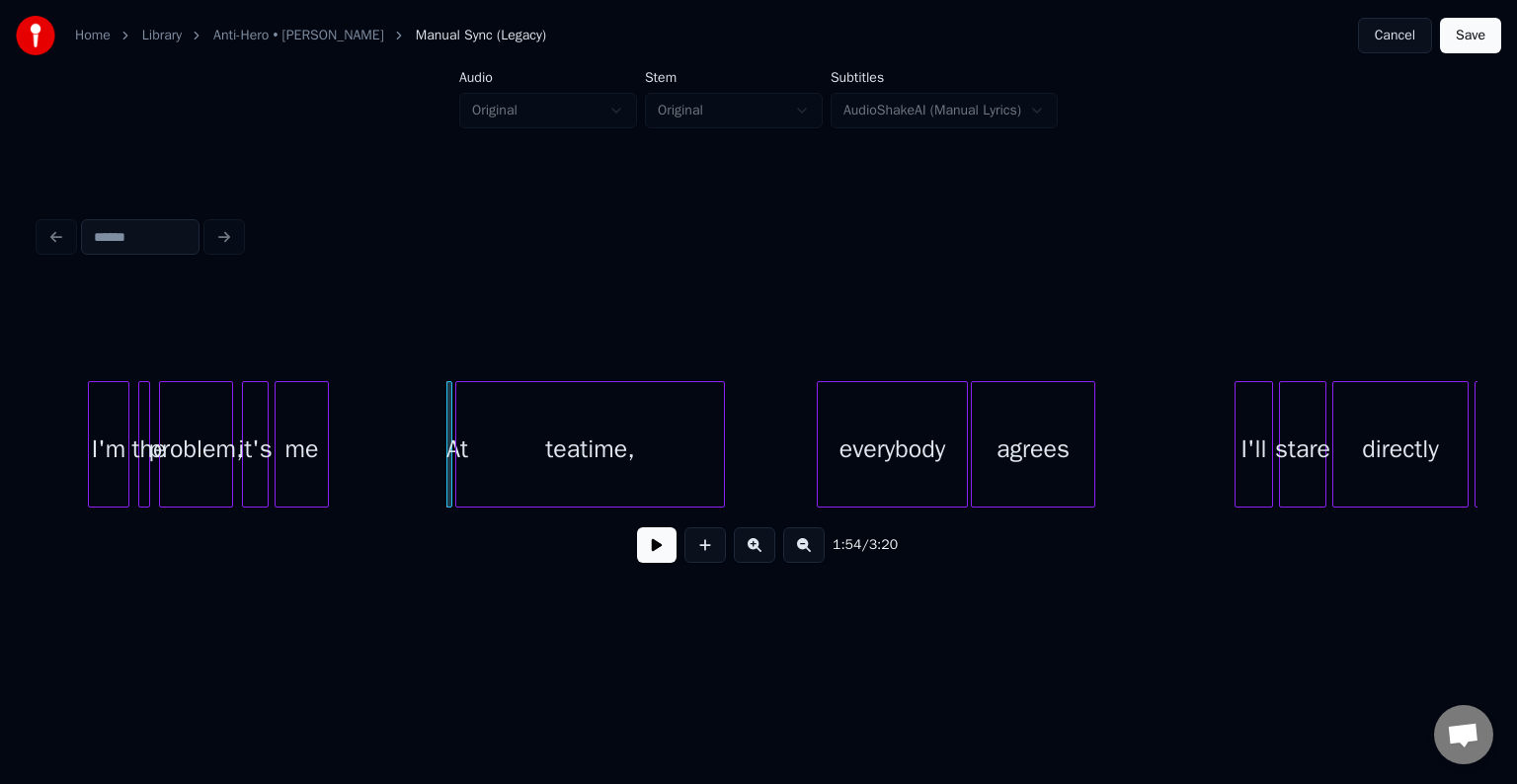 click at bounding box center [448, 444] 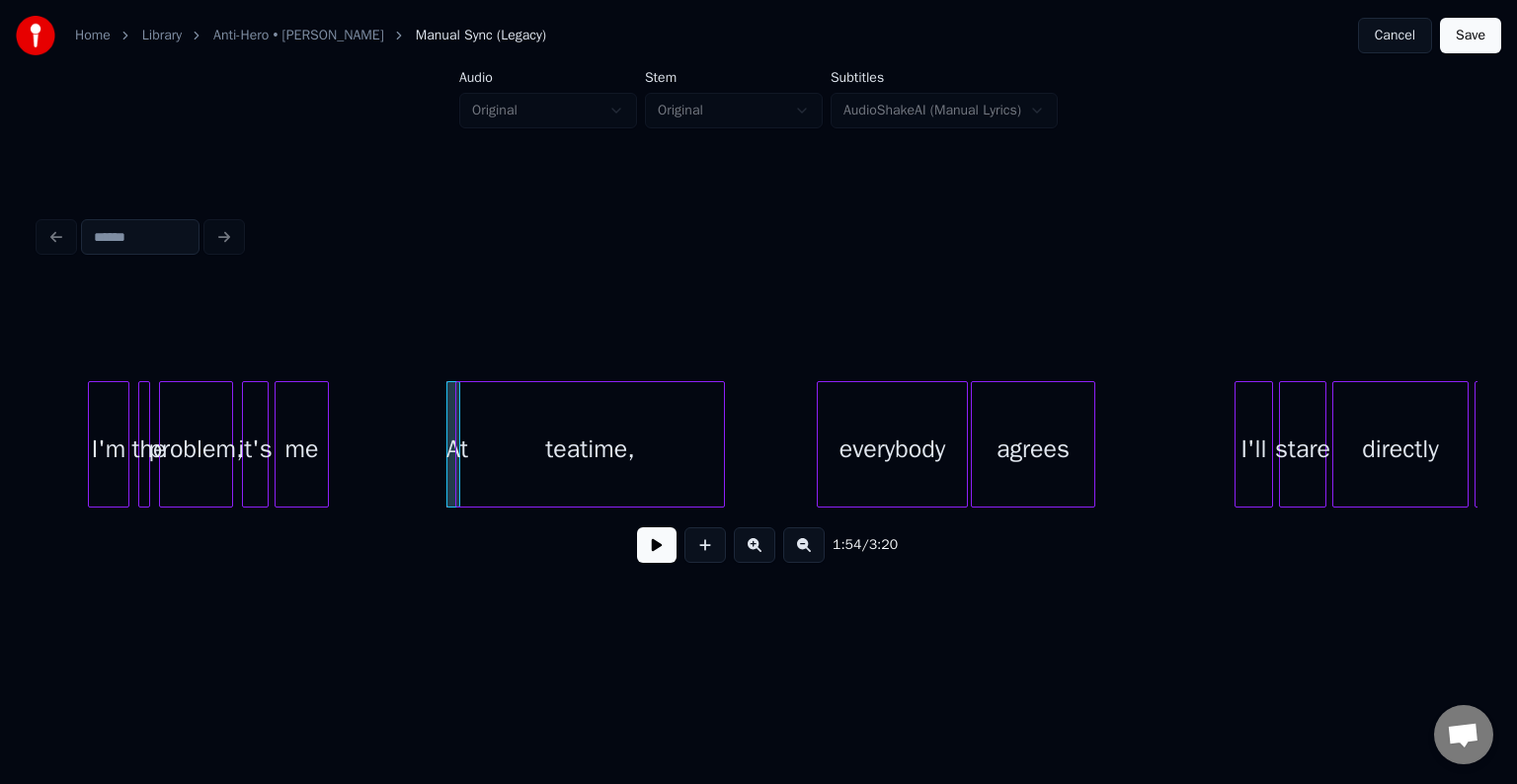 click on "I'm the problem, it's me At teatime, everybody agrees I'll stare directly at" at bounding box center [-1583, 444] 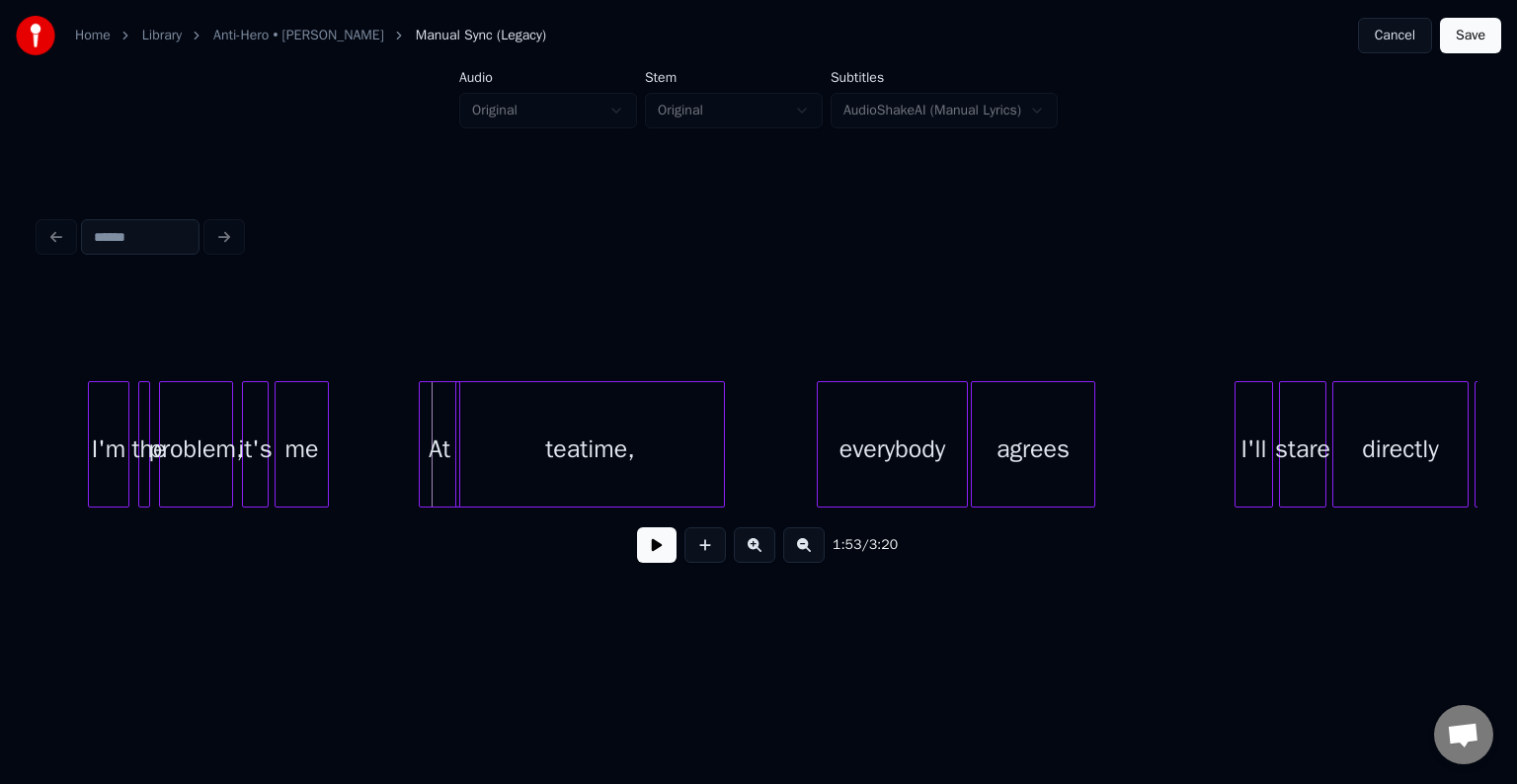 click at bounding box center [423, 444] 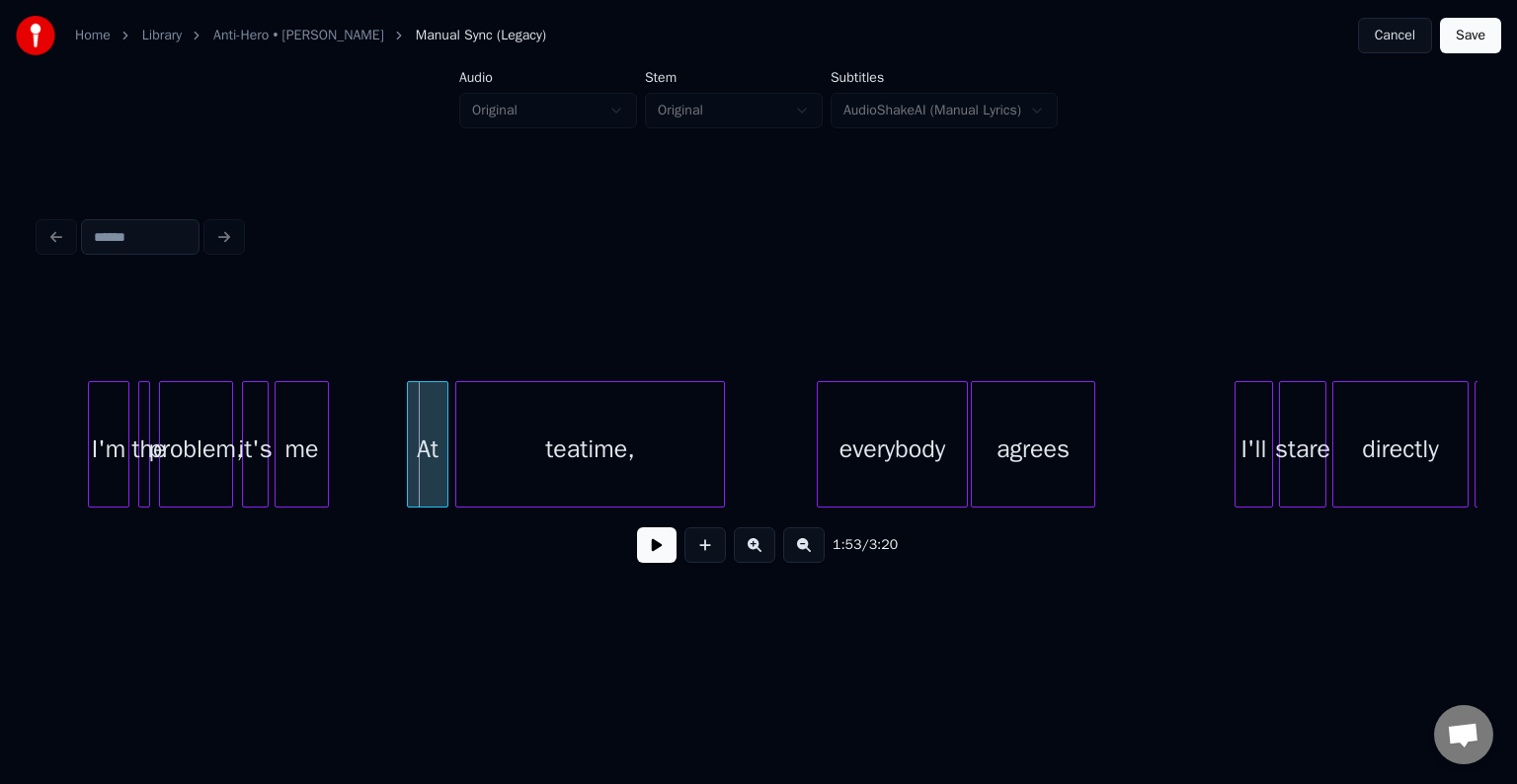 click on "At" at bounding box center [428, 449] 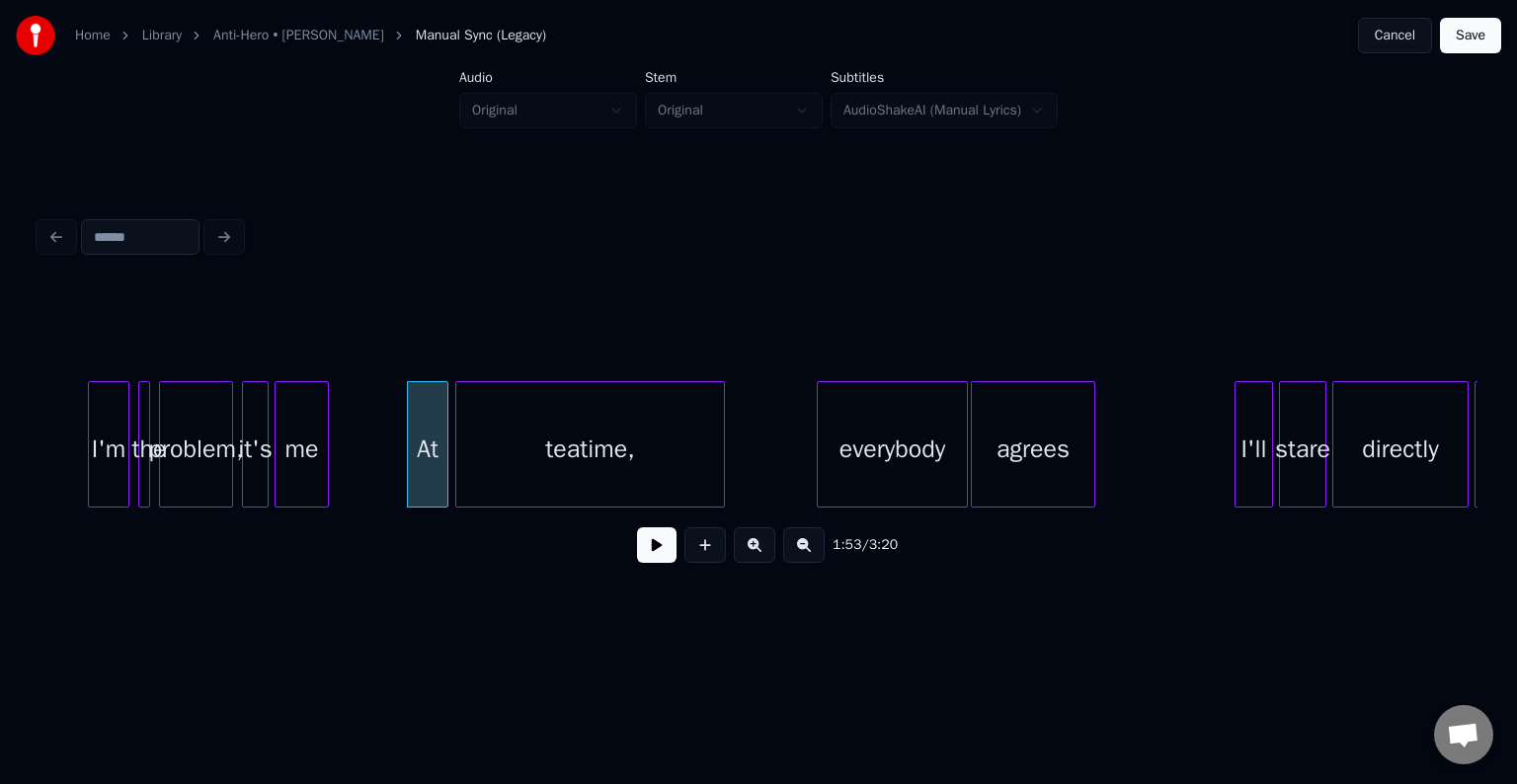 click at bounding box center [657, 545] 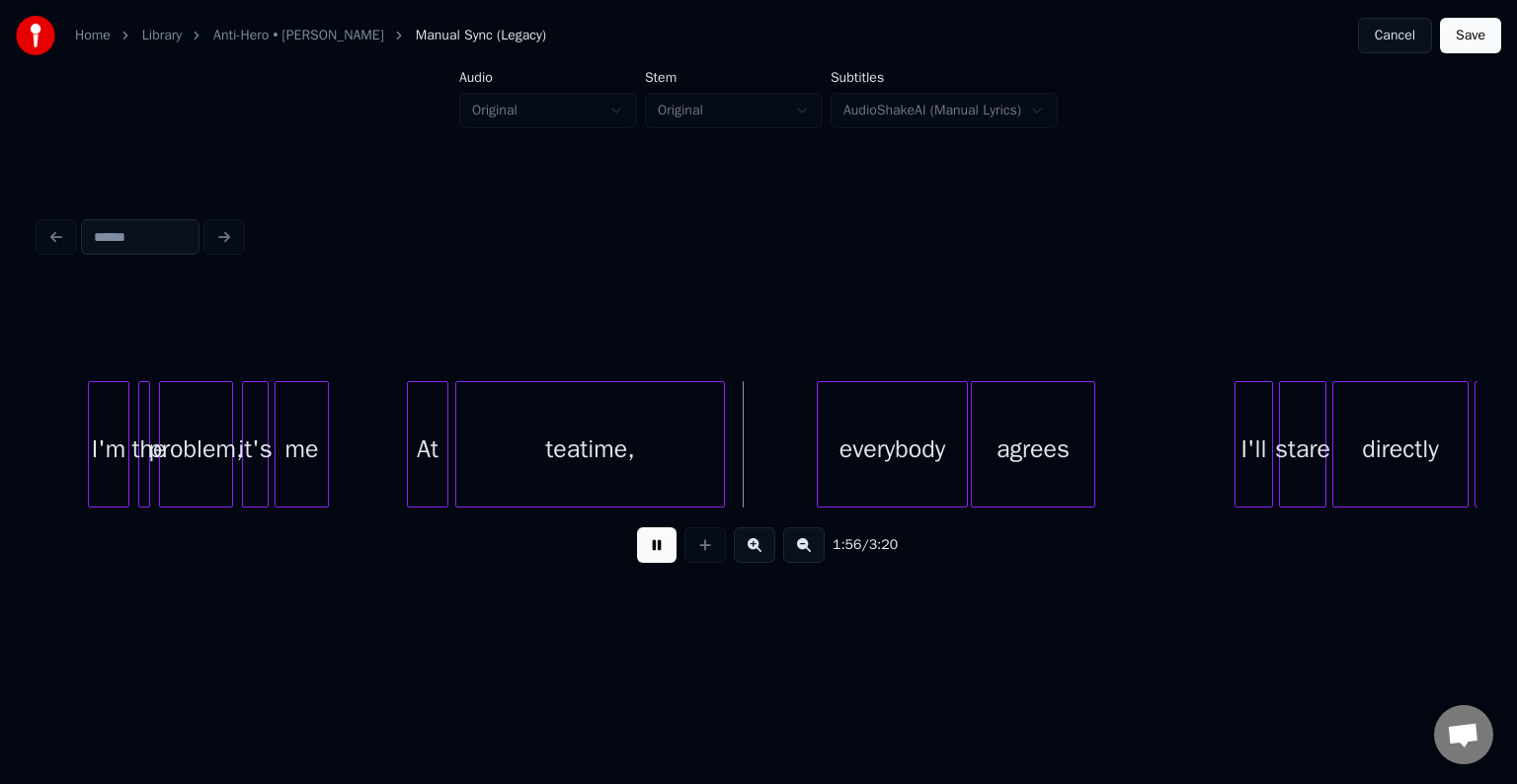 click at bounding box center [657, 545] 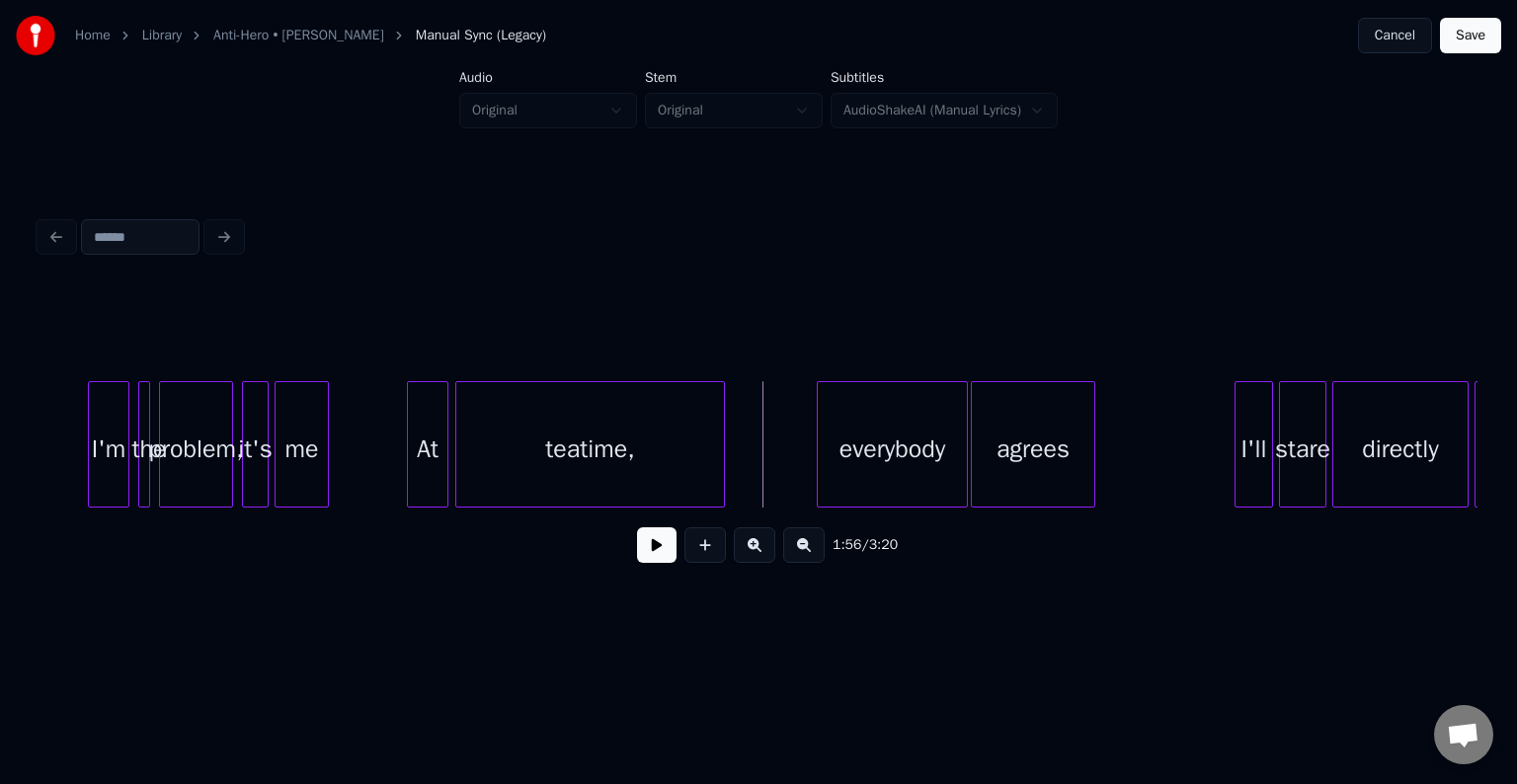 click on "me" at bounding box center (301, 449) 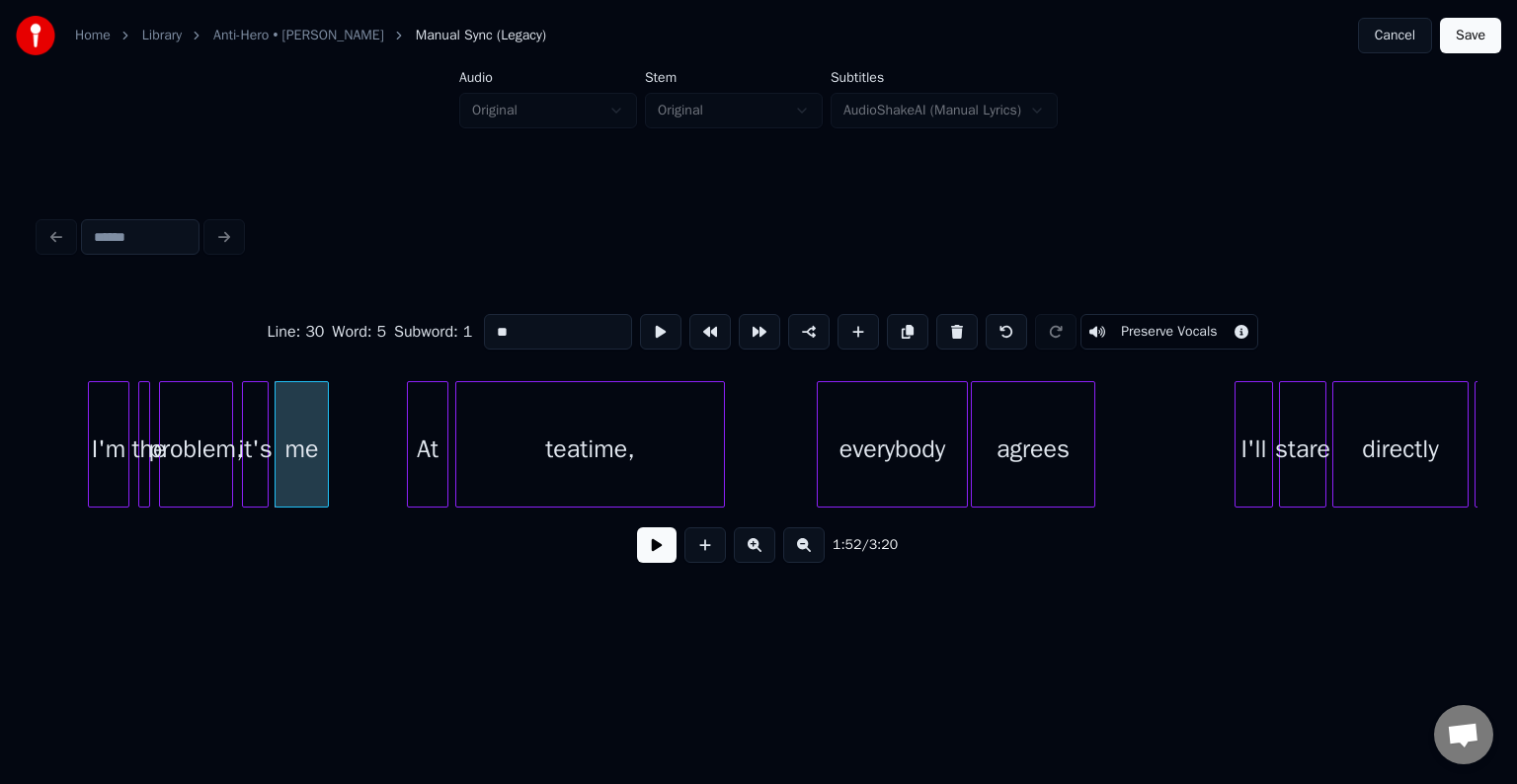 click at bounding box center [657, 545] 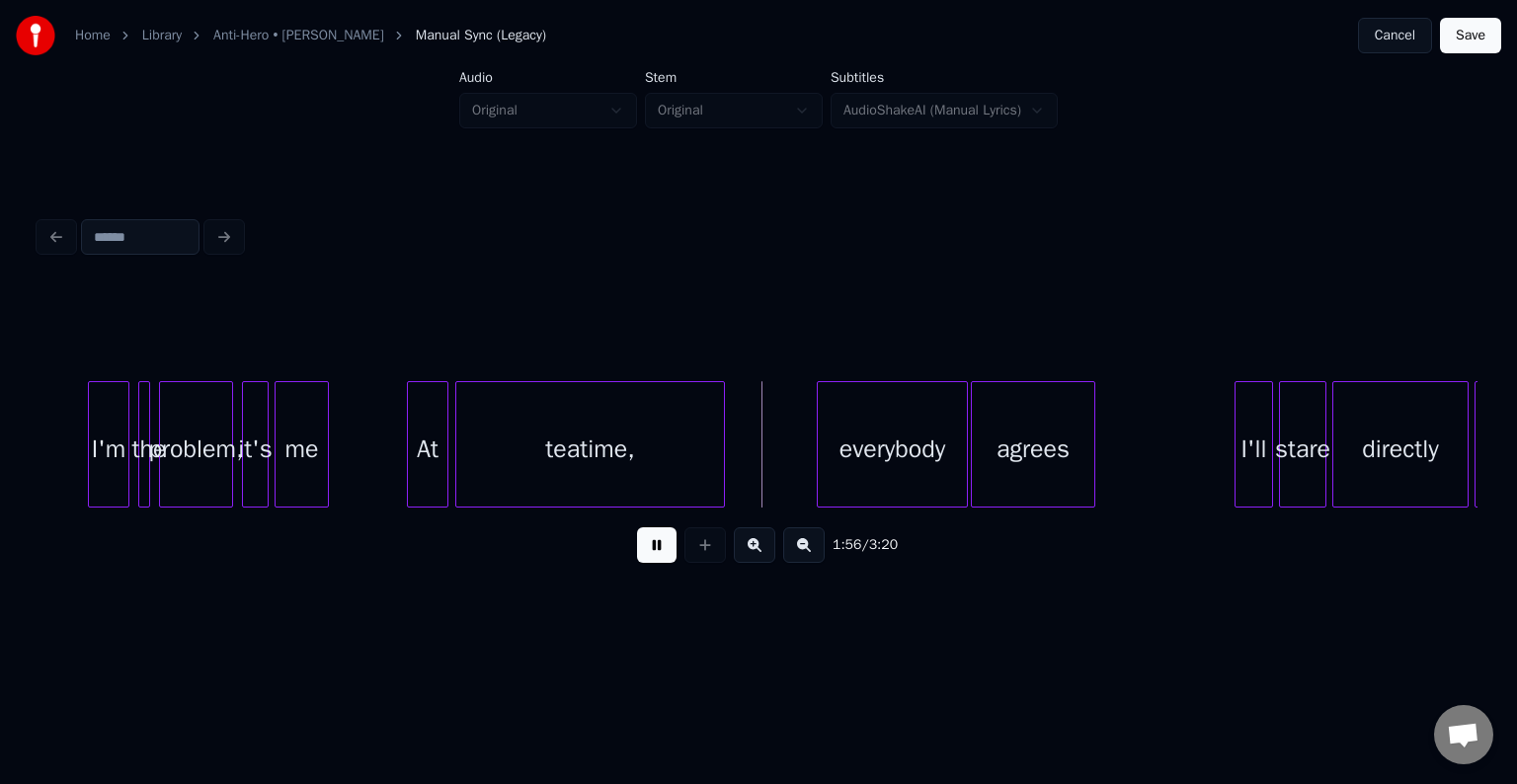 click at bounding box center [657, 545] 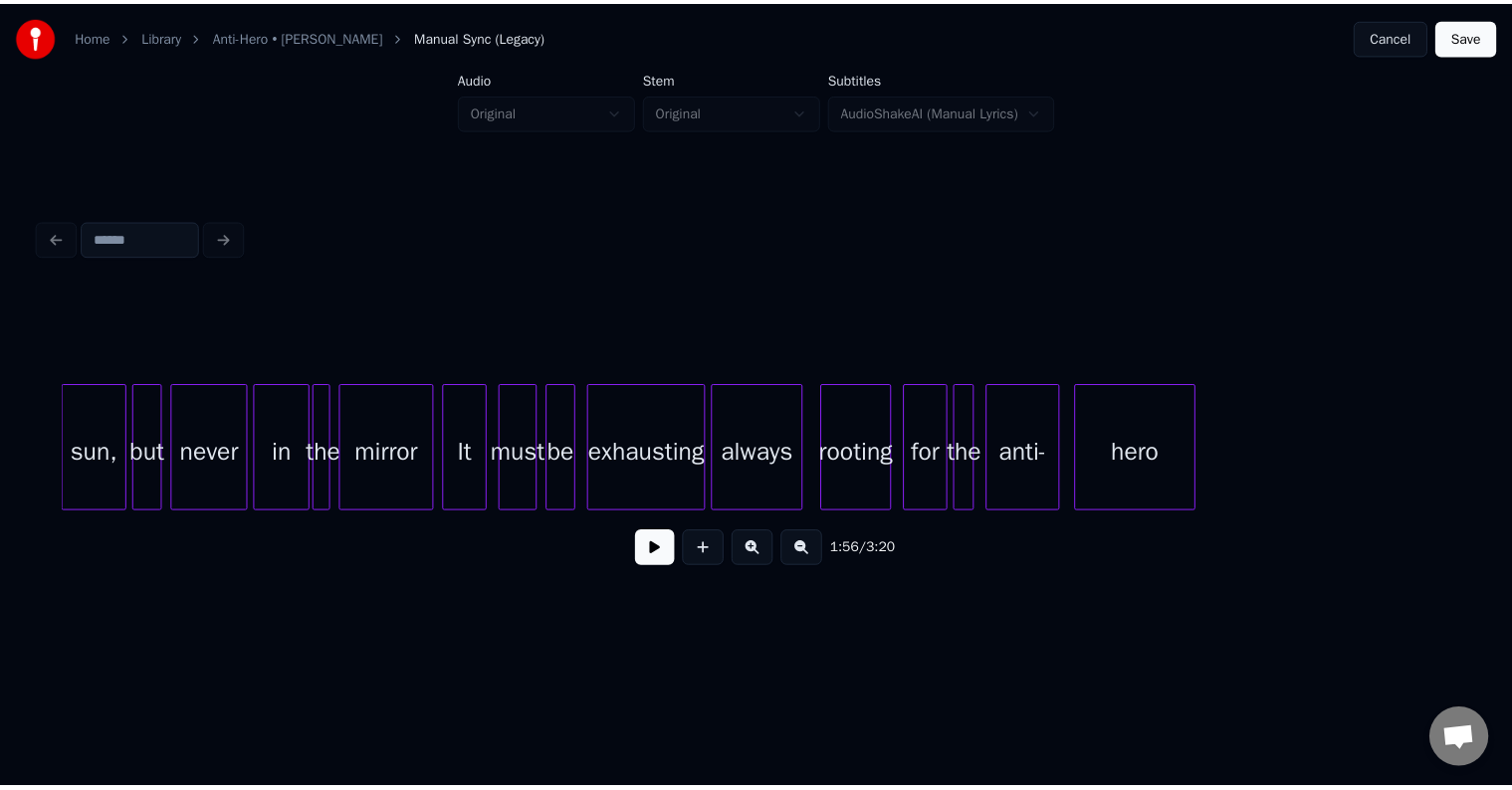 scroll, scrollTop: 0, scrollLeft: 27835, axis: horizontal 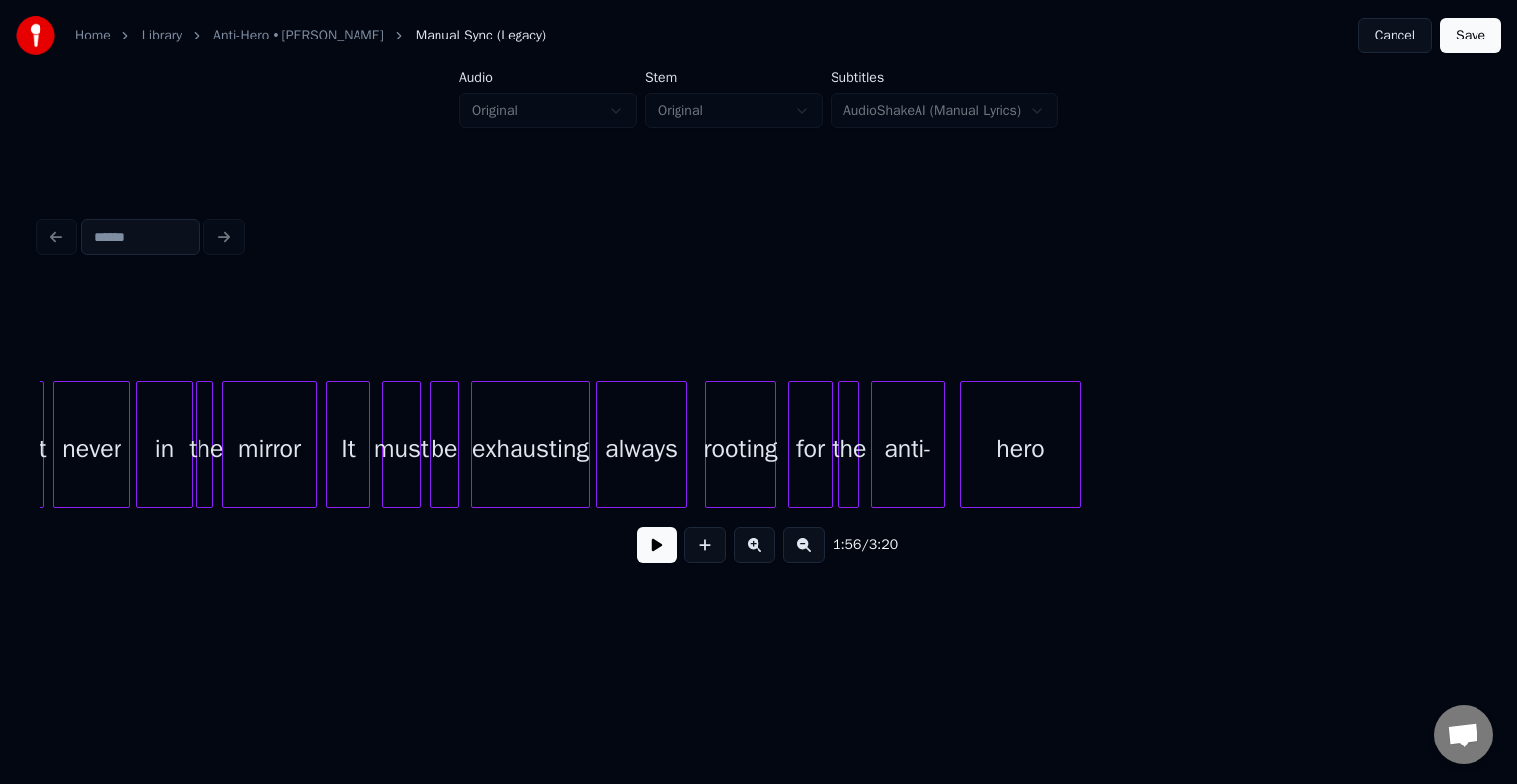 click on "Save" at bounding box center [1471, 36] 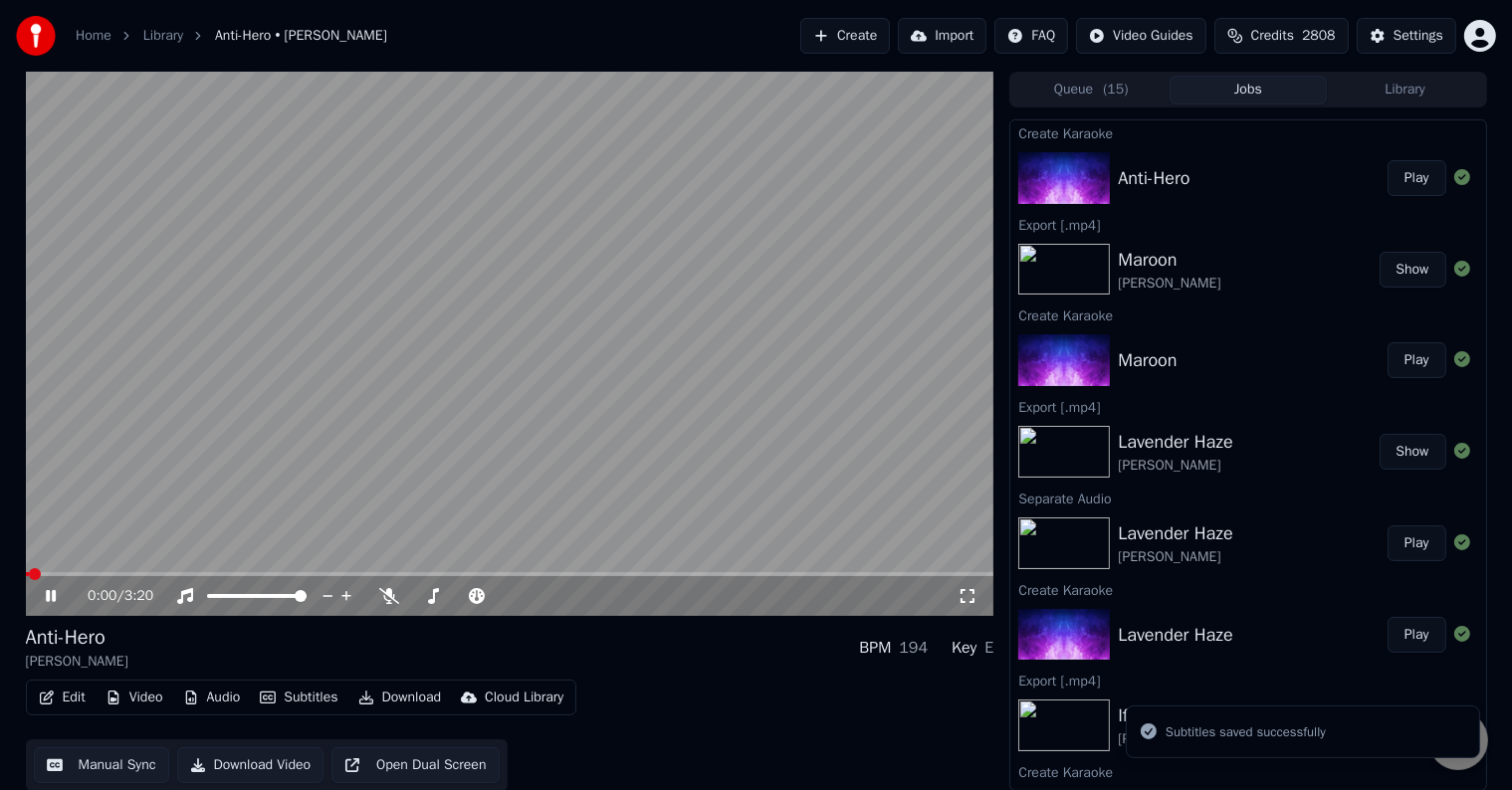 click on "Download" at bounding box center (400, 697) 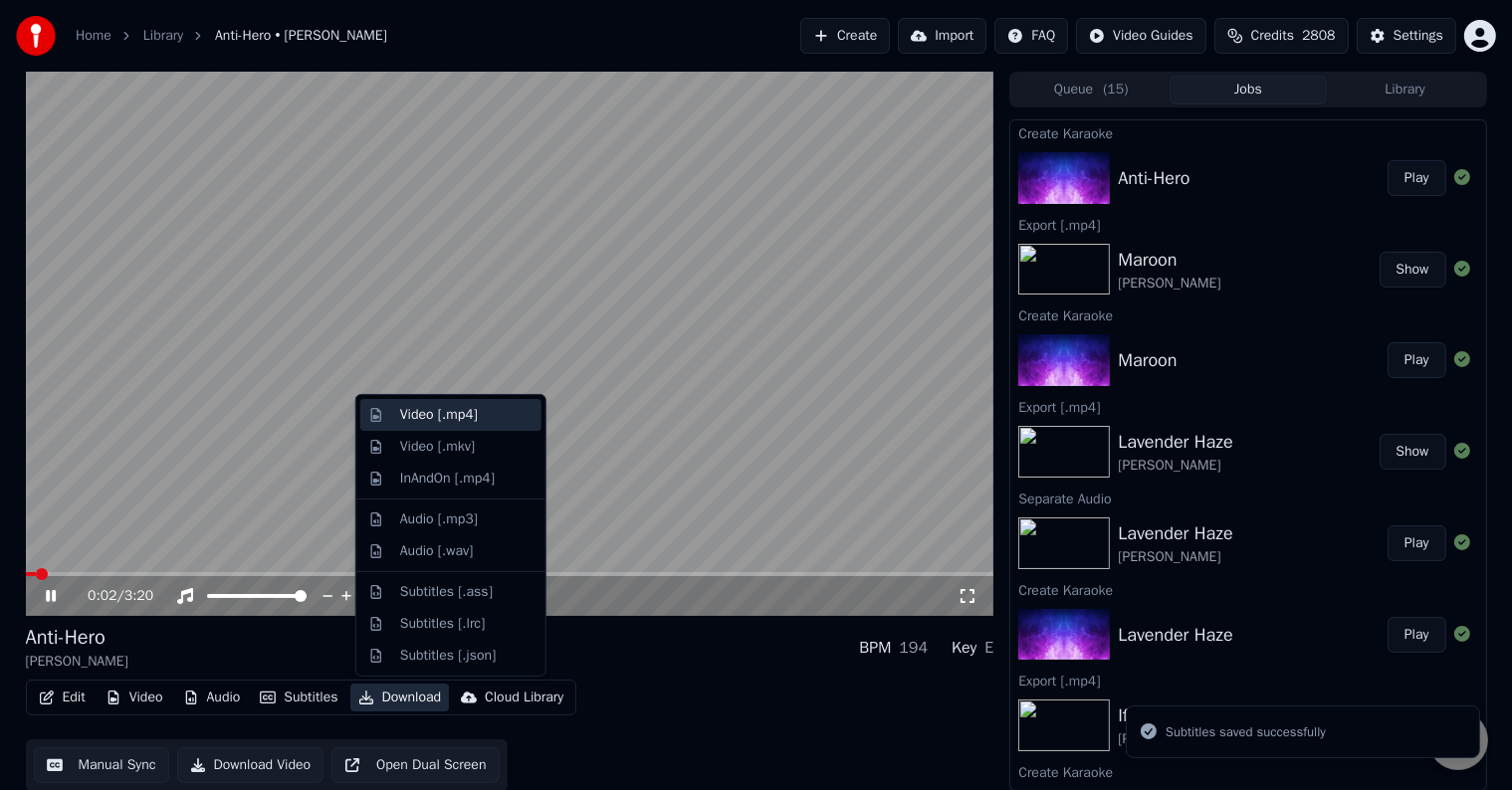 click on "Video [.mp4]" at bounding box center [439, 415] 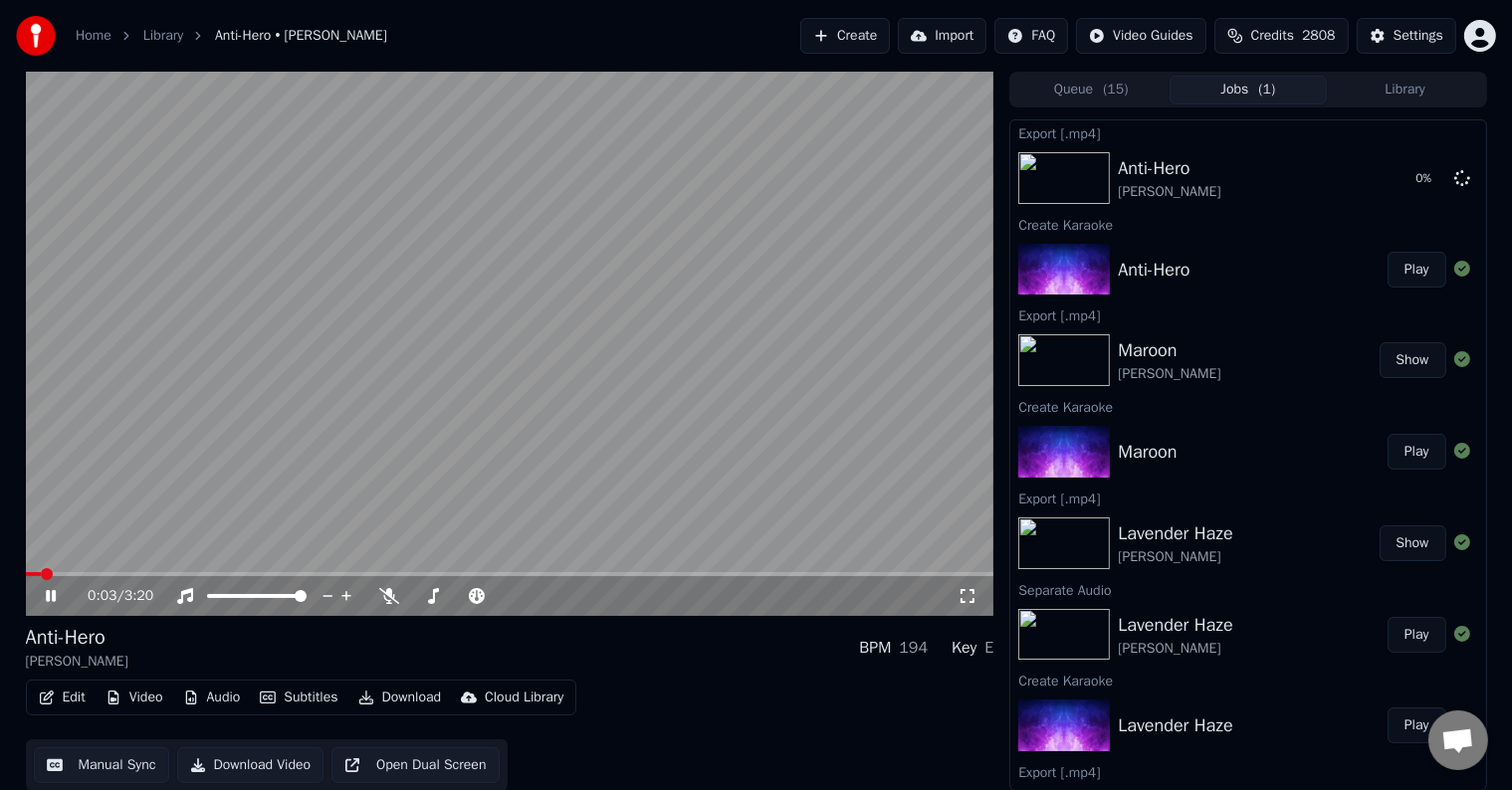 click on "0:03  /  3:20" at bounding box center [510, 596] 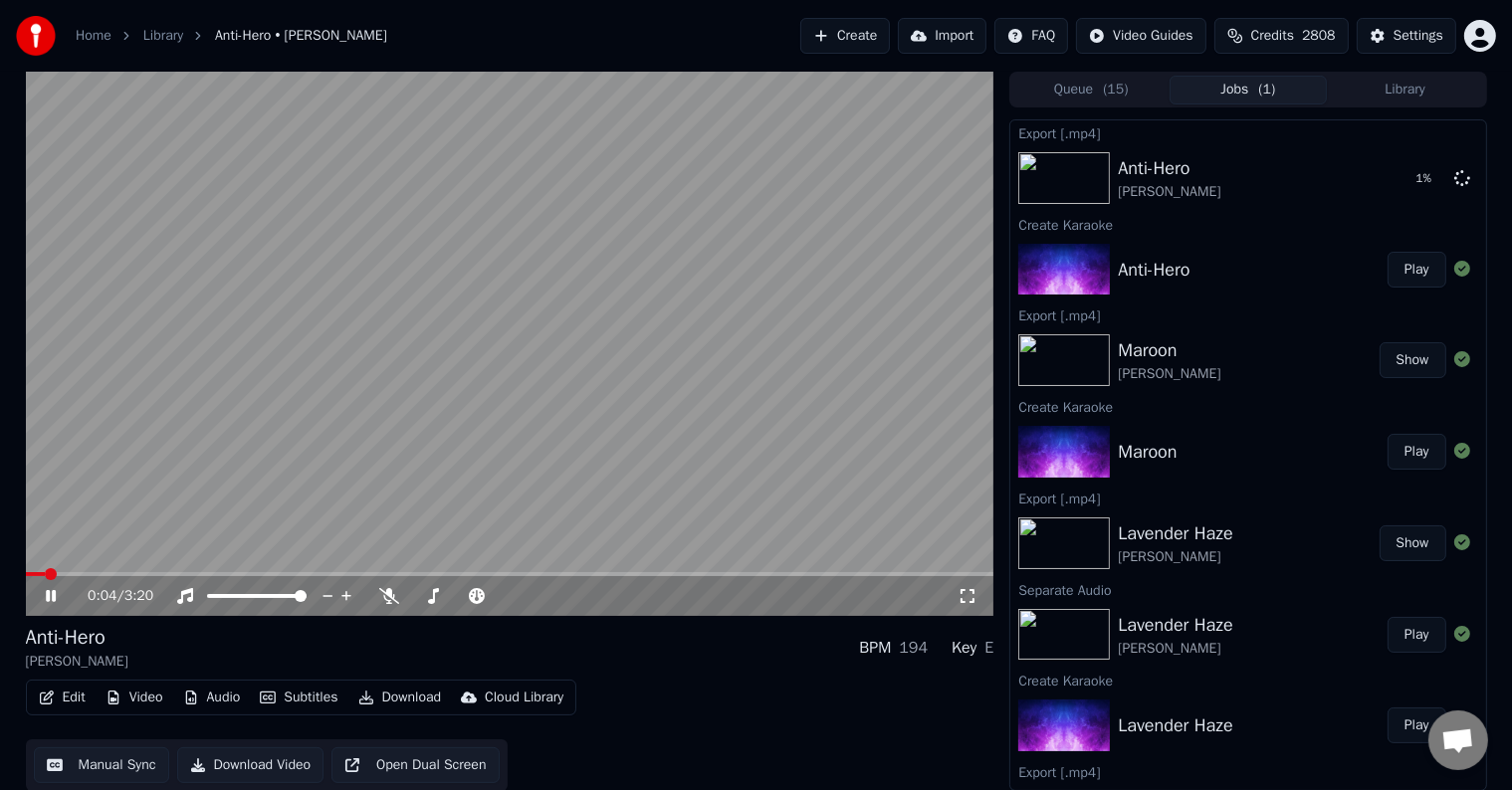 click 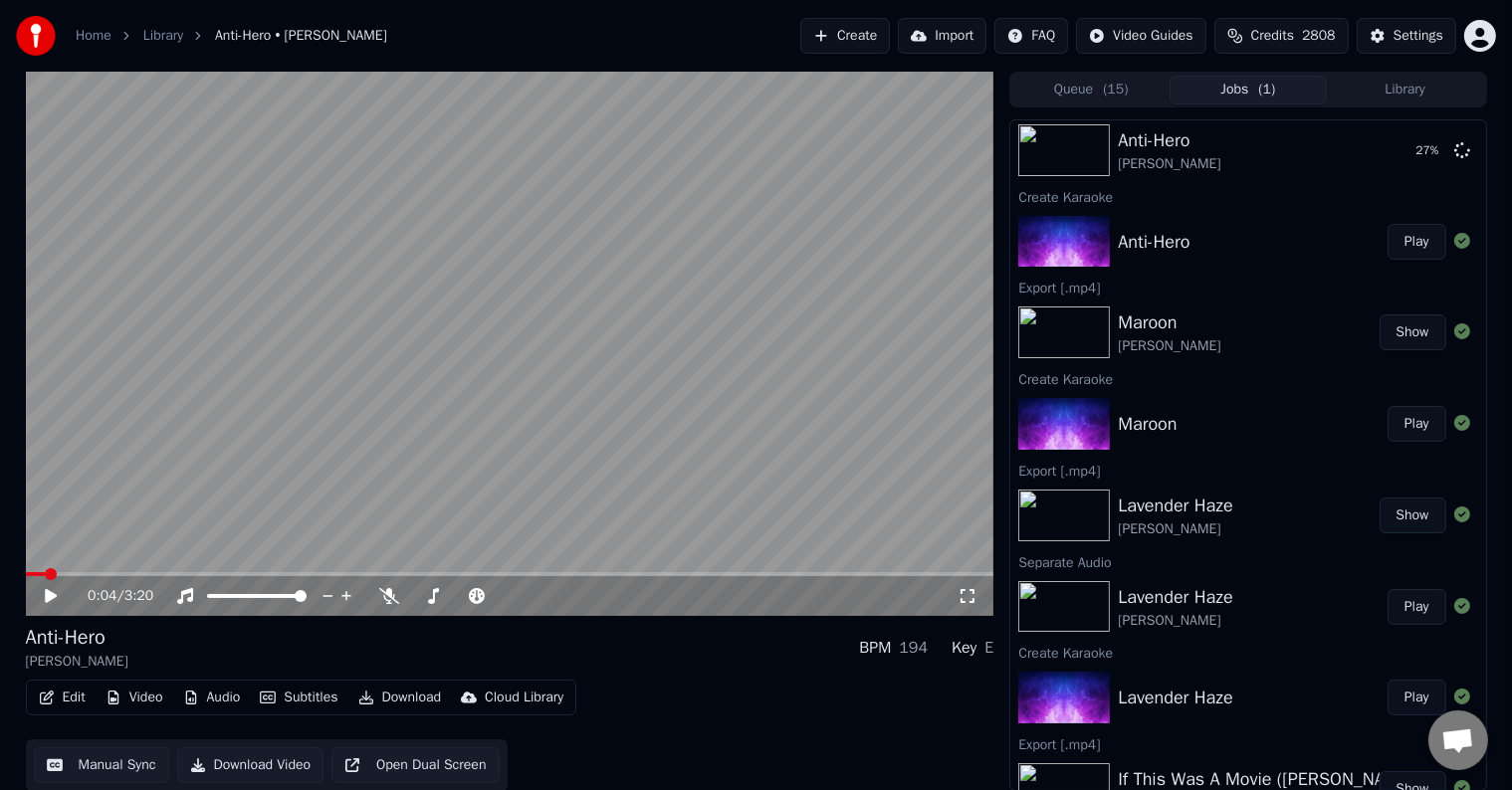 scroll, scrollTop: 0, scrollLeft: 0, axis: both 